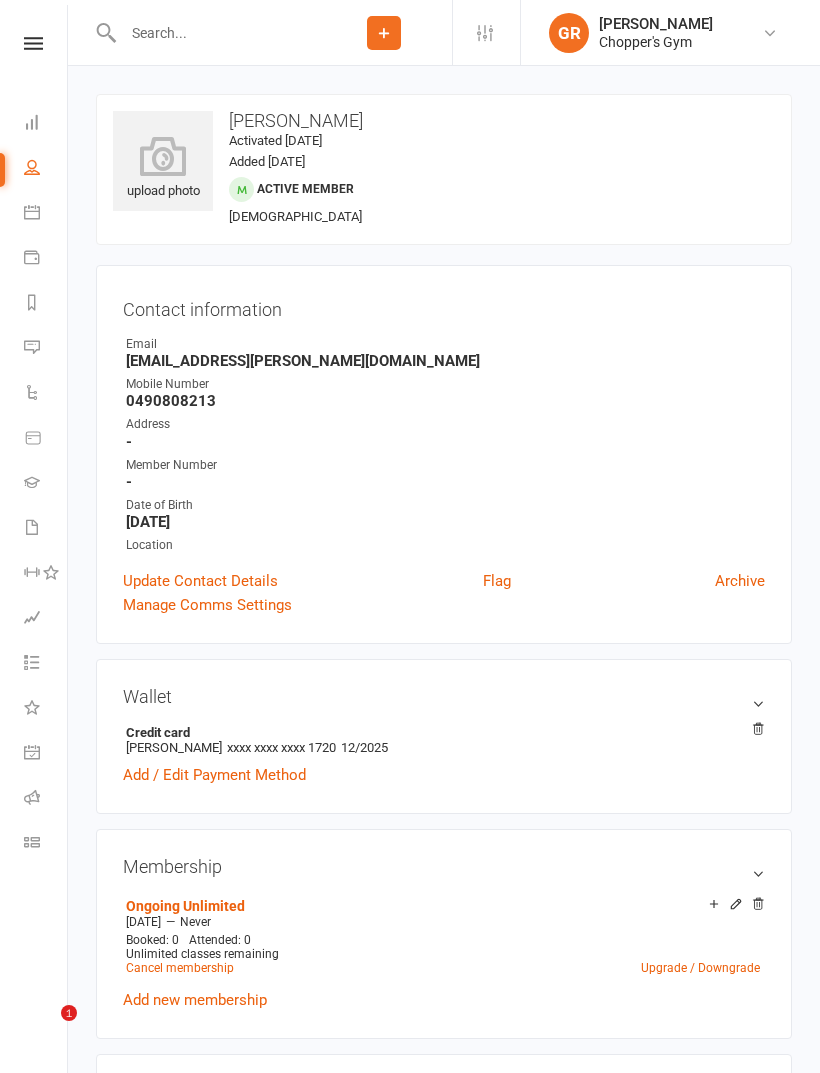 scroll, scrollTop: 1227, scrollLeft: 0, axis: vertical 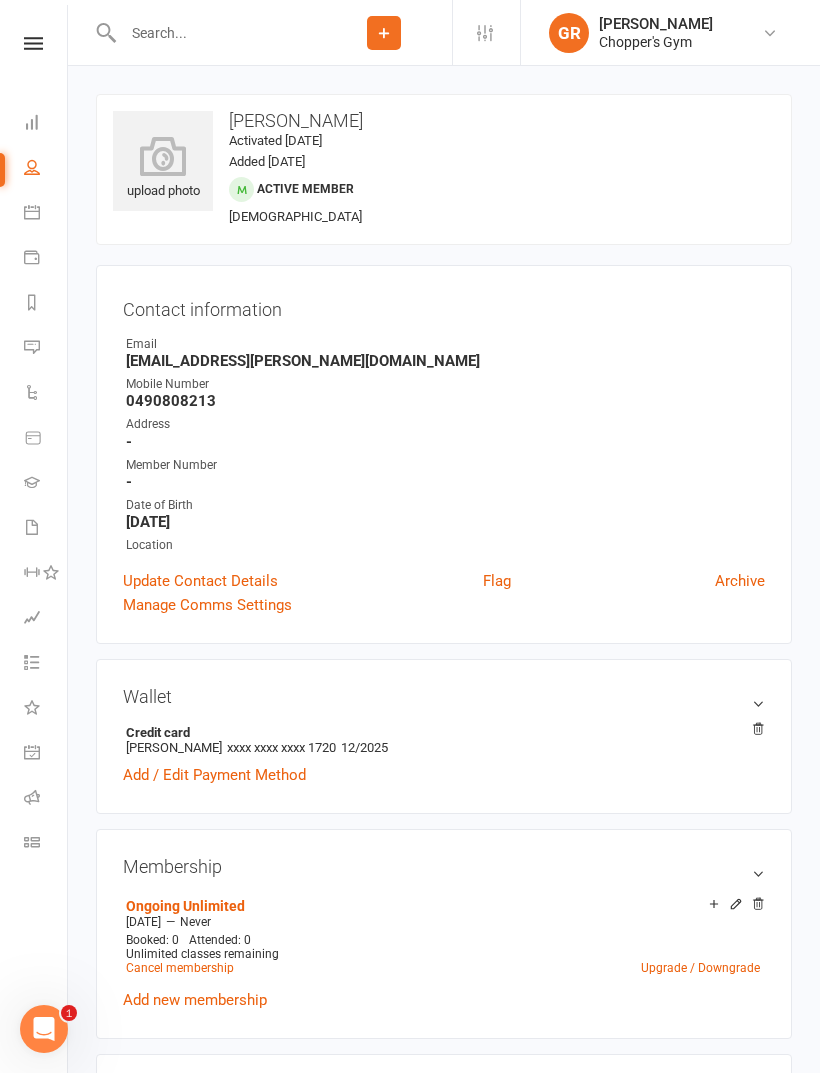 click at bounding box center (32, 212) 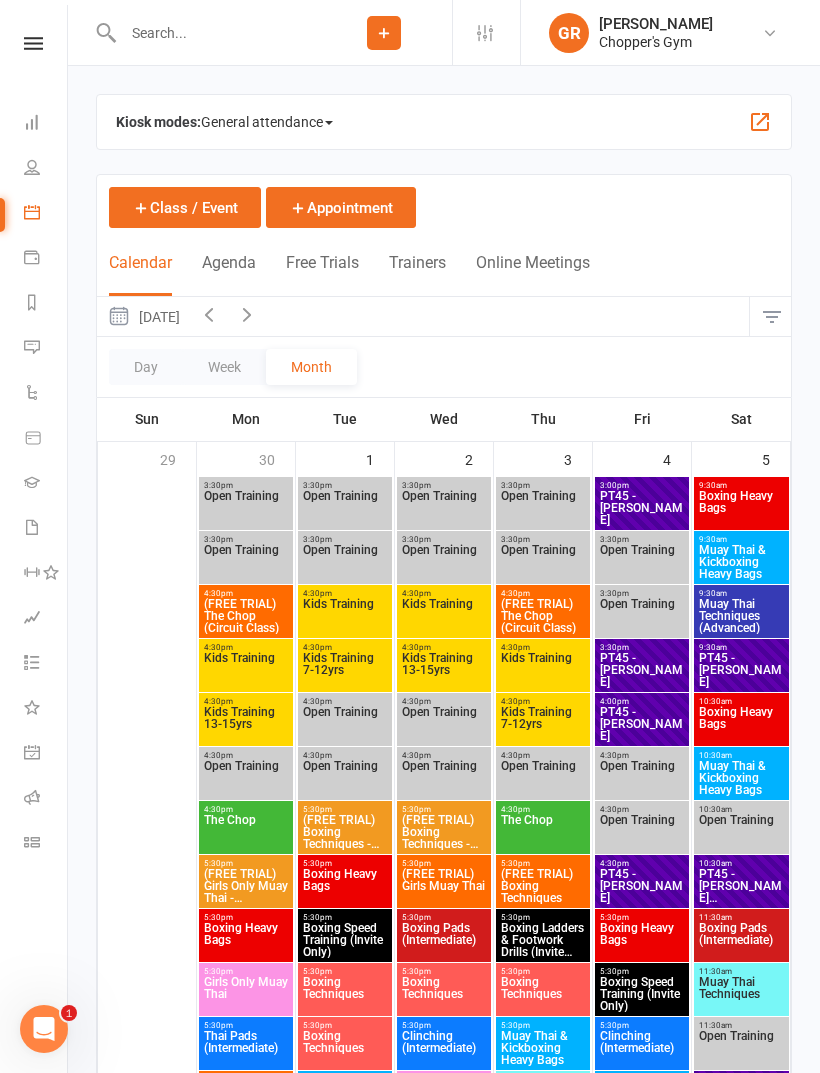 click at bounding box center [32, 347] 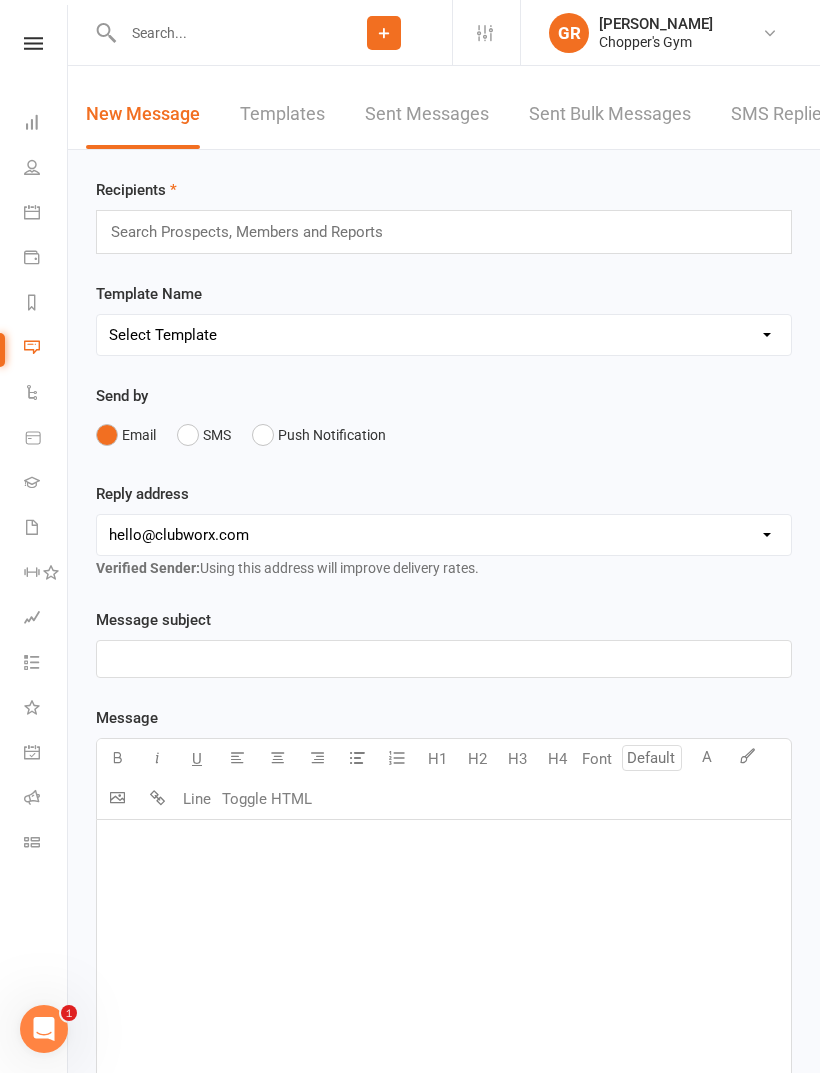 click on "People" at bounding box center [46, 169] 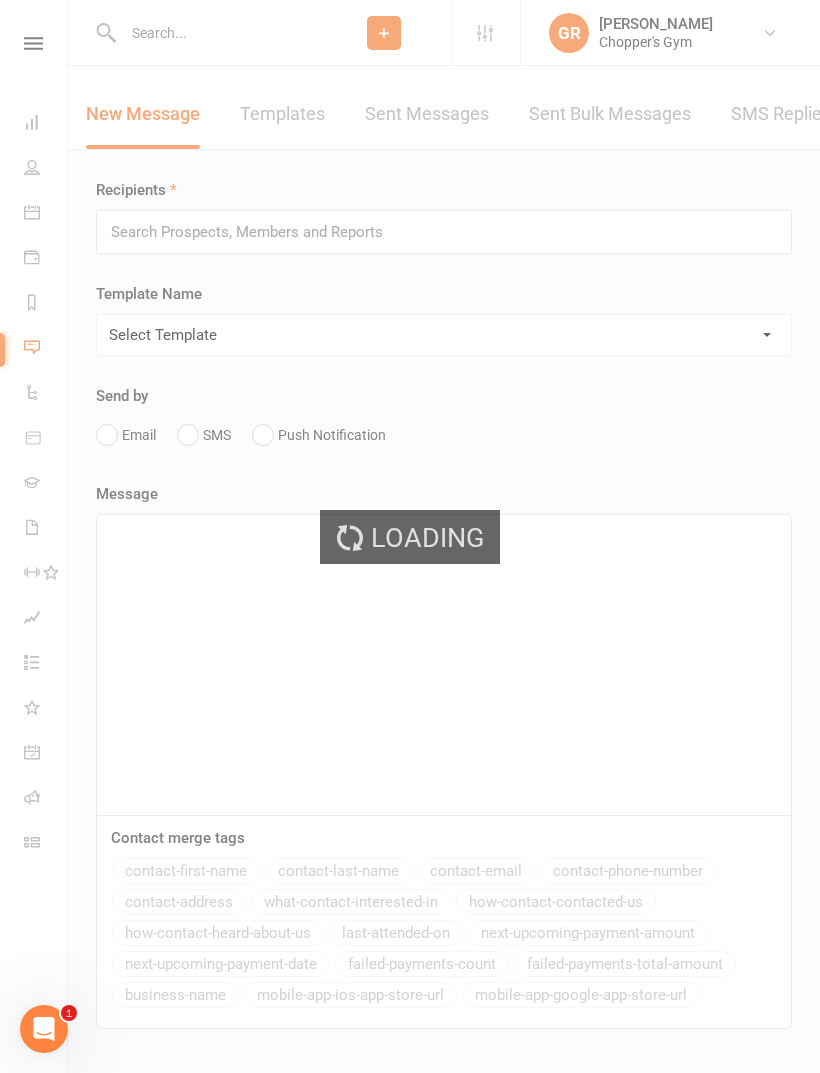 select on "100" 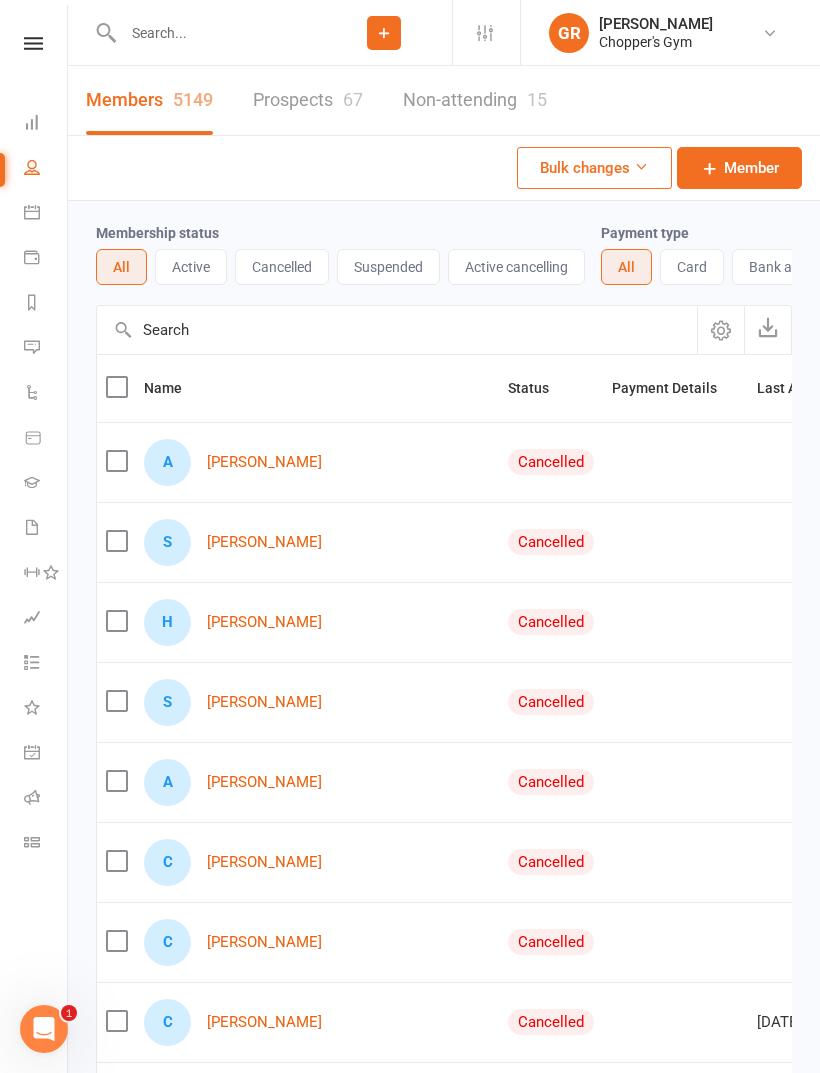 click at bounding box center (216, 33) 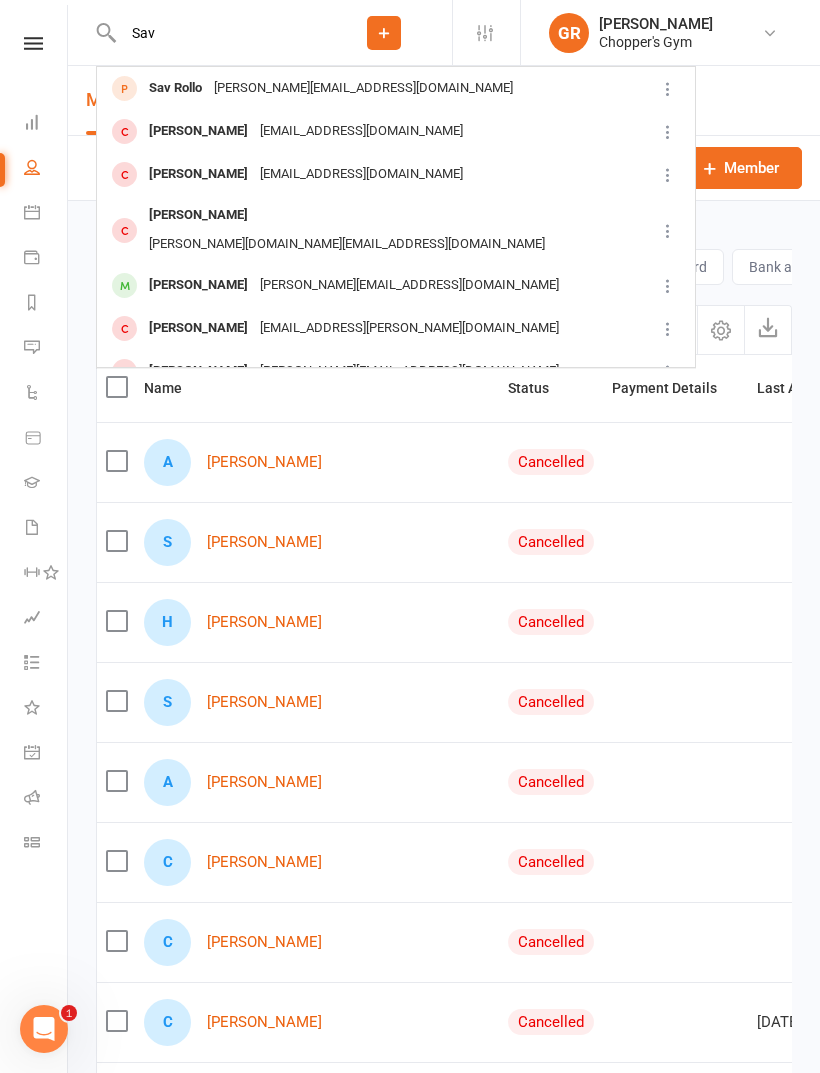 type on "Sav" 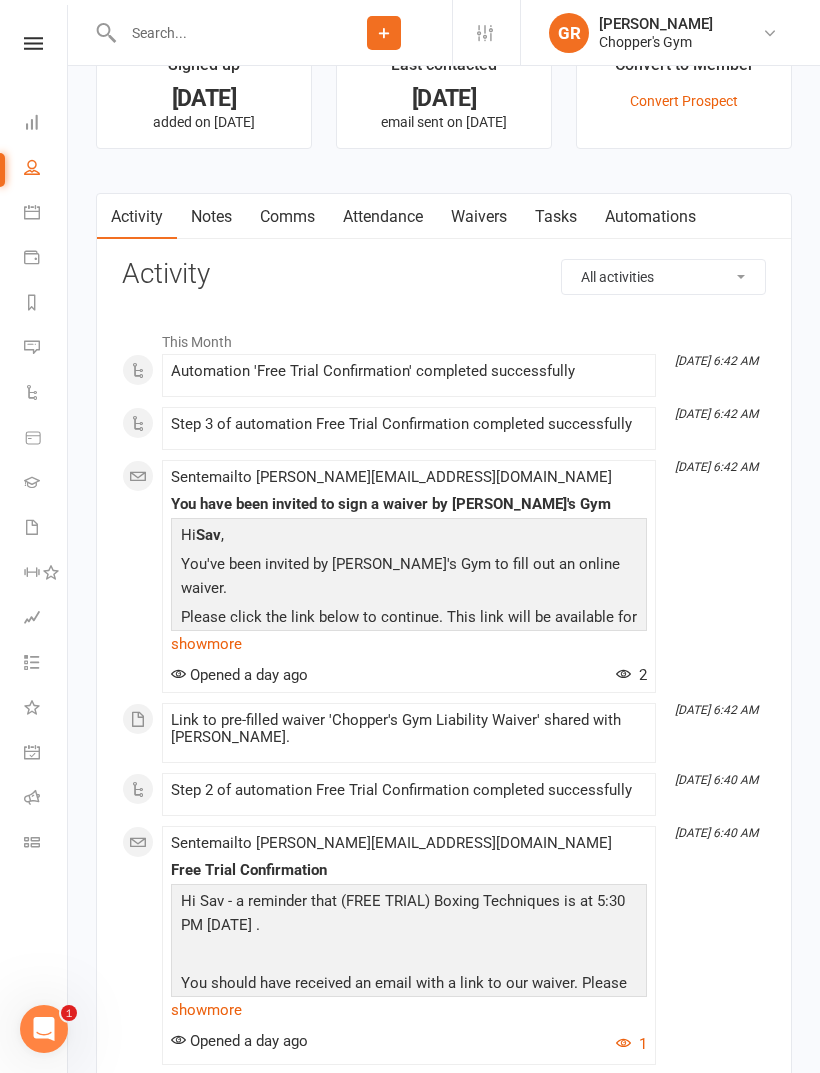scroll, scrollTop: 1504, scrollLeft: 0, axis: vertical 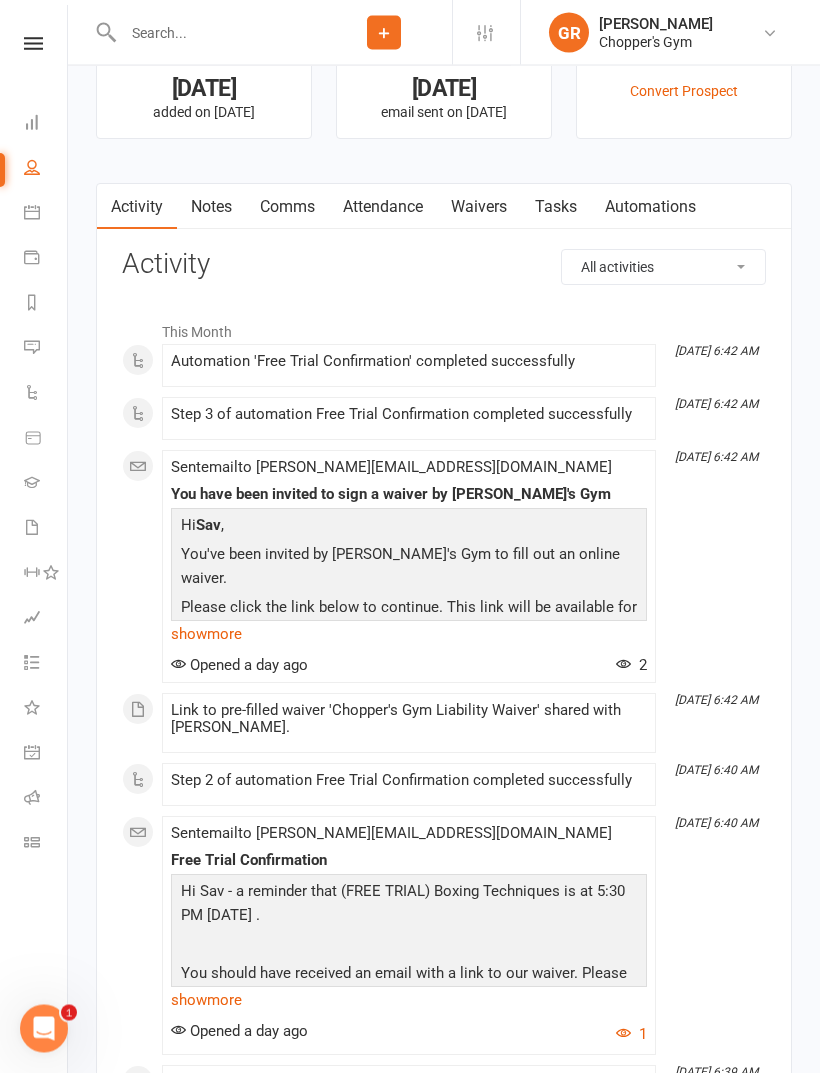 click on "Waivers" at bounding box center [479, 208] 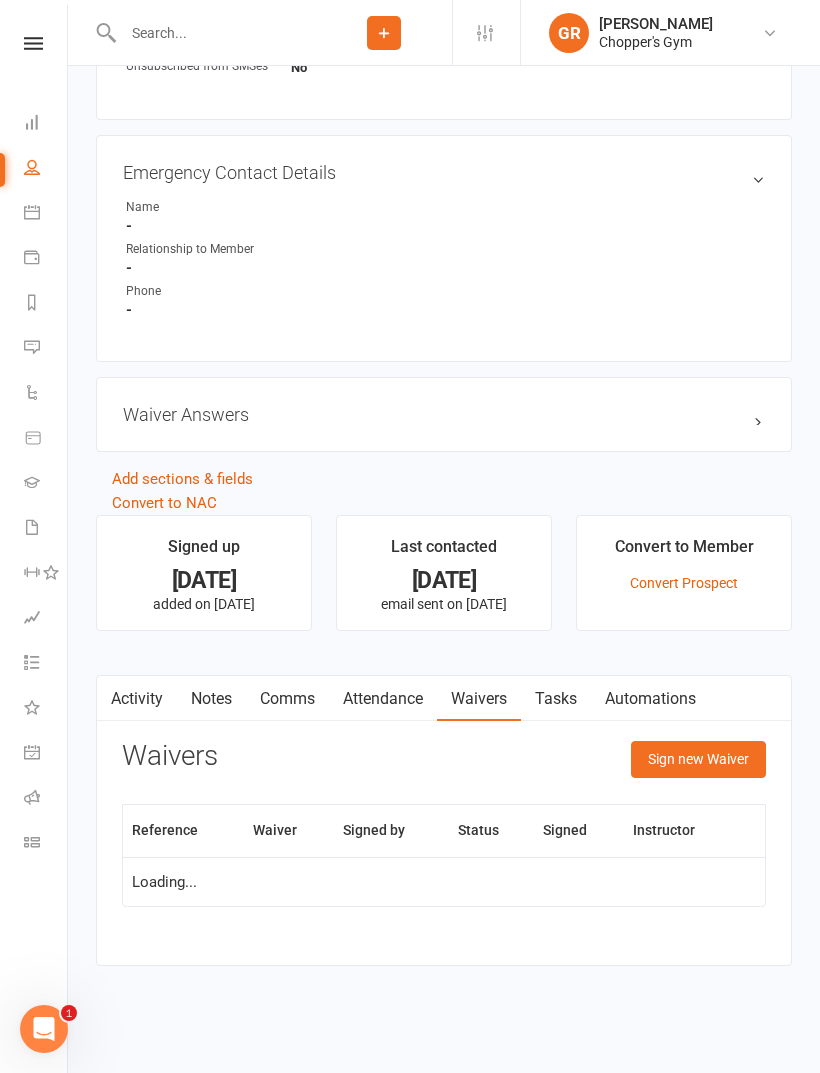 scroll, scrollTop: 1017, scrollLeft: 0, axis: vertical 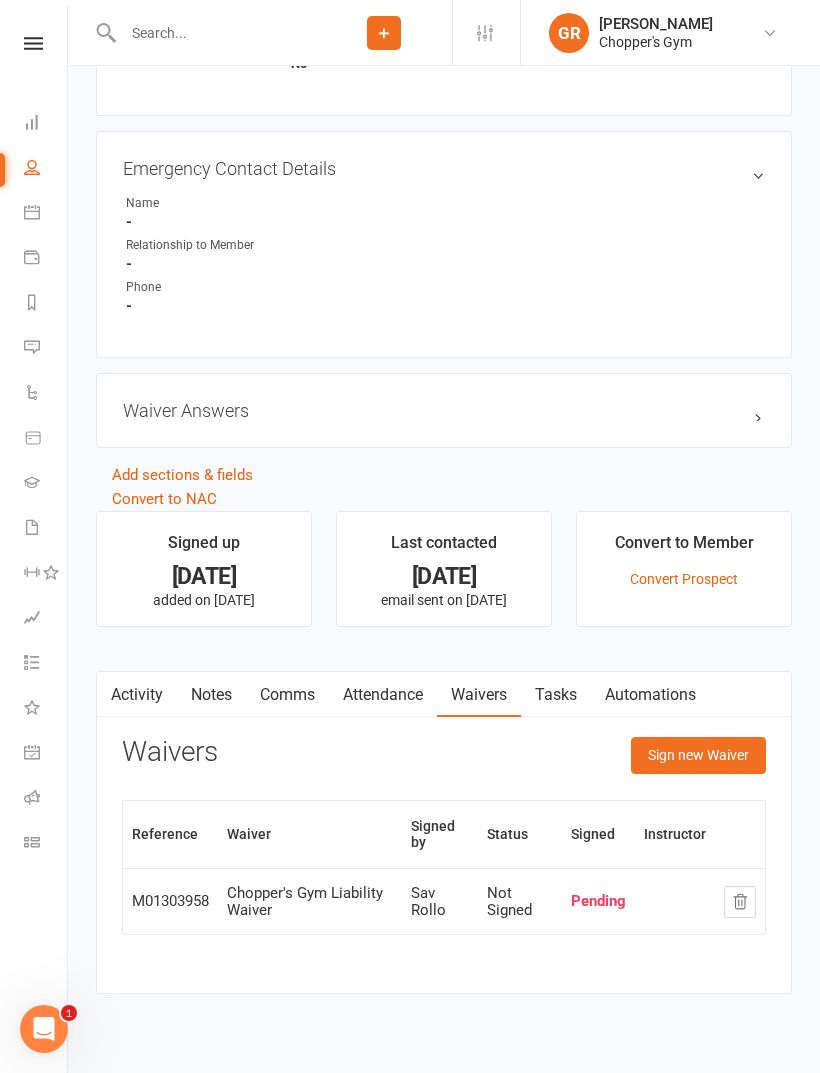 click 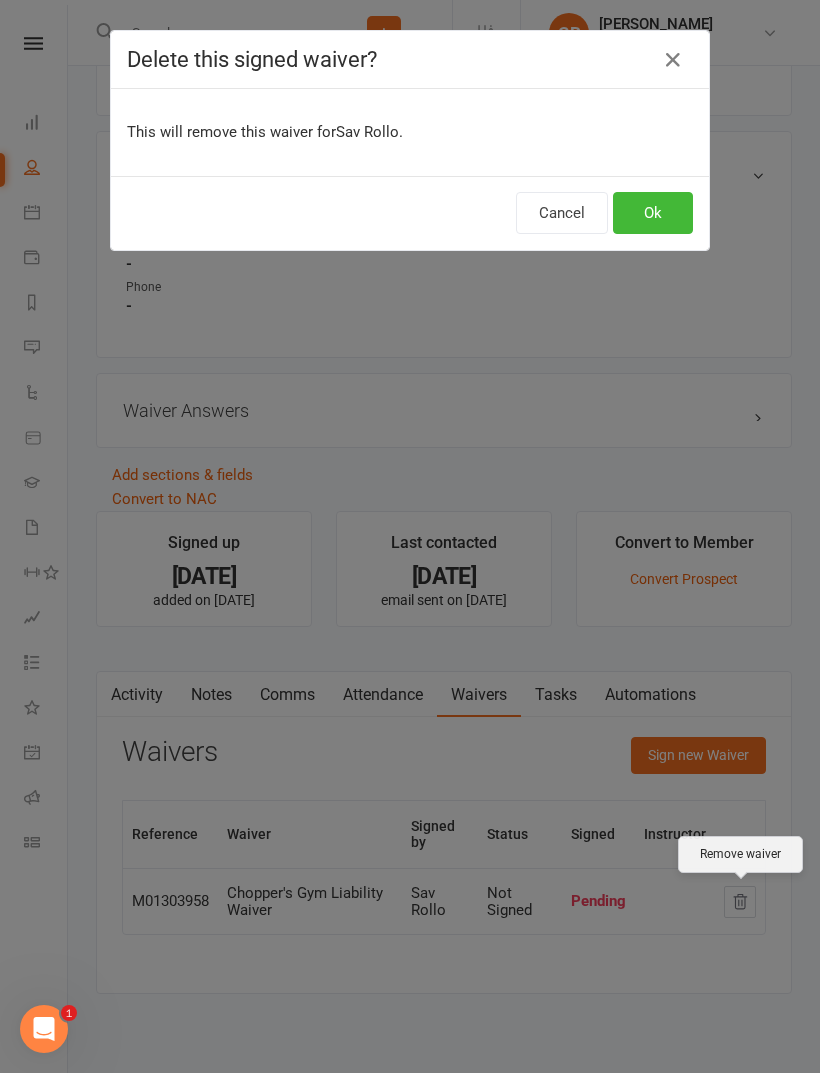 click on "Delete this signed waiver? This will remove this waiver for  Sav Rollo . Cancel Ok" at bounding box center [410, 536] 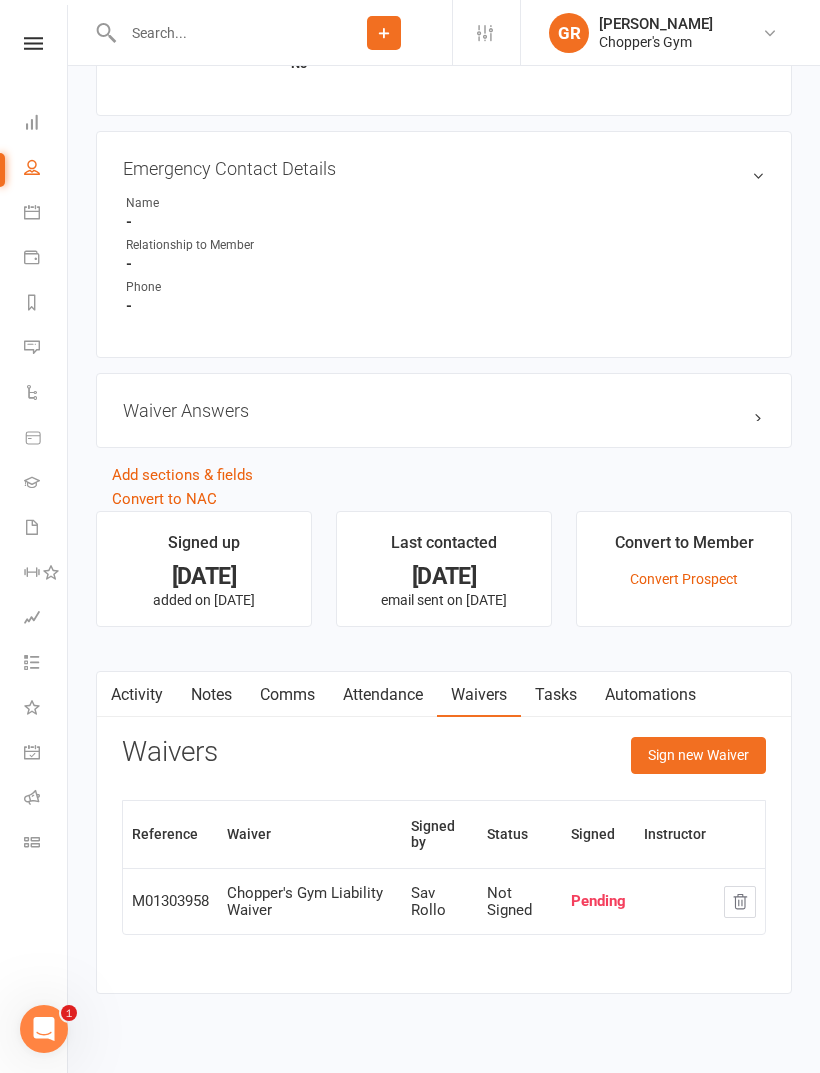 click at bounding box center [740, 902] 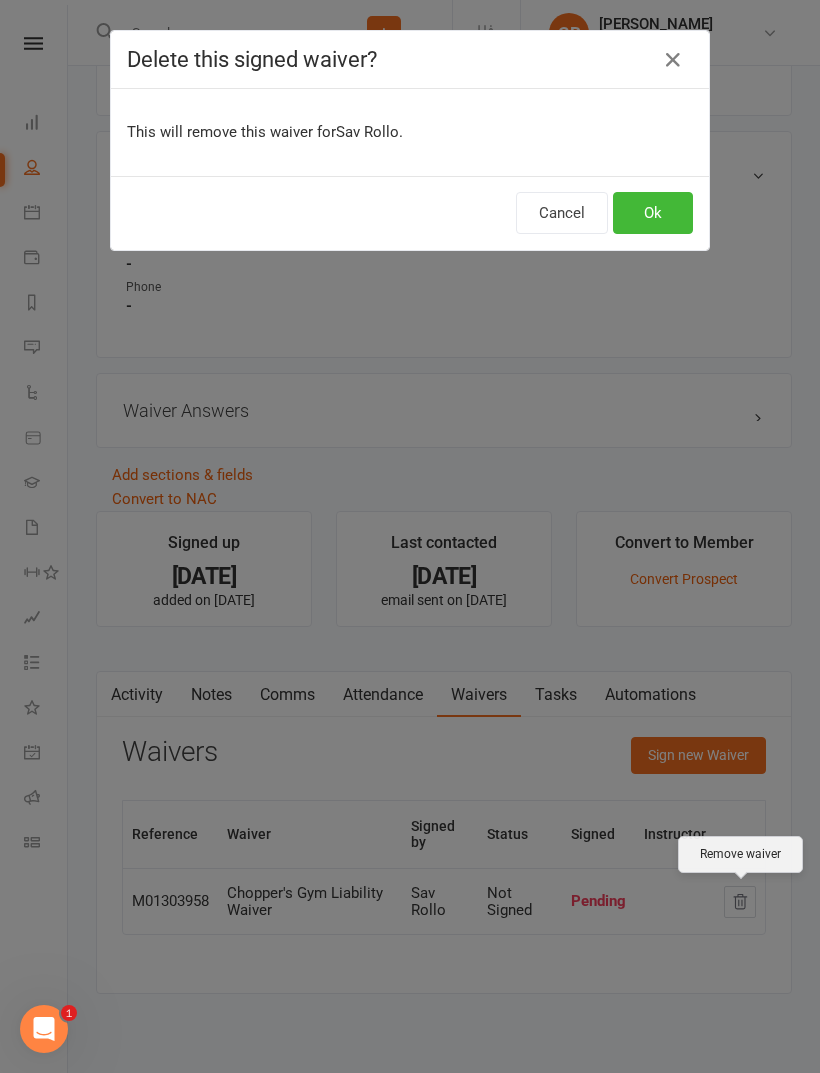 click on "Ok" at bounding box center (653, 213) 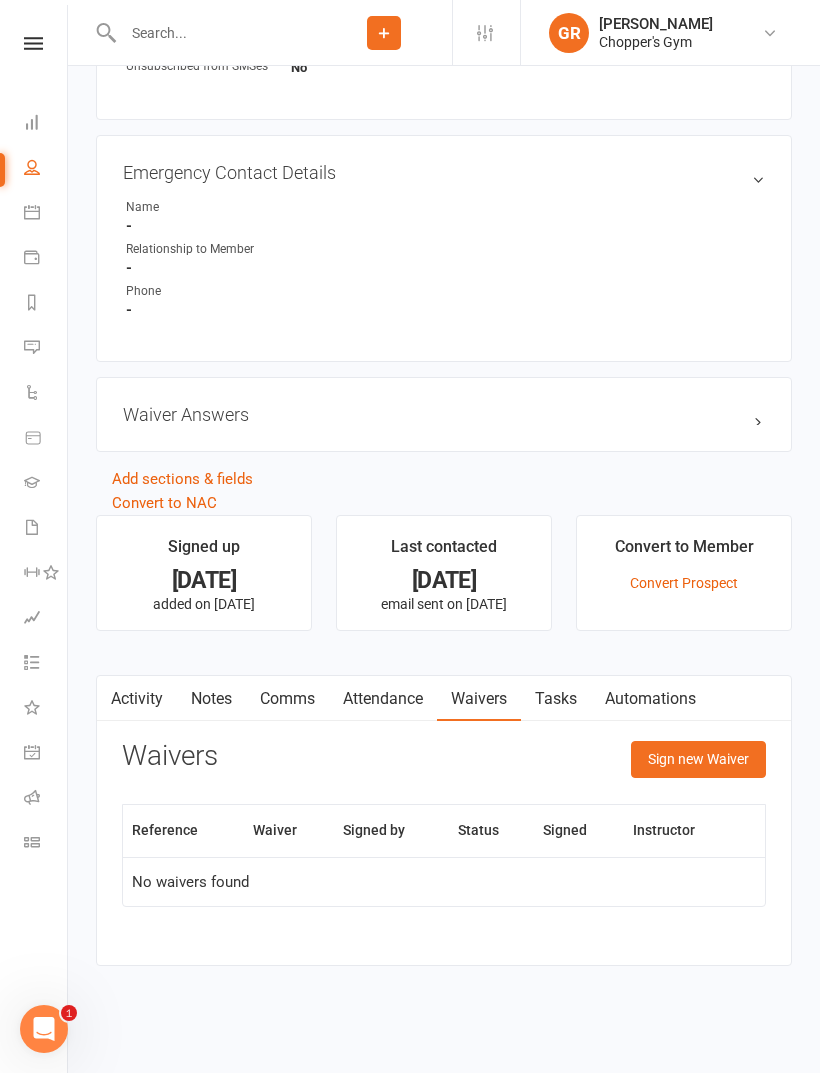 click on "Sign new Waiver" at bounding box center [698, 759] 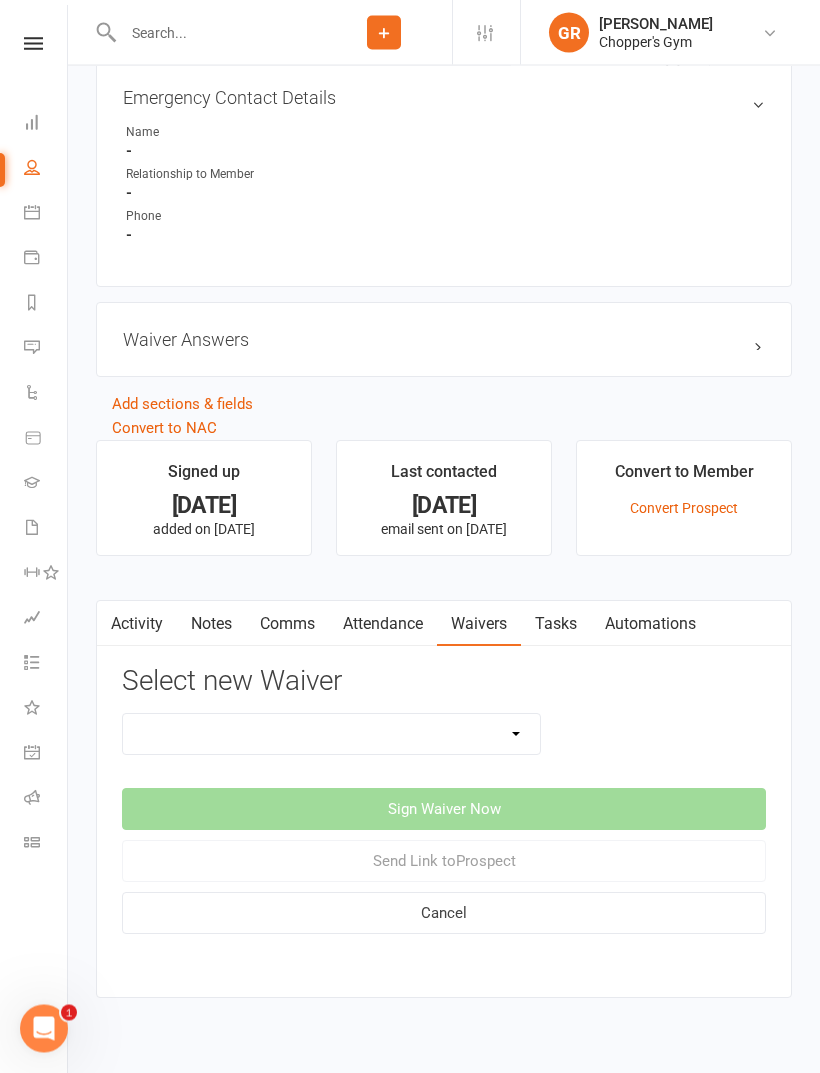 scroll, scrollTop: 1139, scrollLeft: 0, axis: vertical 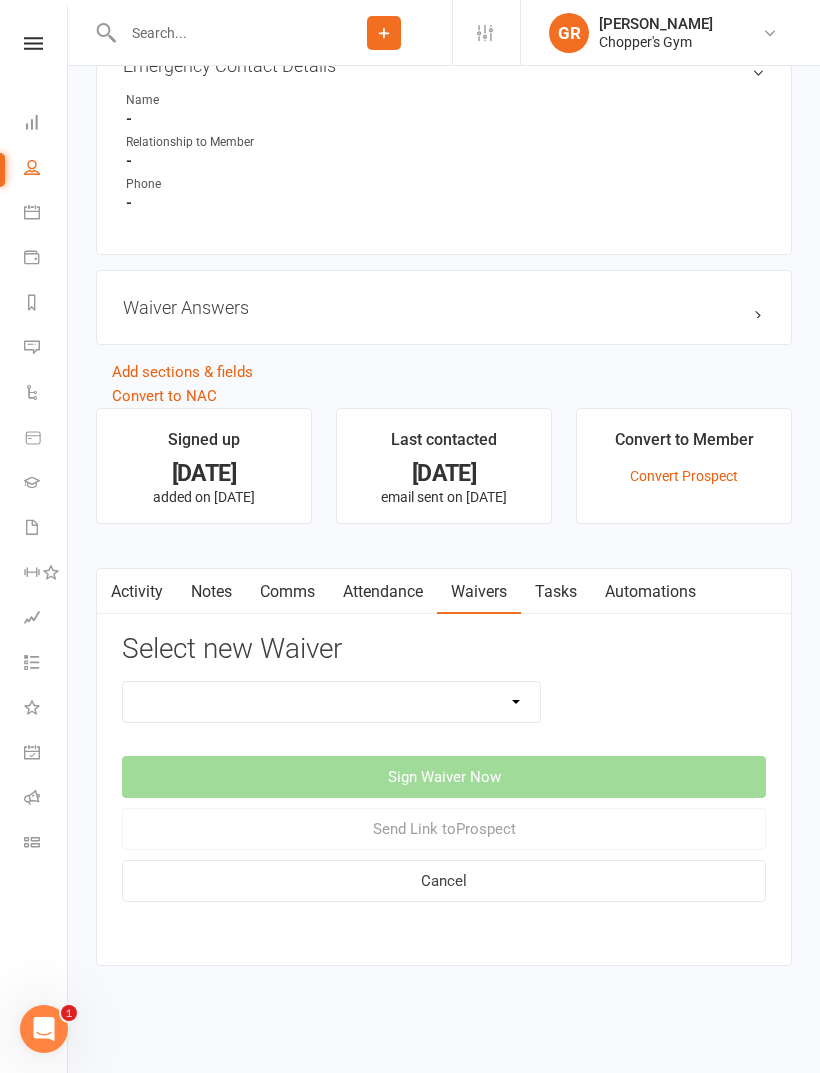 click on "12mth Up Front Membership Agreement Chopper's Gym Liability Waiver Chopper's Gym Membership System Transfer Membership Agreement" at bounding box center [331, 702] 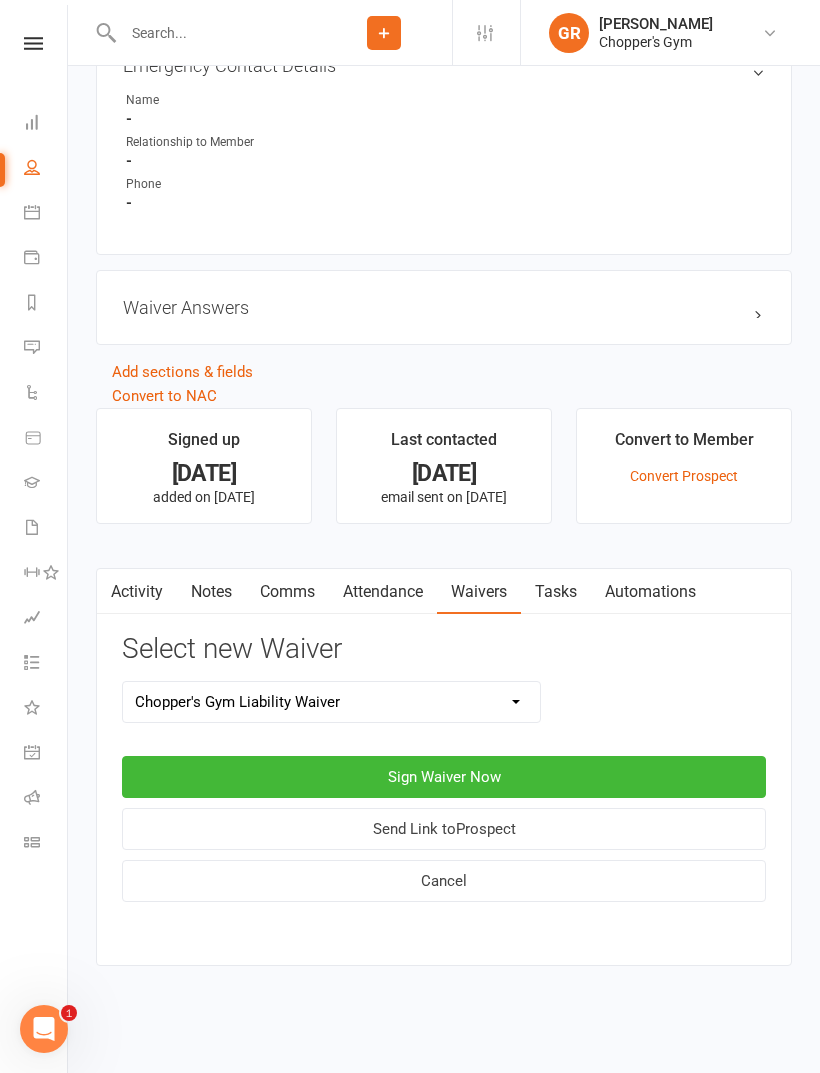 click on "Sign Waiver Now" at bounding box center [444, 777] 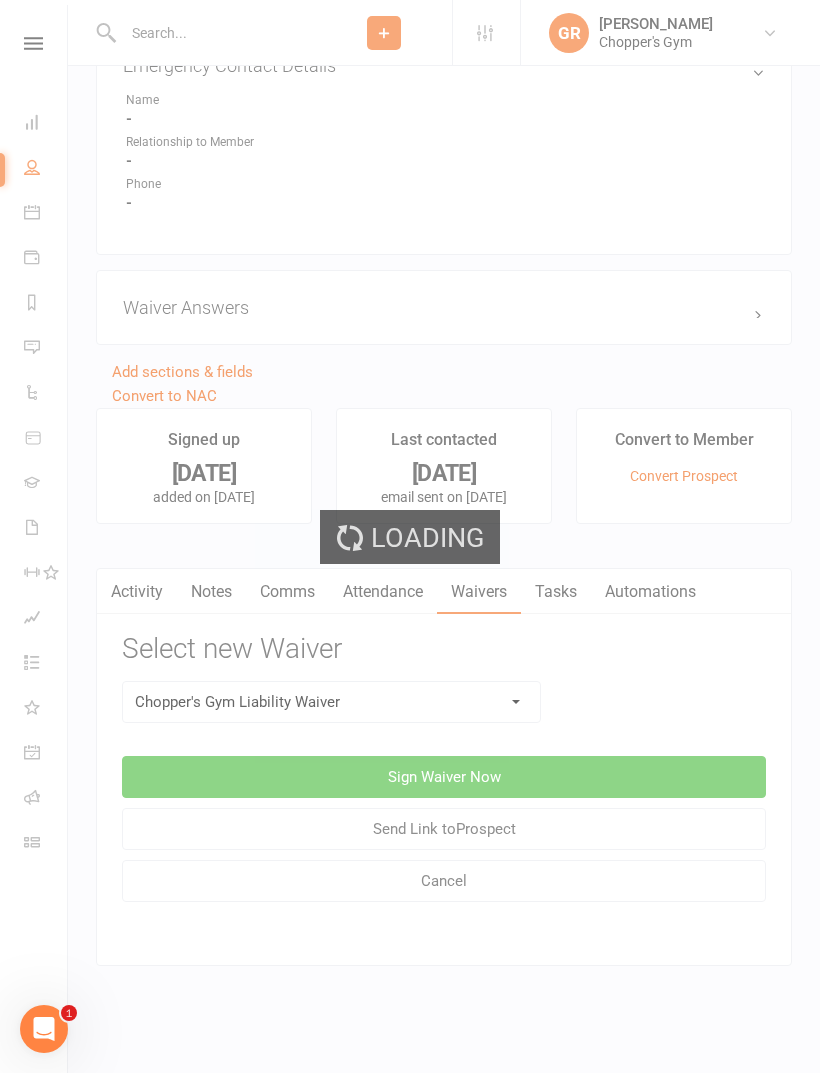 scroll, scrollTop: 0, scrollLeft: 0, axis: both 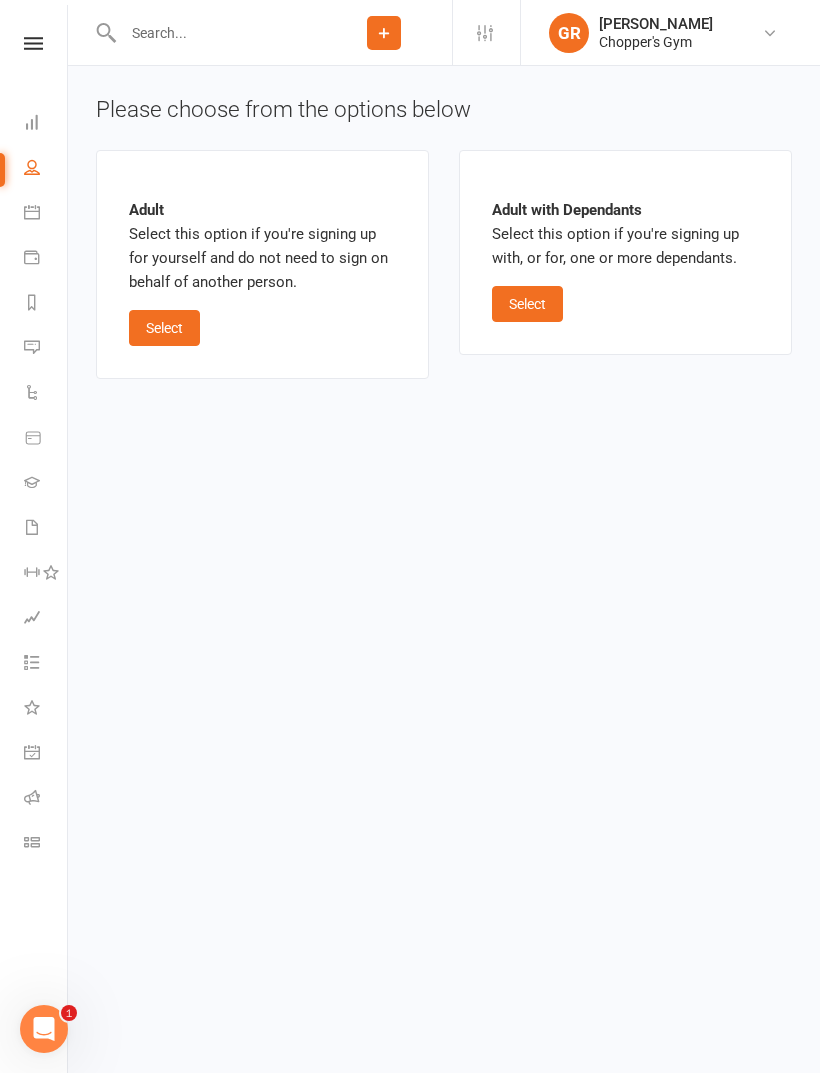 click on "Select" at bounding box center [164, 328] 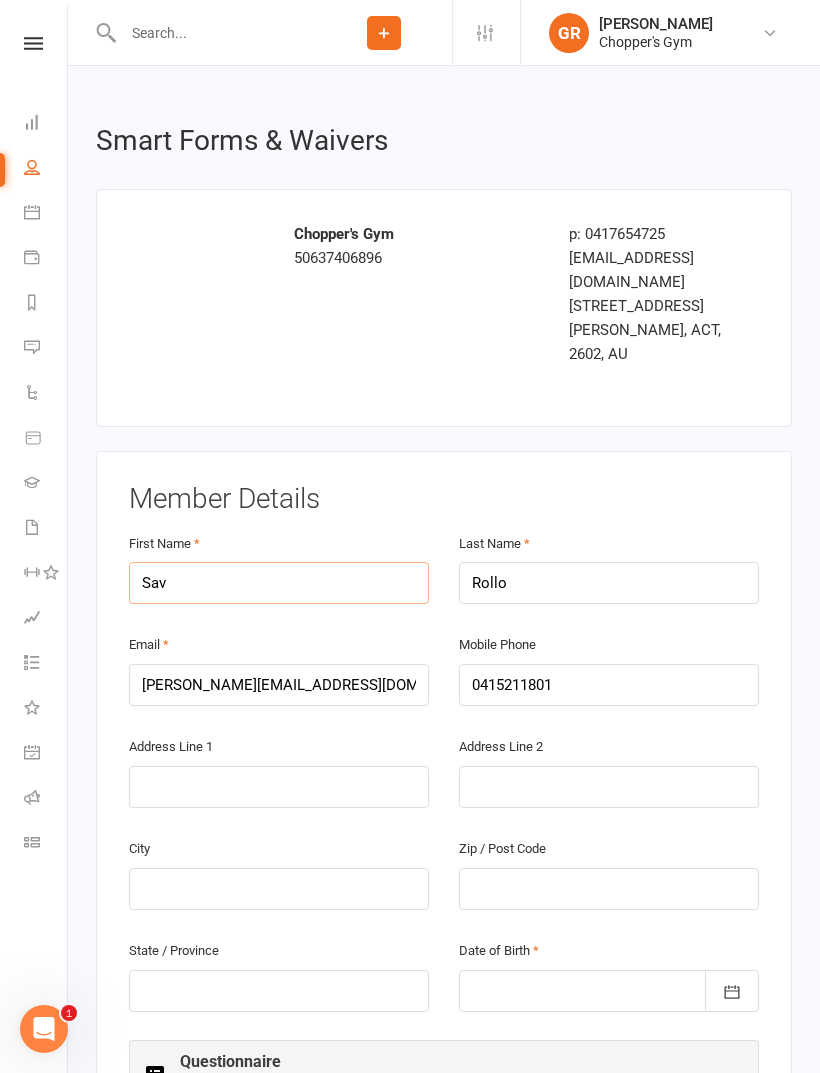 click on "Sav" at bounding box center [279, 583] 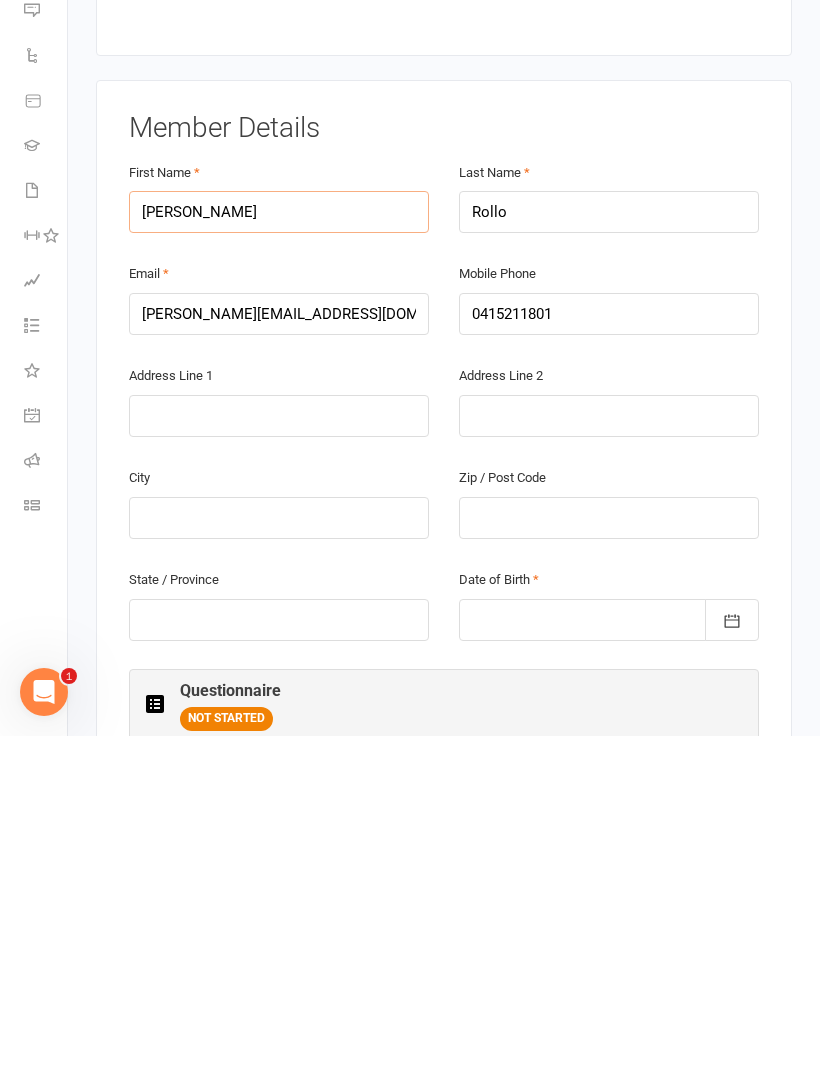 scroll, scrollTop: 58, scrollLeft: 0, axis: vertical 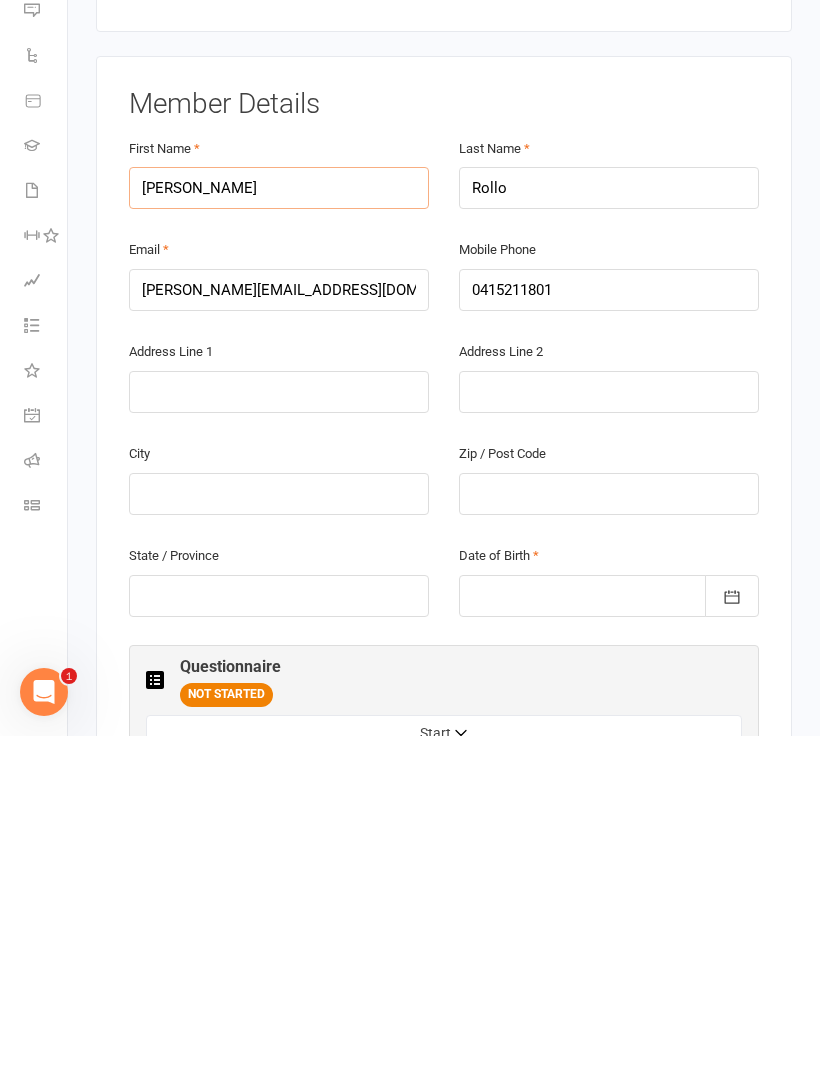 type on "Saverio" 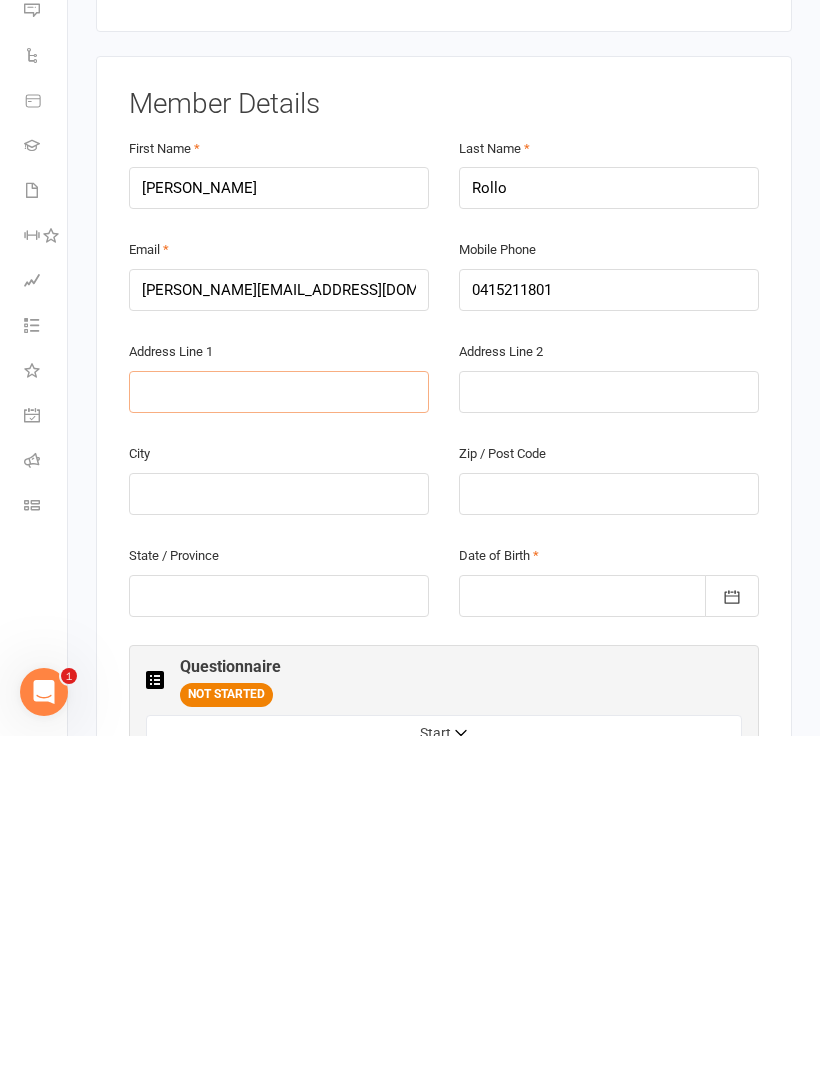 click at bounding box center [279, 729] 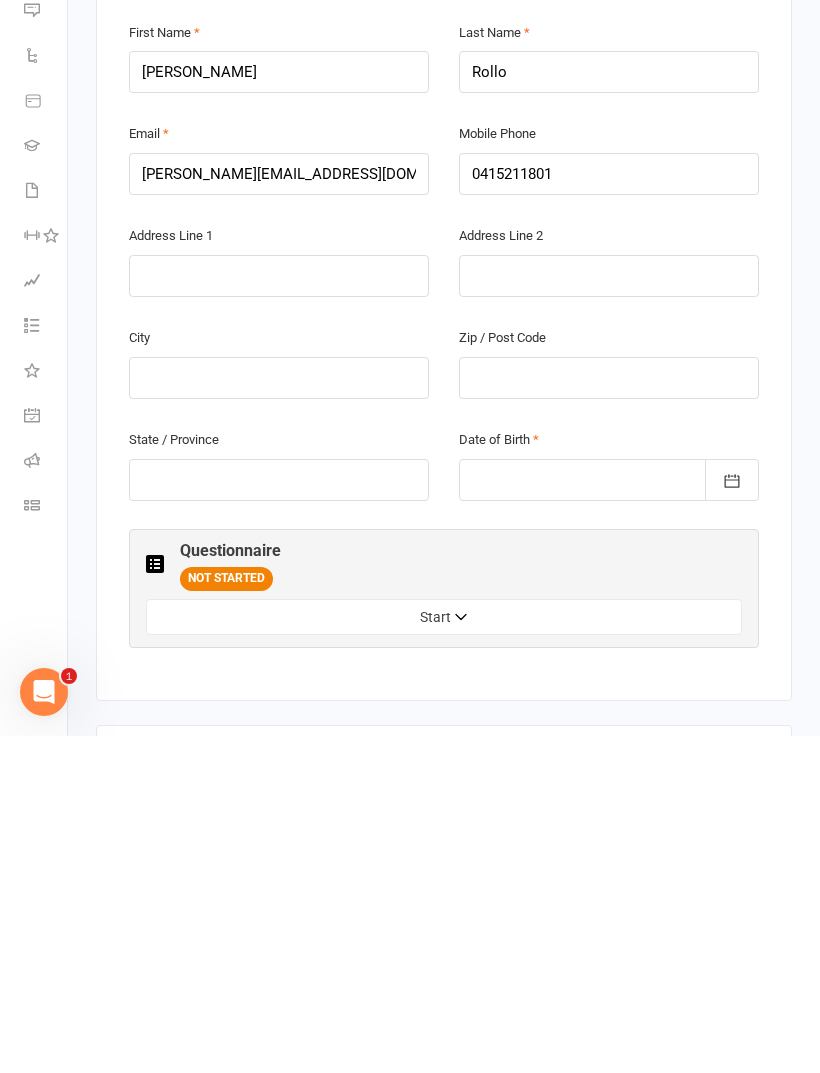 click at bounding box center (609, 817) 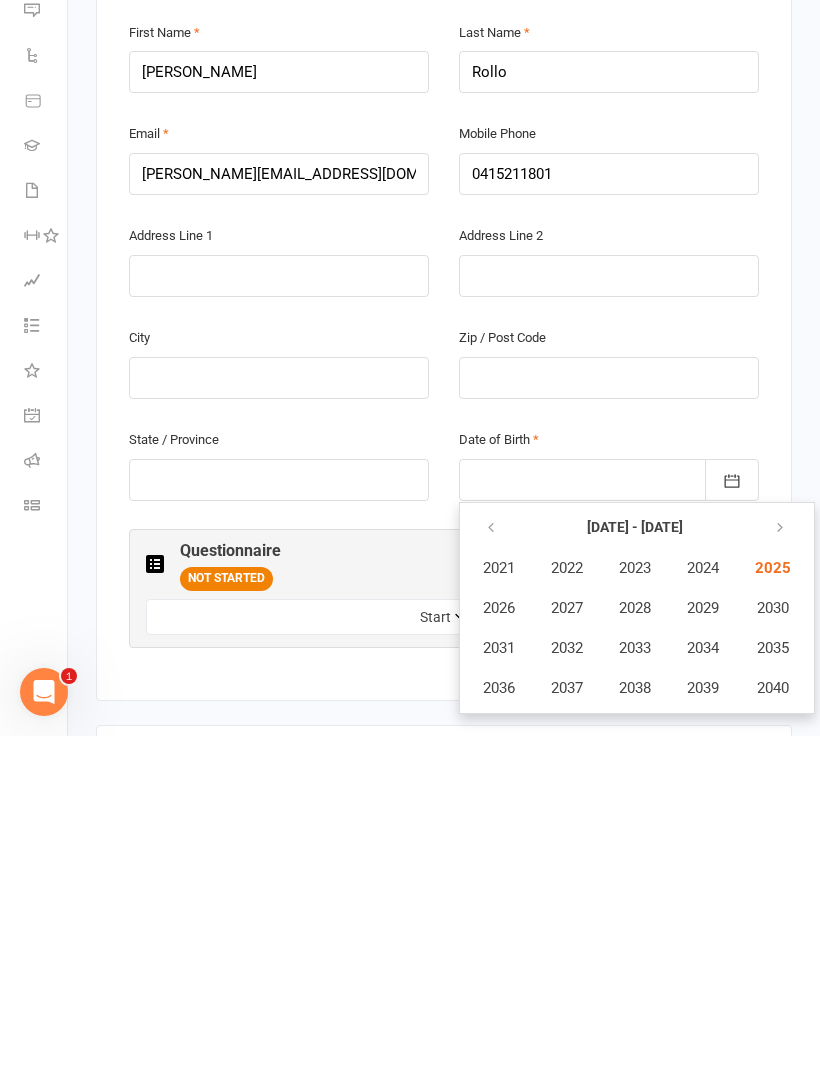 scroll, scrollTop: 512, scrollLeft: 0, axis: vertical 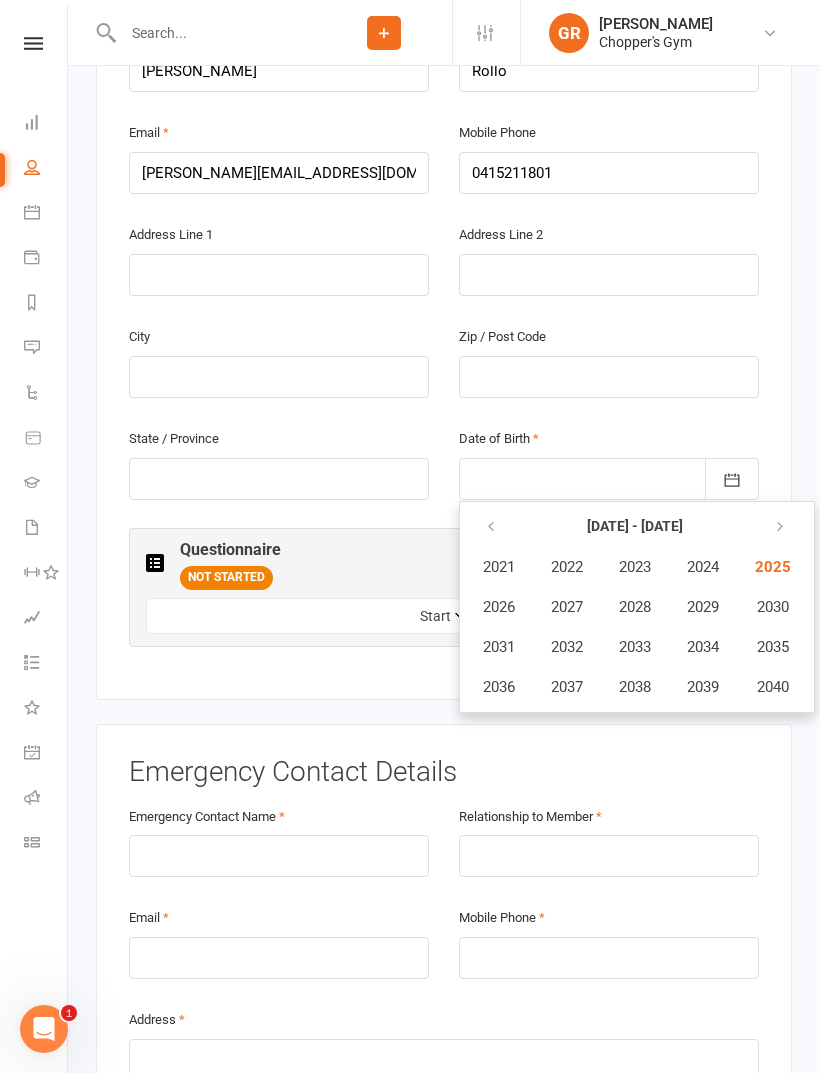 click at bounding box center (609, 479) 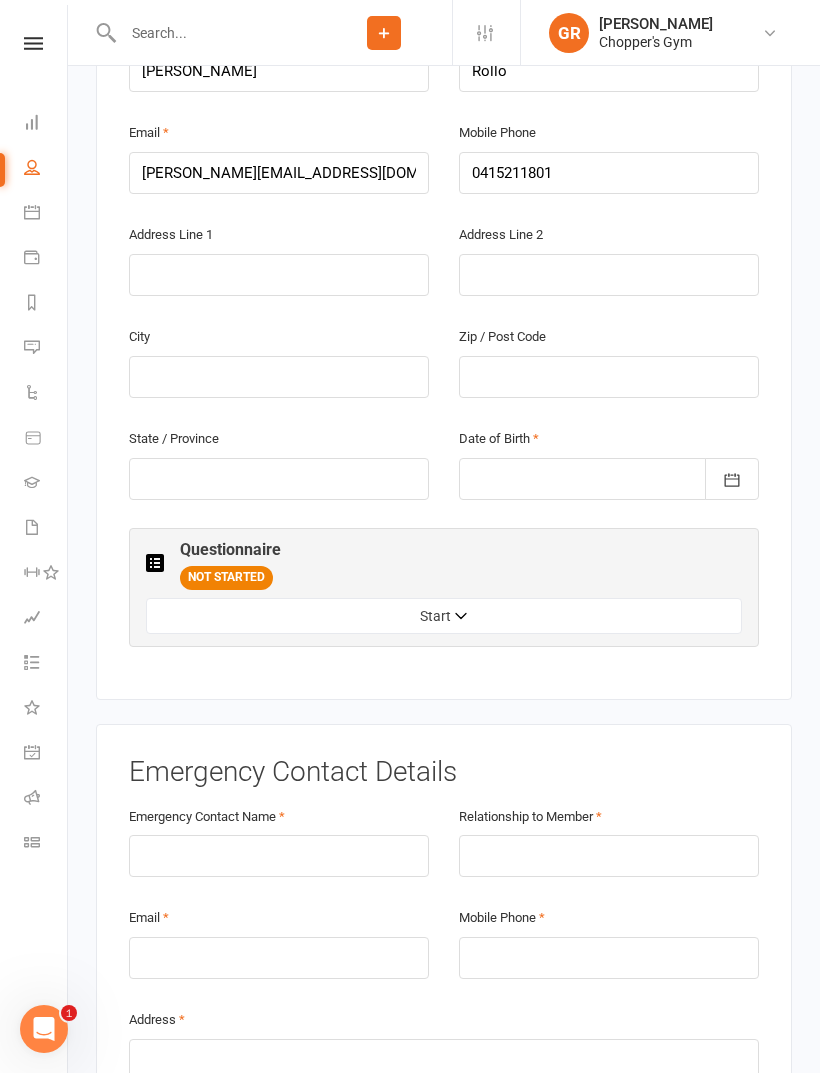 click at bounding box center (609, 479) 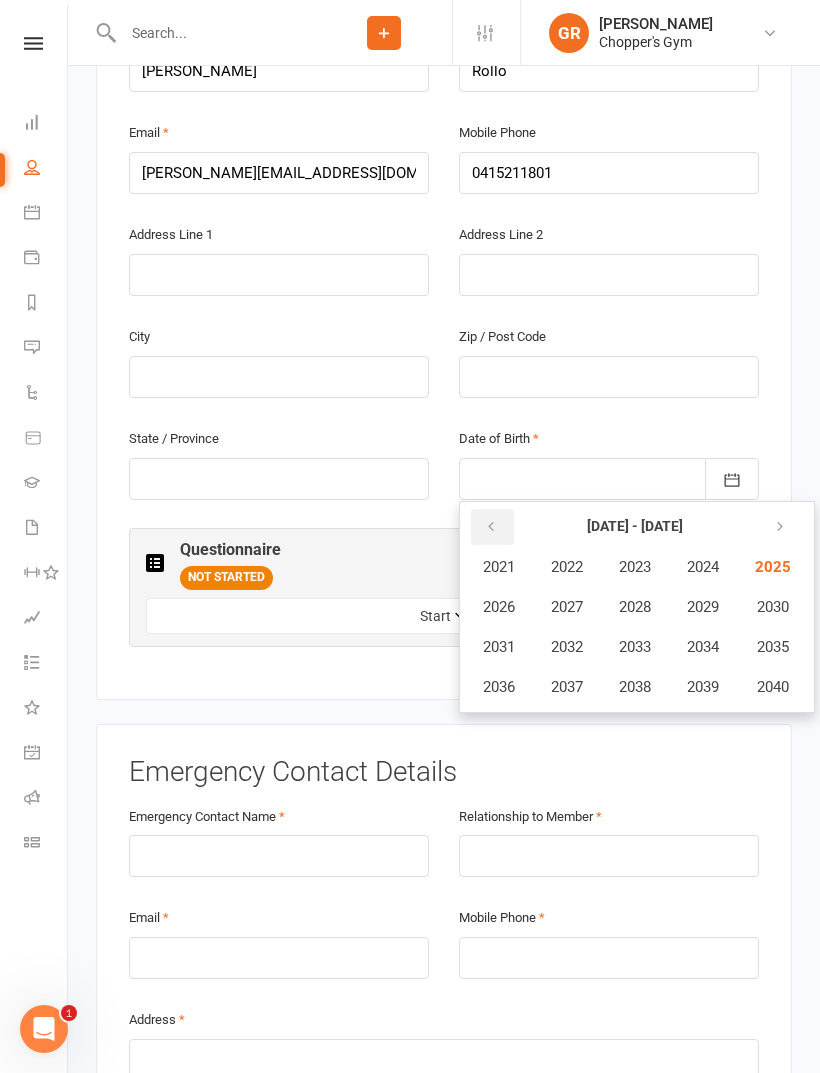 click at bounding box center (491, 527) 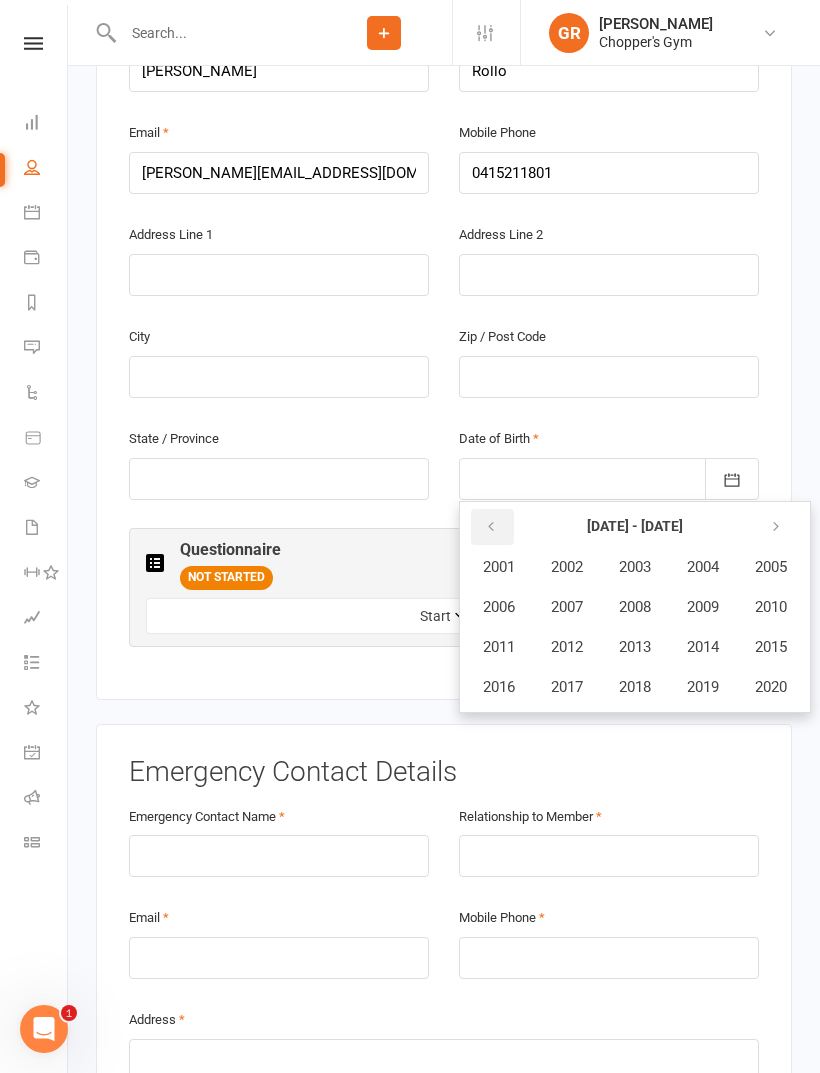 click at bounding box center (491, 527) 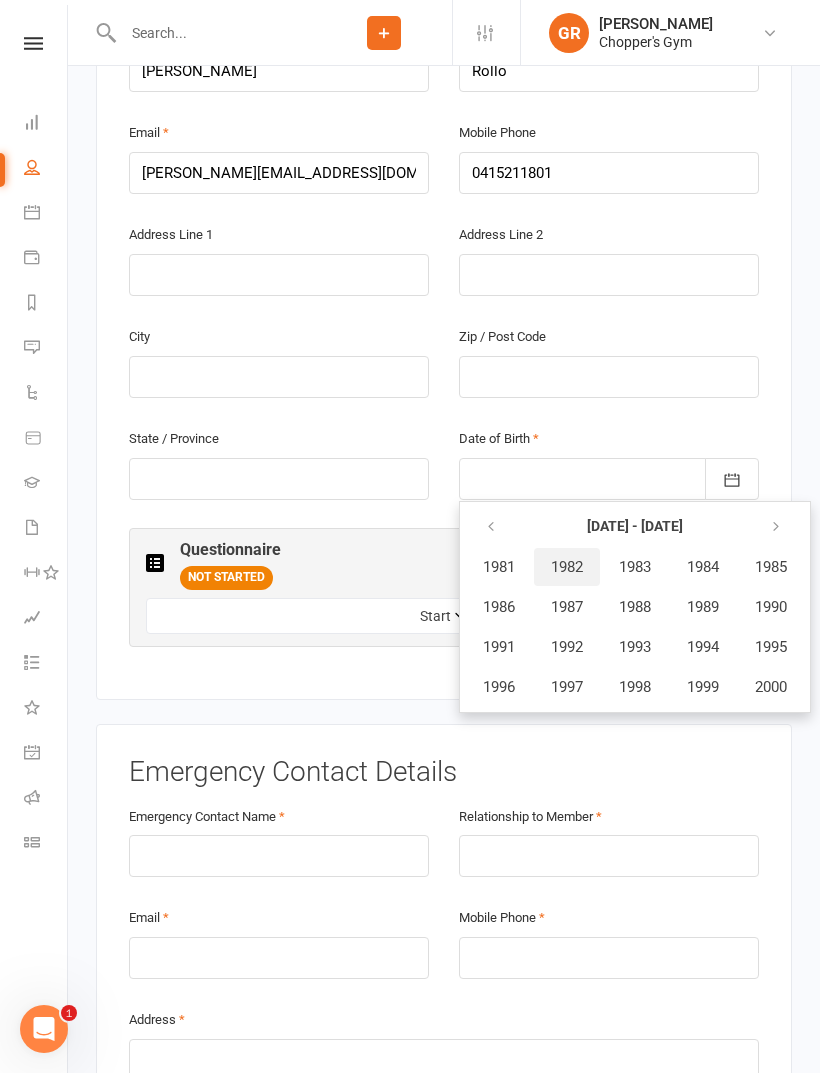 click on "1982" at bounding box center (567, 567) 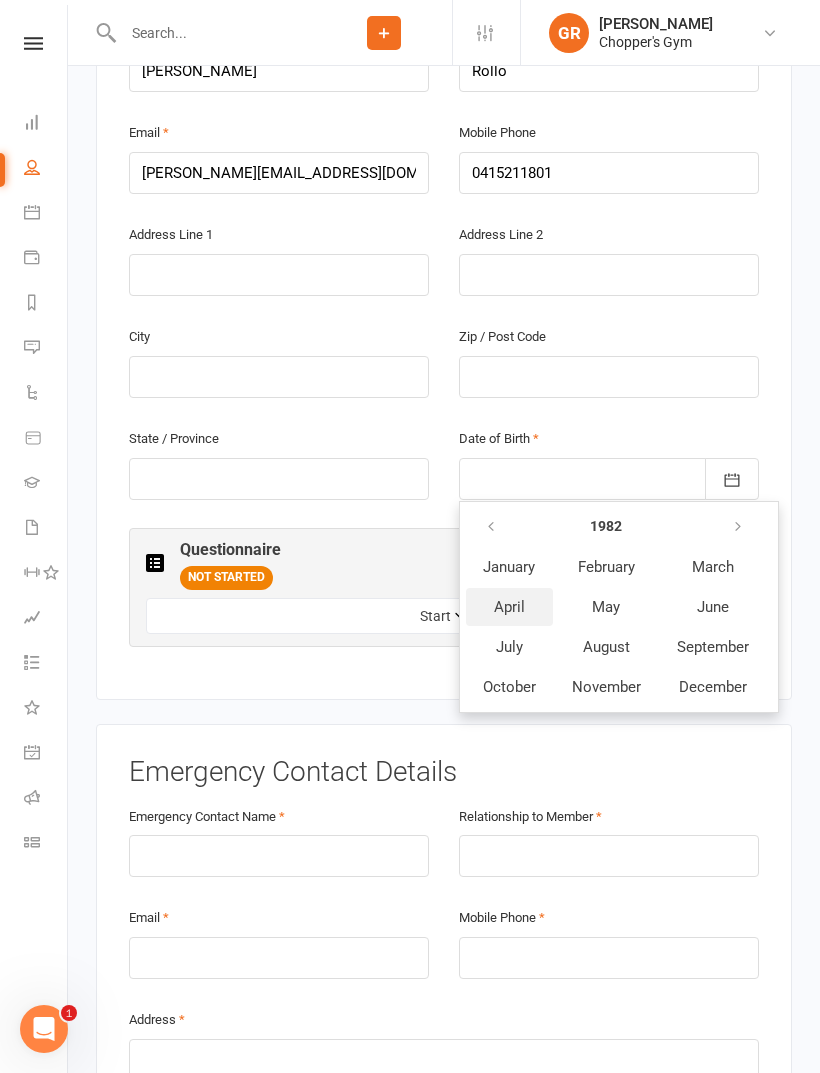 click on "April" at bounding box center (509, 607) 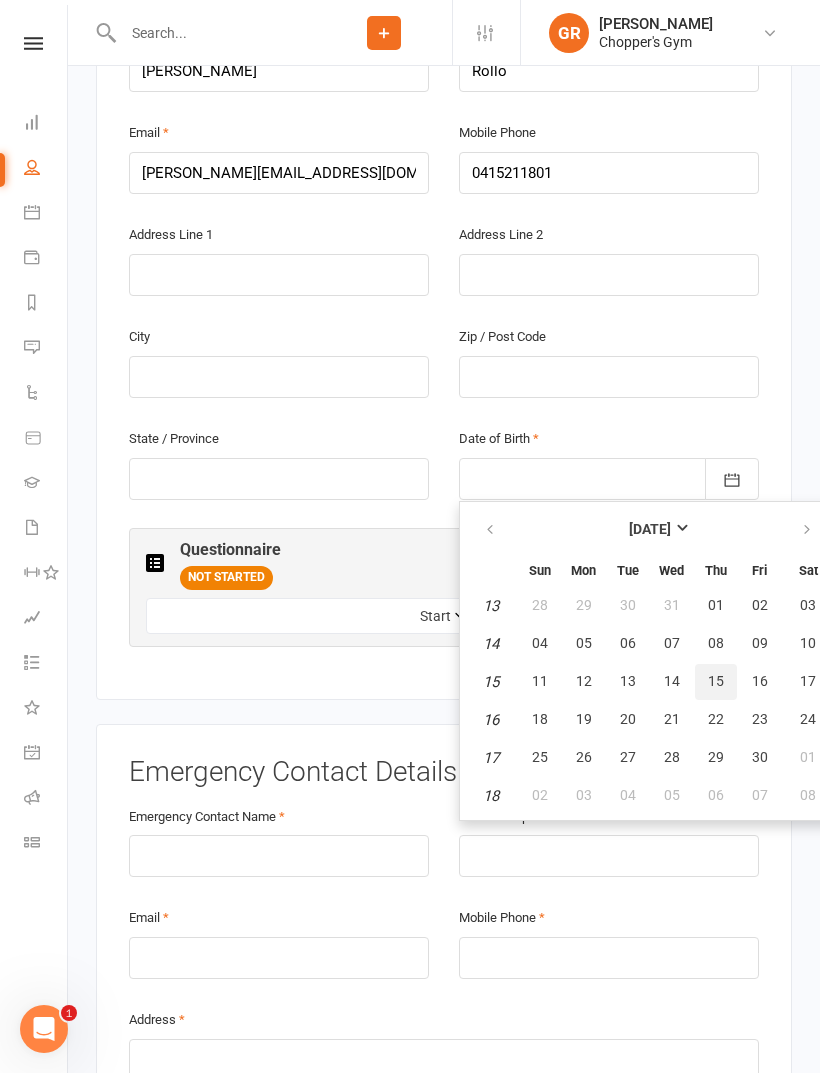 click on "15" at bounding box center [716, 681] 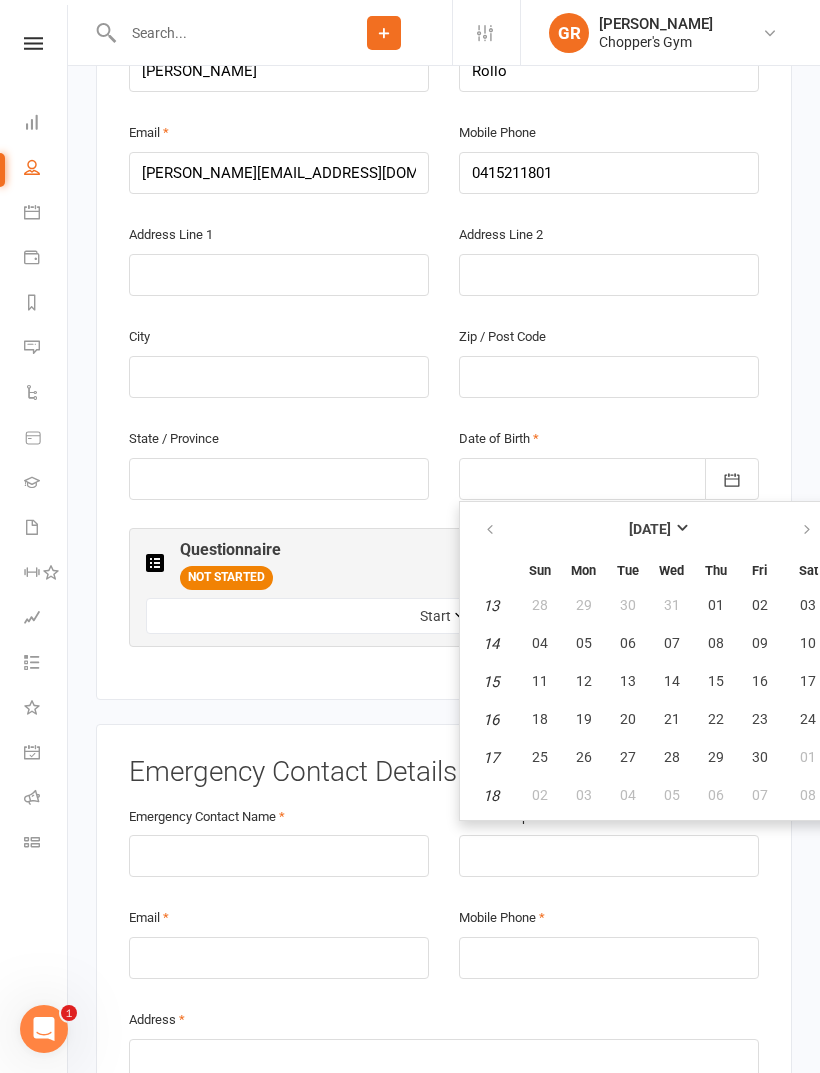 type on "15 Apr 1982" 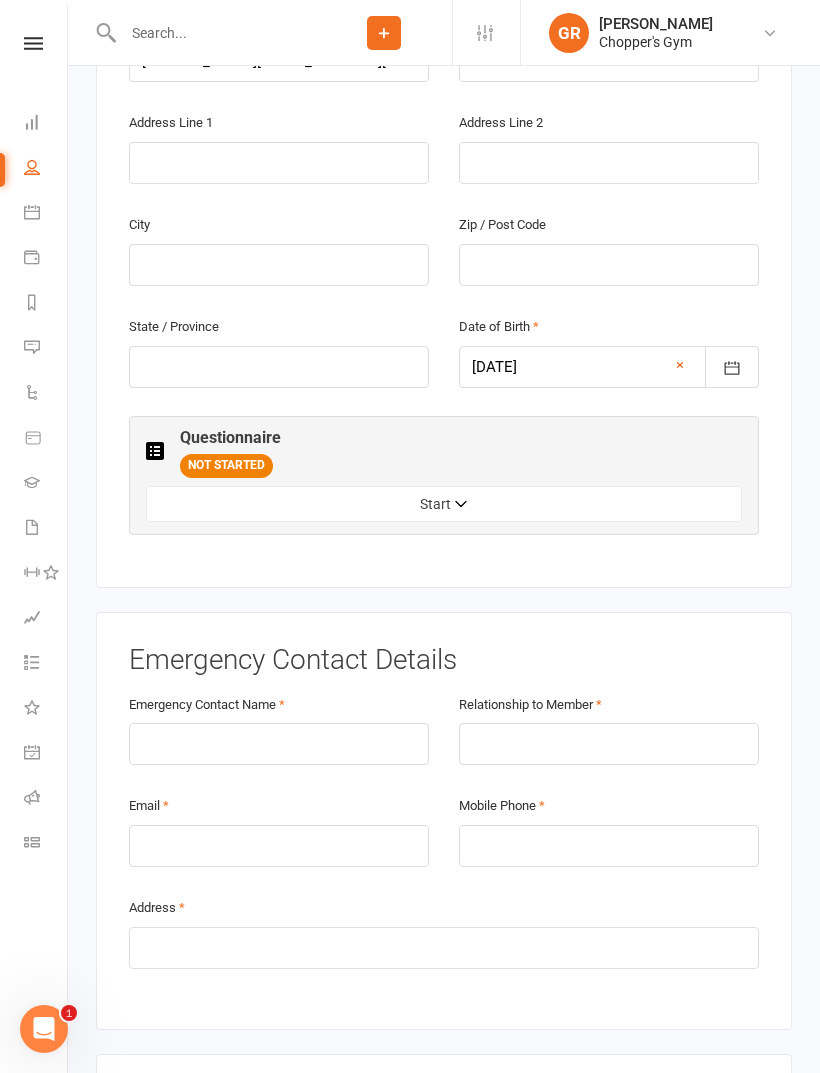 scroll, scrollTop: 628, scrollLeft: 0, axis: vertical 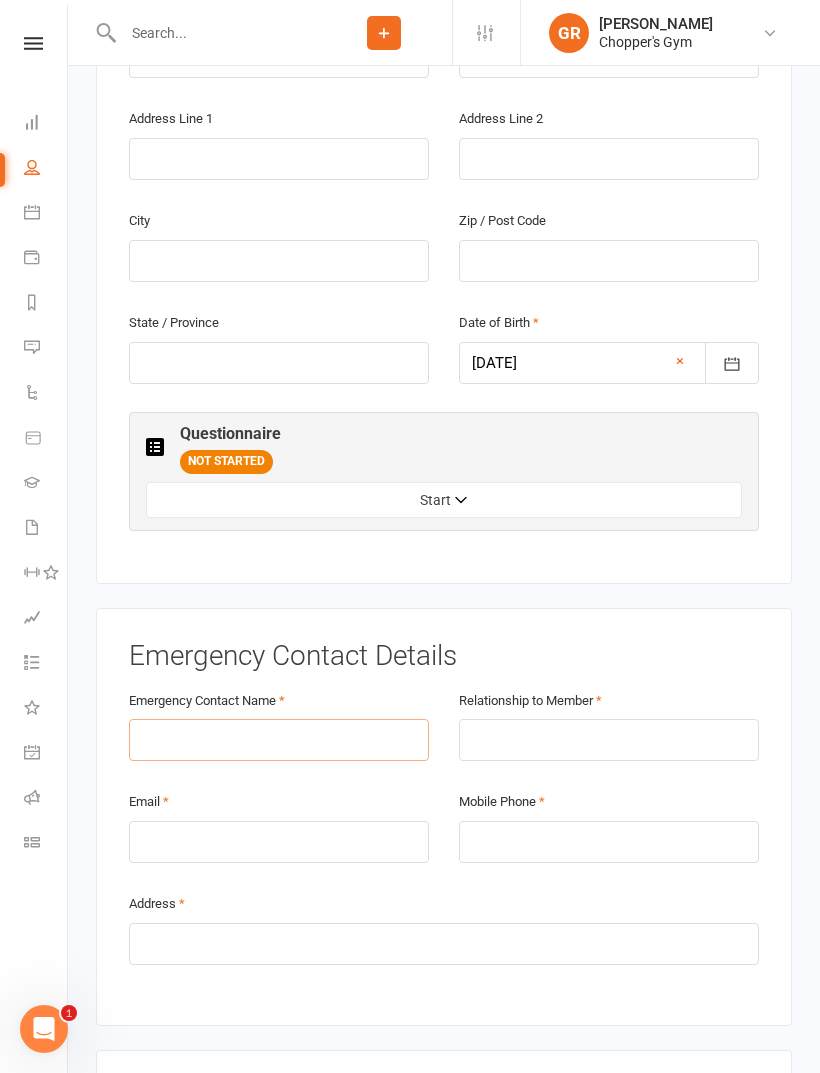 click at bounding box center [279, 740] 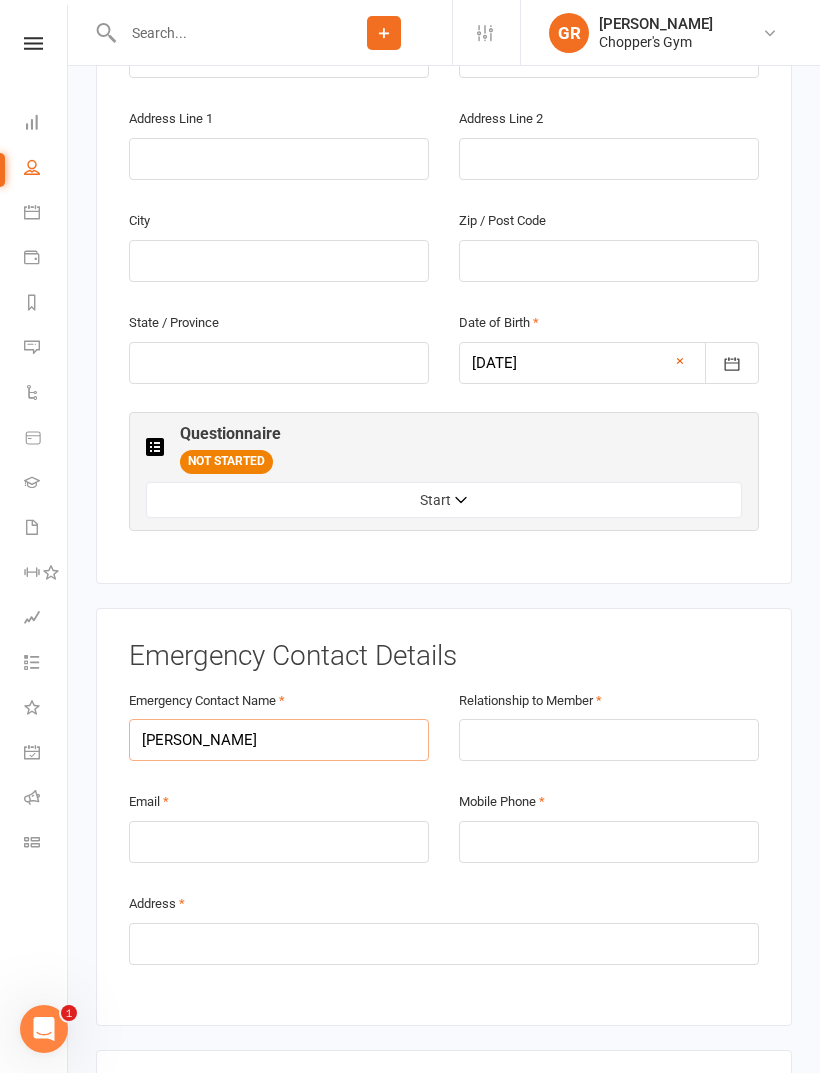 type on "Marit Hamer" 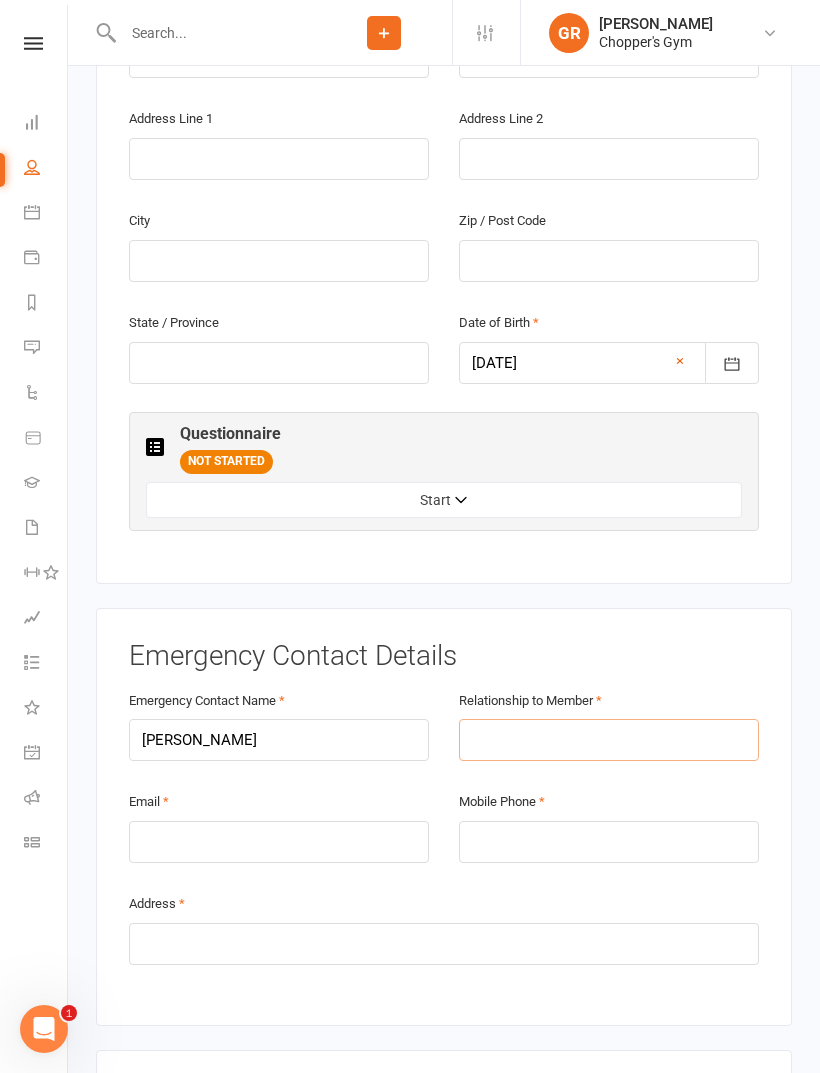 click at bounding box center (609, 740) 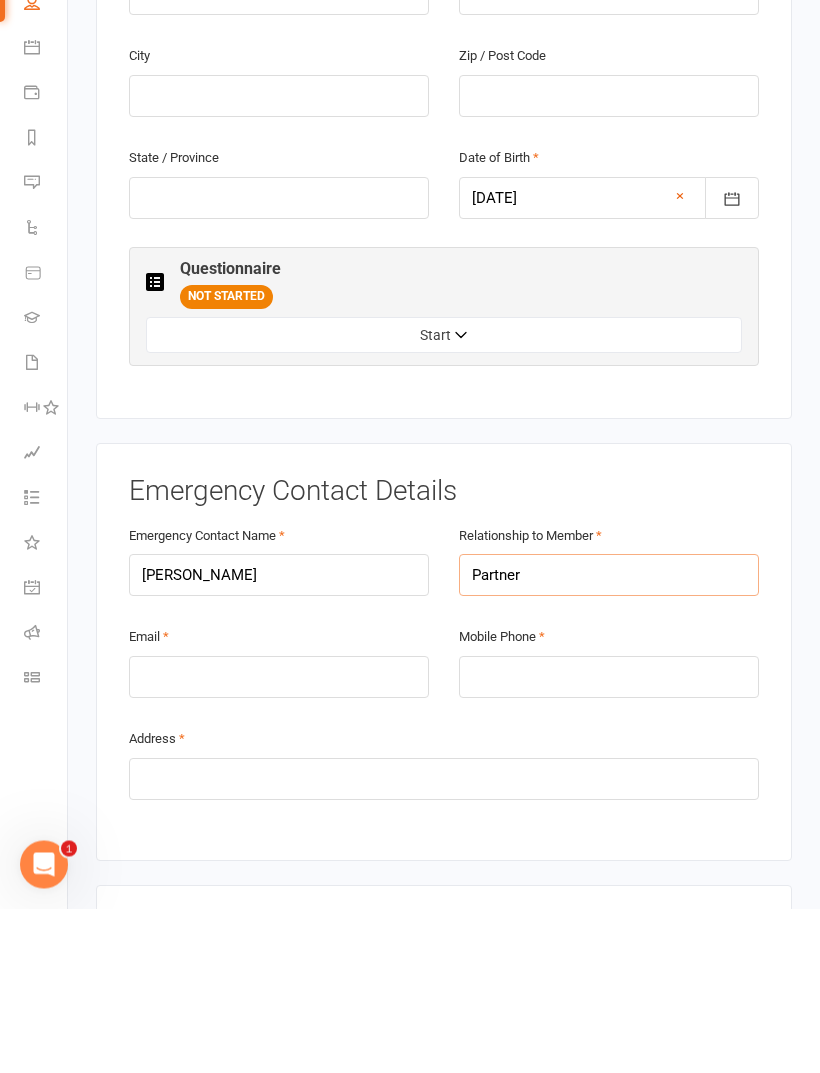 type on "Partner" 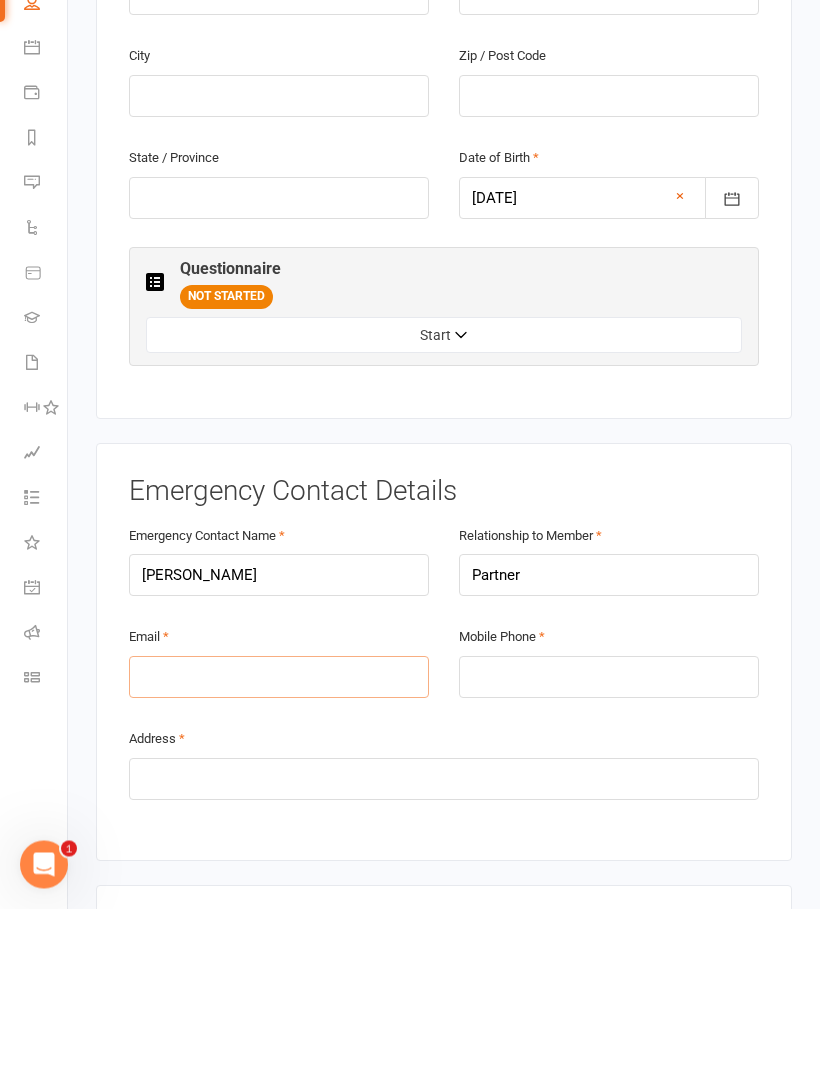 click at bounding box center (279, 842) 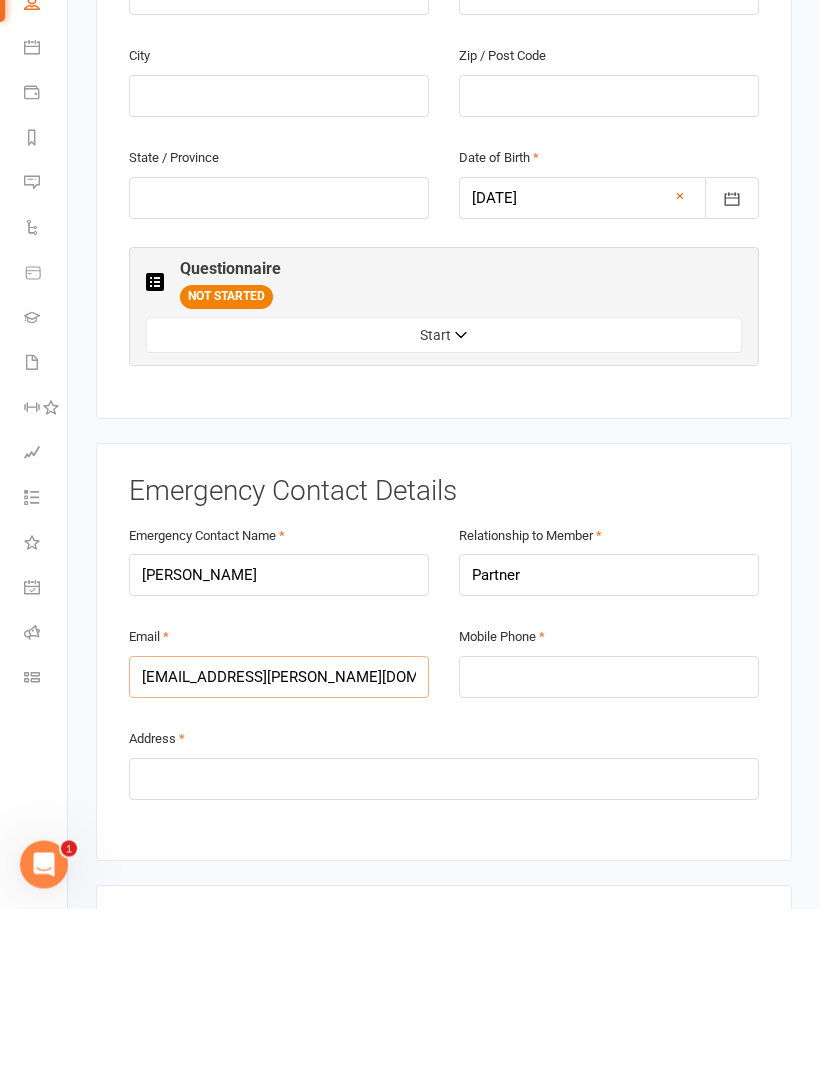 type on "marit.hamer@gmail.com" 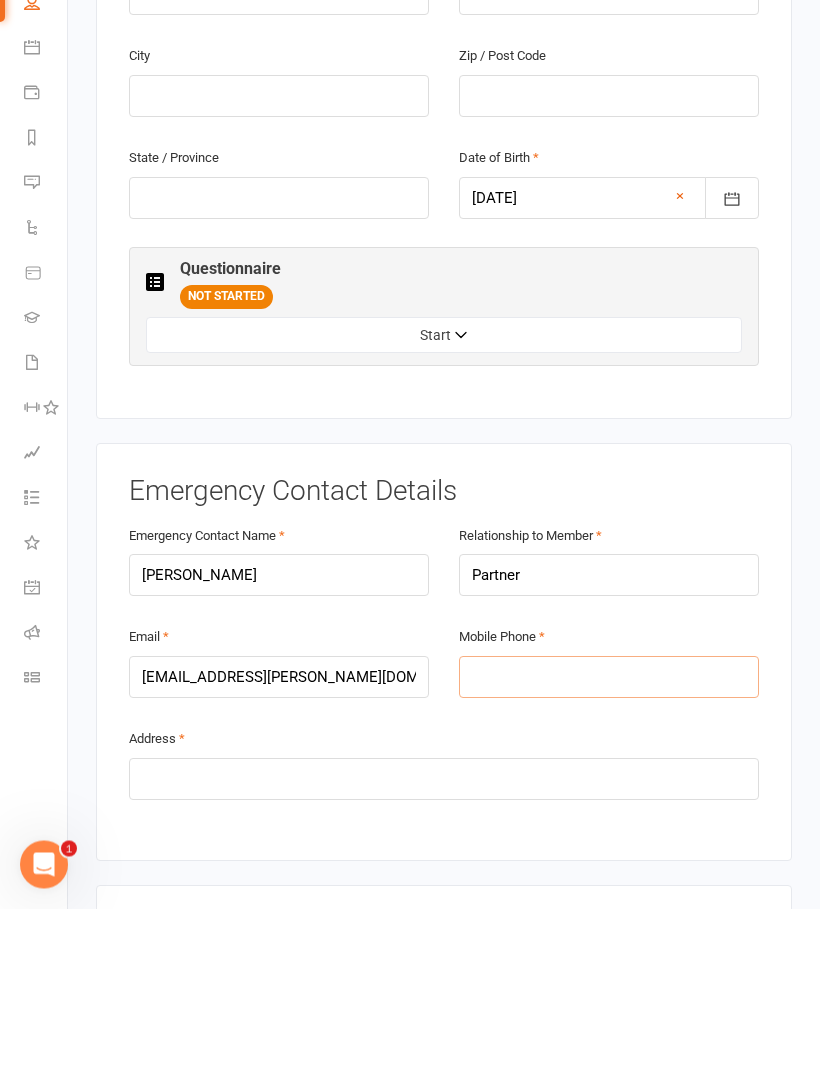 click at bounding box center (609, 842) 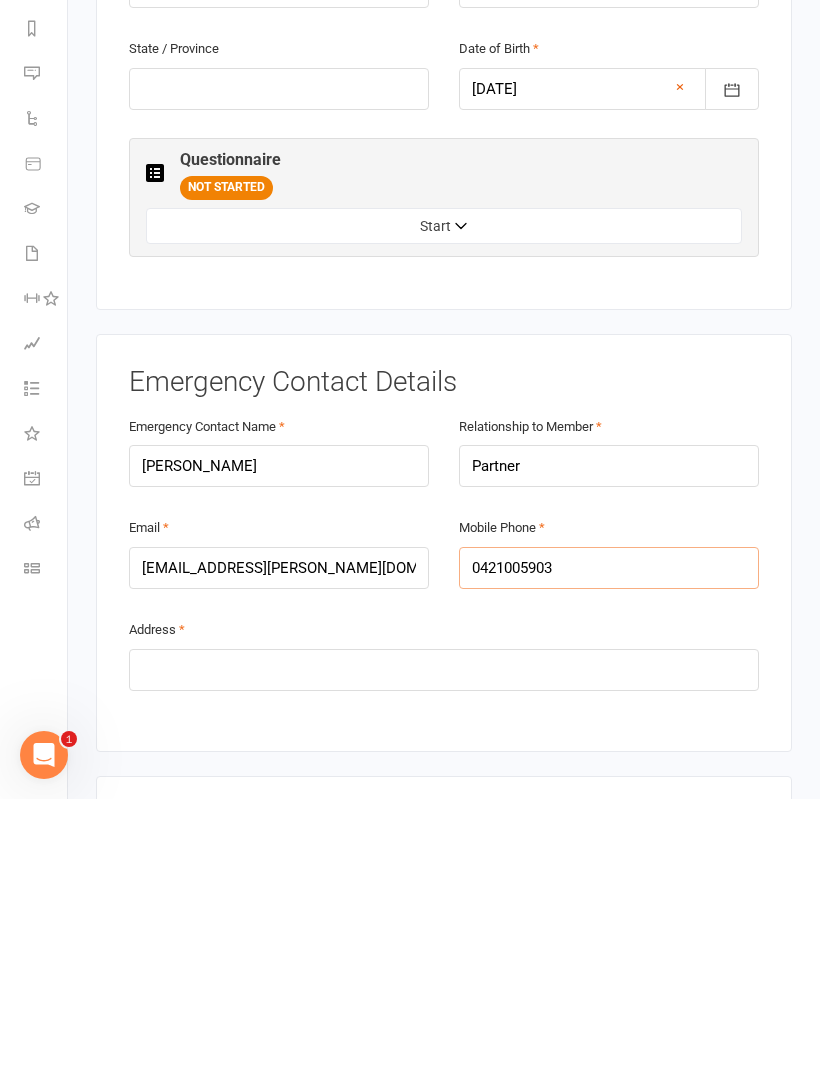 type on "0421005903" 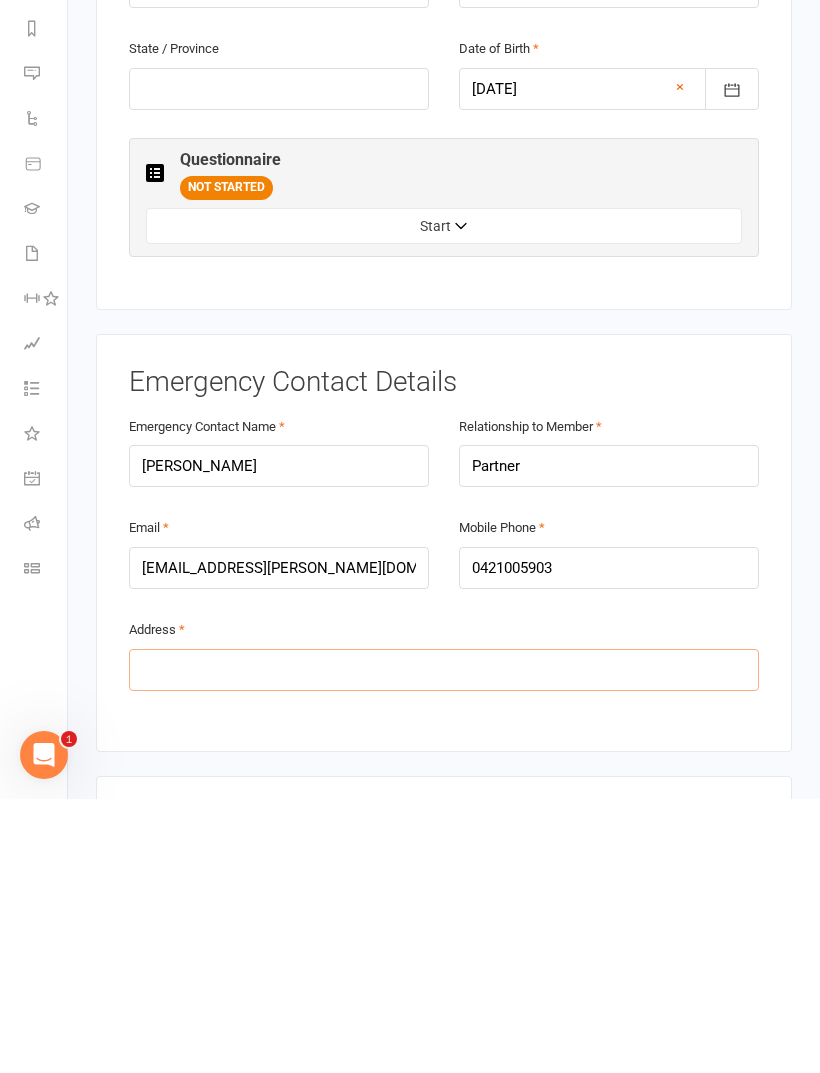 click at bounding box center (444, 944) 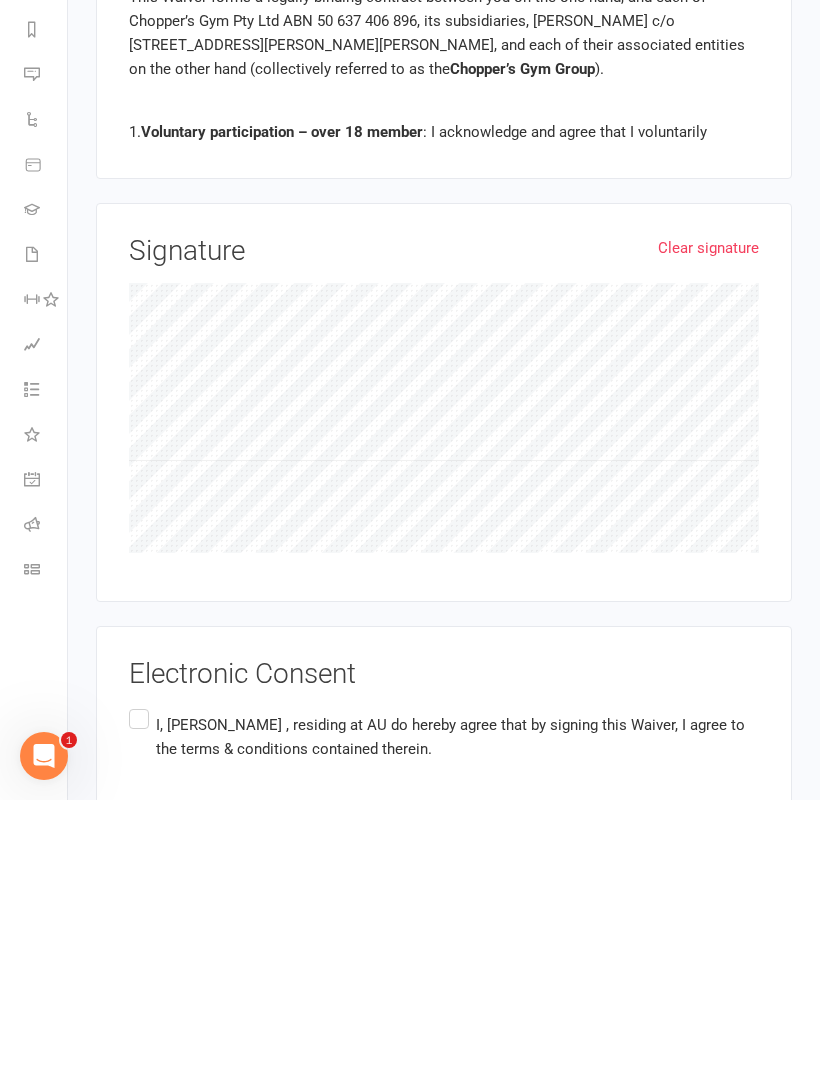 scroll, scrollTop: 1652, scrollLeft: 0, axis: vertical 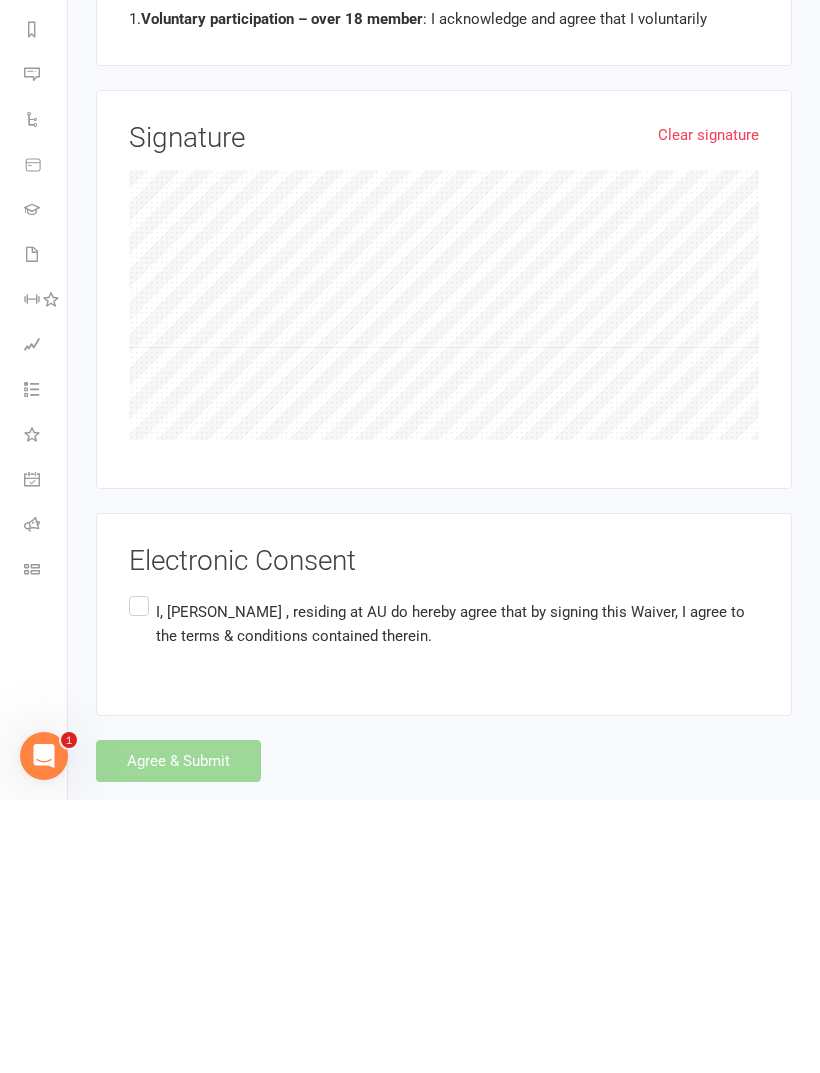 type on "7 Morning street, Gundaroo" 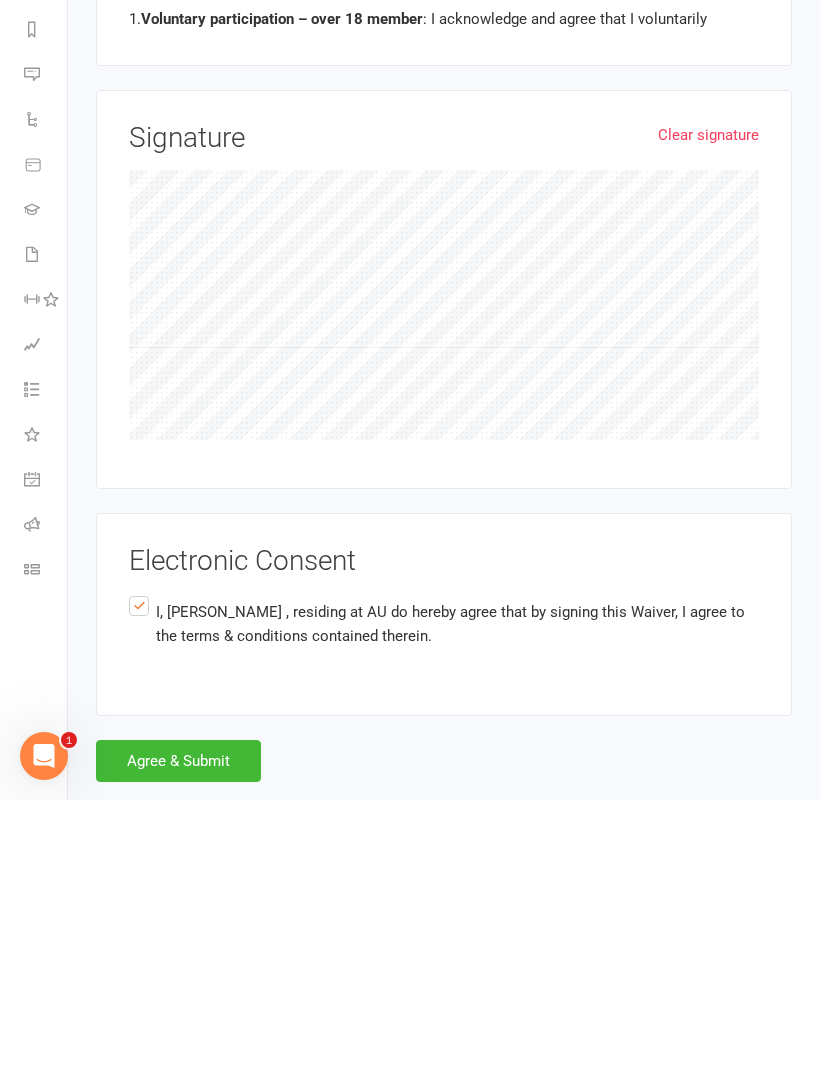 scroll, scrollTop: 1588, scrollLeft: 0, axis: vertical 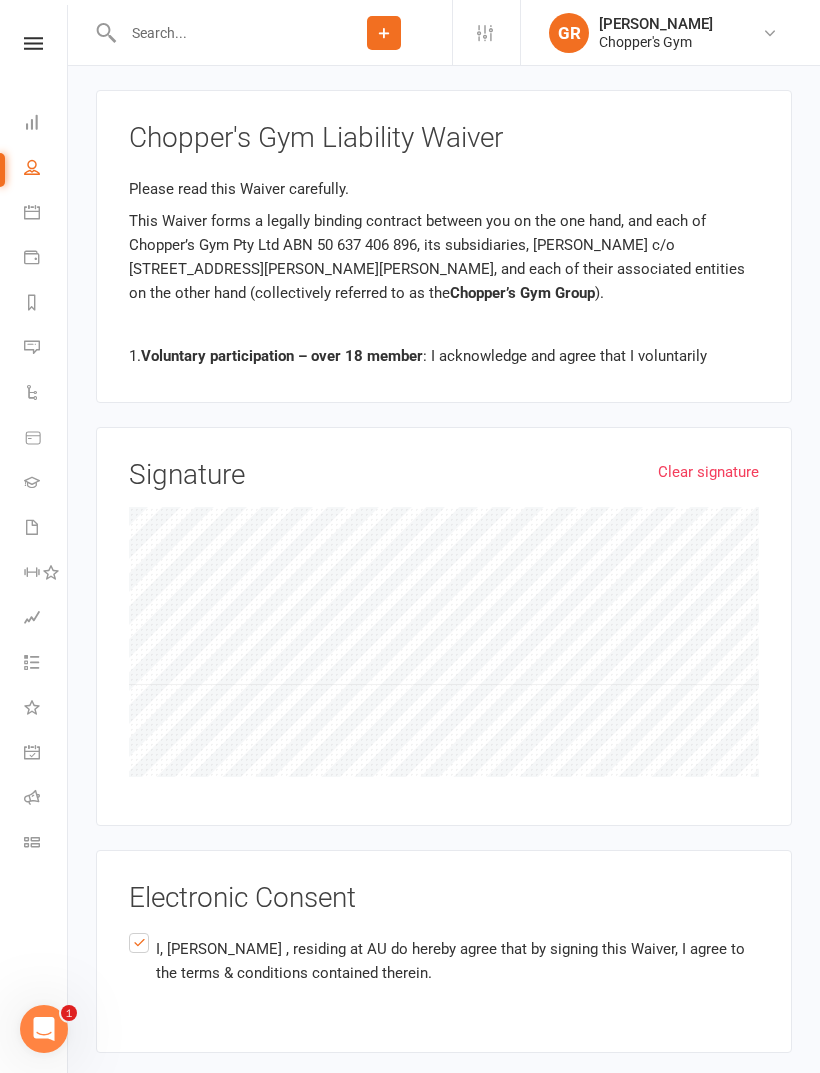 click on "Agree & Submit" at bounding box center [178, 1098] 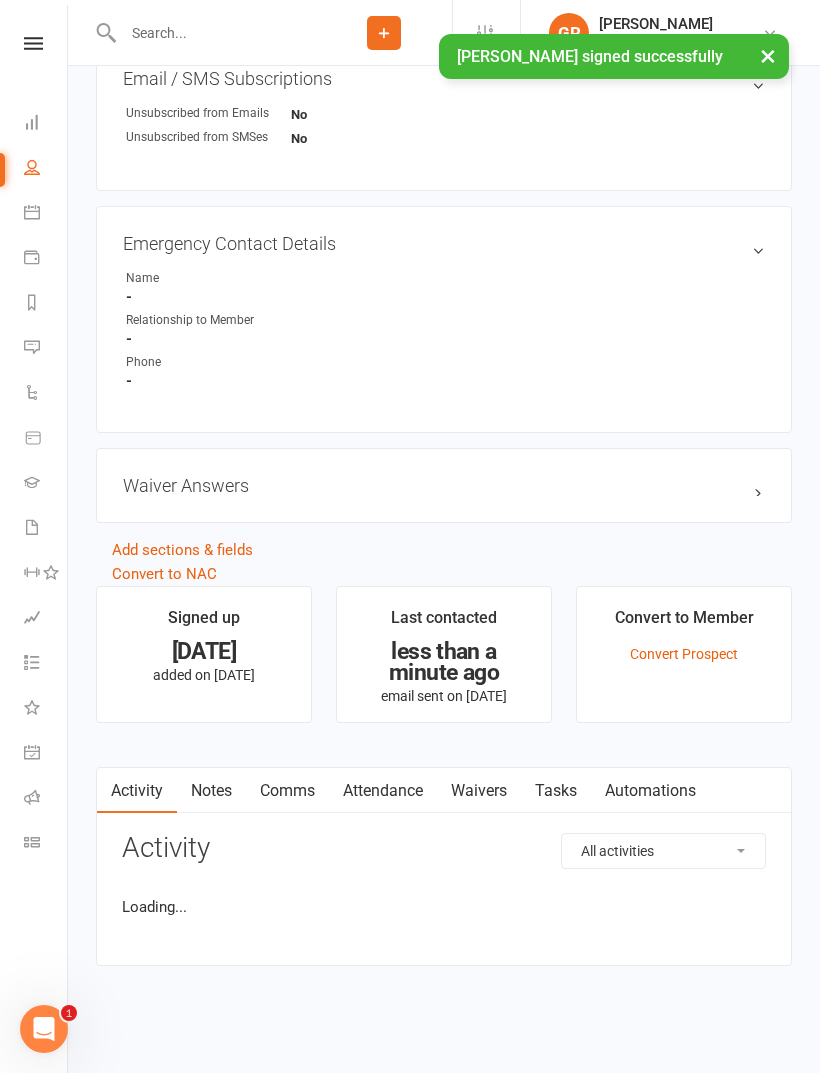 scroll, scrollTop: 0, scrollLeft: 0, axis: both 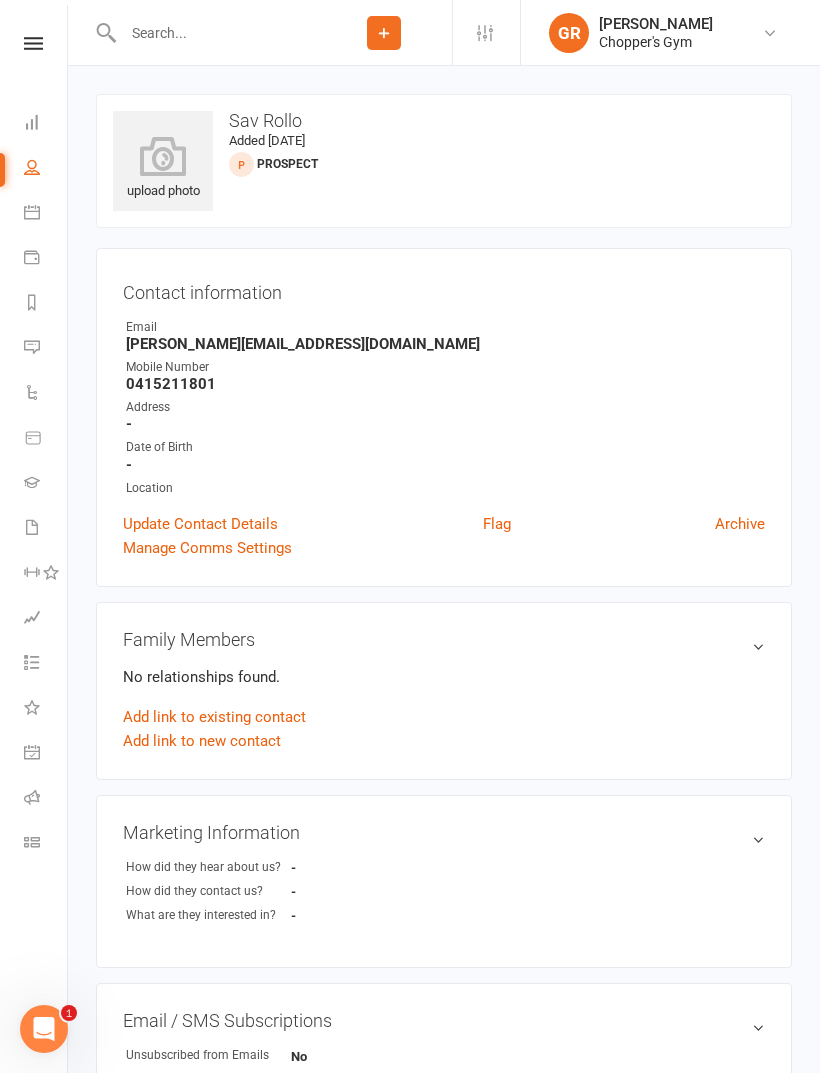 click on "Calendar" at bounding box center [46, 214] 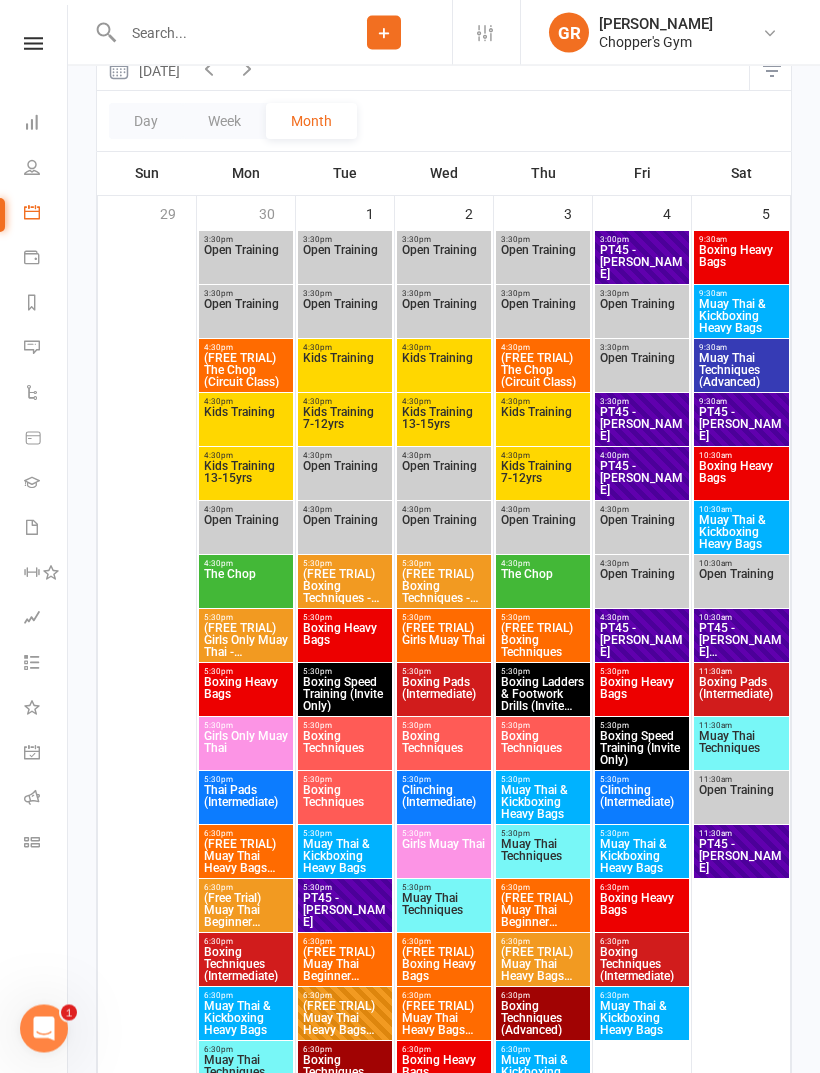 scroll, scrollTop: 246, scrollLeft: 0, axis: vertical 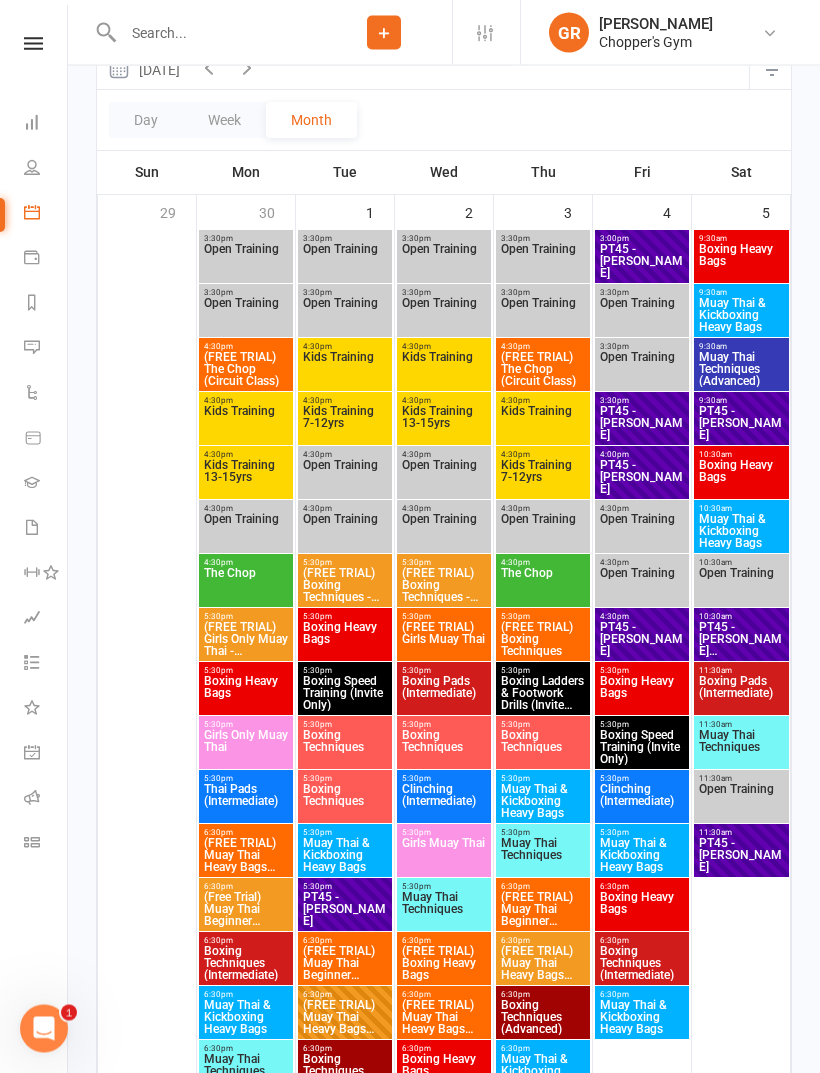 click on "Boxing Techniques" at bounding box center (543, 748) 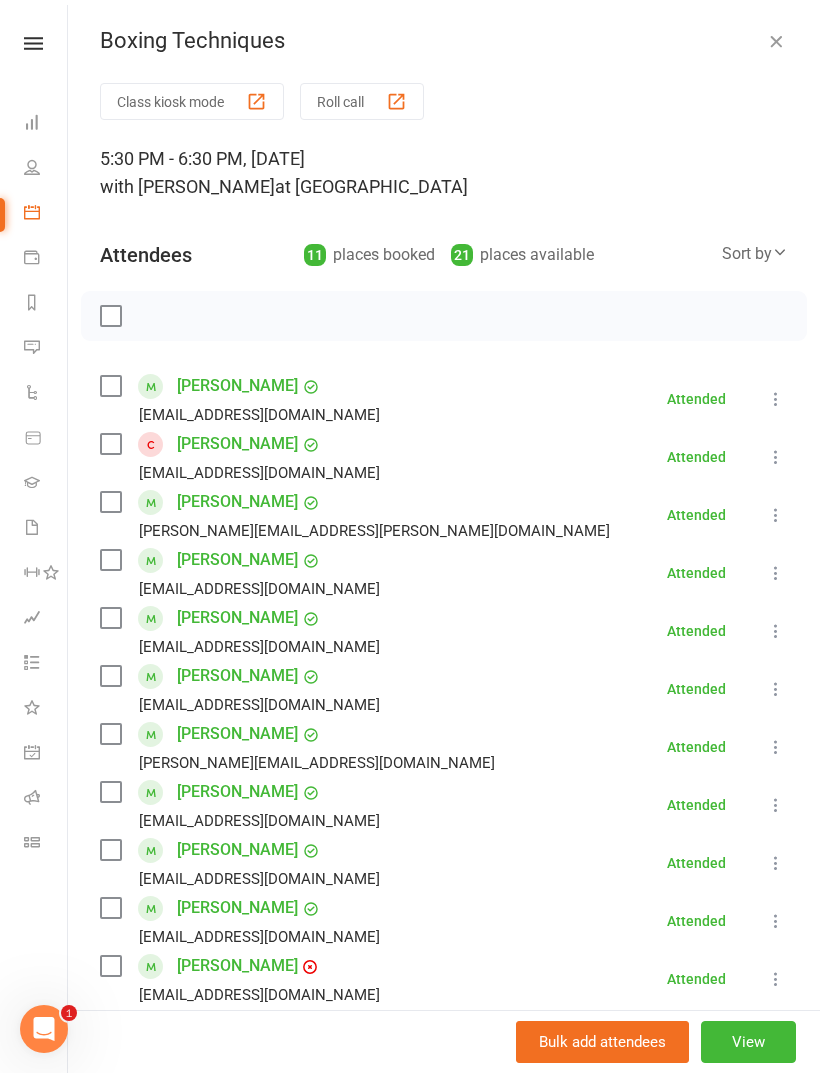 scroll, scrollTop: 0, scrollLeft: 0, axis: both 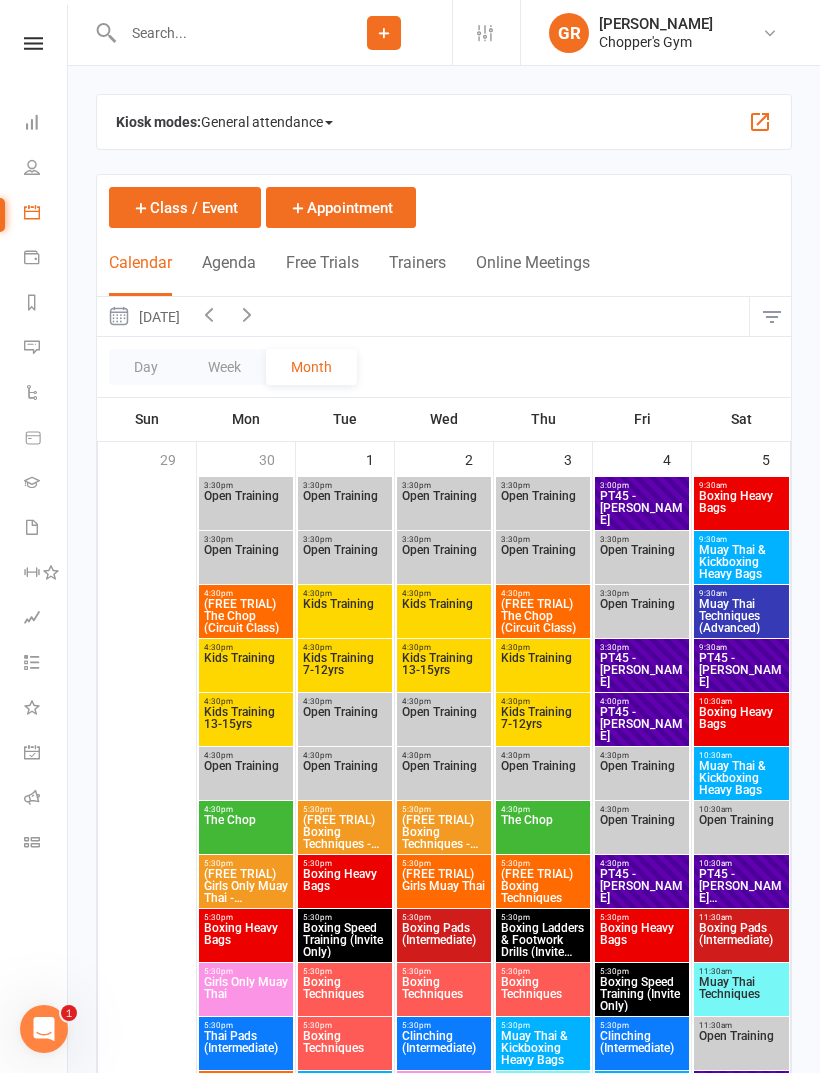click on "(FREE TRIAL)  Boxing Techniques" at bounding box center [543, 886] 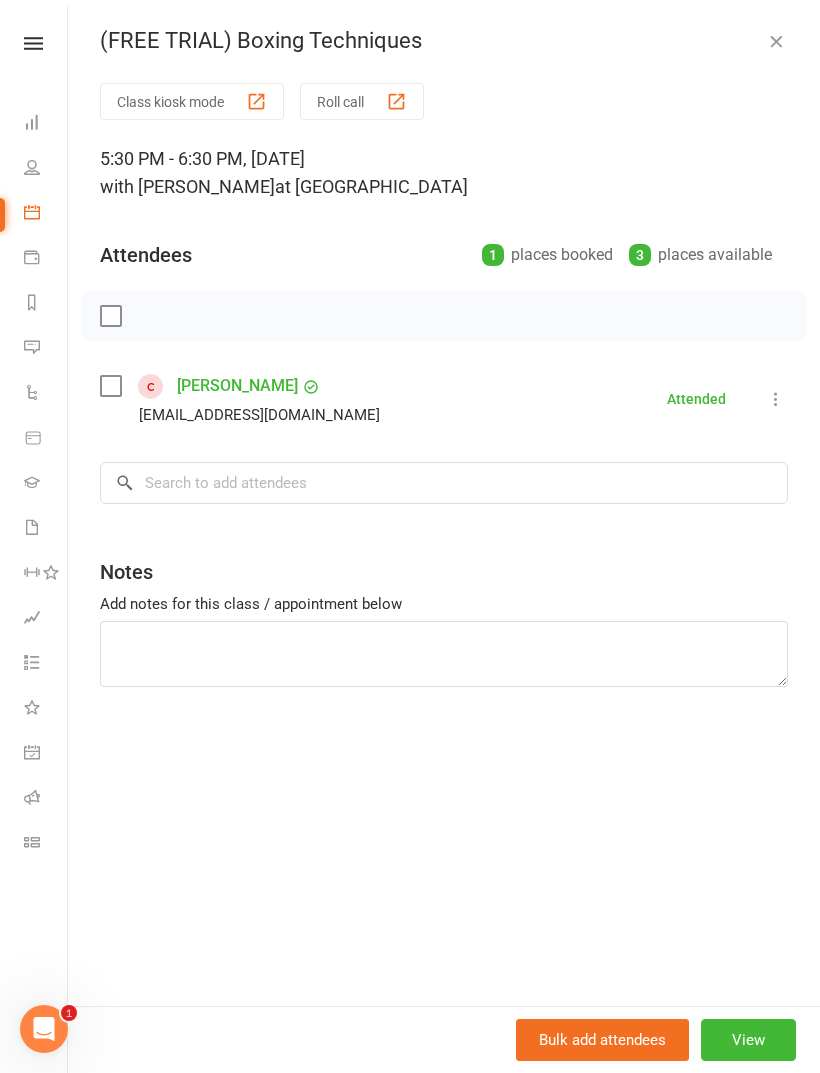 click at bounding box center (776, 41) 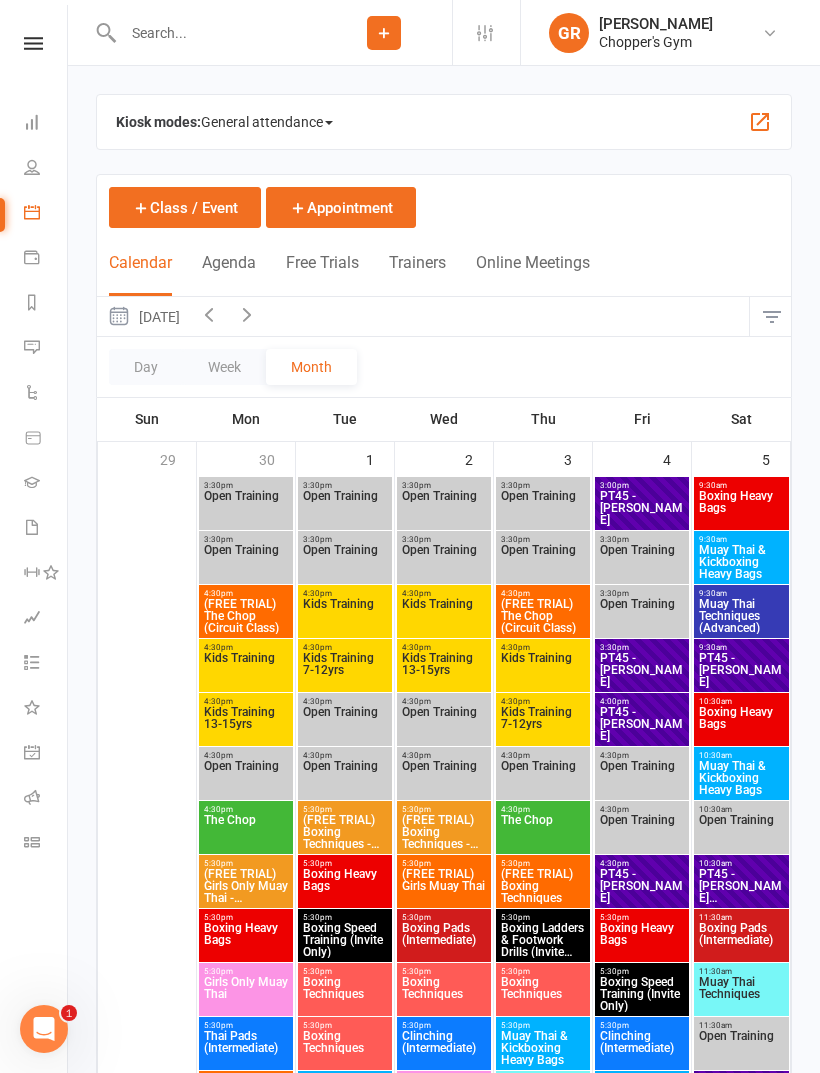 click at bounding box center [771, 317] 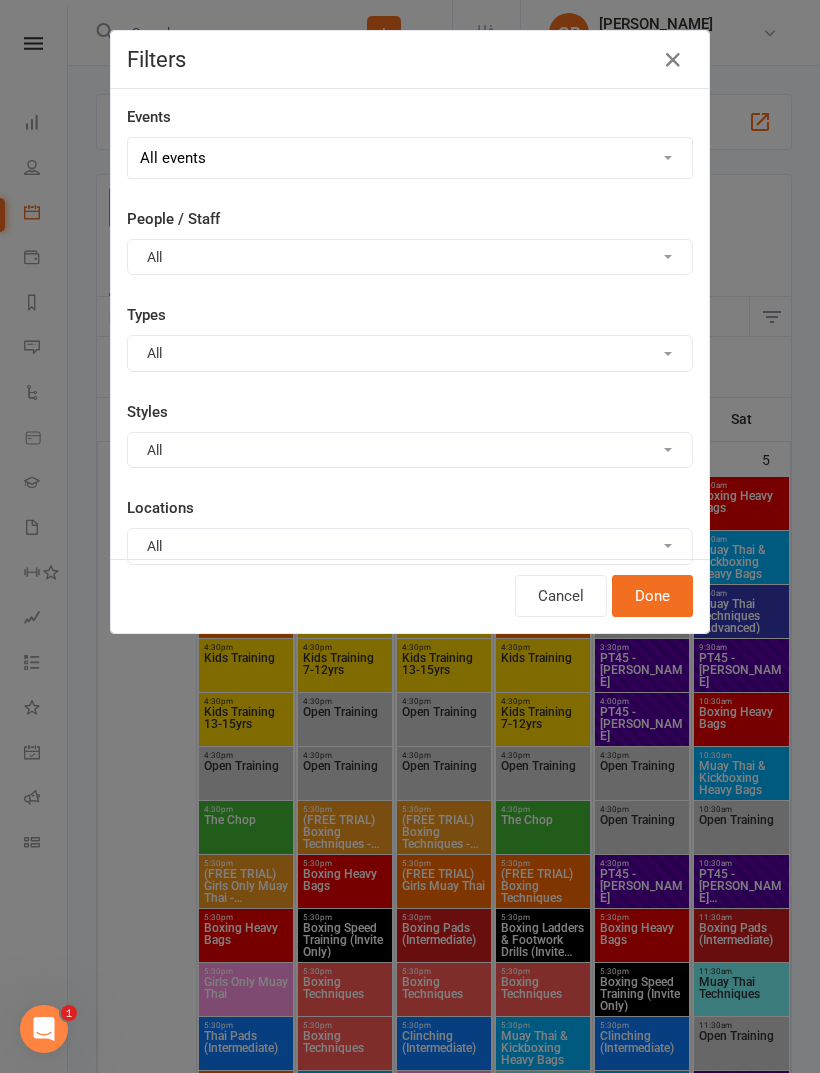 click on "Locations All  Show all Gym Area Muay Thai Area Belconnen Dickson" at bounding box center [410, 530] 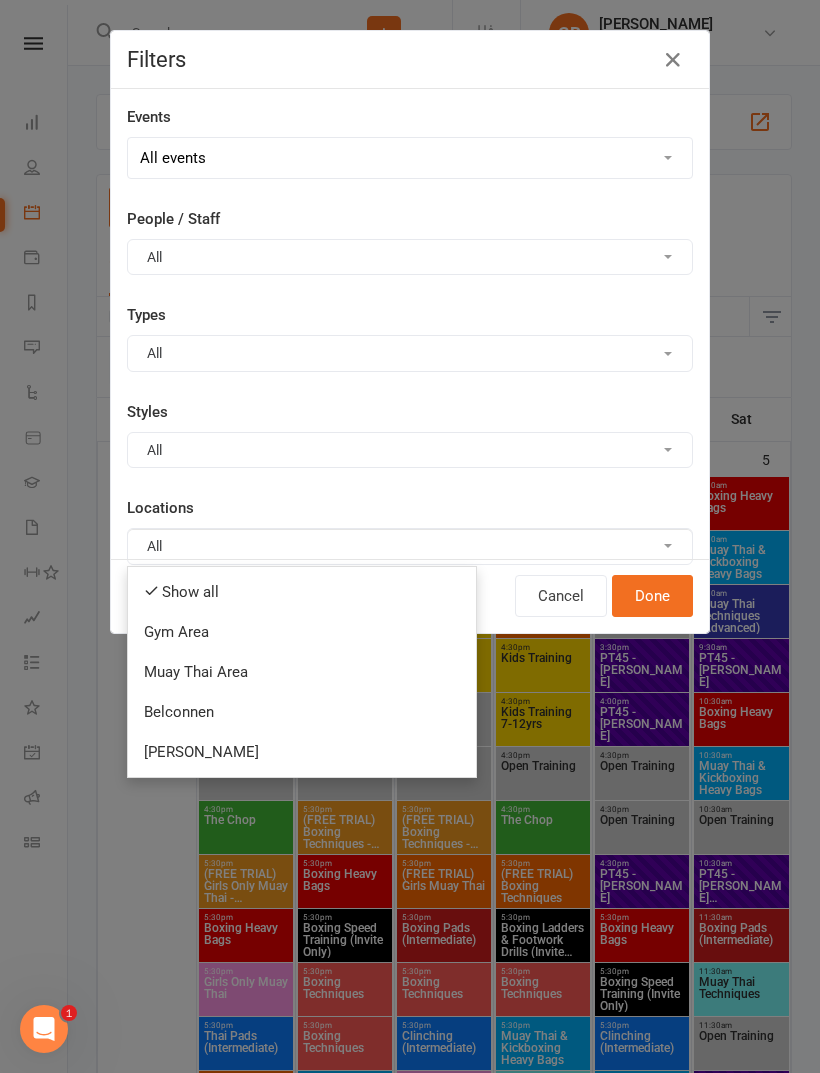 click on "[PERSON_NAME]" at bounding box center [302, 752] 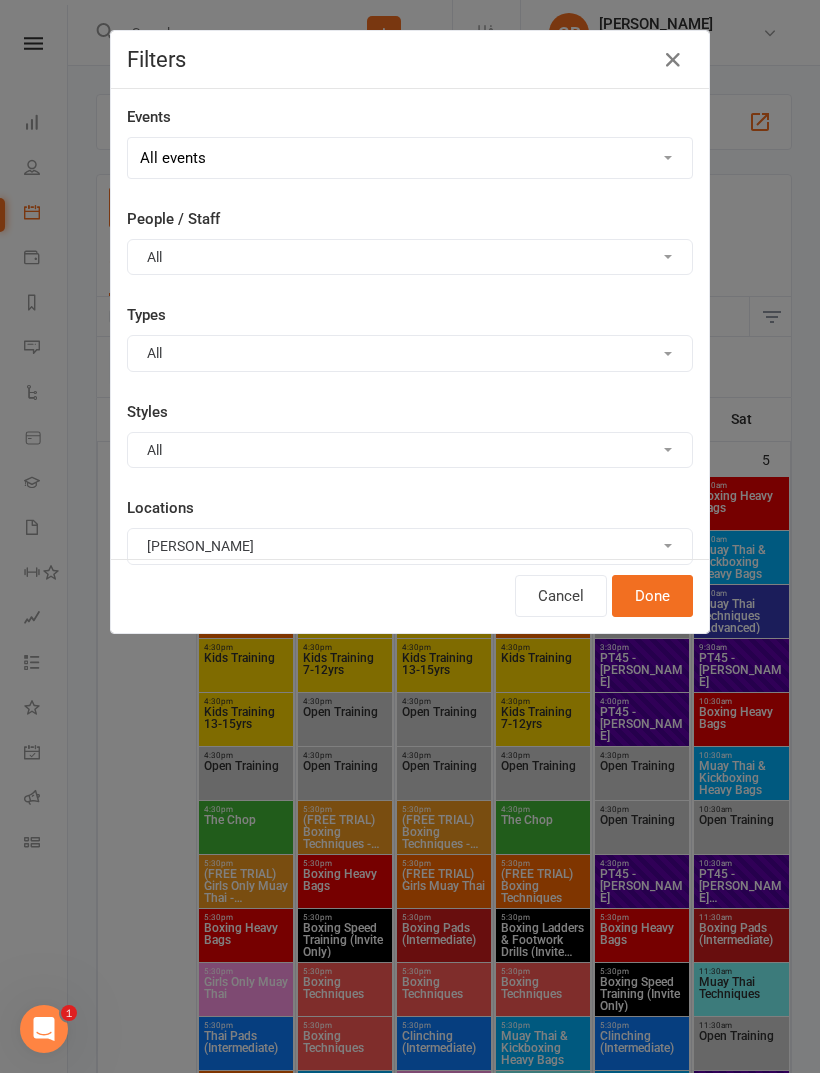 click on "Done" at bounding box center (652, 596) 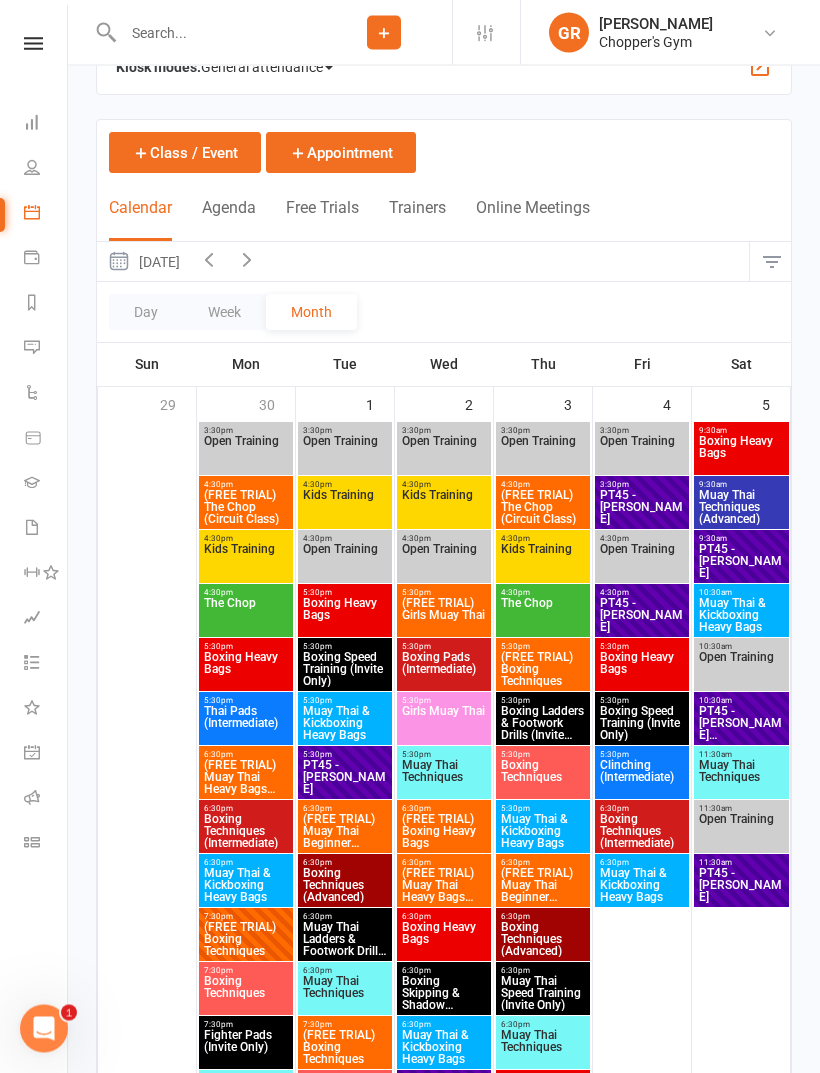click on "[DATE]" at bounding box center (143, 262) 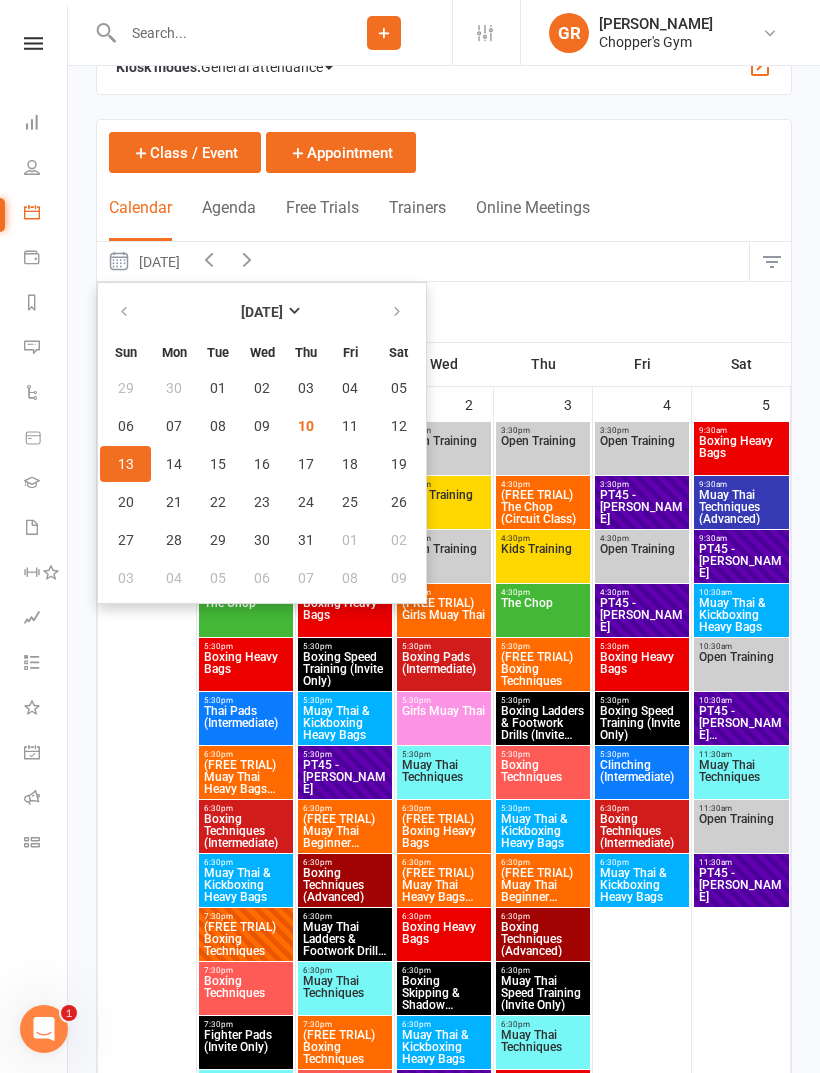 click on "Day Week Month July 2025
July 2025
Sun Mon Tue Wed Thu Fri Sat
29
30
01
02
03
04
05
06
07
08
09
10
11
12
13
14
15
16
17
18
19
20
21
22
23
24
25
26
27
28
29
30
31
01
02
03" at bounding box center (444, 292) 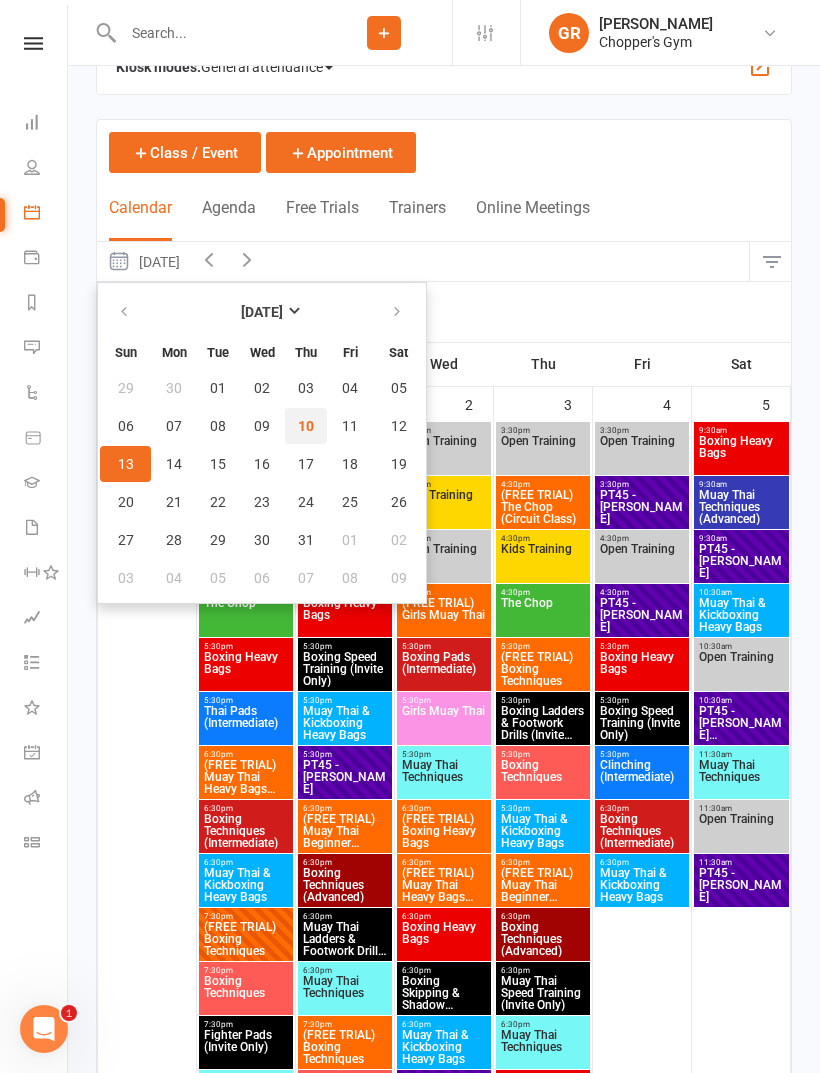 click on "10" at bounding box center [306, 426] 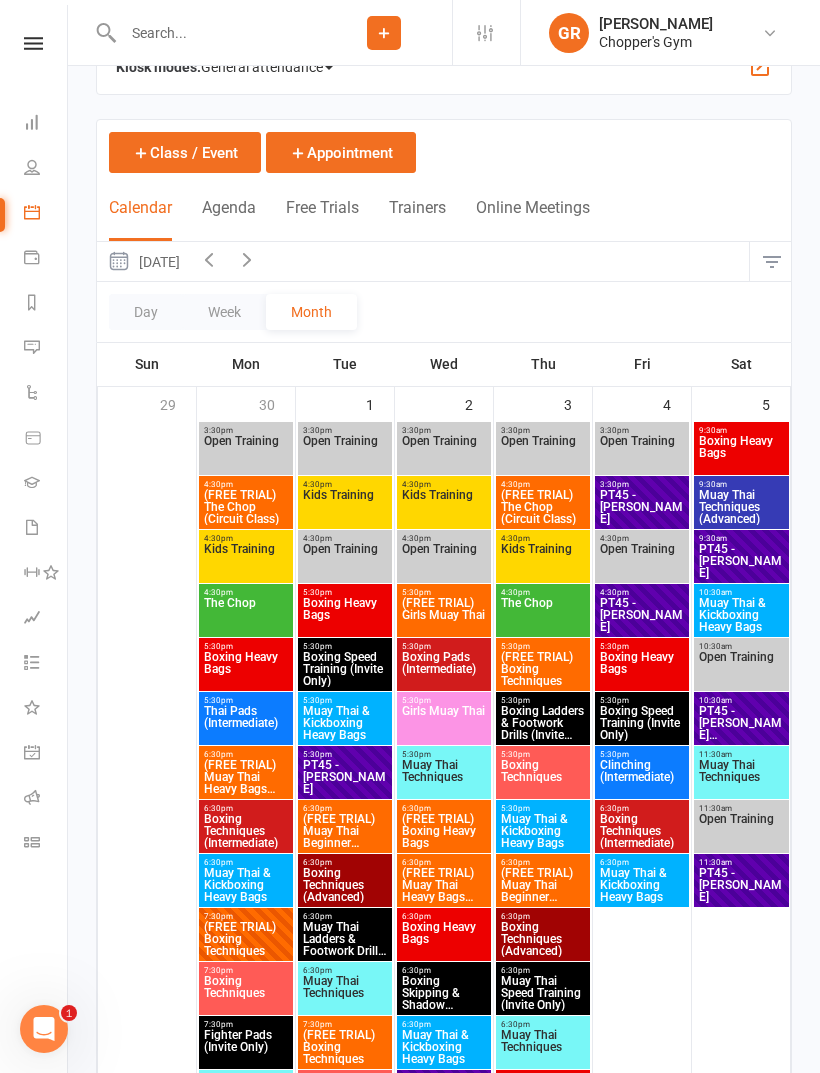 click on "Day" at bounding box center [146, 312] 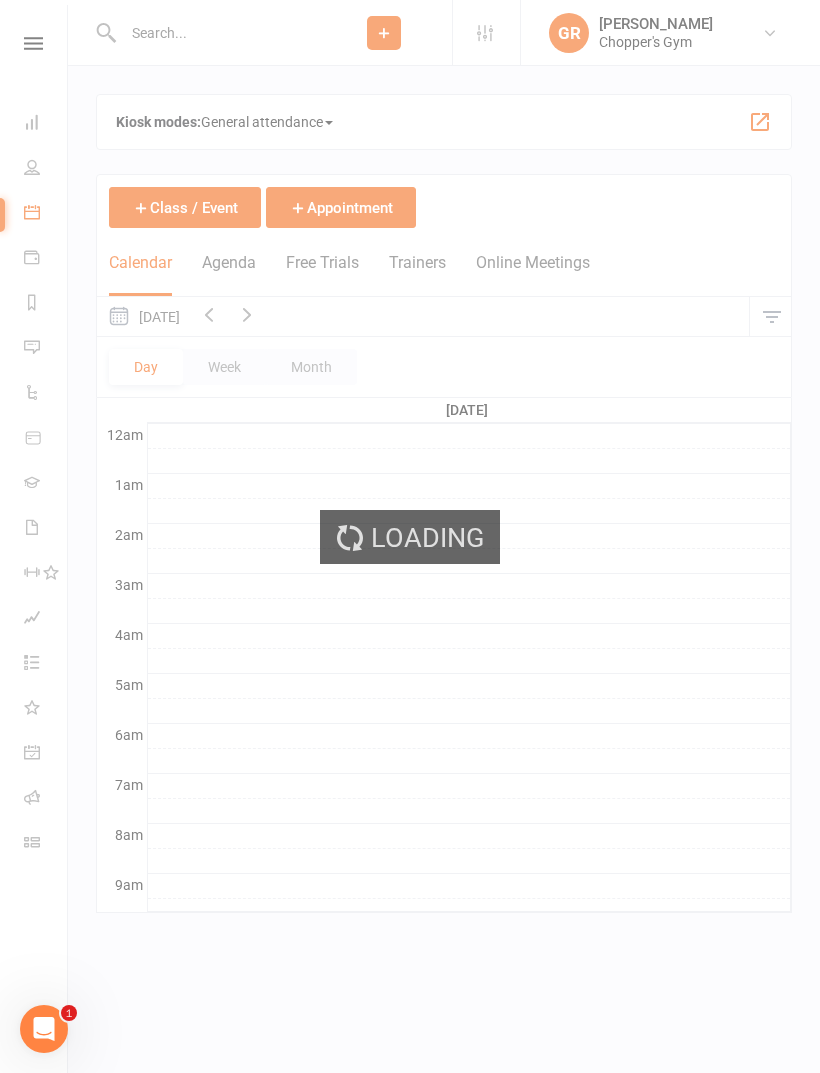 scroll, scrollTop: 0, scrollLeft: 0, axis: both 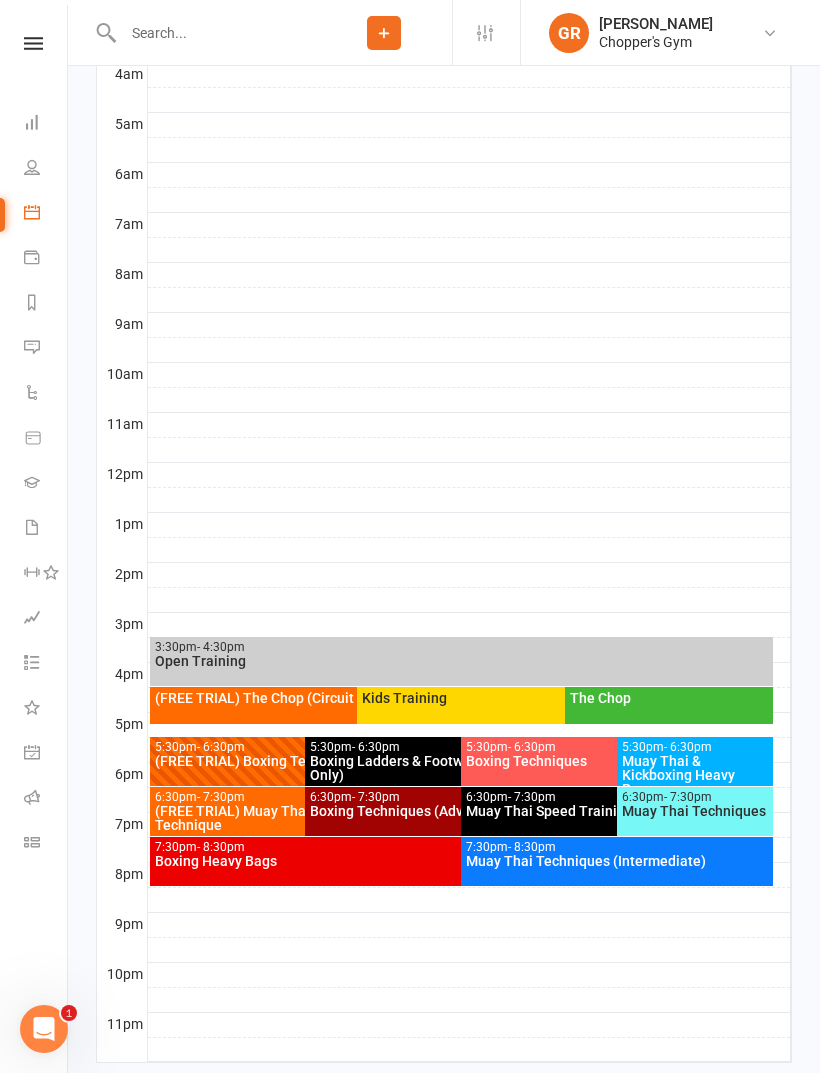 click on "(FREE TRIAL)  Boxing Techniques" at bounding box center (296, 761) 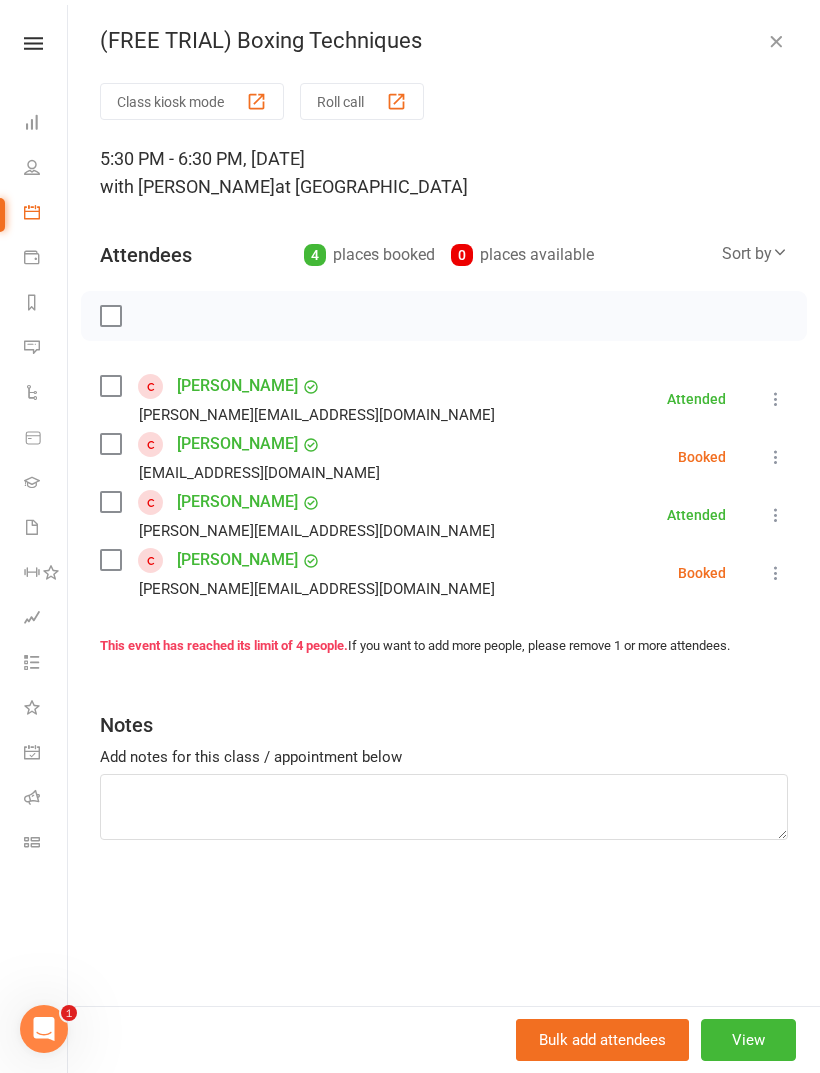 click at bounding box center [776, 573] 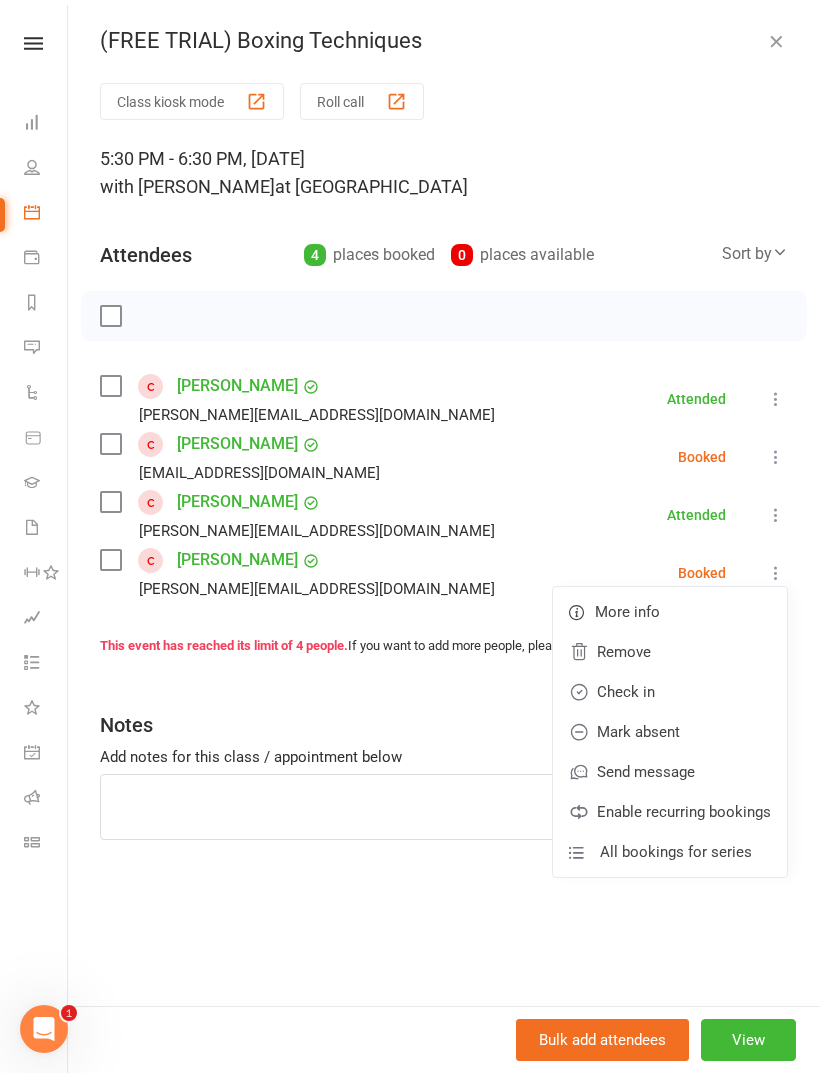 click on "Check in" at bounding box center (670, 692) 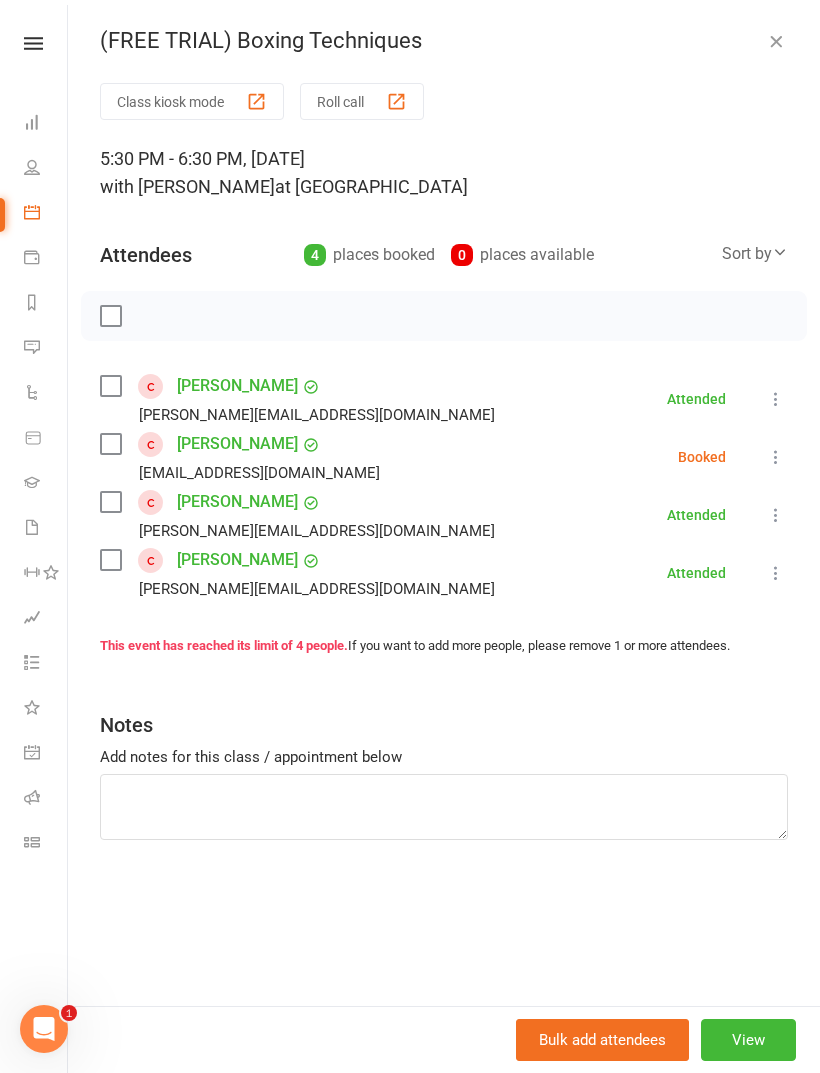 click at bounding box center (776, 41) 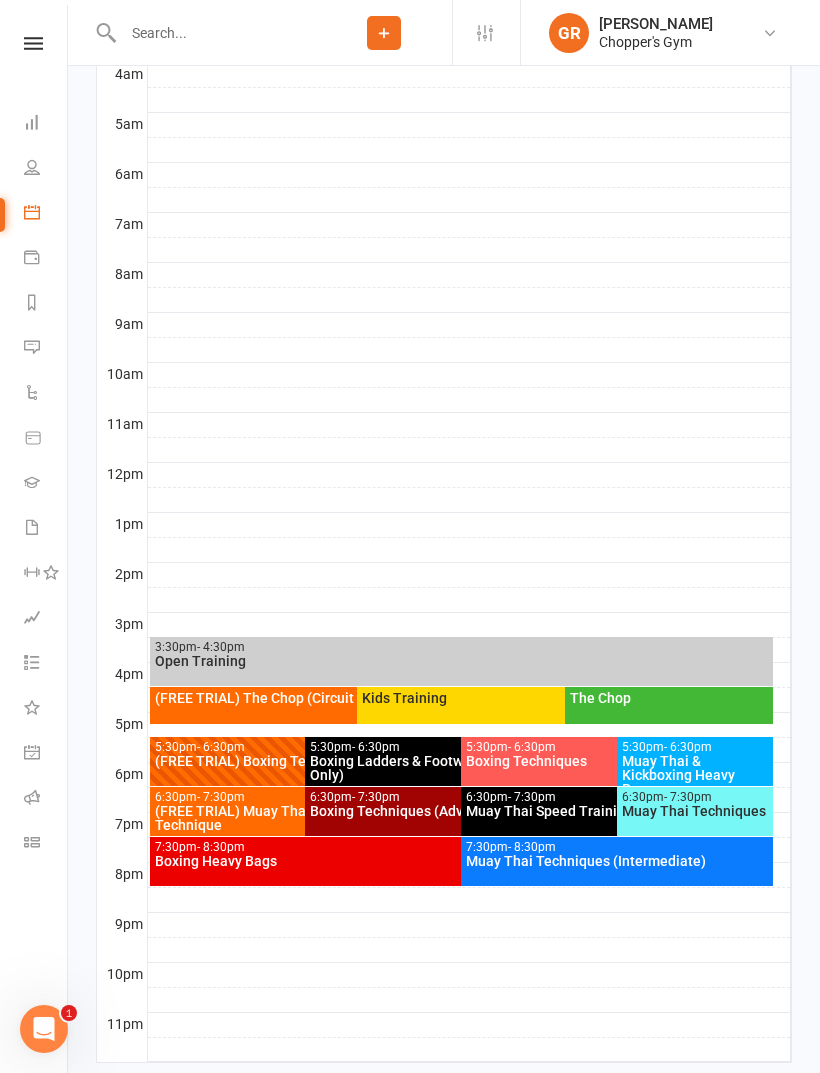 click on "Boxing Techniques" at bounding box center [607, 761] 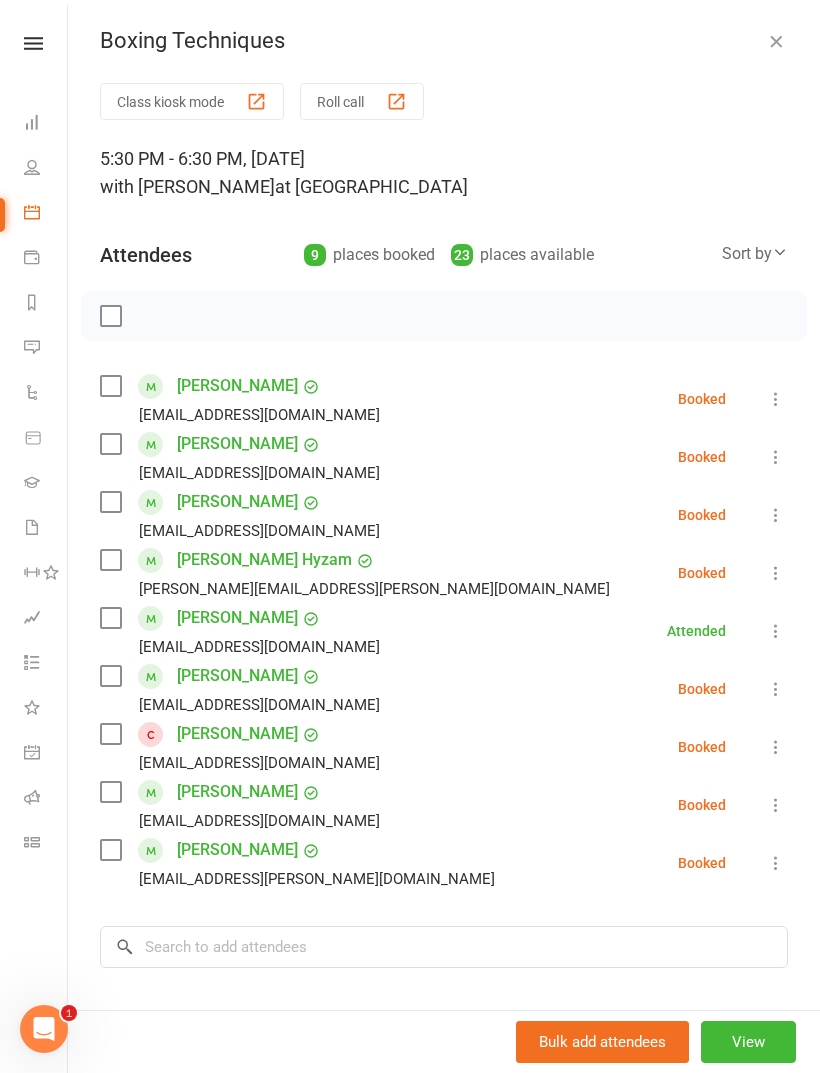 click at bounding box center (776, 805) 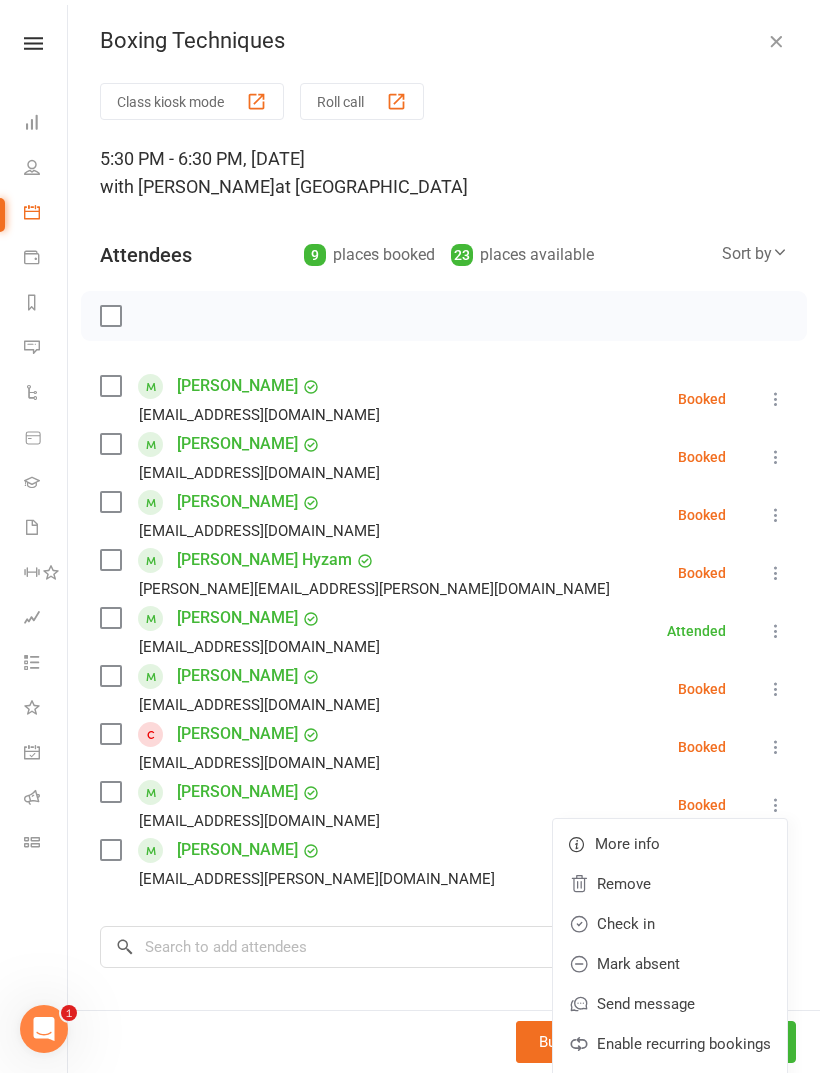 click on "Check in" at bounding box center [670, 924] 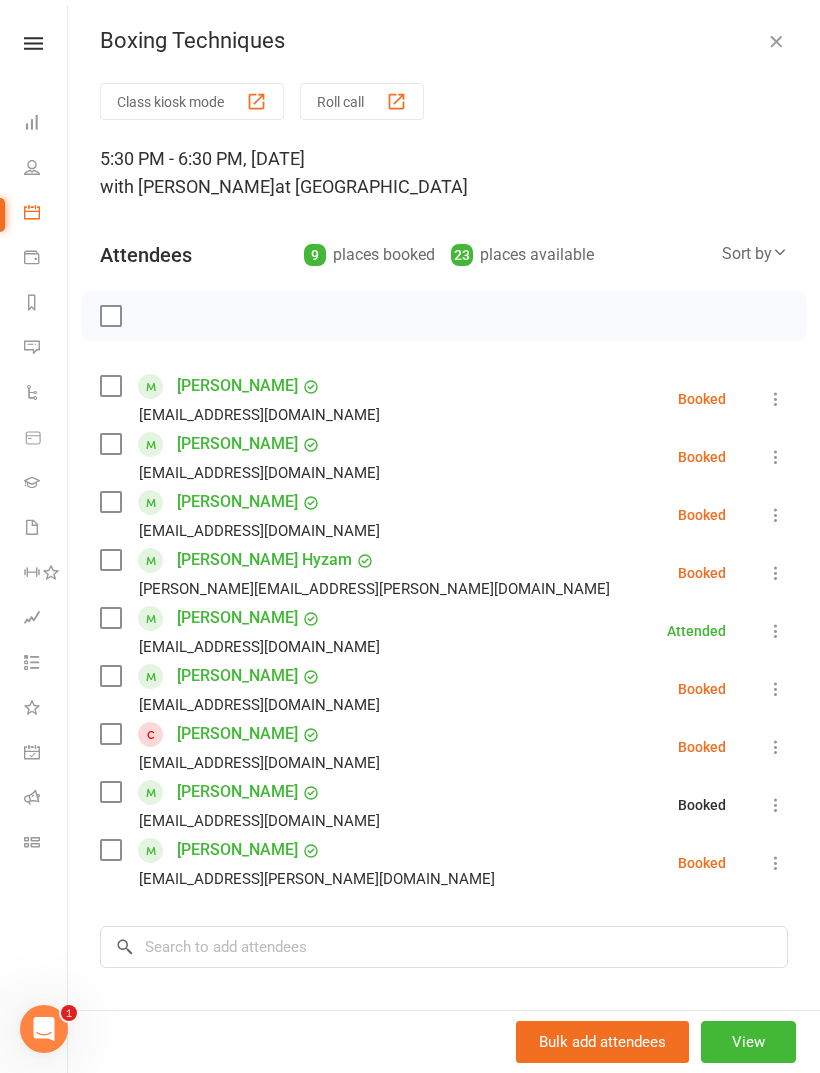 click at bounding box center (776, 863) 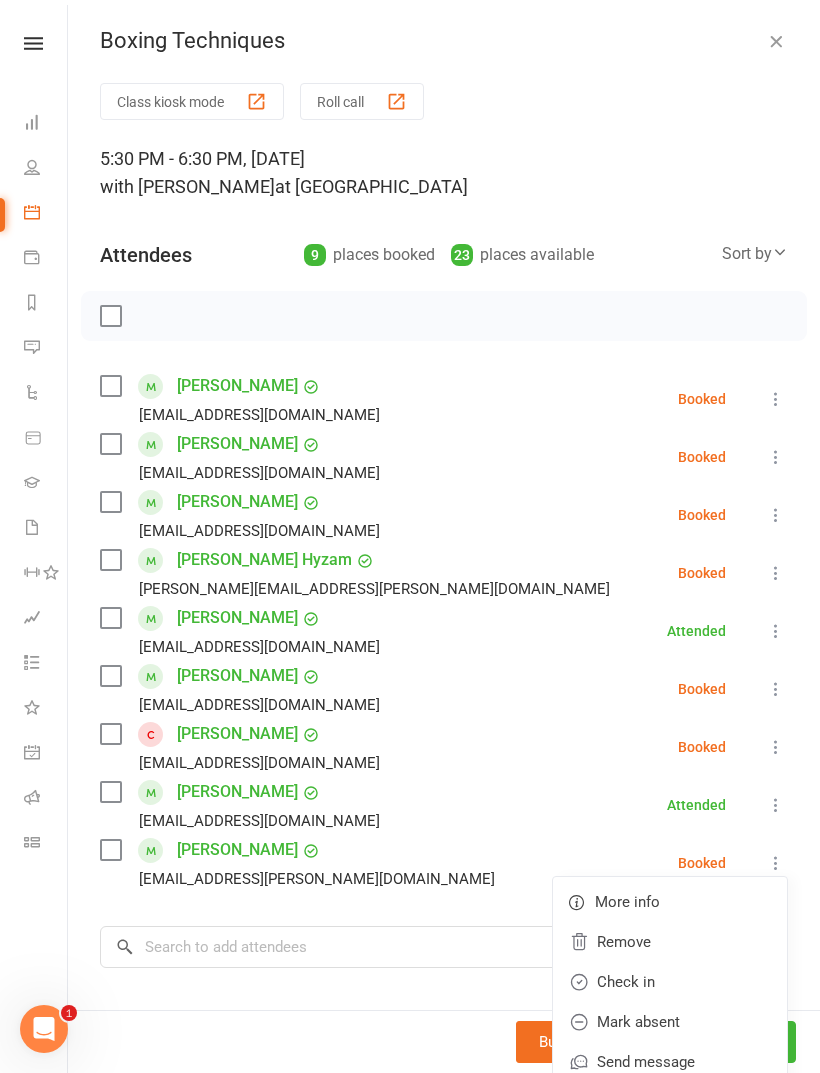 click on "Check in" at bounding box center [670, 982] 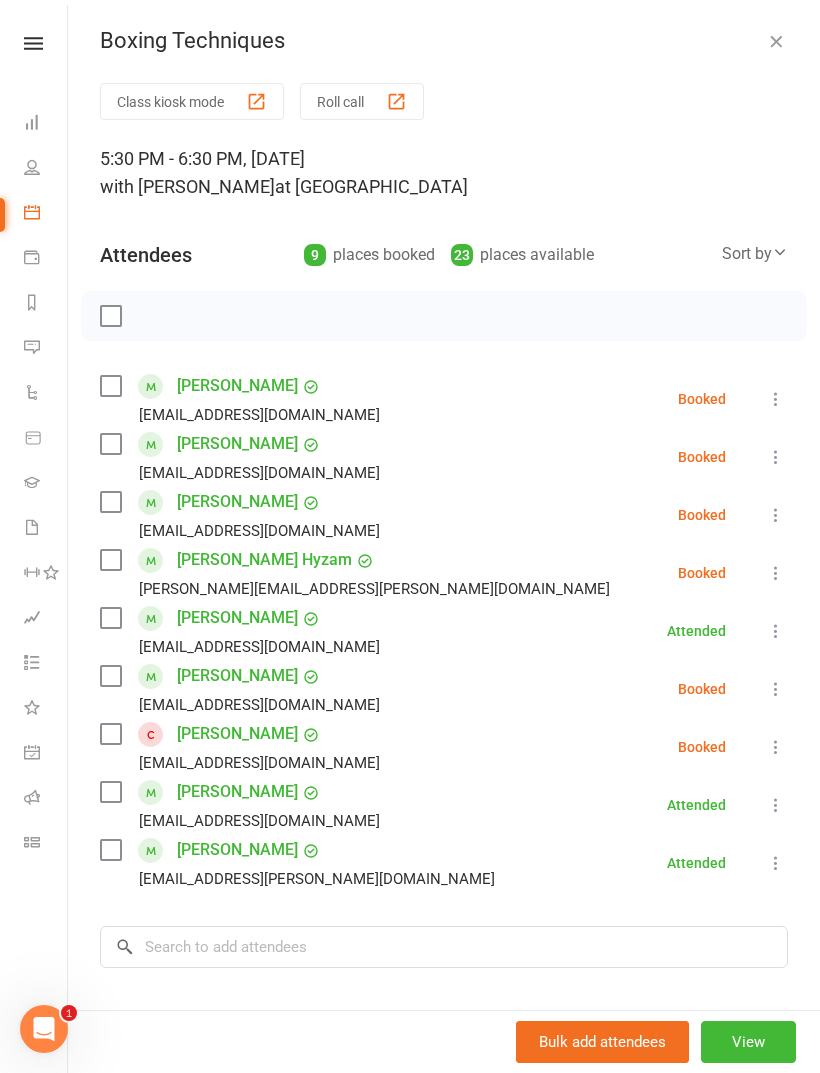 scroll, scrollTop: 16, scrollLeft: 0, axis: vertical 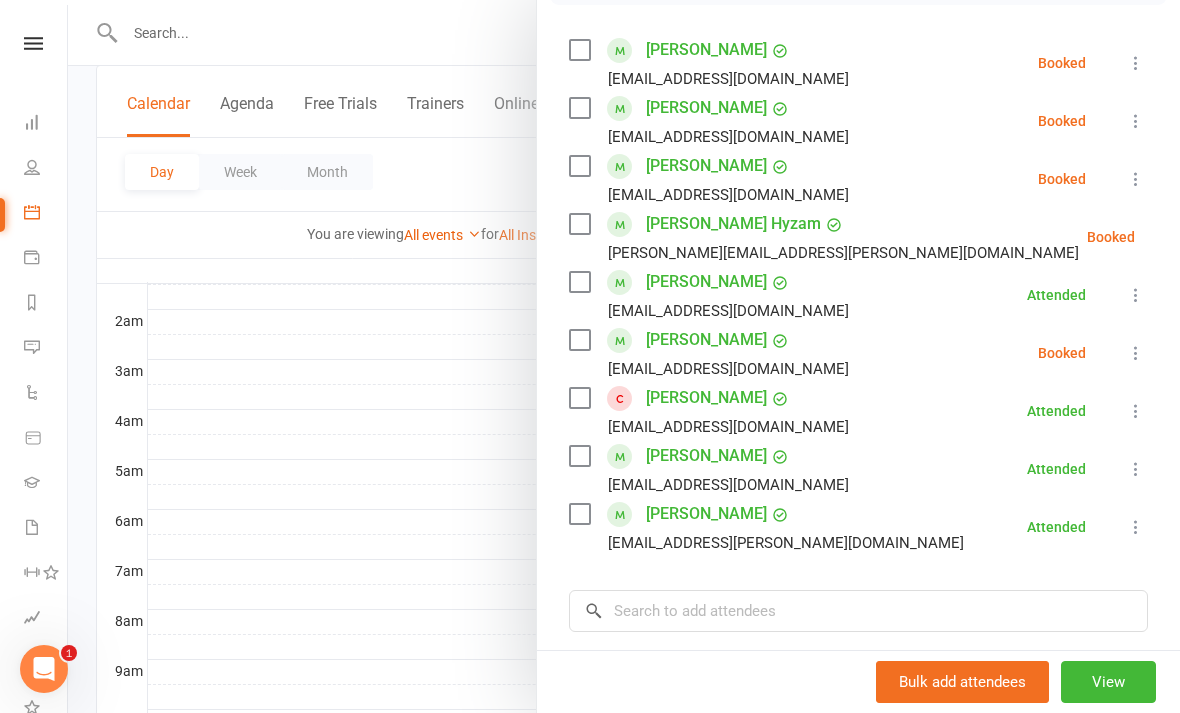 click at bounding box center (1136, 63) 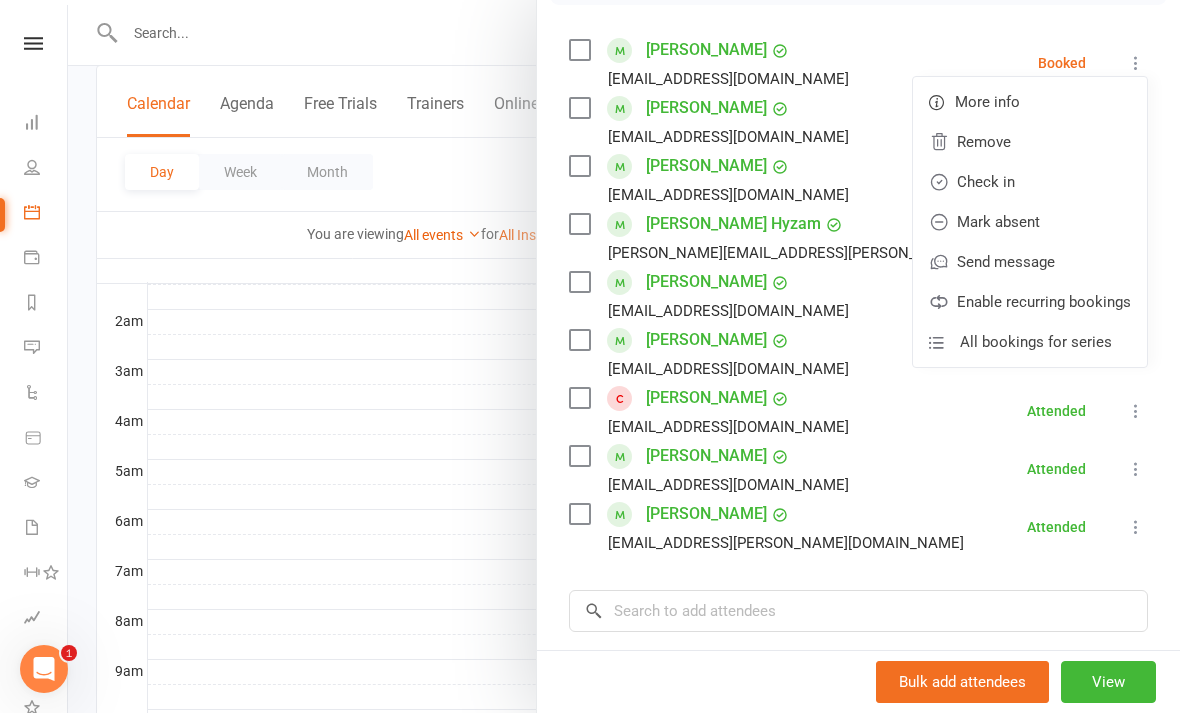 click on "Check in" at bounding box center (1030, 182) 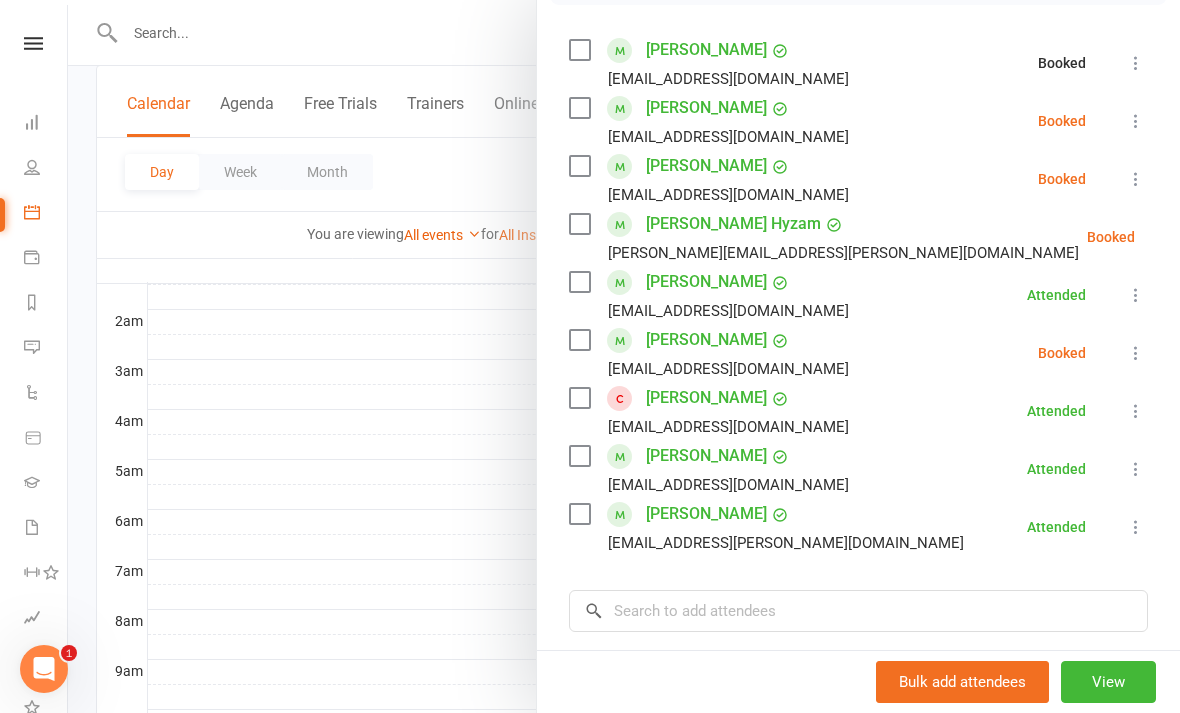 click at bounding box center (624, 356) 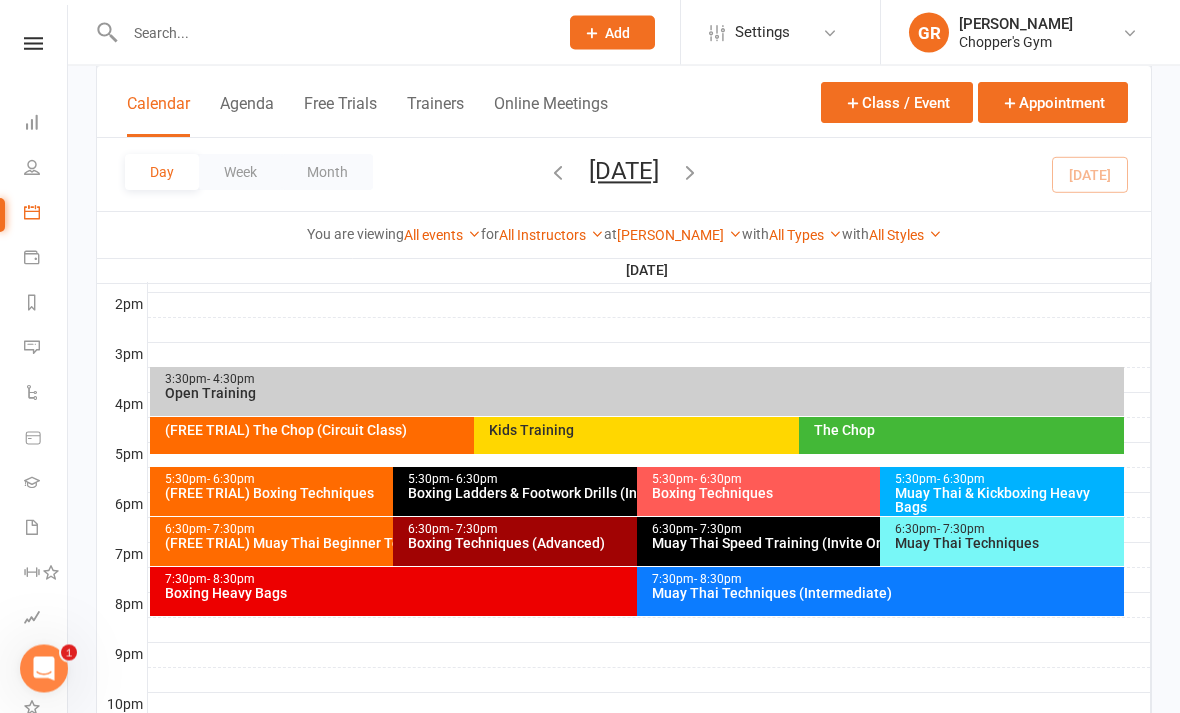 scroll, scrollTop: 808, scrollLeft: 0, axis: vertical 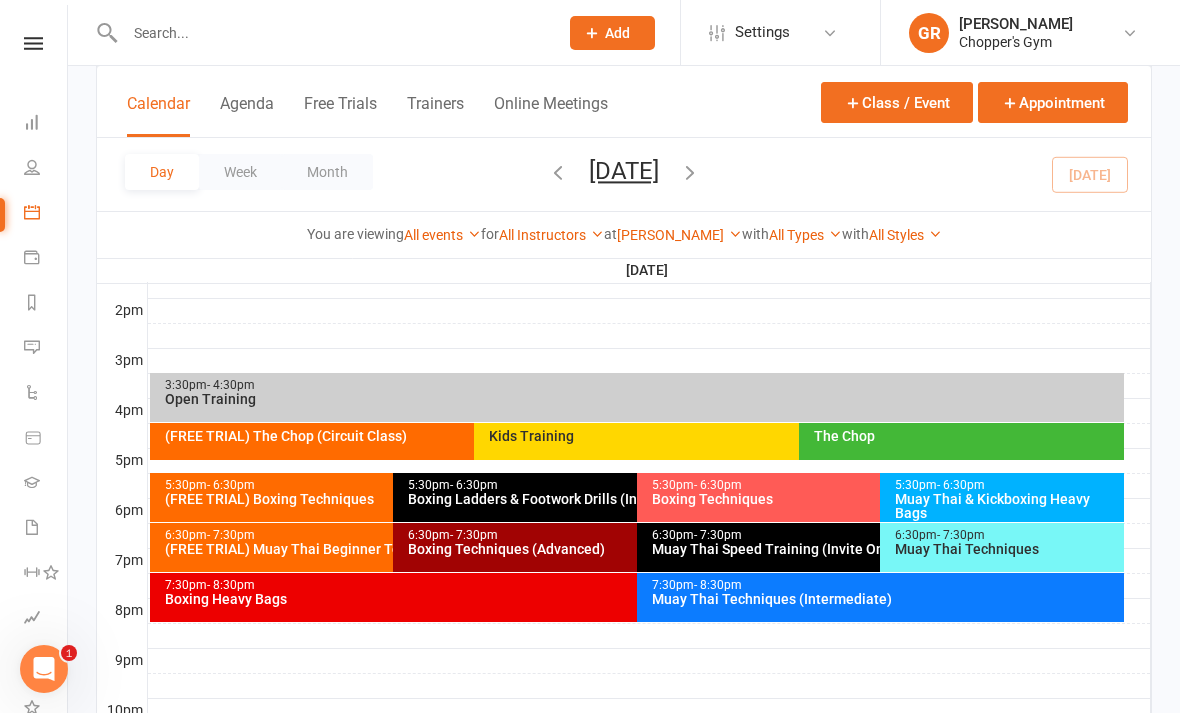 click on "[PERSON_NAME]" at bounding box center [679, 235] 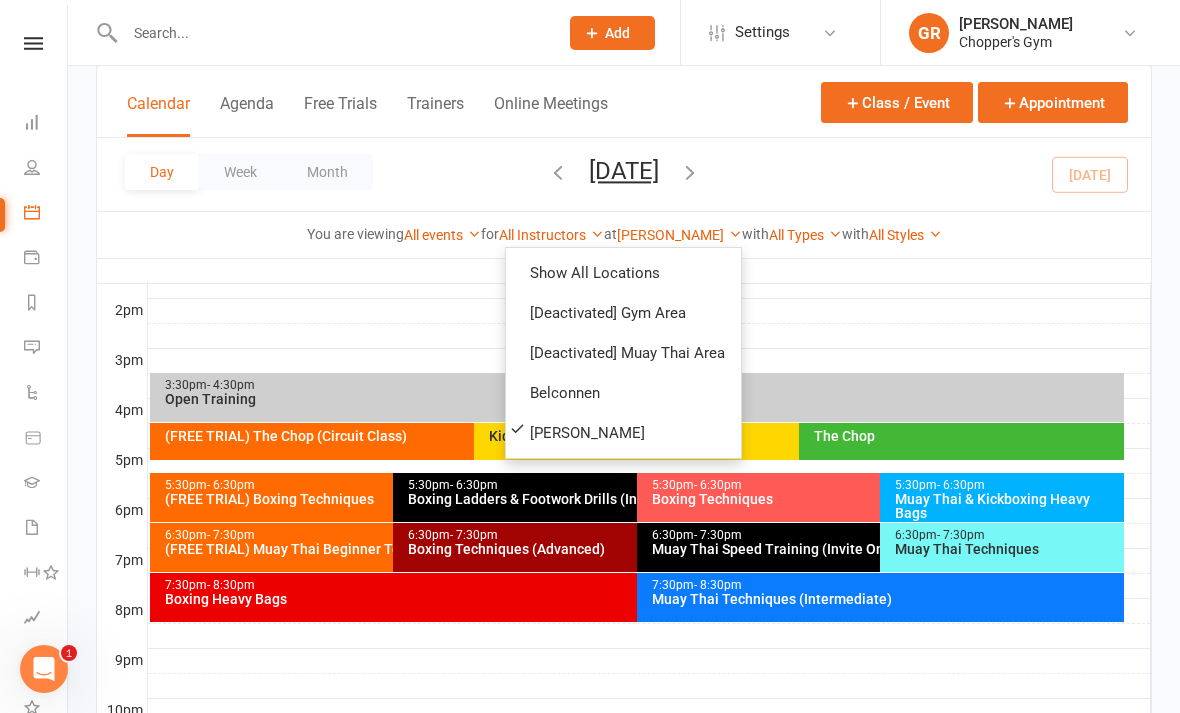 click on "You are viewing  All events All events  Empty events  Full events  Non-empty events  Non-full events  "Free" events  Non-"free" events  Website-visible events  Website-hidden events  Waitlist-enabled events  Waitlist-disabled events  Events with non-empty waitlists   for  All Instructors Kaylie Cochrane  Patrick Phaiyakounh  Tilly Bell  Gareth Rees  Nicky Tran  Sharnae Lignieres  Ben Harvey  Mark Salaysay  Mitch Glare  Siddharth Dhawan   at  Dickson Show All Locations  [Deactivated] Gym Area  [Deactivated] Muay Thai Area  Belconnen  Dickson   with  All Types Boxing Advanced  Boxing Intermediate  Class  Fighter Training  Free Trial  Kids Training  Muay Thai Advanced  Muay Thai Intermediate  Personal Training  No type set   with  All Styles Fighter Team  No style set" at bounding box center [624, 234] 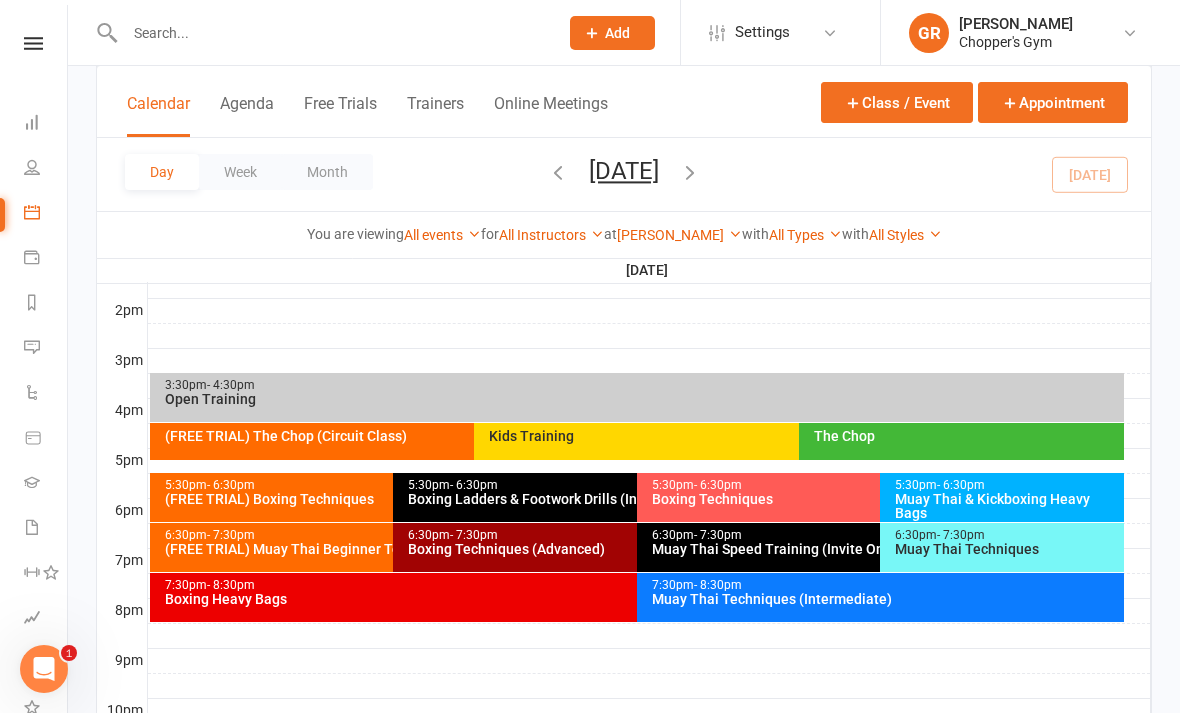 click on "Muay Thai & Kickboxing Heavy Bags" at bounding box center [1007, 506] 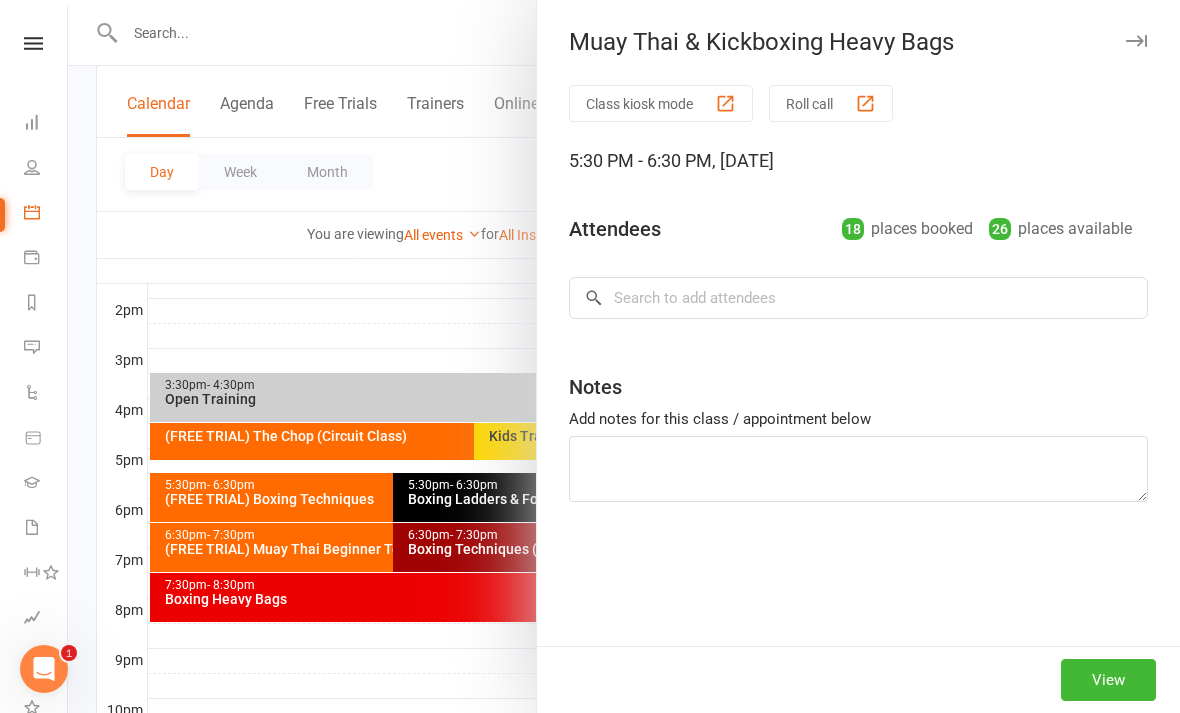 click at bounding box center [624, 356] 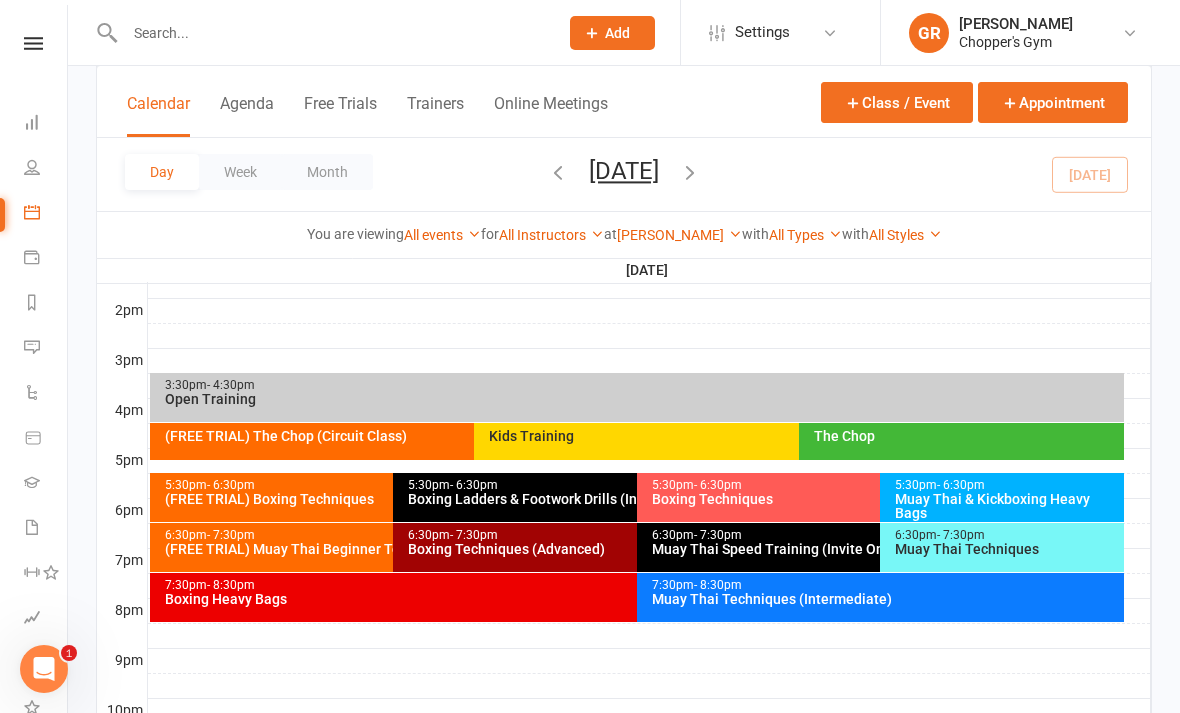 click on "Boxing Techniques" at bounding box center (875, 499) 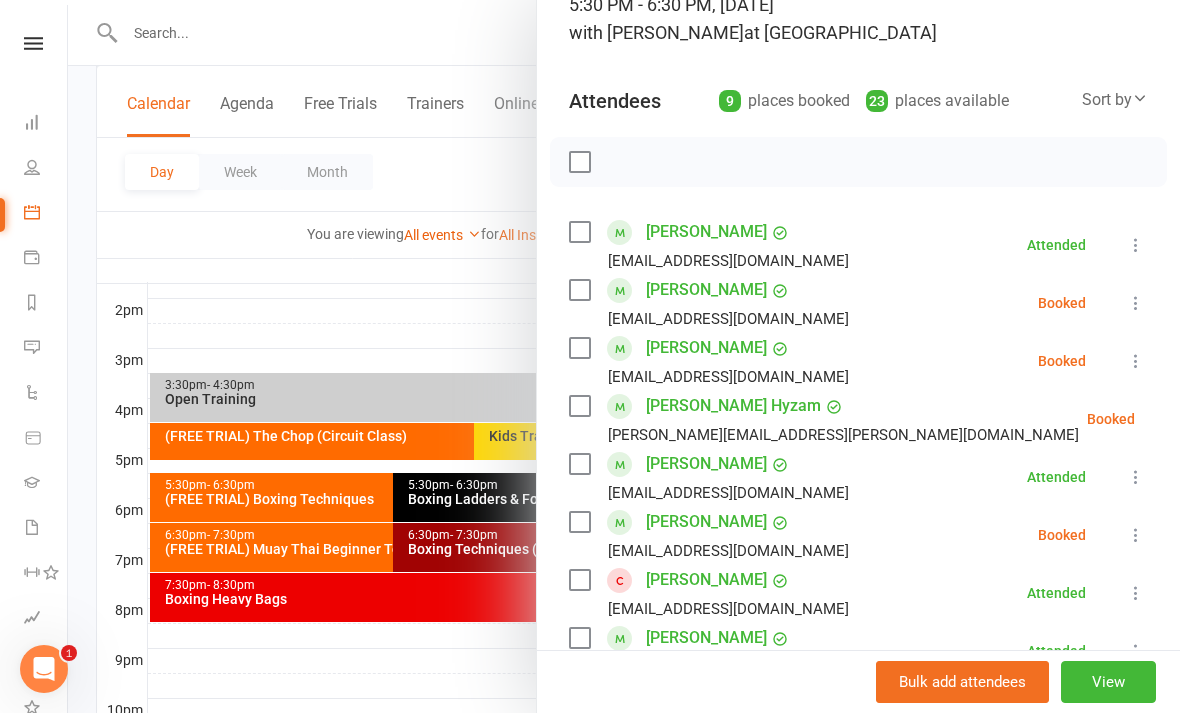 scroll, scrollTop: 158, scrollLeft: 0, axis: vertical 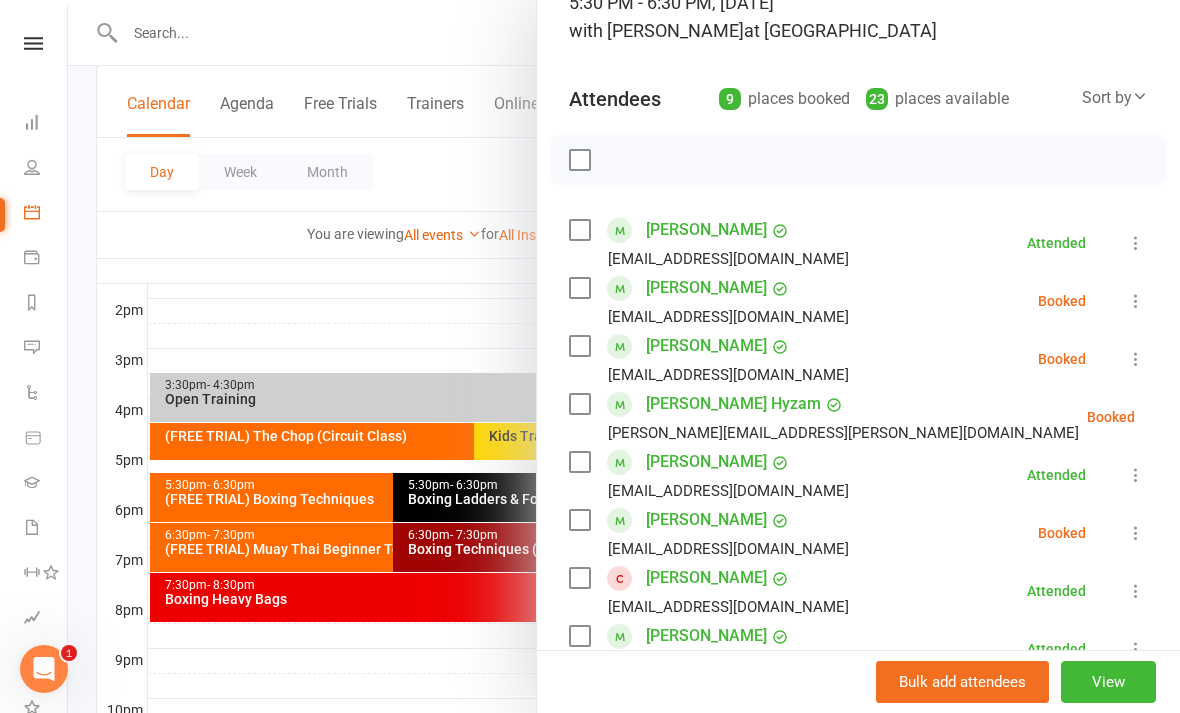 click on "Sort by" at bounding box center [1115, 98] 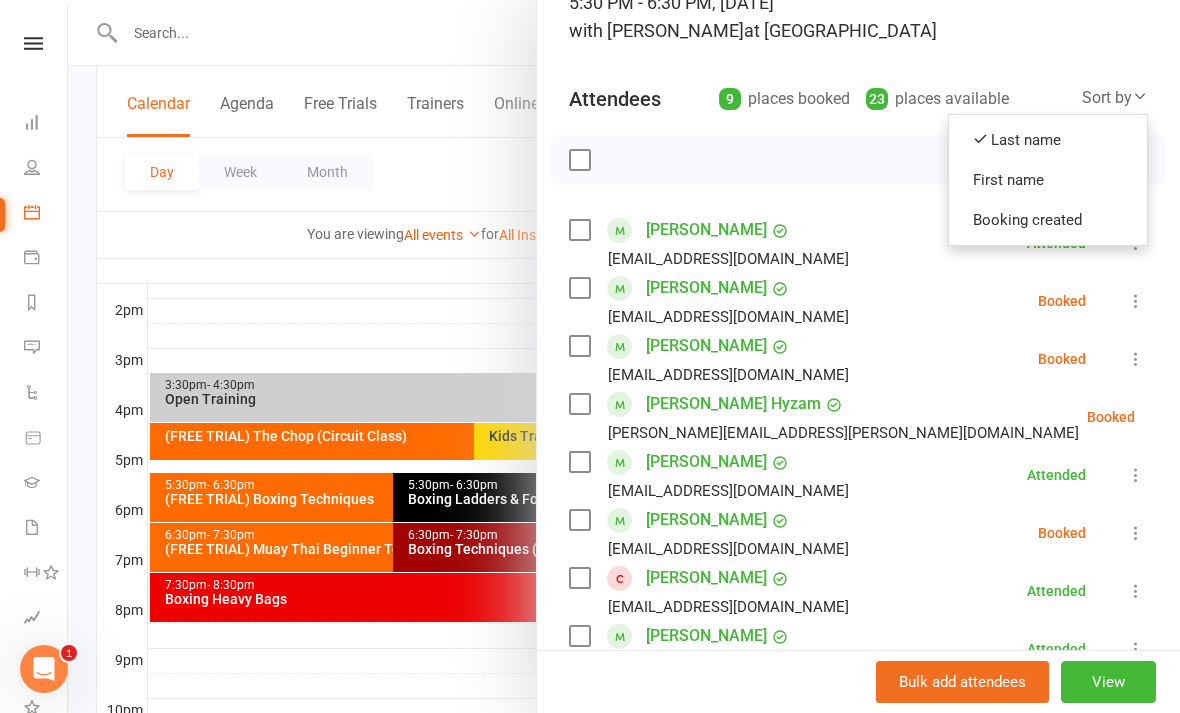 click on "First name" at bounding box center [1048, 180] 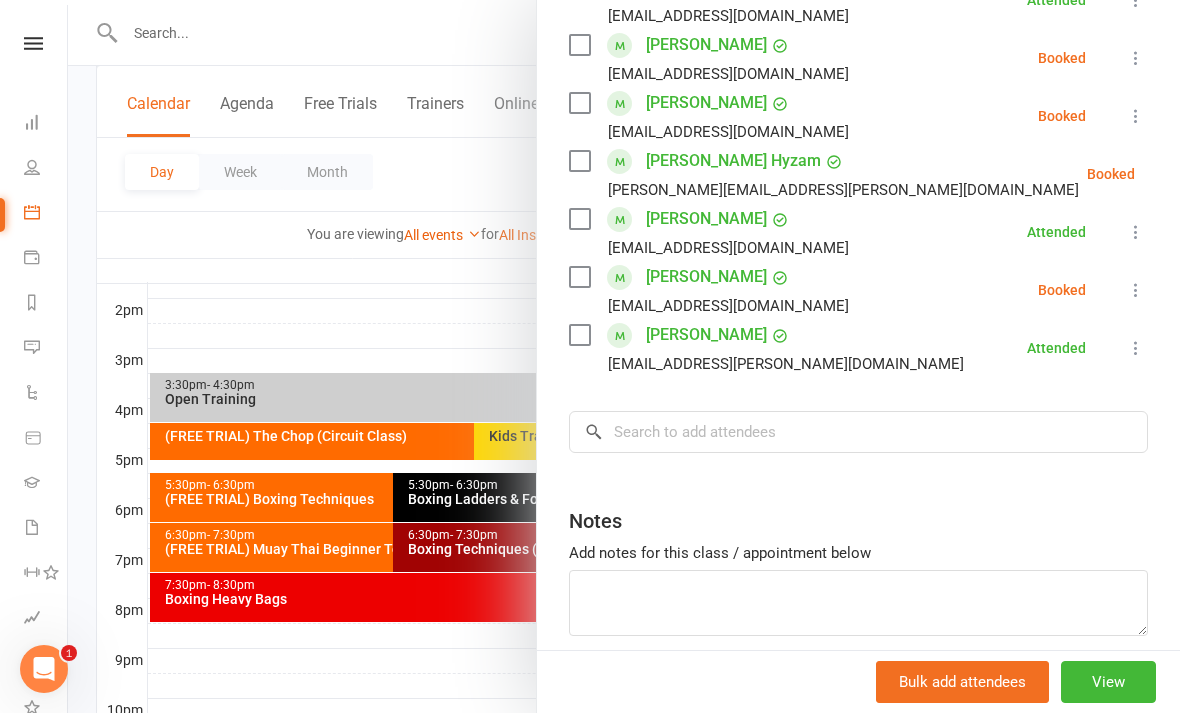 scroll, scrollTop: 516, scrollLeft: 0, axis: vertical 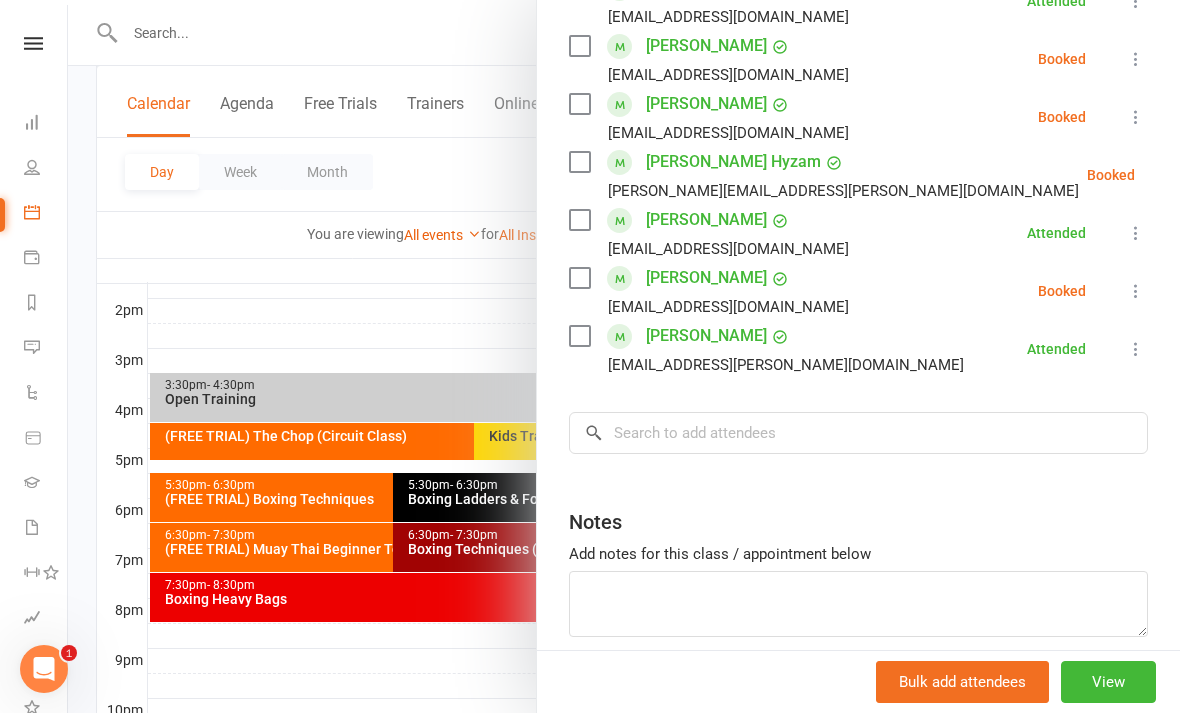click at bounding box center (624, 356) 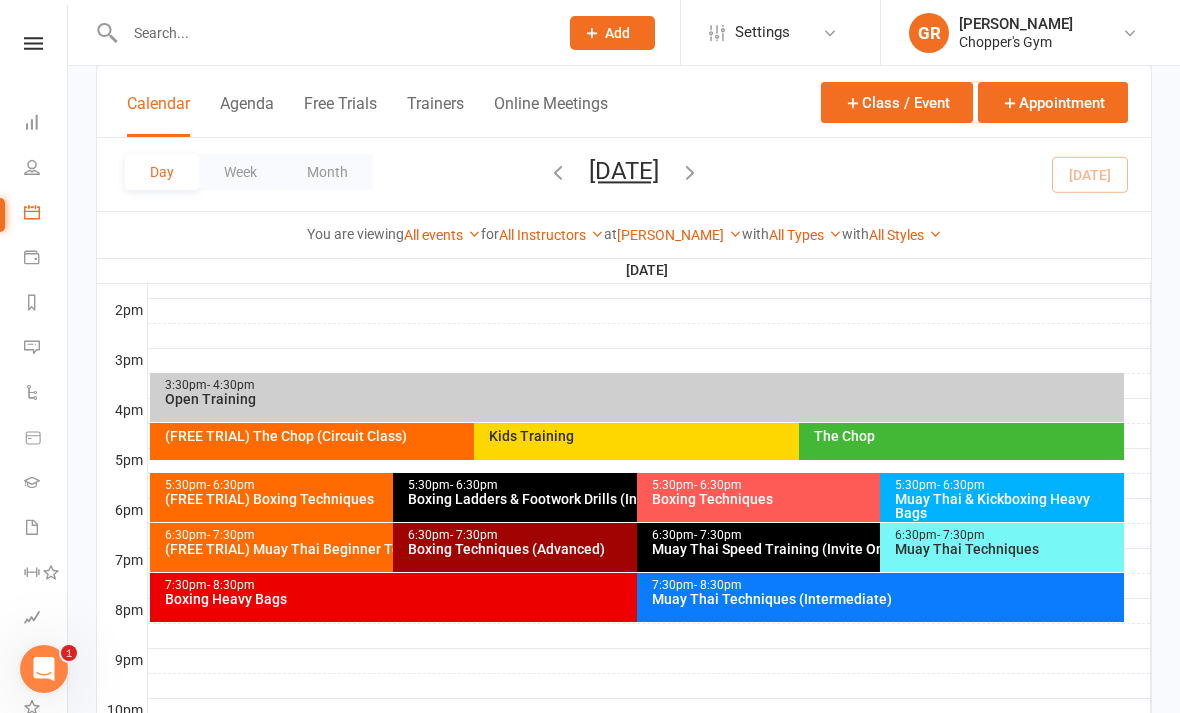 click on "Boxing Ladders & Footwork Drills (Invite Only)" at bounding box center [631, 499] 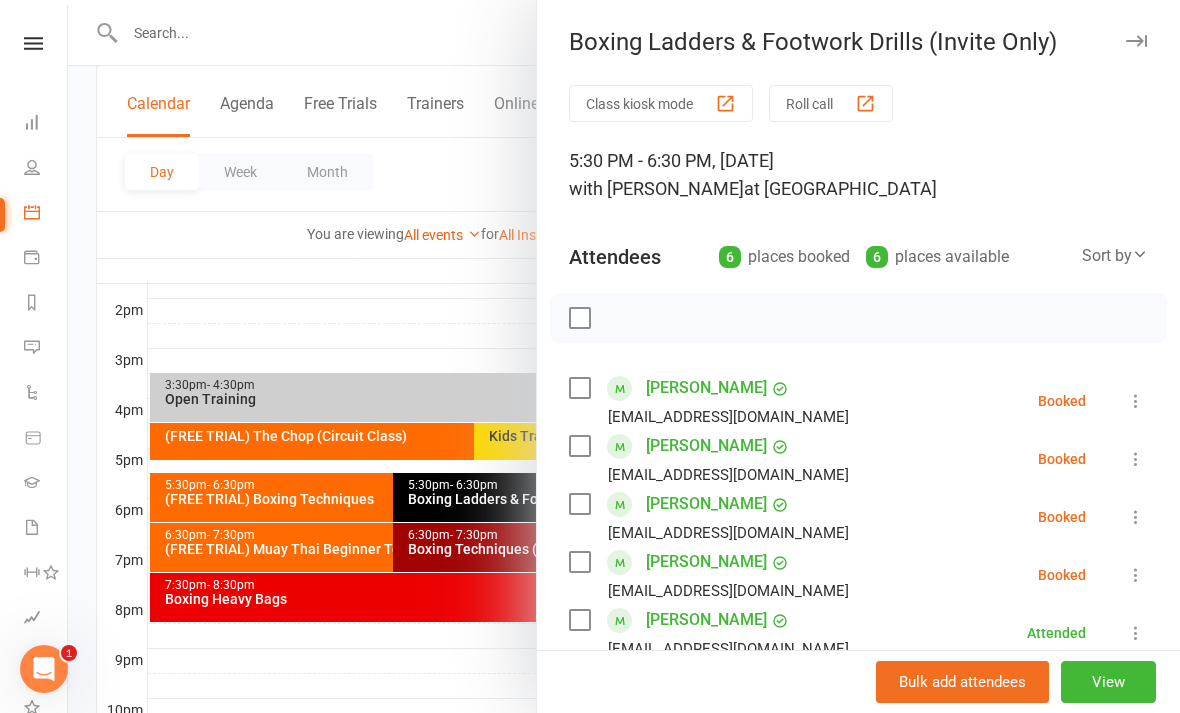 click at bounding box center [579, 318] 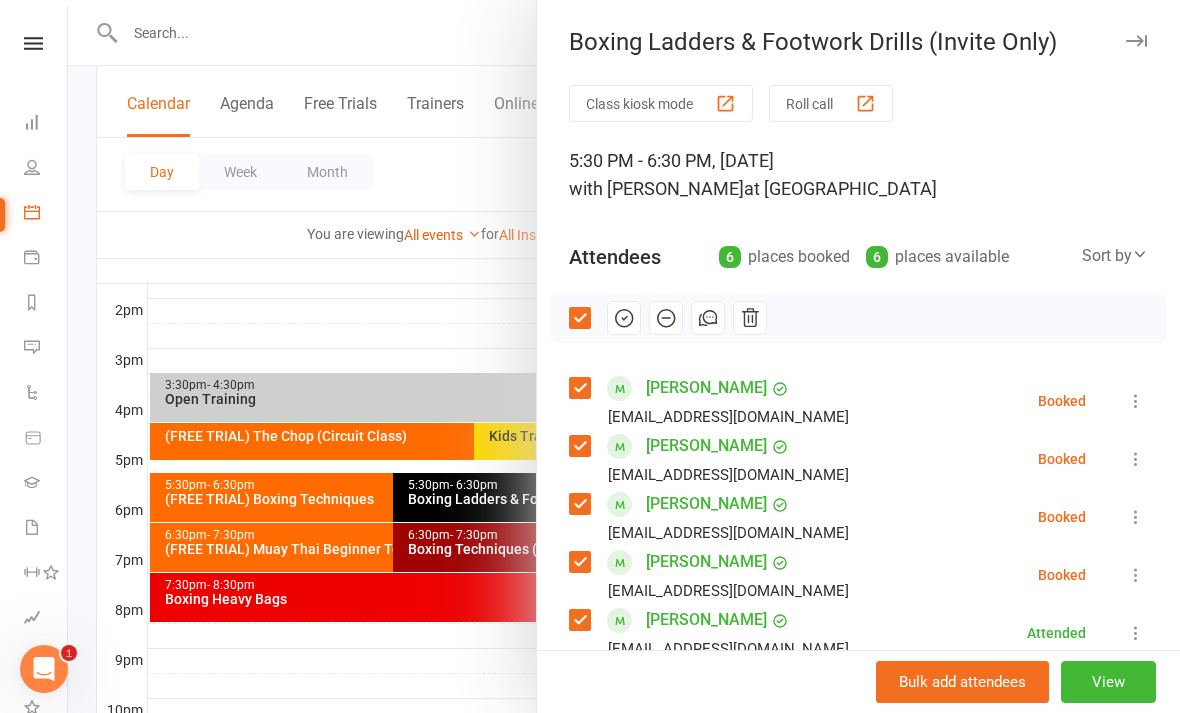 click 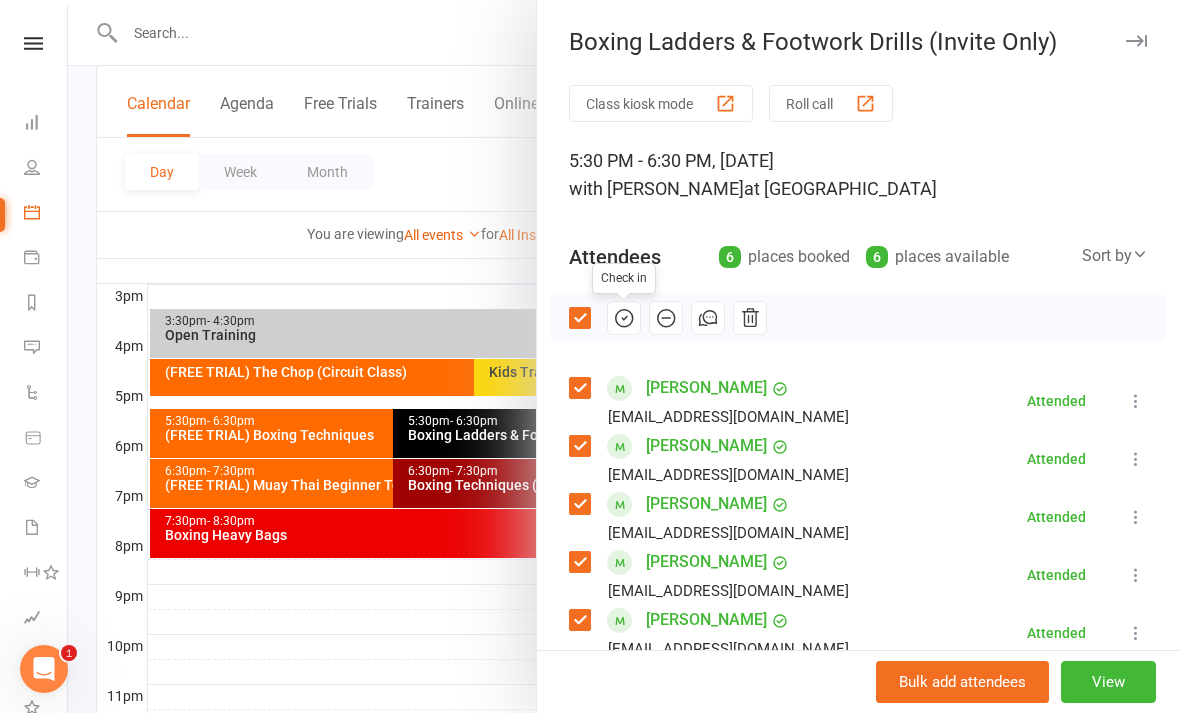 click at bounding box center [624, 356] 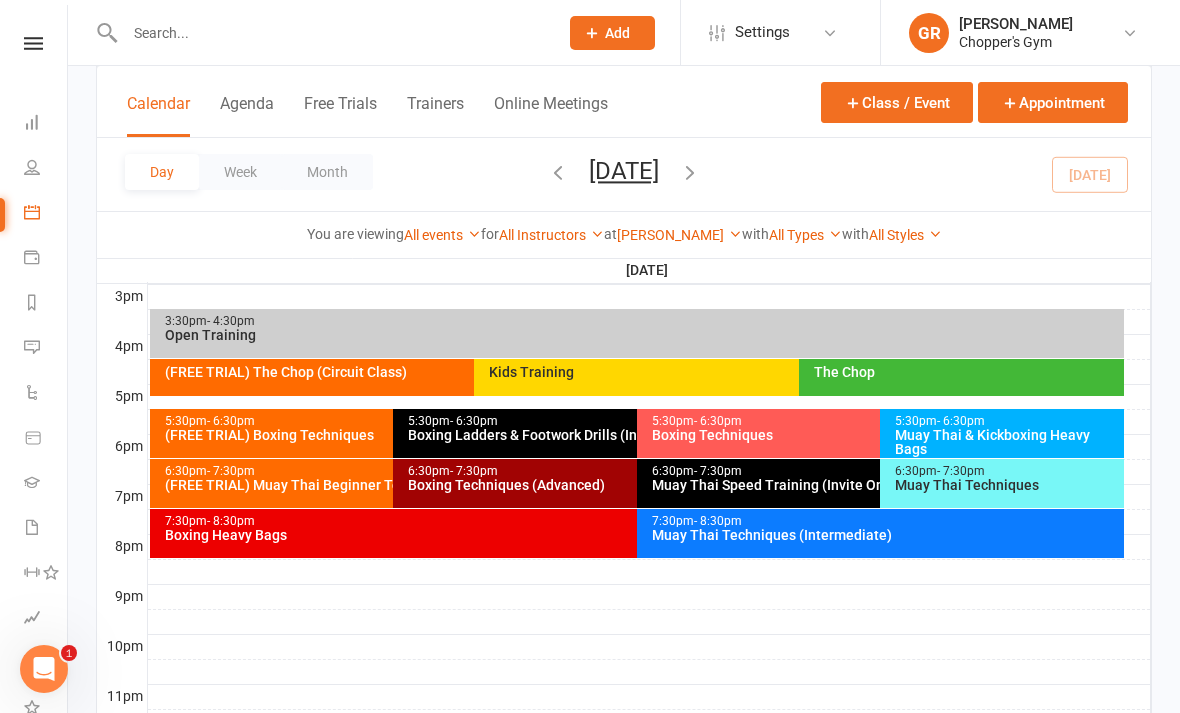 click on "Muay Thai & Kickboxing Heavy Bags" at bounding box center [1007, 442] 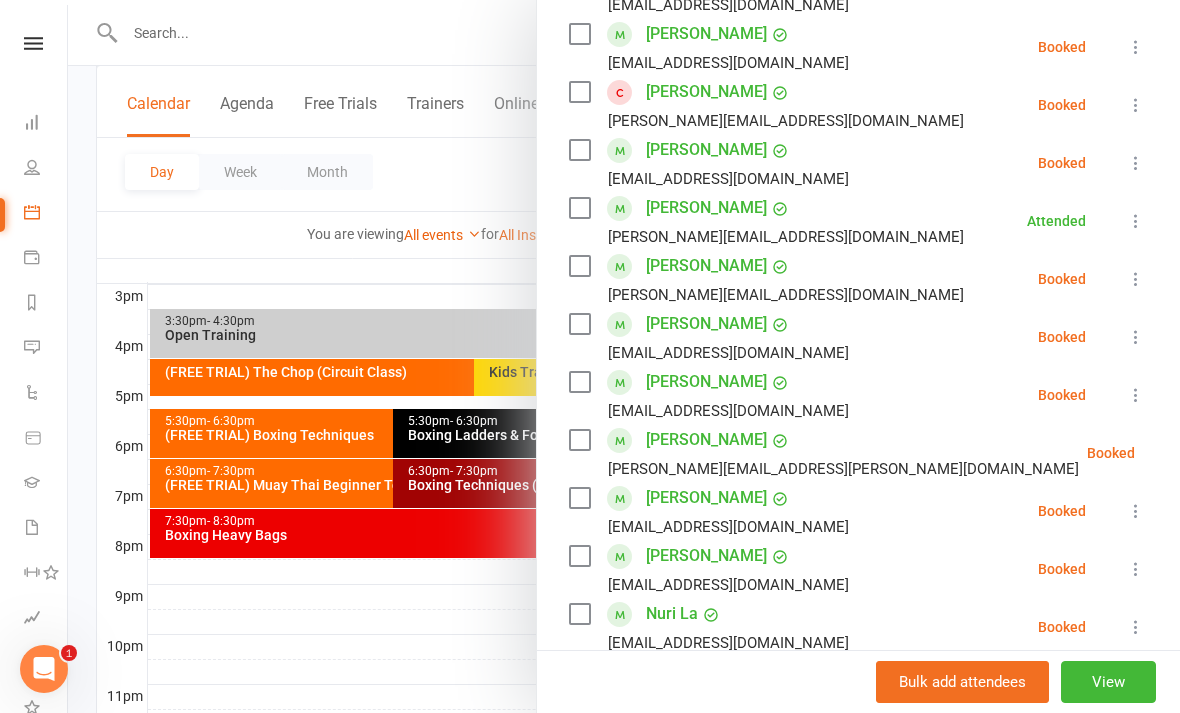 scroll, scrollTop: 417, scrollLeft: 0, axis: vertical 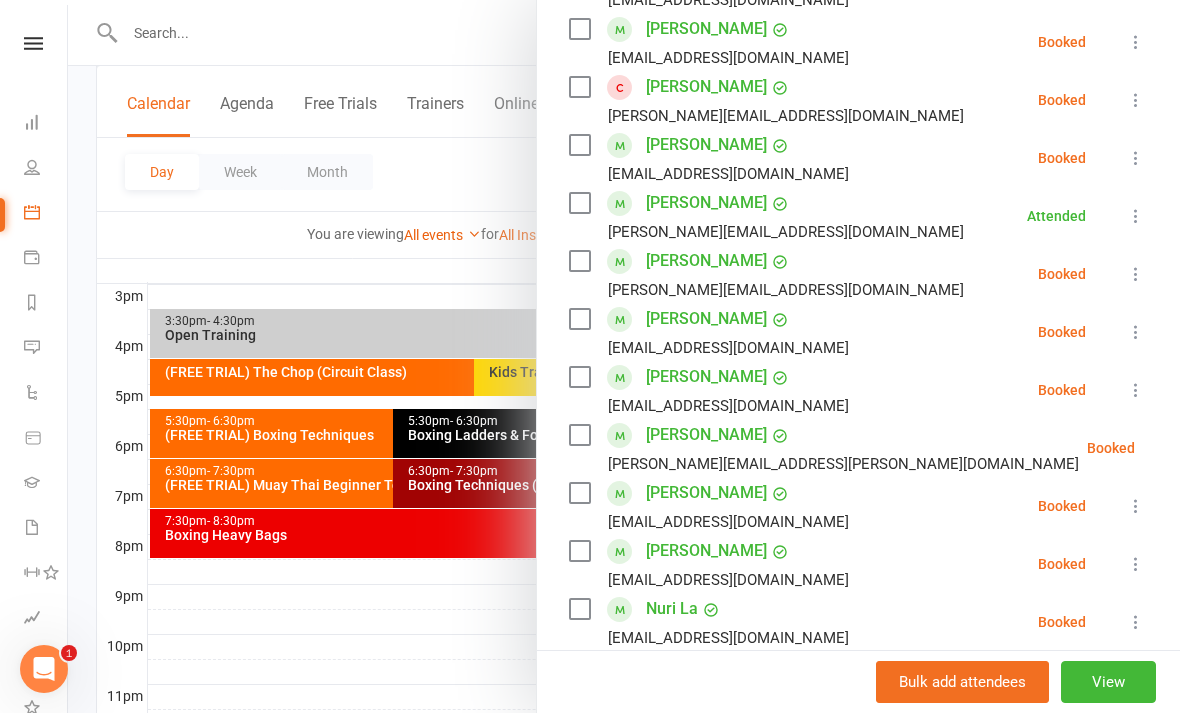 click at bounding box center (1136, 274) 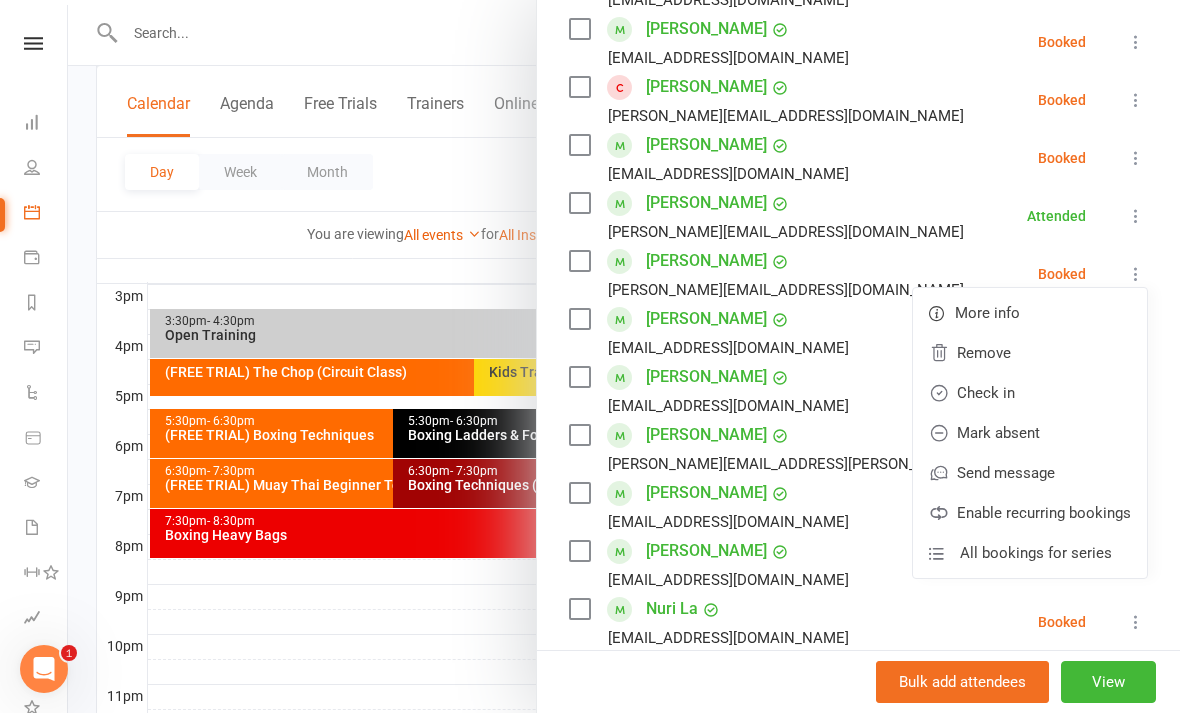 click on "Check in" at bounding box center (1030, 393) 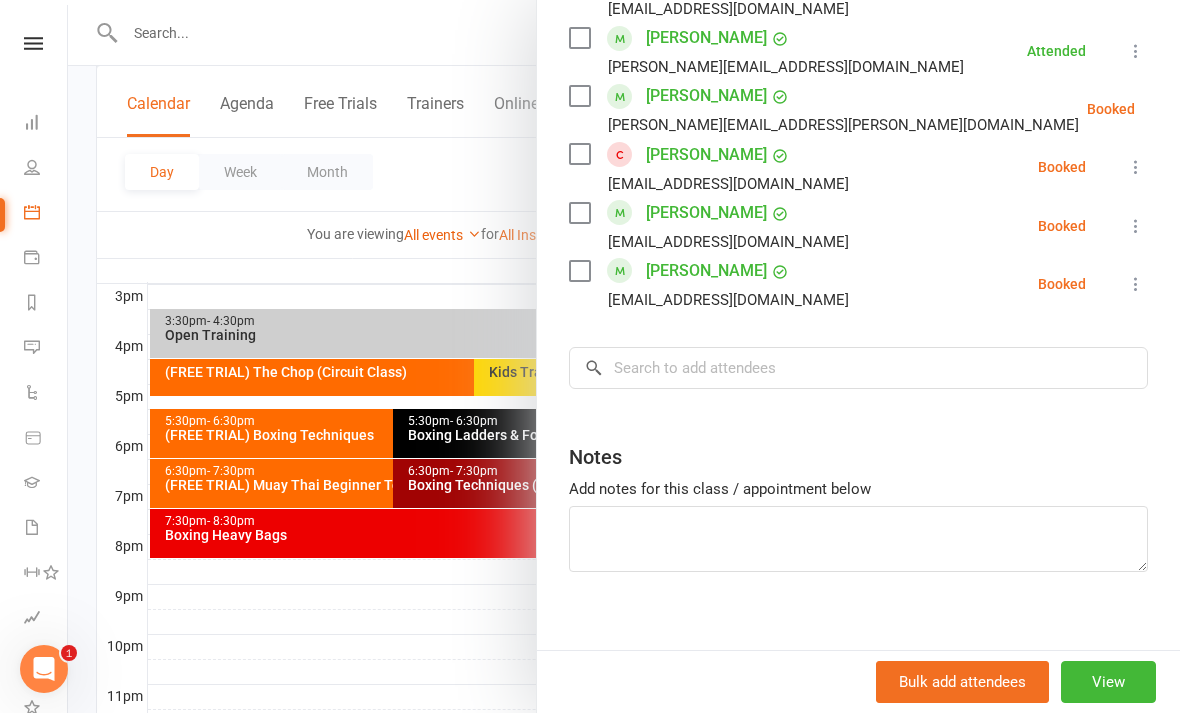 scroll, scrollTop: 1103, scrollLeft: 0, axis: vertical 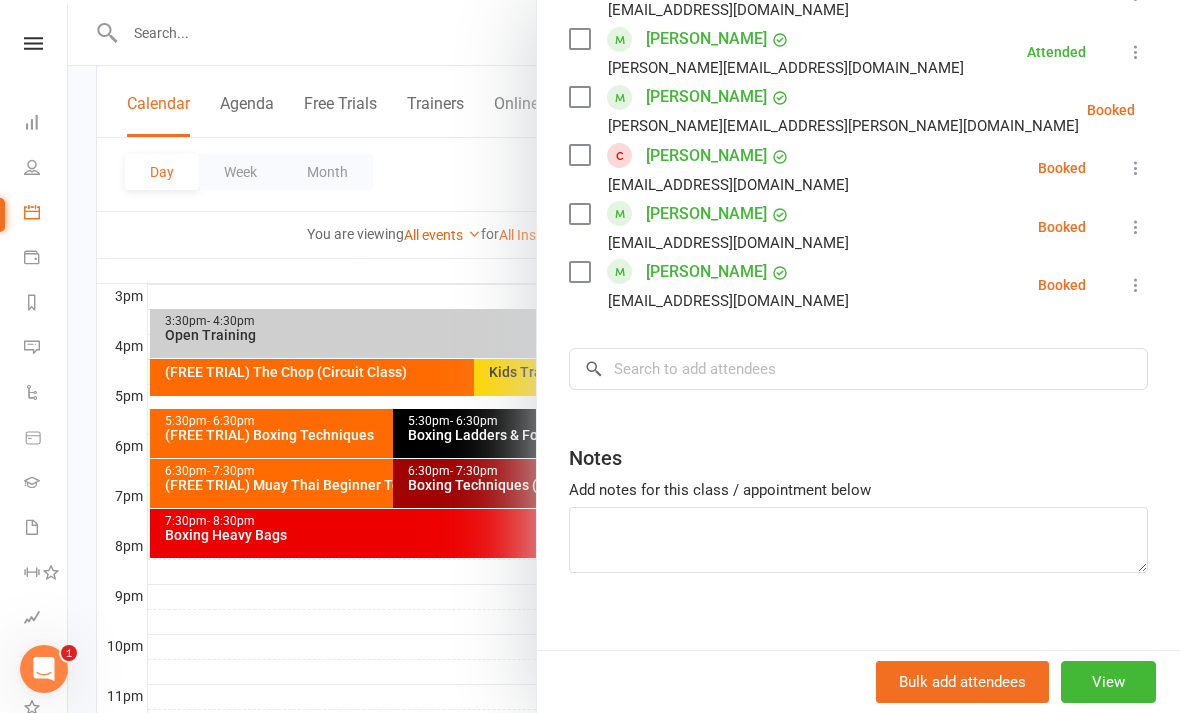 click at bounding box center [1136, 285] 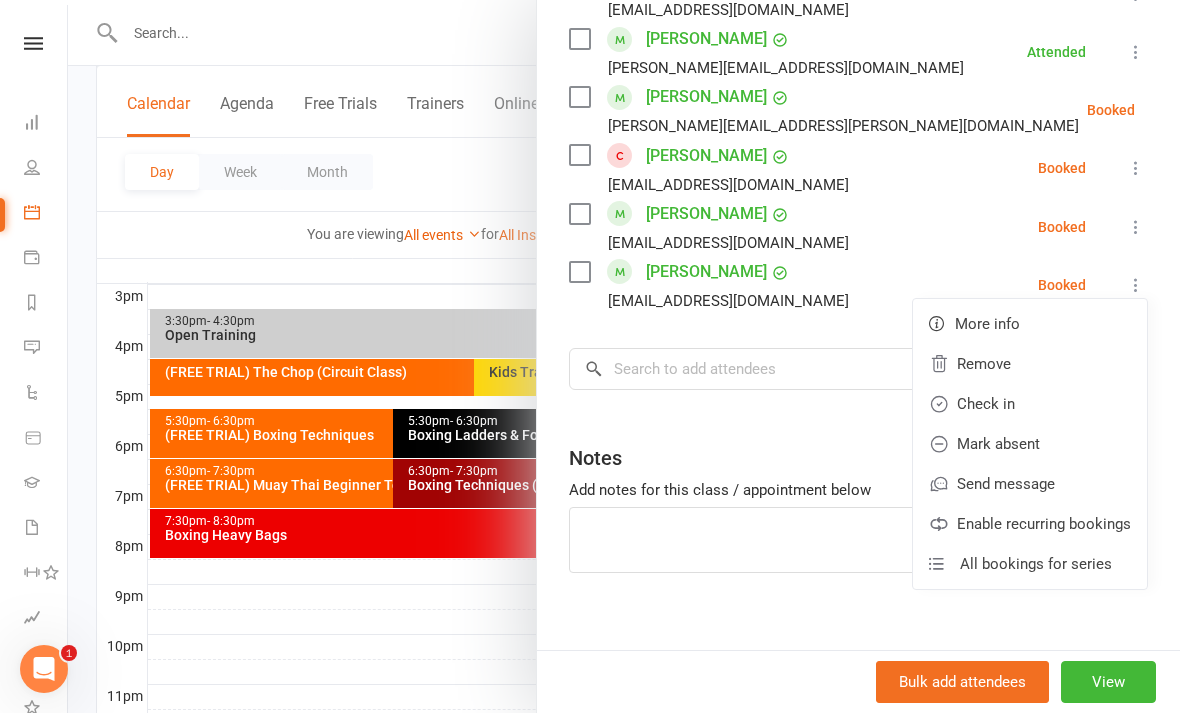click on "Check in" at bounding box center [1030, 404] 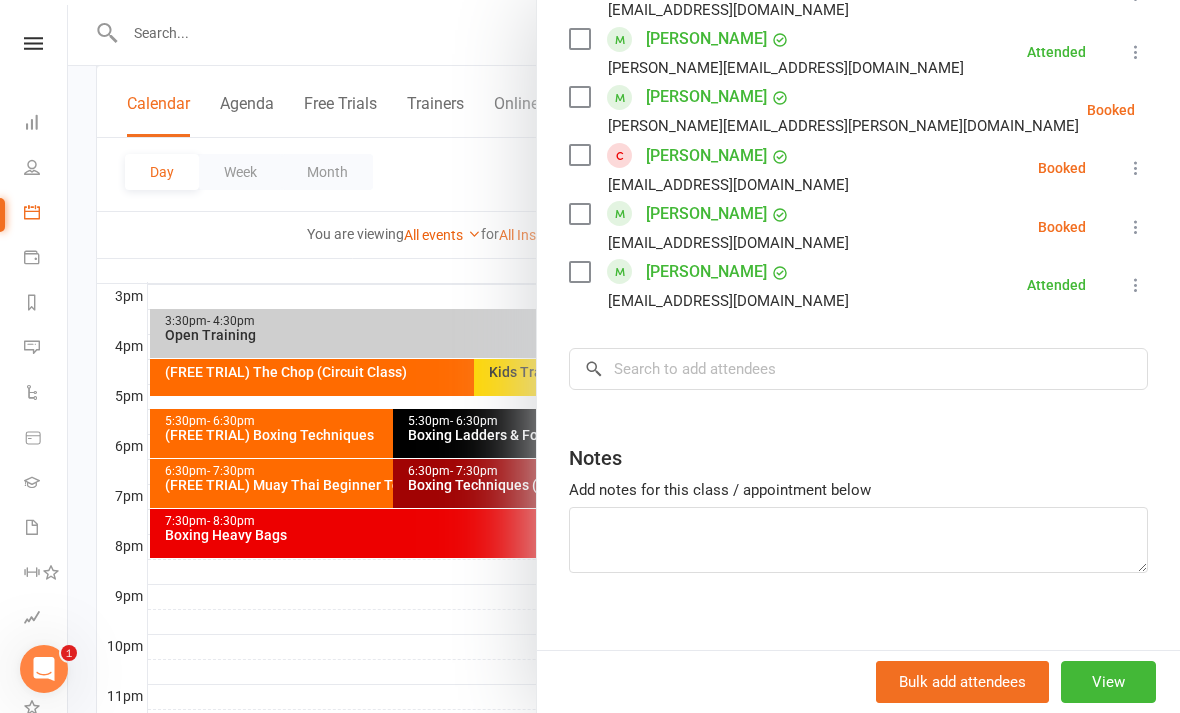click at bounding box center (1136, 227) 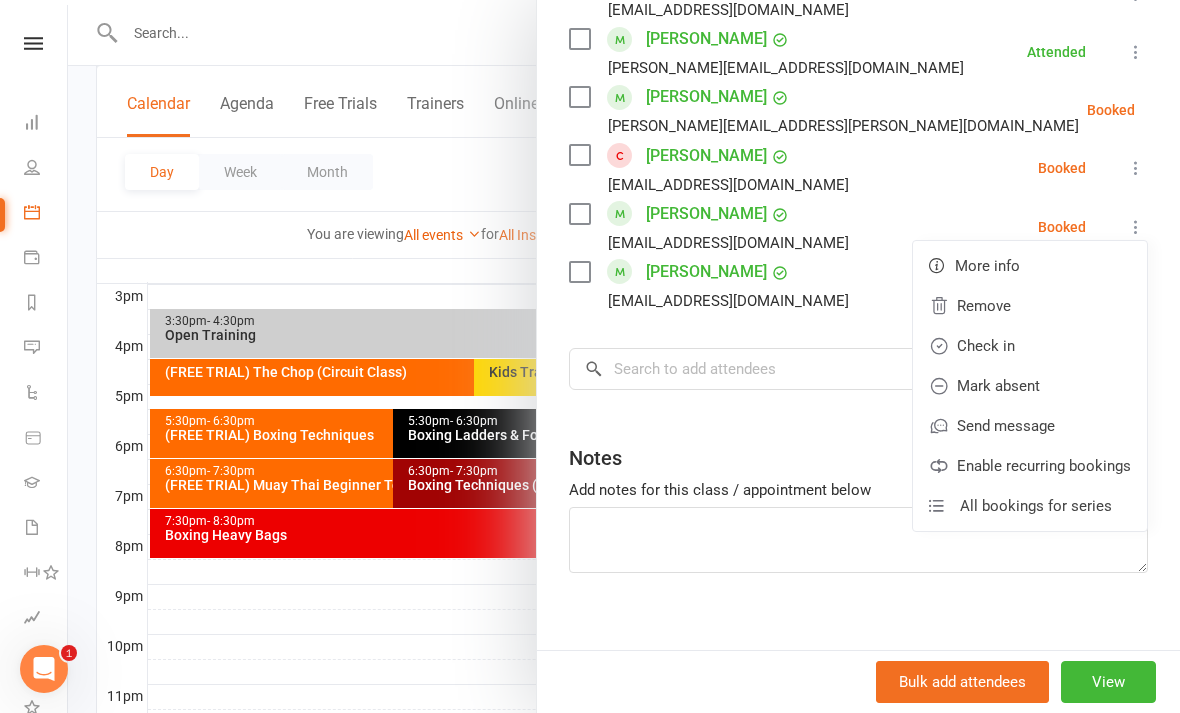 click on "Check in" at bounding box center [1030, 346] 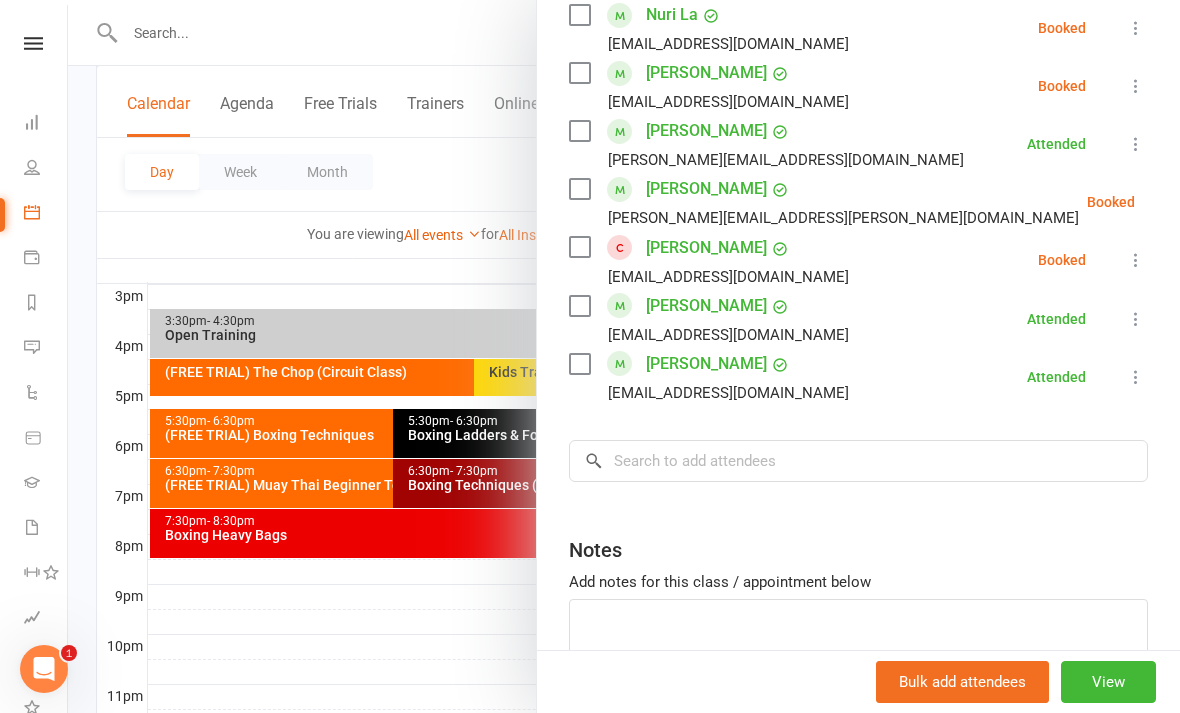 scroll, scrollTop: 1006, scrollLeft: 0, axis: vertical 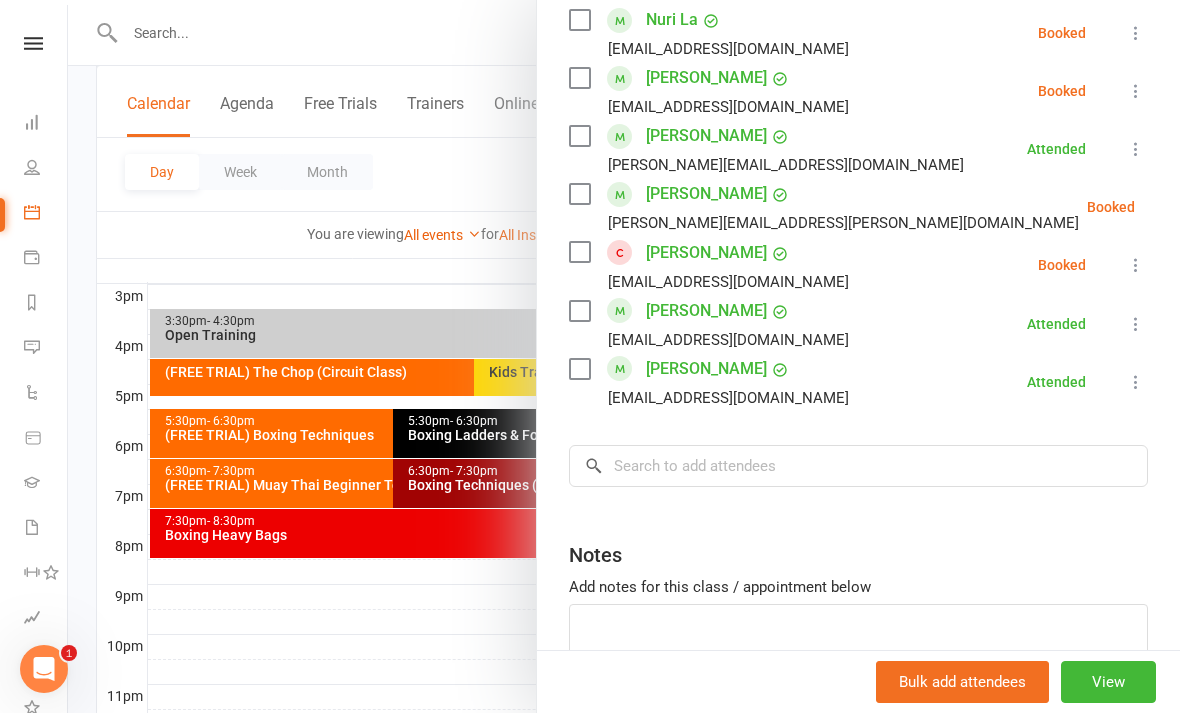 click at bounding box center (1185, 207) 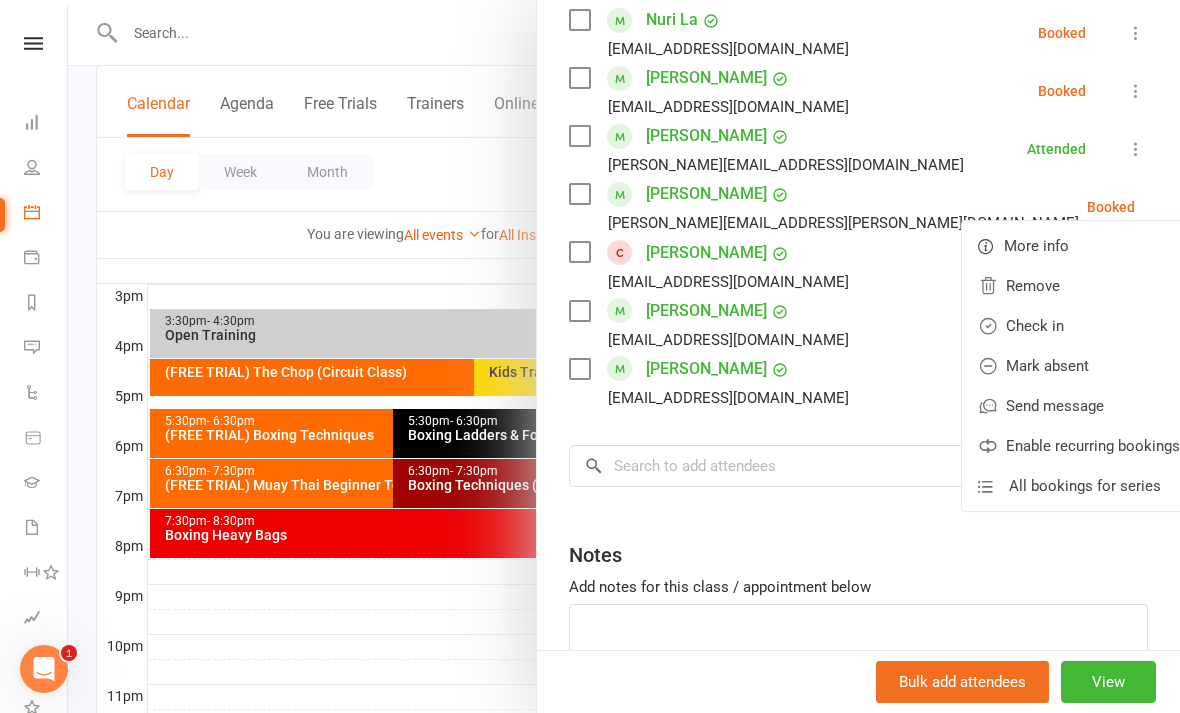 click on "Check in" at bounding box center [1079, 326] 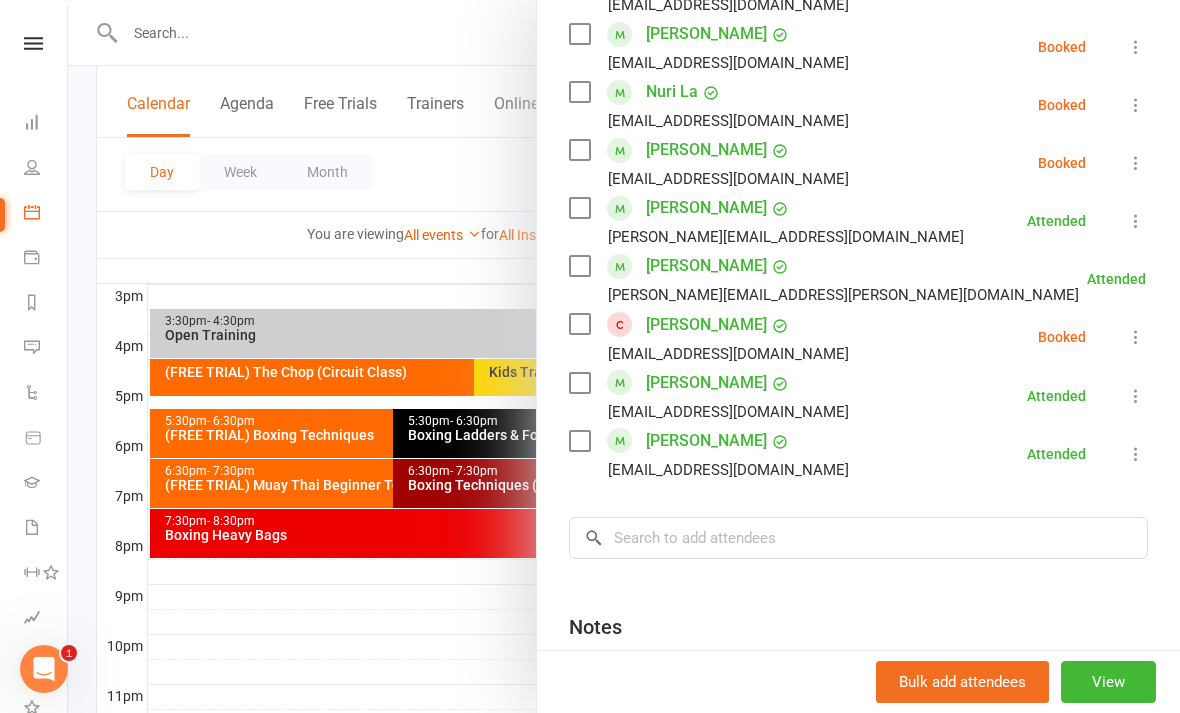 scroll, scrollTop: 936, scrollLeft: 0, axis: vertical 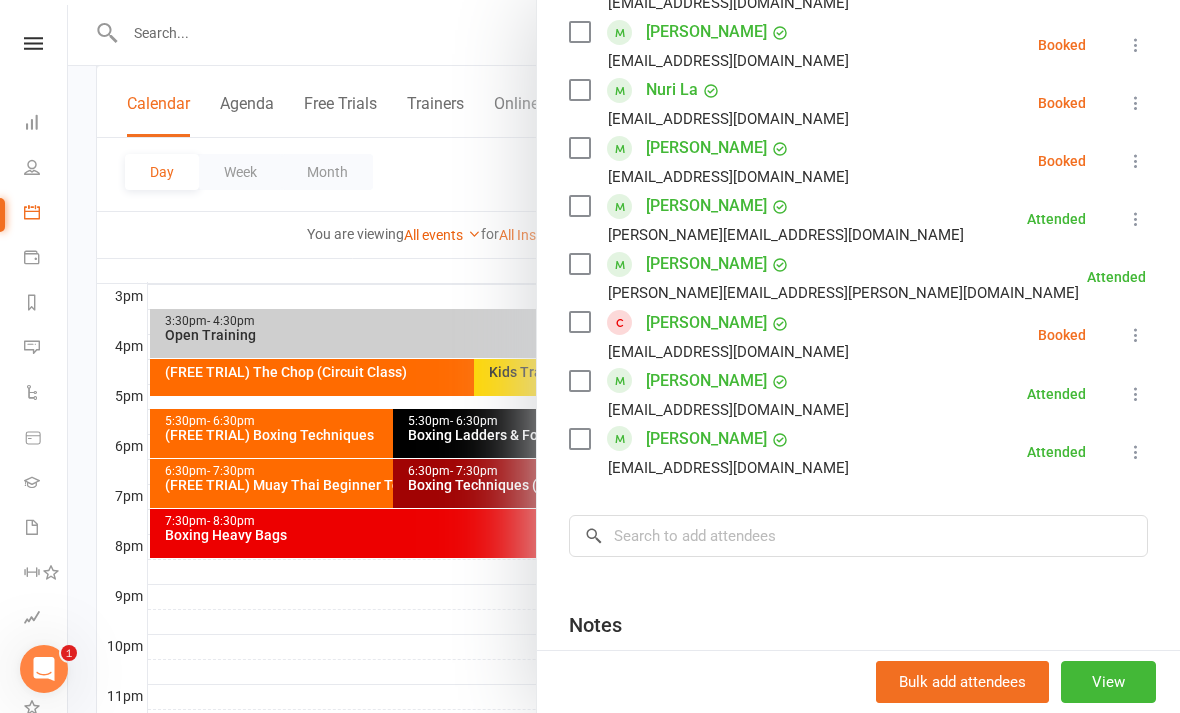 click on "Phillip Hansen  phansen.research@gmail.com Booked More info  Remove  Check in  Mark absent  Send message  Enable recurring bookings  All bookings for series" at bounding box center [858, 161] 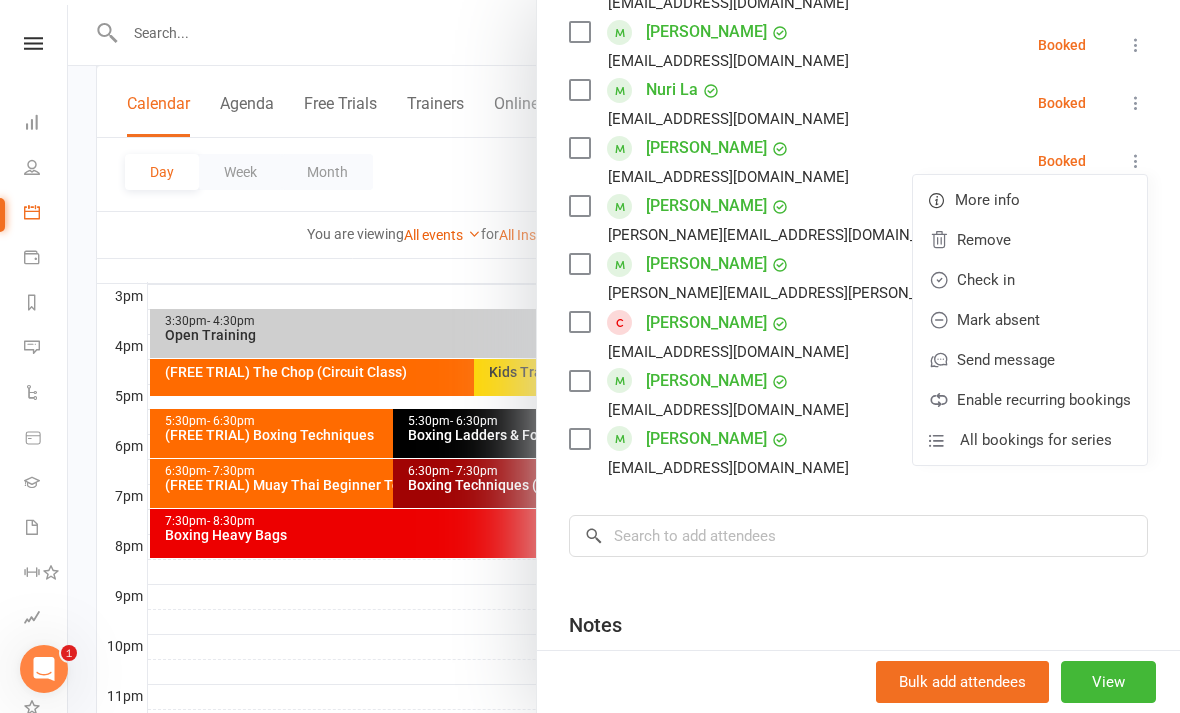 click on "Check in" at bounding box center [1030, 280] 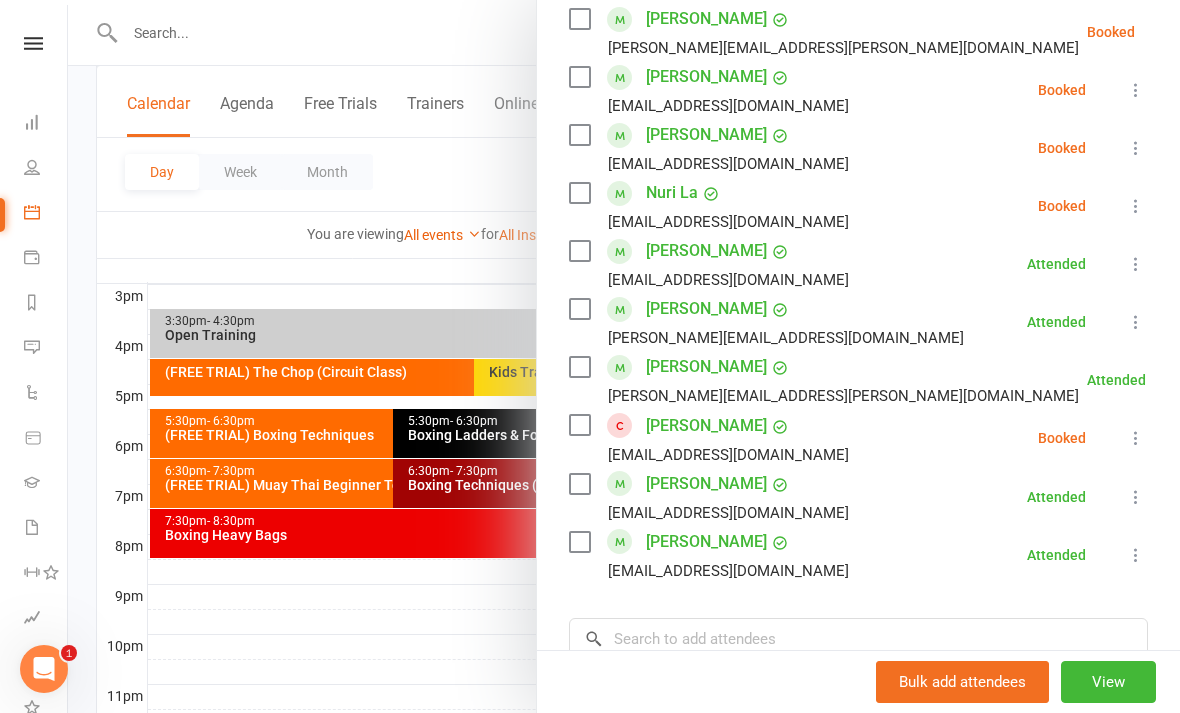 scroll, scrollTop: 831, scrollLeft: 0, axis: vertical 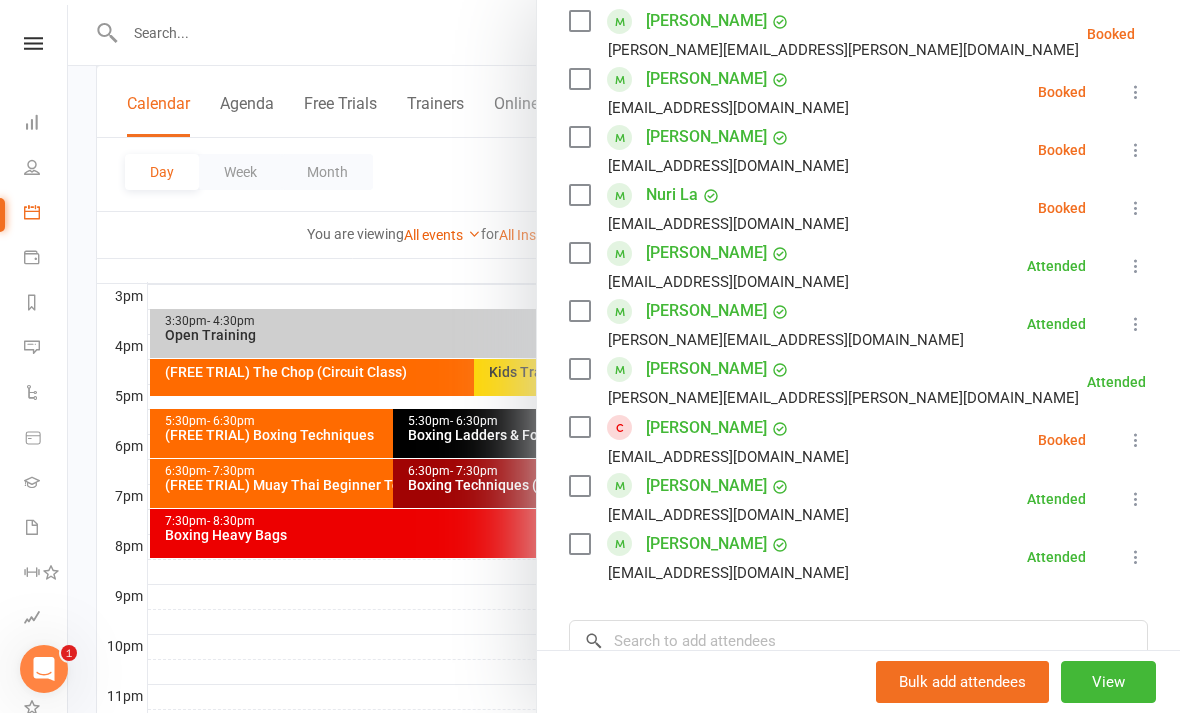 click at bounding box center (1136, 92) 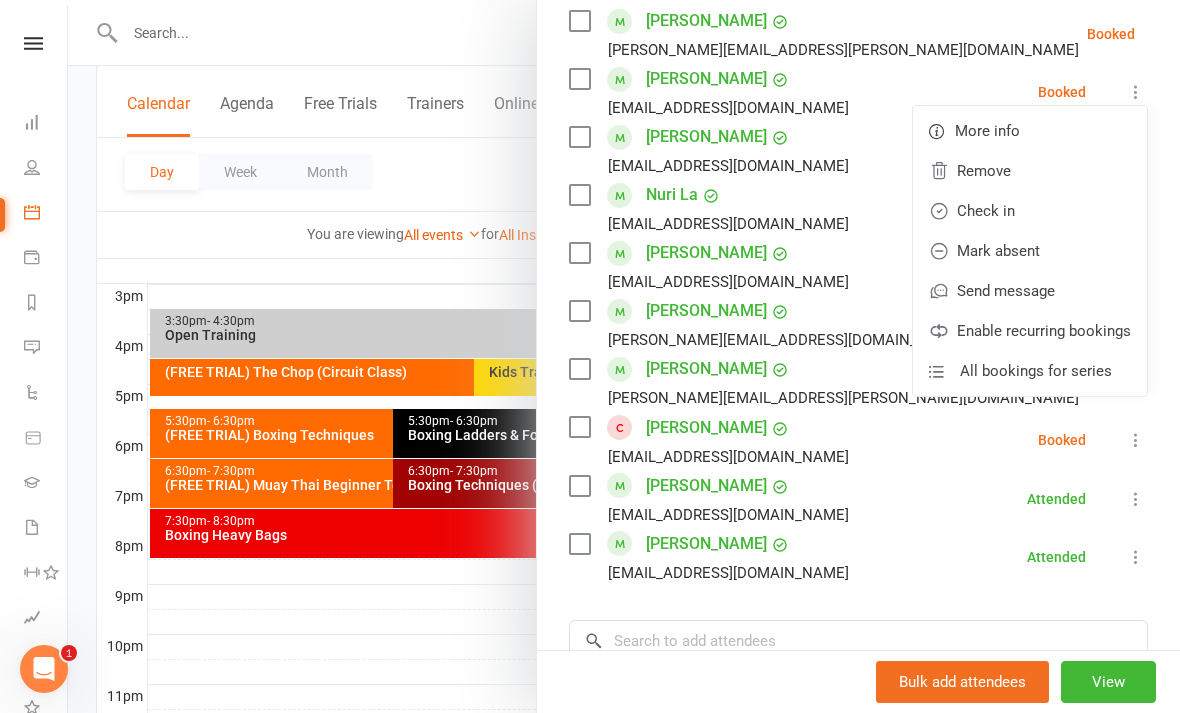 click on "Check in" at bounding box center [1030, 211] 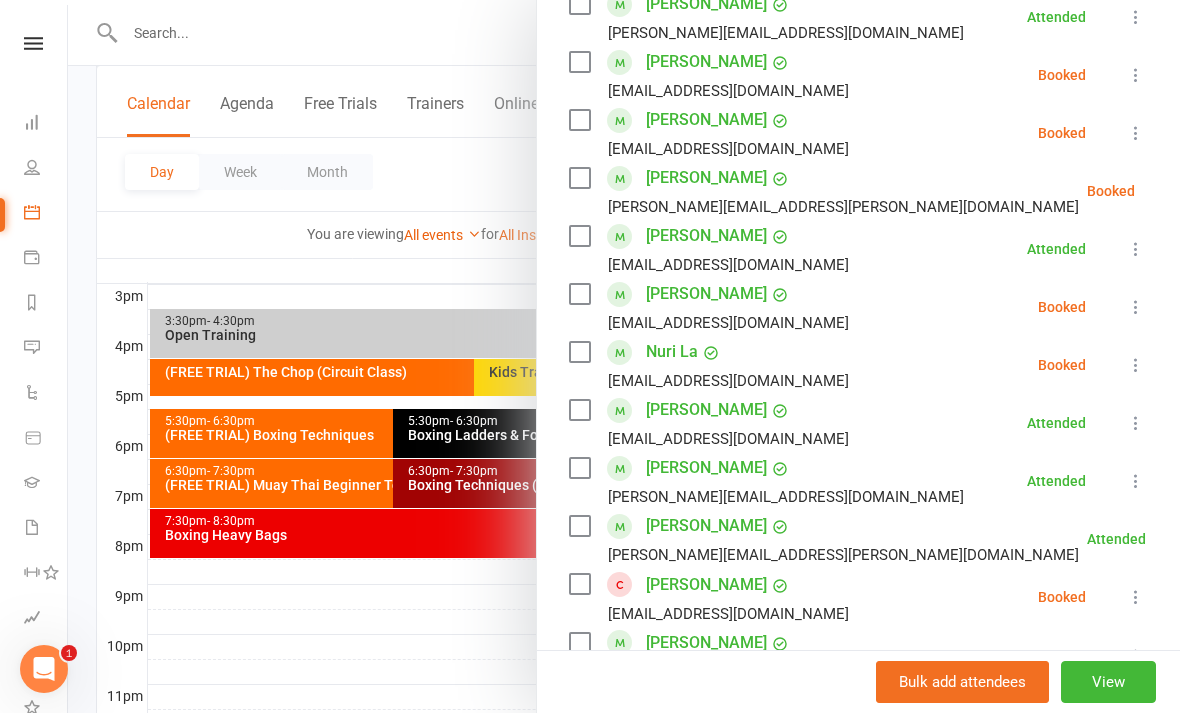 scroll, scrollTop: 663, scrollLeft: 0, axis: vertical 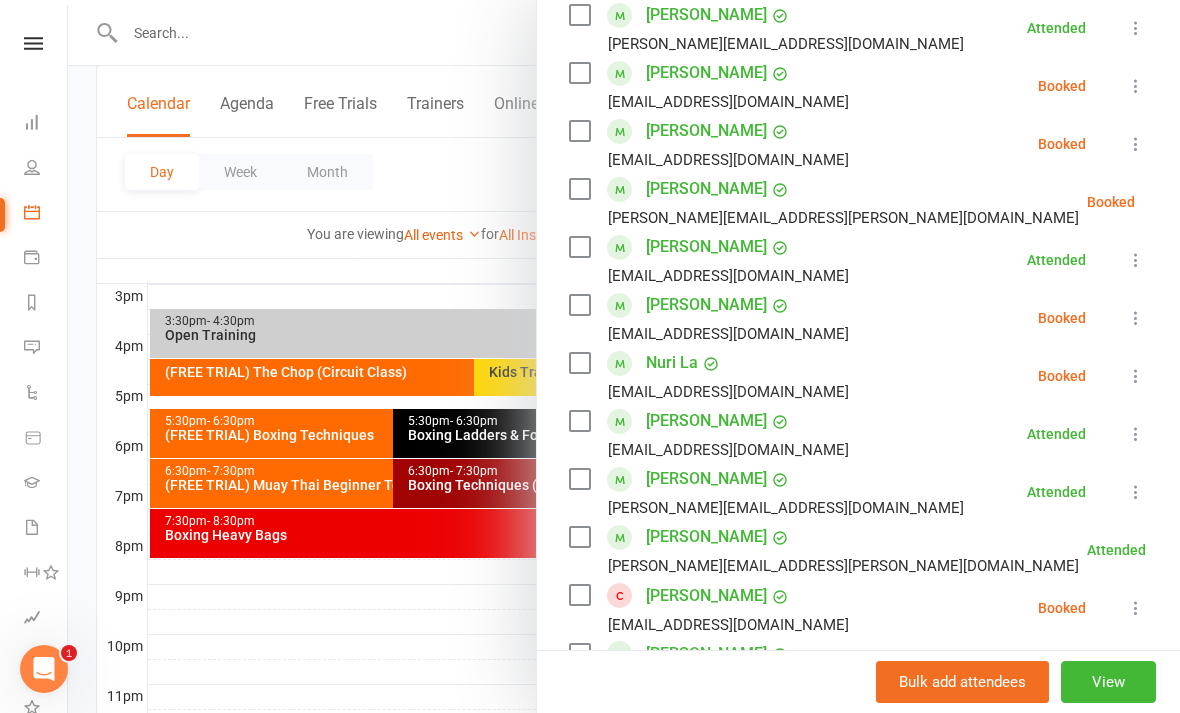 click at bounding box center [1136, 86] 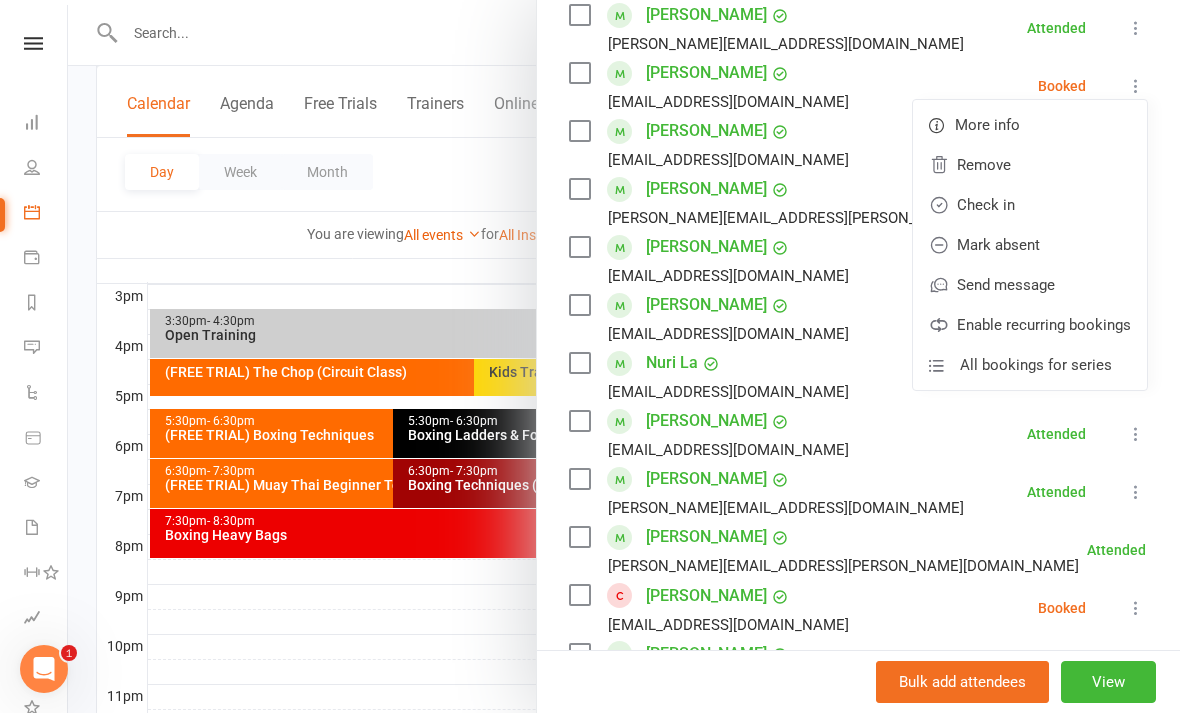 click on "Check in" at bounding box center (1030, 205) 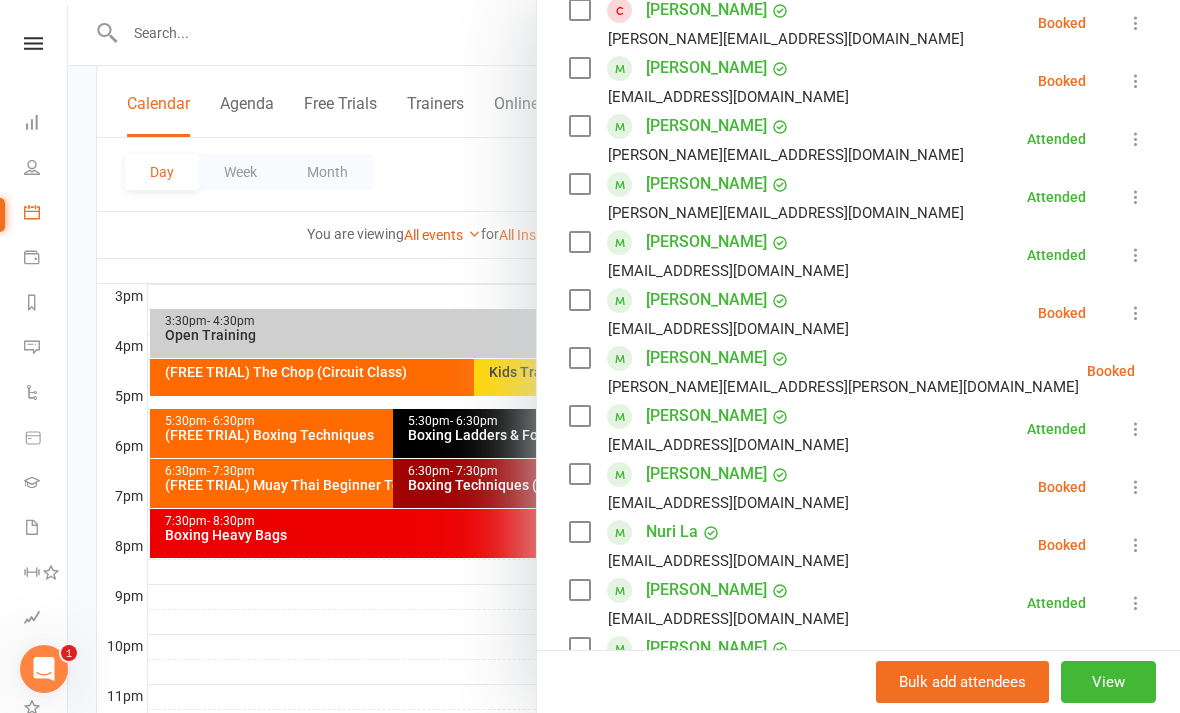 scroll, scrollTop: 497, scrollLeft: 0, axis: vertical 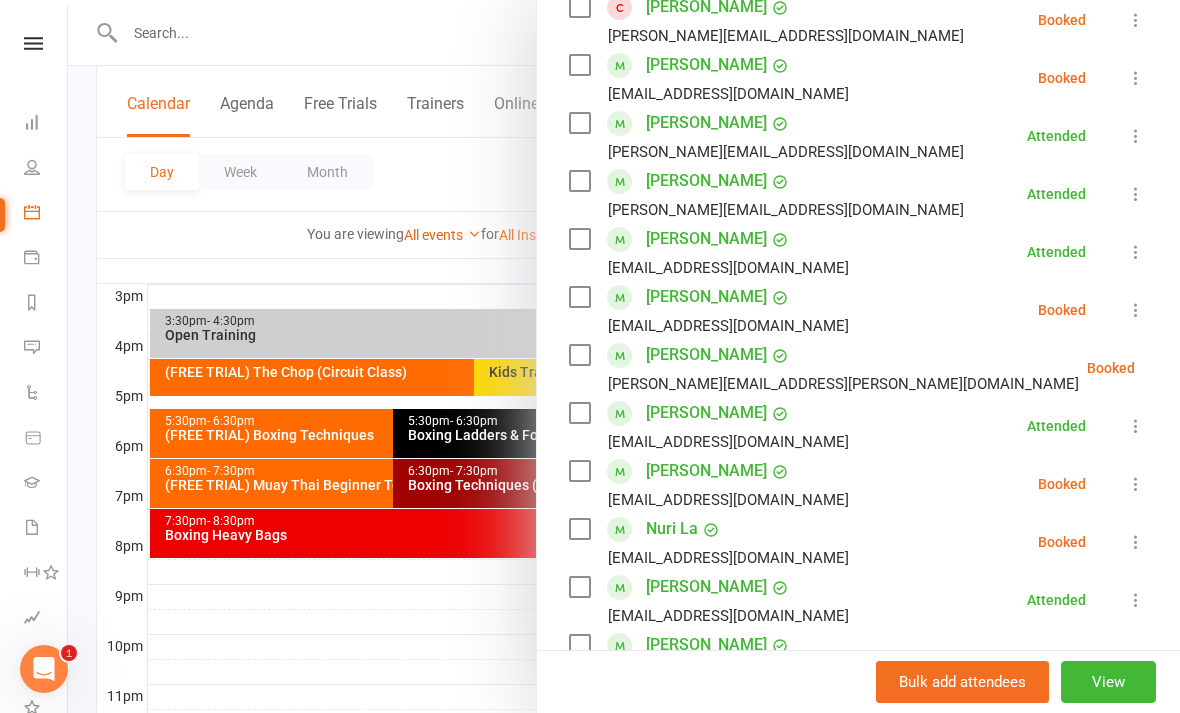 click at bounding box center [1185, 368] 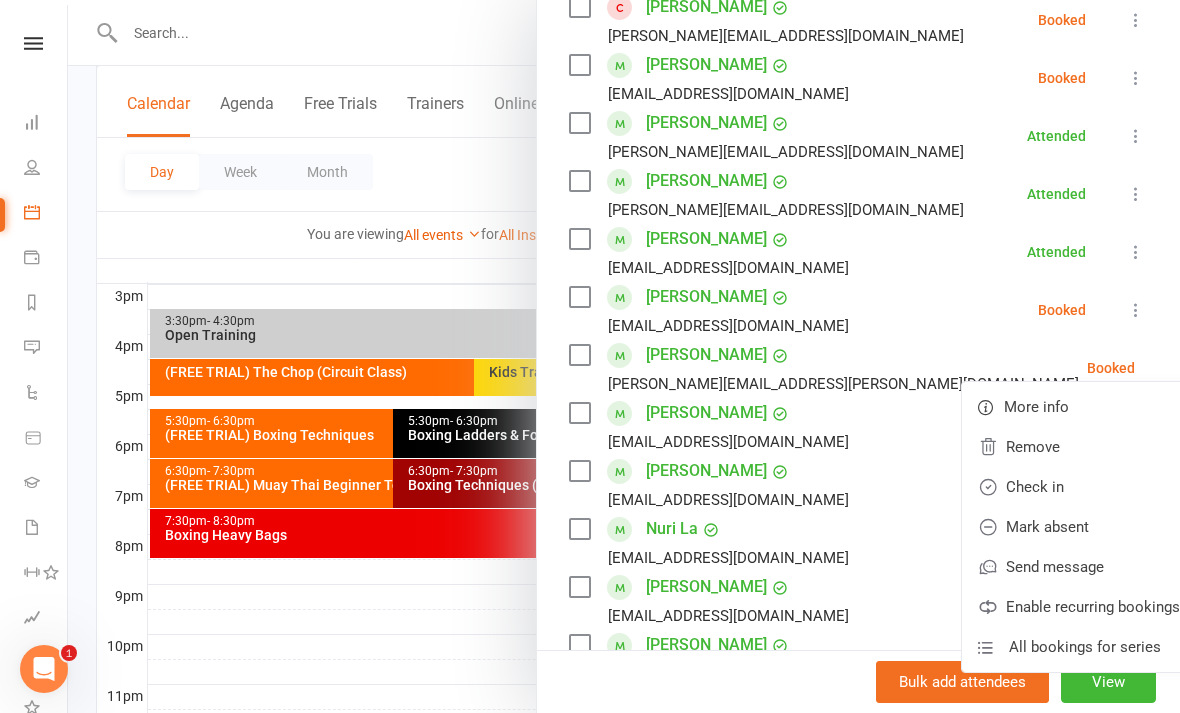 click on "Check in" at bounding box center [1079, 487] 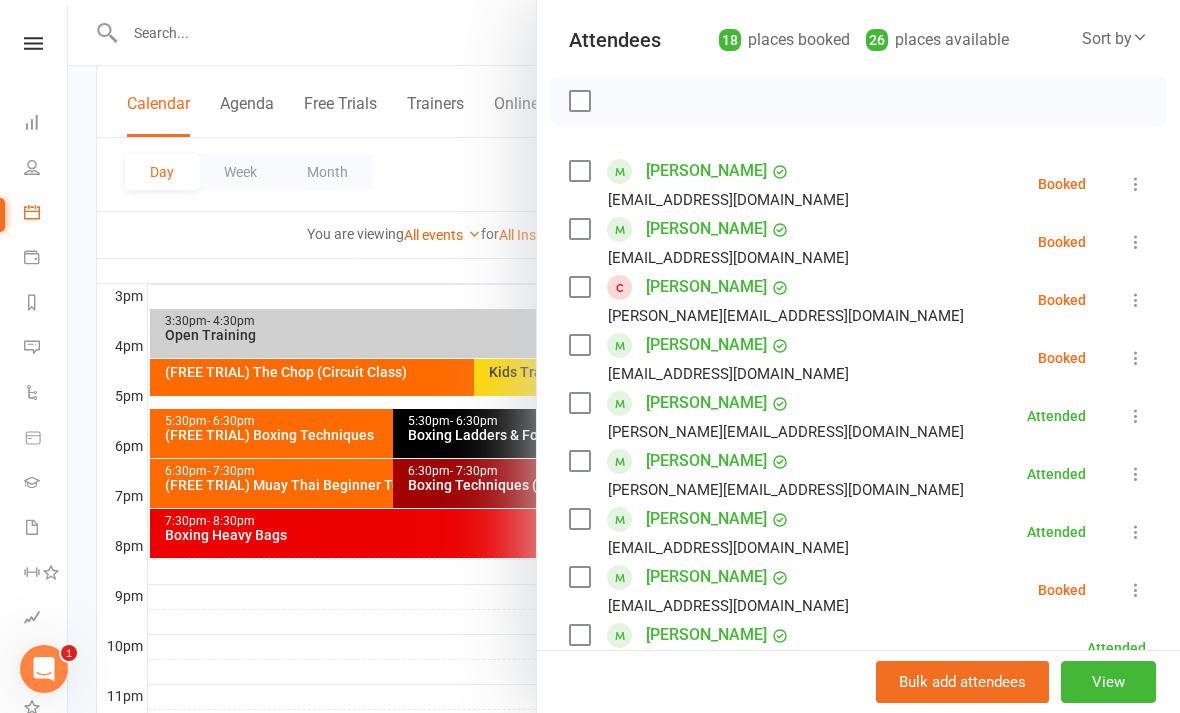 scroll, scrollTop: 234, scrollLeft: 0, axis: vertical 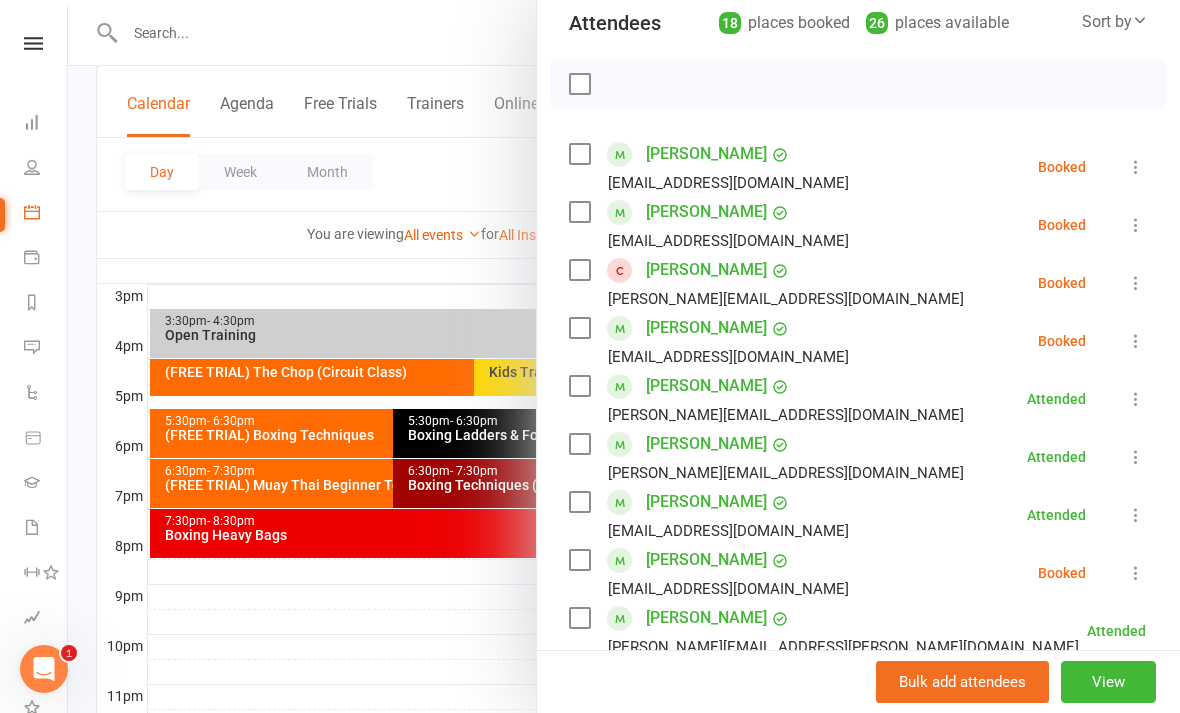 click at bounding box center (1136, 283) 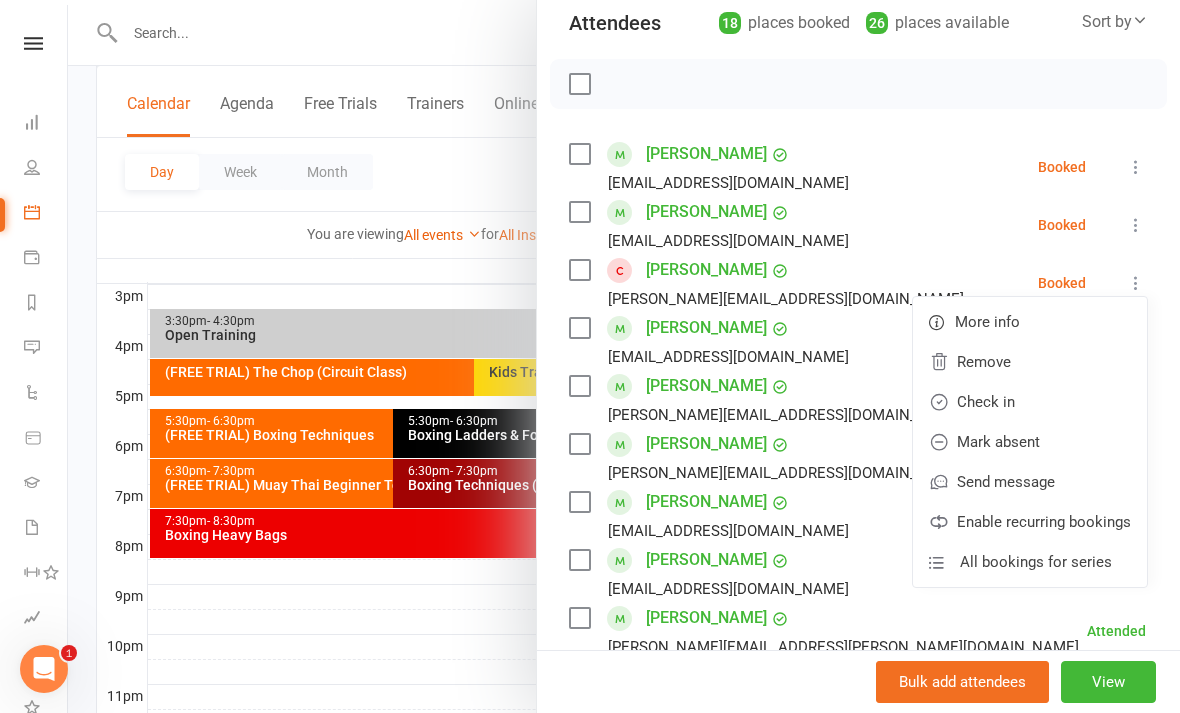 click on "Check in" at bounding box center [1030, 402] 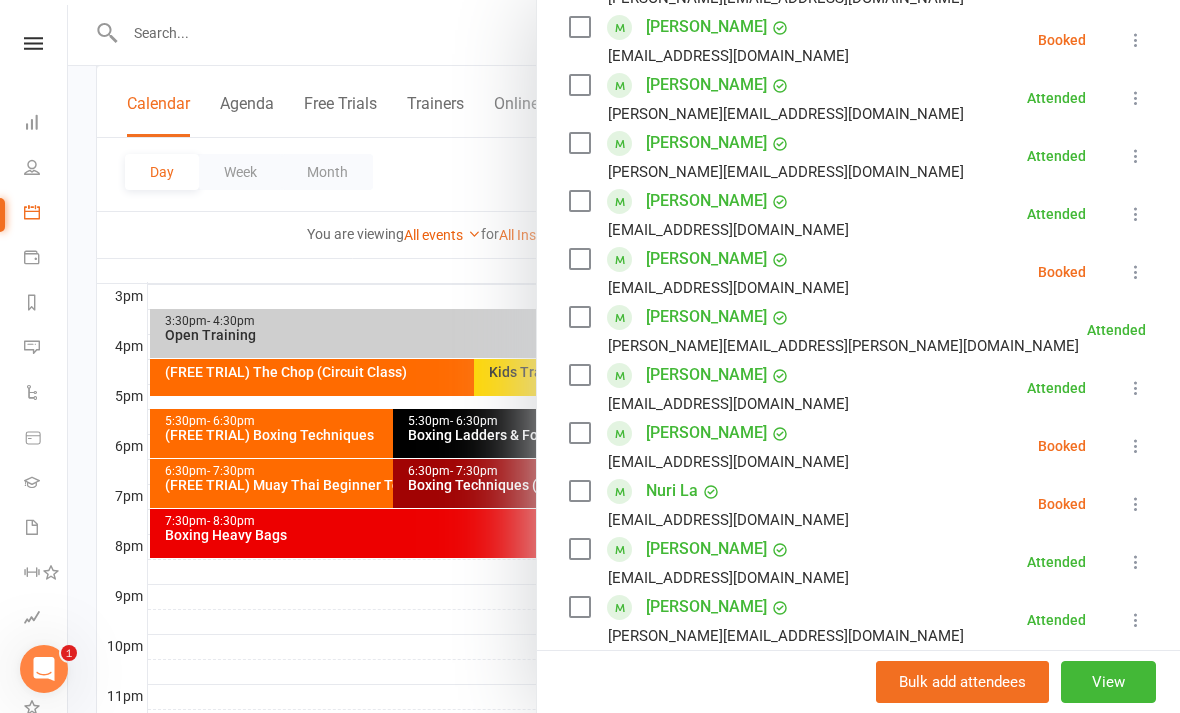 scroll, scrollTop: 534, scrollLeft: 0, axis: vertical 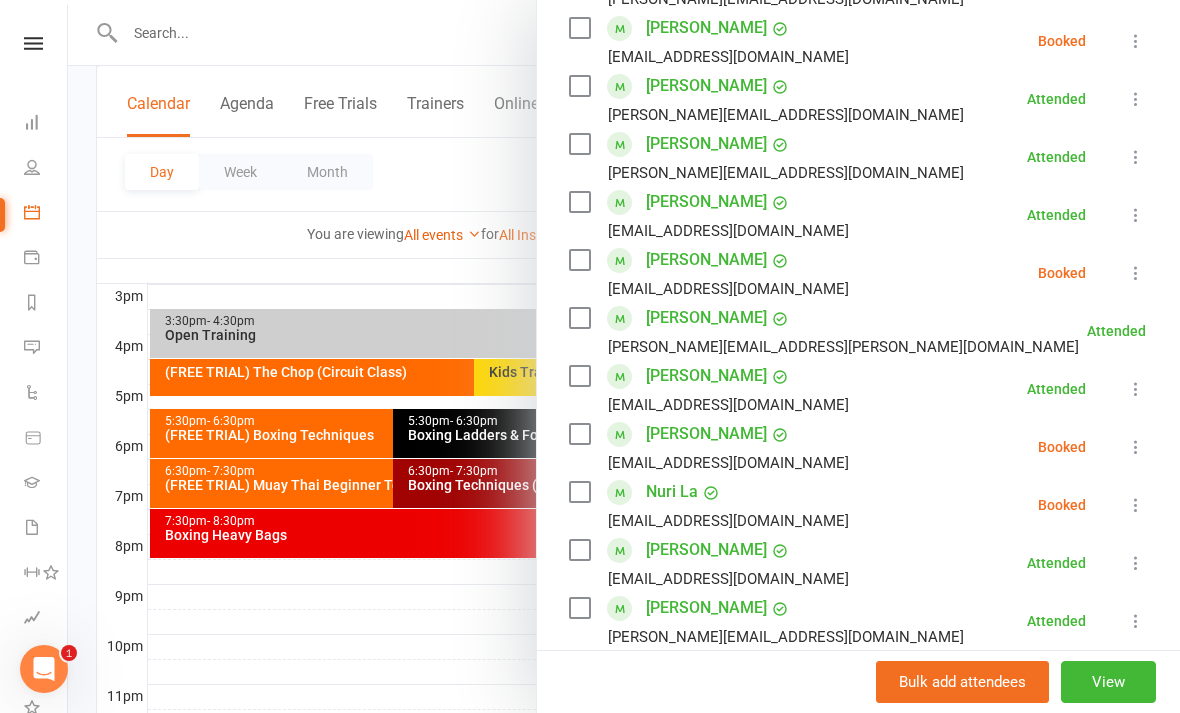 click at bounding box center (624, 356) 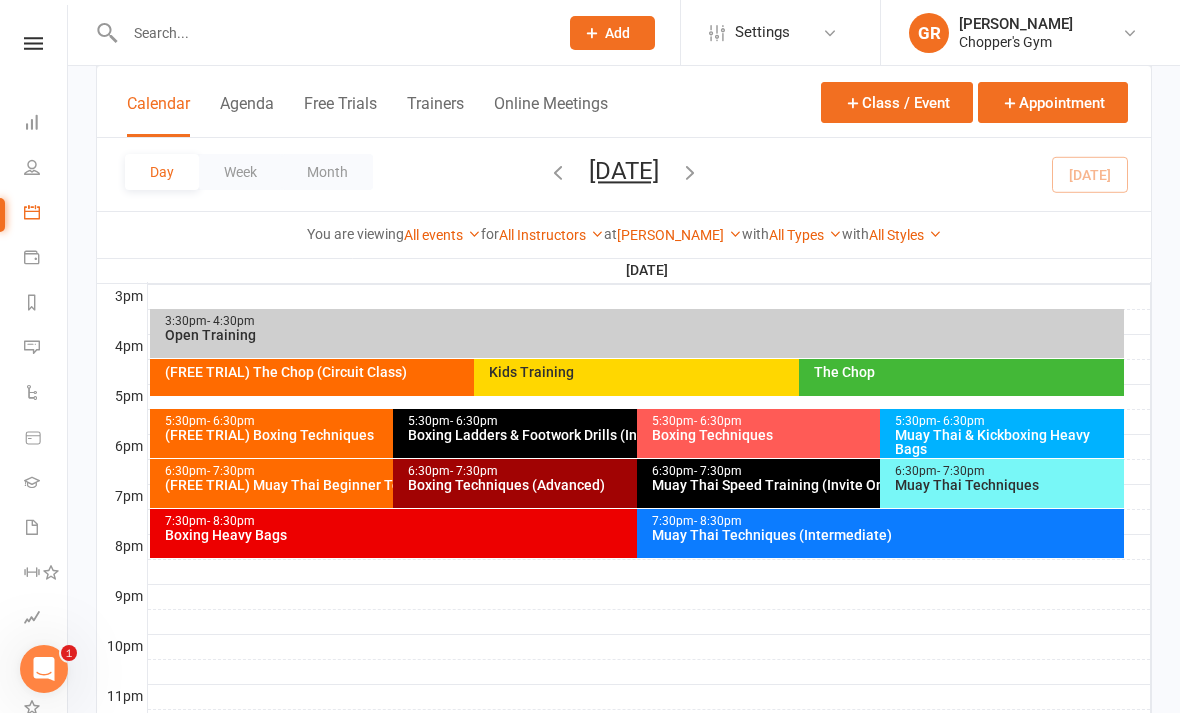 click on "5:30pm  - 6:30pm" at bounding box center [388, 421] 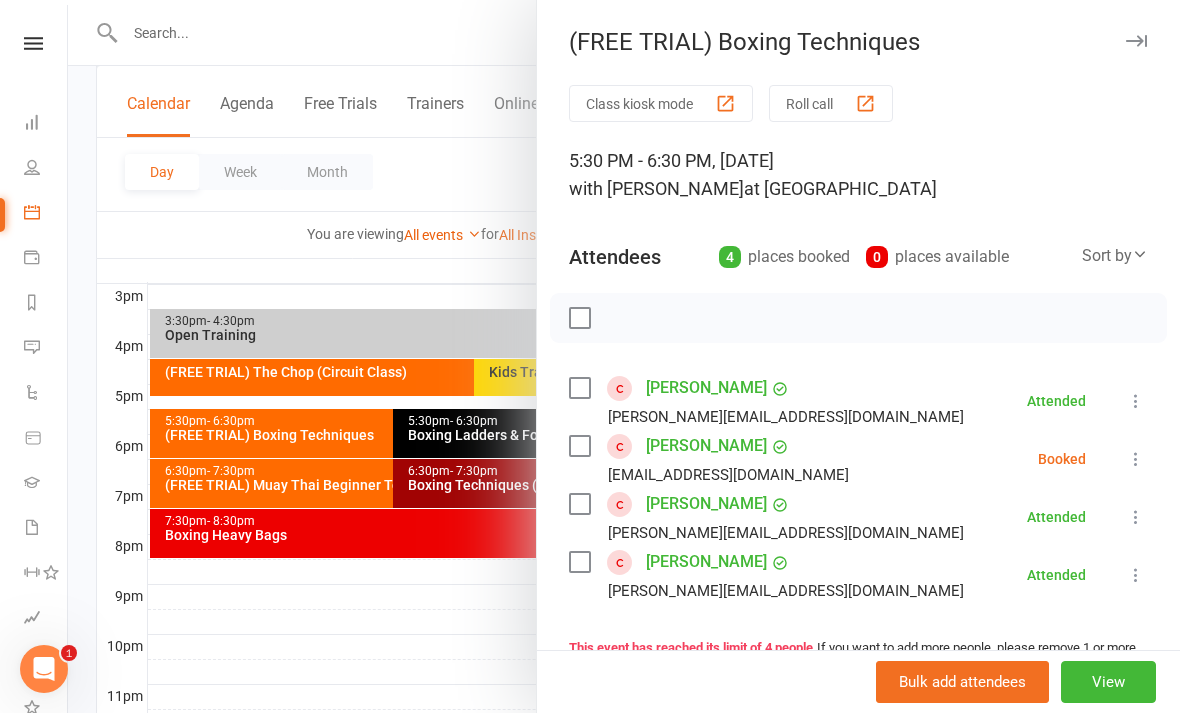 scroll, scrollTop: 85, scrollLeft: 0, axis: vertical 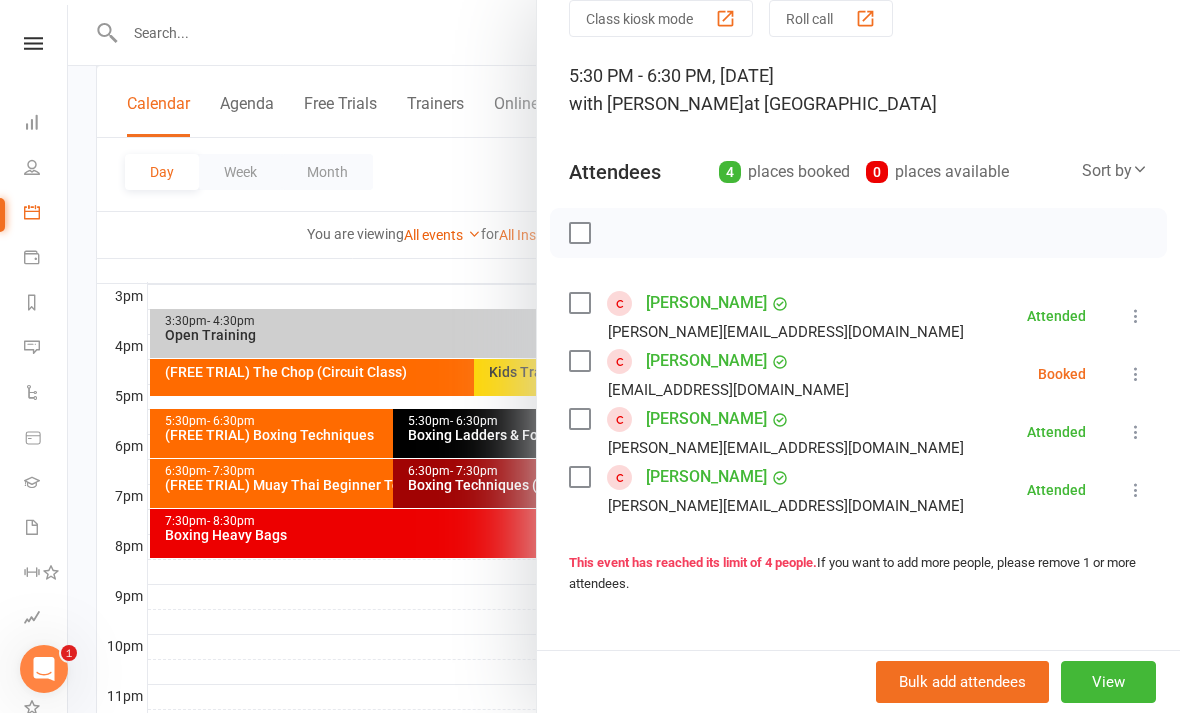 click at bounding box center [1136, 374] 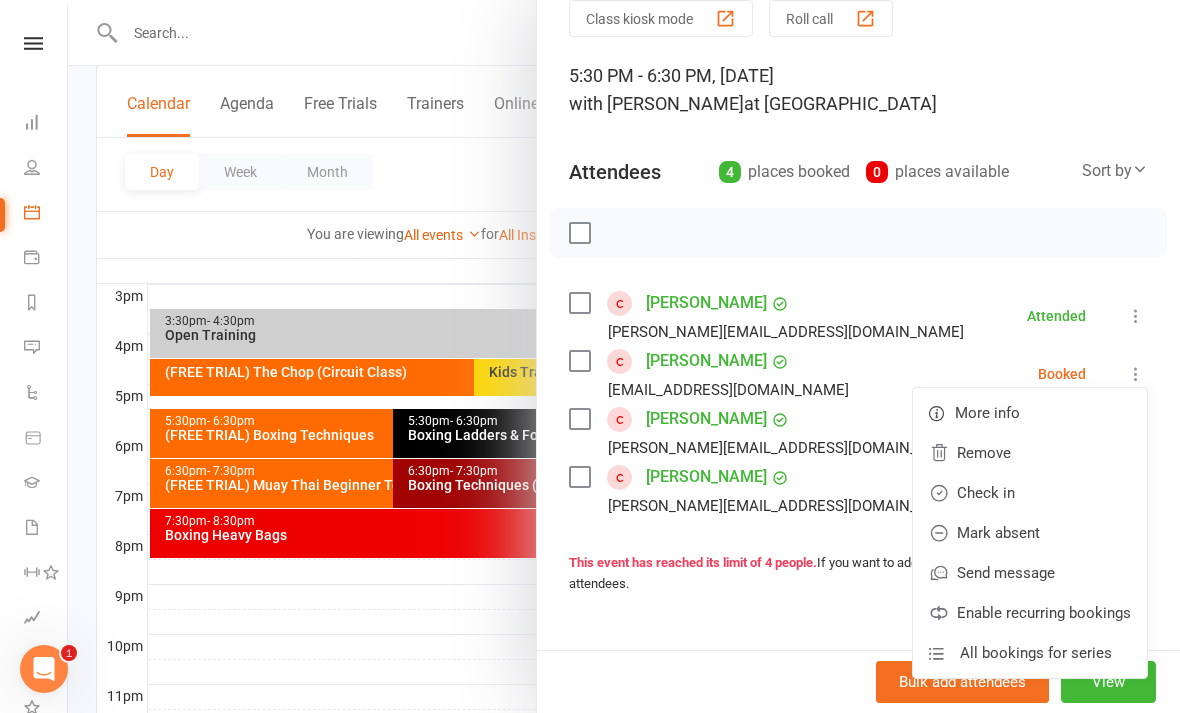 click on "Check in" at bounding box center [1030, 493] 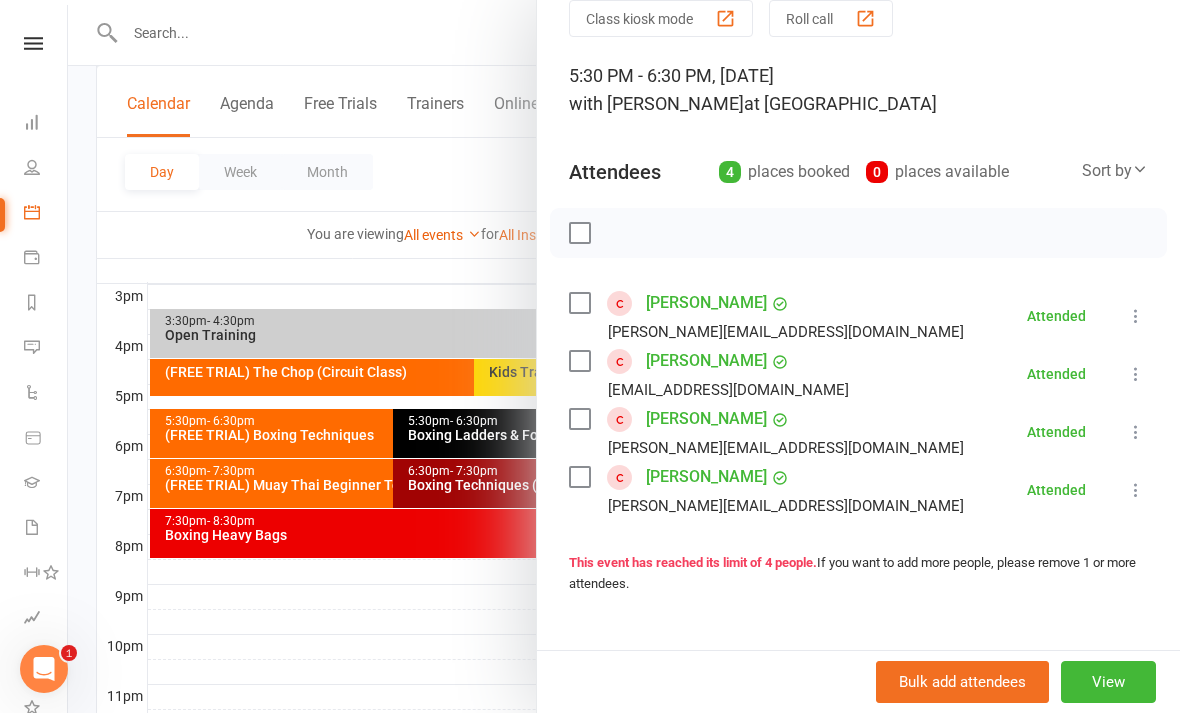 click at bounding box center [624, 356] 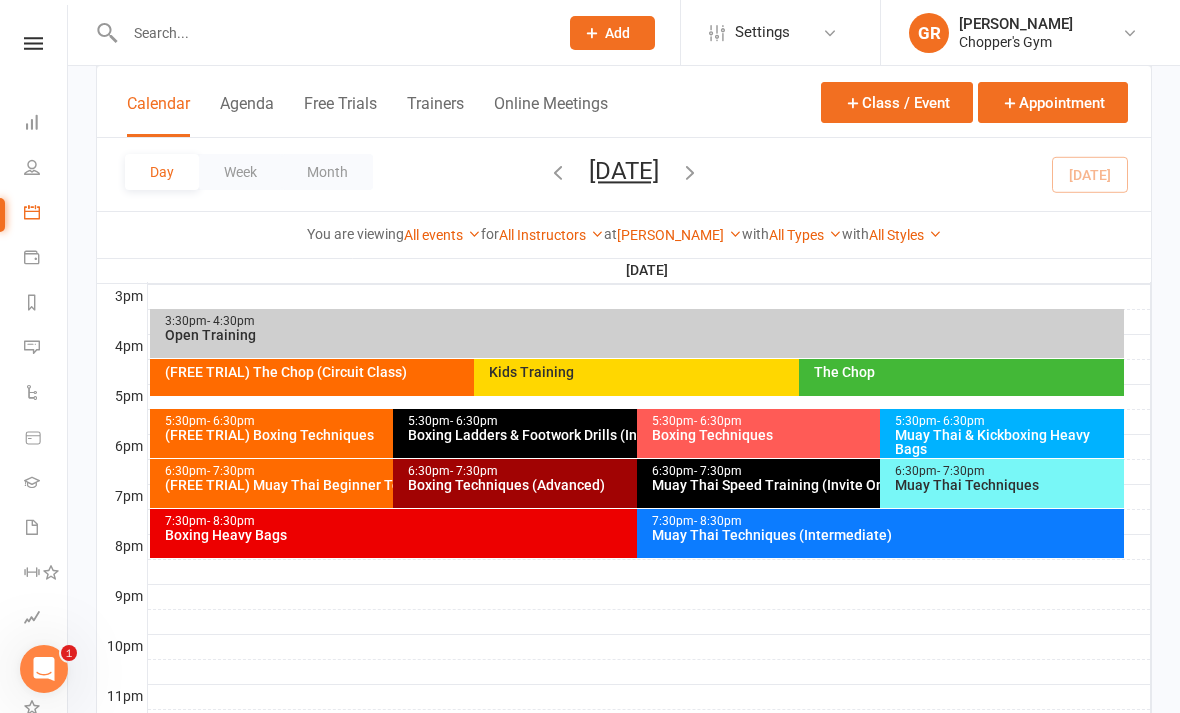 click on "Muay Thai & Kickboxing Heavy Bags" at bounding box center (1007, 442) 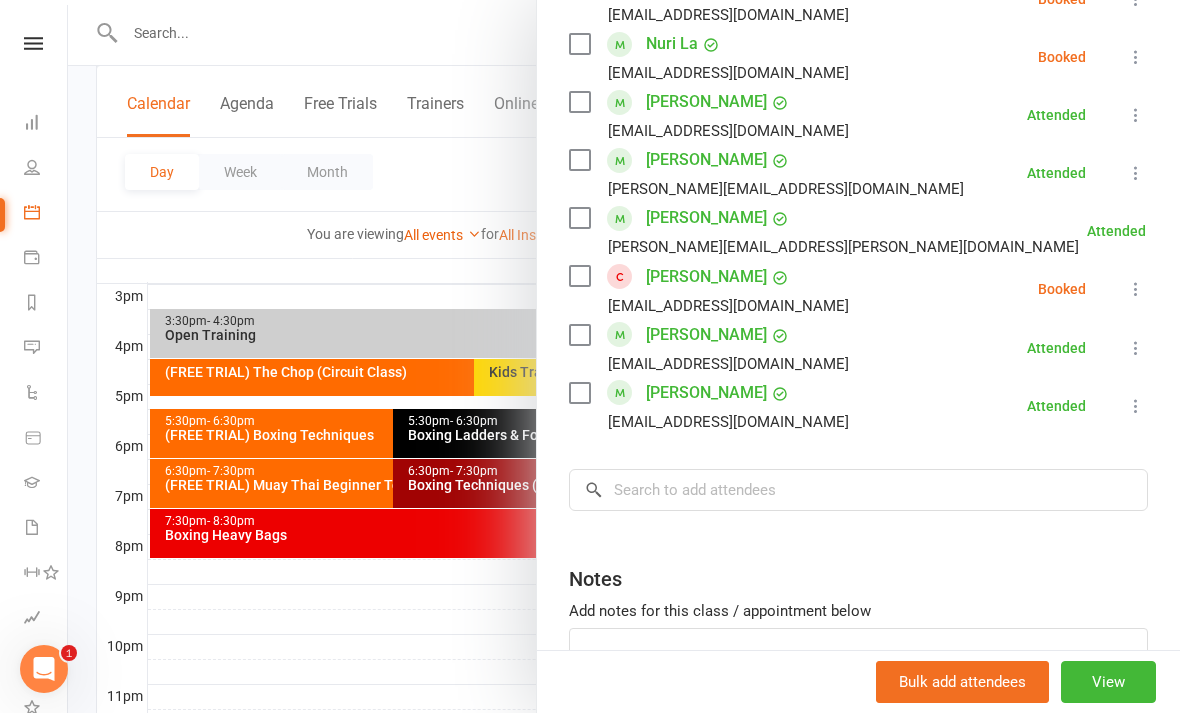scroll, scrollTop: 980, scrollLeft: 0, axis: vertical 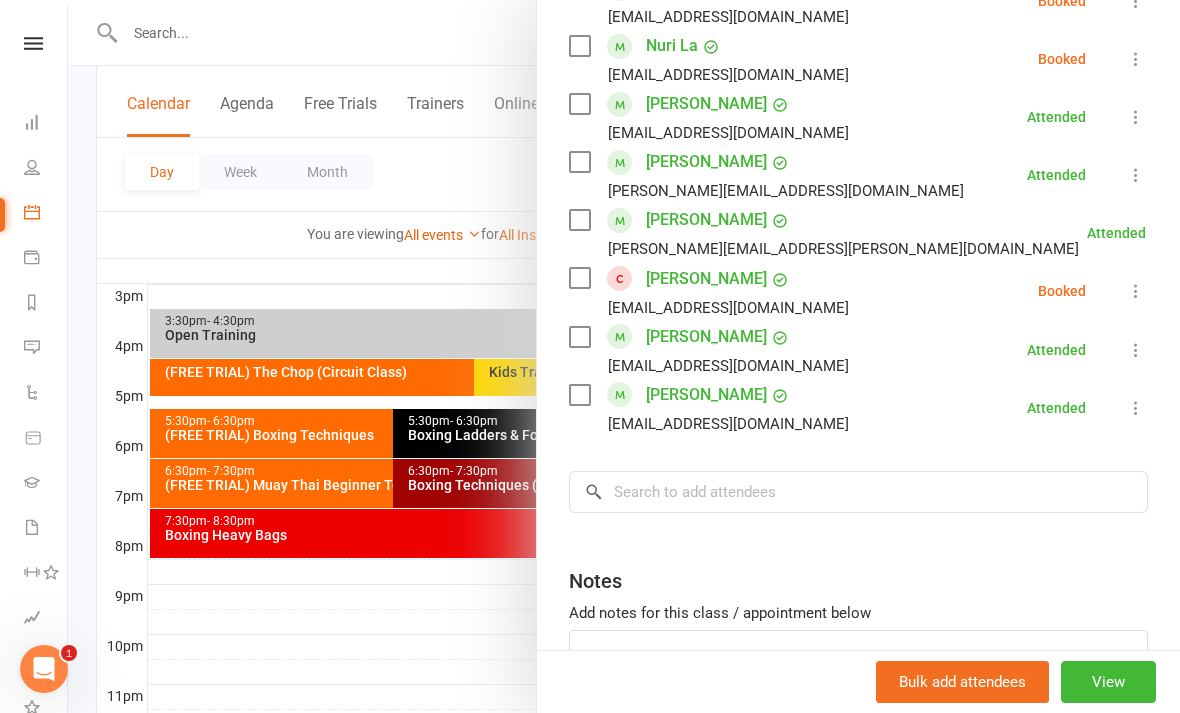 click at bounding box center [1136, 291] 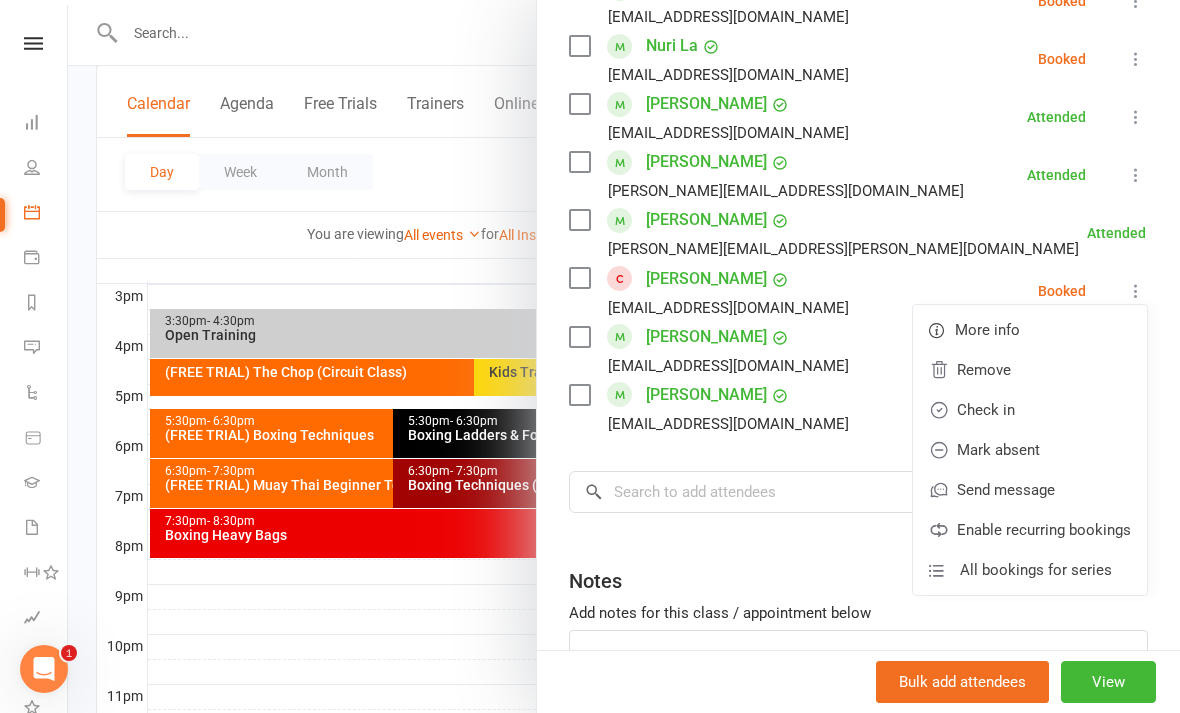 click on "Check in" at bounding box center [1030, 410] 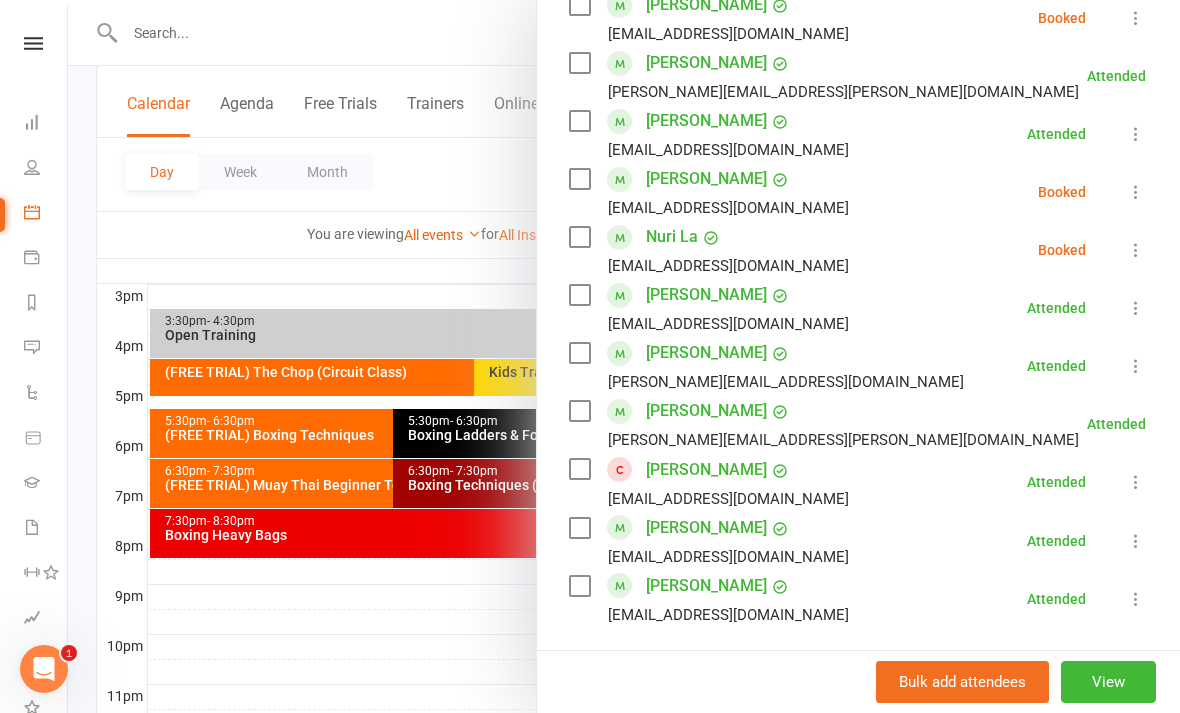 scroll, scrollTop: 787, scrollLeft: 0, axis: vertical 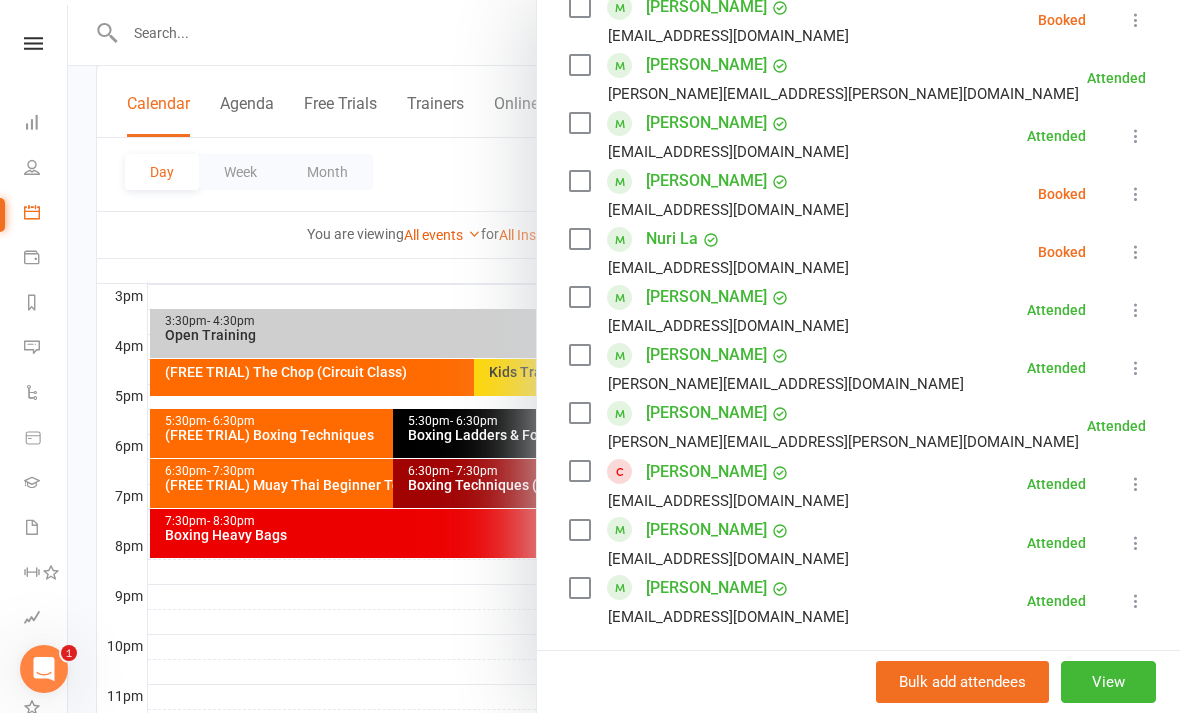 click at bounding box center (1136, 194) 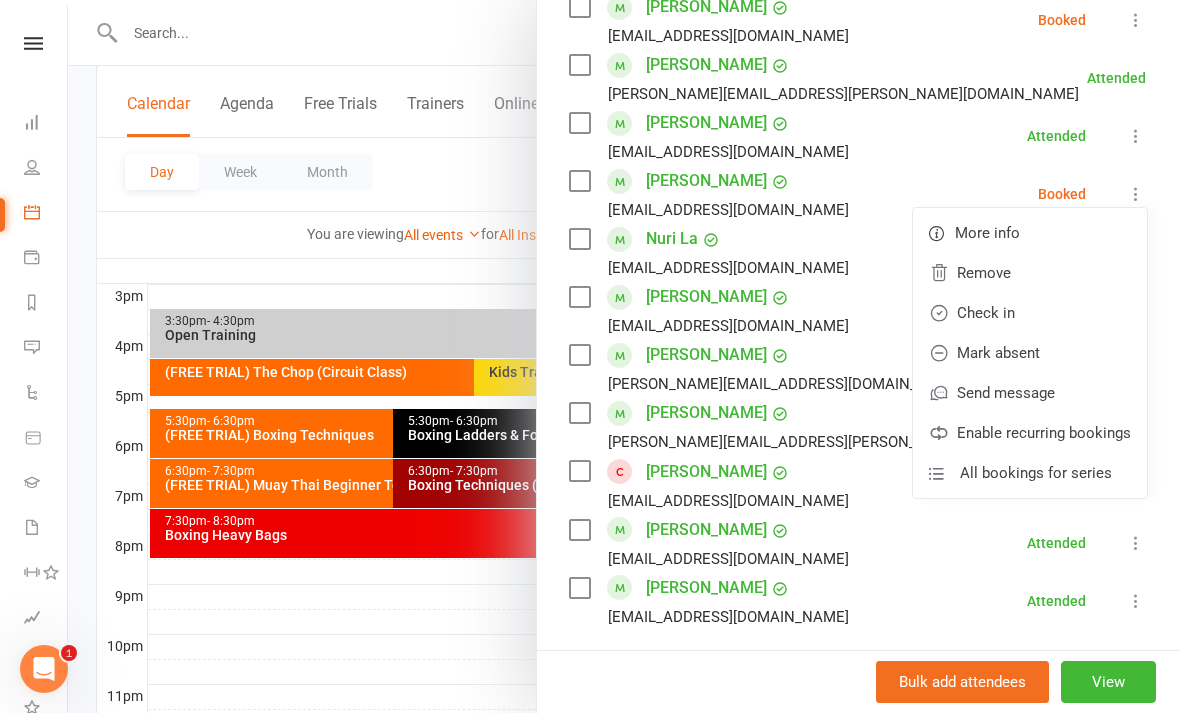 click on "Check in" at bounding box center (1030, 313) 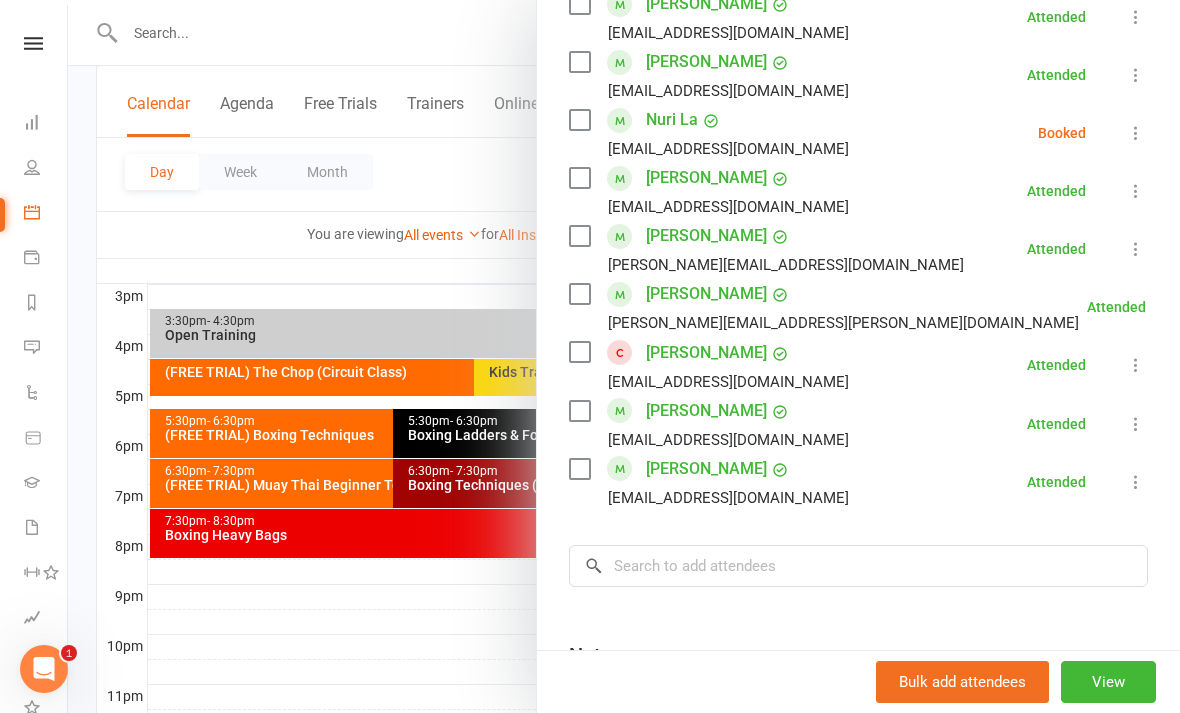 scroll, scrollTop: 921, scrollLeft: 0, axis: vertical 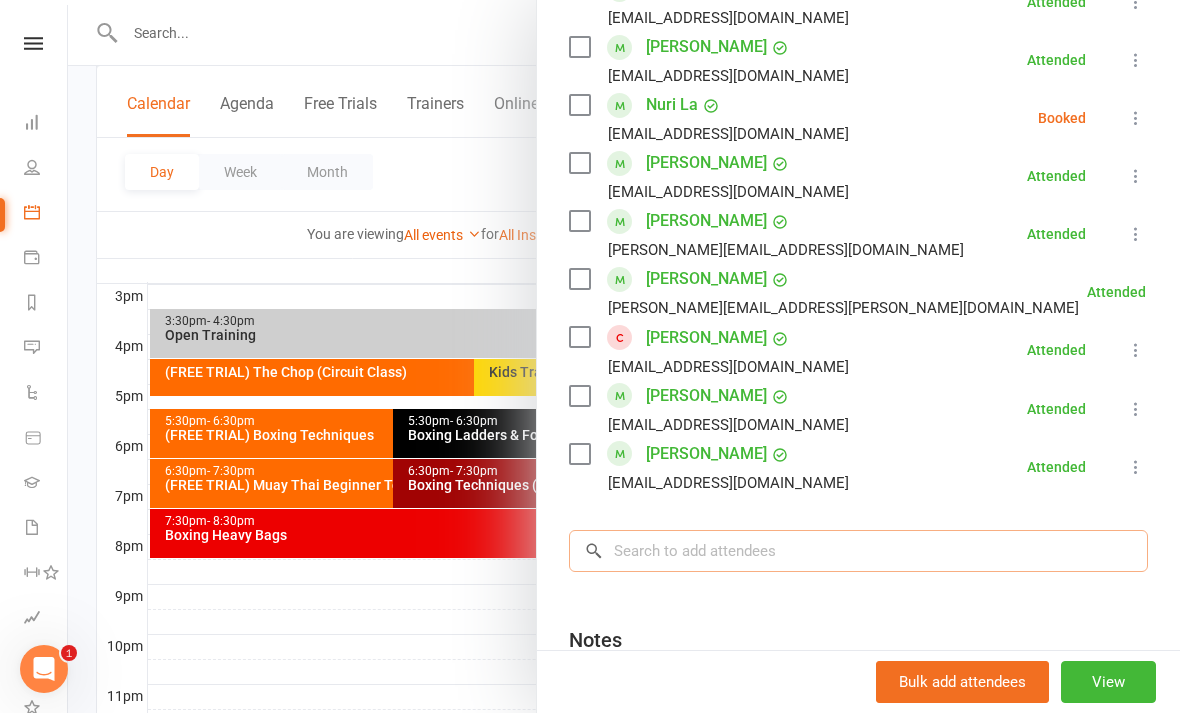 click at bounding box center (858, 551) 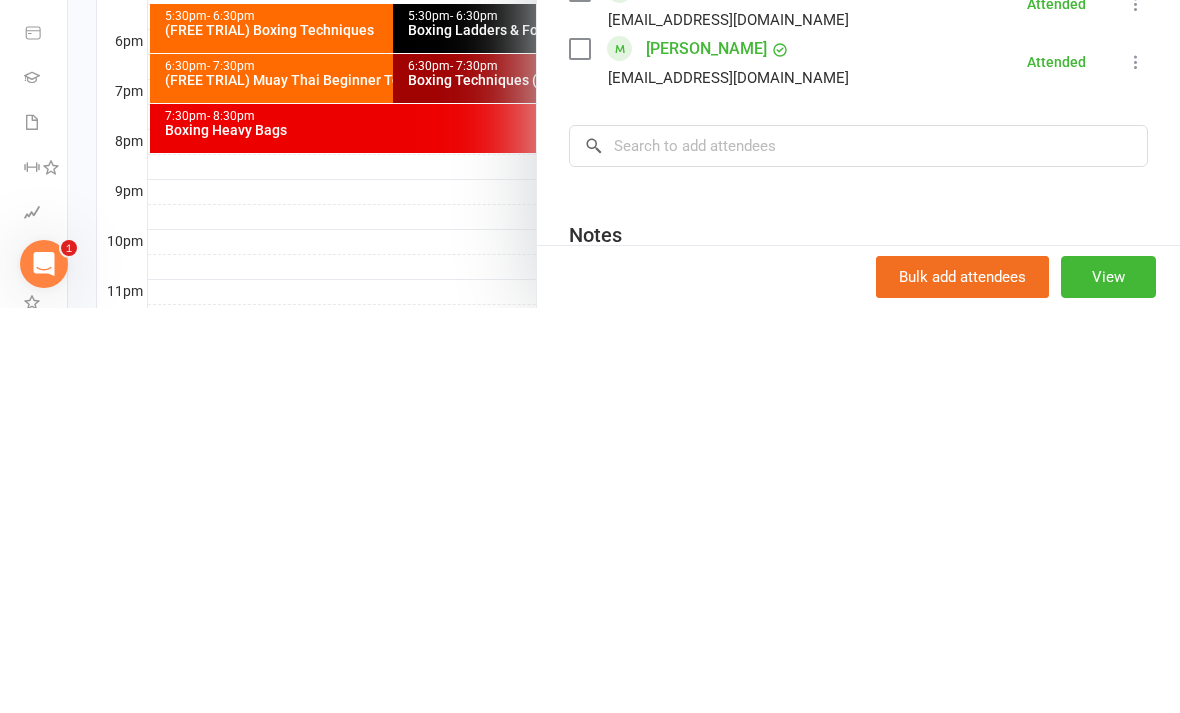 click on "Notes" at bounding box center (858, 635) 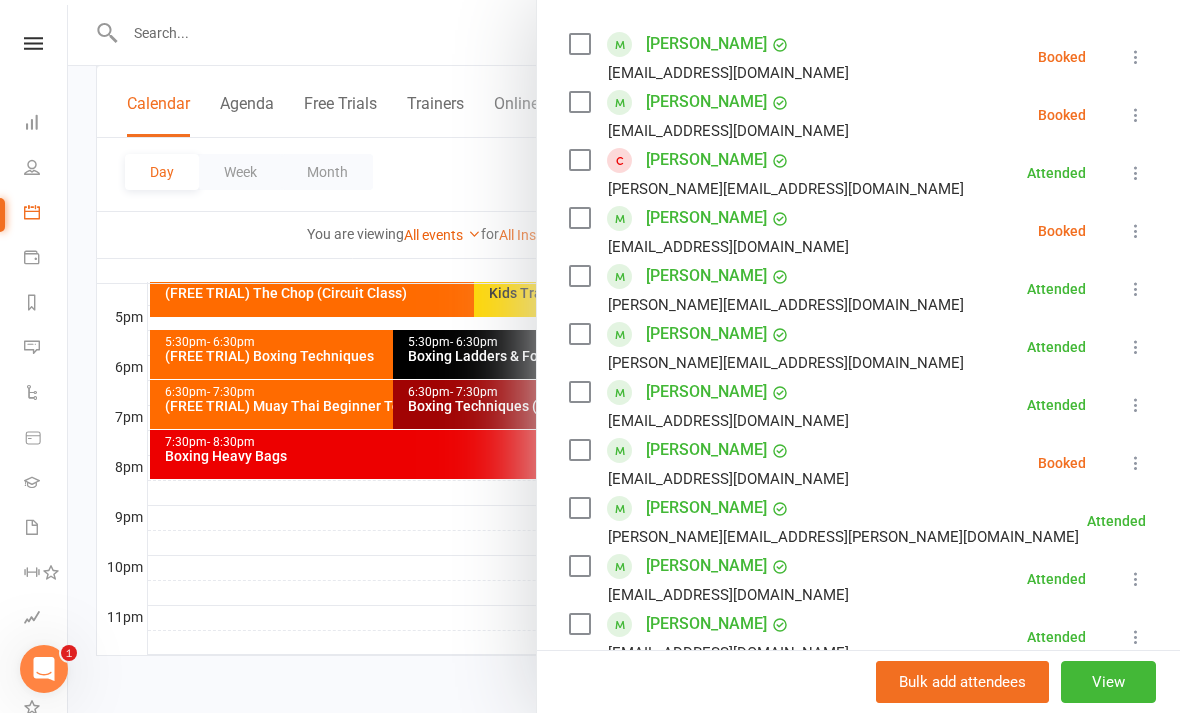 scroll, scrollTop: 345, scrollLeft: 0, axis: vertical 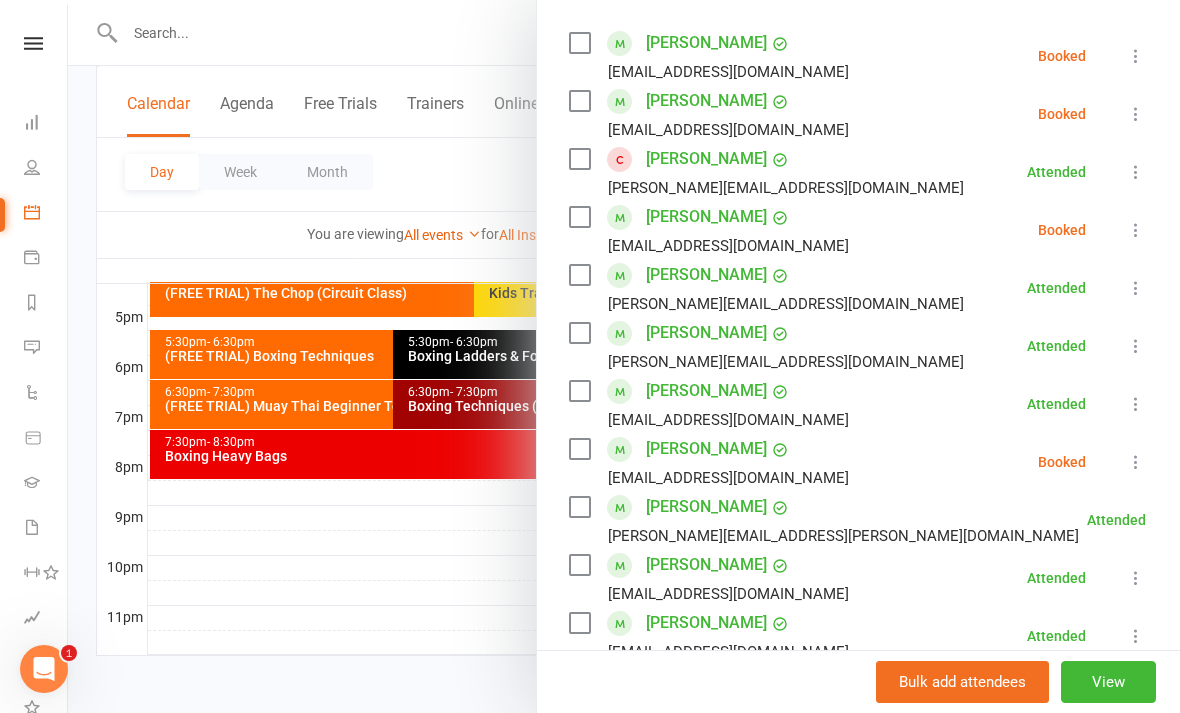 click on "Amal Soomro  amal.soomro@gmail.com Booked More info  Remove  Check in  Mark absent  Send message  Enable recurring bookings  All bookings for series" at bounding box center (858, 114) 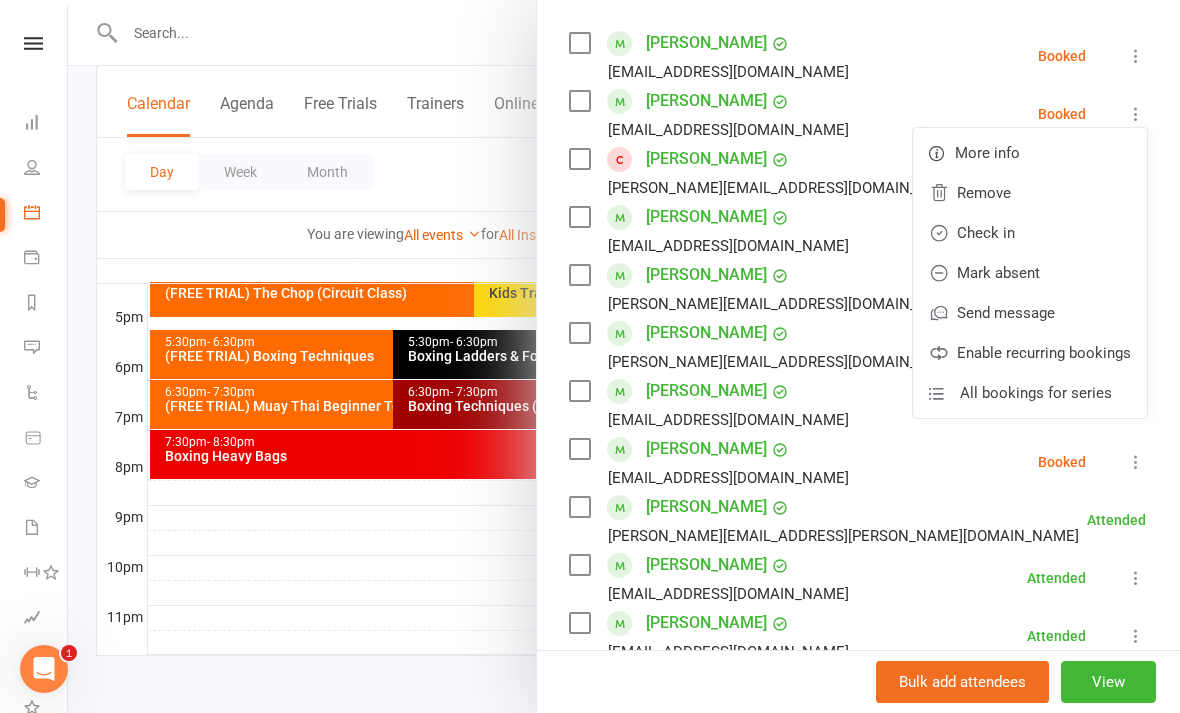 click on "Check in" at bounding box center (1030, 233) 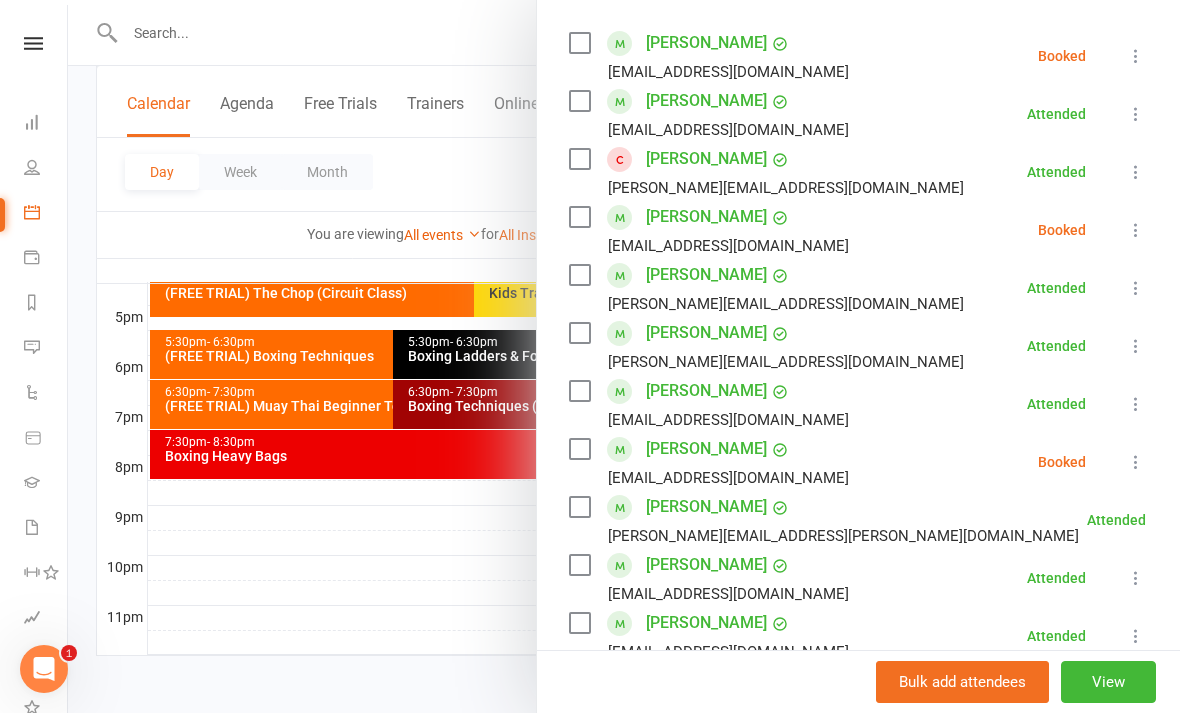 click at bounding box center [624, 356] 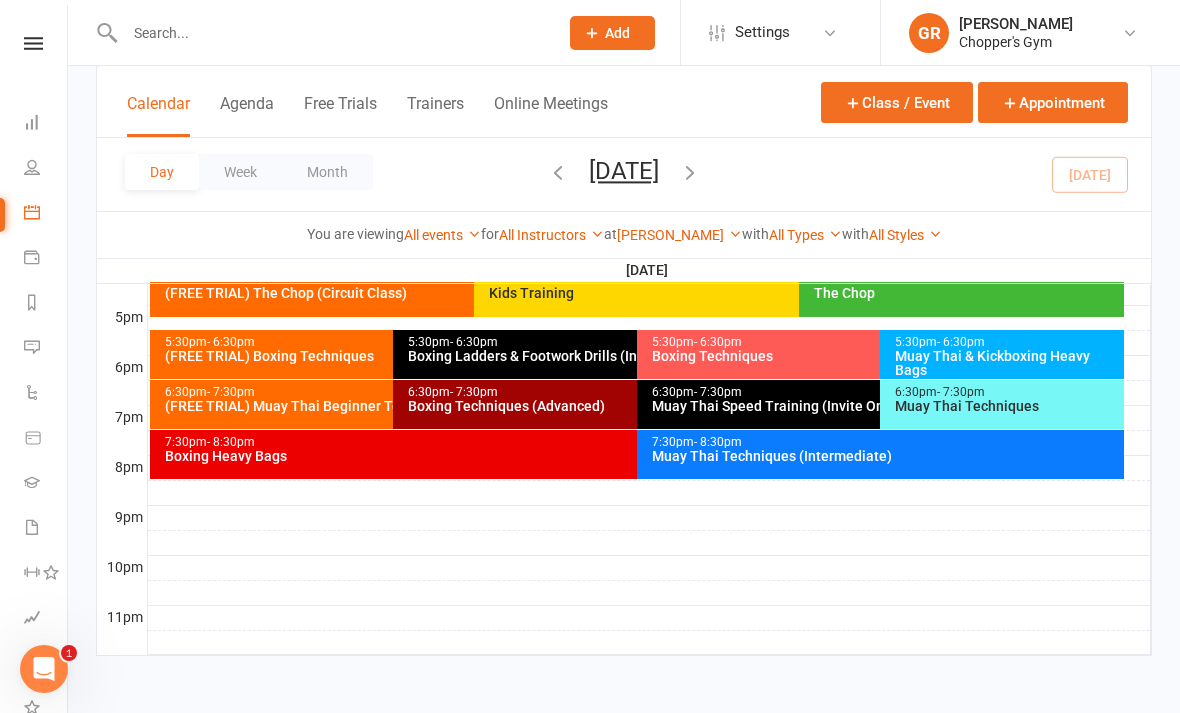 click on "Muay Thai Techniques" at bounding box center [1007, 406] 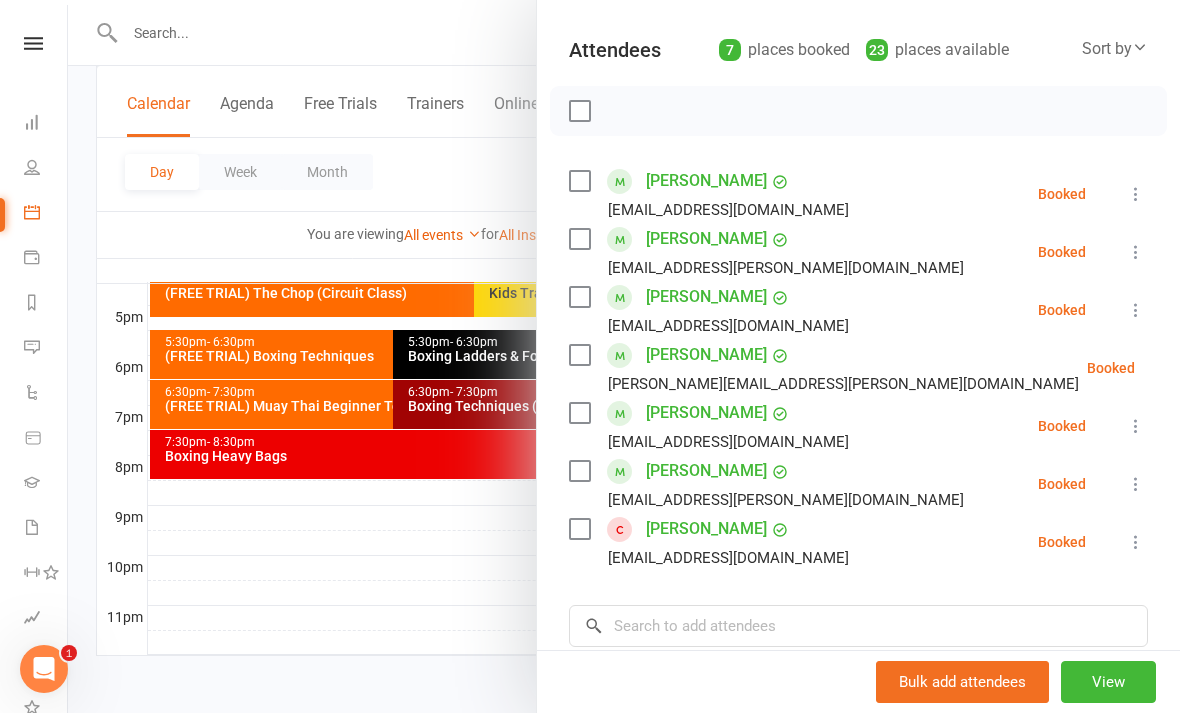 scroll, scrollTop: 210, scrollLeft: 0, axis: vertical 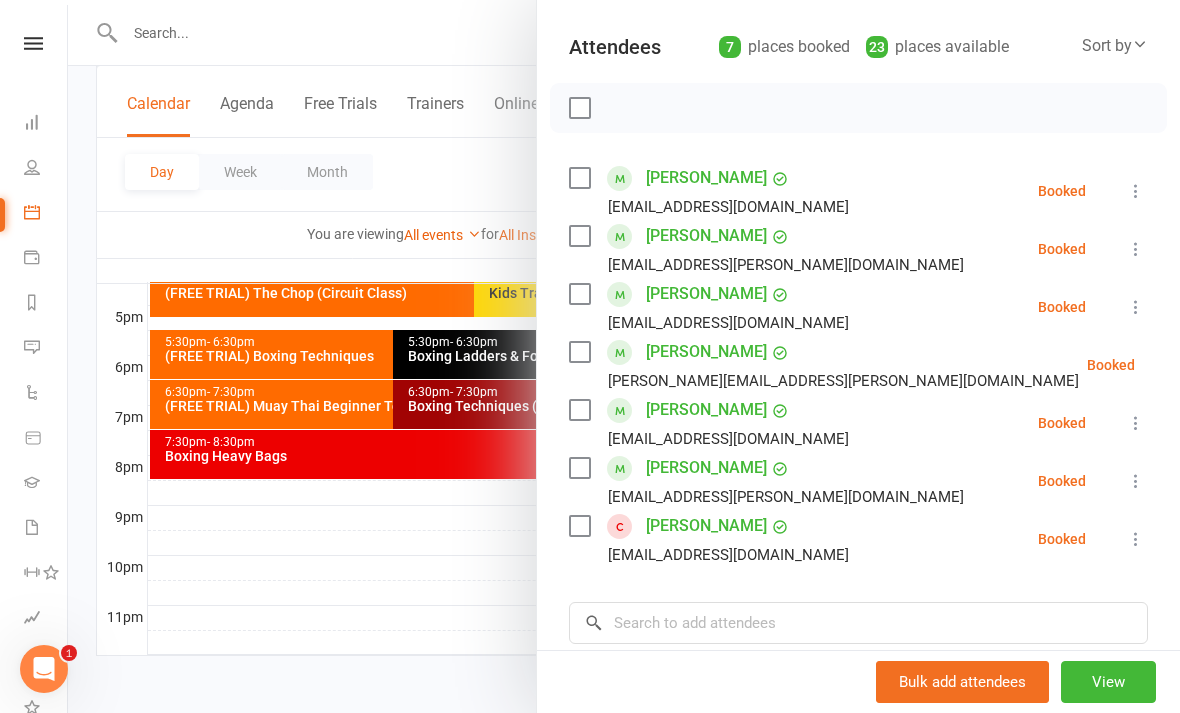 click at bounding box center [624, 356] 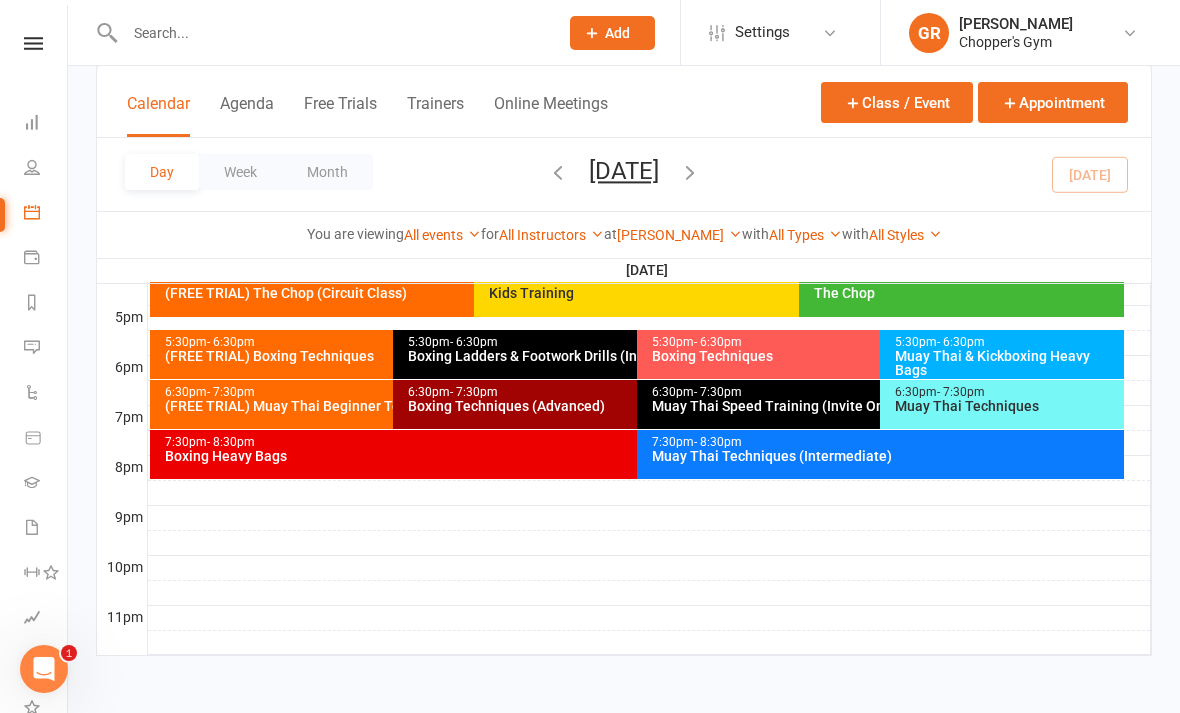 click on "5:30pm  - 6:30pm Boxing Techniques" at bounding box center (870, 354) 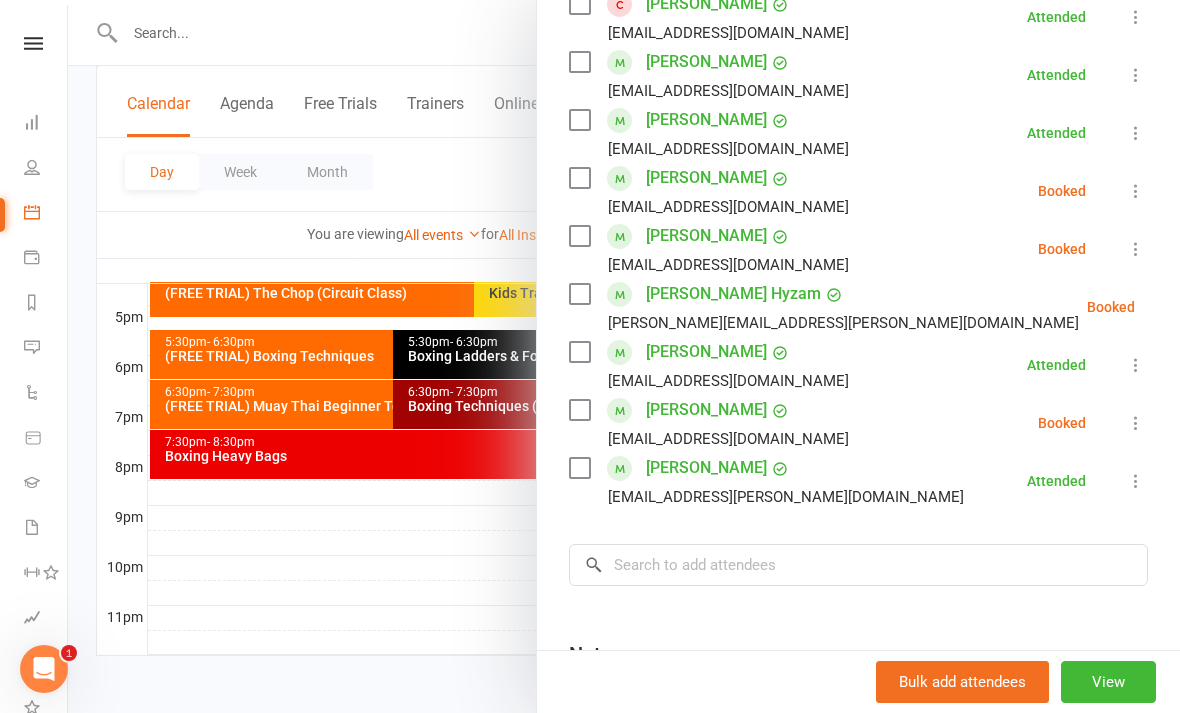 scroll, scrollTop: 388, scrollLeft: 0, axis: vertical 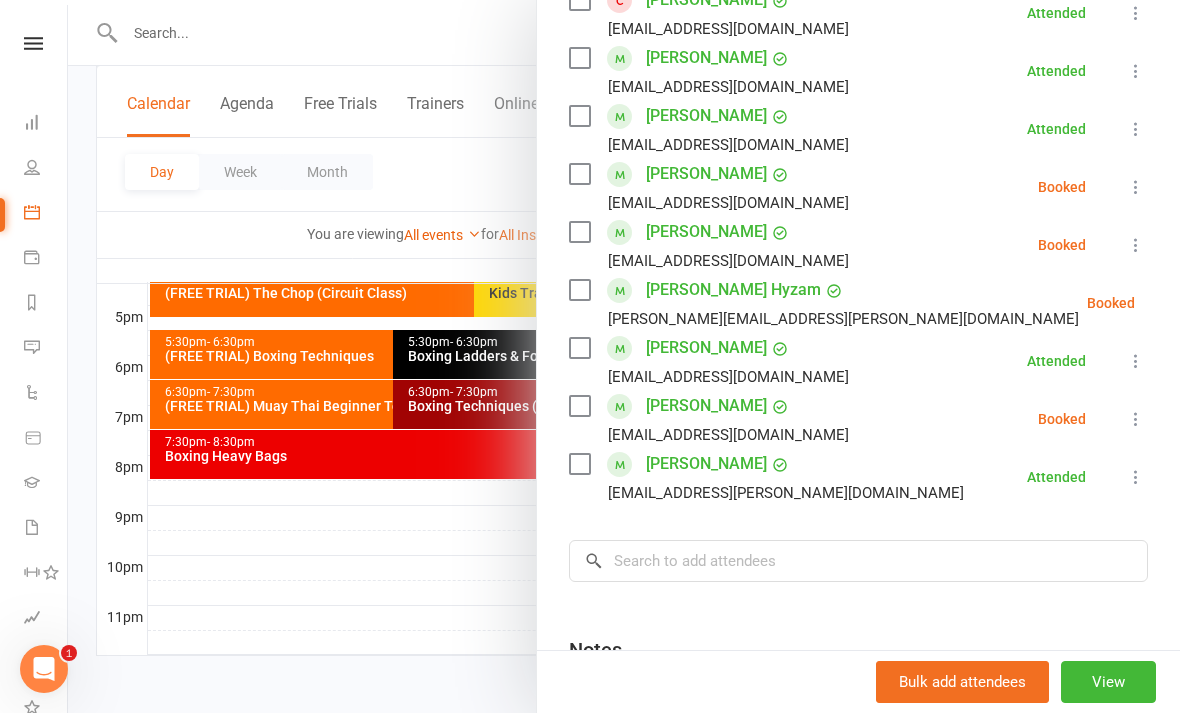click at bounding box center (1136, 245) 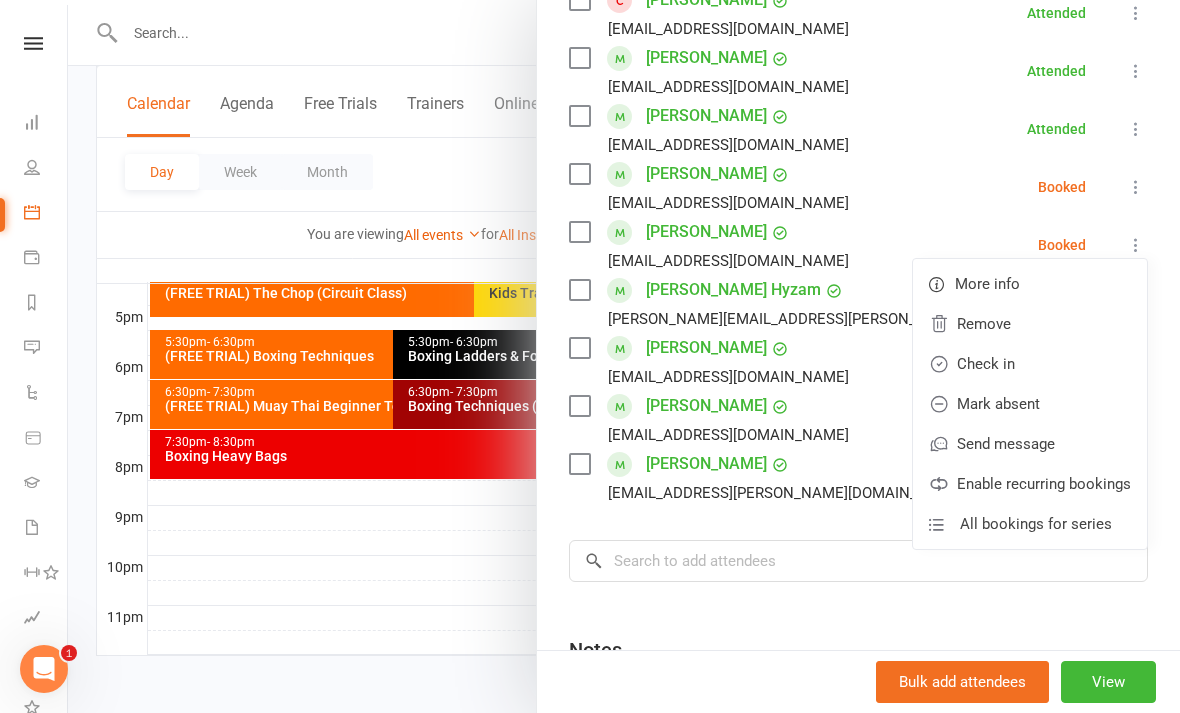 click on "Check in" at bounding box center (1030, 364) 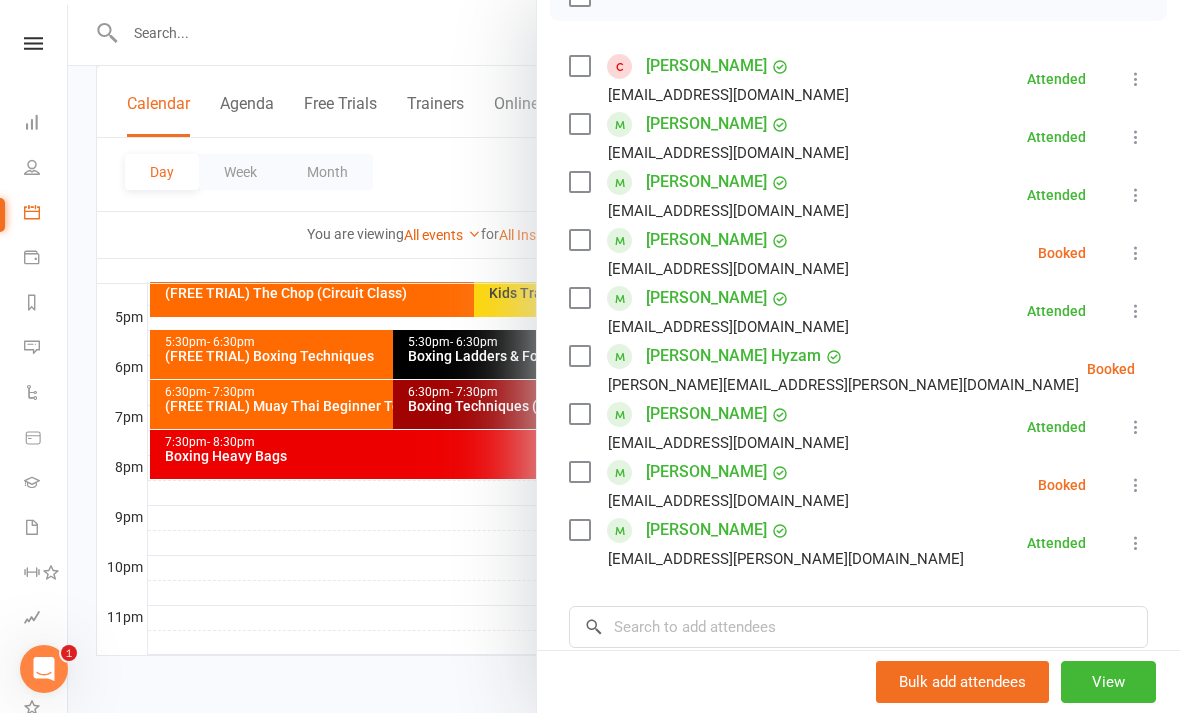 scroll, scrollTop: 323, scrollLeft: 0, axis: vertical 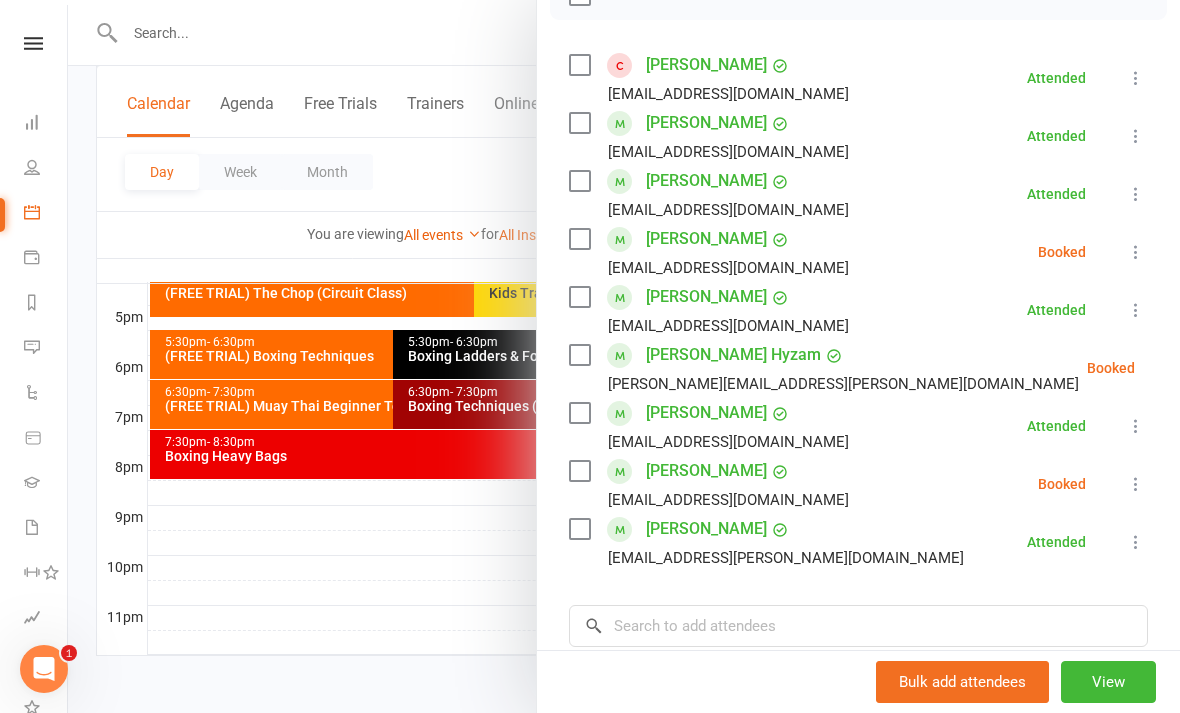 click at bounding box center (624, 356) 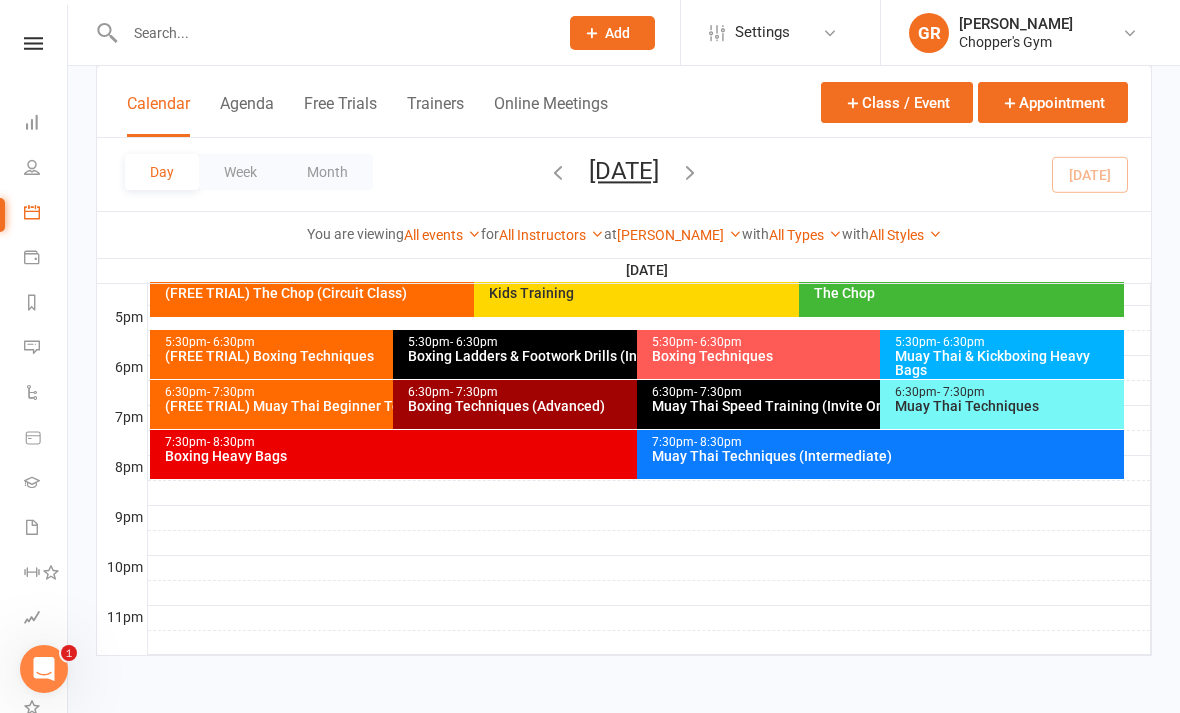 click on "Muay Thai & Kickboxing Heavy Bags" at bounding box center (1007, 363) 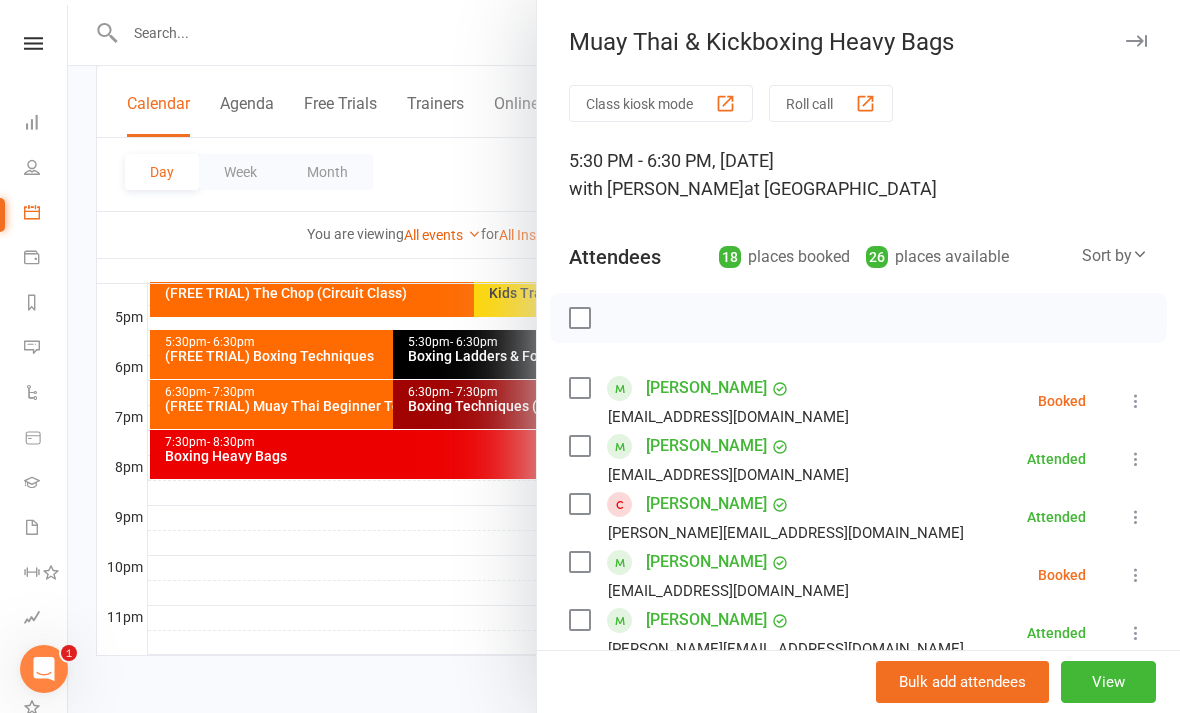 click at bounding box center [1136, 401] 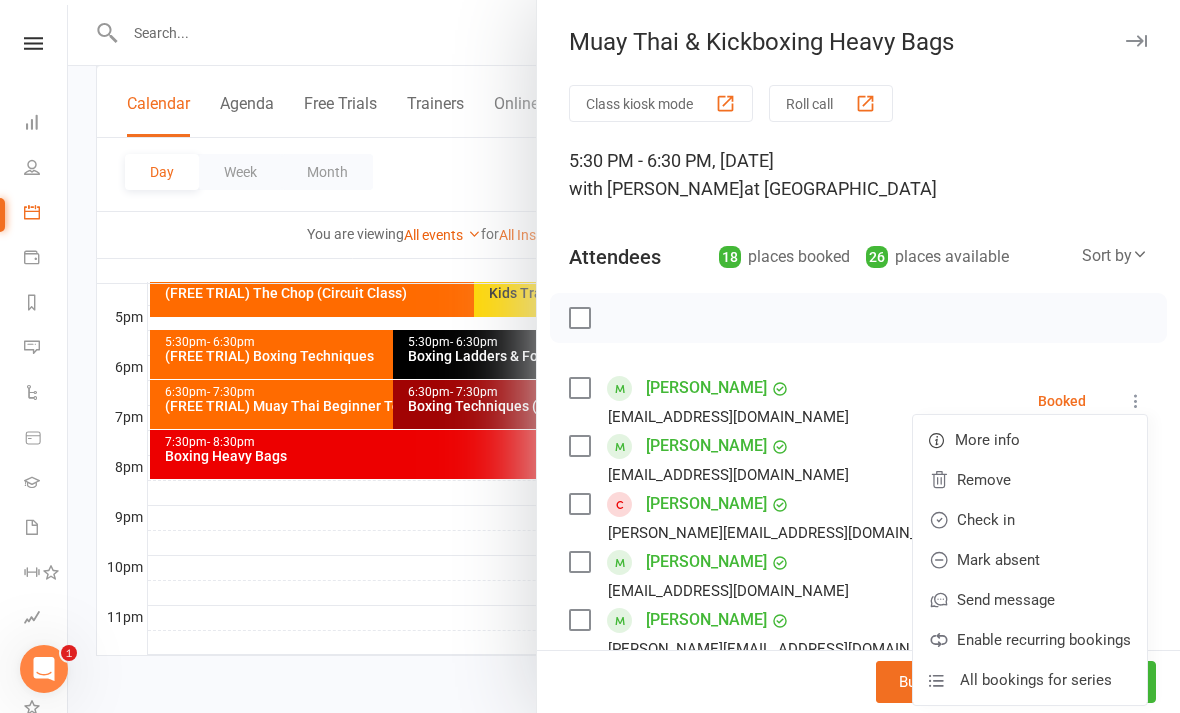 click on "Check in" at bounding box center [1030, 520] 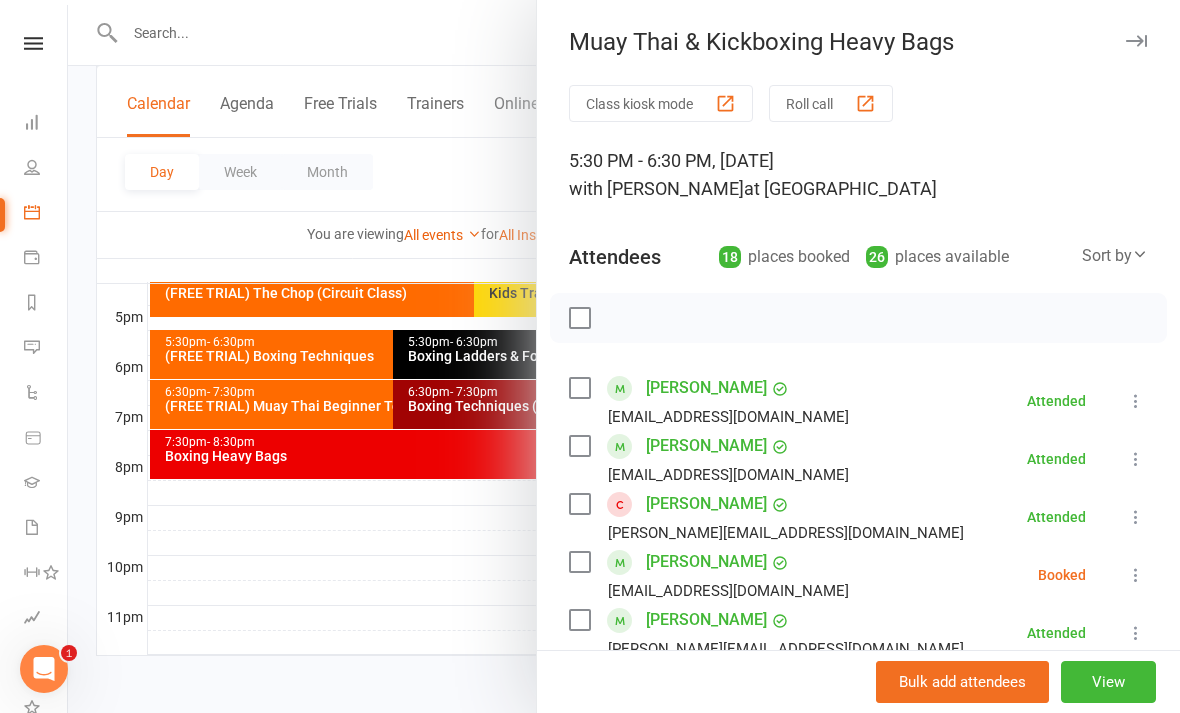 scroll, scrollTop: 159, scrollLeft: 0, axis: vertical 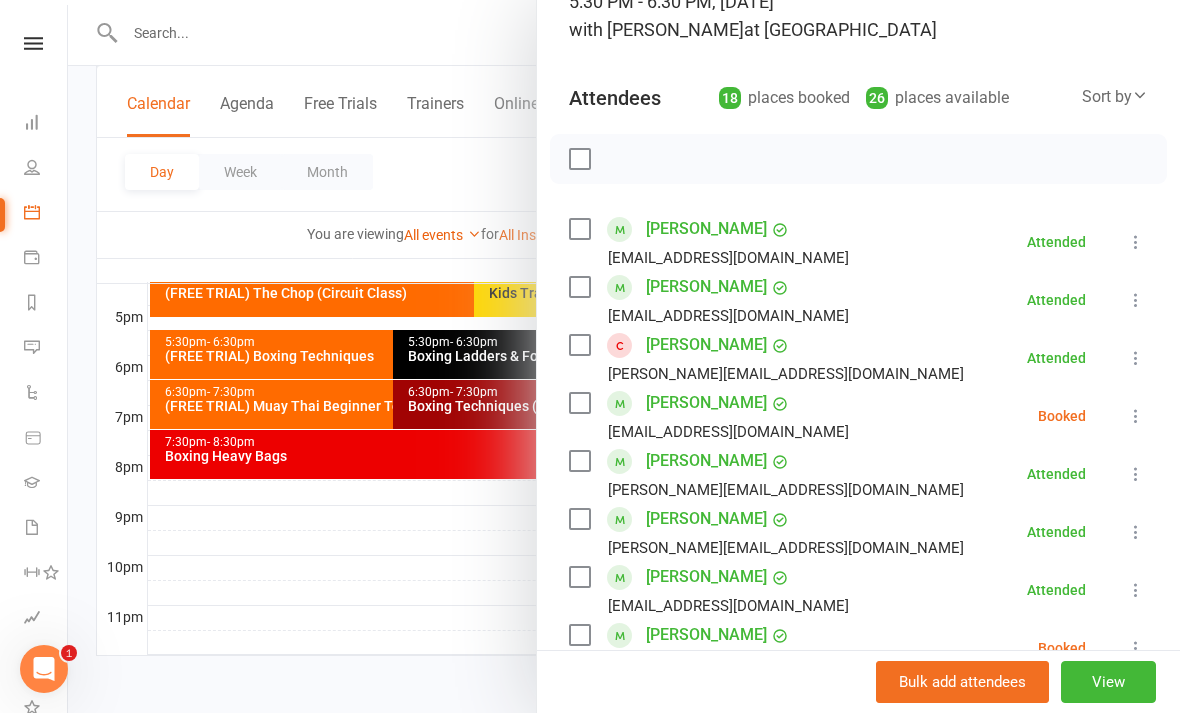 click at bounding box center [1136, 416] 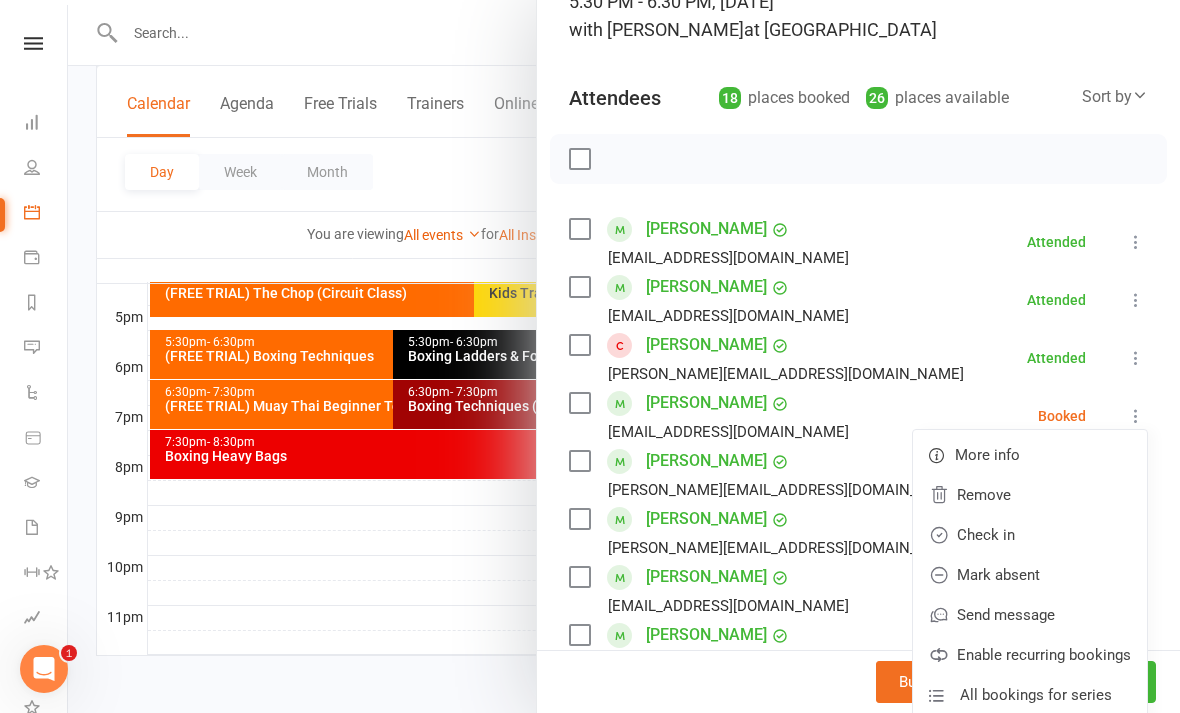 click on "Check in" at bounding box center (1030, 535) 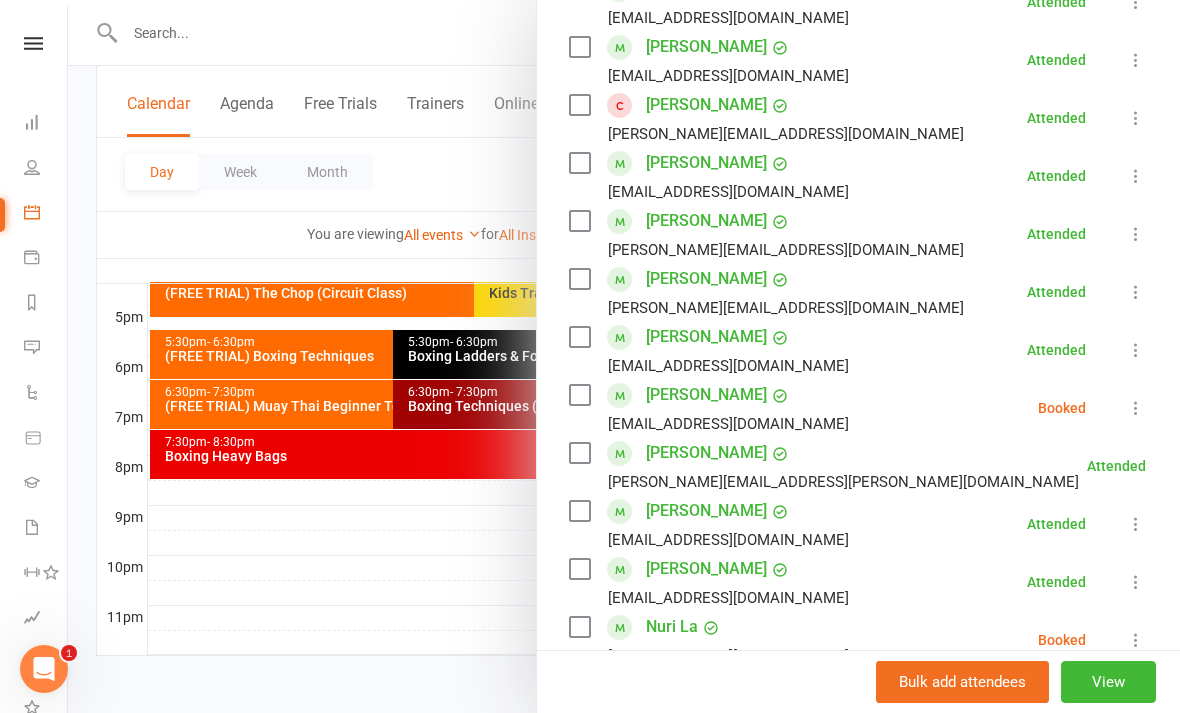 scroll, scrollTop: 401, scrollLeft: 0, axis: vertical 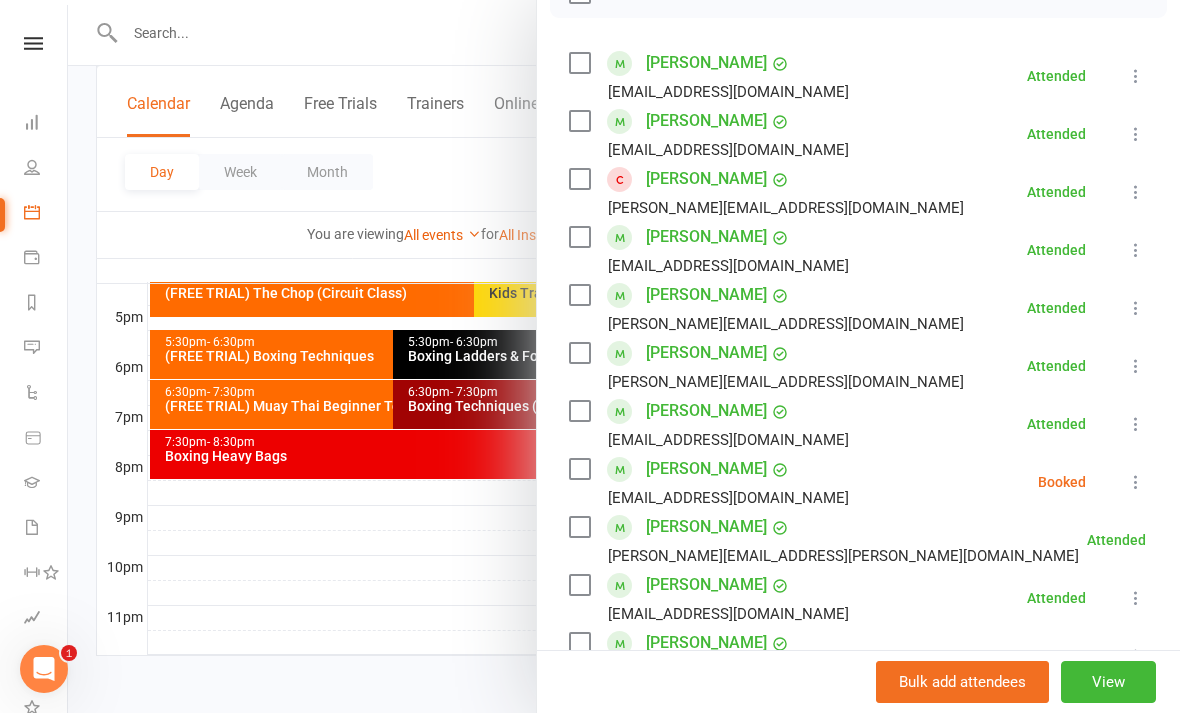 click at bounding box center (1136, 482) 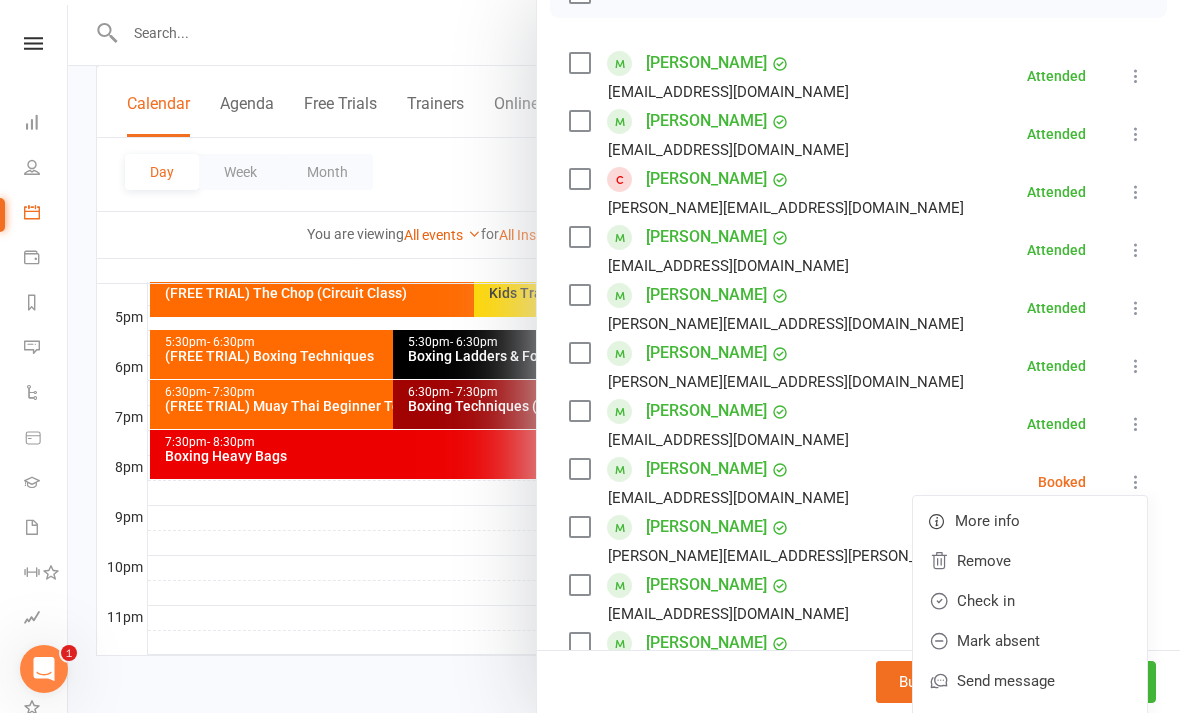 click on "Check in" at bounding box center (1030, 601) 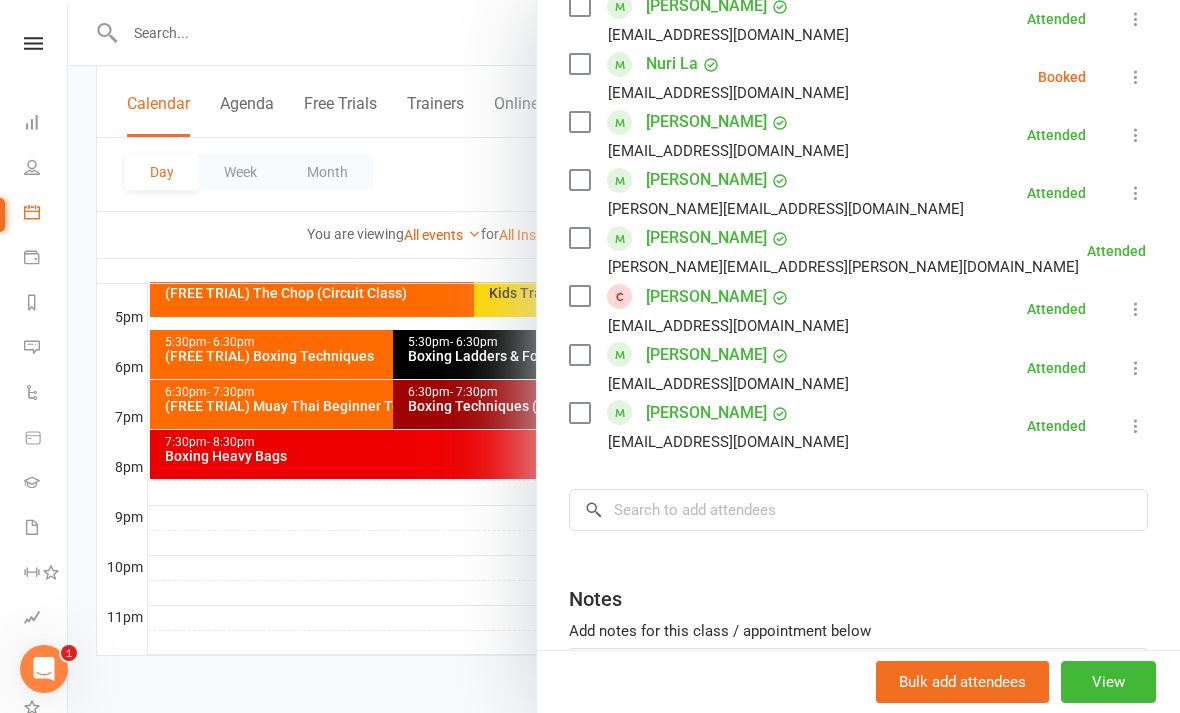 scroll, scrollTop: 963, scrollLeft: 0, axis: vertical 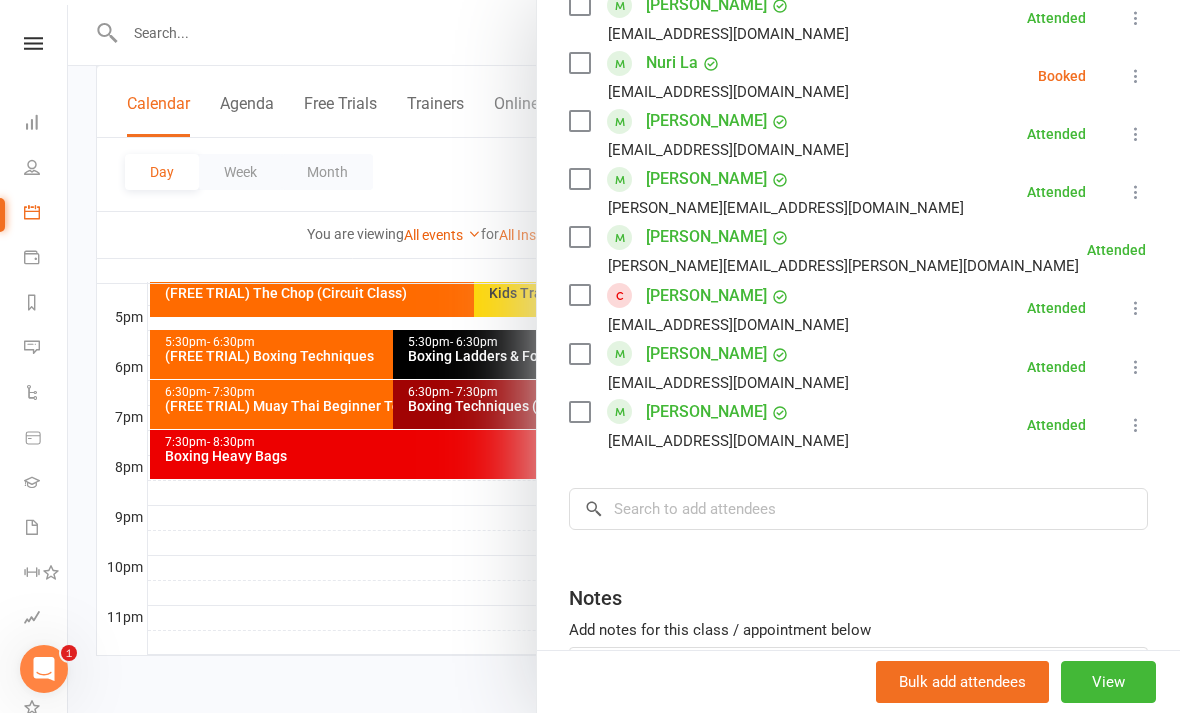 click at bounding box center (624, 356) 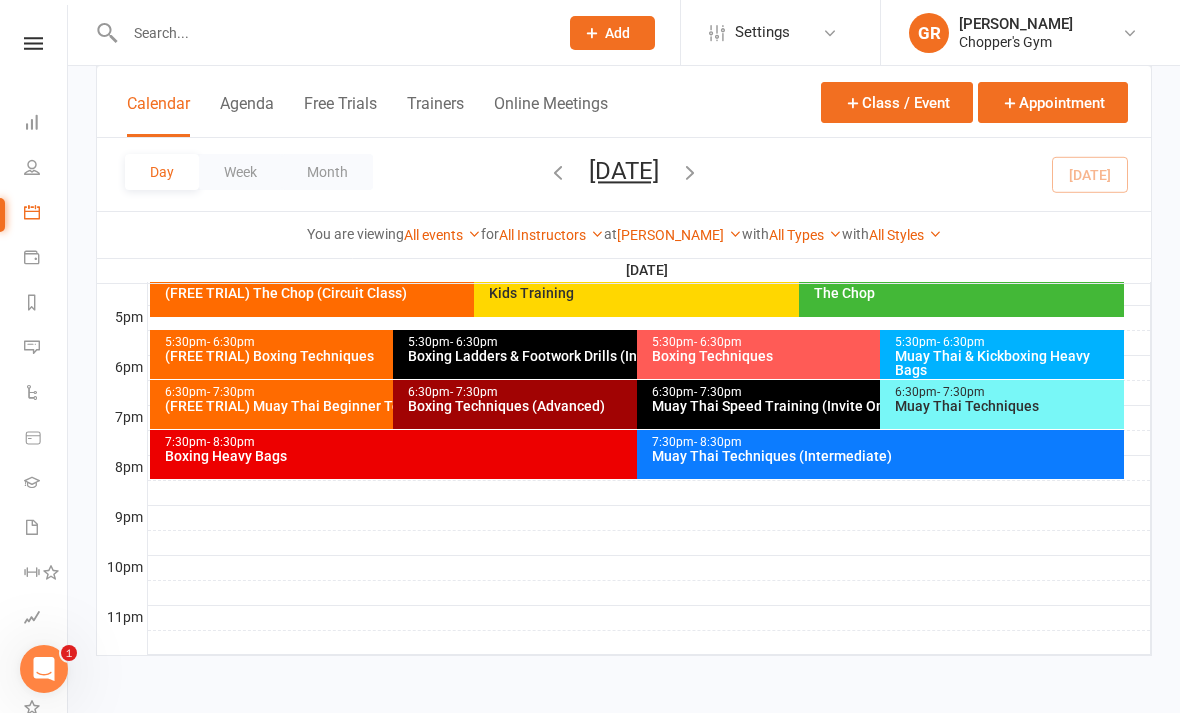 click on "Boxing Techniques" at bounding box center (875, 356) 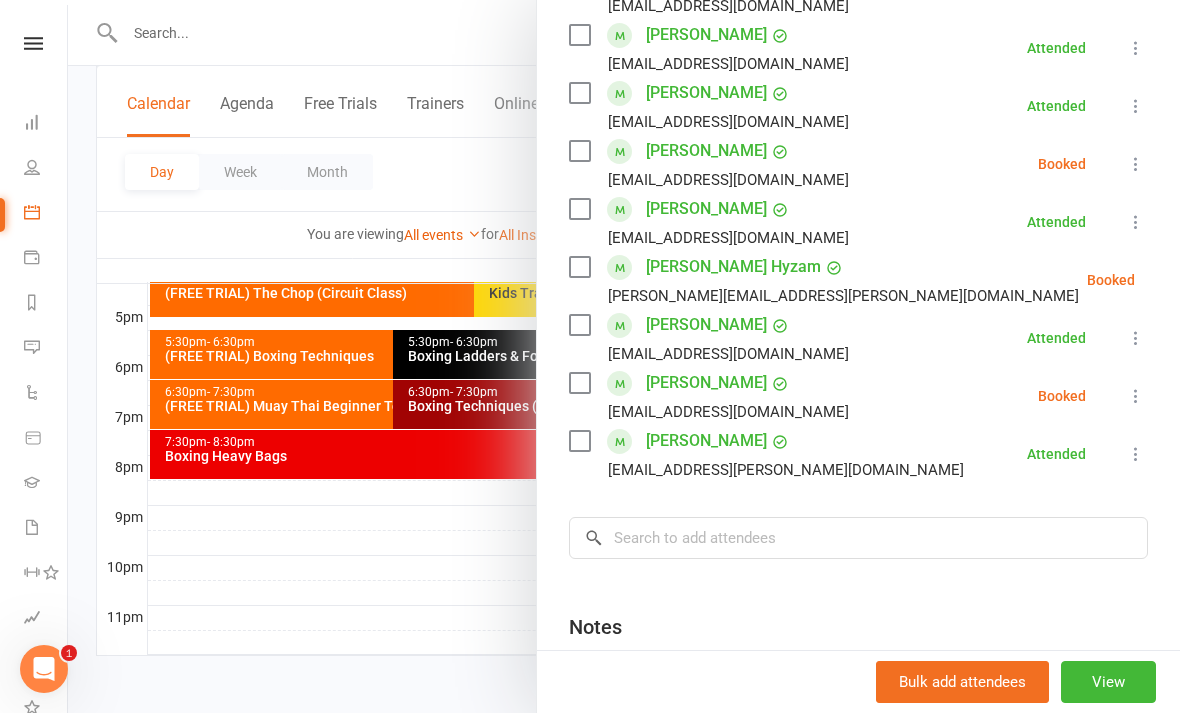 scroll, scrollTop: 412, scrollLeft: 0, axis: vertical 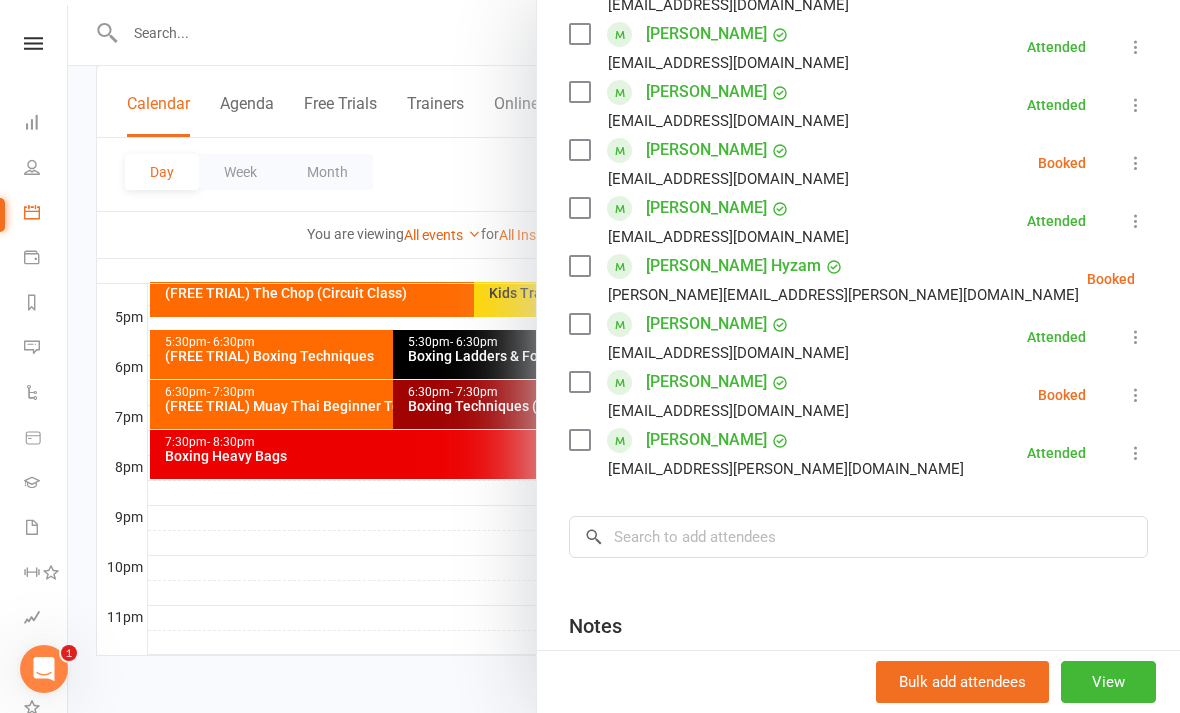 click at bounding box center [624, 356] 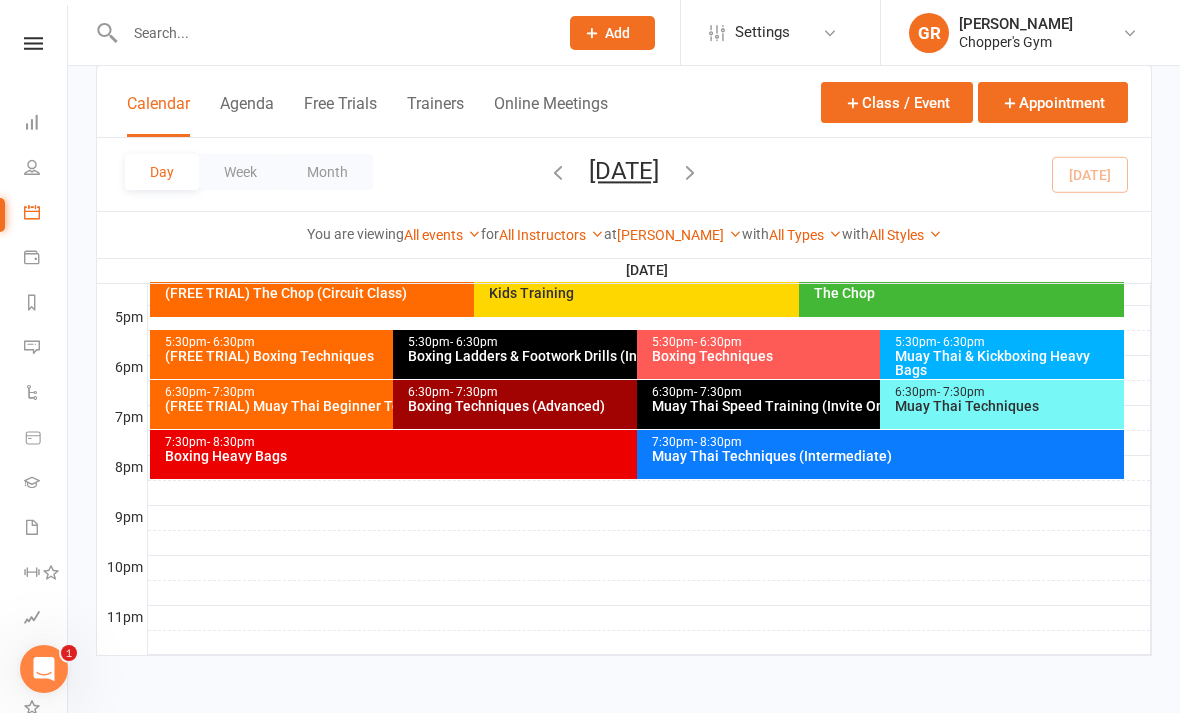 click on "Muay Thai Techniques" at bounding box center (1007, 406) 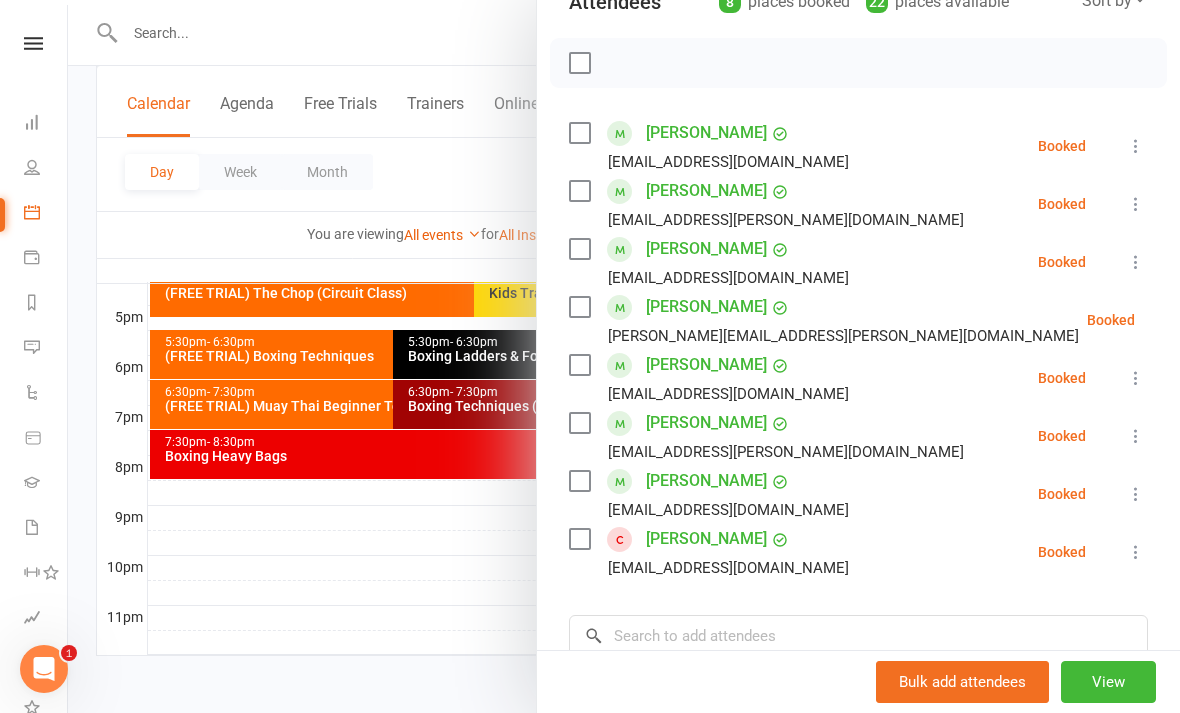 scroll, scrollTop: 256, scrollLeft: 0, axis: vertical 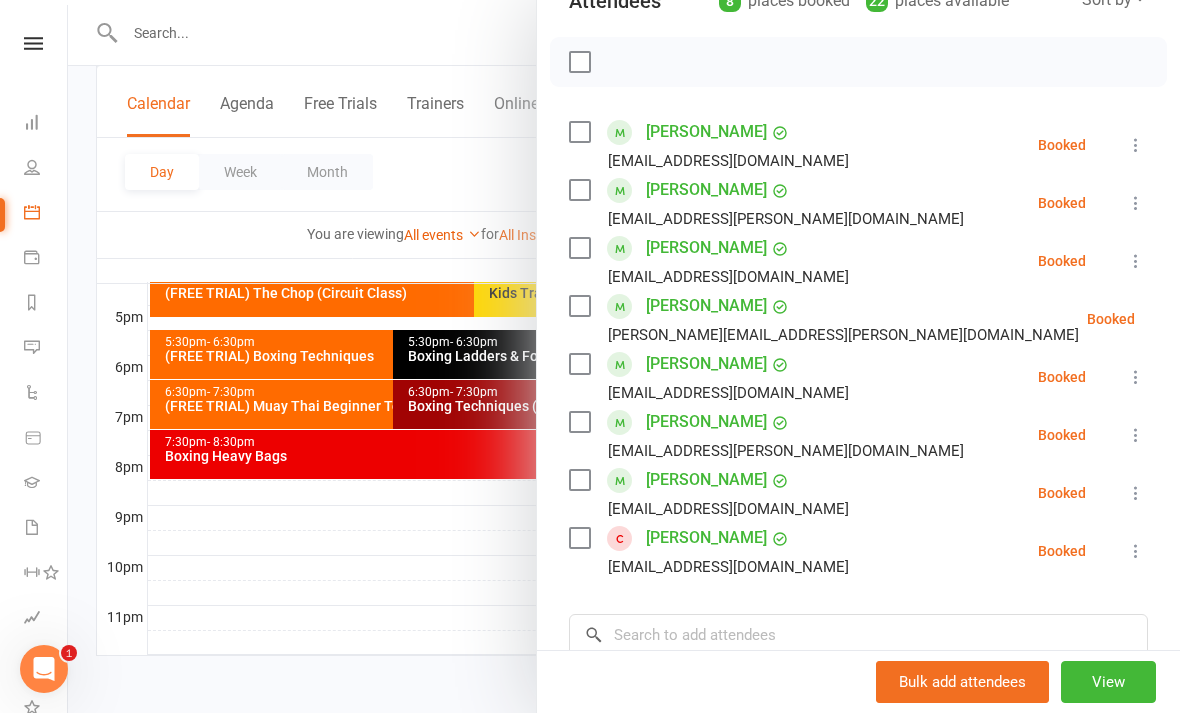 click at bounding box center [1136, 435] 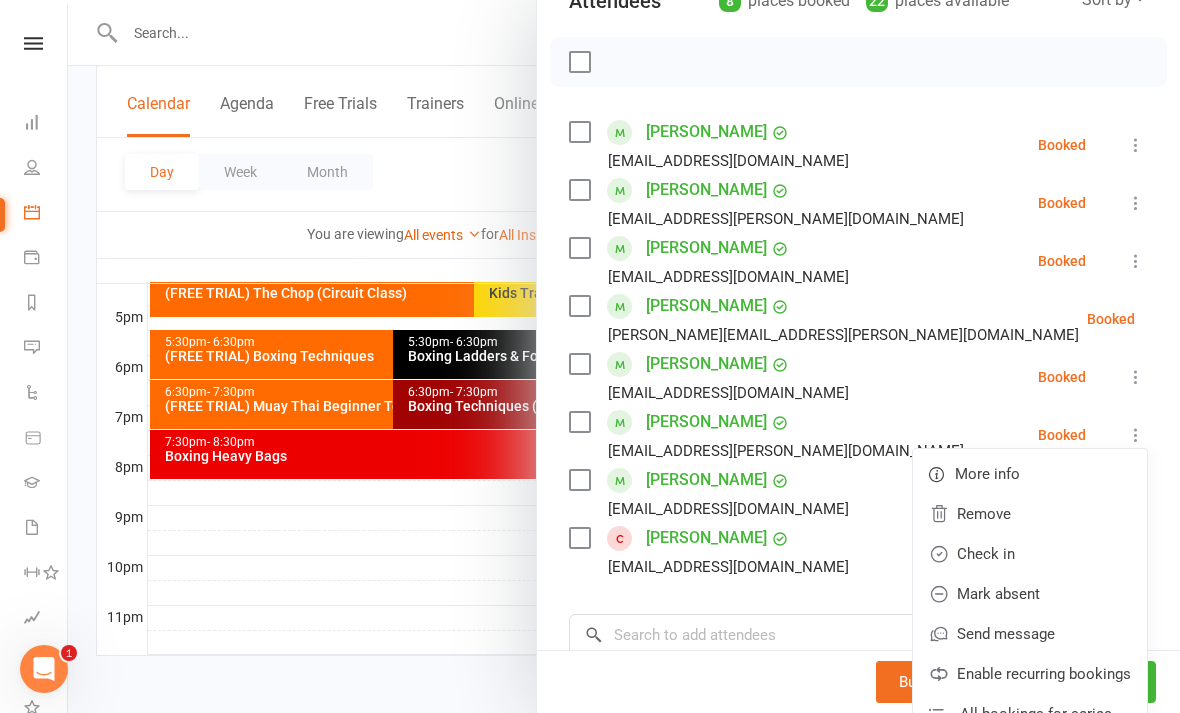 click on "Check in" at bounding box center [1030, 554] 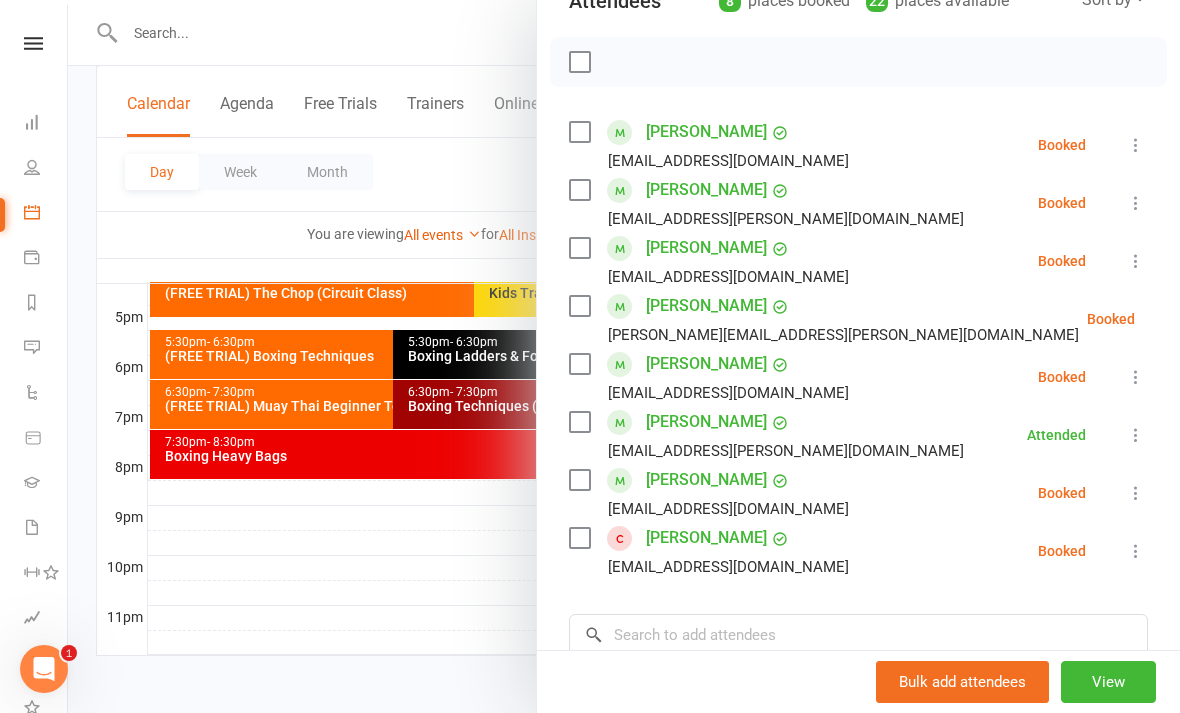 click at bounding box center [1136, 377] 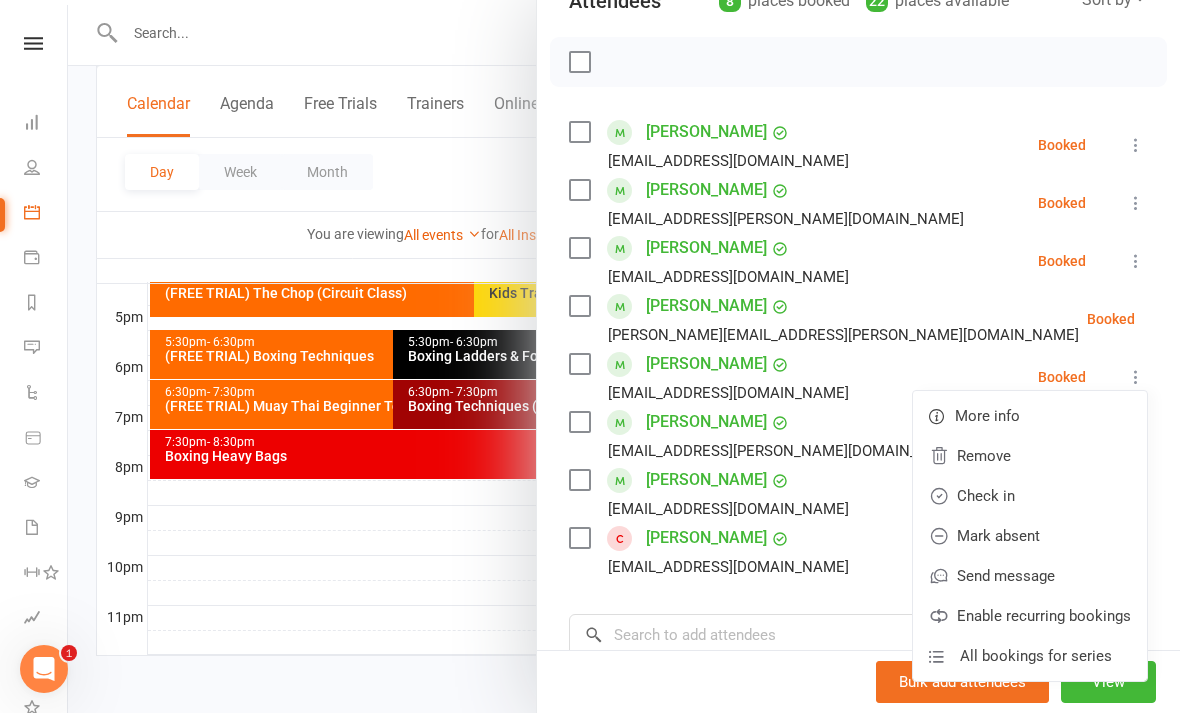click on "Check in" at bounding box center (1030, 496) 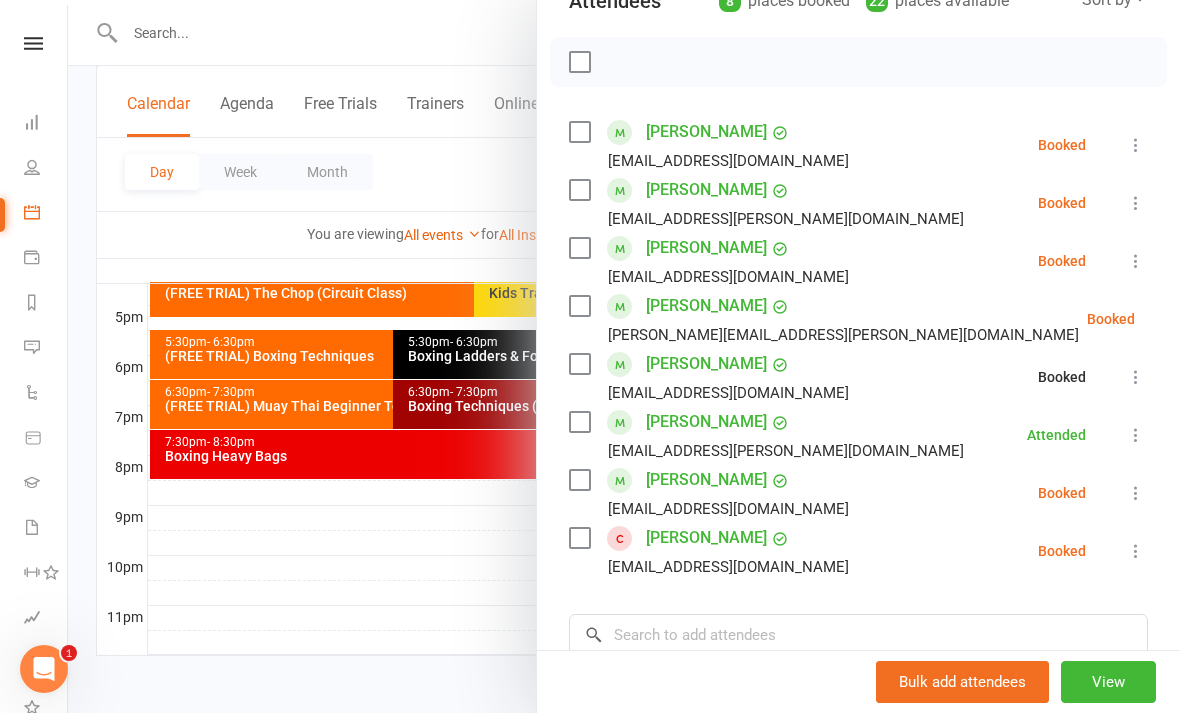 click at bounding box center (1136, 145) 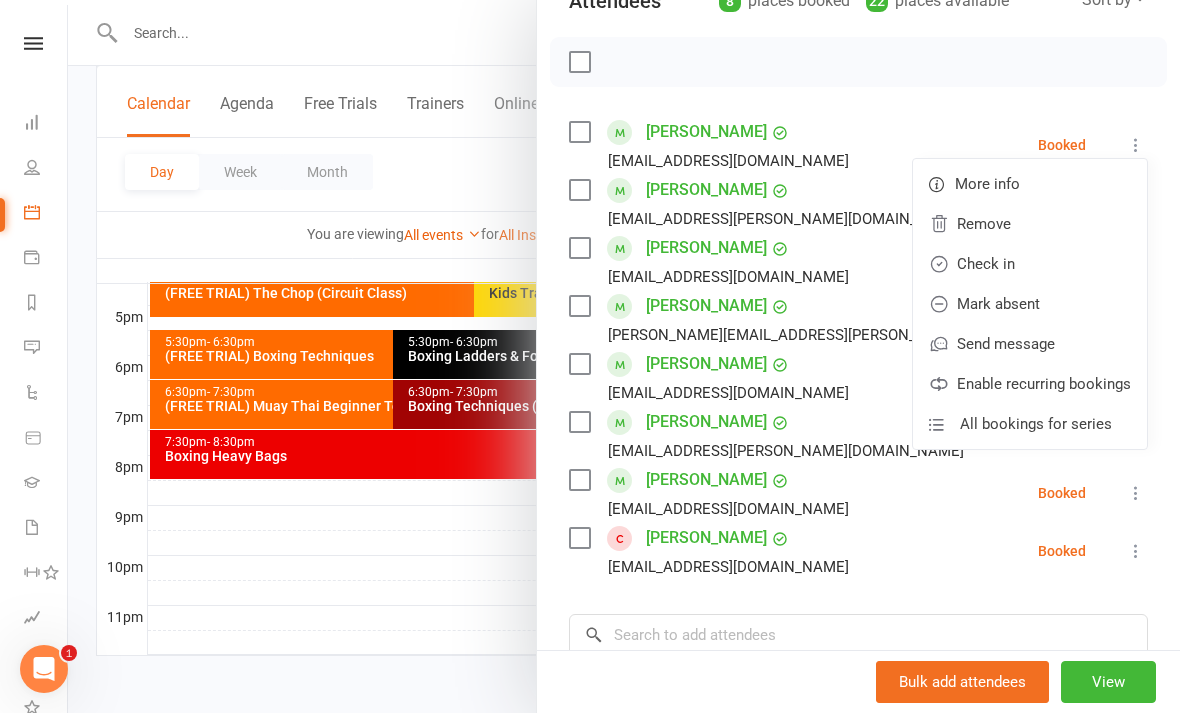 click on "Check in" at bounding box center (1030, 264) 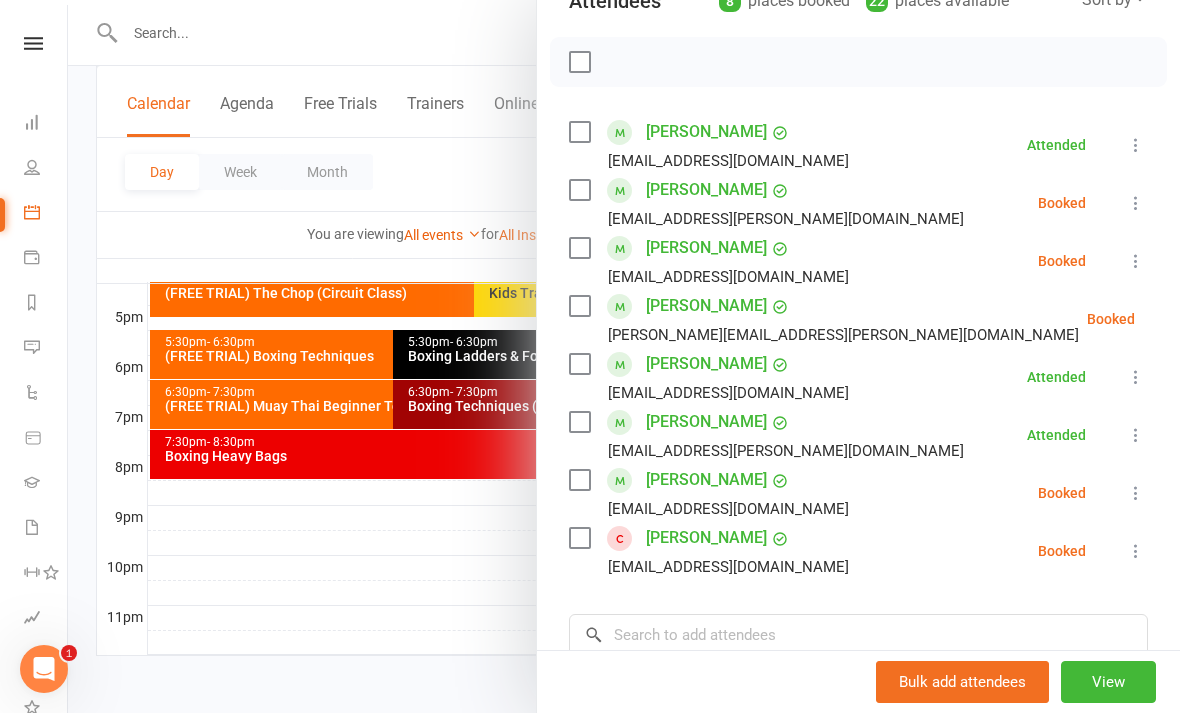 click at bounding box center (1136, 261) 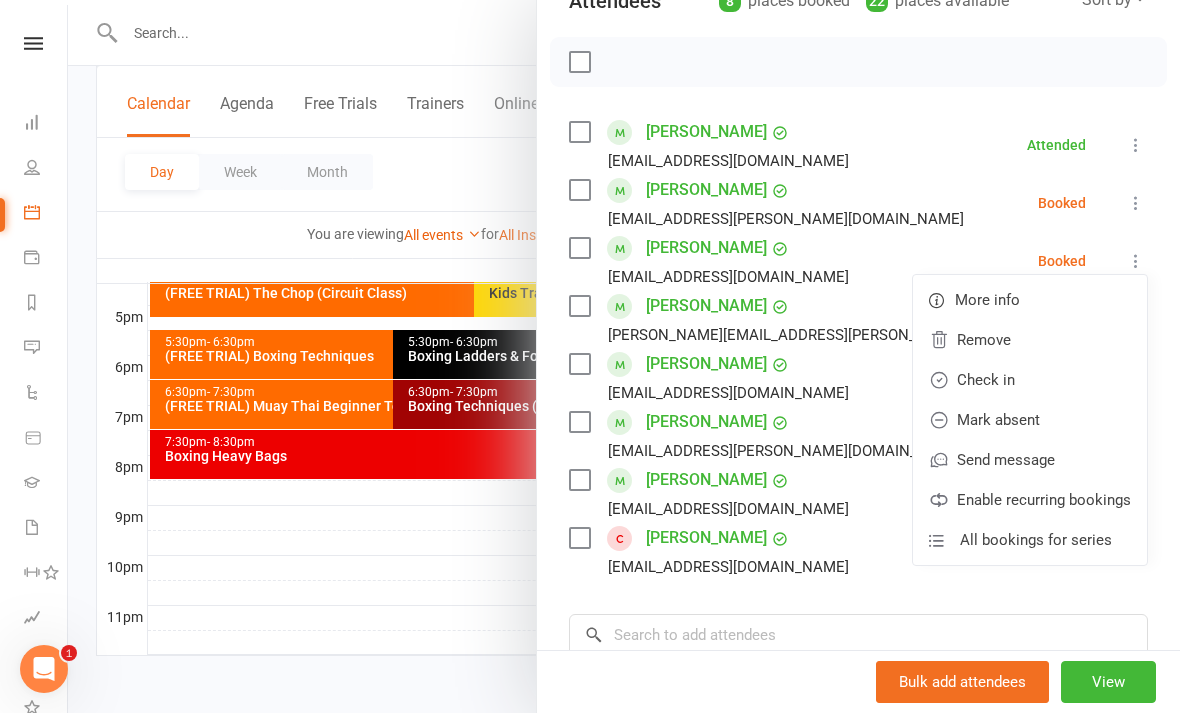 click on "Check in" at bounding box center (1030, 380) 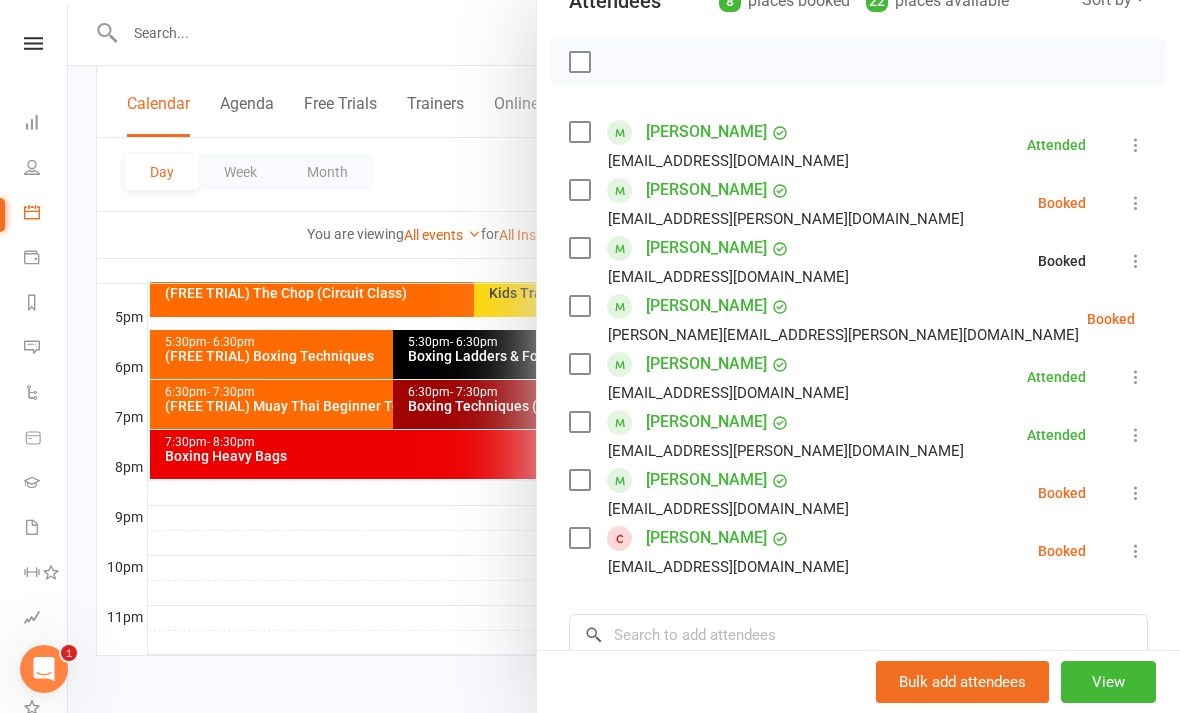 click on "Lynn Nguyen  lynn@lynn.email Booked More info  Remove  Check in  Mark absent  Send message  Enable recurring bookings  All bookings for series" at bounding box center [858, 319] 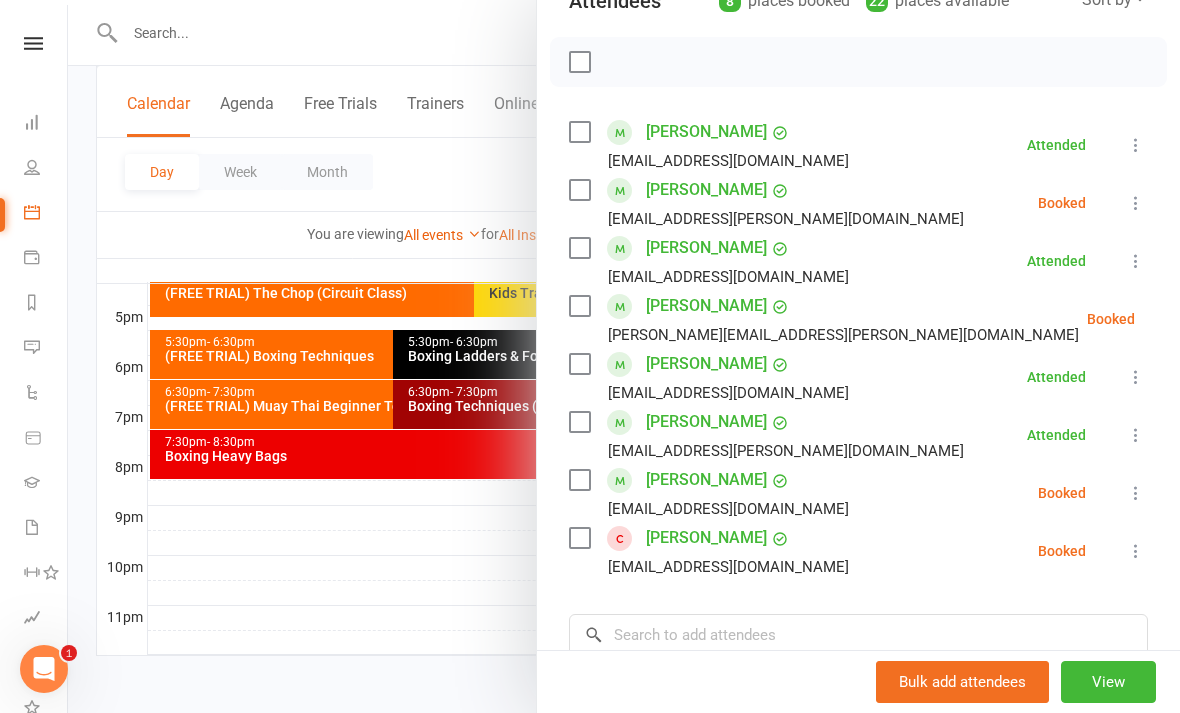 click at bounding box center (1185, 319) 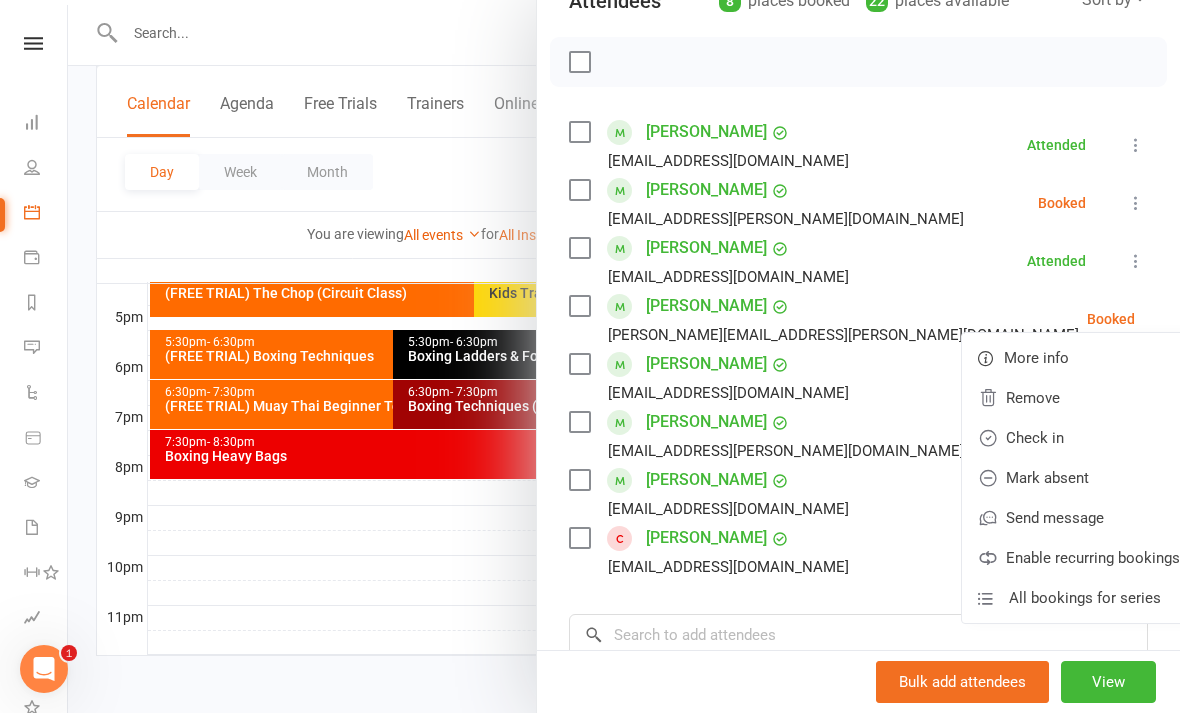 click on "Check in" at bounding box center [1079, 438] 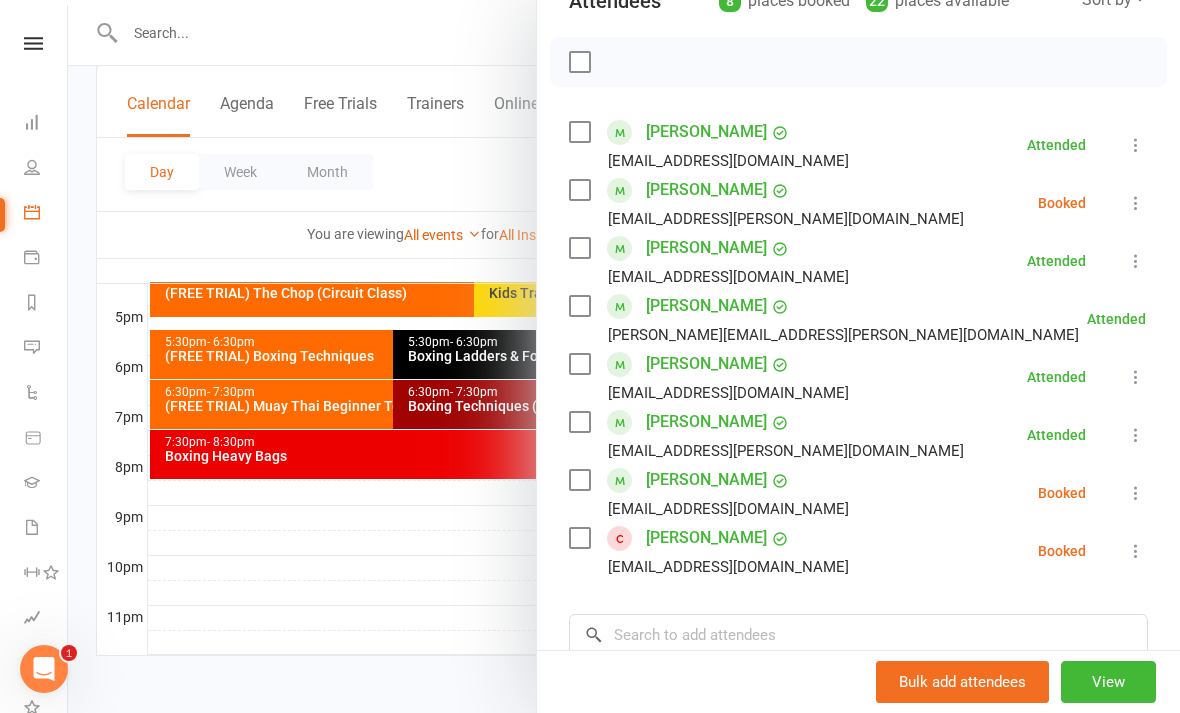 click at bounding box center (624, 356) 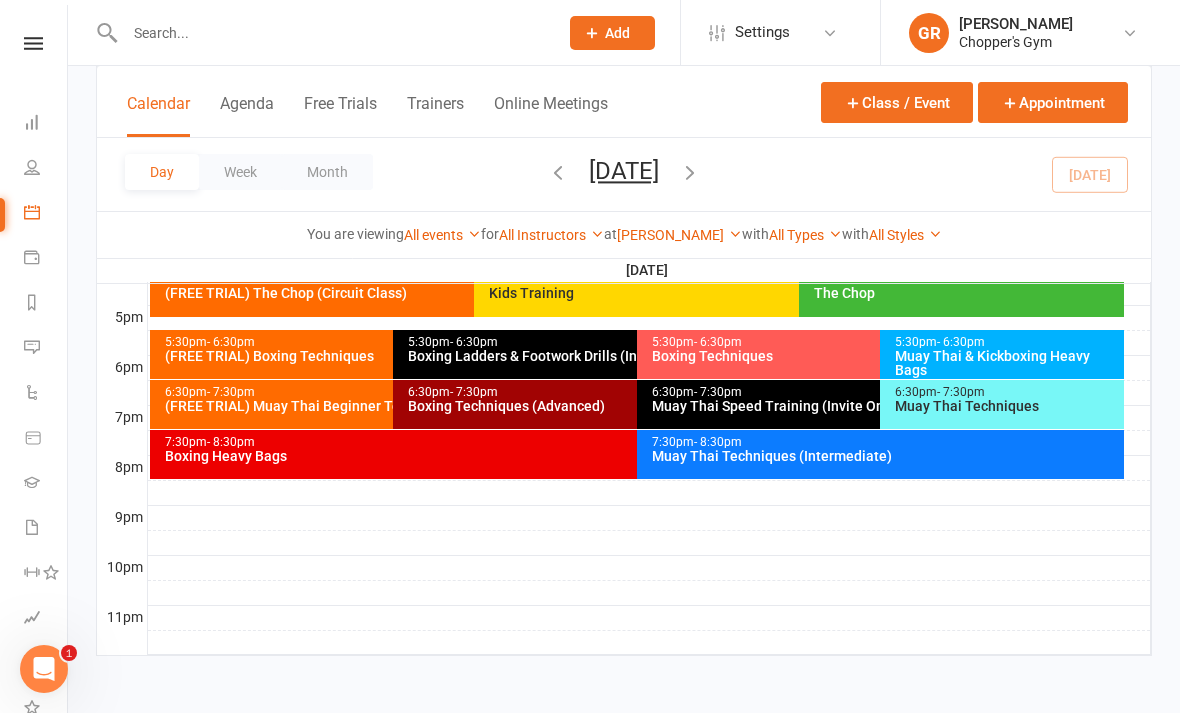 click on "Muay Thai & Kickboxing Heavy Bags" at bounding box center (1007, 363) 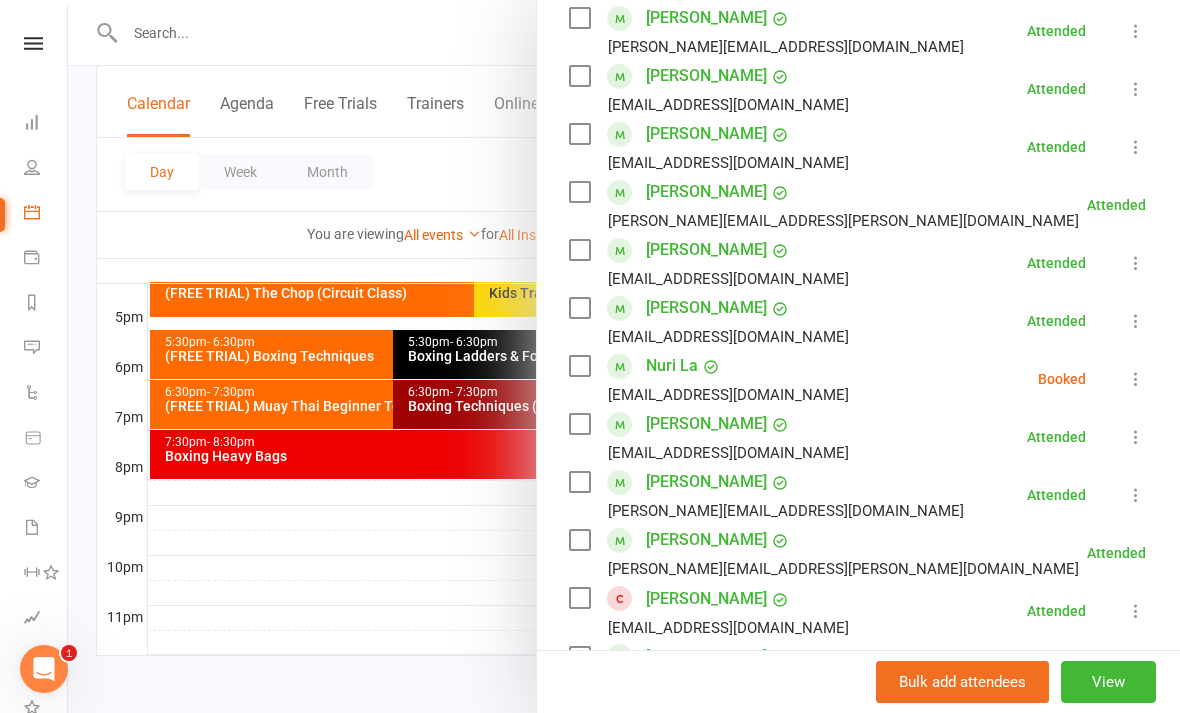 scroll, scrollTop: 661, scrollLeft: 0, axis: vertical 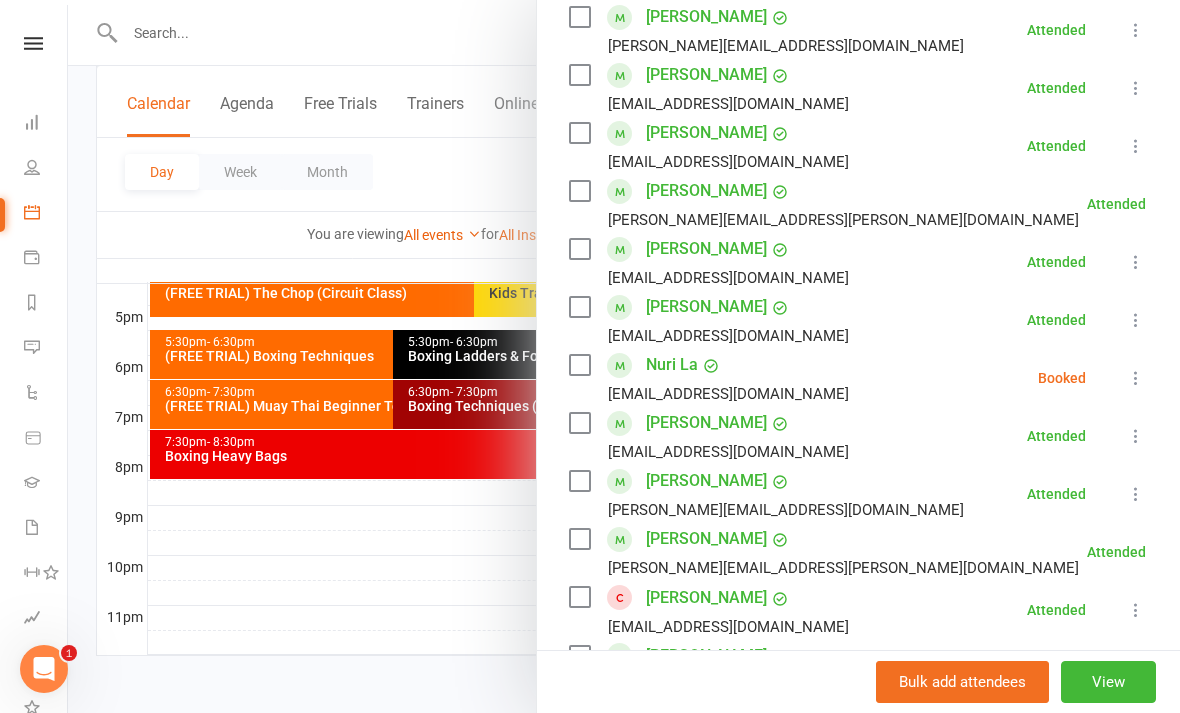 click at bounding box center (624, 356) 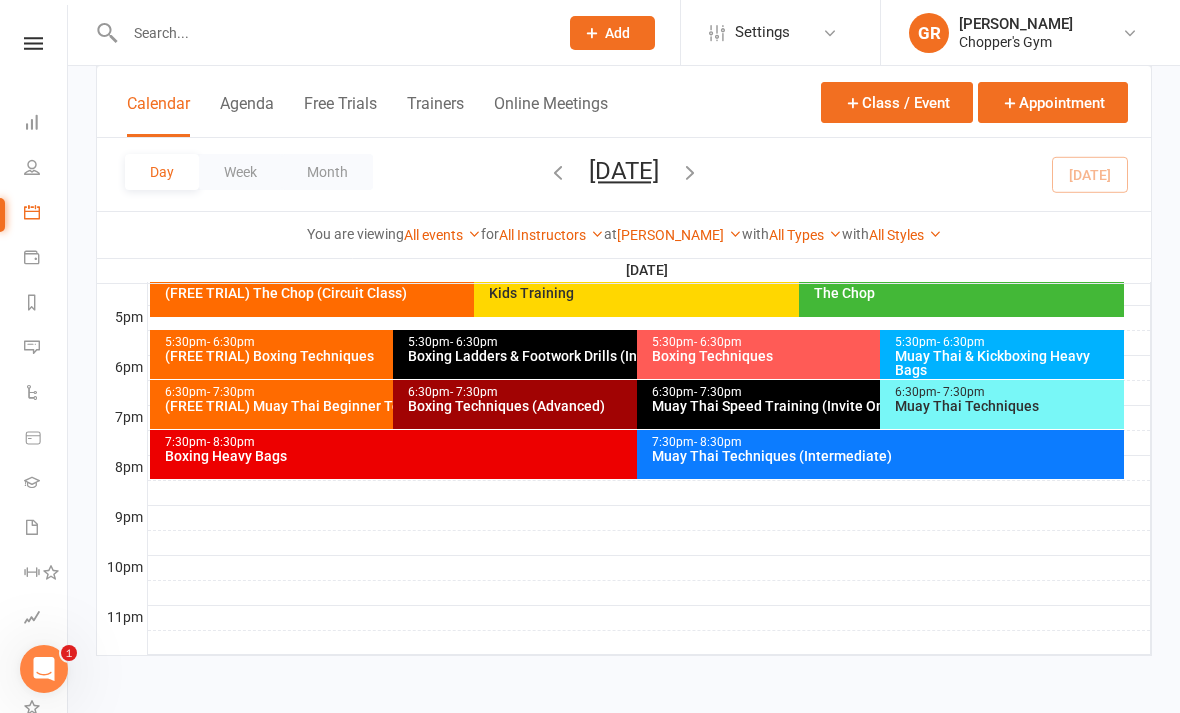 click on "Boxing Techniques (Advanced)" at bounding box center [631, 406] 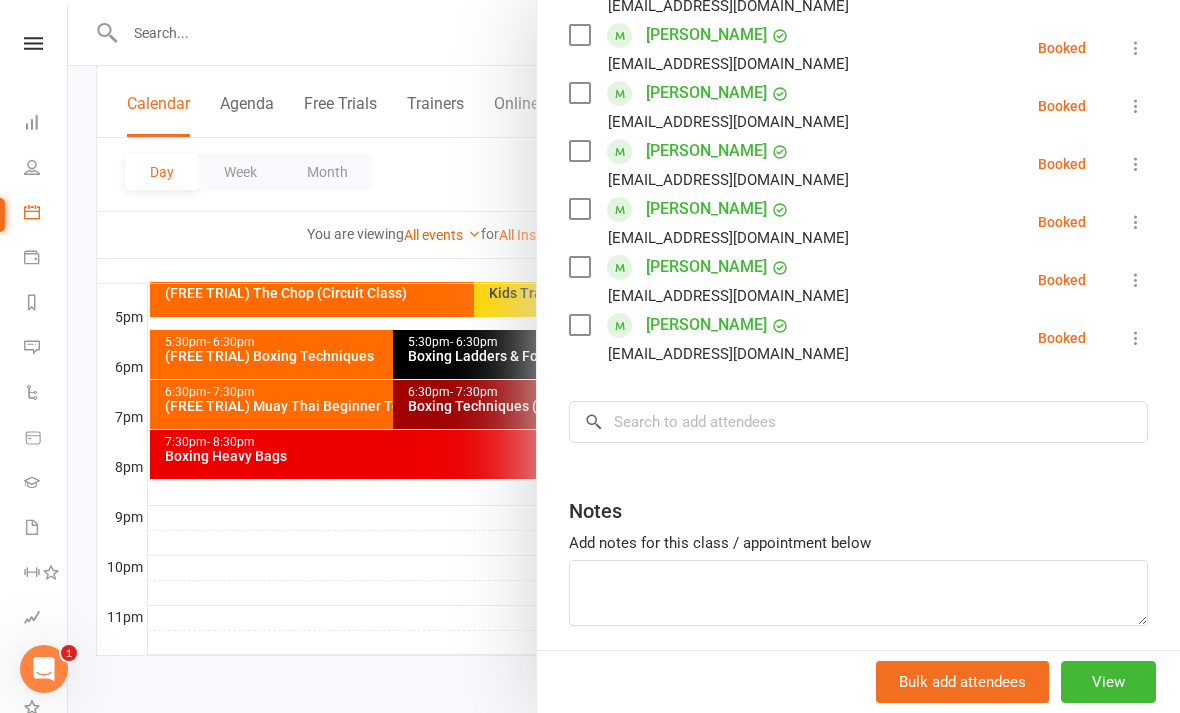 scroll, scrollTop: 699, scrollLeft: 0, axis: vertical 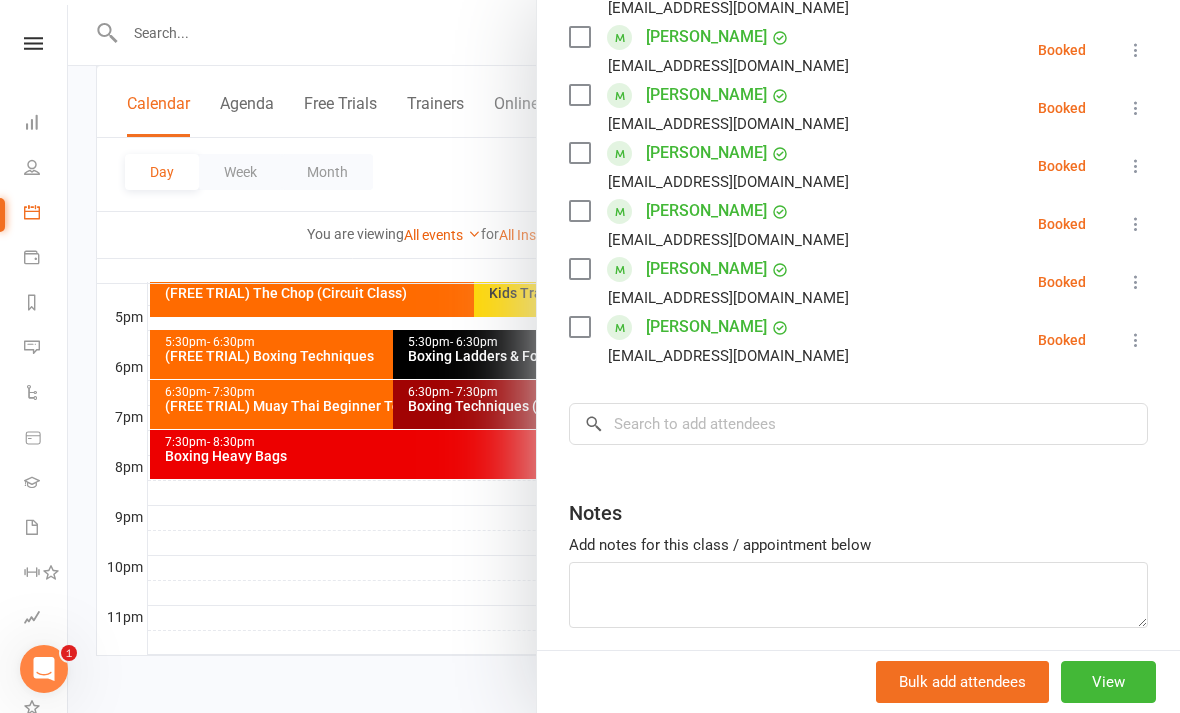 click on "Zoe Harris  zoecube@hotmail.com" at bounding box center (713, 340) 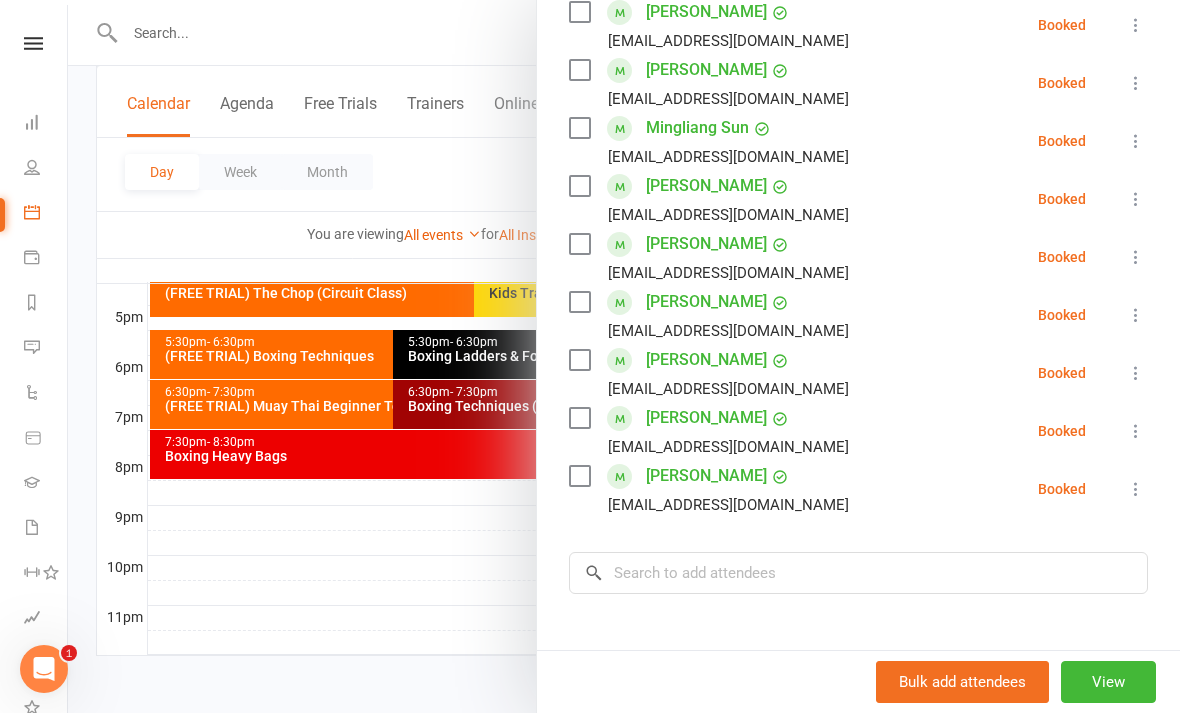 scroll, scrollTop: 512, scrollLeft: 0, axis: vertical 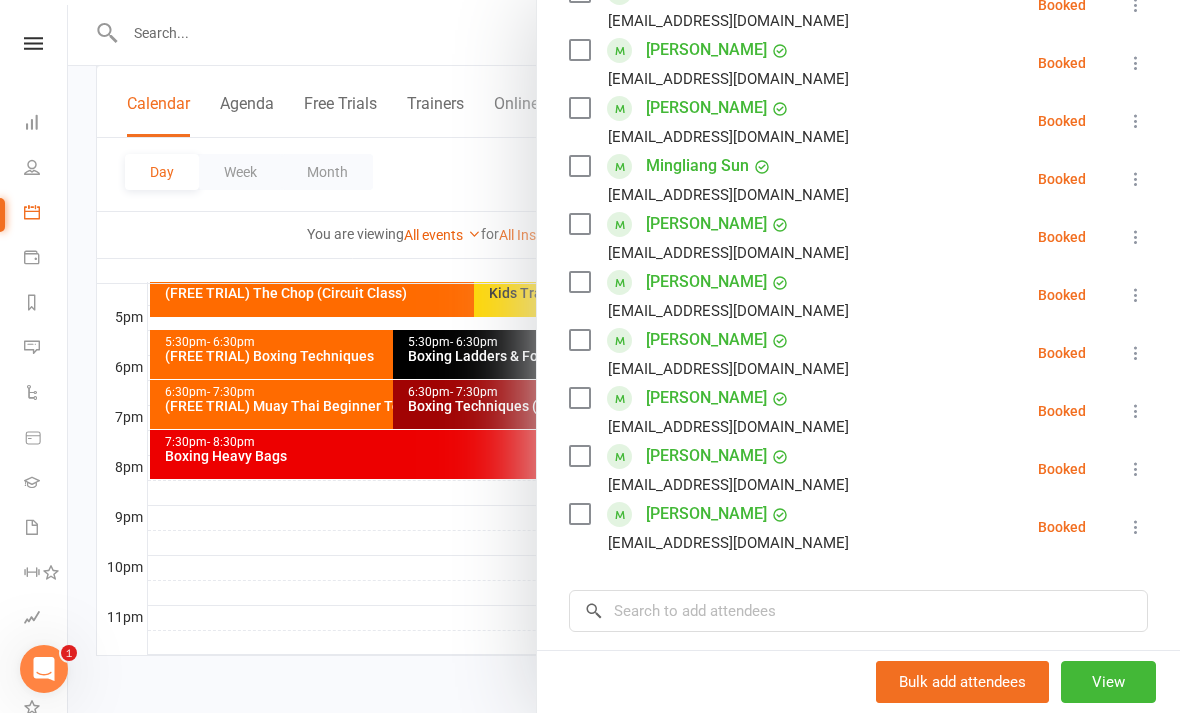 click at bounding box center (579, 514) 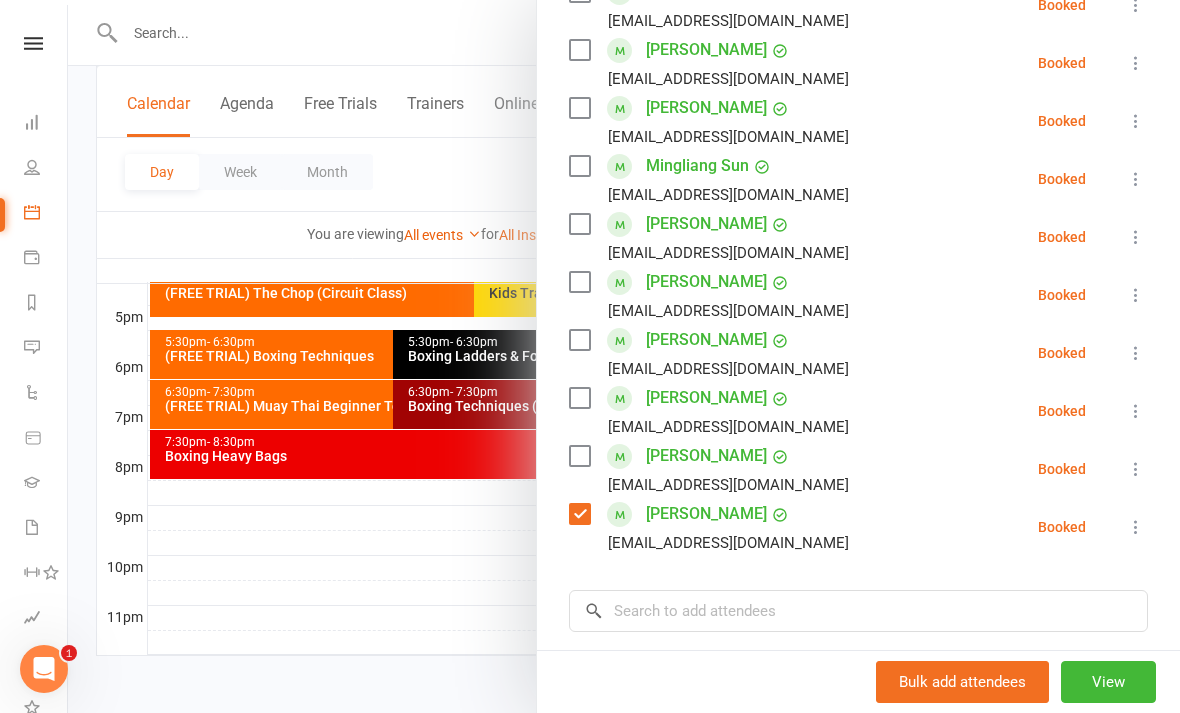 click at bounding box center (579, 456) 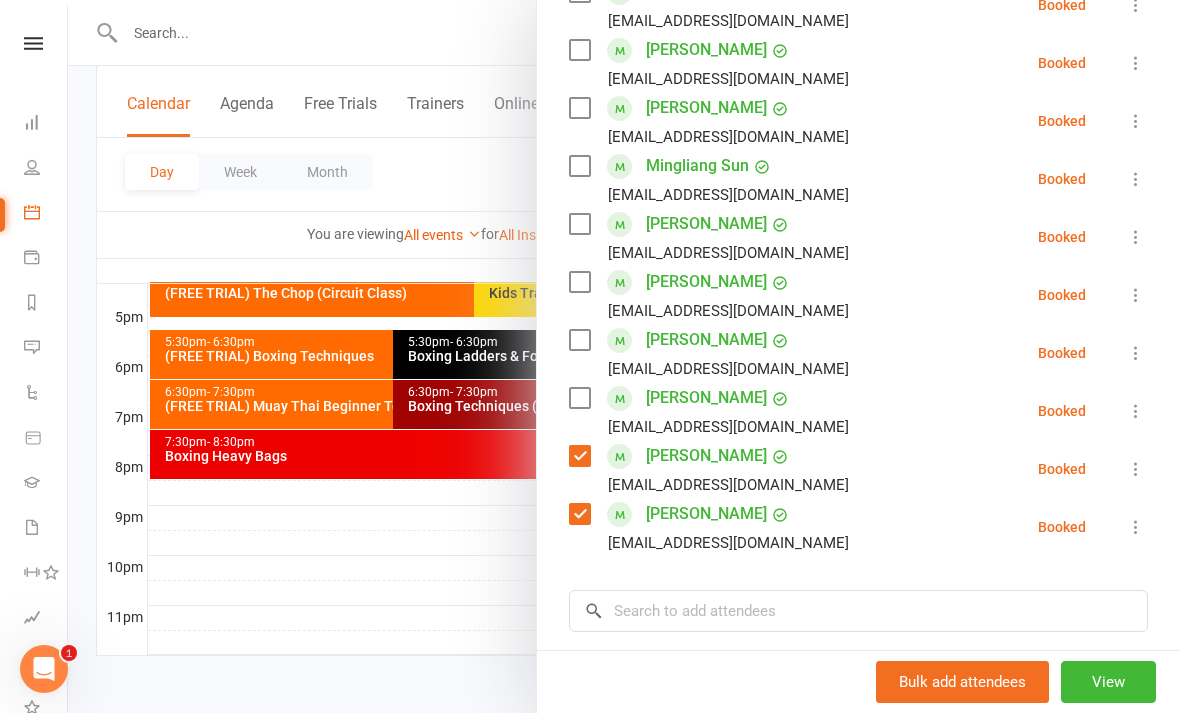 click at bounding box center [579, 398] 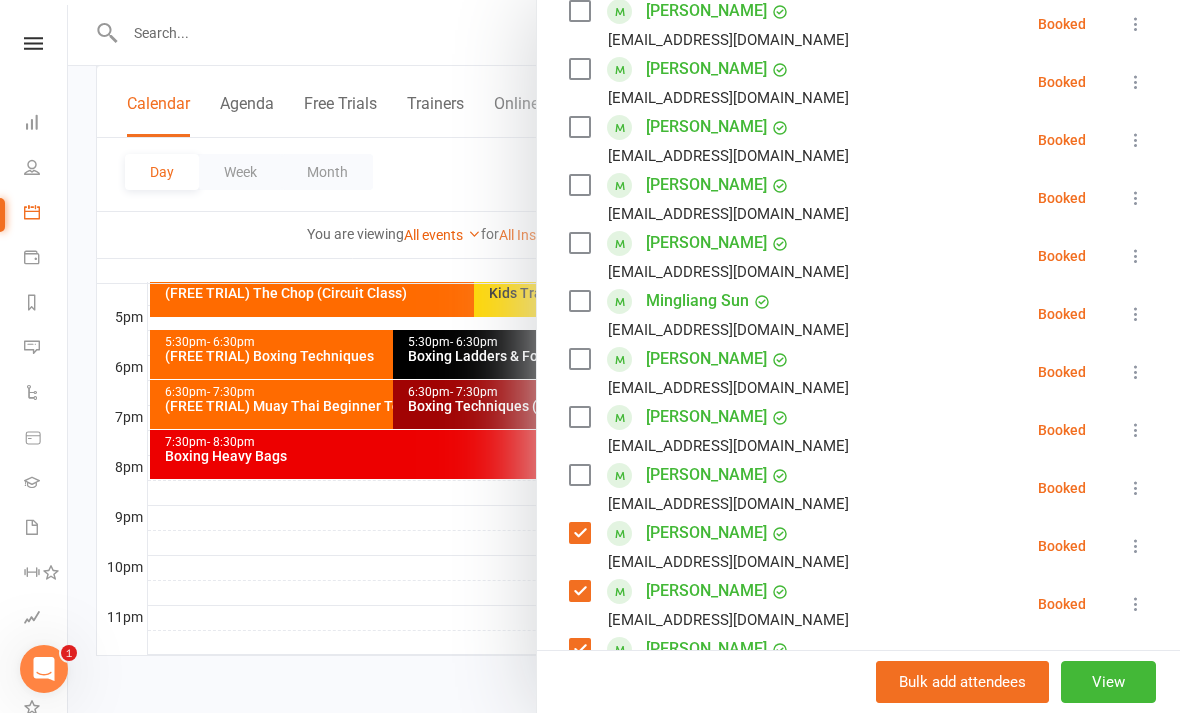 scroll, scrollTop: 369, scrollLeft: 0, axis: vertical 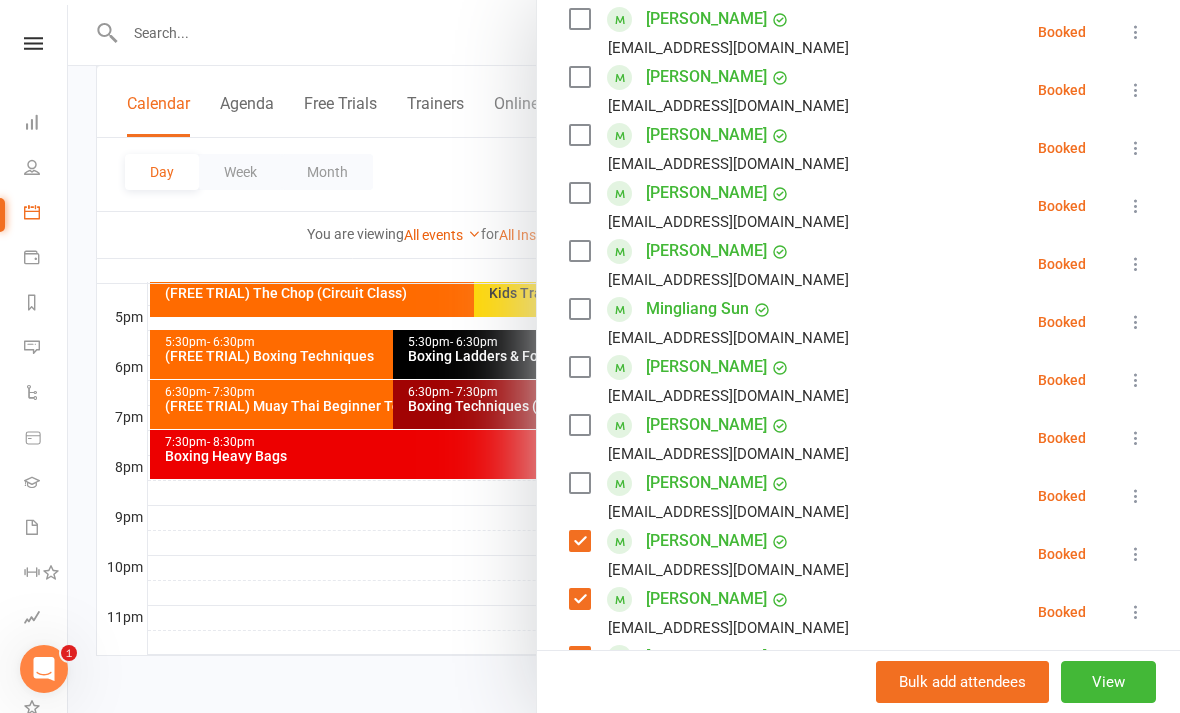 click at bounding box center [579, 483] 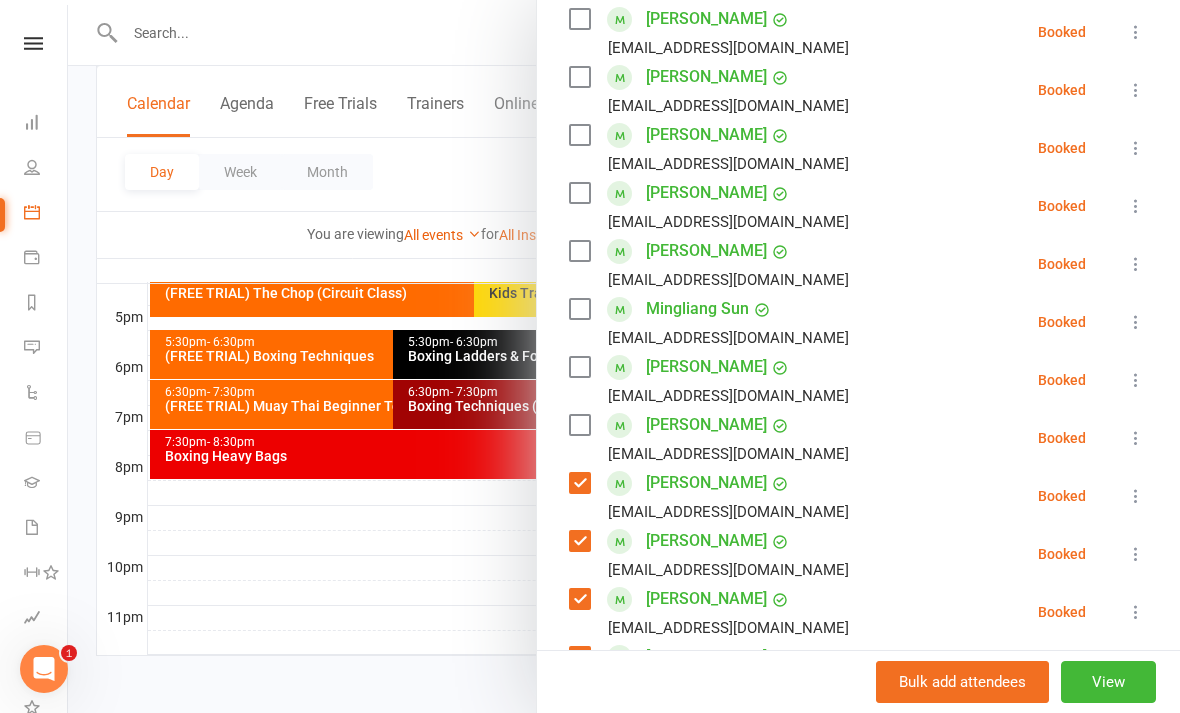 click at bounding box center (579, 367) 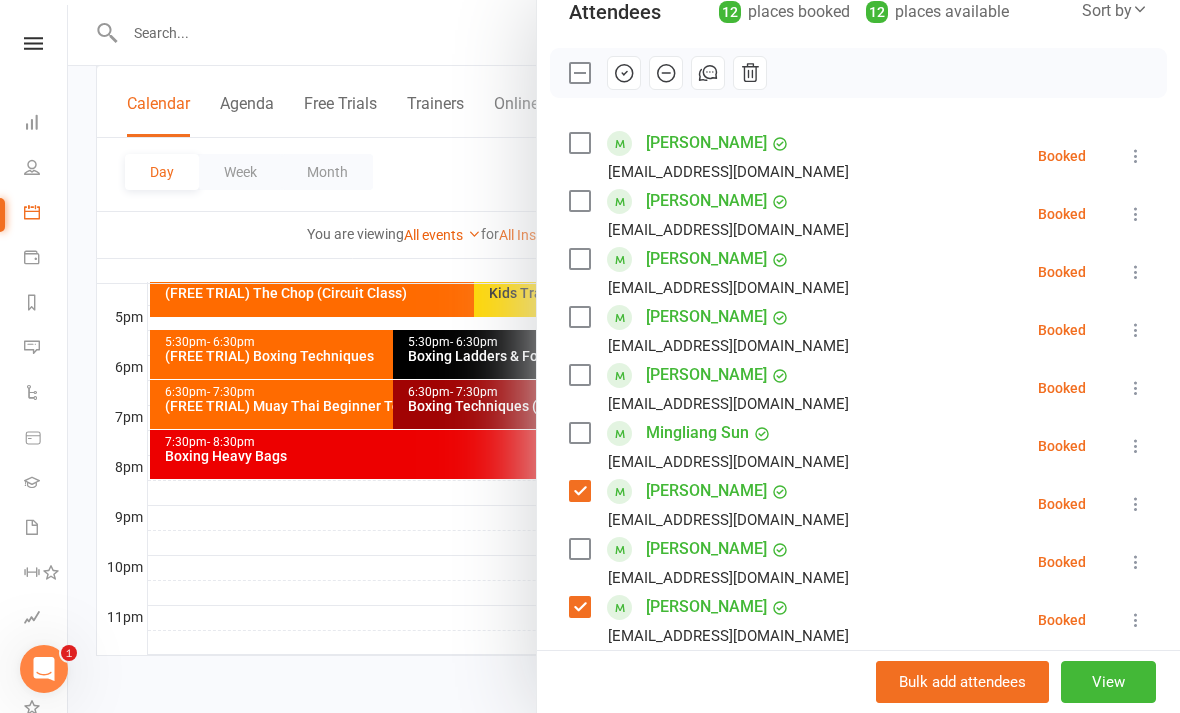 scroll, scrollTop: 246, scrollLeft: 0, axis: vertical 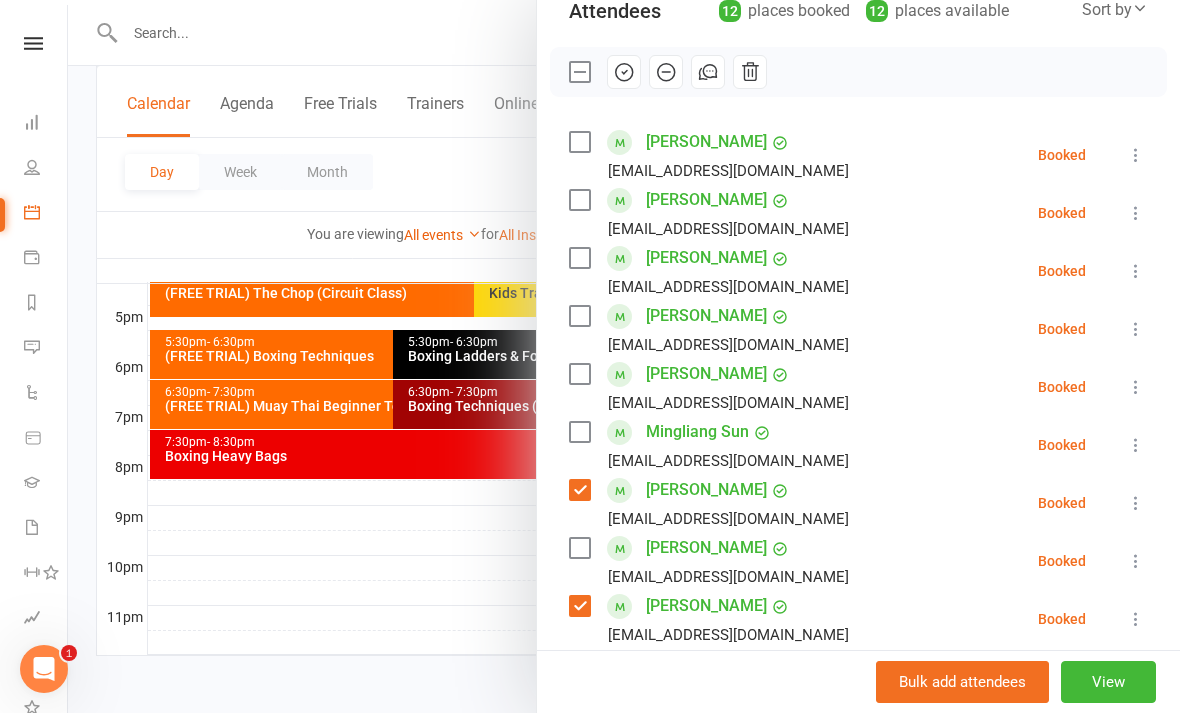 click at bounding box center (579, 374) 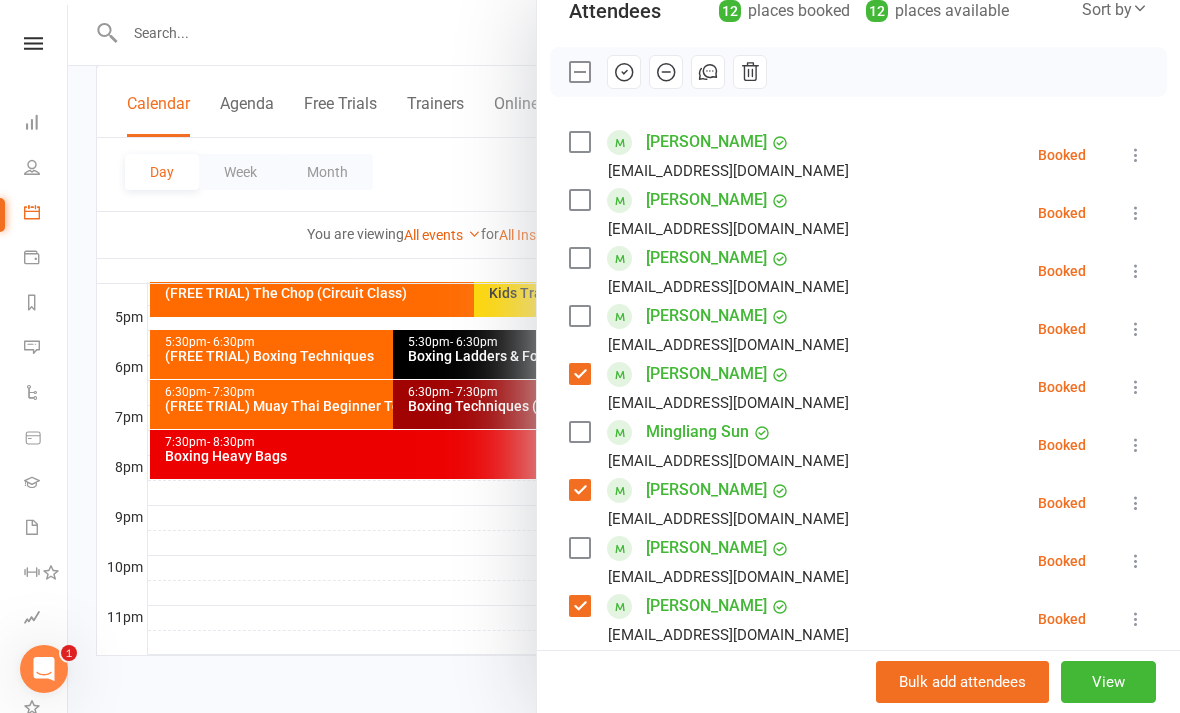 click at bounding box center (579, 316) 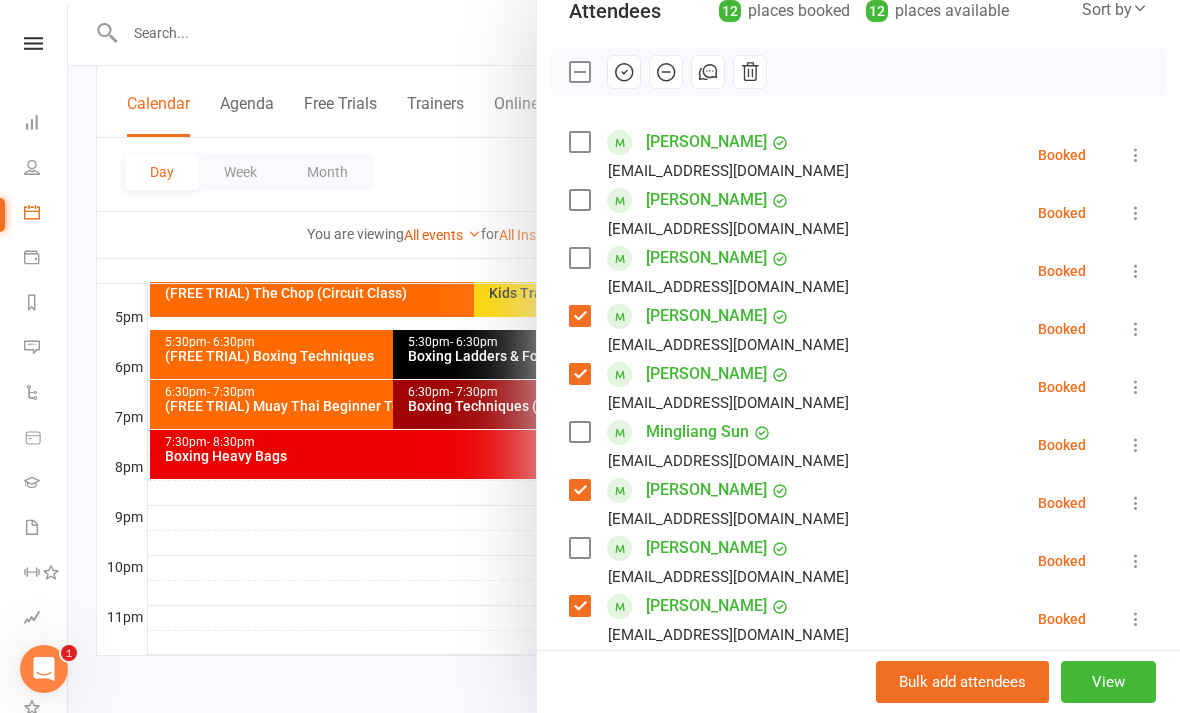 scroll, scrollTop: 203, scrollLeft: 0, axis: vertical 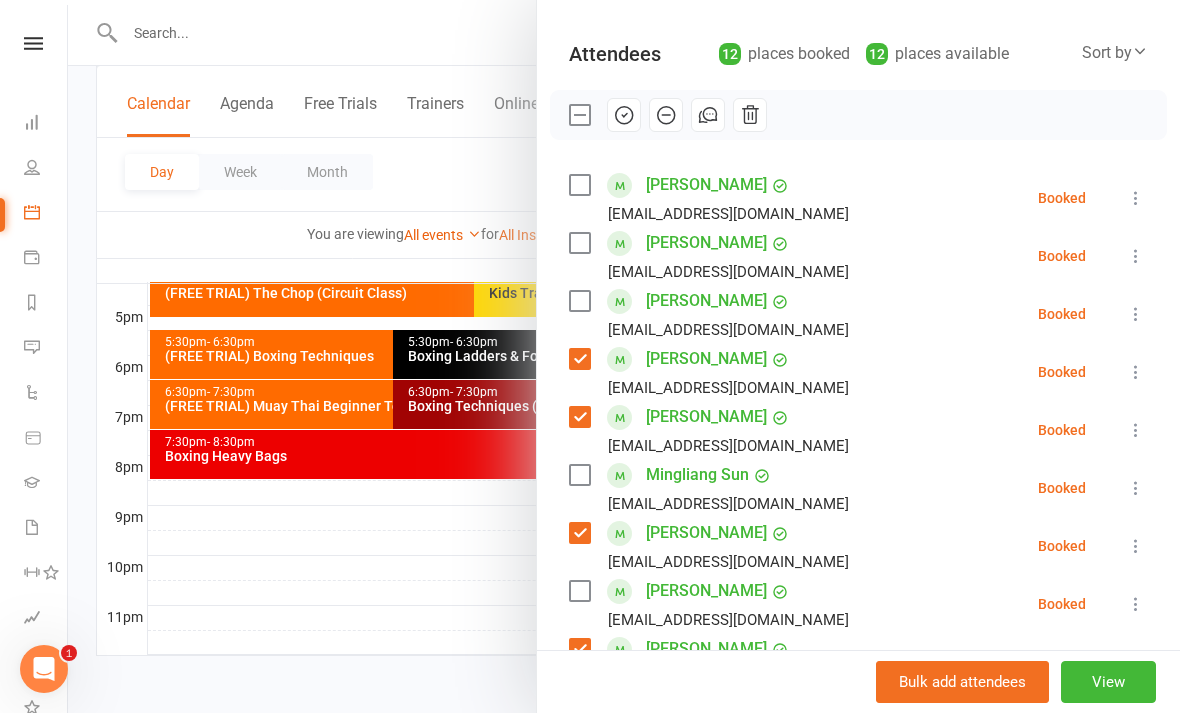 click at bounding box center [579, 185] 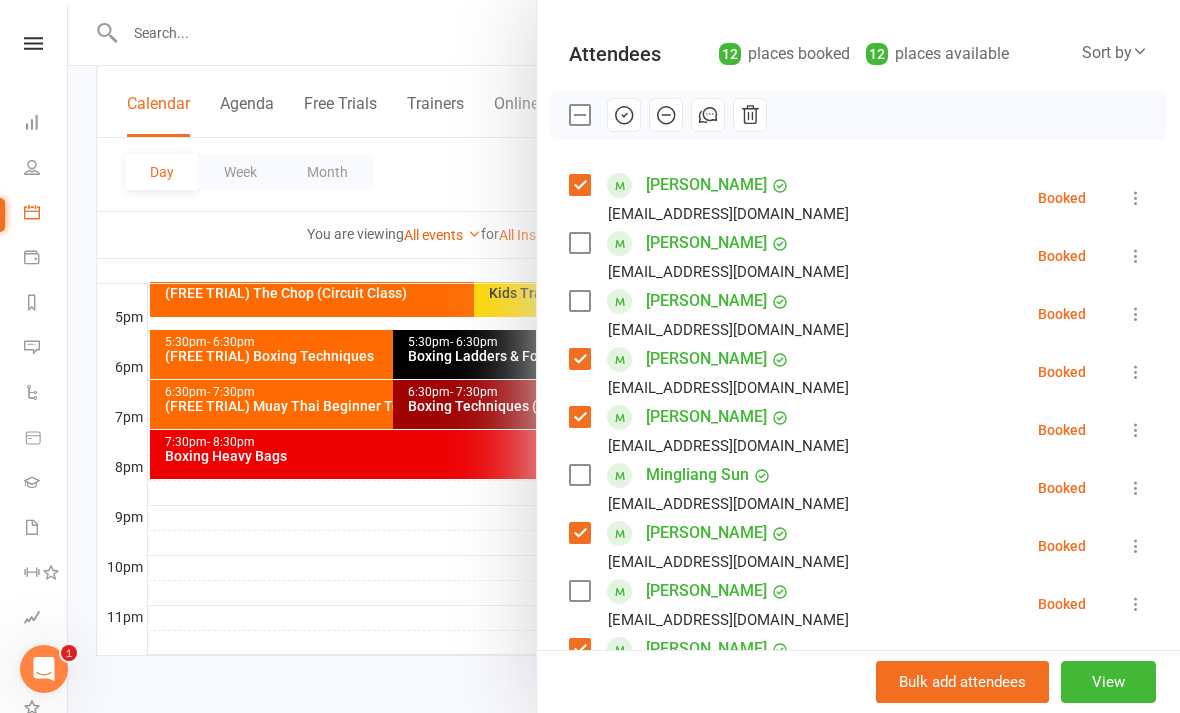 click 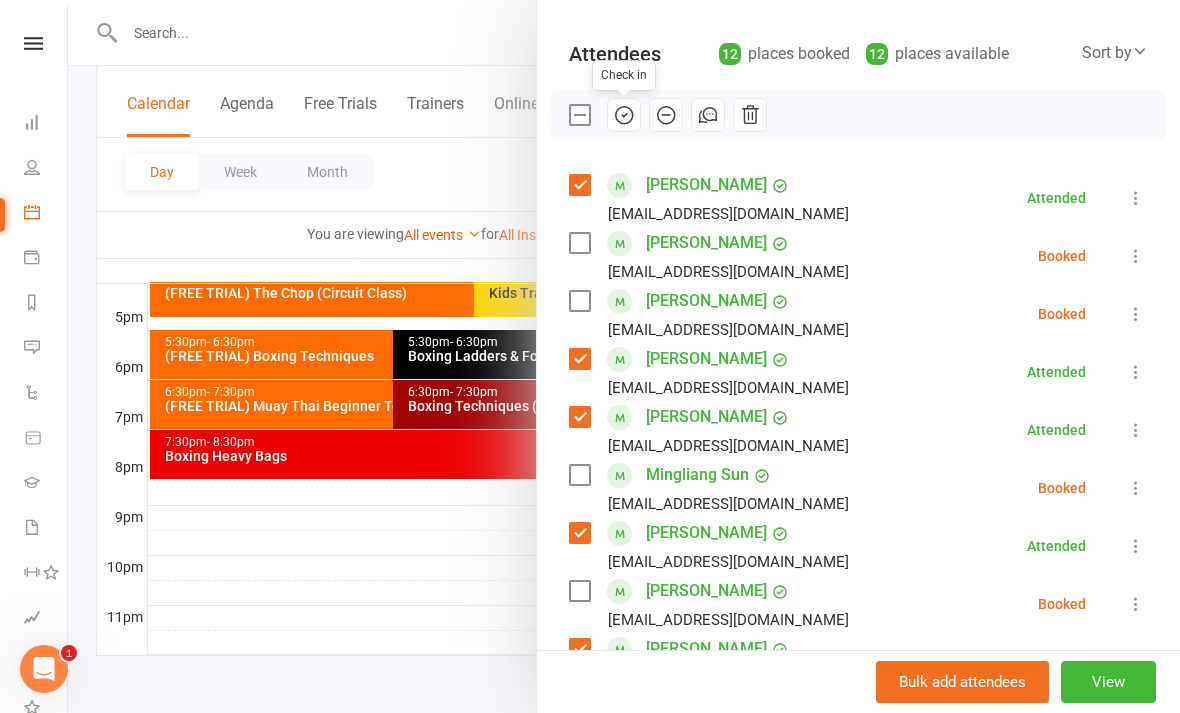 click at bounding box center (624, 356) 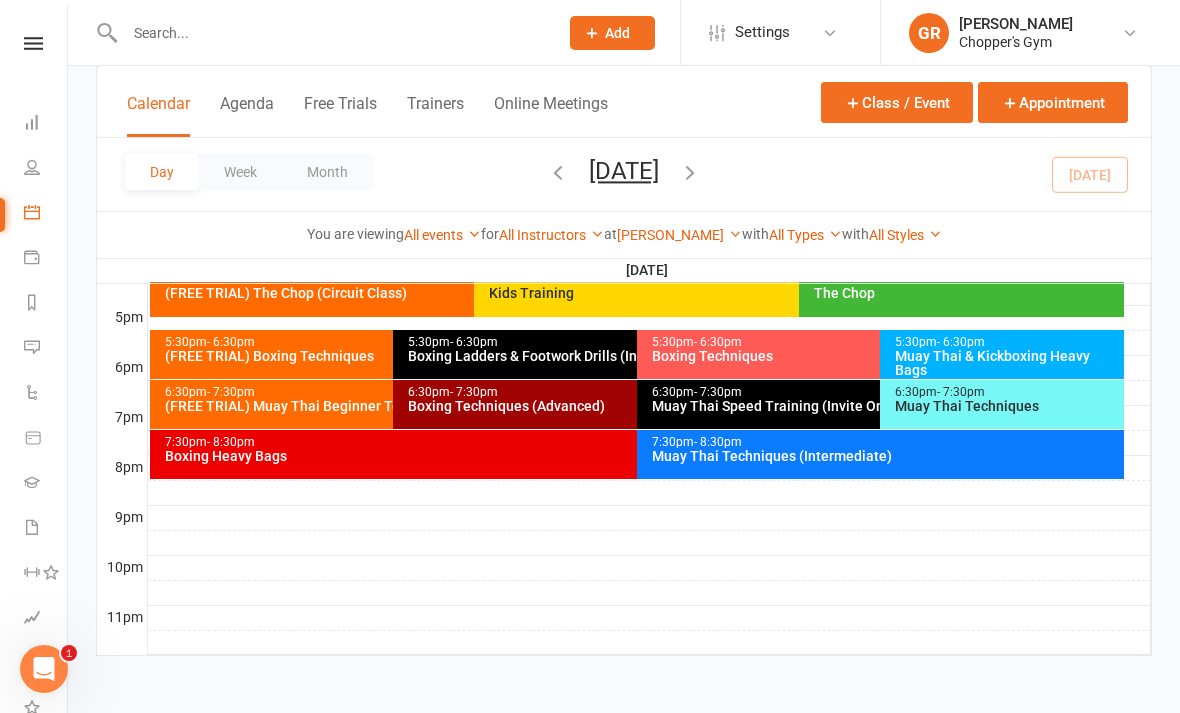 click on "5:30pm  - 6:30pm Boxing Techniques" at bounding box center (870, 354) 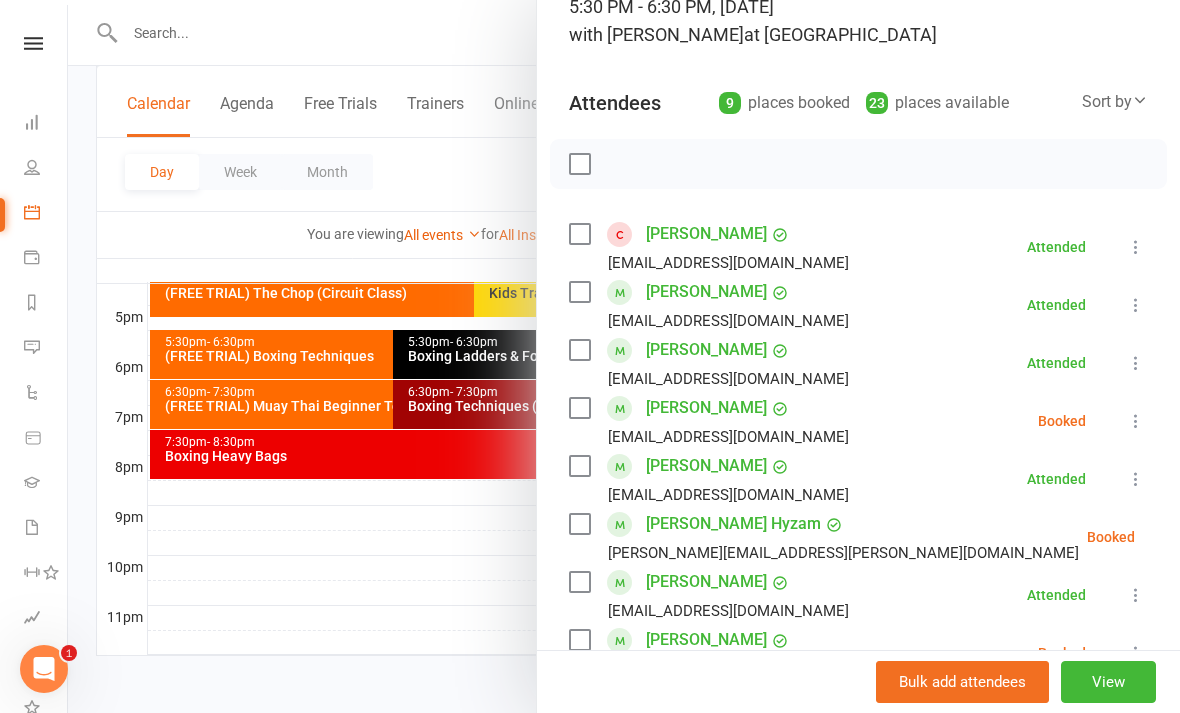 scroll, scrollTop: 156, scrollLeft: 0, axis: vertical 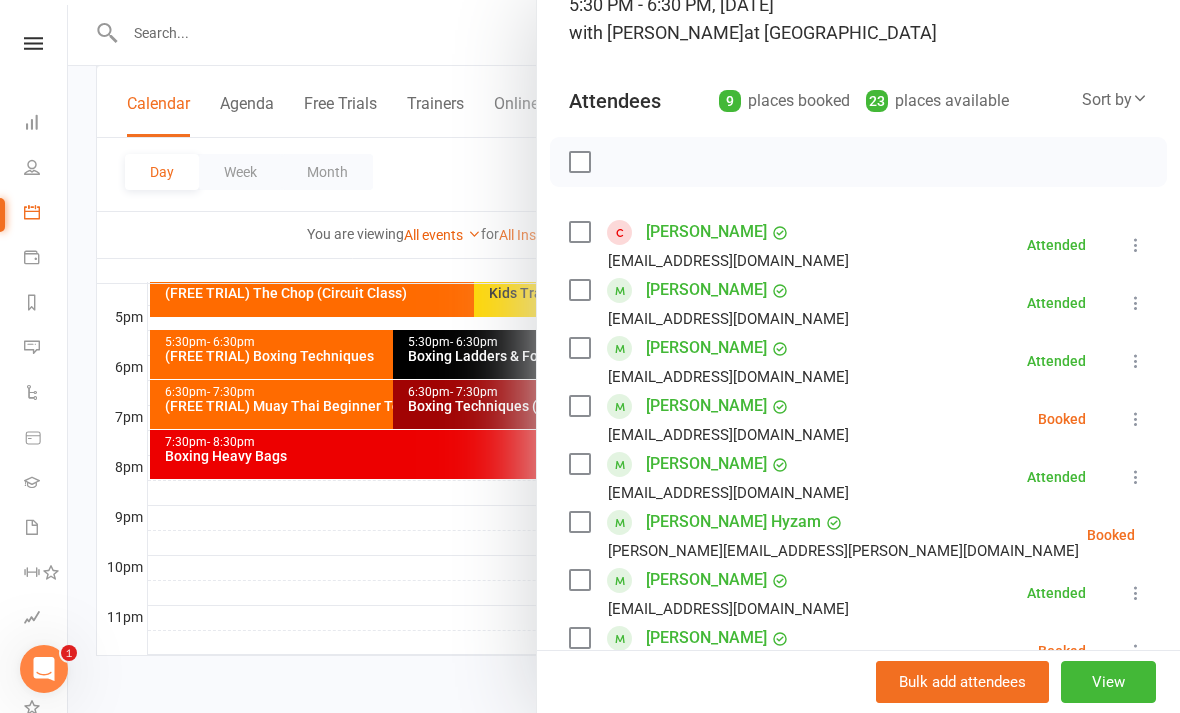 click at bounding box center (624, 356) 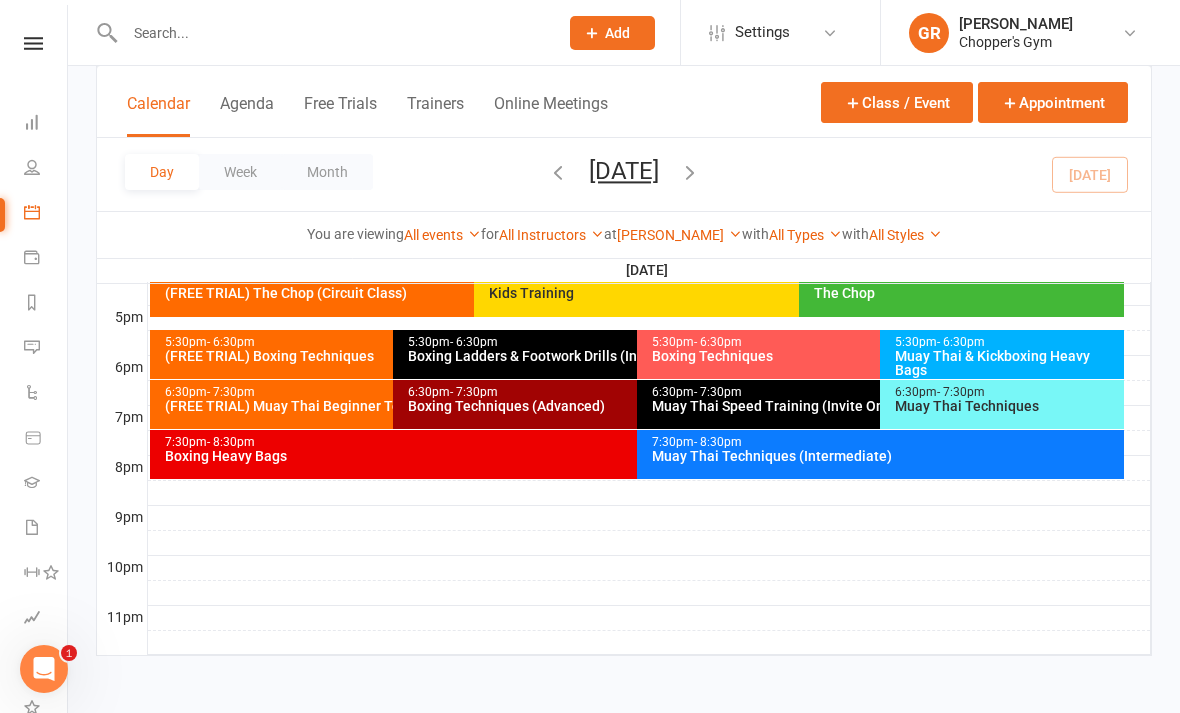 click on "Muay Thai Speed Training (Invite Only)" at bounding box center [875, 406] 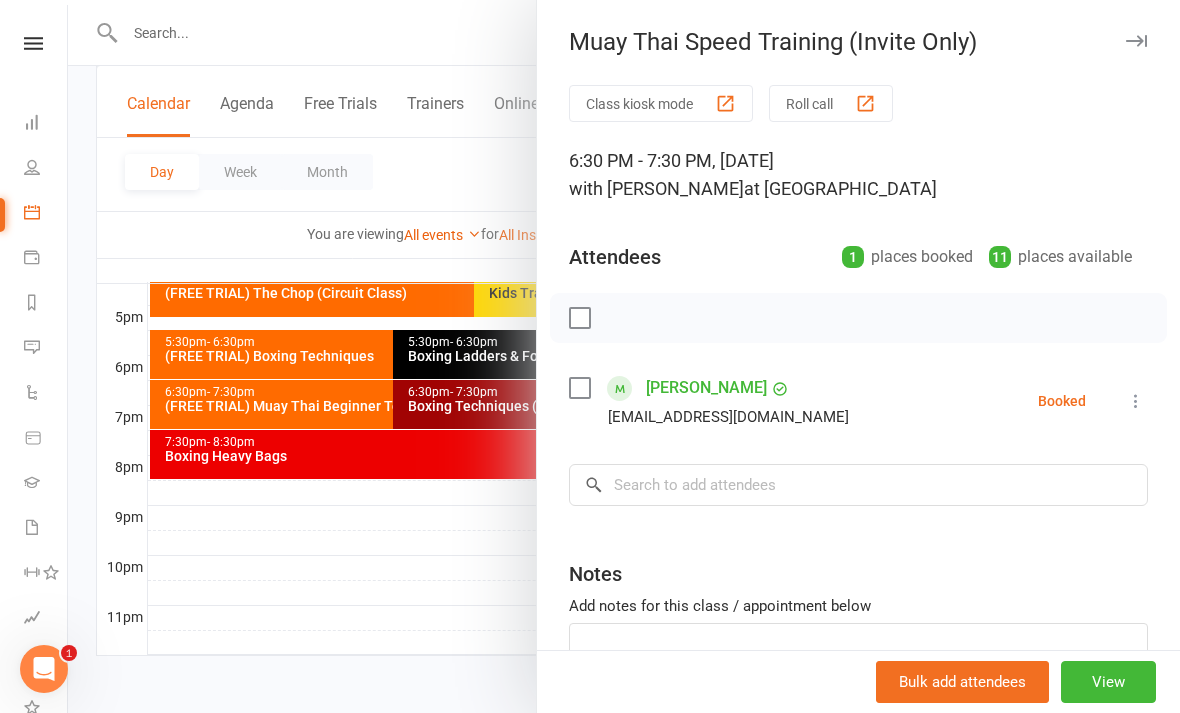 click at bounding box center (624, 356) 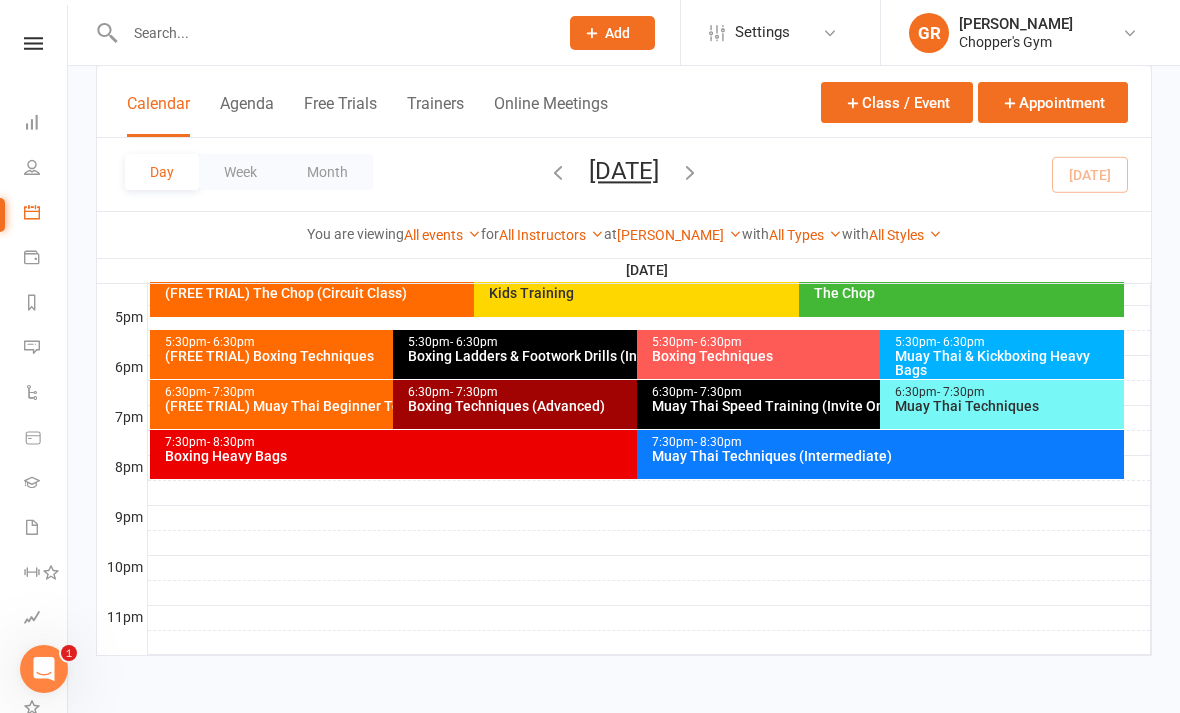 click on "Muay Thai Techniques (Intermediate)" at bounding box center [885, 456] 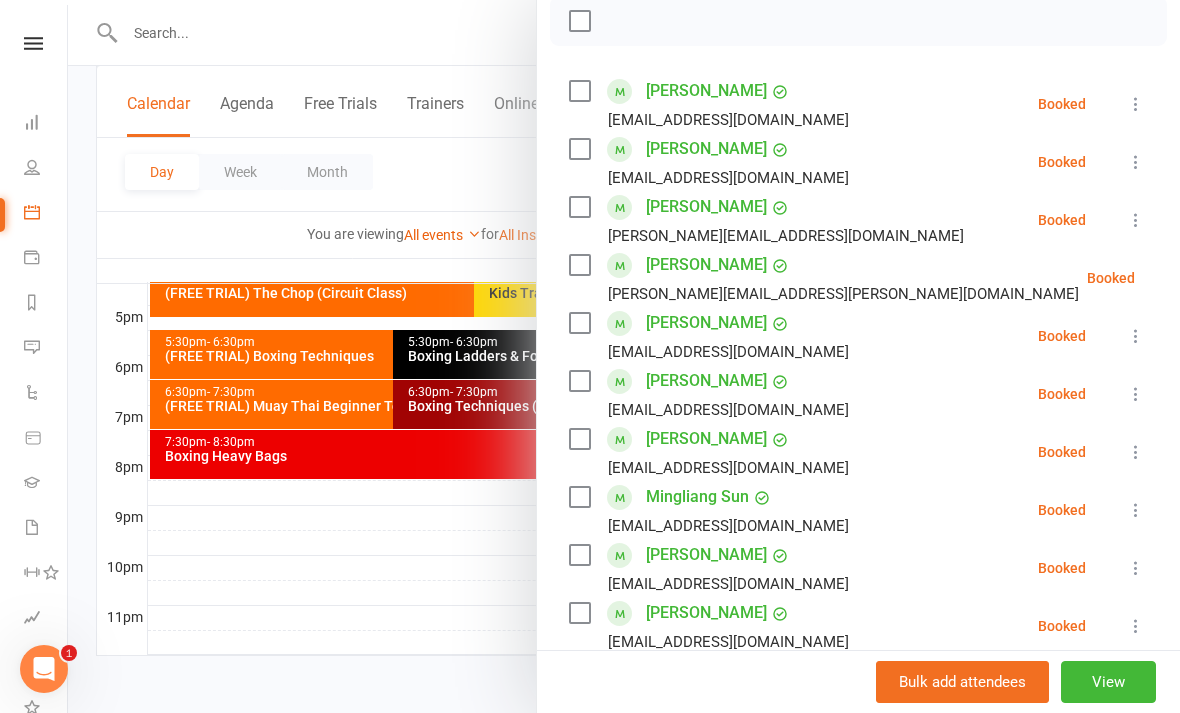 scroll, scrollTop: 301, scrollLeft: 0, axis: vertical 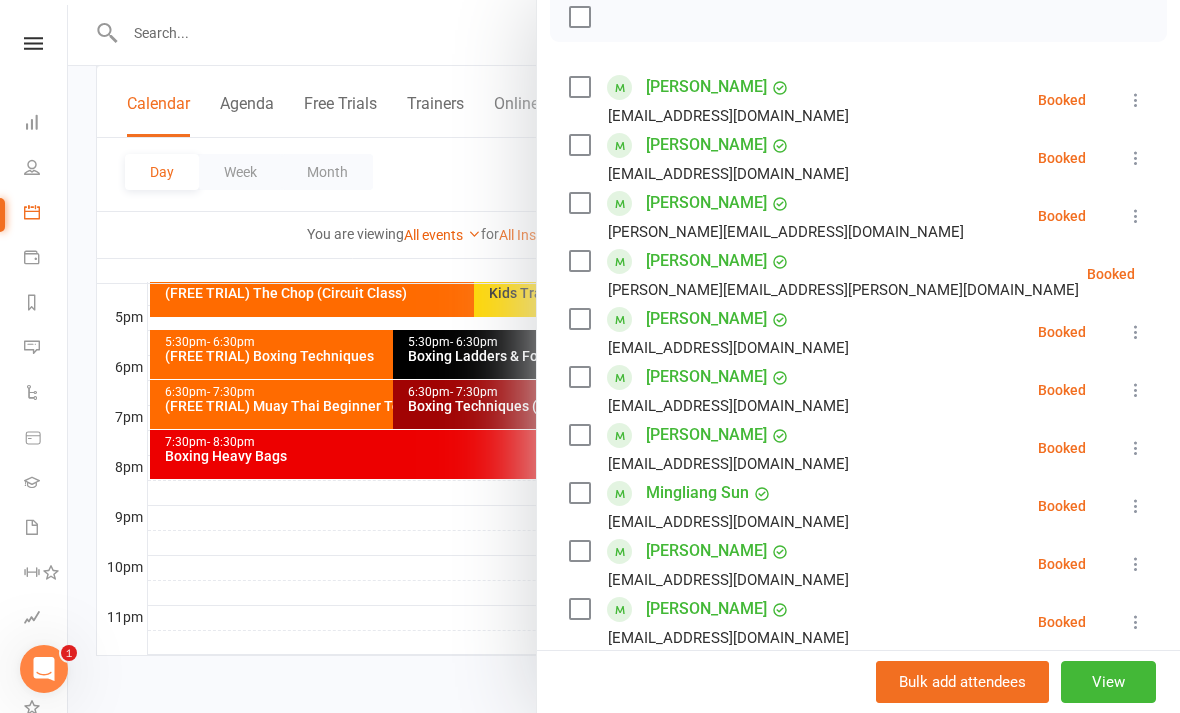 click at bounding box center (579, 145) 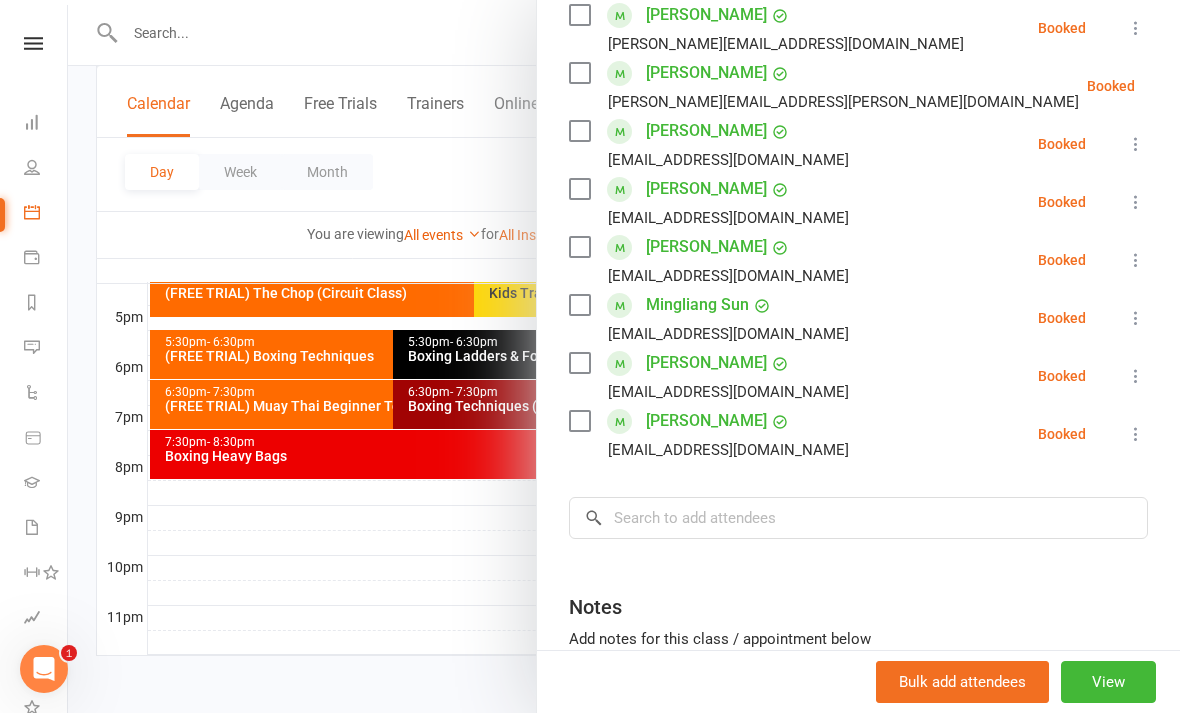 scroll, scrollTop: 492, scrollLeft: 0, axis: vertical 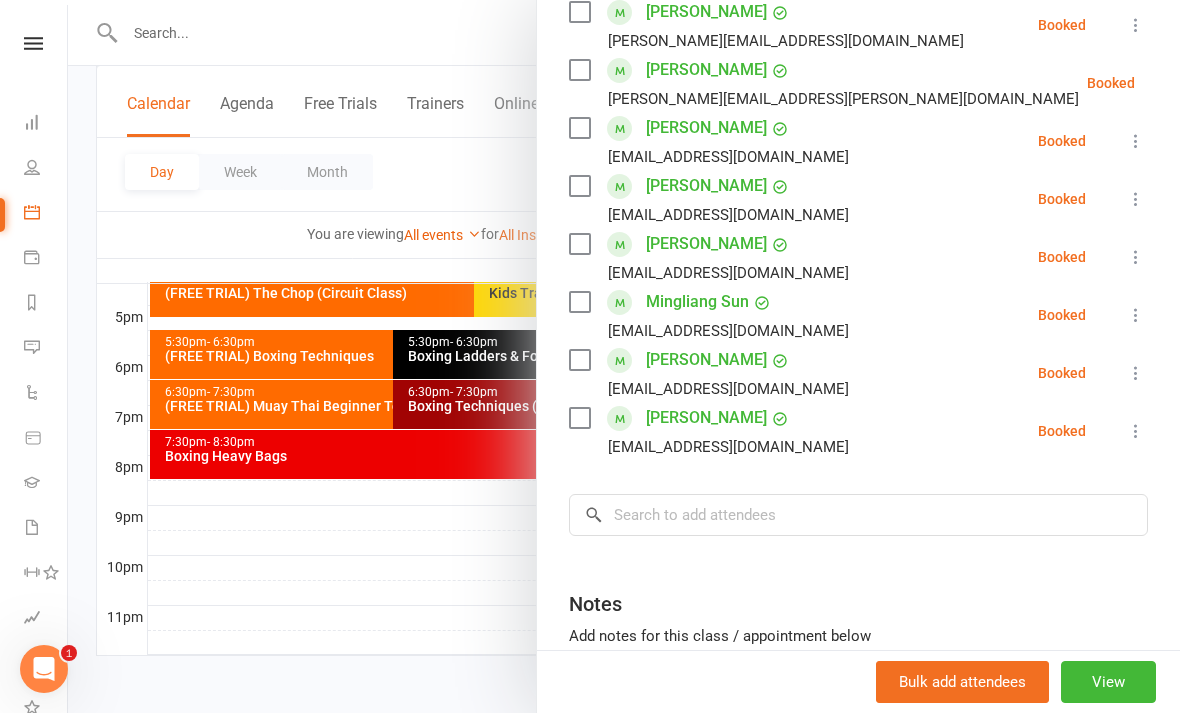 click at bounding box center [579, 418] 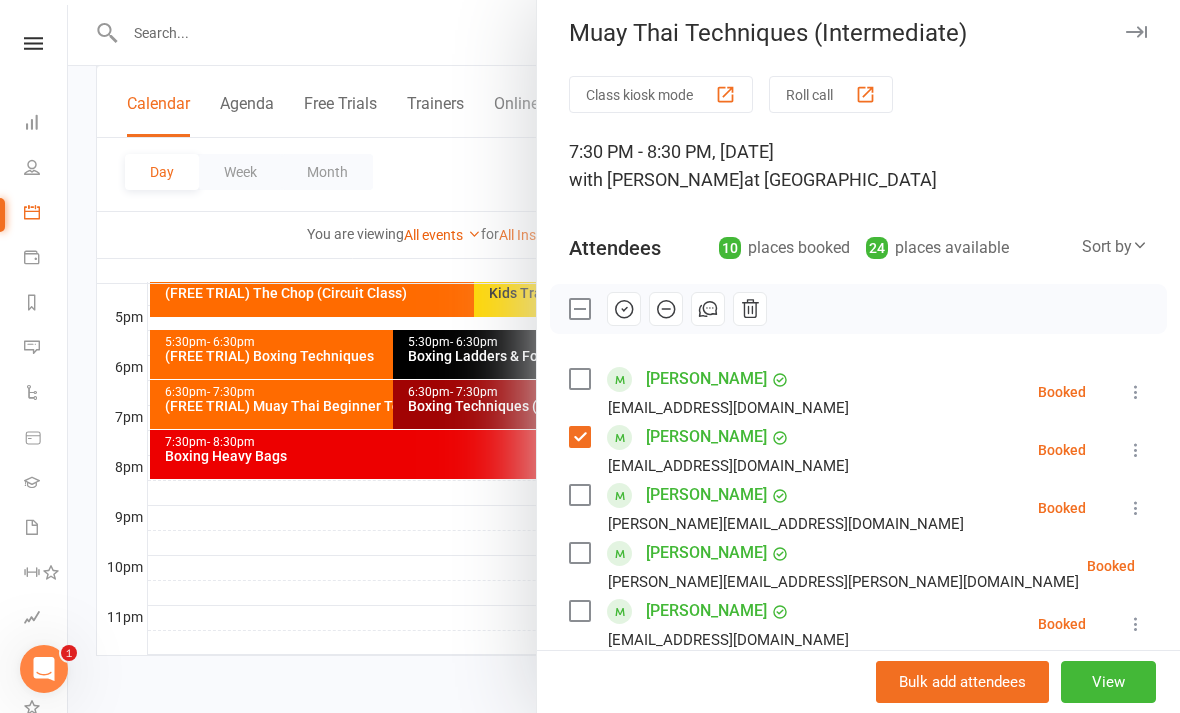 scroll, scrollTop: 6, scrollLeft: 0, axis: vertical 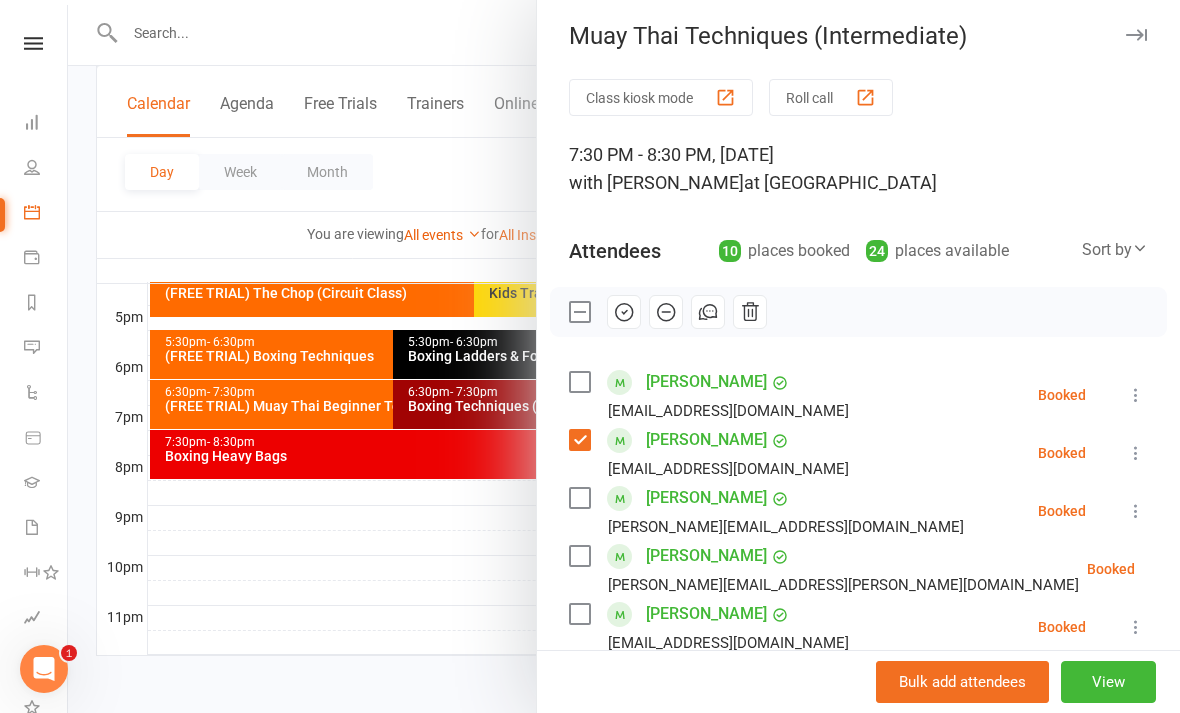 click 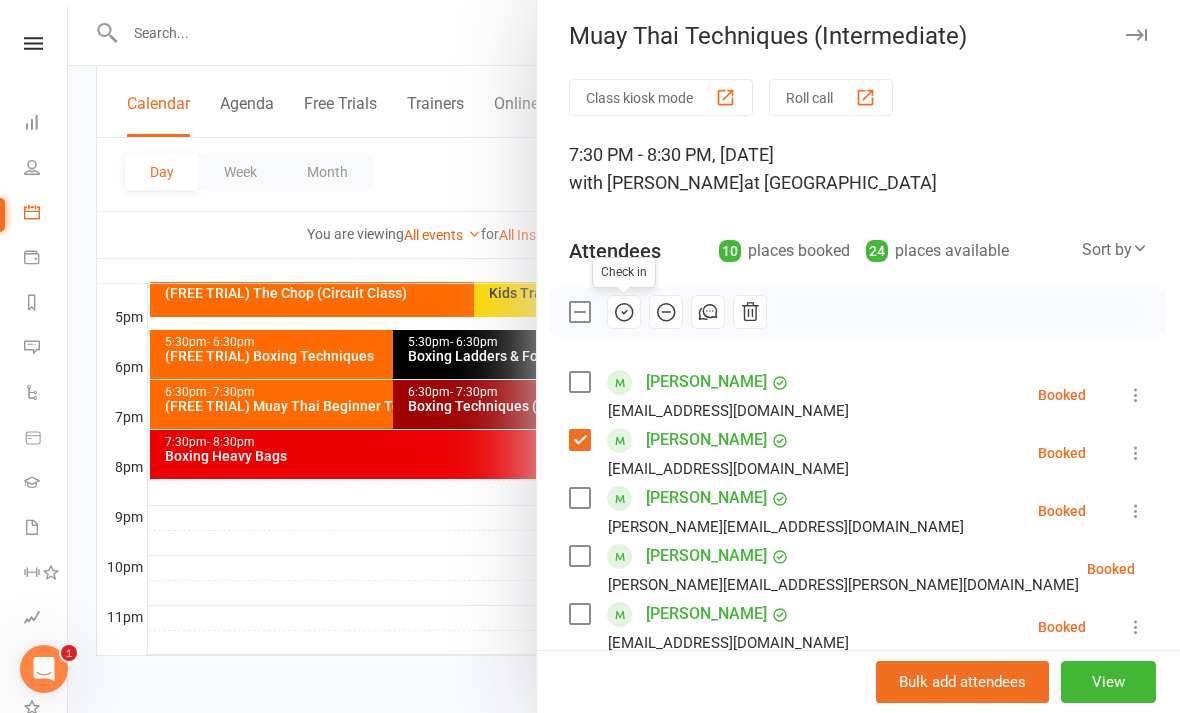 click at bounding box center [624, 356] 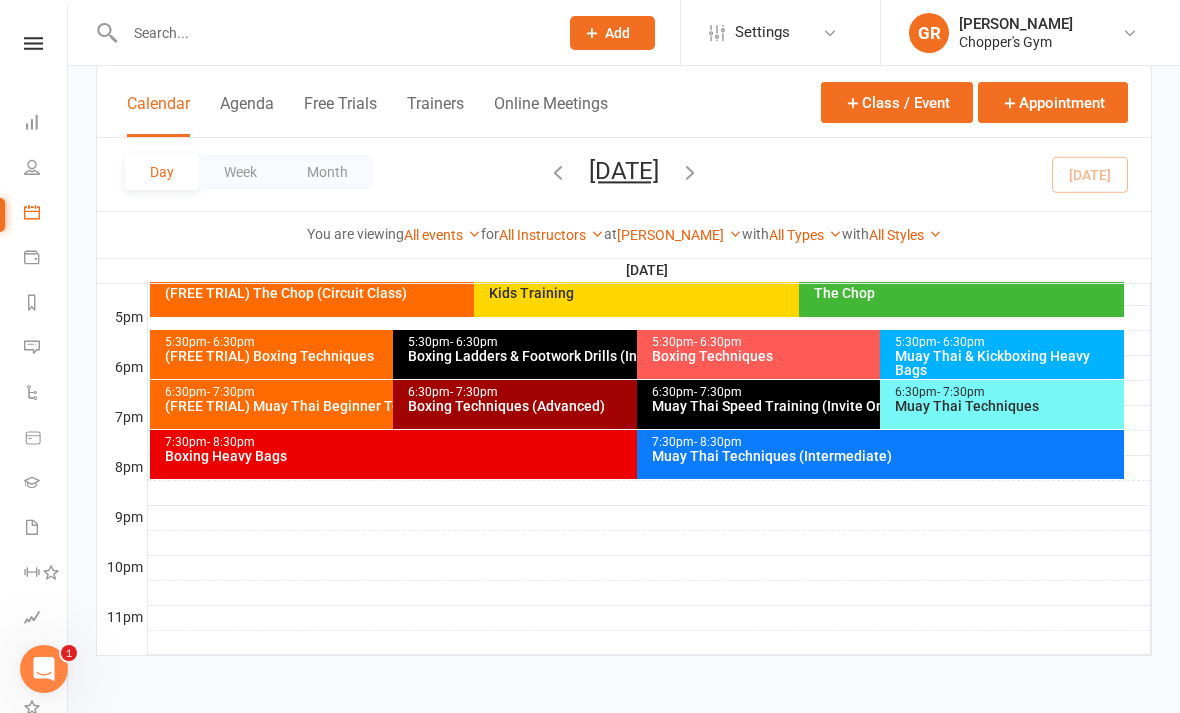 click on "7:30pm  - 8:30pm" at bounding box center [632, 442] 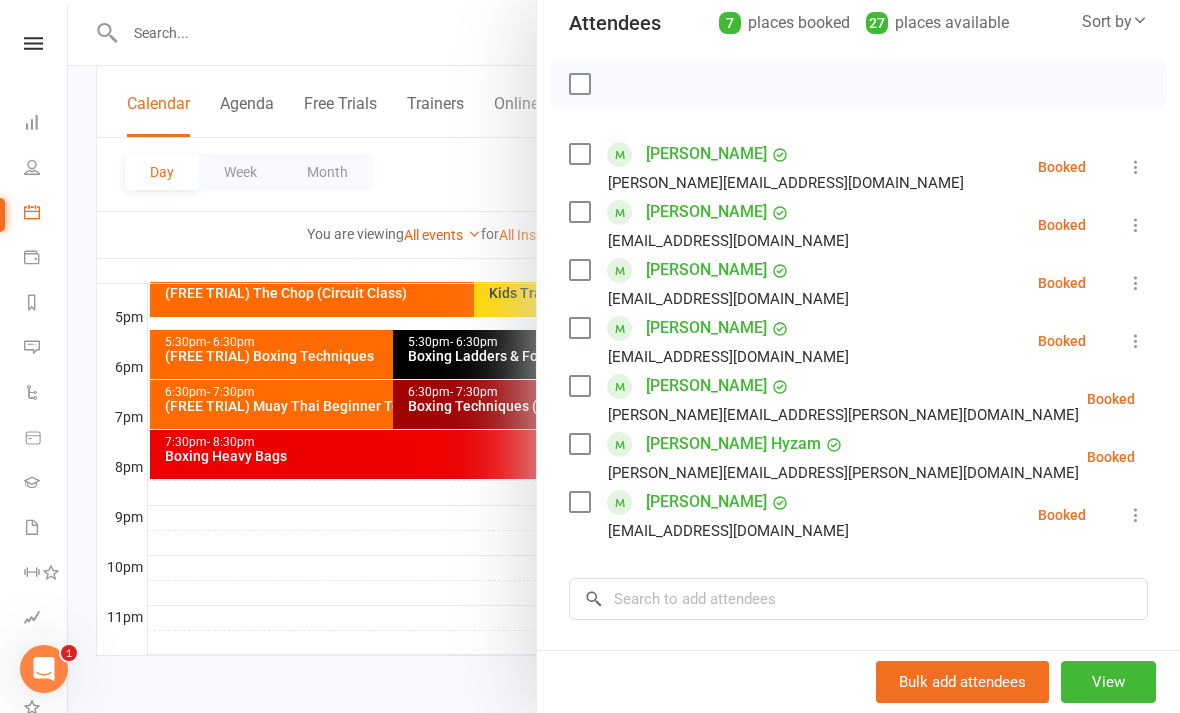 scroll, scrollTop: 233, scrollLeft: 0, axis: vertical 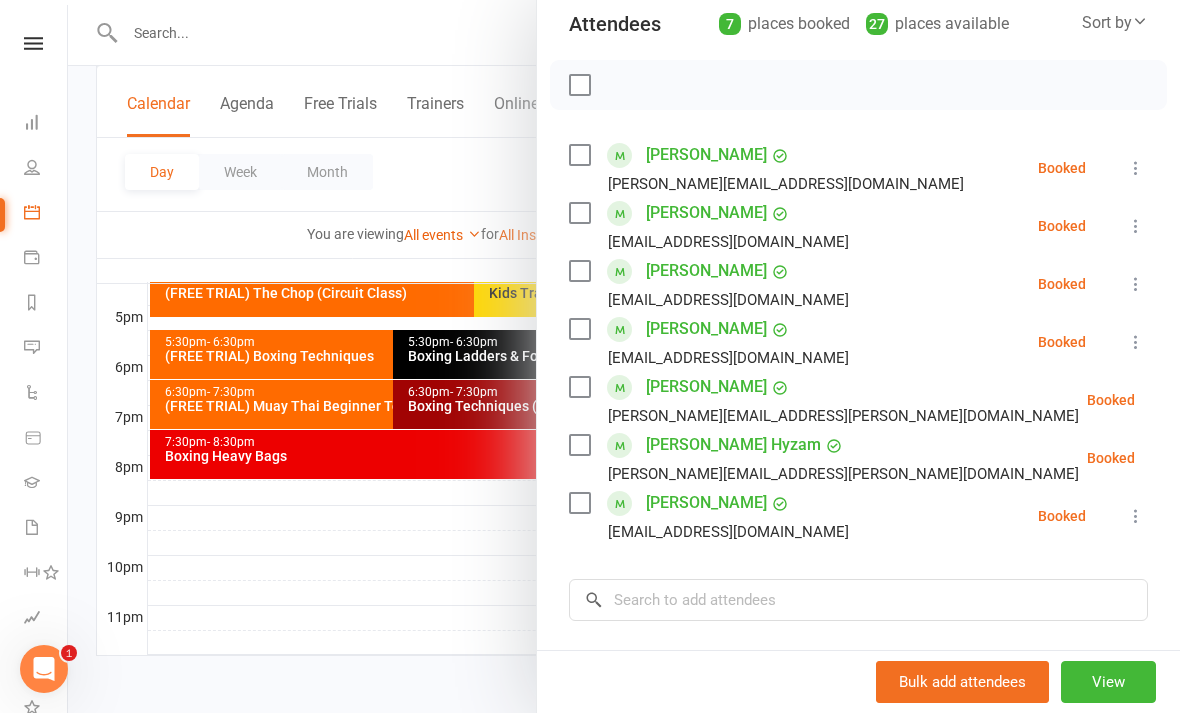 click at bounding box center [624, 356] 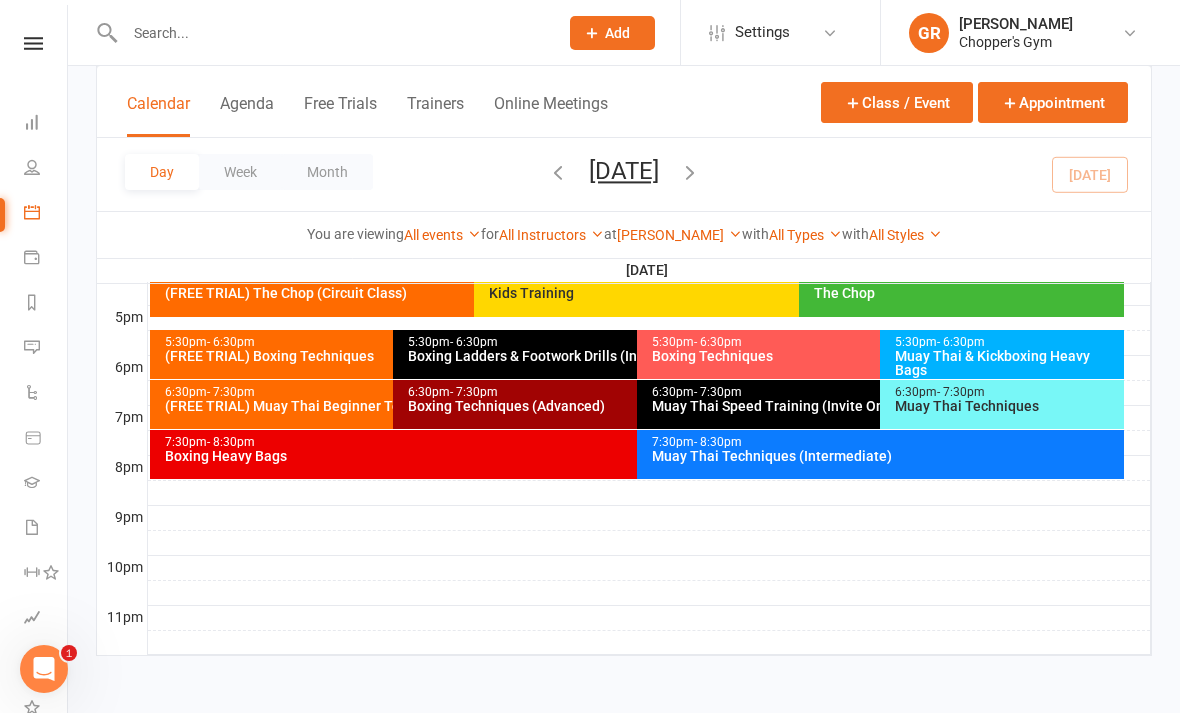 click on "Boxing Techniques" at bounding box center [875, 356] 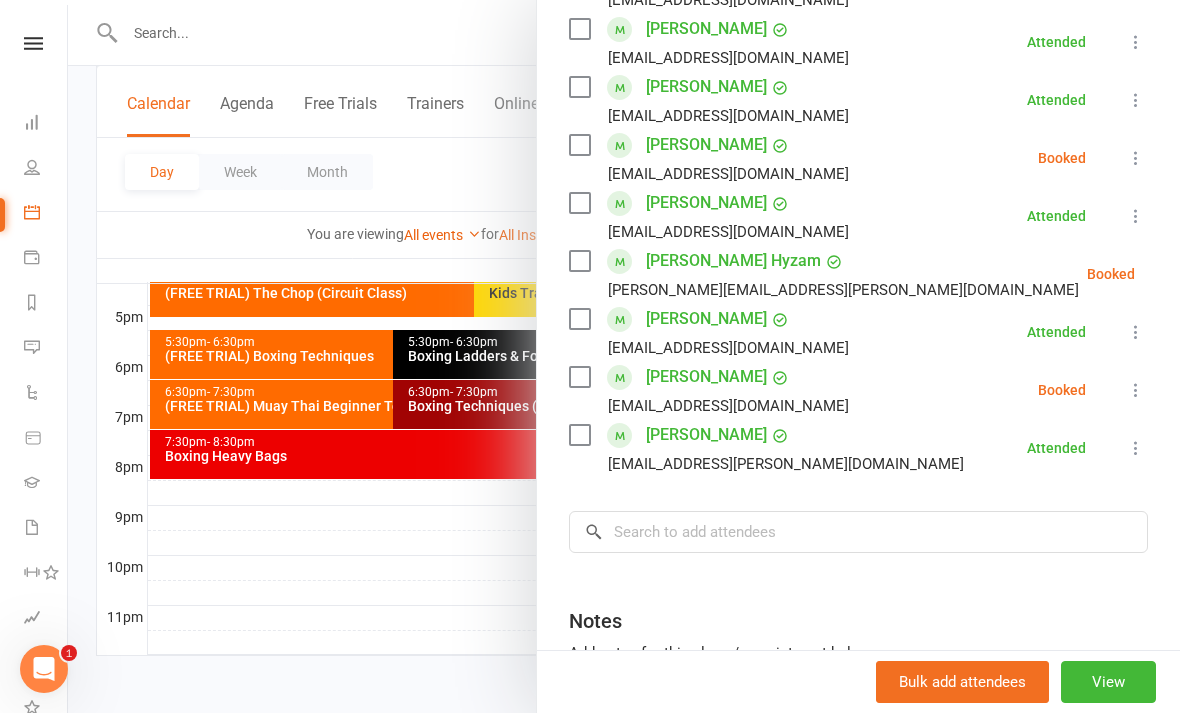 scroll, scrollTop: 418, scrollLeft: 0, axis: vertical 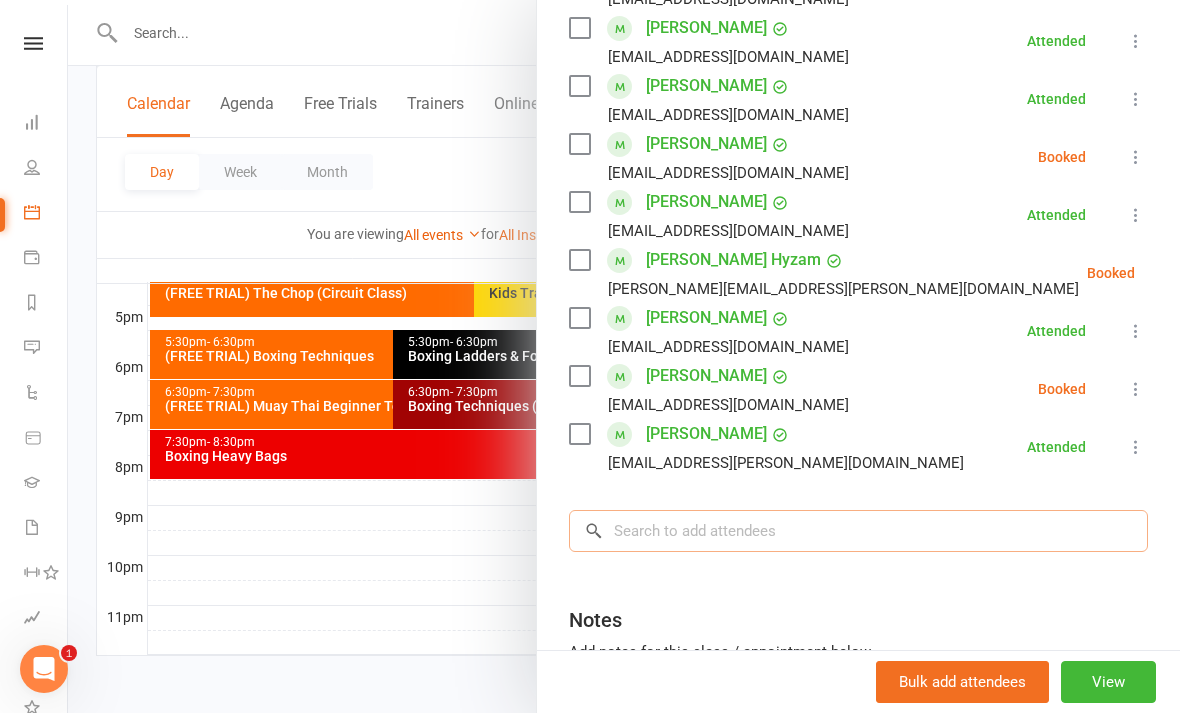 click at bounding box center [858, 531] 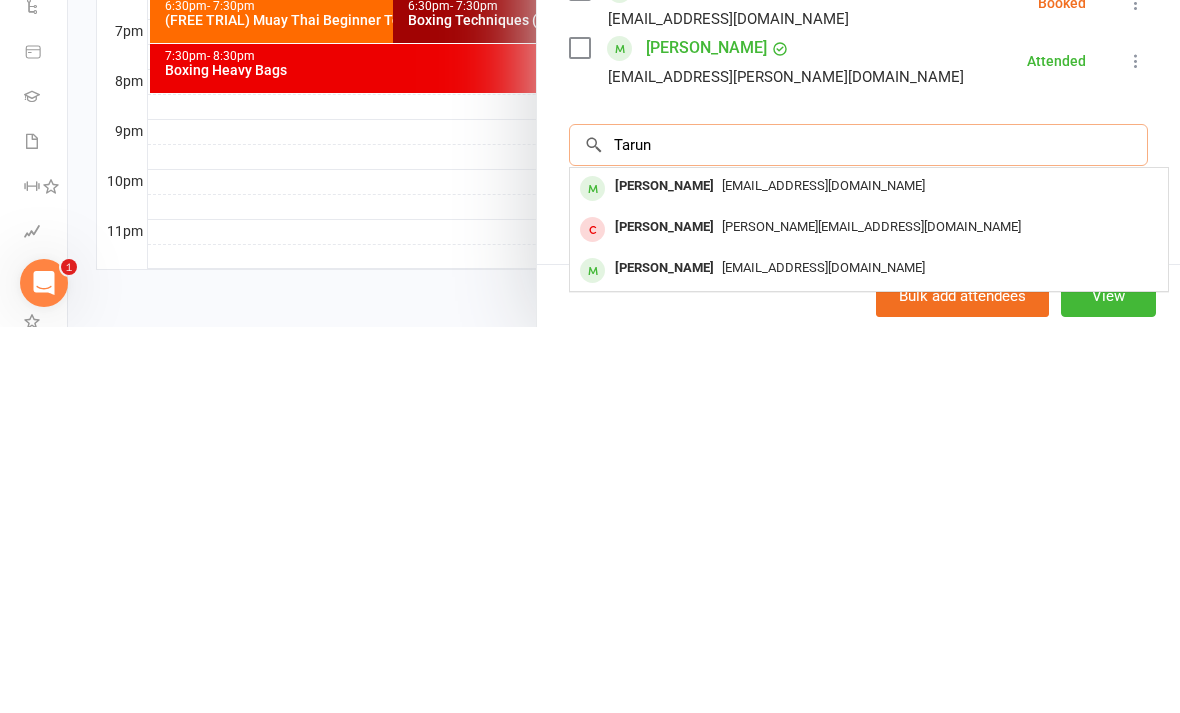 type on "Tarun" 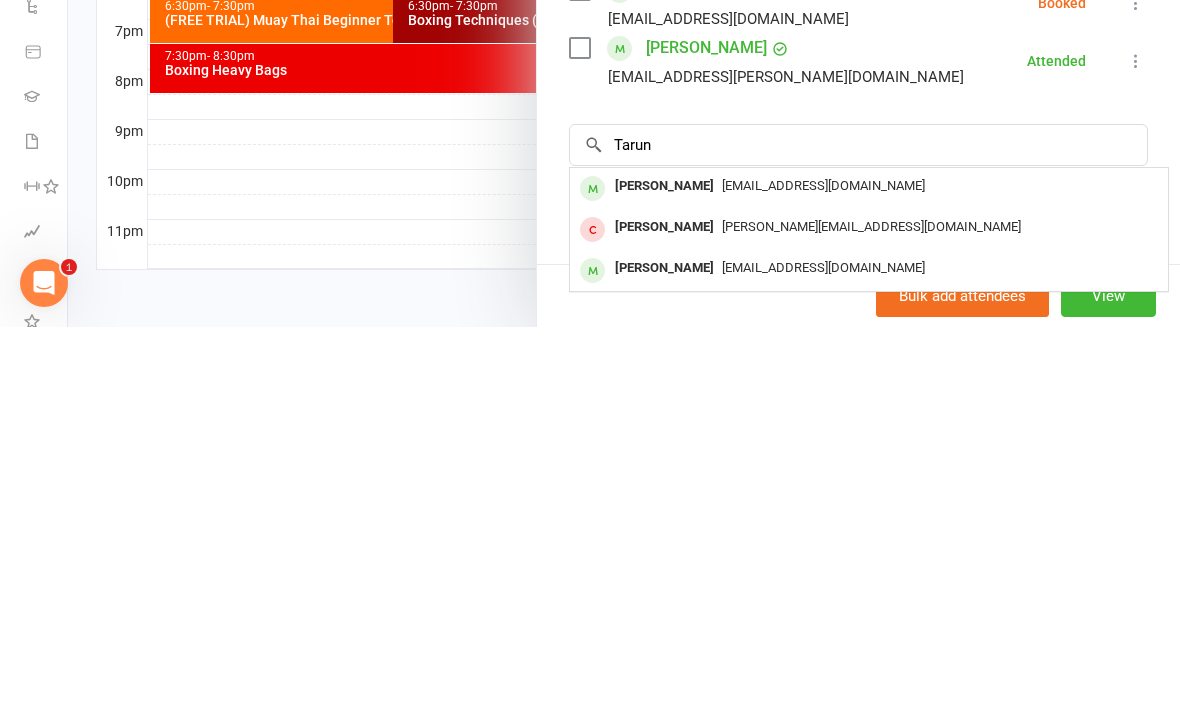 click on "[EMAIL_ADDRESS][DOMAIN_NAME]" at bounding box center [823, 571] 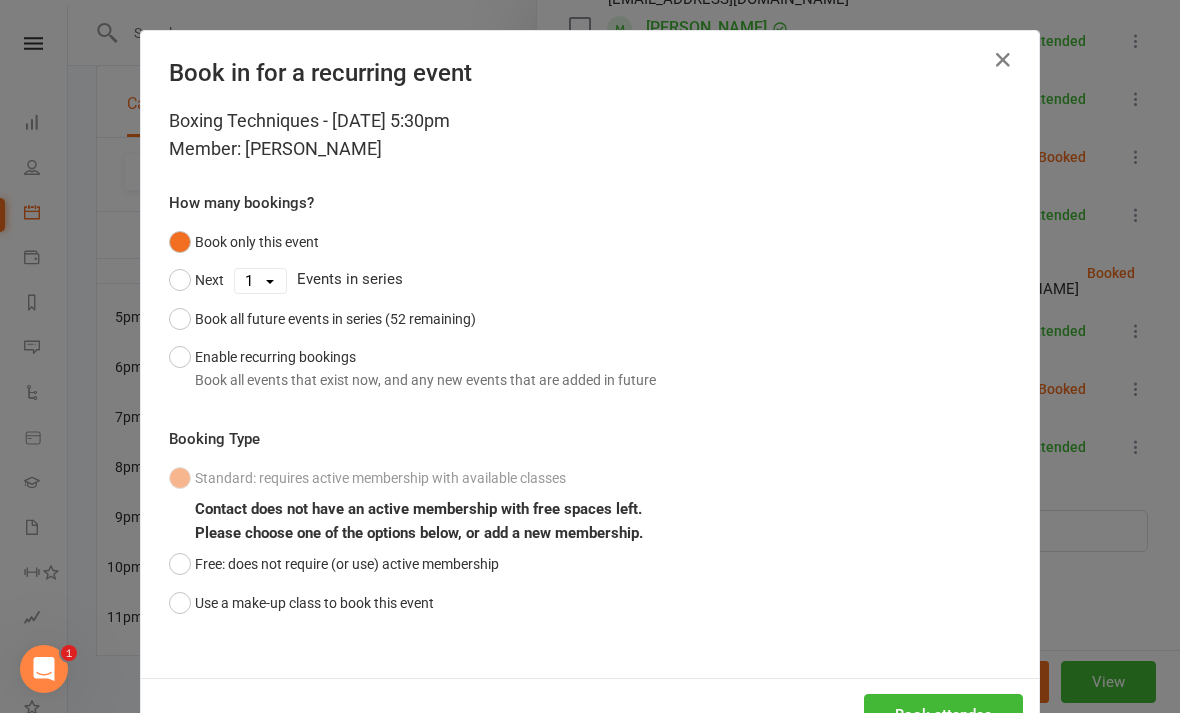 click on "Book attendee" at bounding box center [943, 715] 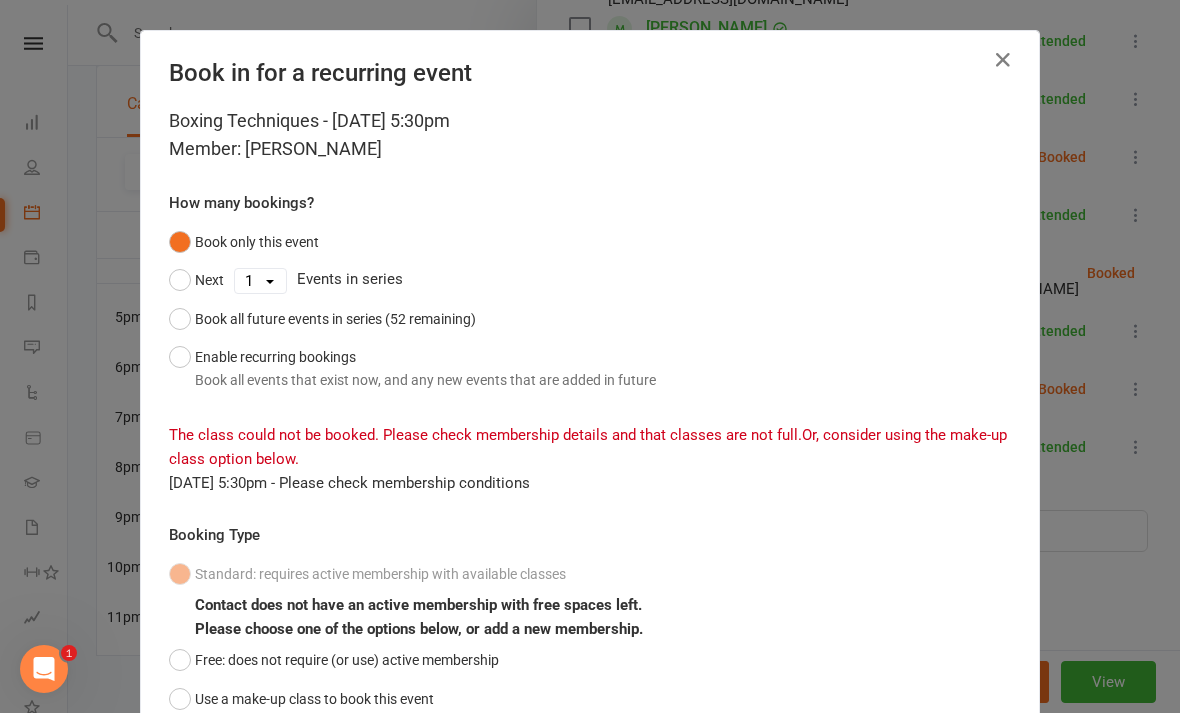 click at bounding box center [1003, 60] 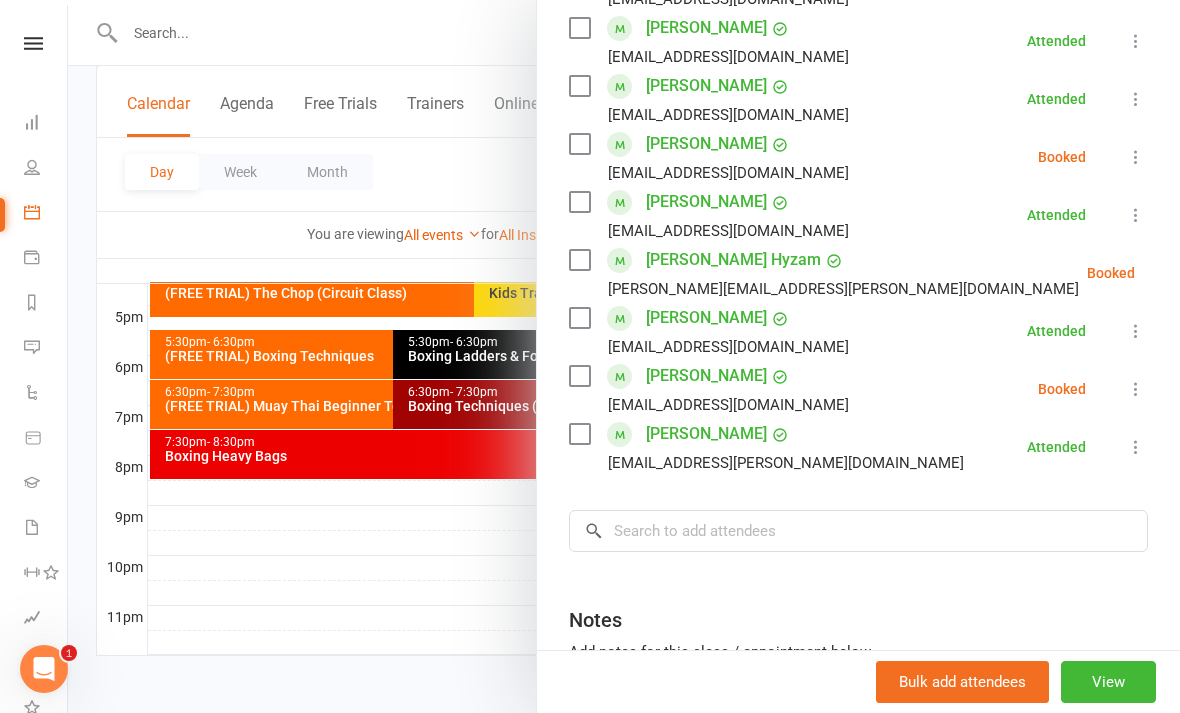 click at bounding box center (1185, 273) 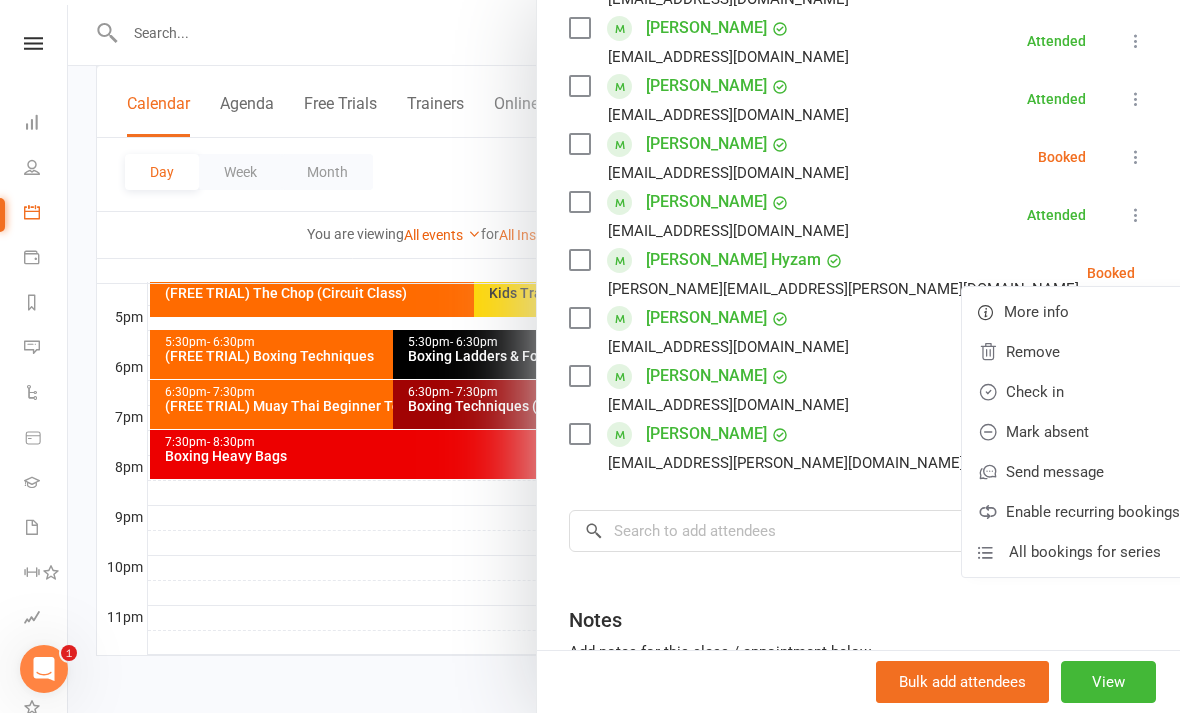 click on "Check in" at bounding box center [1079, 392] 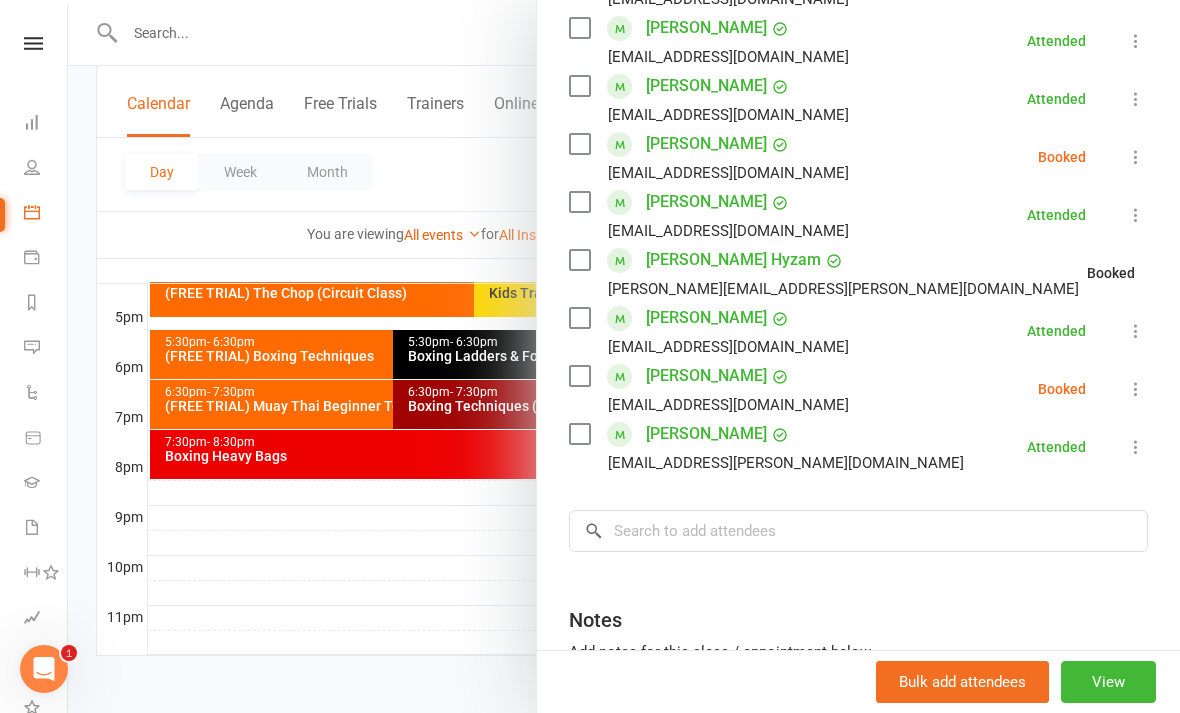 click at bounding box center (1136, 157) 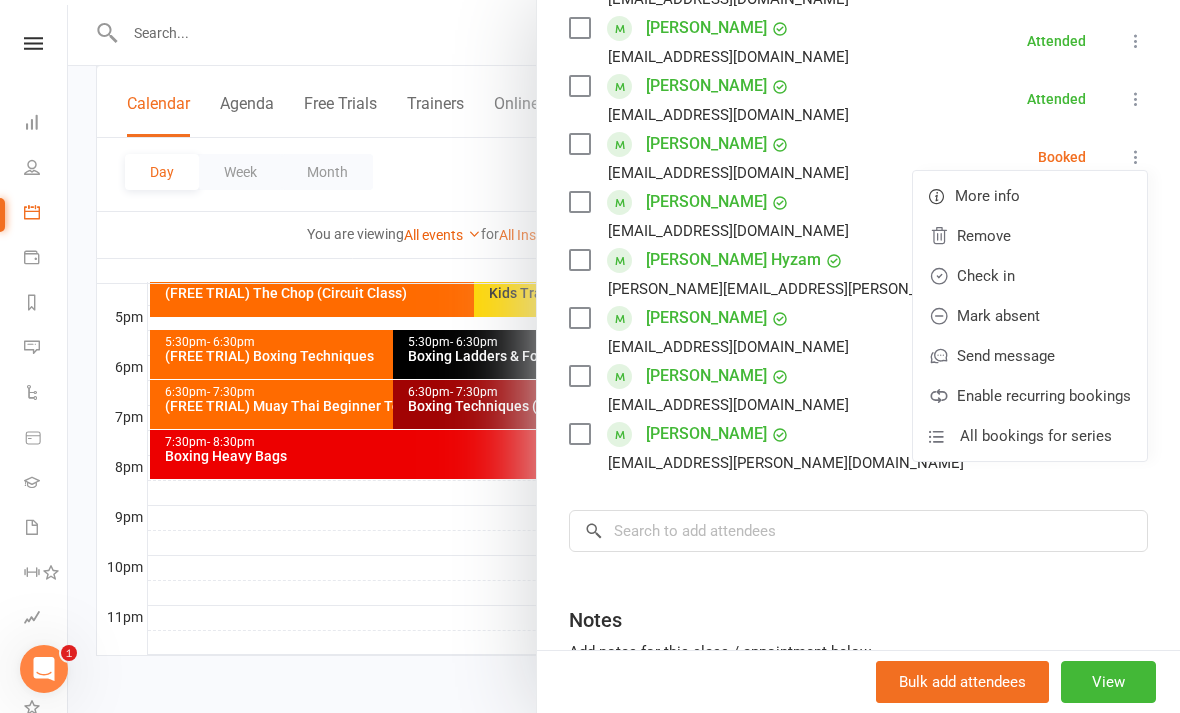 click on "Check in" at bounding box center (1030, 276) 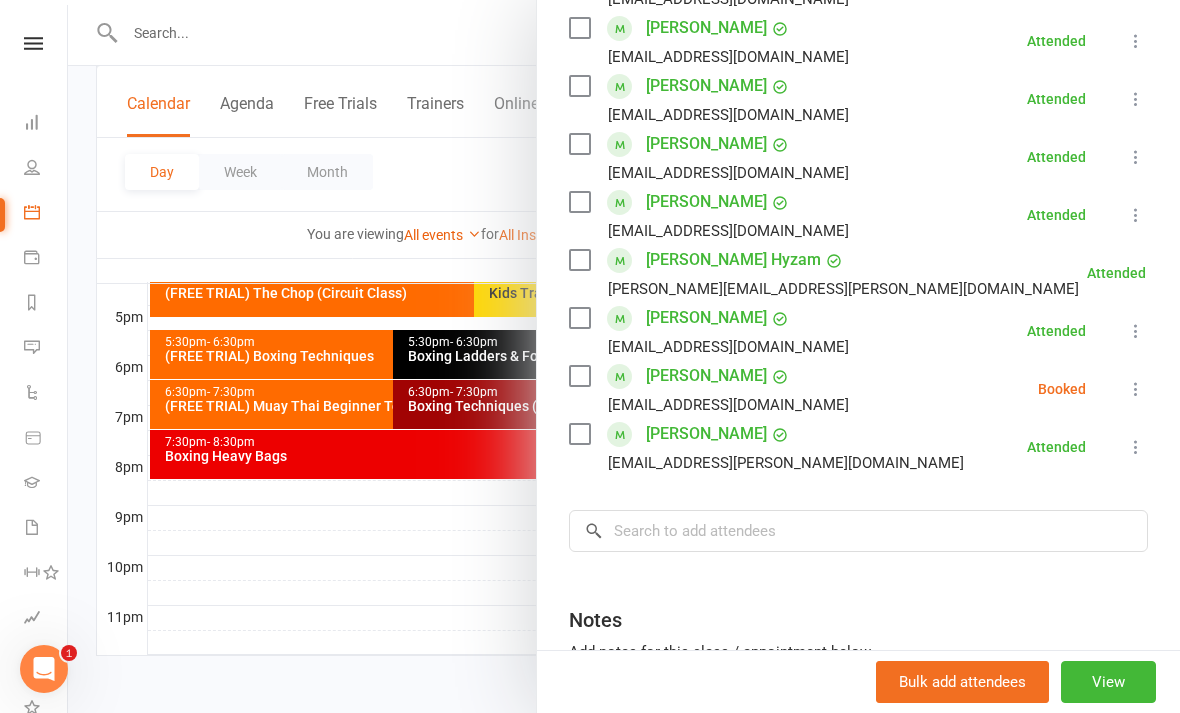 click at bounding box center [624, 356] 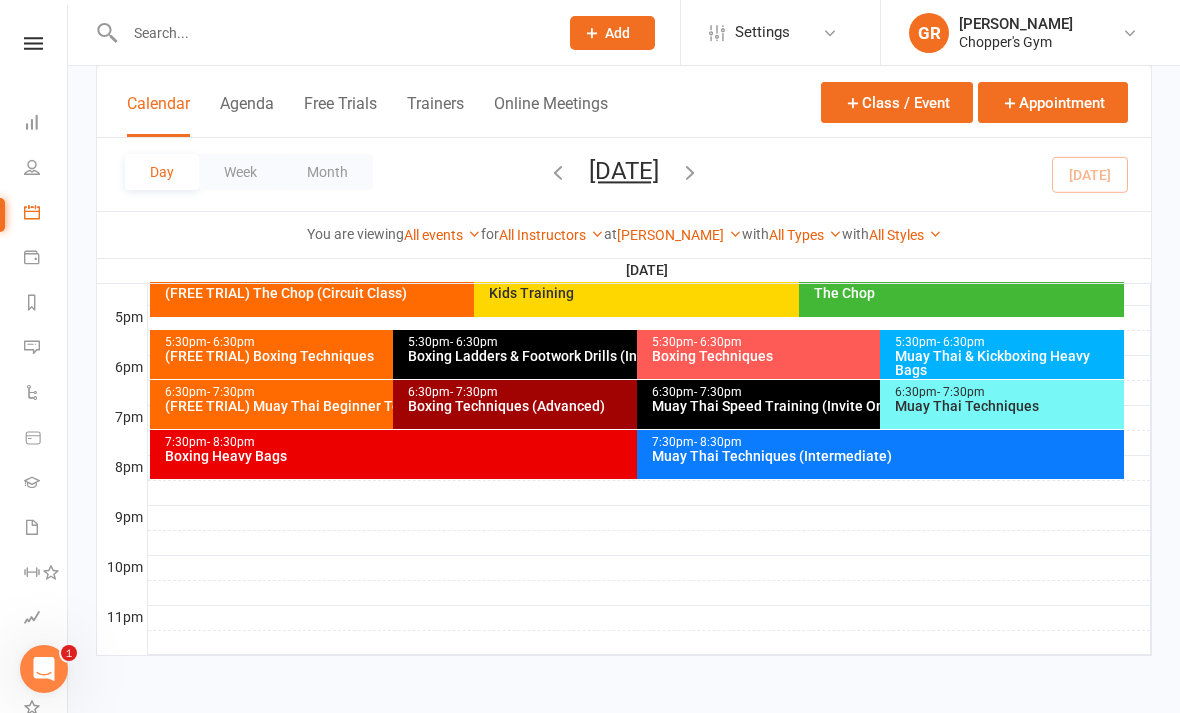 click on "Boxing Techniques (Advanced)" at bounding box center (631, 406) 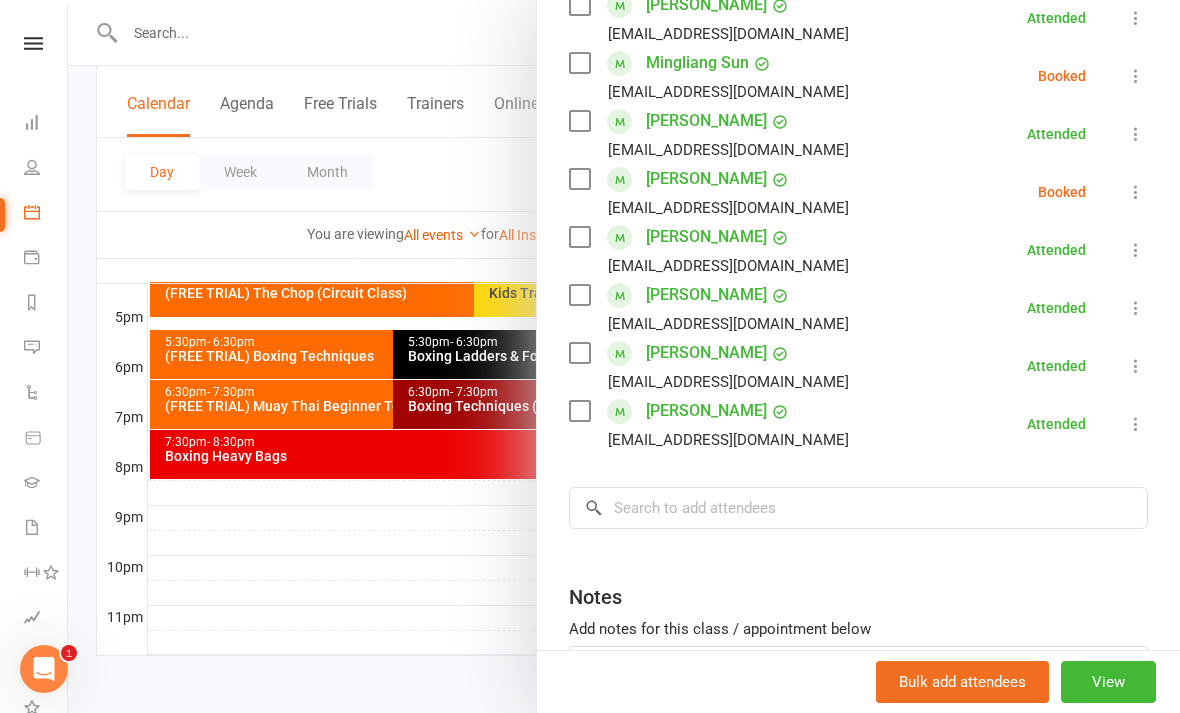 scroll, scrollTop: 617, scrollLeft: 0, axis: vertical 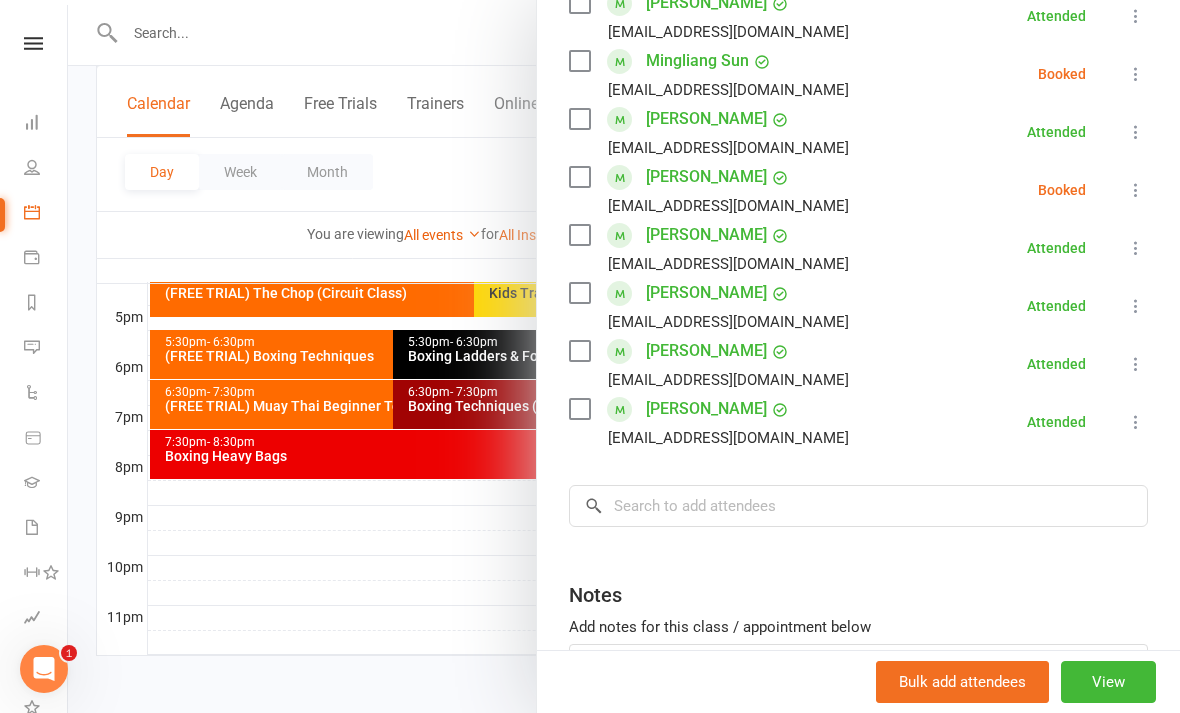 click on "[PERSON_NAME]" at bounding box center [706, 351] 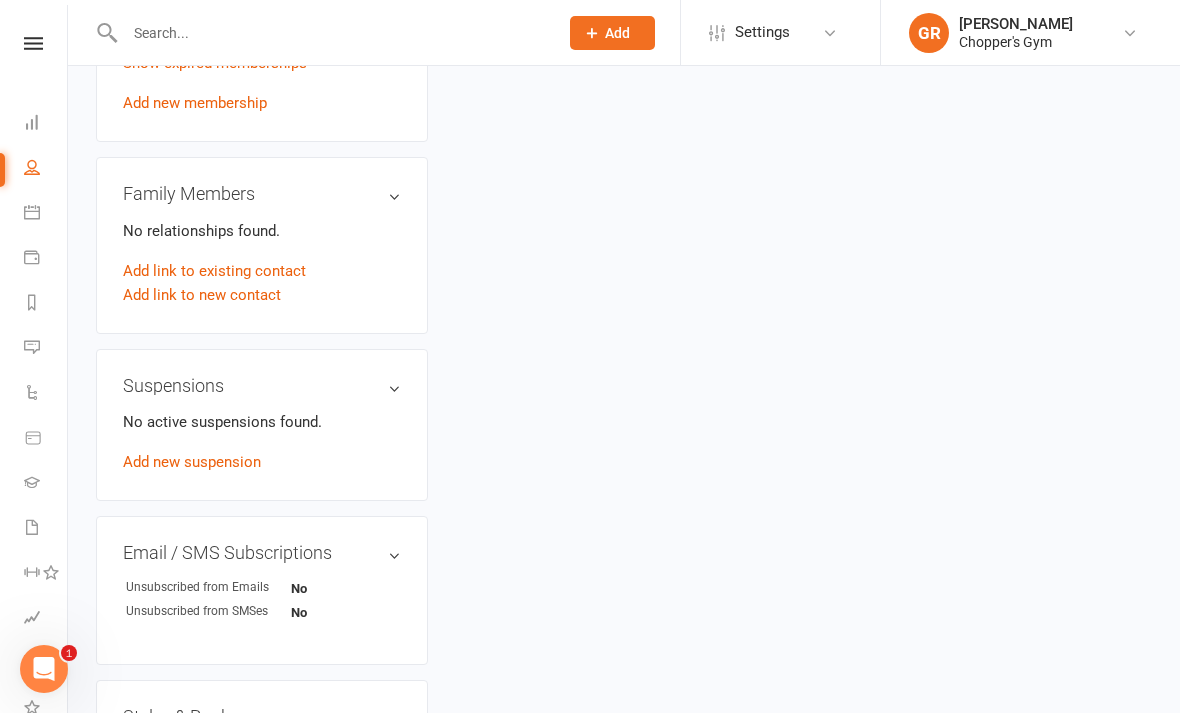 scroll, scrollTop: 0, scrollLeft: 0, axis: both 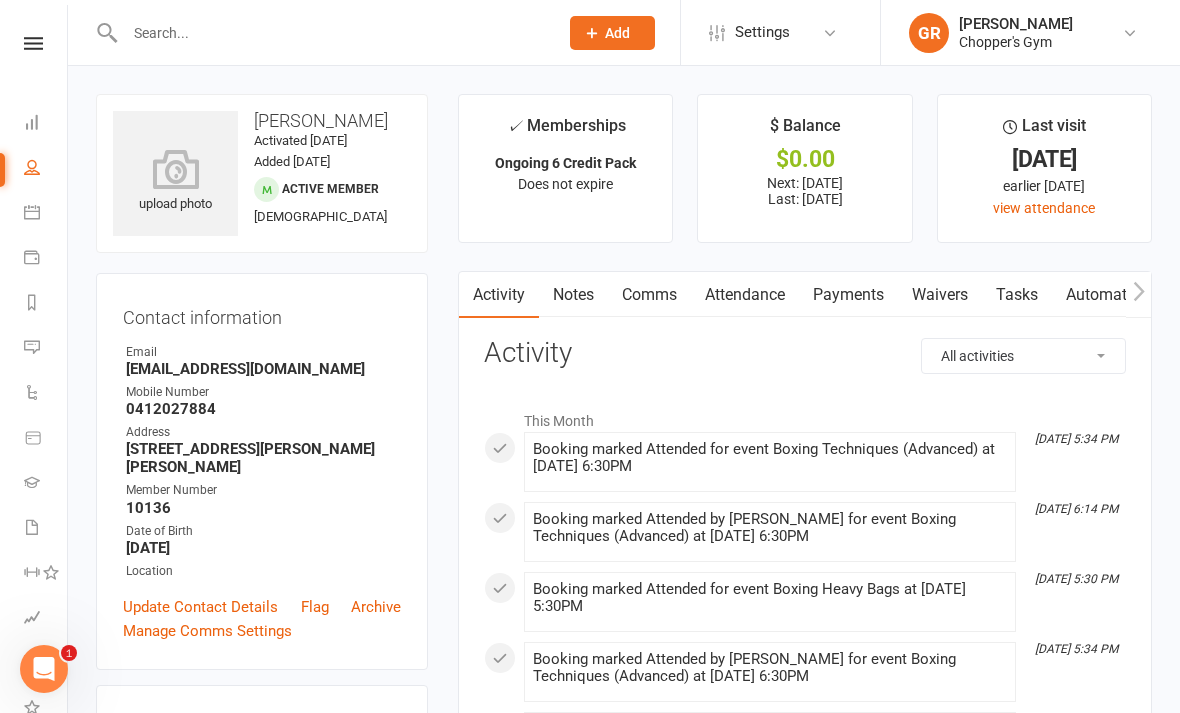click on "Attendance" at bounding box center (745, 295) 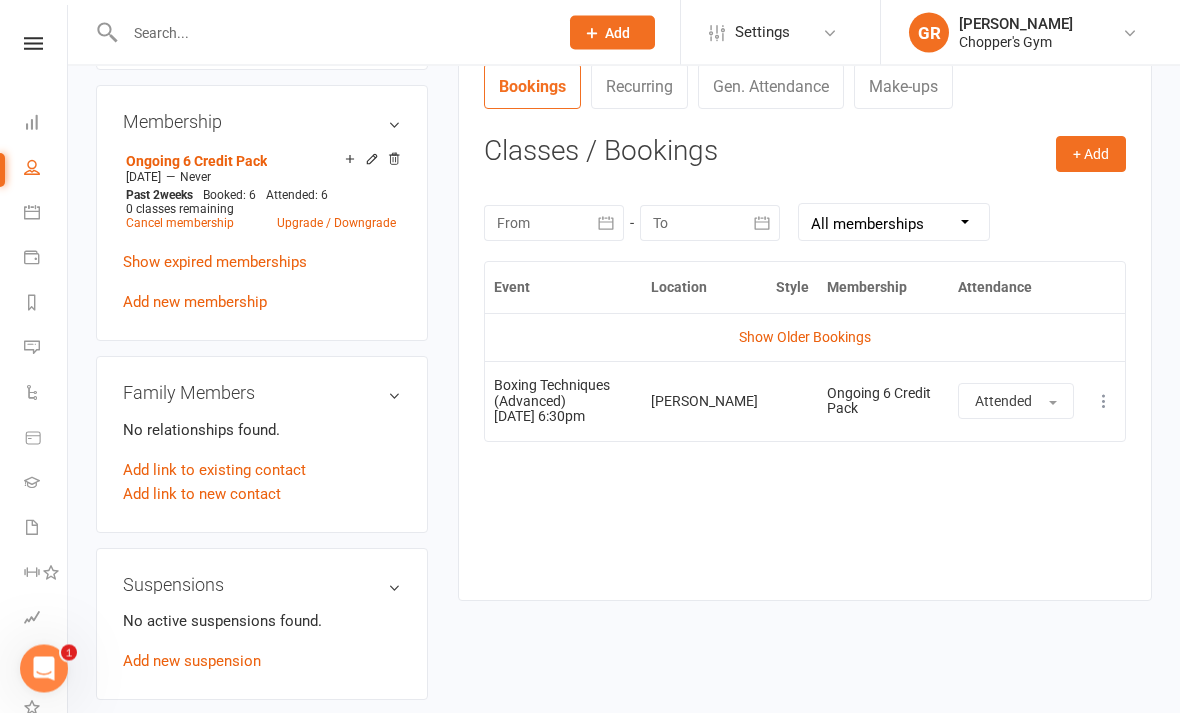 scroll, scrollTop: 769, scrollLeft: 0, axis: vertical 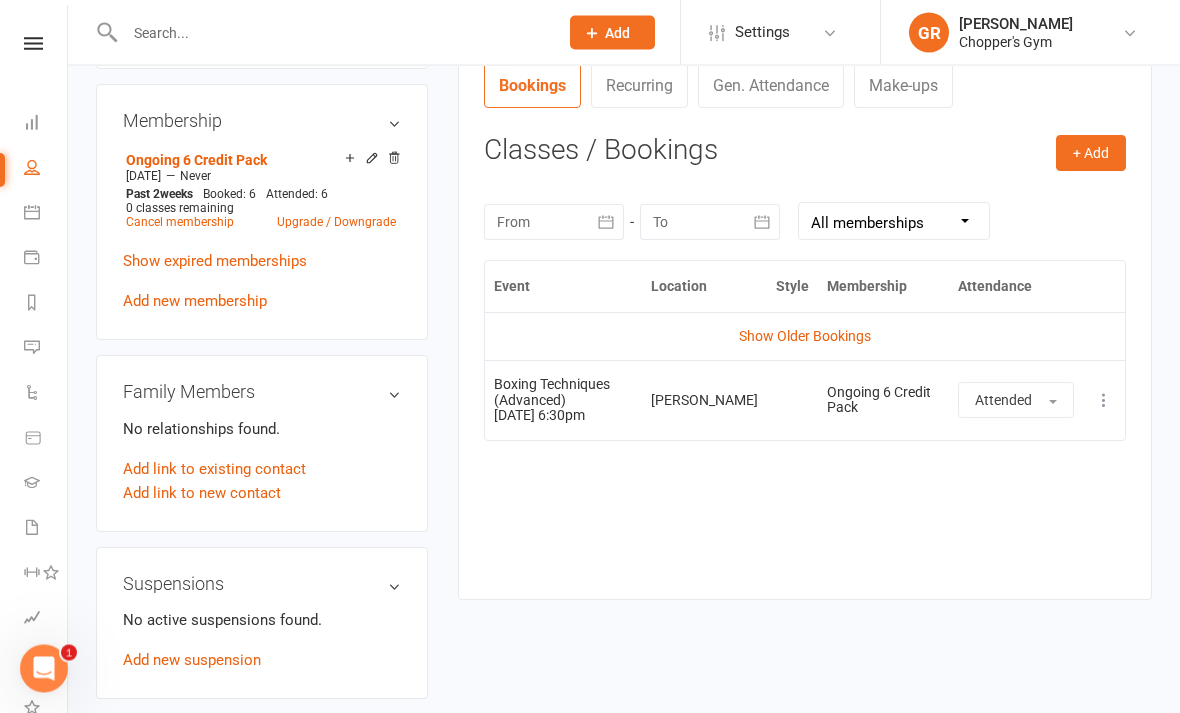 click on "Show Older Bookings" at bounding box center [805, 337] 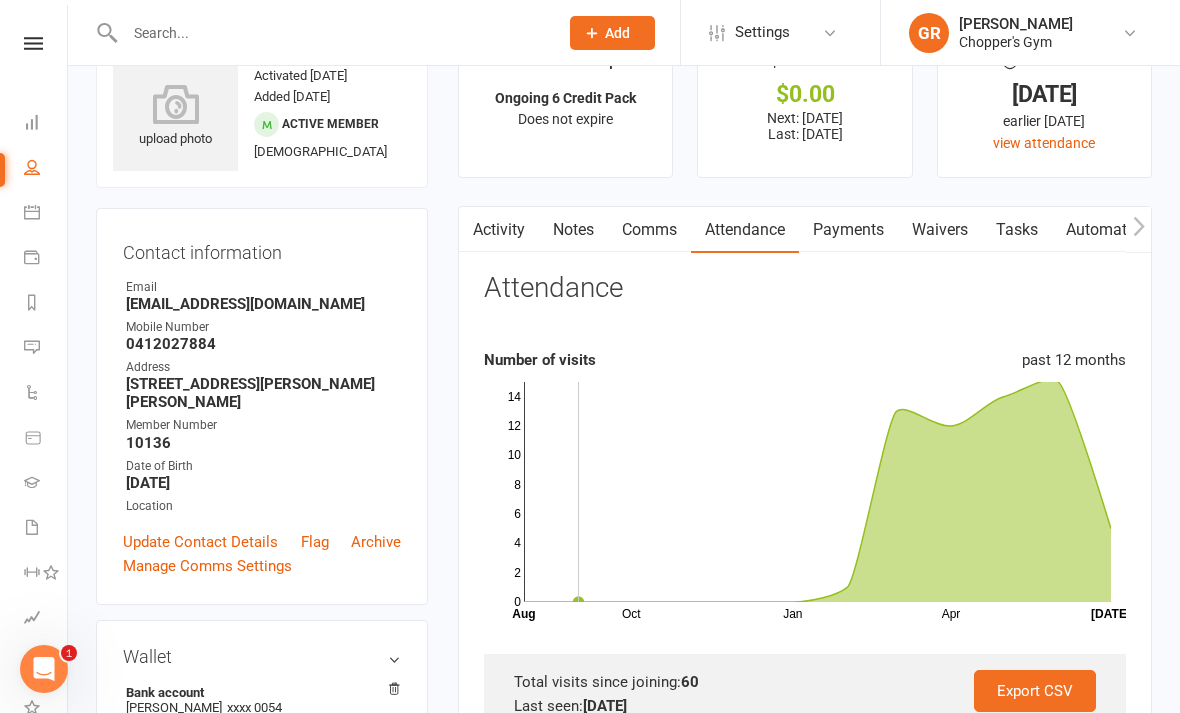 scroll, scrollTop: 0, scrollLeft: 0, axis: both 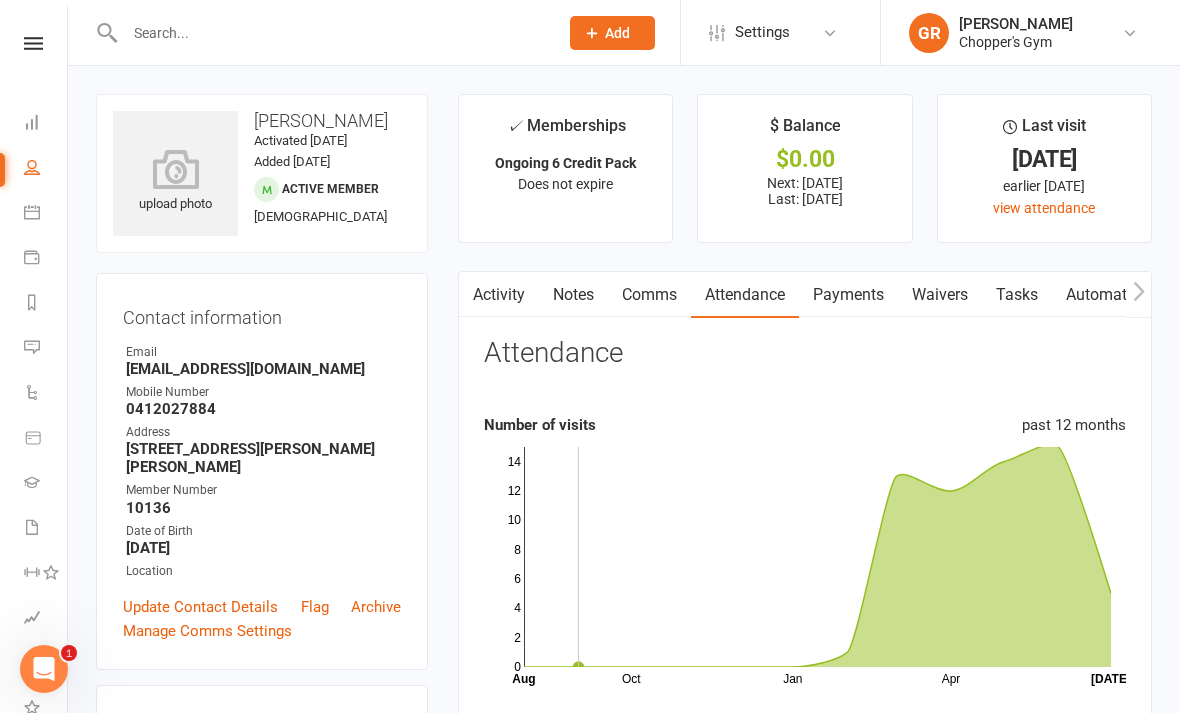 click at bounding box center (32, 212) 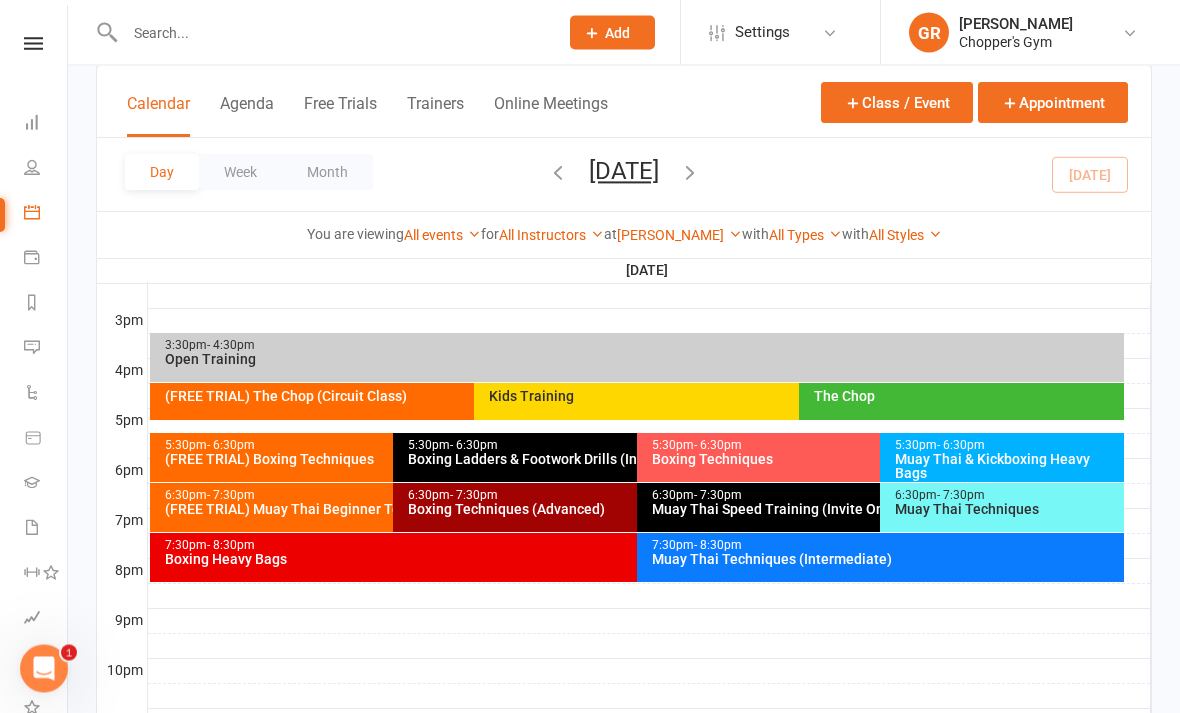 click on "Muay Thai & Kickboxing Heavy Bags" at bounding box center [1007, 467] 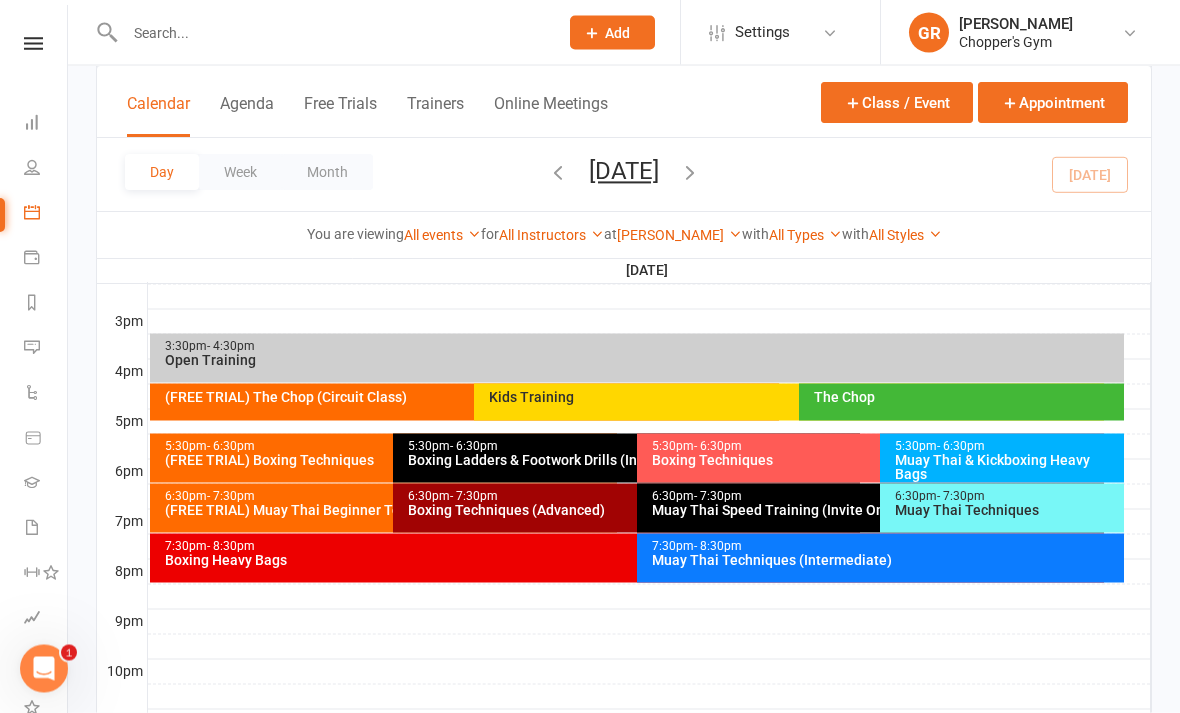 scroll, scrollTop: 848, scrollLeft: 0, axis: vertical 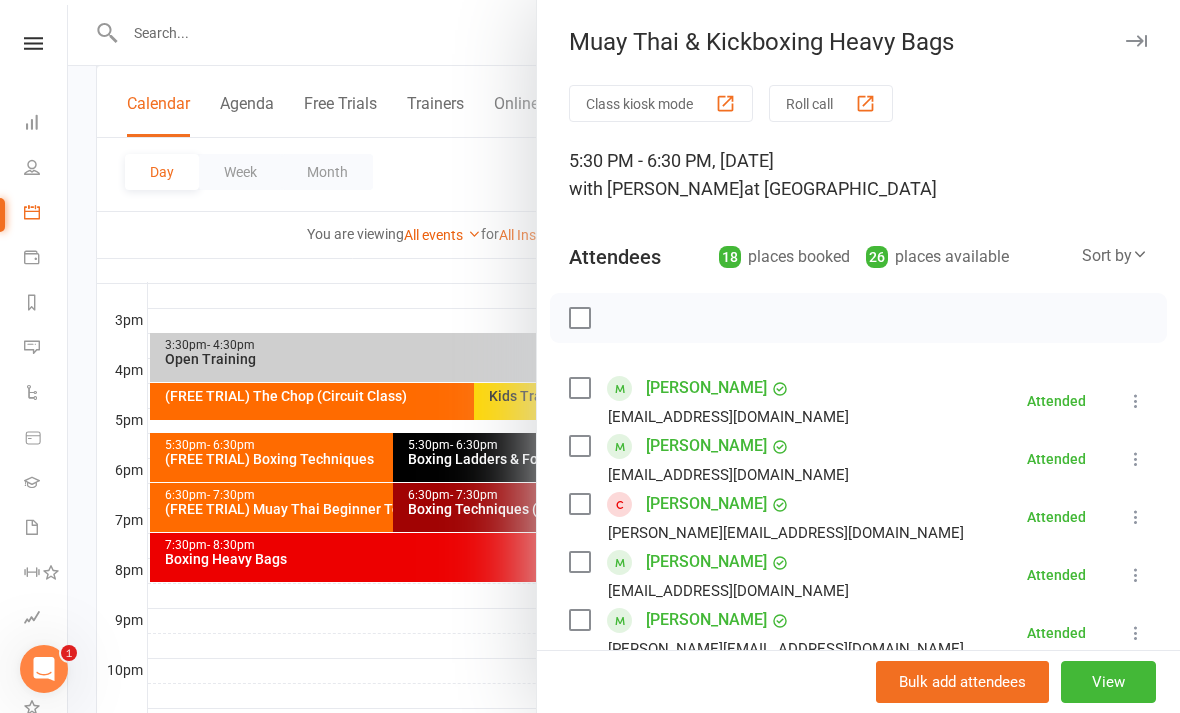 click at bounding box center [624, 356] 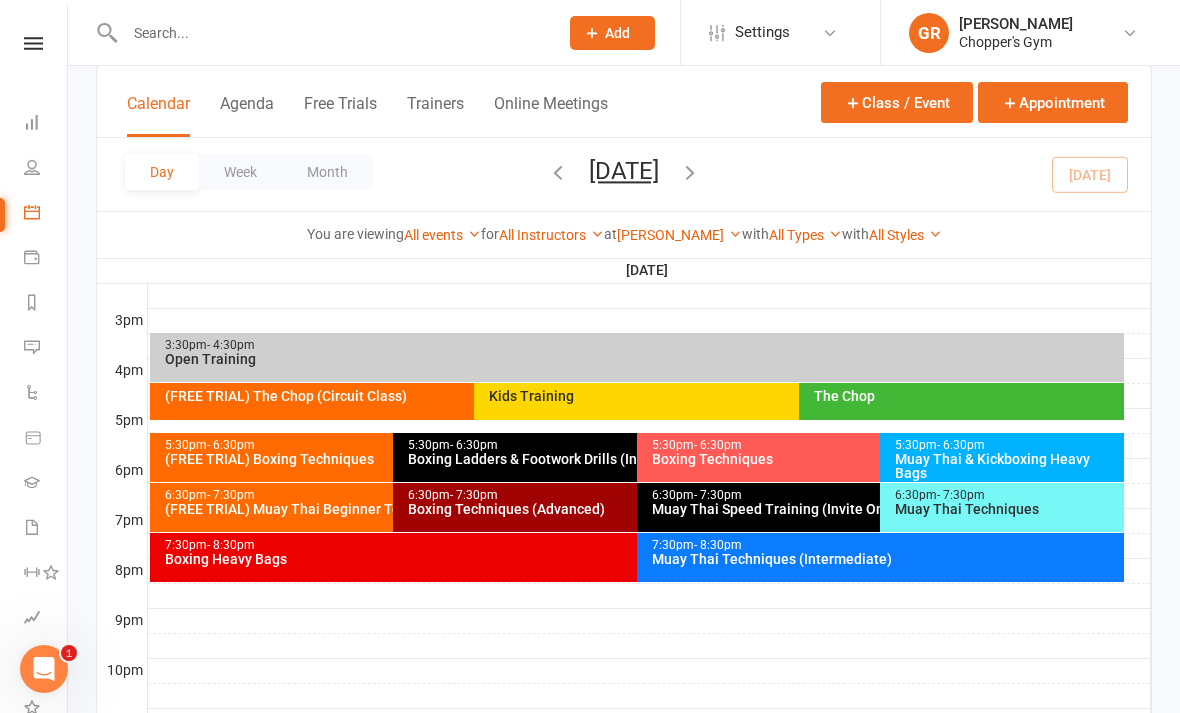 click on "5:30pm  - 6:30pm Muay Thai & Kickboxing Heavy Bags" at bounding box center (1002, 457) 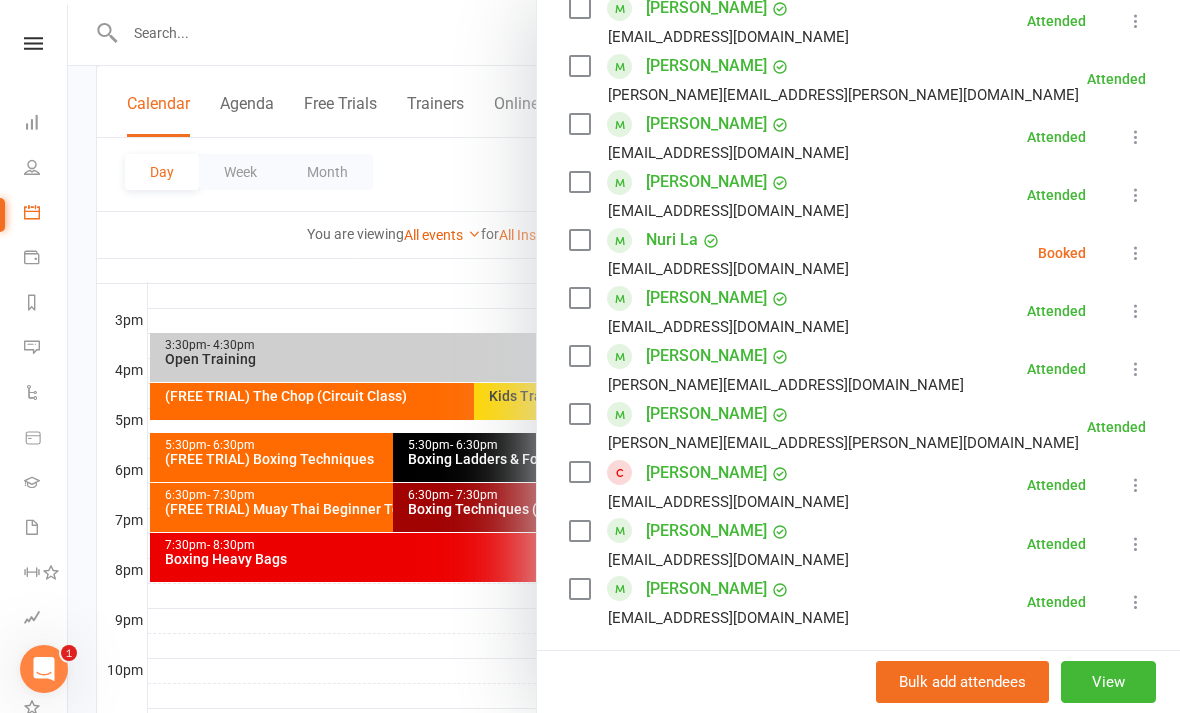 scroll, scrollTop: 788, scrollLeft: 0, axis: vertical 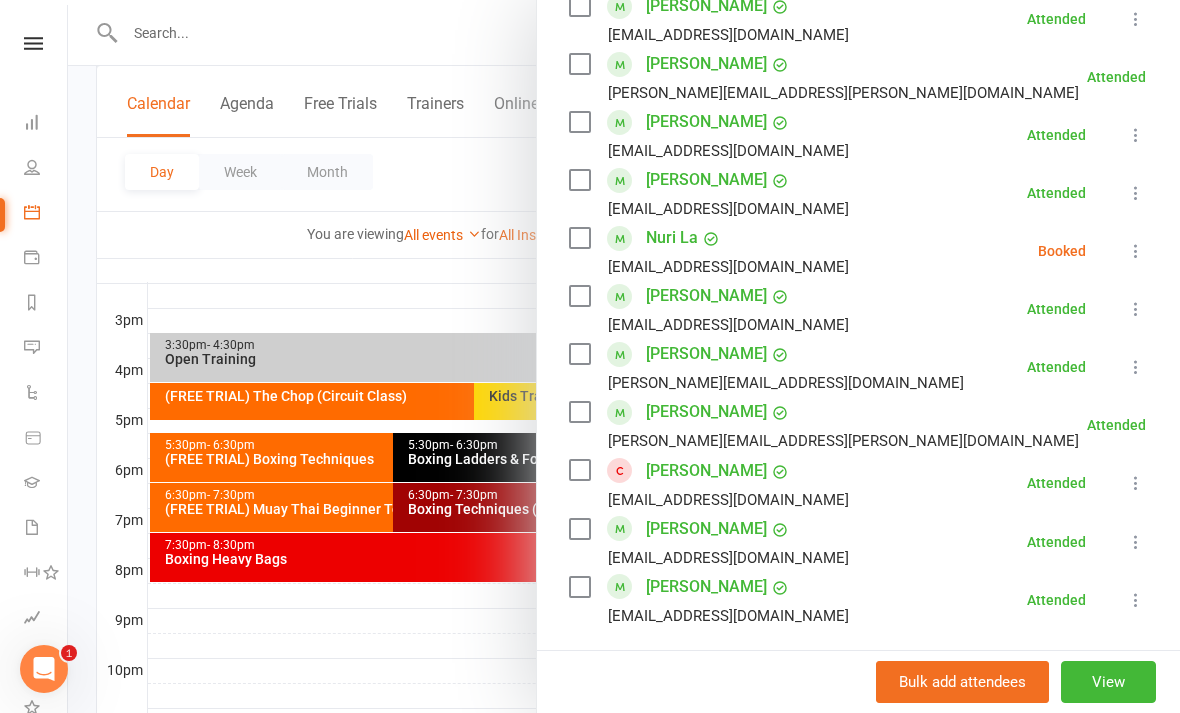 click at bounding box center [624, 356] 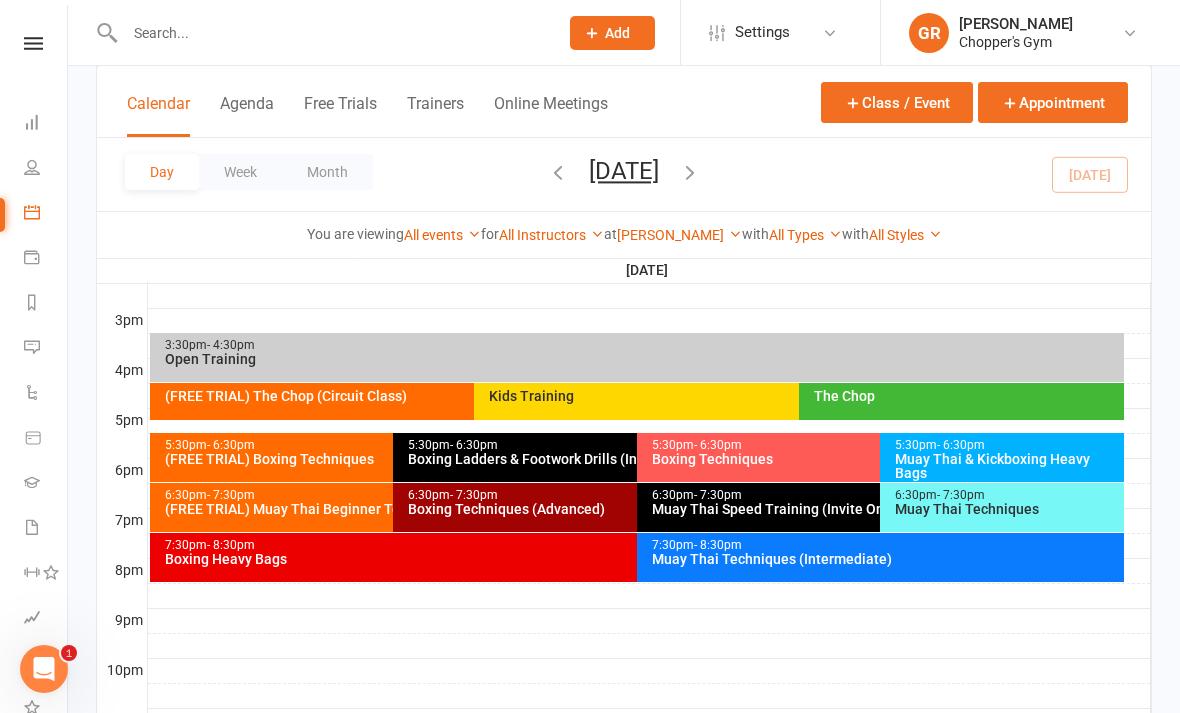 click on "Muay Thai Techniques" at bounding box center (1007, 509) 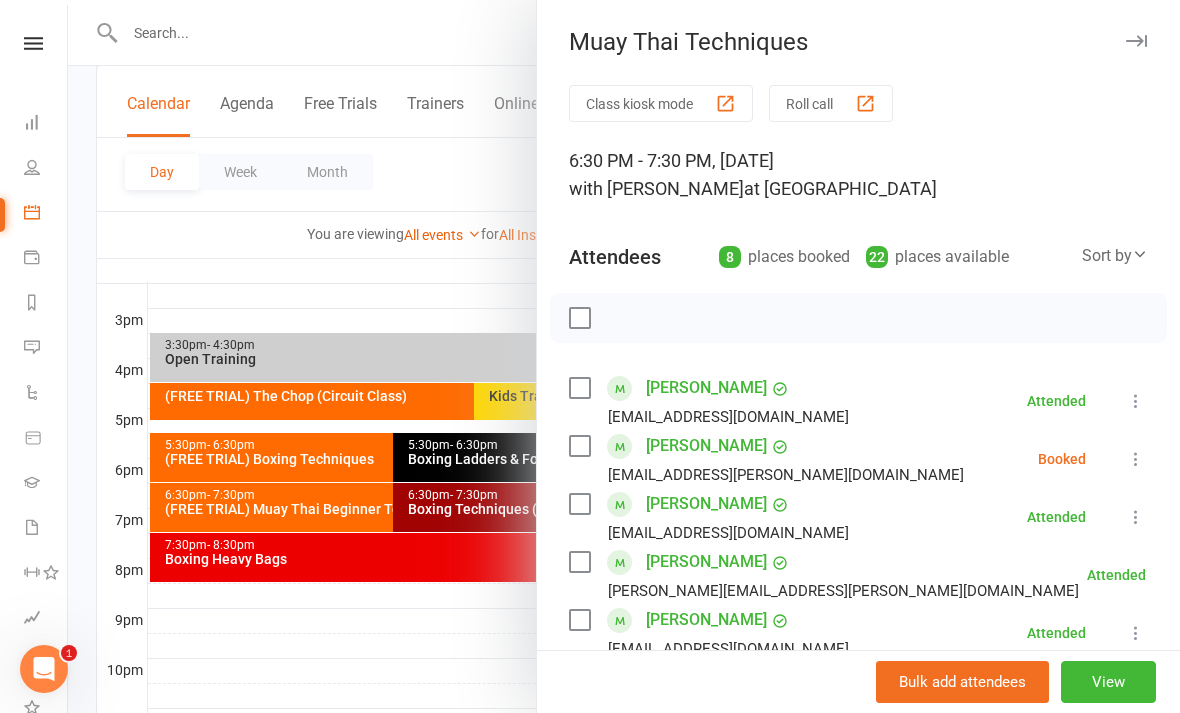 click at bounding box center (624, 356) 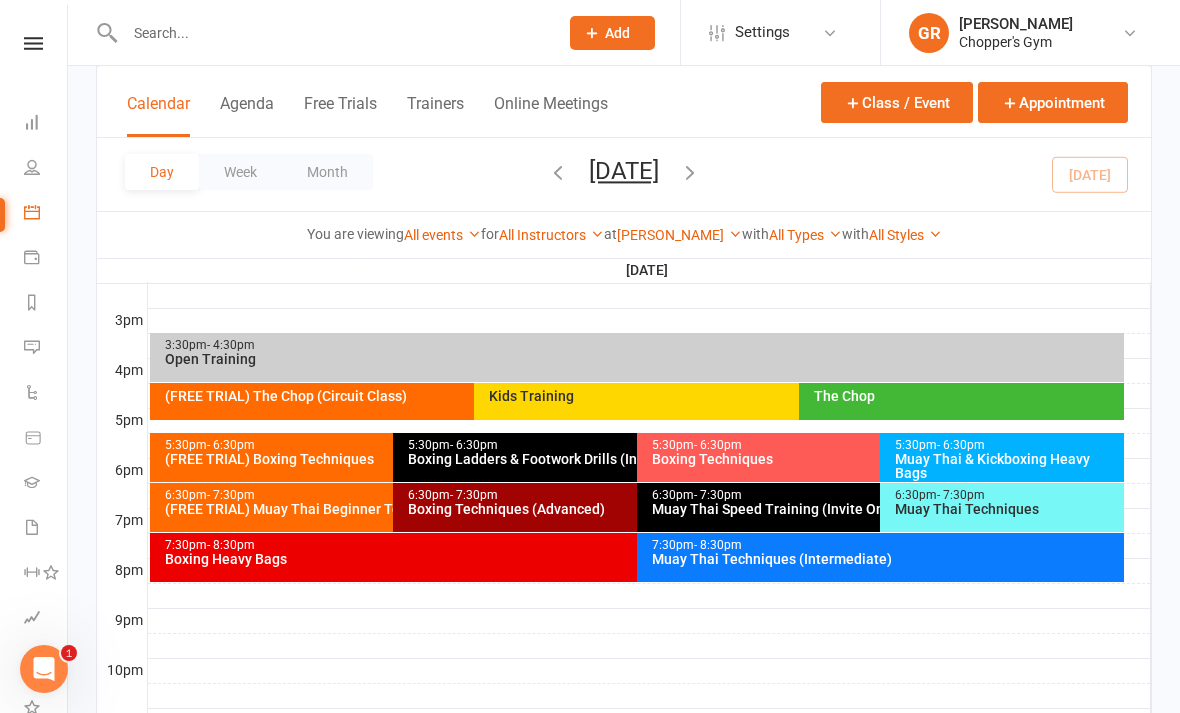 click at bounding box center (624, 356) 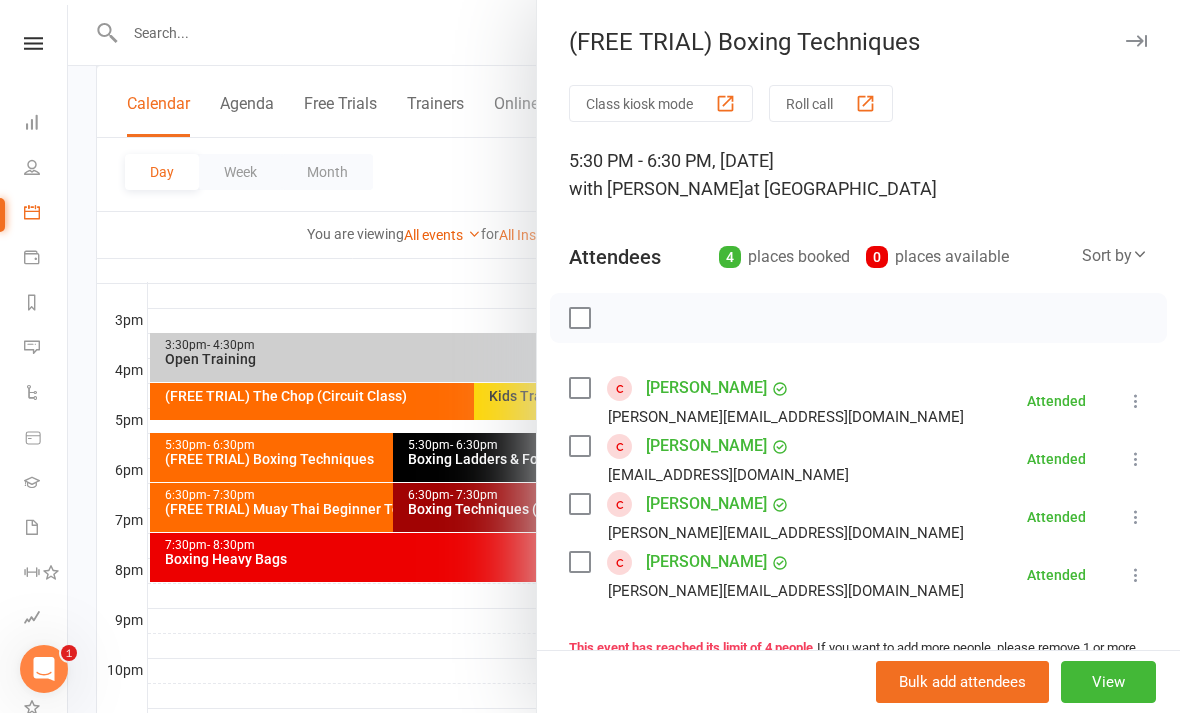 click at bounding box center (624, 356) 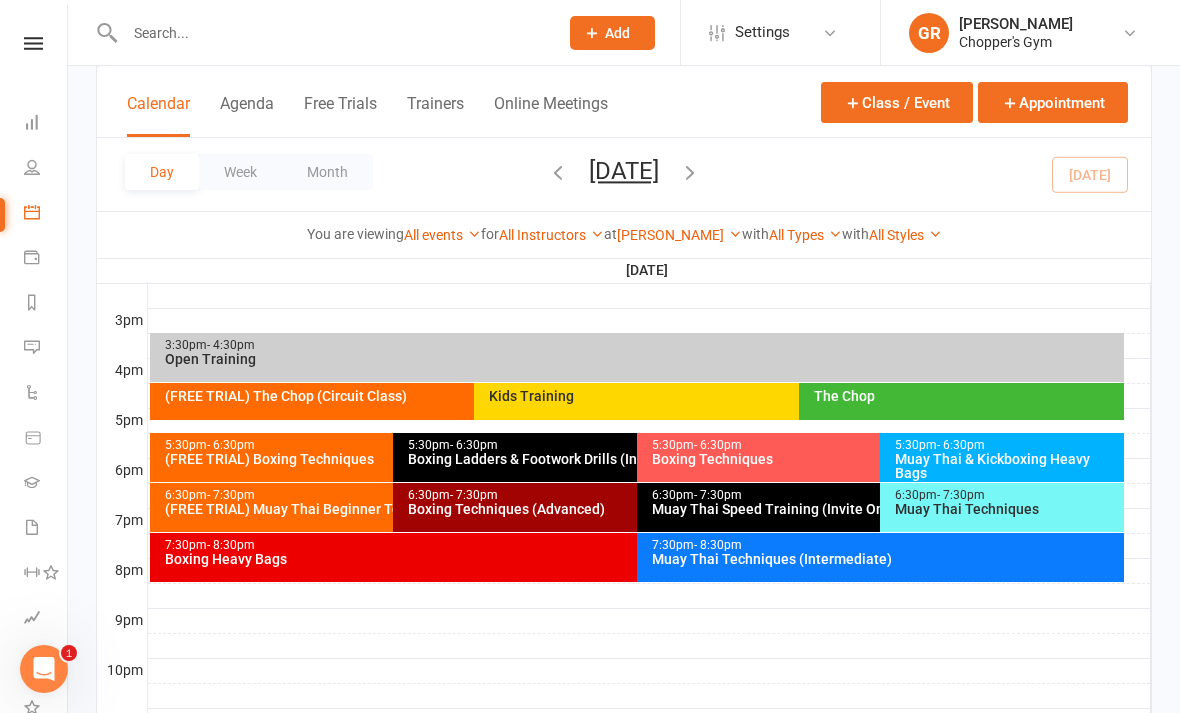 click on "Muay Thai & Kickboxing Heavy Bags" at bounding box center [1007, 466] 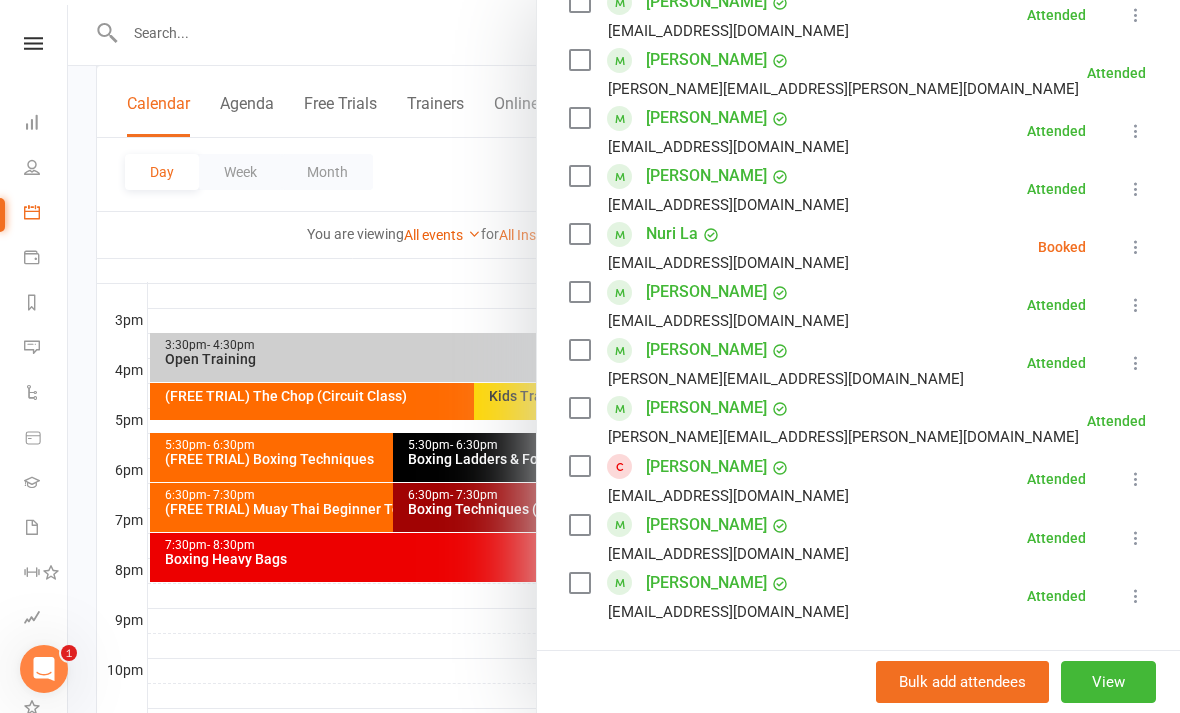 scroll, scrollTop: 794, scrollLeft: 0, axis: vertical 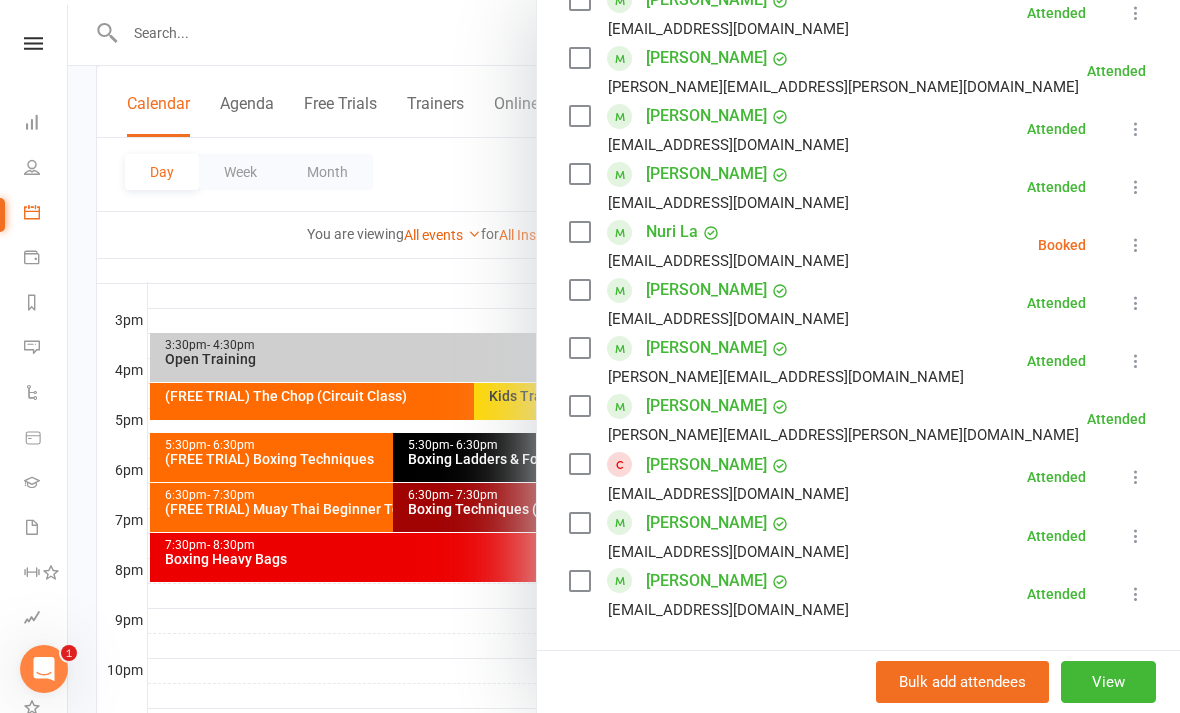 click at bounding box center (624, 356) 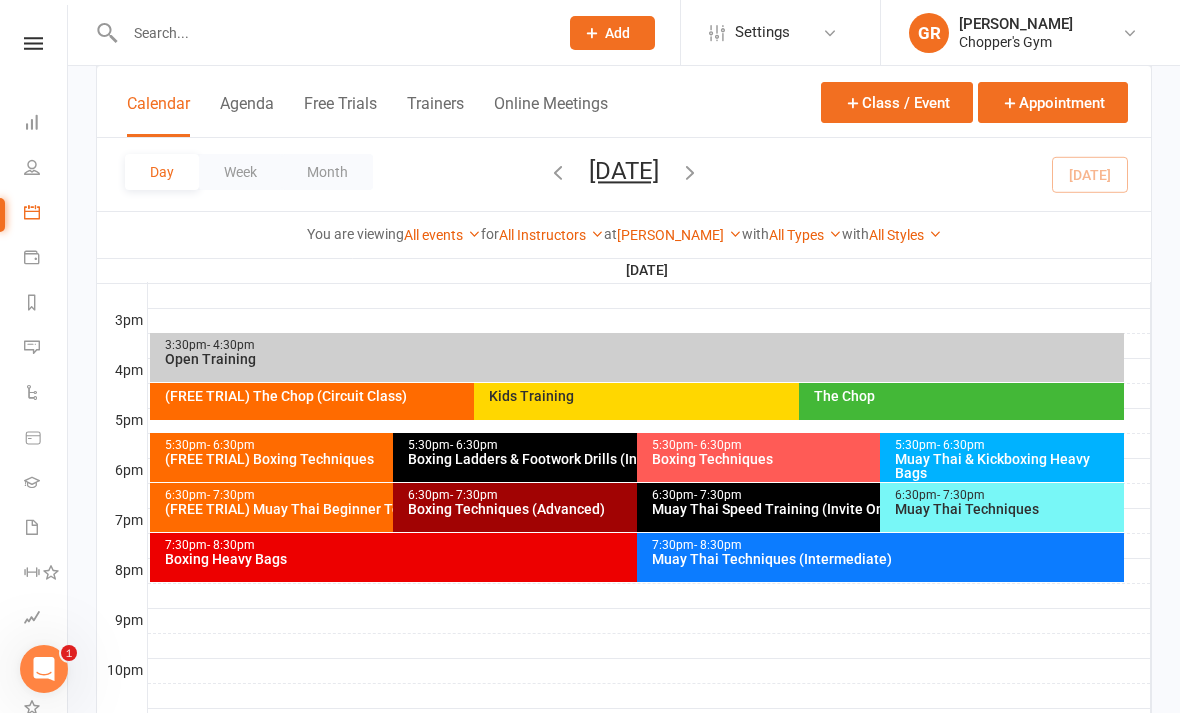 click on "5:30pm  - 6:30pm" at bounding box center (388, 445) 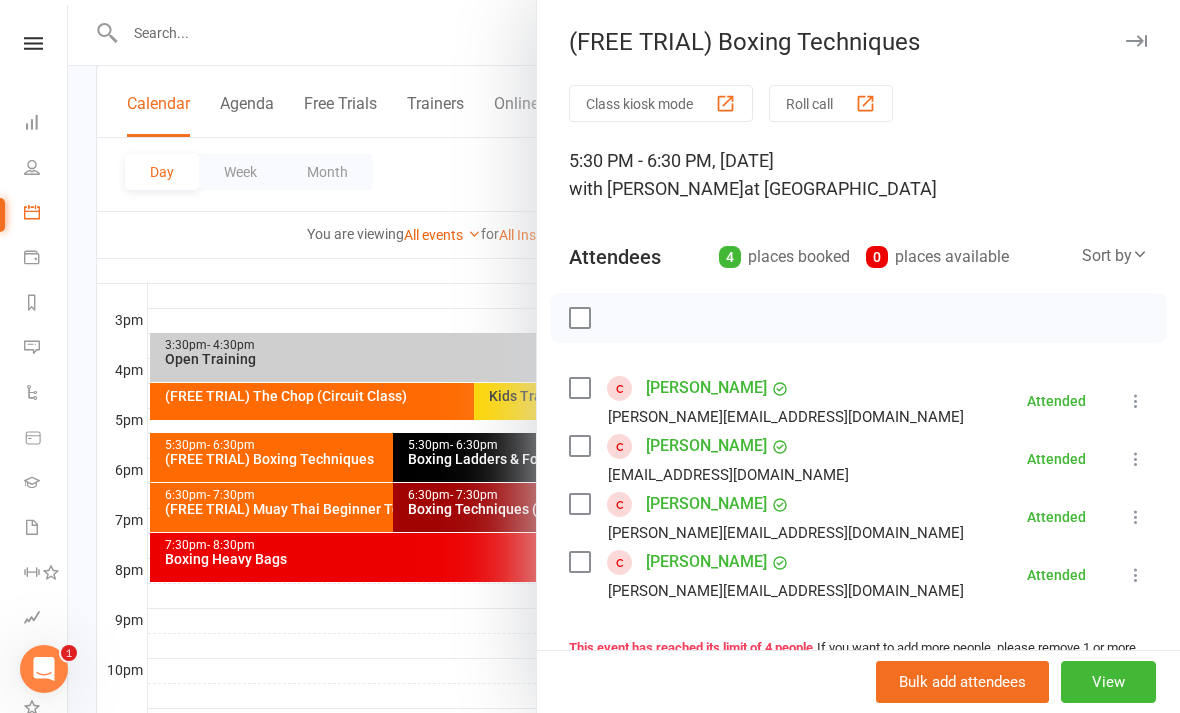 click at bounding box center (624, 356) 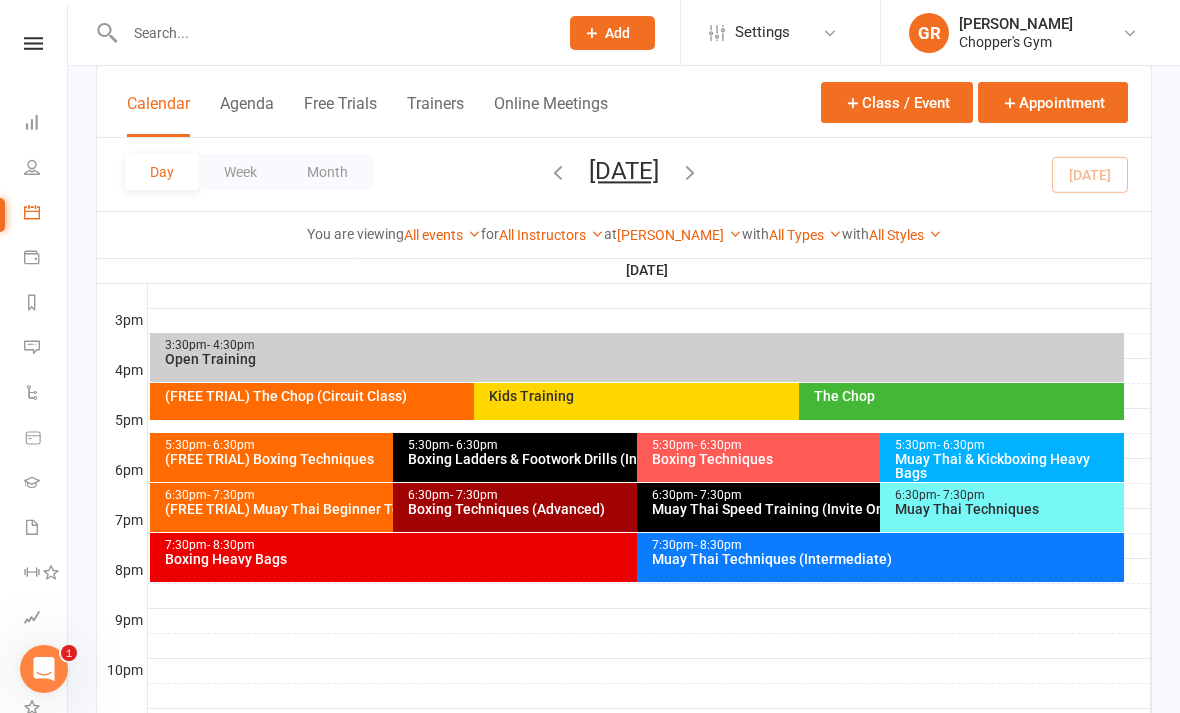 click on "[PERSON_NAME]" at bounding box center [679, 235] 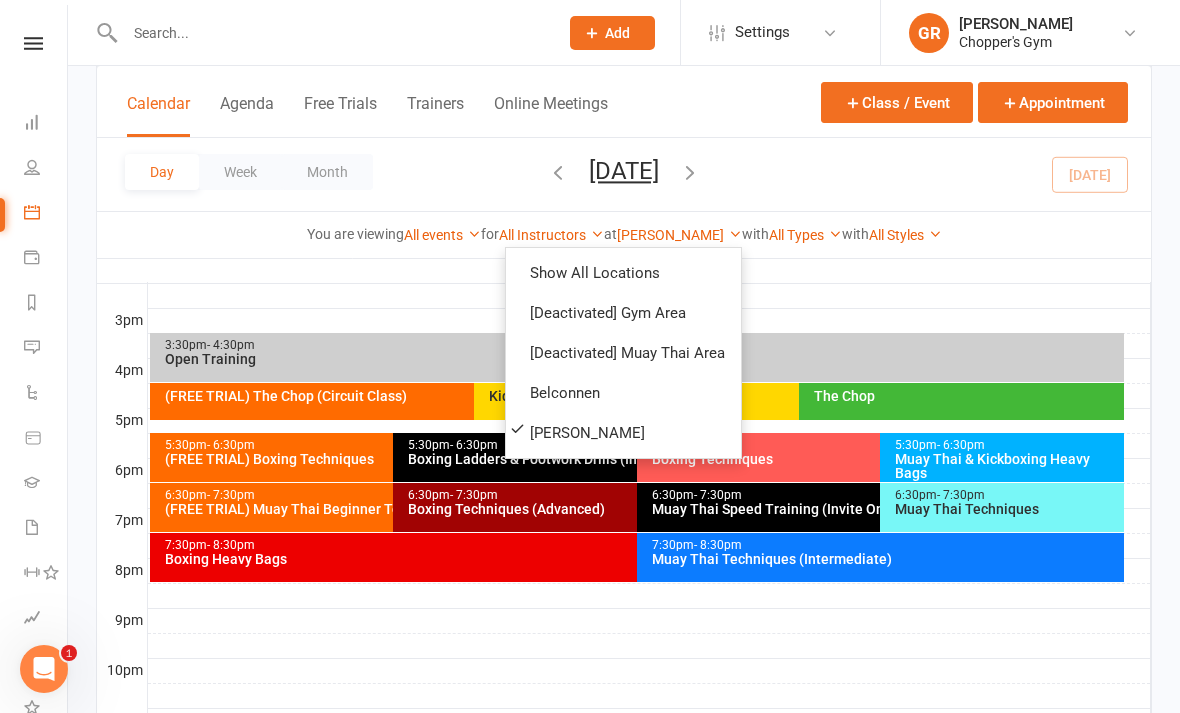 click on "Belconnen" at bounding box center [623, 393] 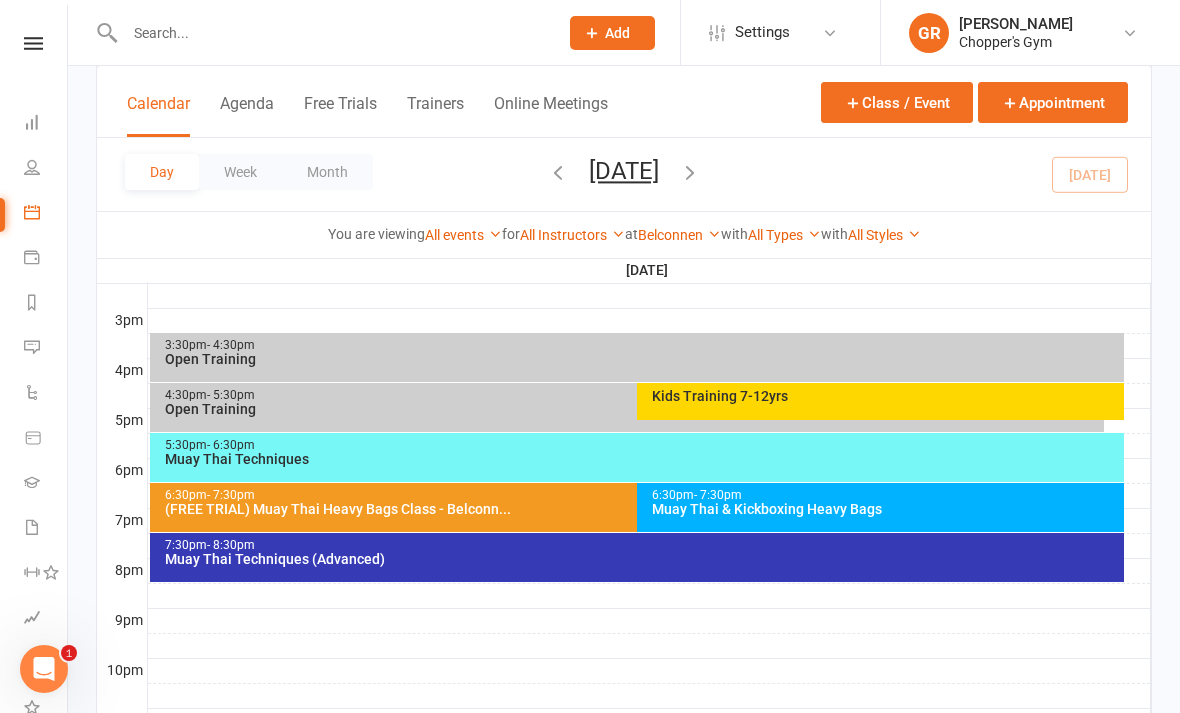 click on "5:30pm  - 6:30pm Muay Thai Techniques" at bounding box center (637, 457) 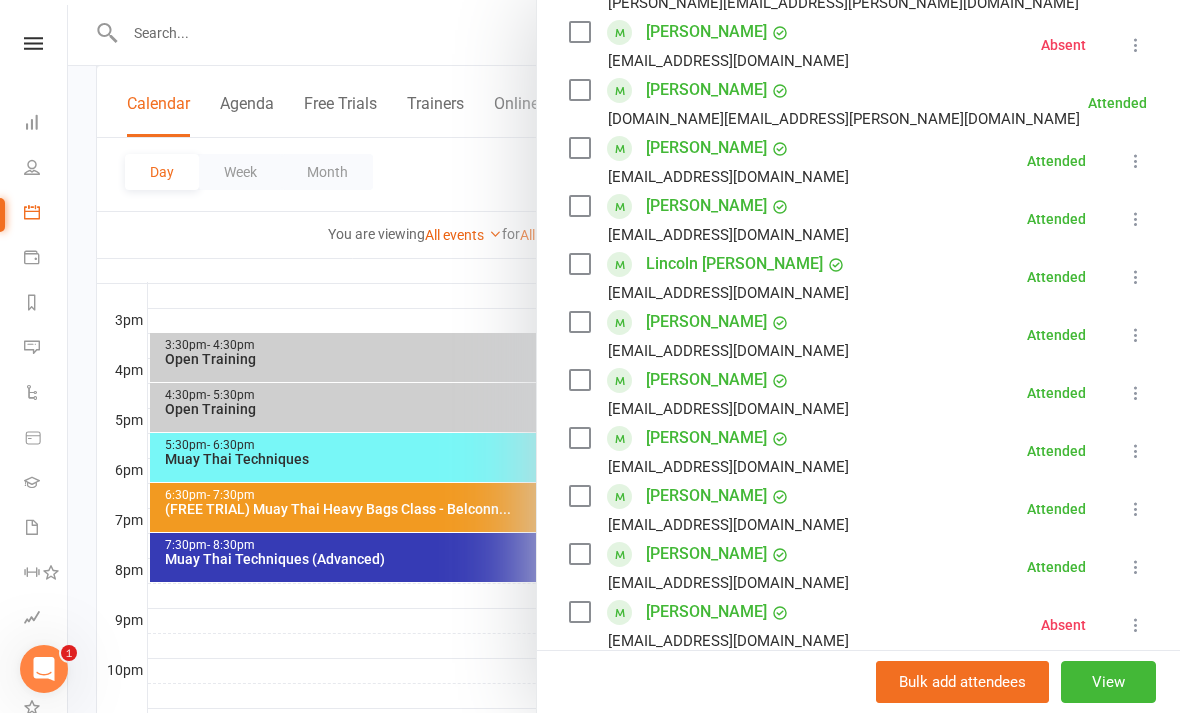 scroll, scrollTop: 551, scrollLeft: 0, axis: vertical 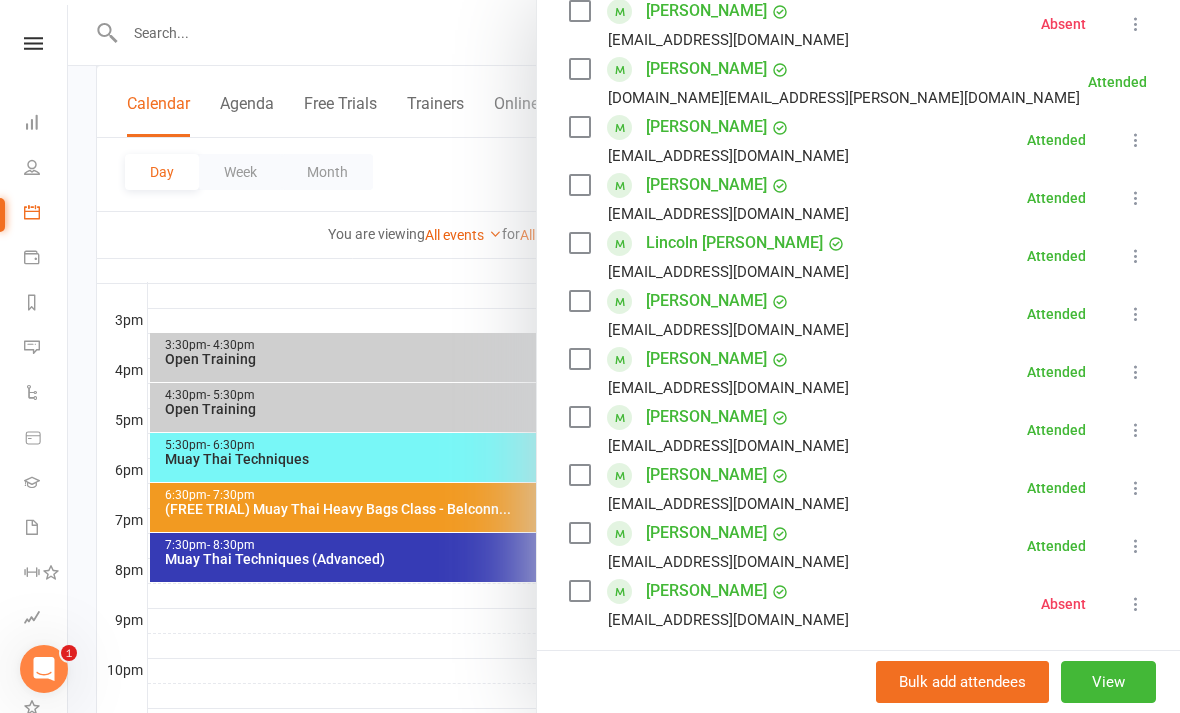 click at bounding box center [624, 356] 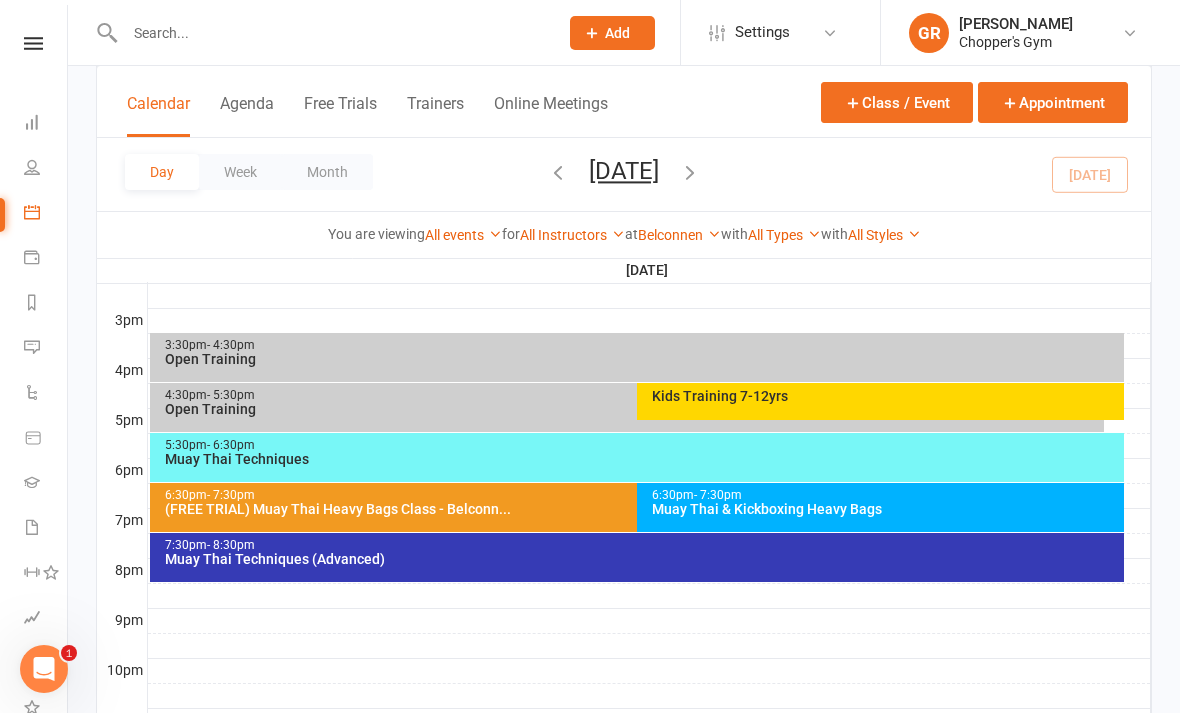 click on "Muay Thai & Kickboxing Heavy Bags" at bounding box center (885, 509) 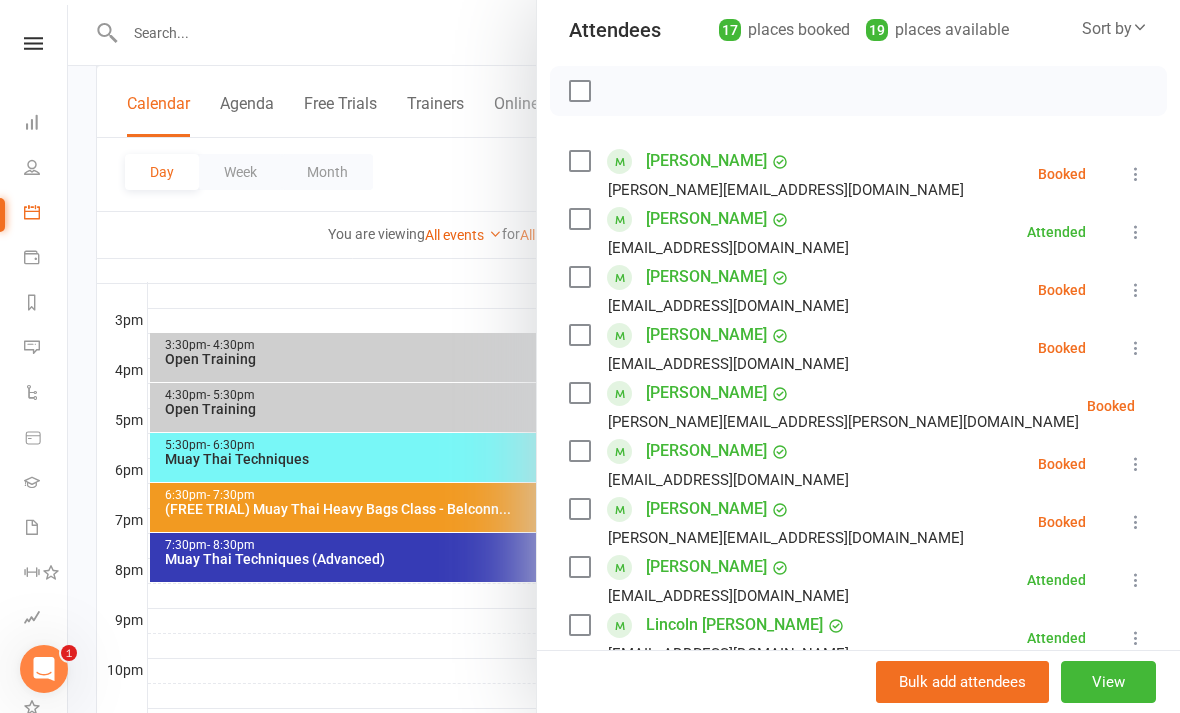 scroll, scrollTop: 174, scrollLeft: 0, axis: vertical 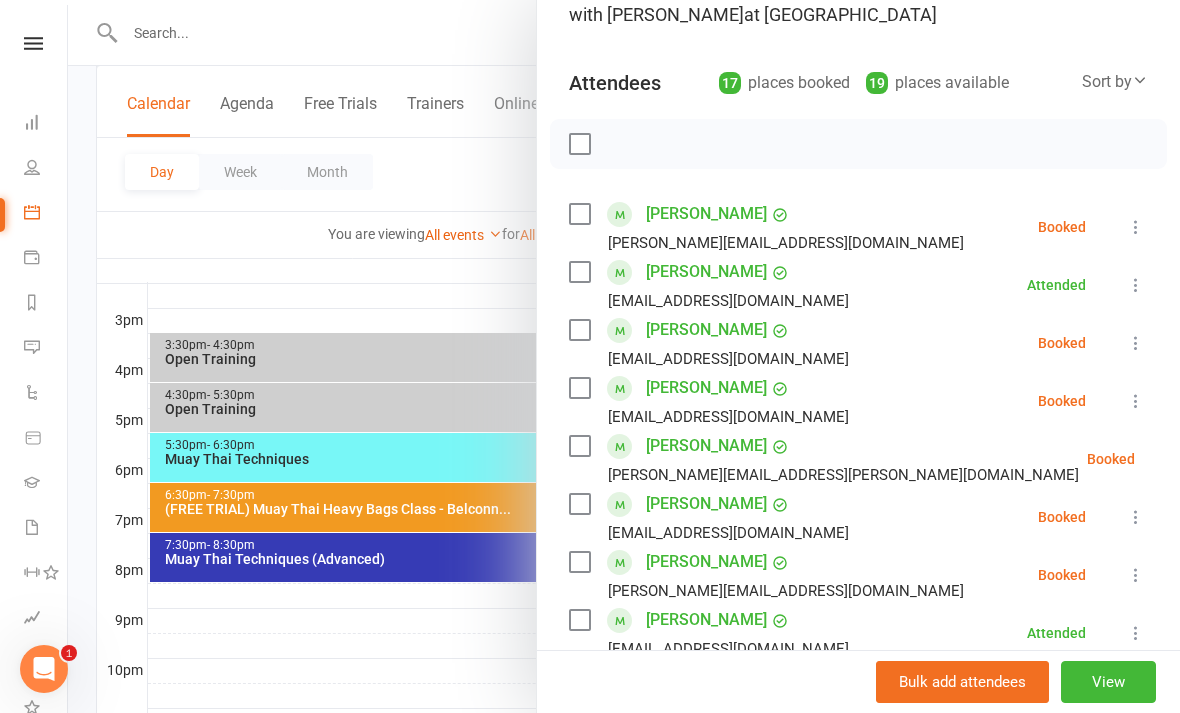 click on "Giles Owens" at bounding box center [706, 446] 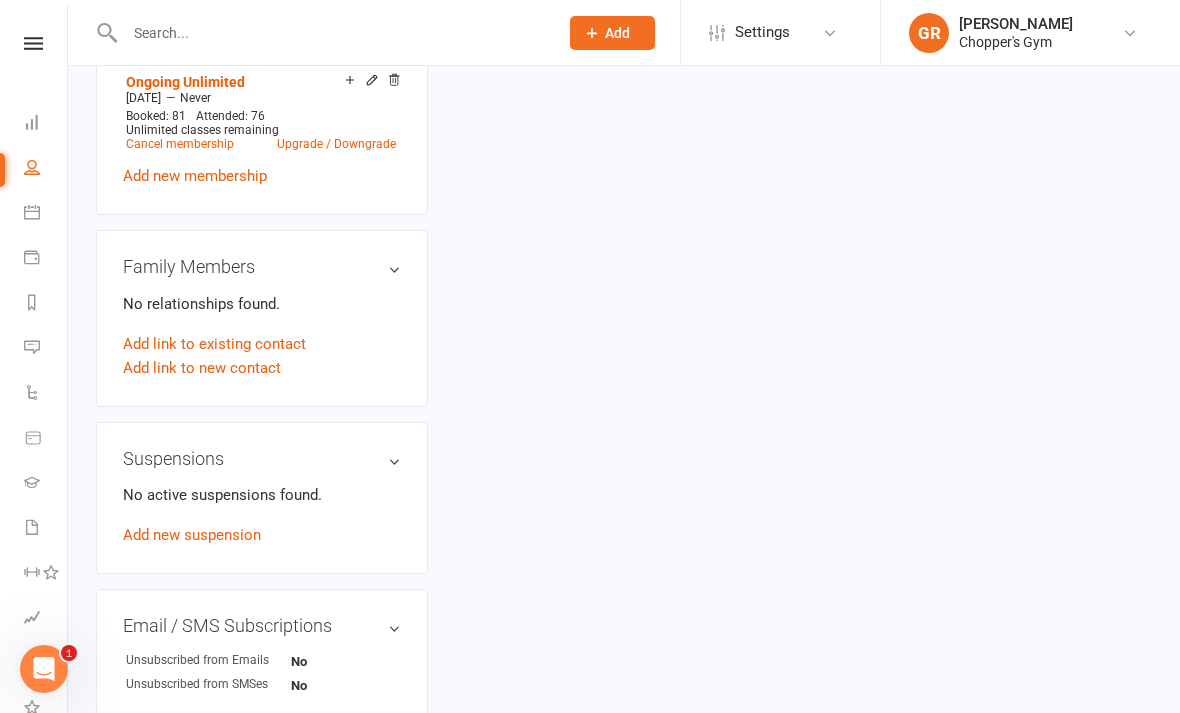 scroll, scrollTop: 0, scrollLeft: 0, axis: both 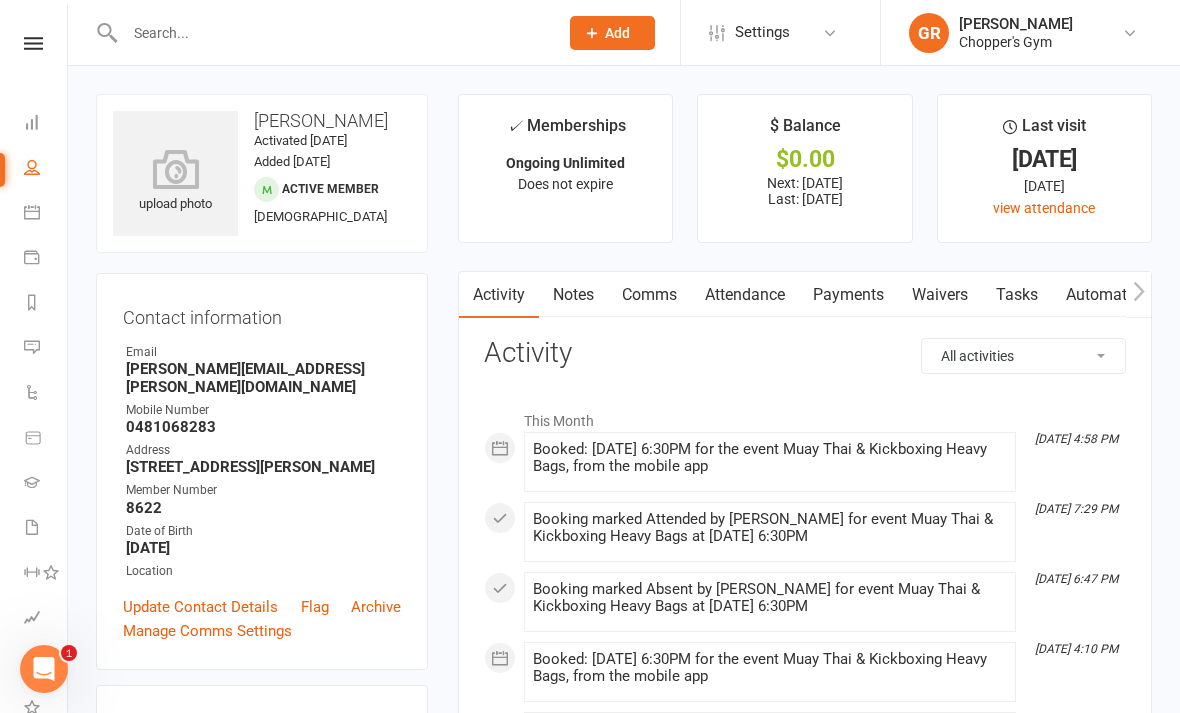click on "Attendance" at bounding box center (745, 295) 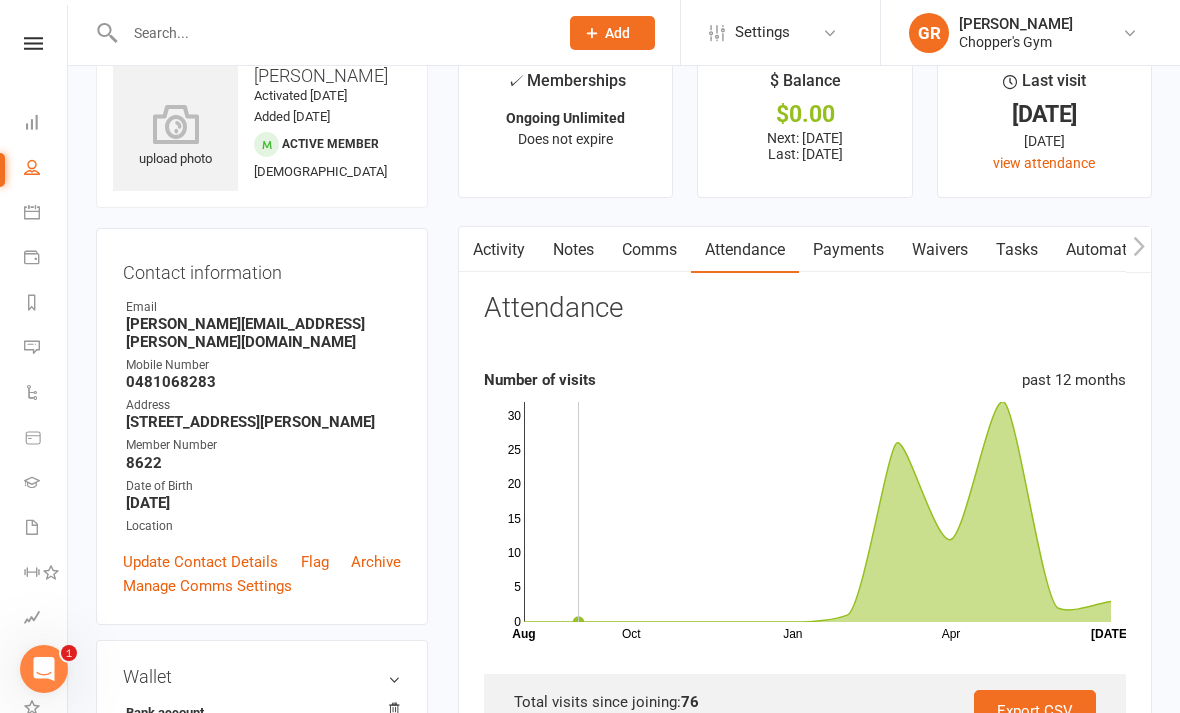 scroll, scrollTop: 0, scrollLeft: 0, axis: both 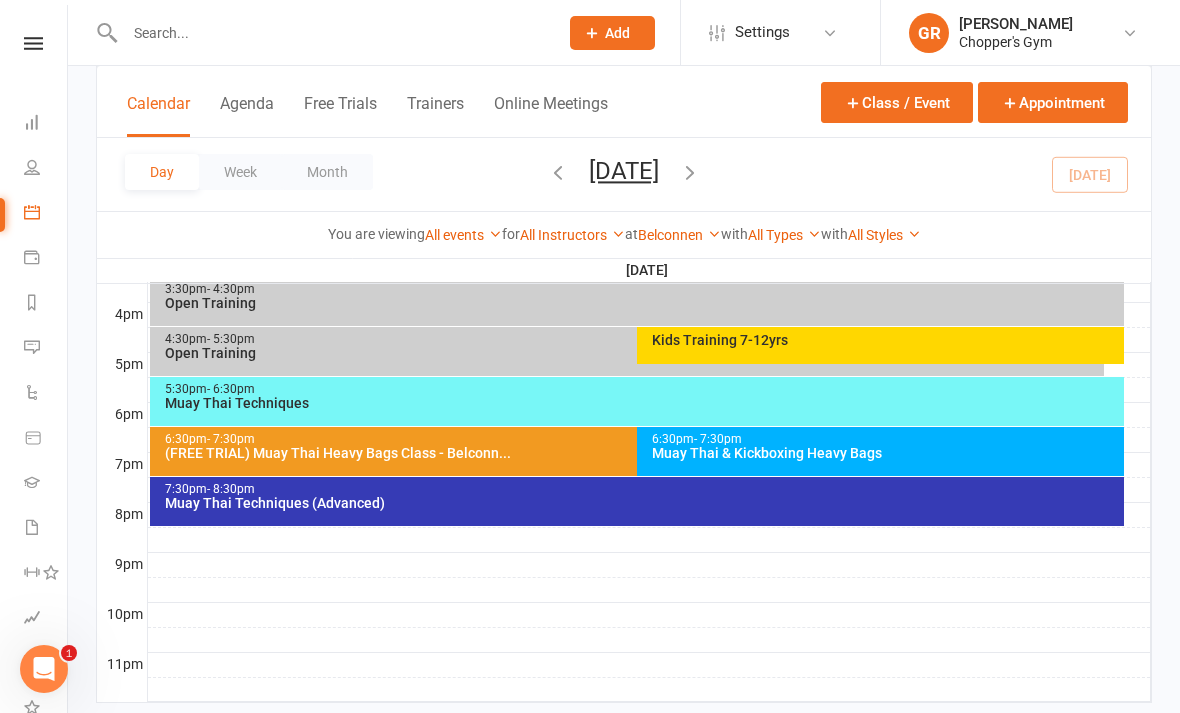 click on "Muay Thai Techniques (Advanced)" at bounding box center (642, 503) 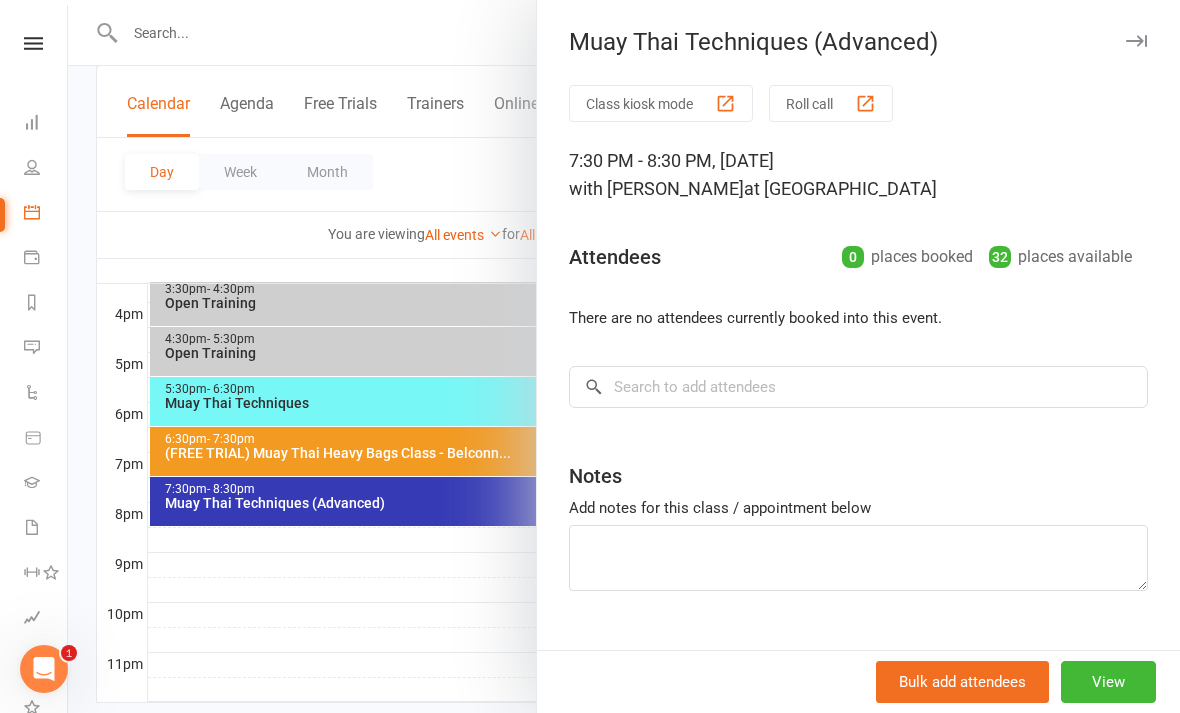 click at bounding box center [624, 356] 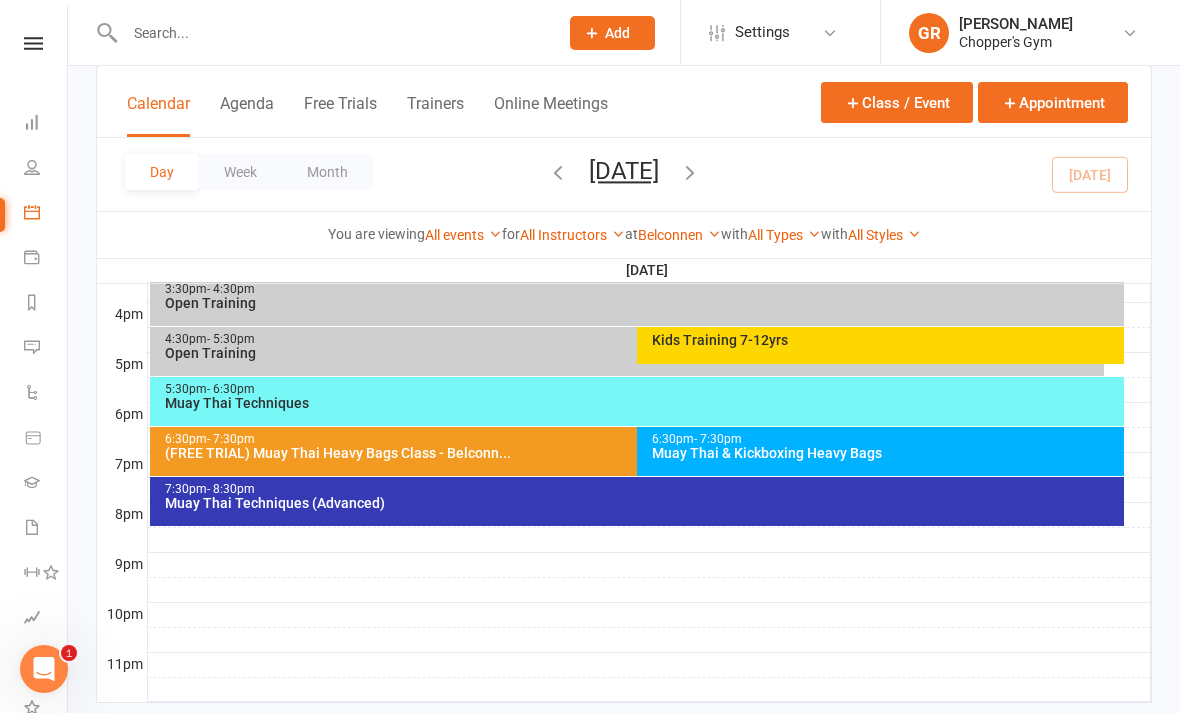 click on "6:30pm  - 7:30pm Muay Thai & Kickboxing Heavy Bags" at bounding box center (880, 451) 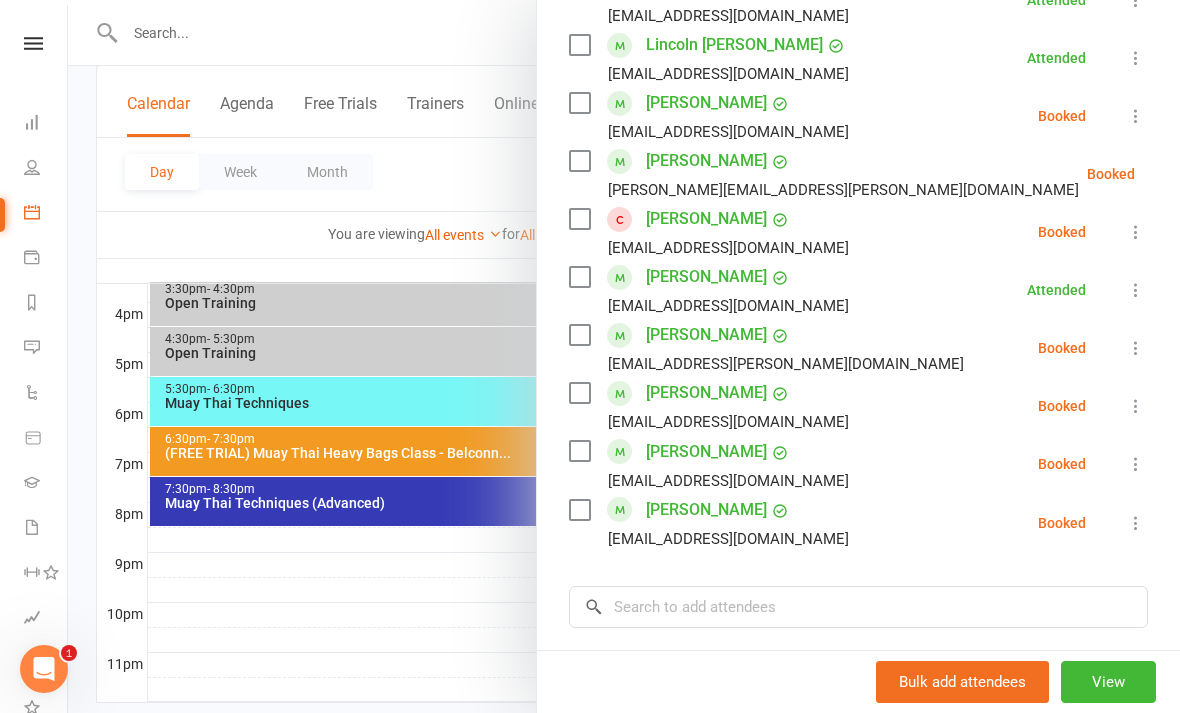 scroll, scrollTop: 808, scrollLeft: 0, axis: vertical 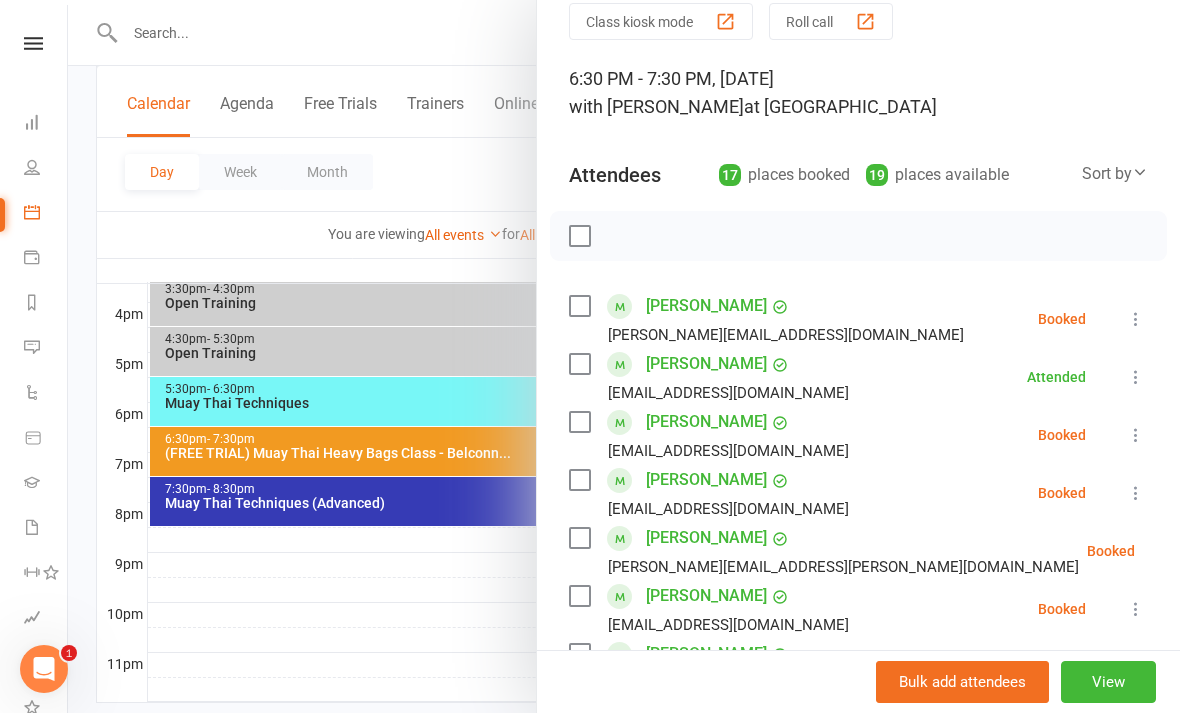 click at bounding box center [624, 356] 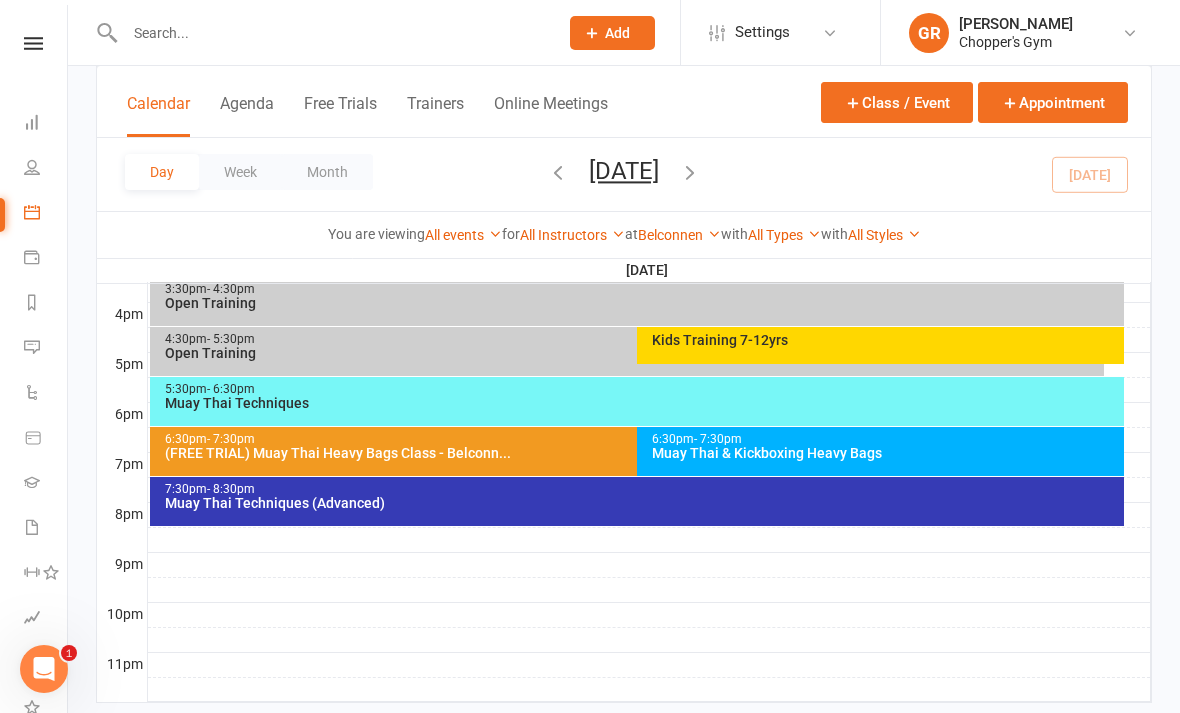 scroll, scrollTop: 64, scrollLeft: 0, axis: vertical 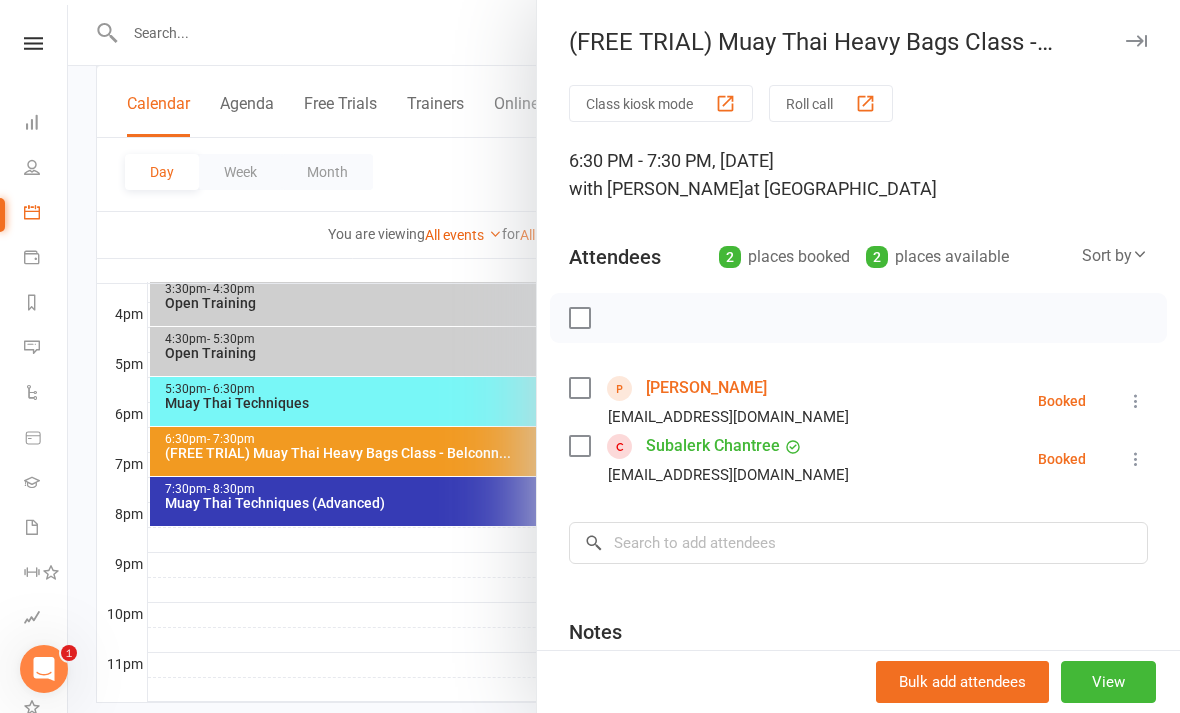 click at bounding box center (624, 356) 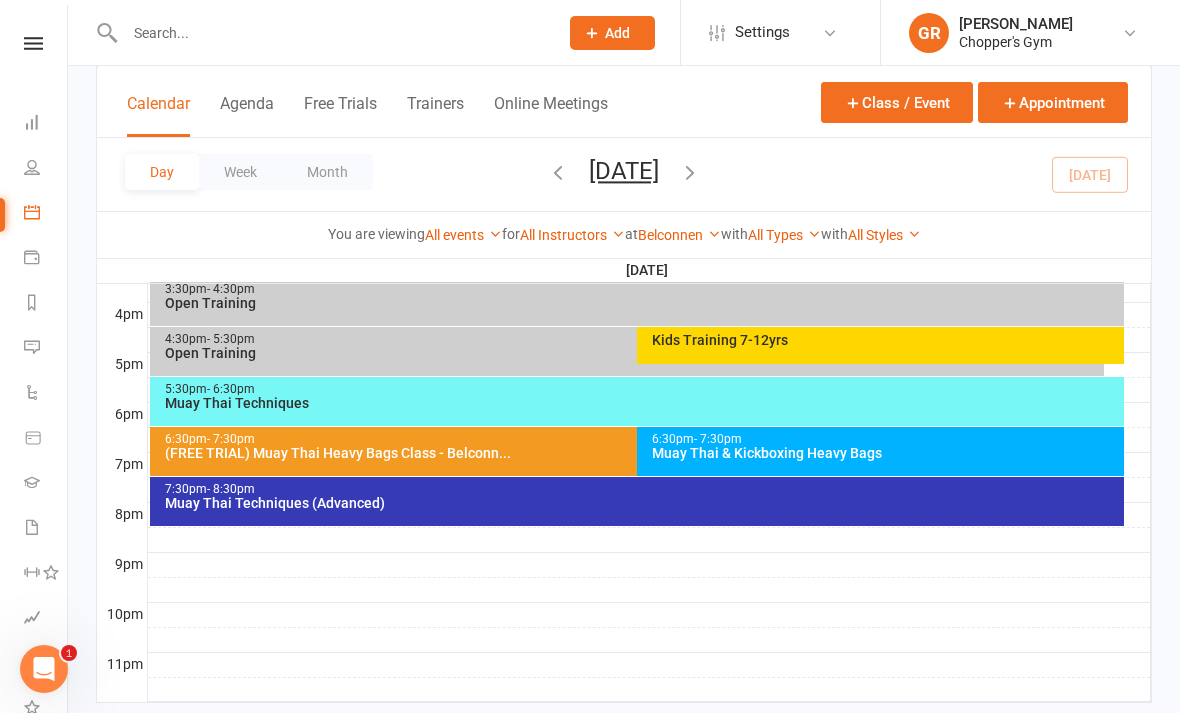 click on "You are viewing  All events All events  Empty events  Full events  Non-empty events  Non-full events  "Free" events  Non-"free" events  Website-visible events  Website-hidden events  Waitlist-enabled events  Waitlist-disabled events  Events with non-empty waitlists   for  All Instructors Kaylie Cochrane  Patrick Phaiyakounh  Tilly Bell  Gareth Rees  Nicky Tran  Sharnae Lignieres  Ben Harvey  Mark Salaysay  Mitch Glare  Siddharth Dhawan   at  Belconnen Show All Locations  [Deactivated] Gym Area  [Deactivated] Muay Thai Area  Belconnen  Dickson   with  All Types Boxing Advanced  Boxing Intermediate  Class  Fighter Training  Free Trial  Kids Training  Muay Thai Advanced  Muay Thai Intermediate  Personal Training  No type set   with  All Styles Fighter Team  No style set" at bounding box center [624, 234] 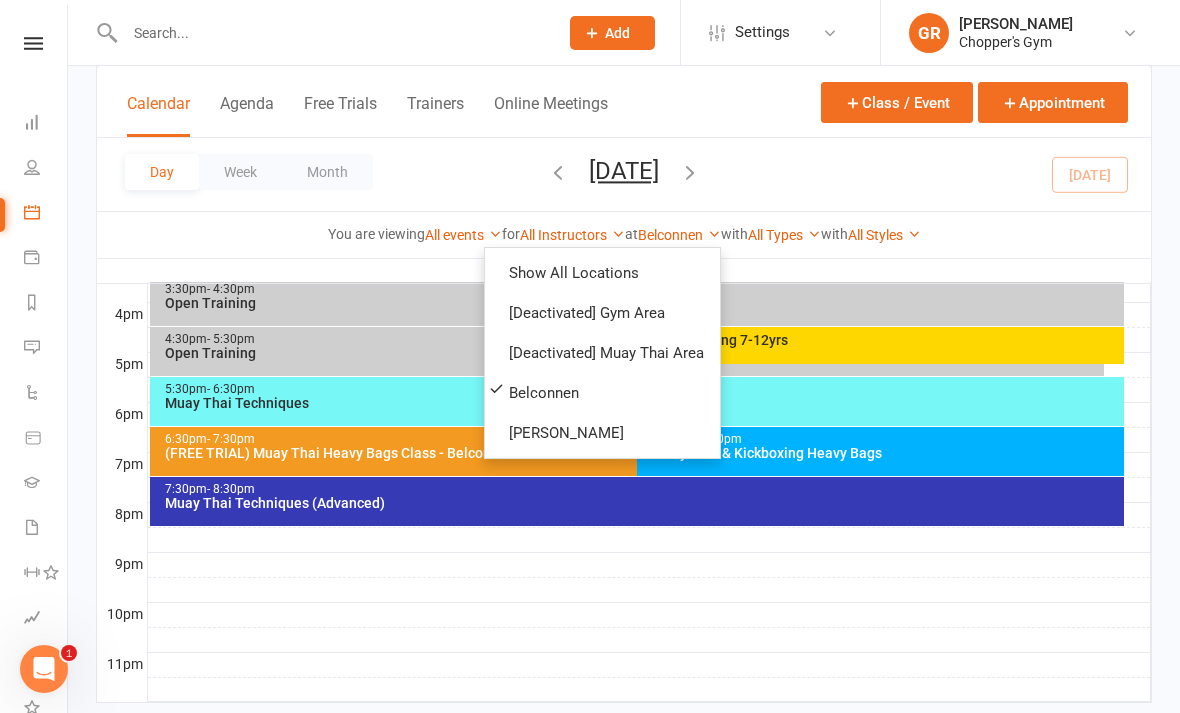 click on "[PERSON_NAME]" at bounding box center (602, 433) 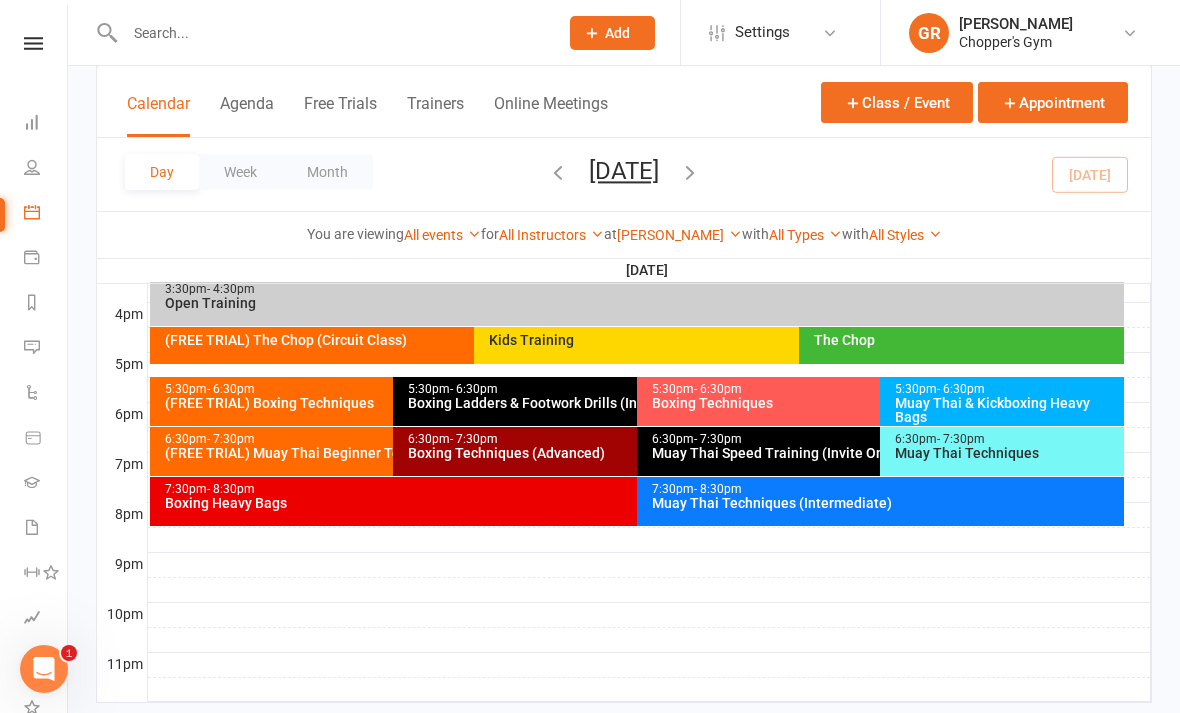 click on "The Chop" at bounding box center (966, 340) 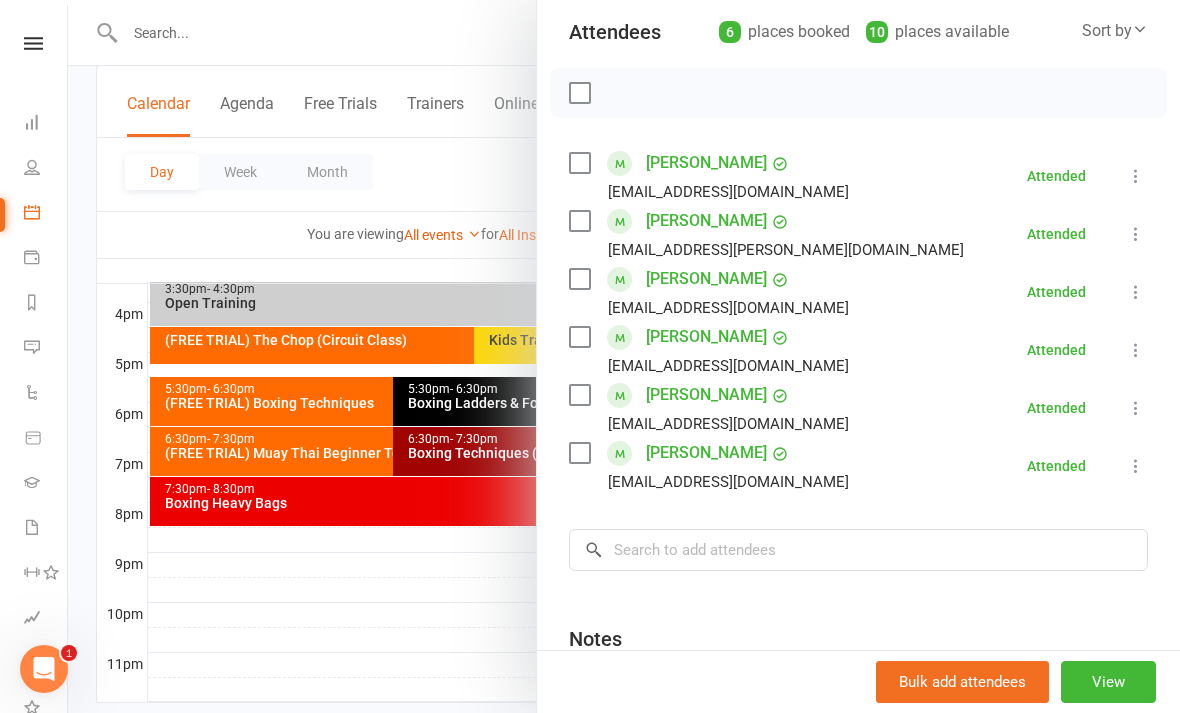 scroll, scrollTop: 226, scrollLeft: 0, axis: vertical 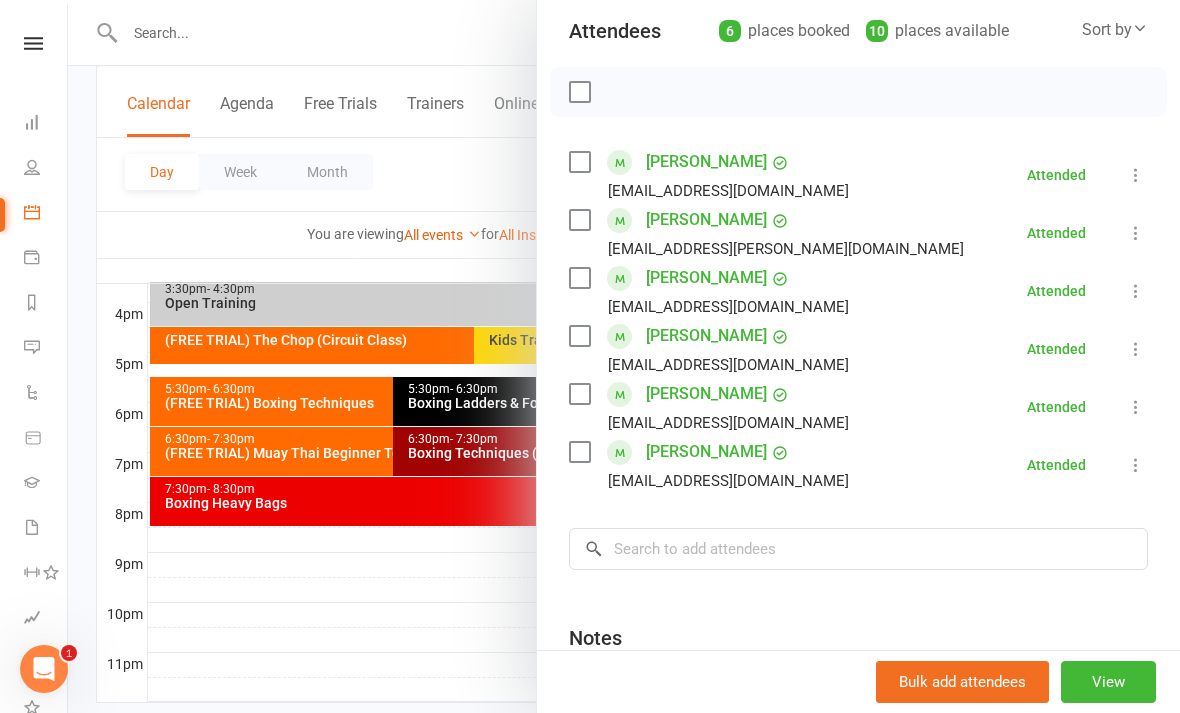 click at bounding box center (624, 356) 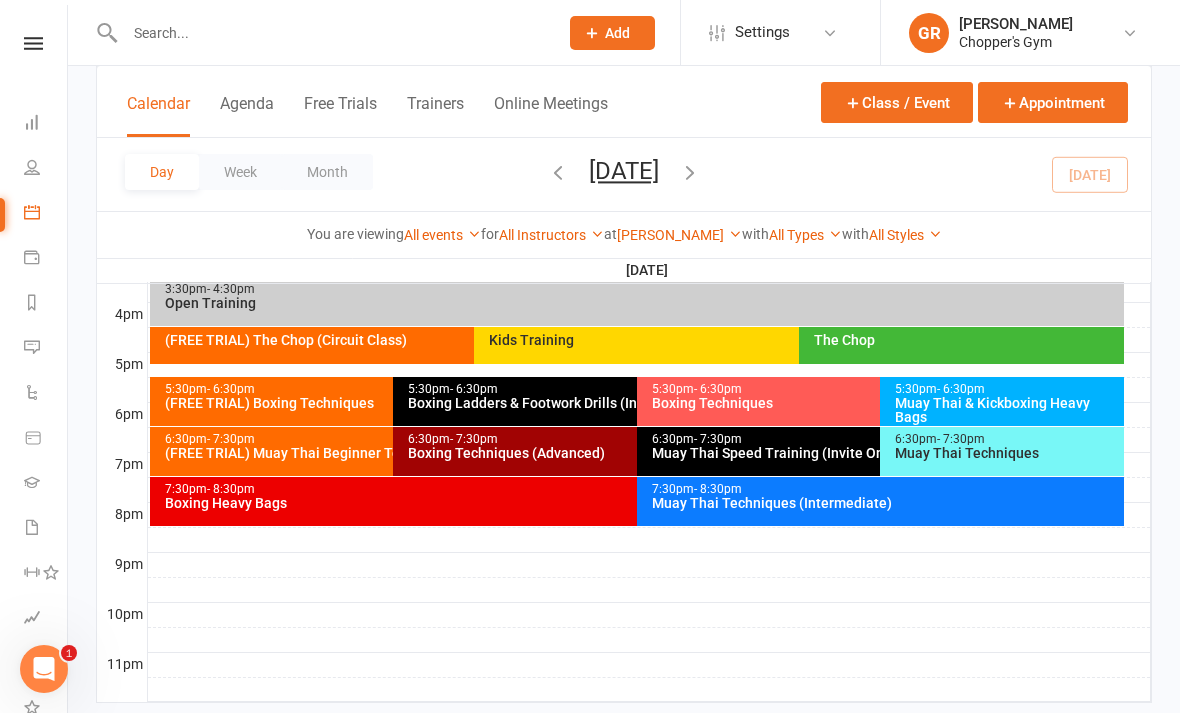 click on "(FREE TRIAL)  The Chop (Circuit Class)" at bounding box center [464, 345] 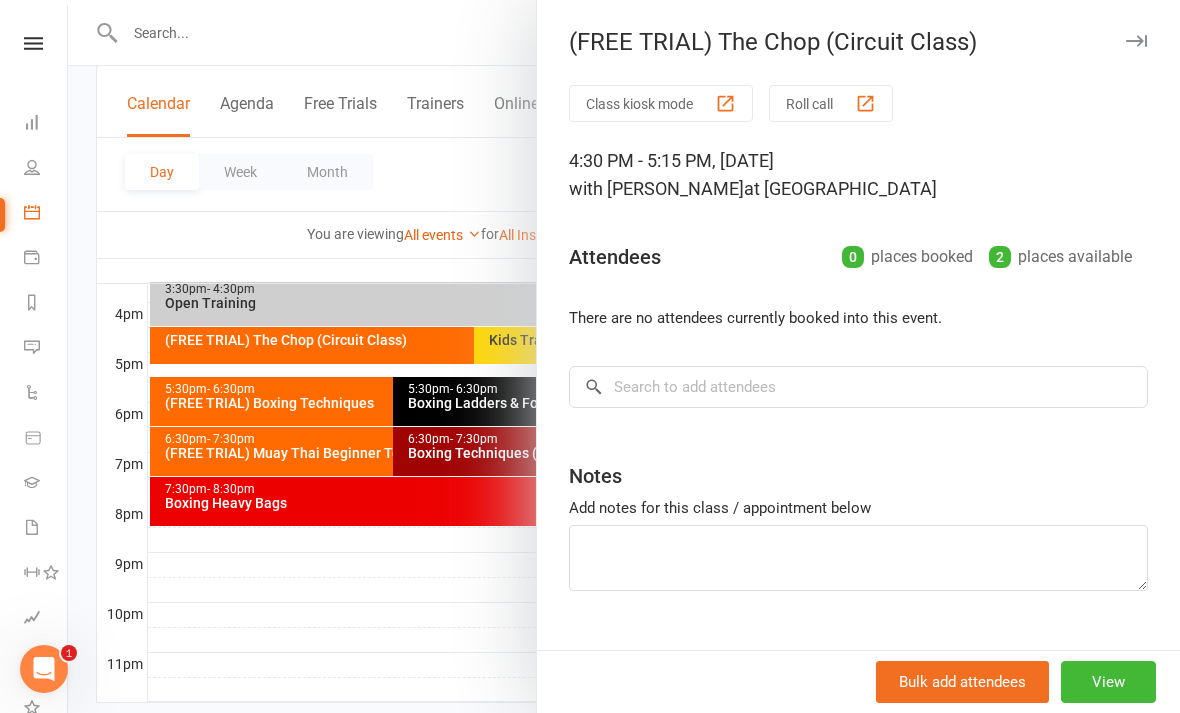 click at bounding box center (624, 356) 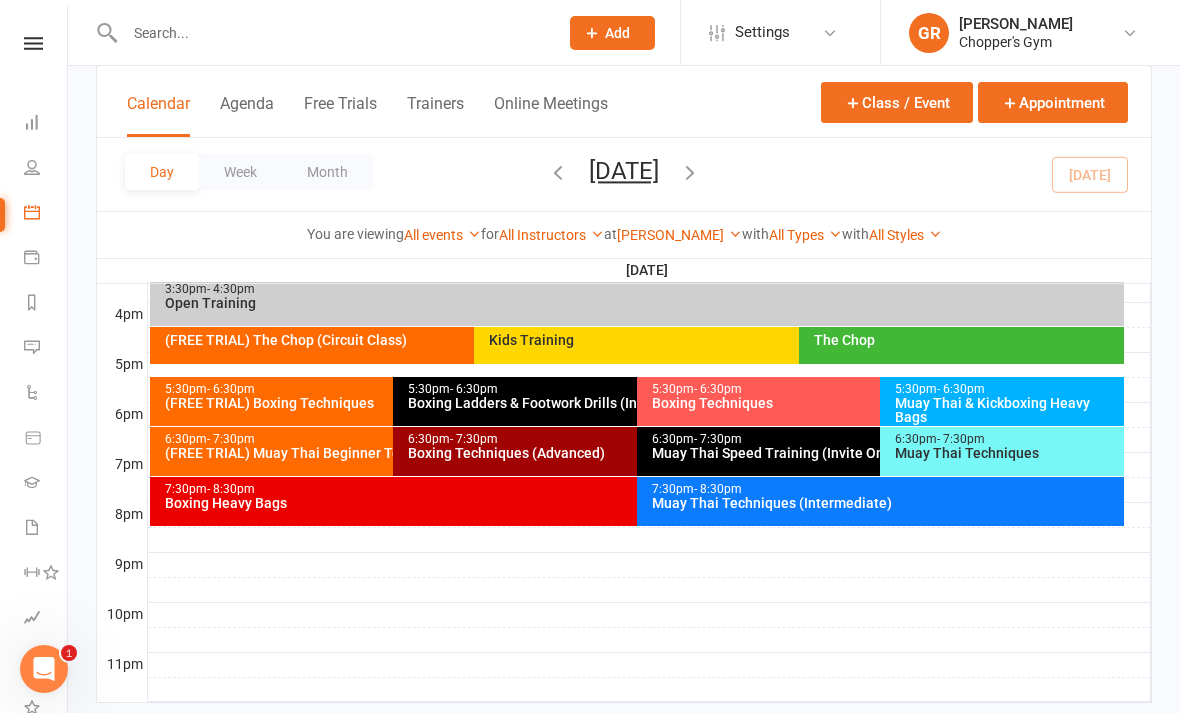 click on "(FREE TRIAL)  The Chop (Circuit Class)" at bounding box center (464, 345) 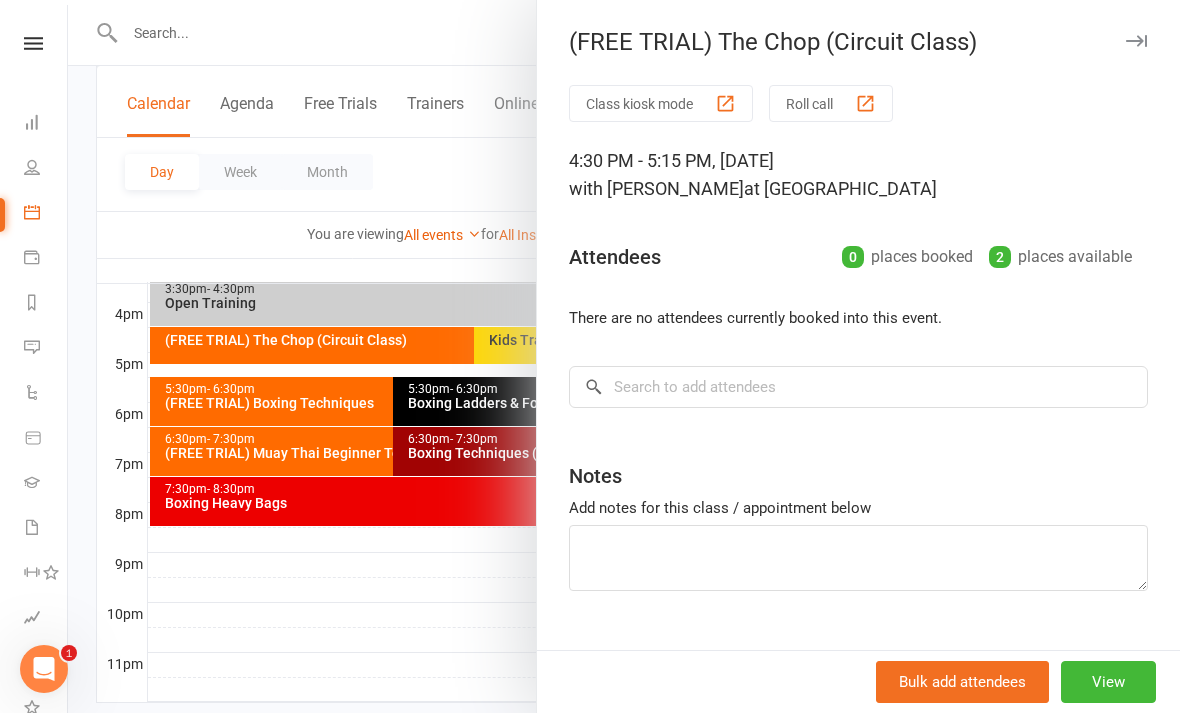 click at bounding box center [624, 356] 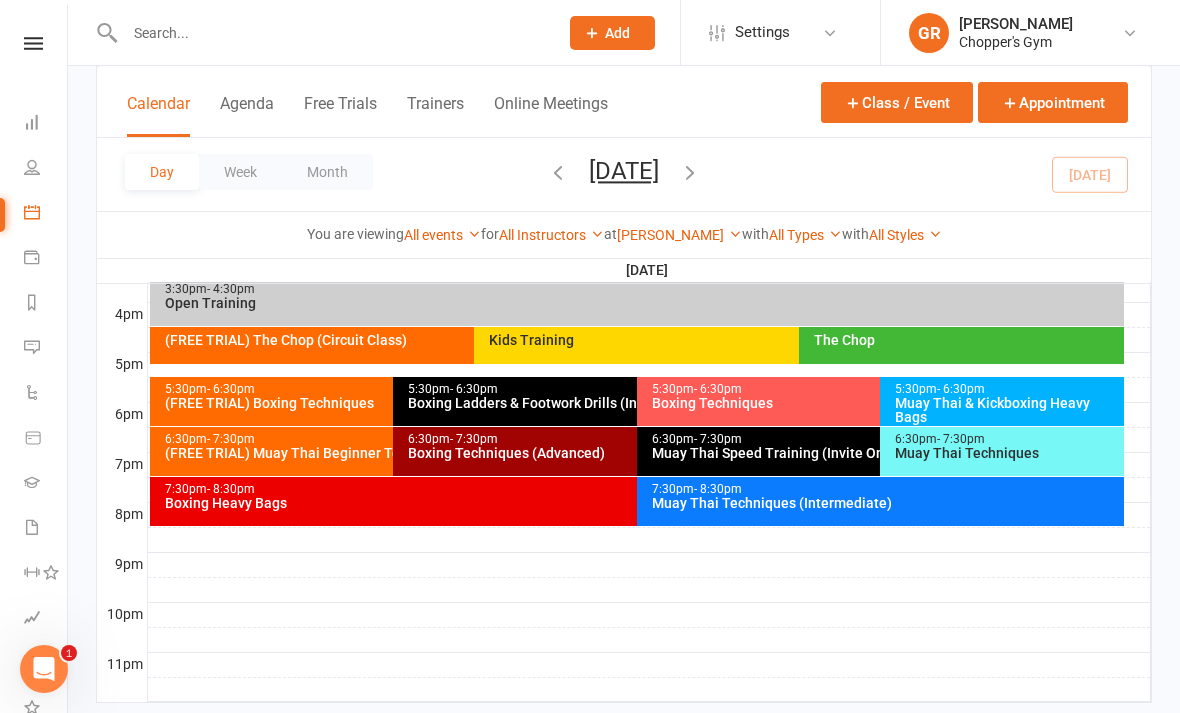 click on "Open Training" at bounding box center [642, 303] 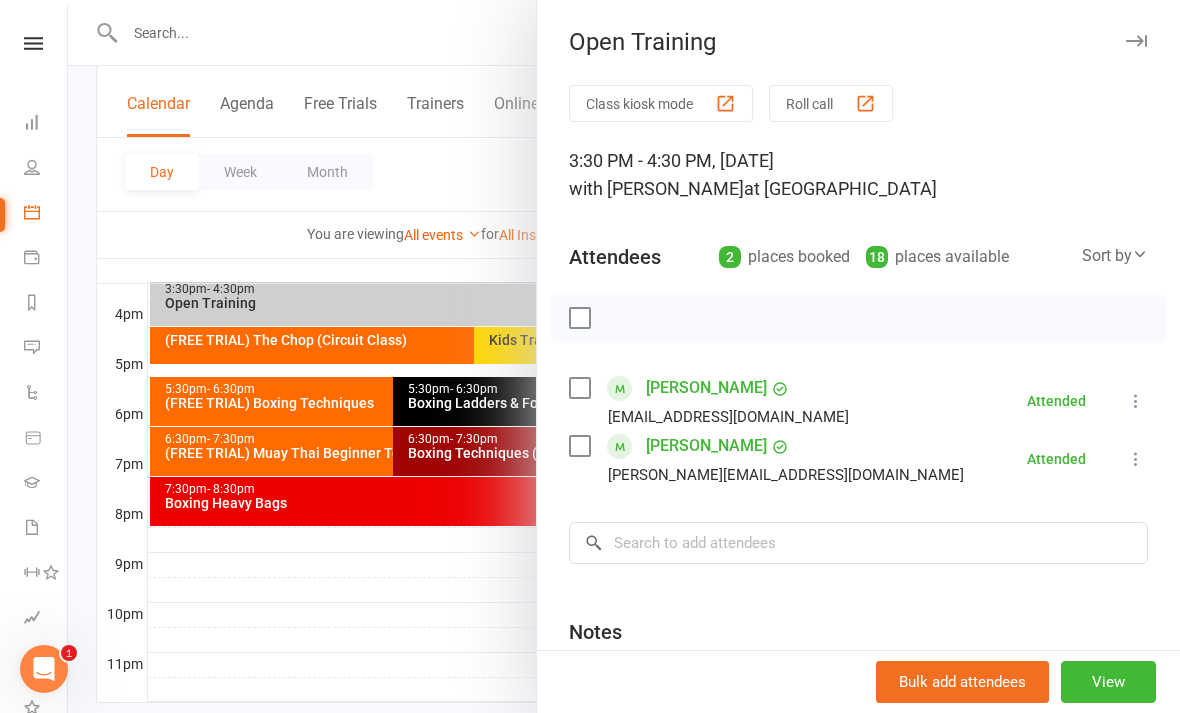 click at bounding box center [624, 356] 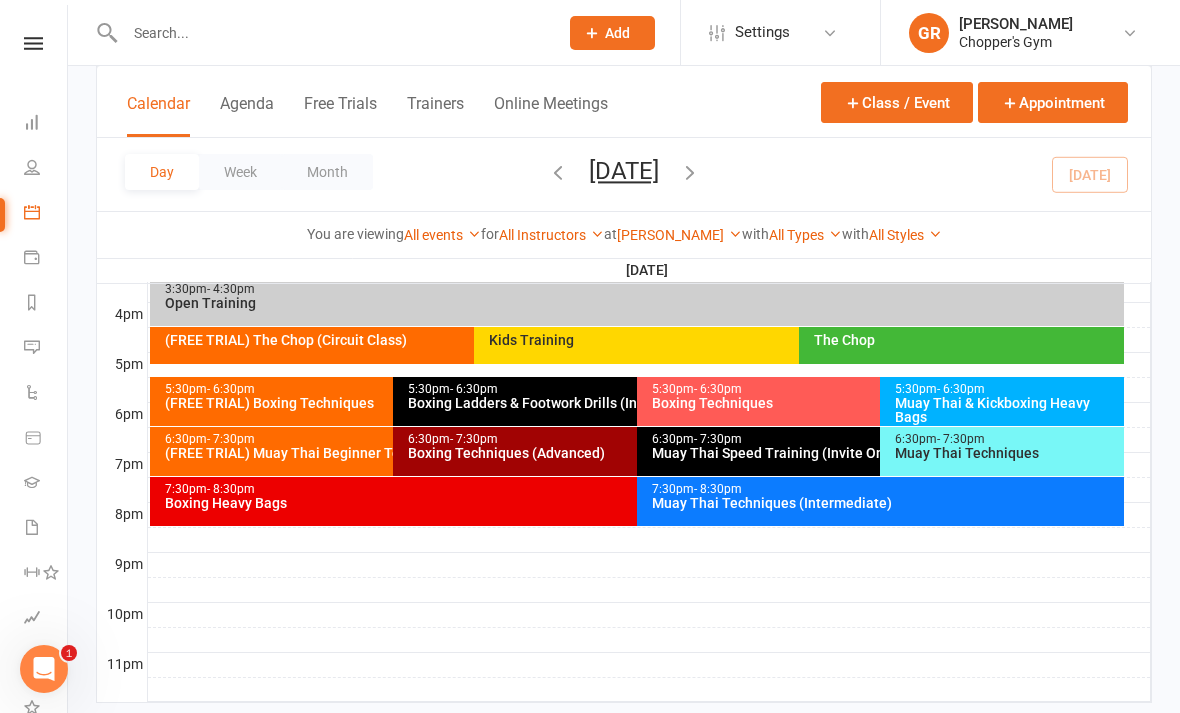 click on "Boxing Techniques" at bounding box center (875, 403) 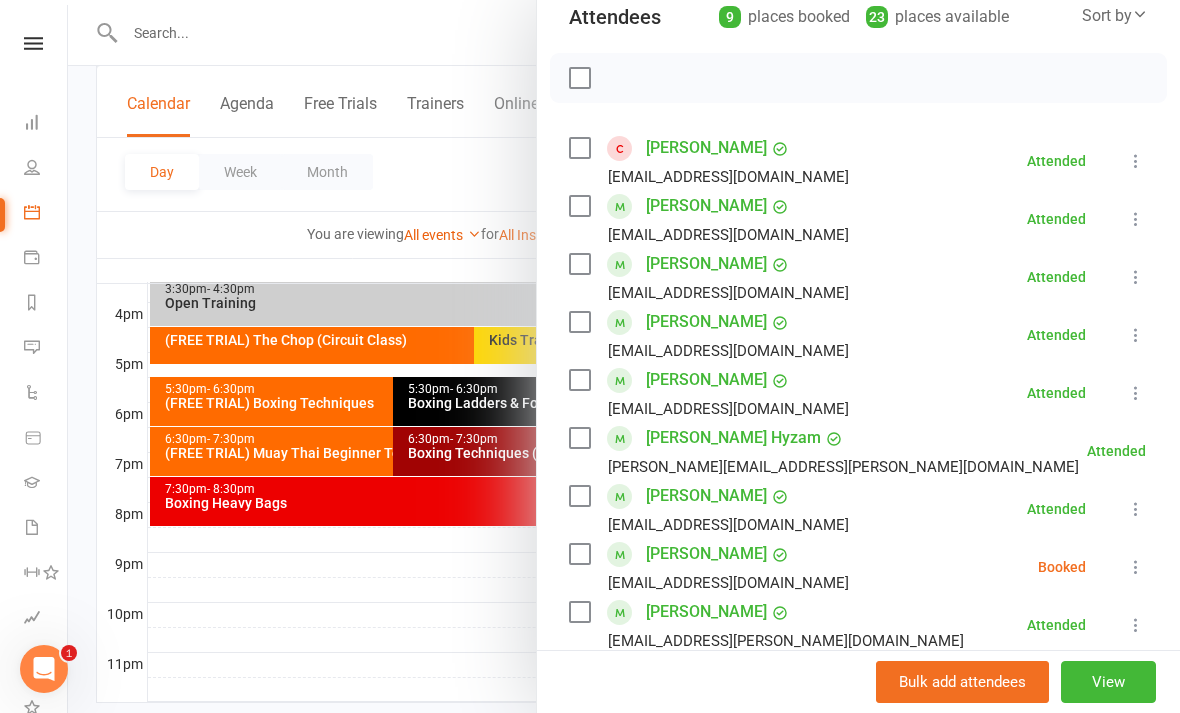scroll, scrollTop: 279, scrollLeft: 0, axis: vertical 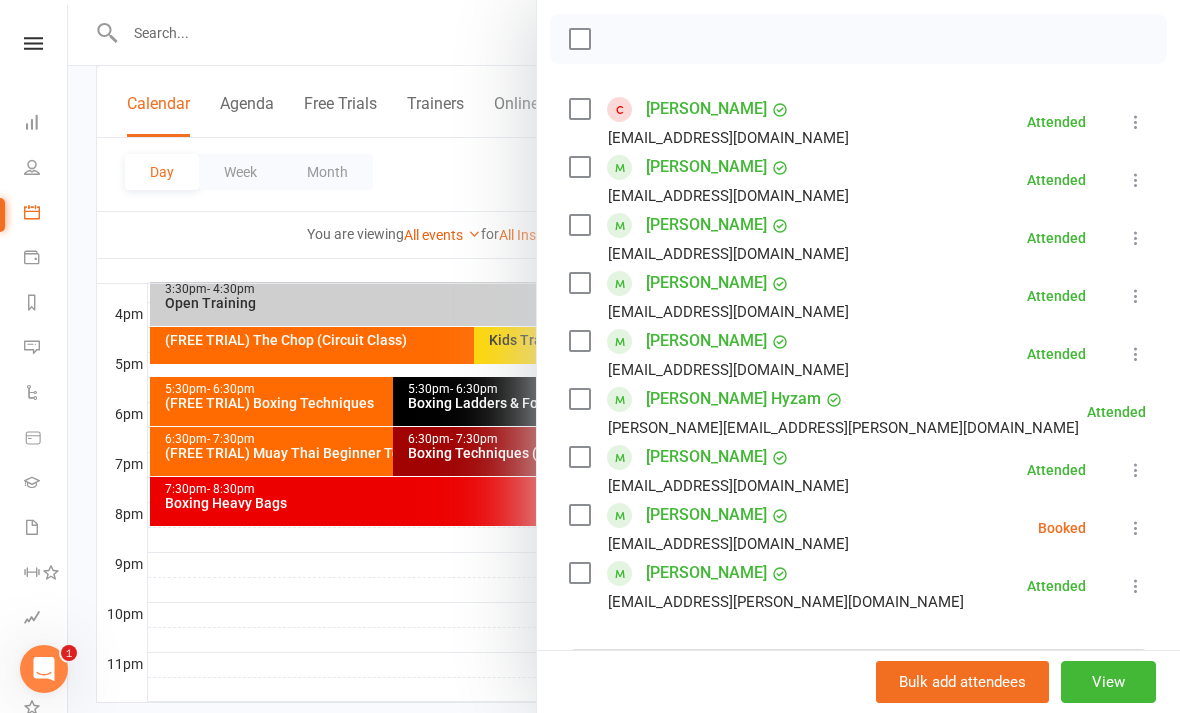 click at bounding box center (1136, 528) 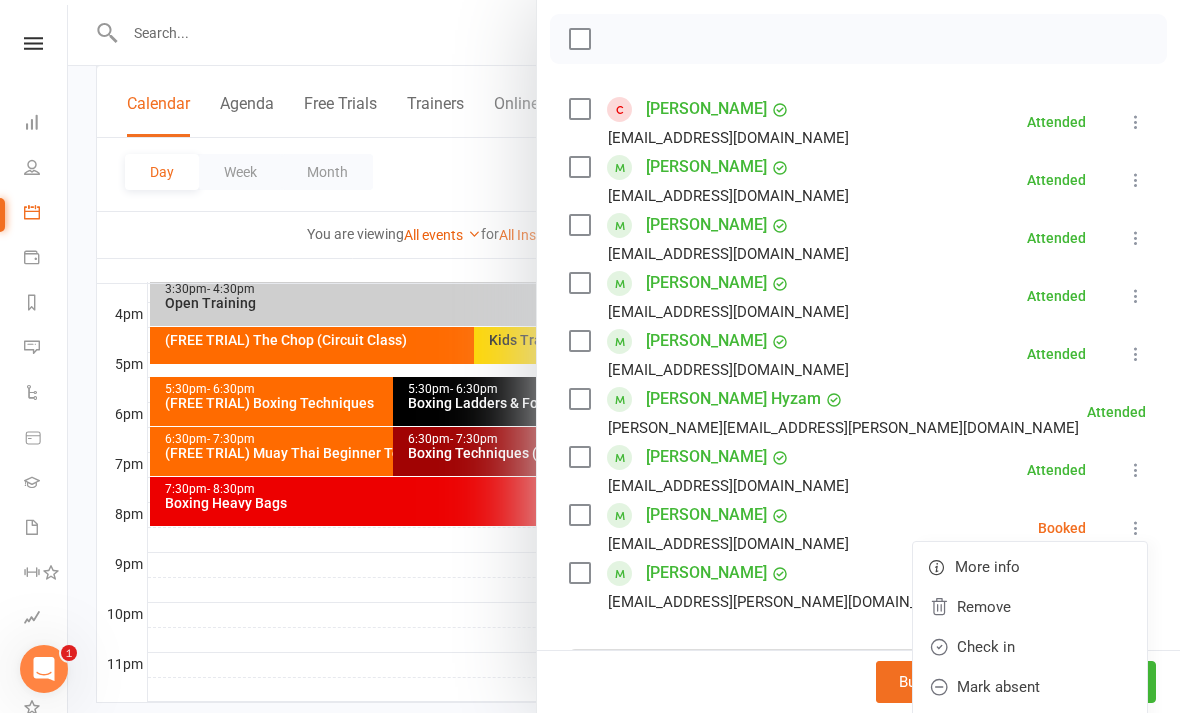 click on "Mark absent" at bounding box center [1030, 687] 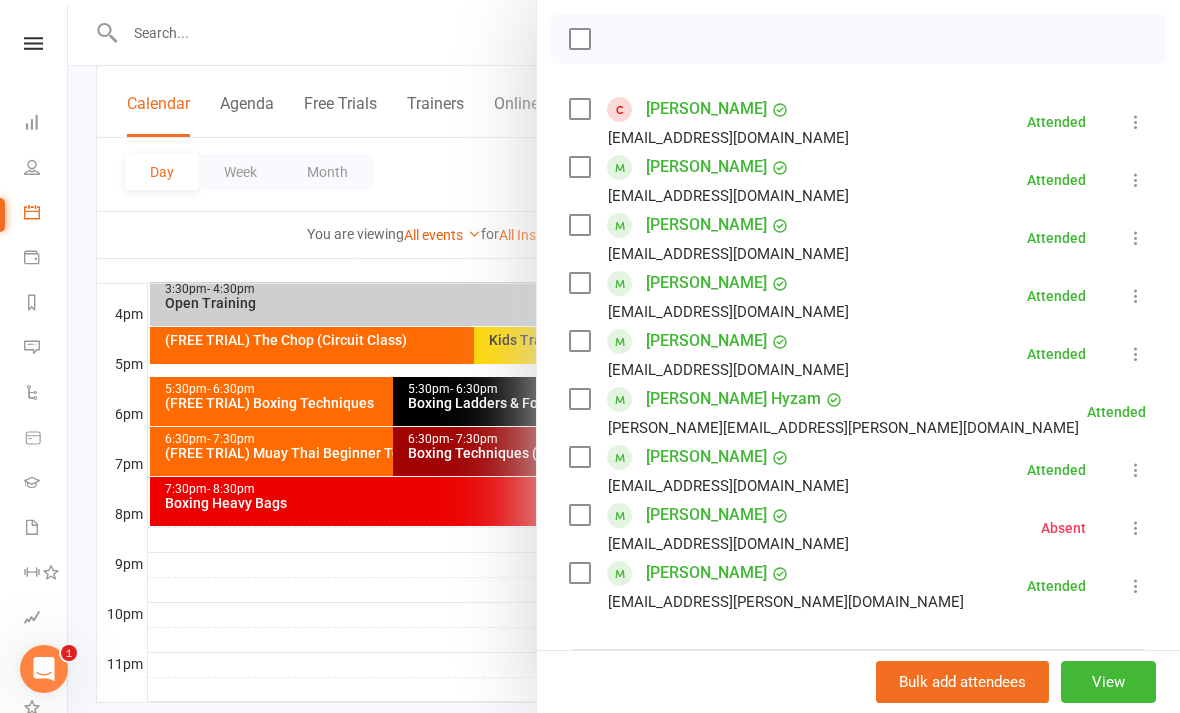 click at bounding box center [624, 356] 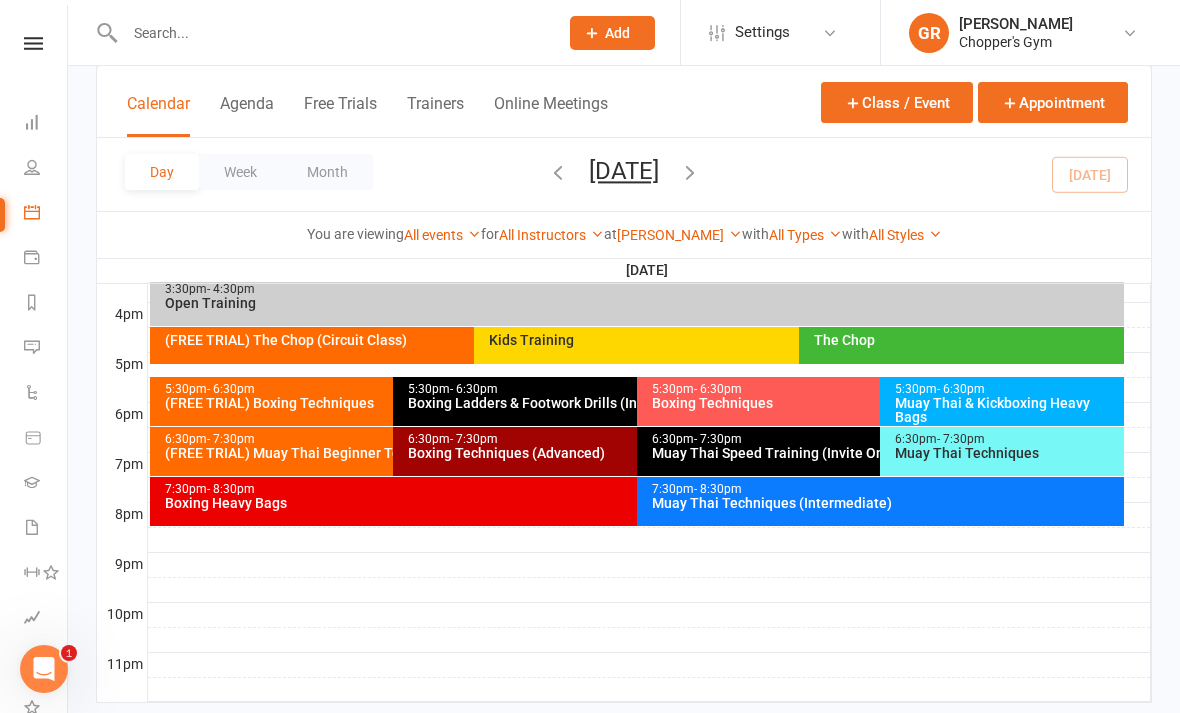 click on "5:30pm  - 6:30pm" at bounding box center [1007, 389] 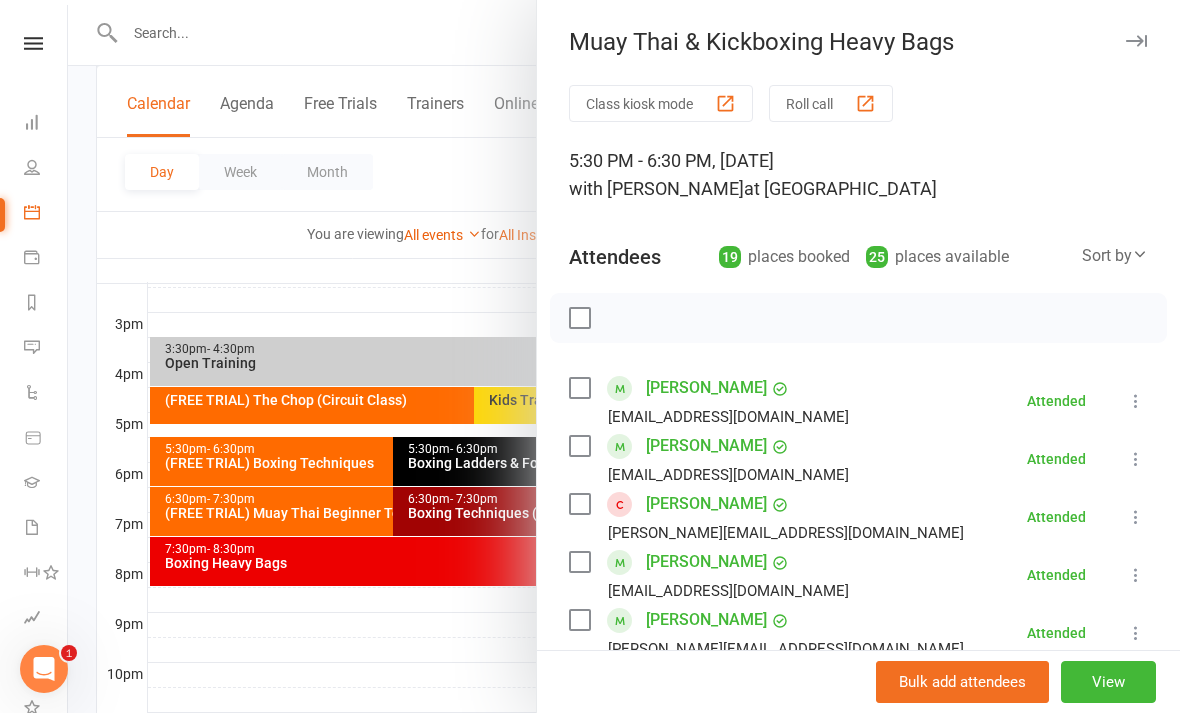 scroll, scrollTop: 904, scrollLeft: 0, axis: vertical 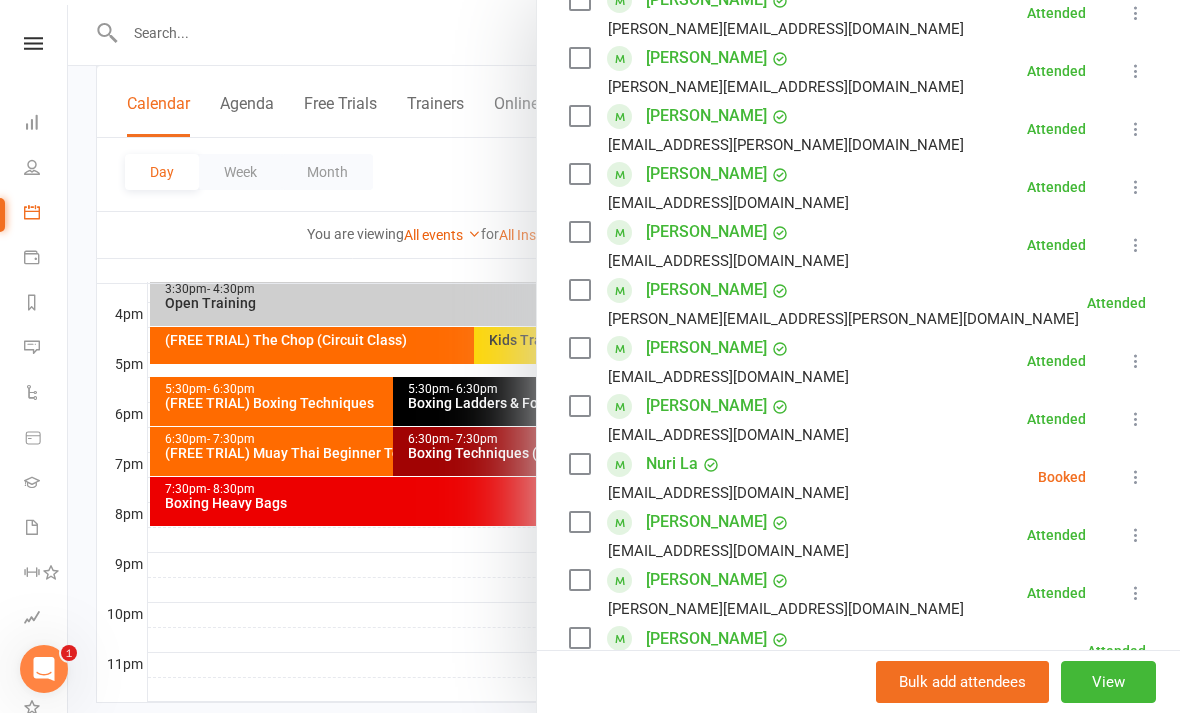 click on "[PERSON_NAME]" at bounding box center (706, 116) 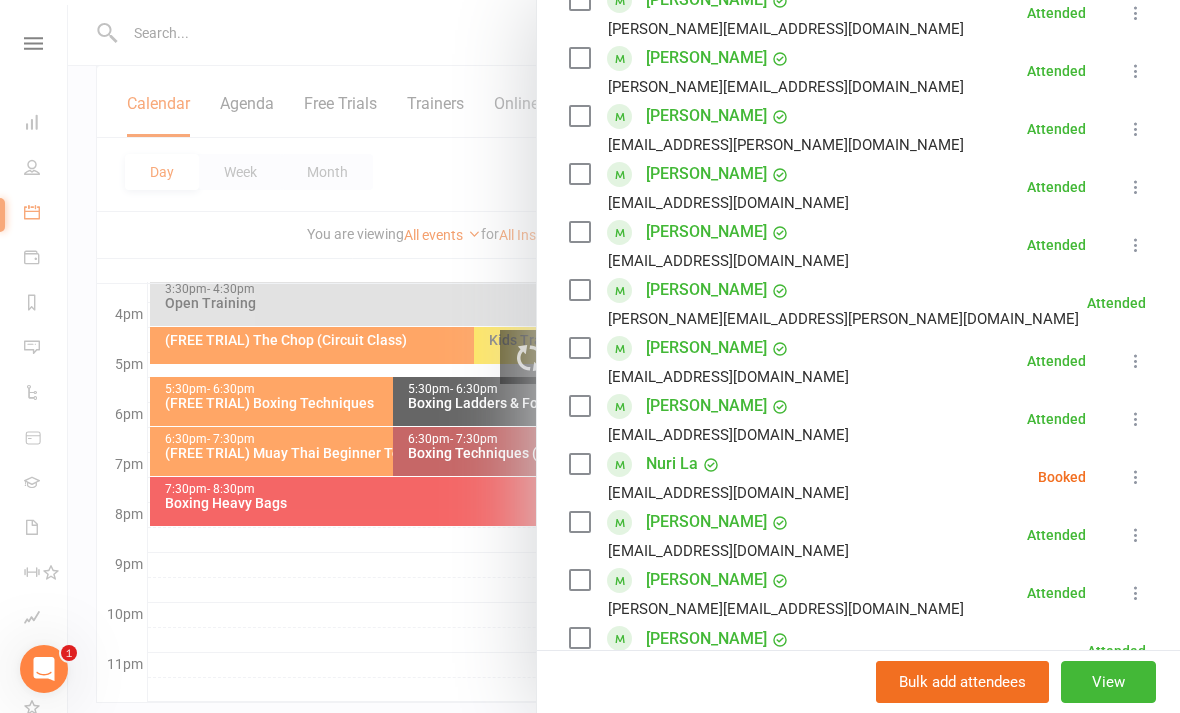 scroll, scrollTop: 0, scrollLeft: 0, axis: both 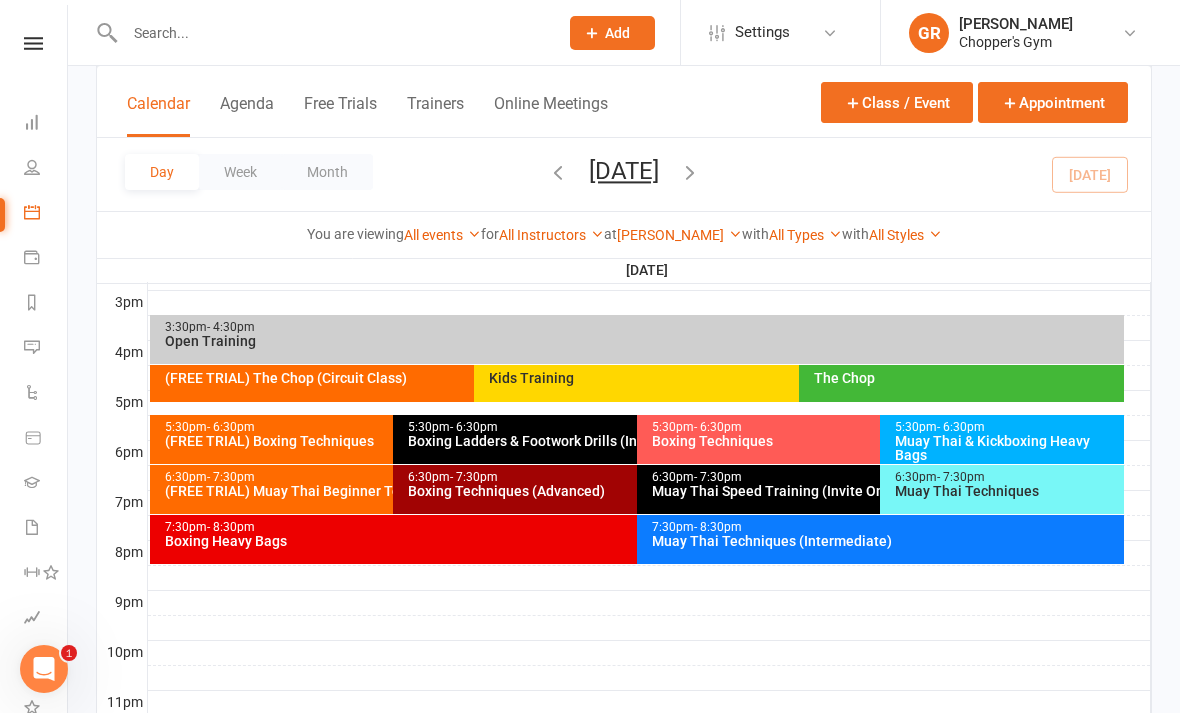 click on "Muay Thai & Kickboxing Heavy Bags" at bounding box center (1007, 448) 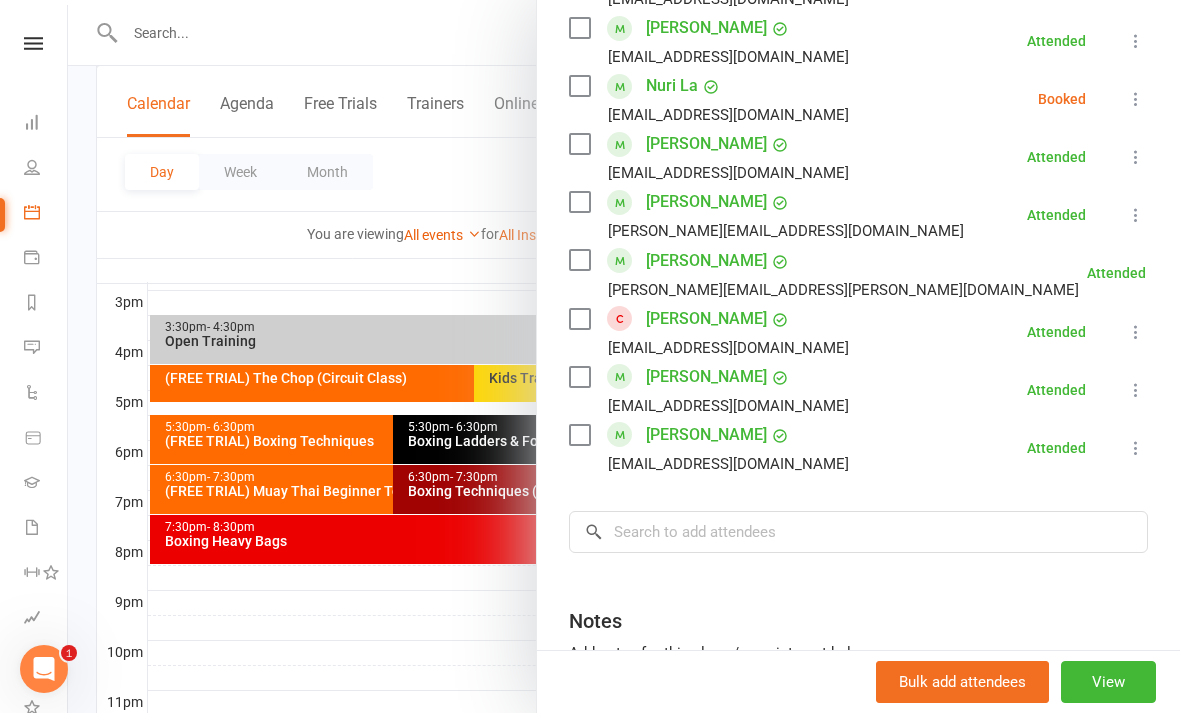 scroll, scrollTop: 988, scrollLeft: 0, axis: vertical 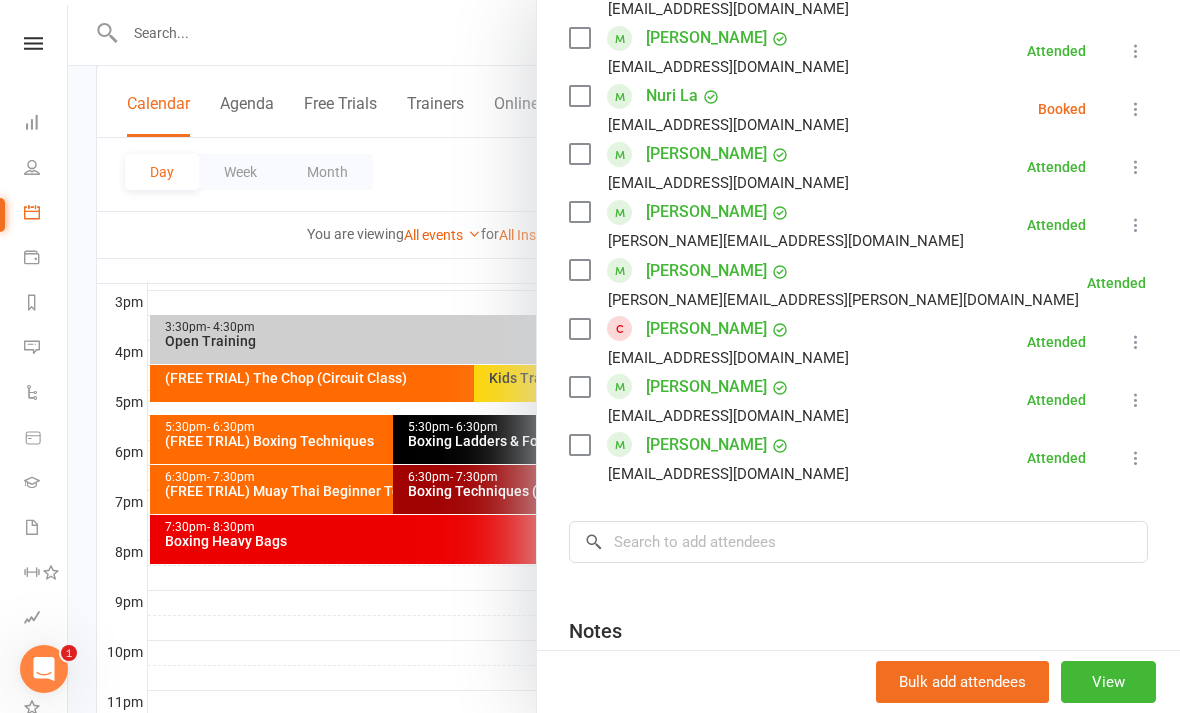 click on "[PERSON_NAME]" at bounding box center [706, 329] 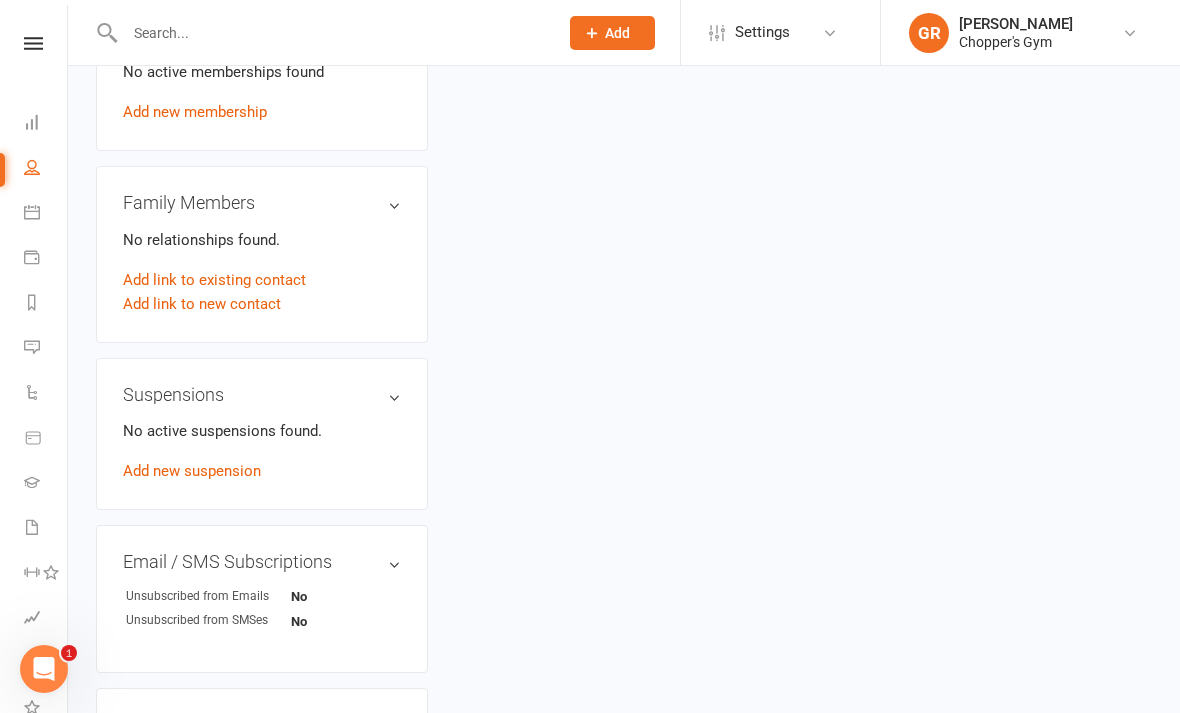 scroll, scrollTop: 0, scrollLeft: 0, axis: both 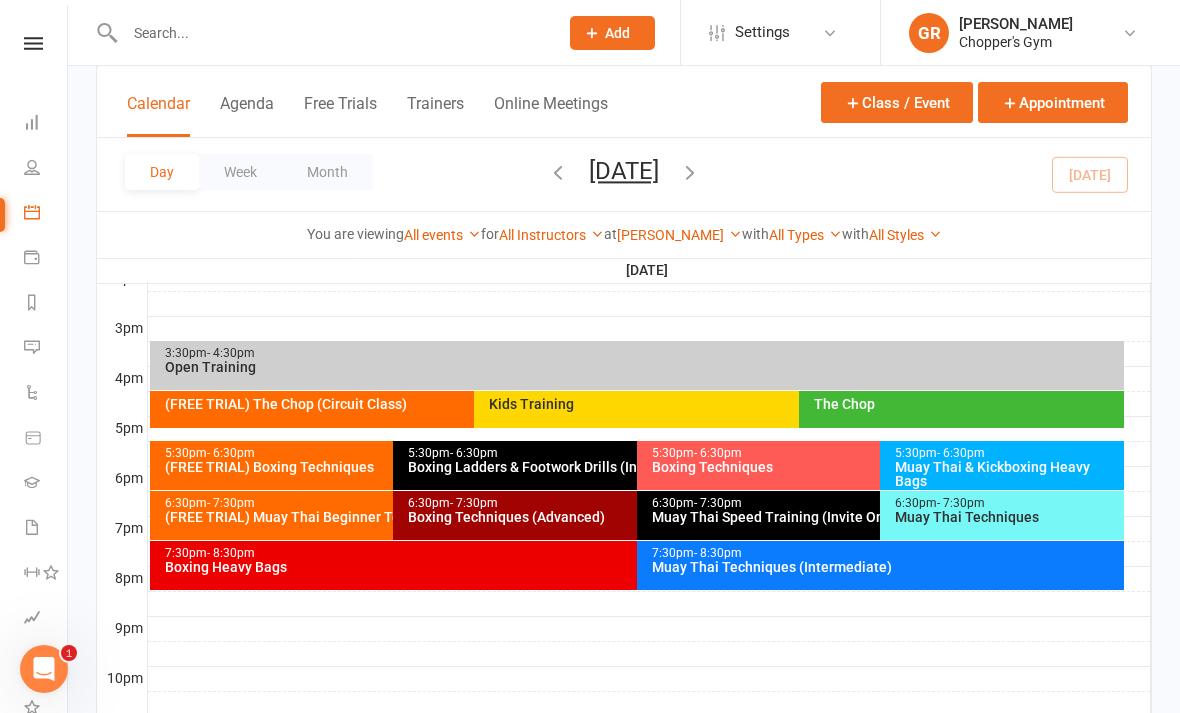 click on "Boxing Heavy Bags" at bounding box center (632, 567) 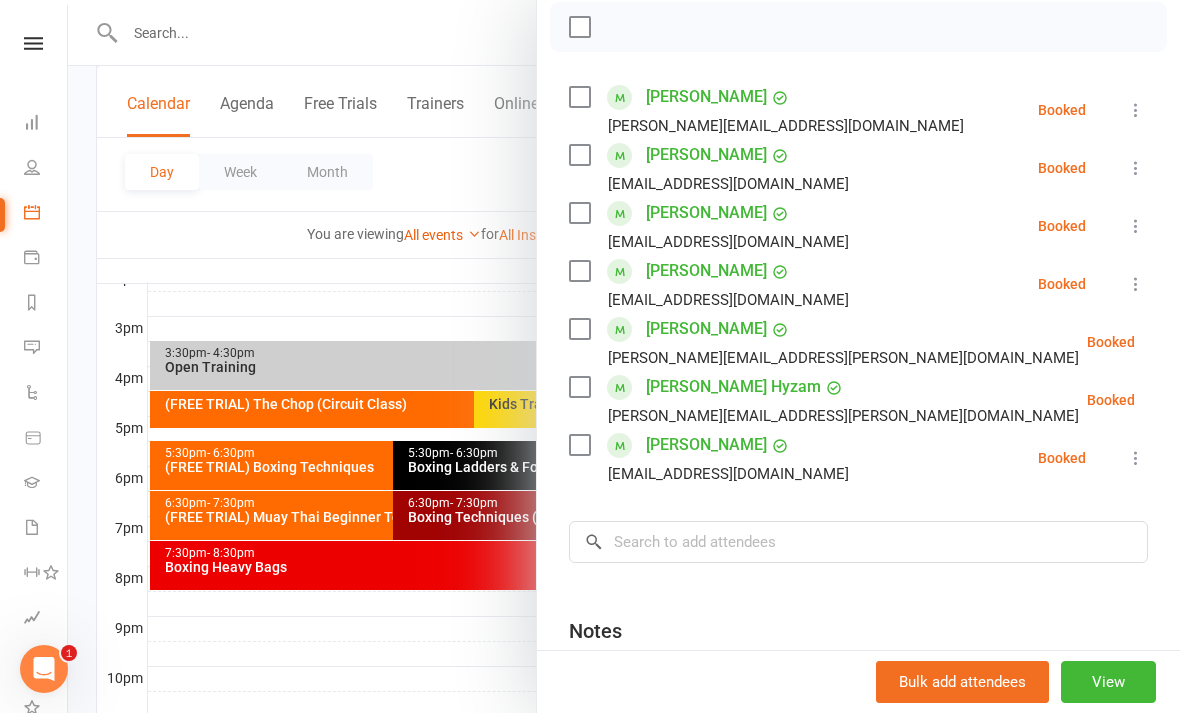 scroll, scrollTop: 292, scrollLeft: 0, axis: vertical 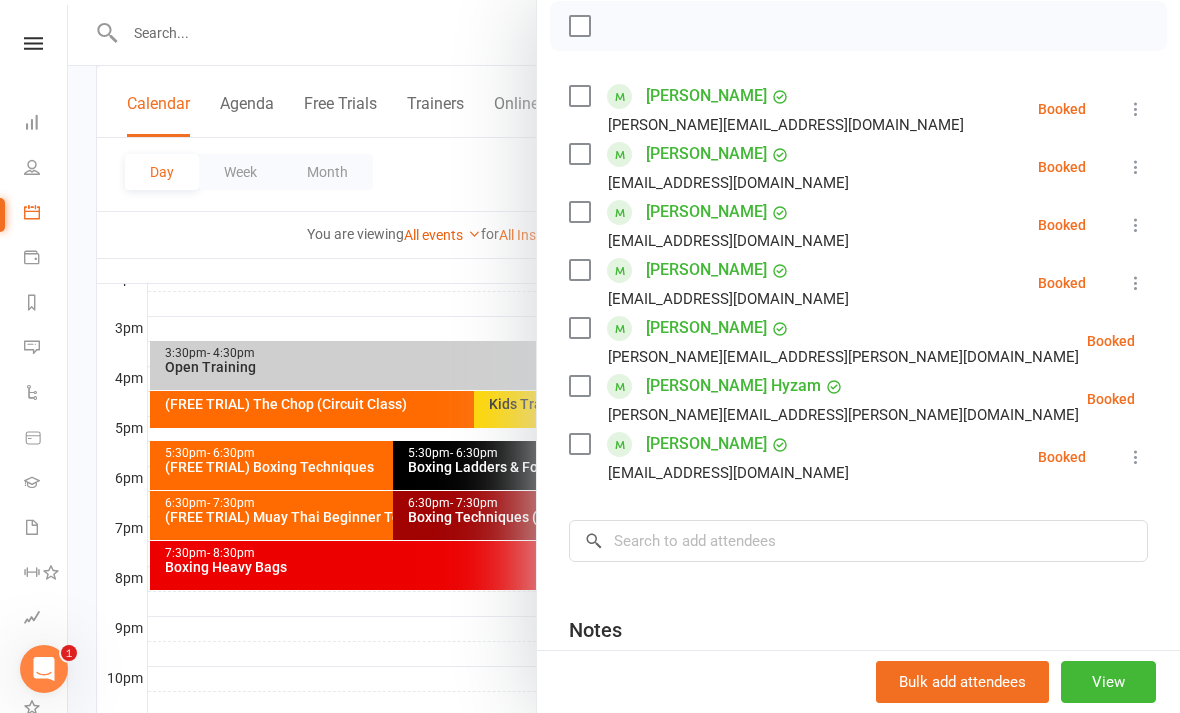 click at bounding box center (624, 356) 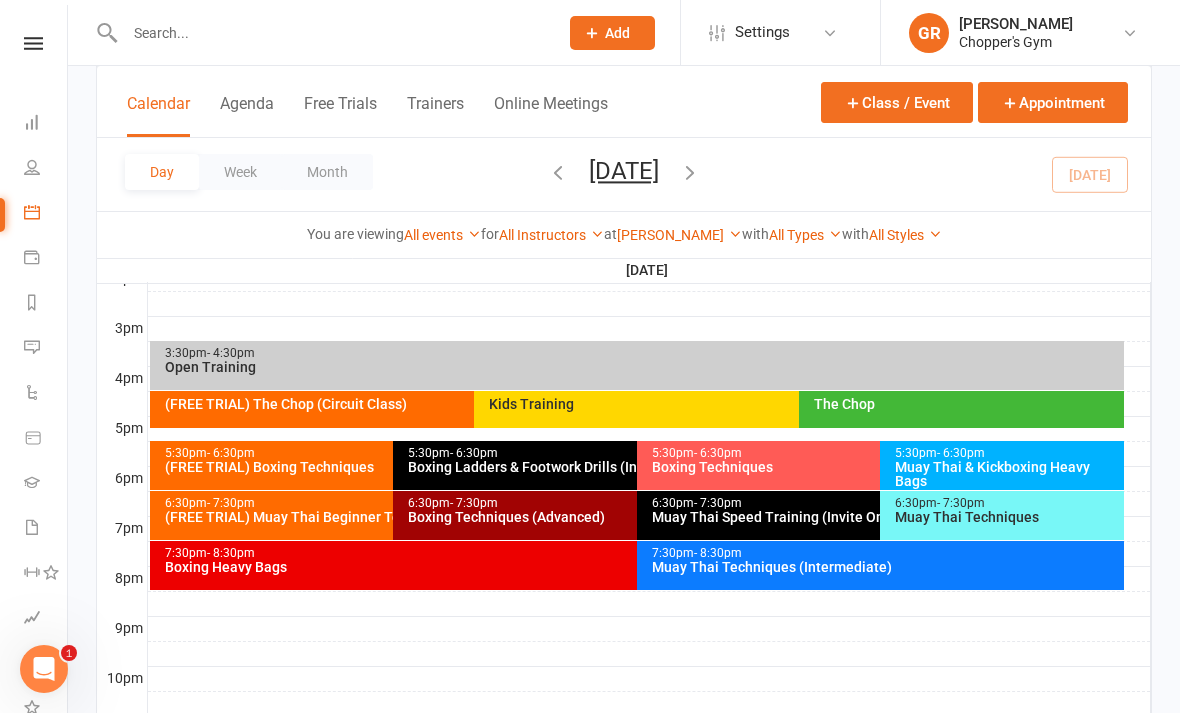 click on "Boxing Techniques (Advanced)" at bounding box center (631, 517) 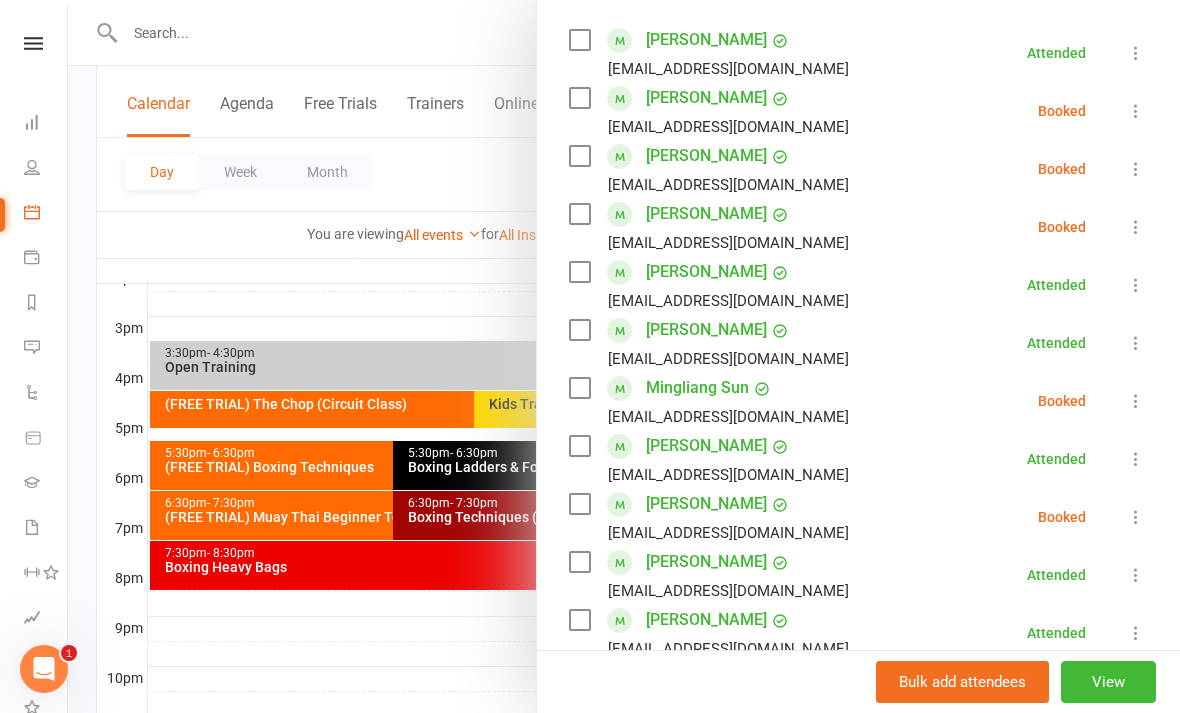scroll, scrollTop: 339, scrollLeft: 0, axis: vertical 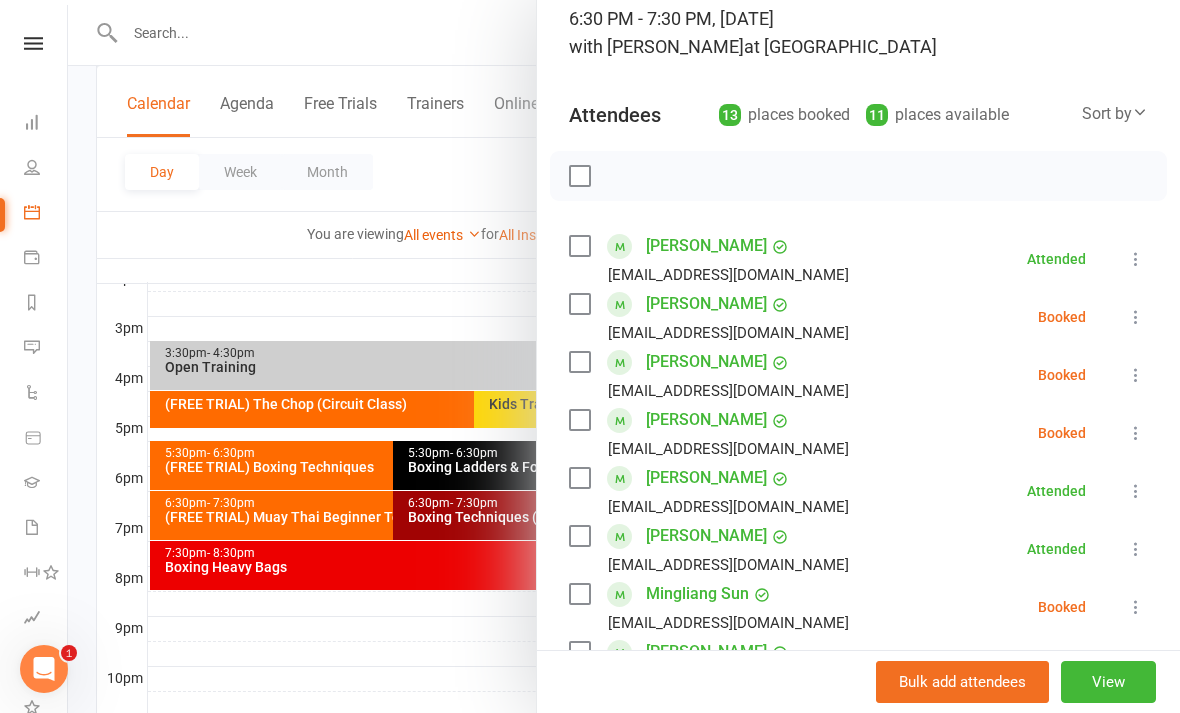 click at bounding box center [624, 356] 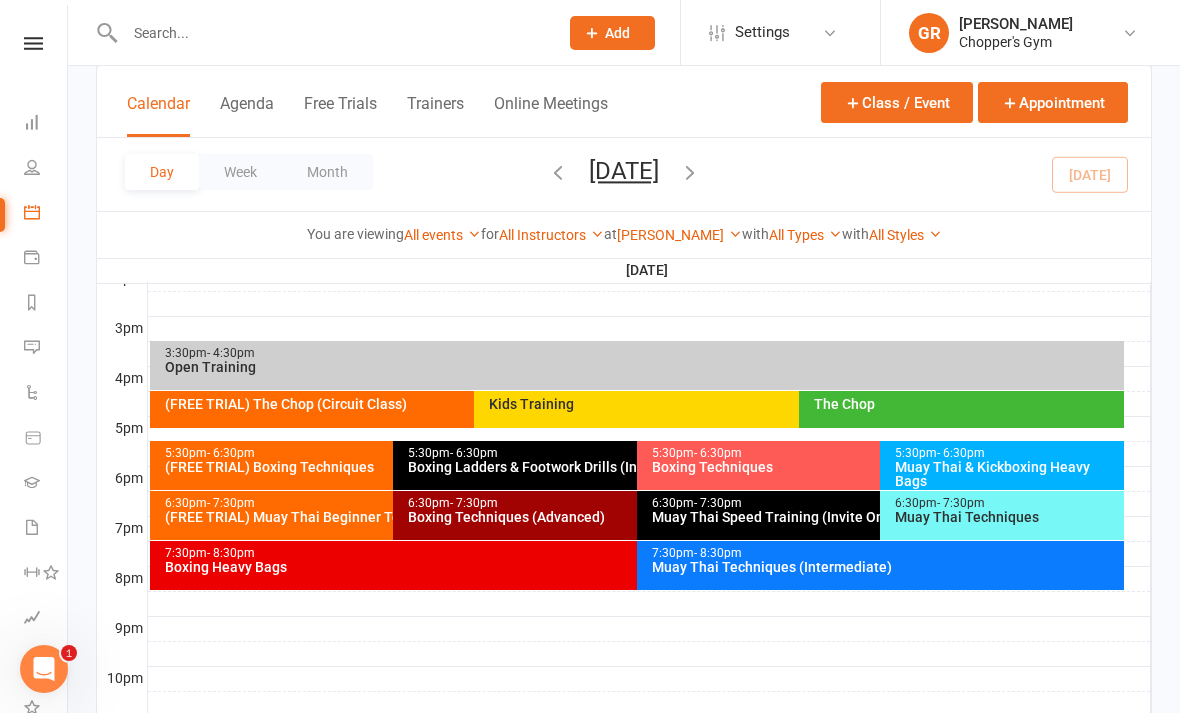 click at bounding box center (649, 329) 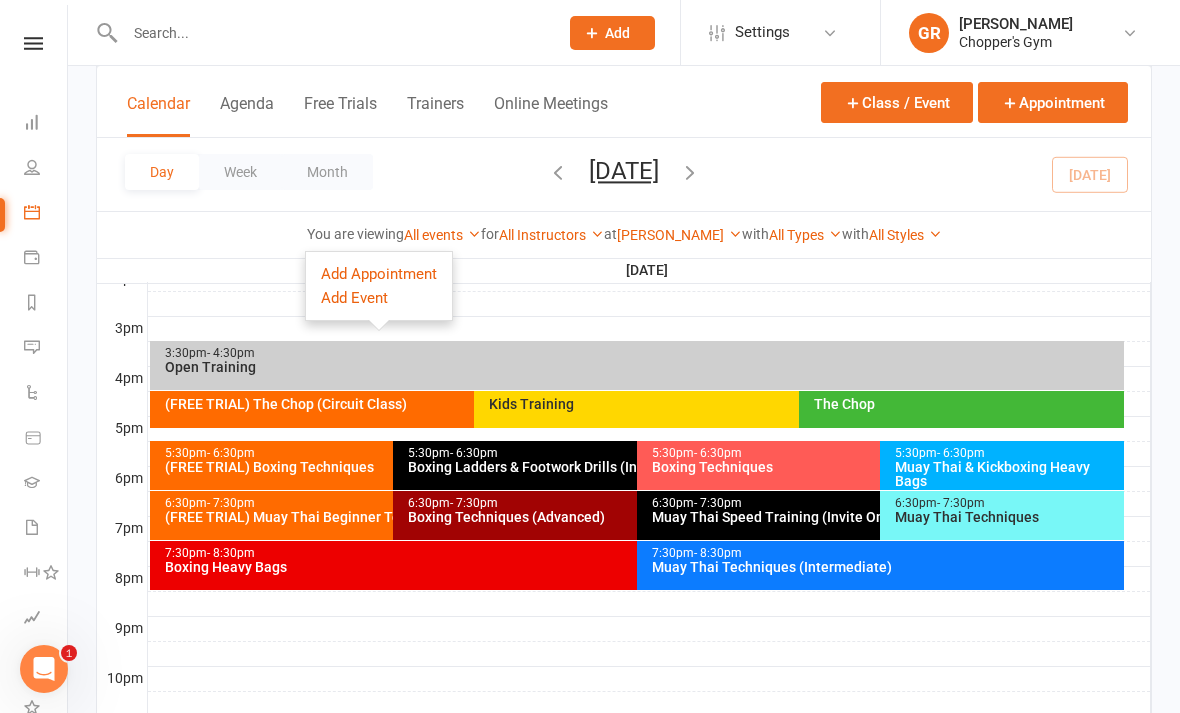 click on "Payments" at bounding box center [46, 259] 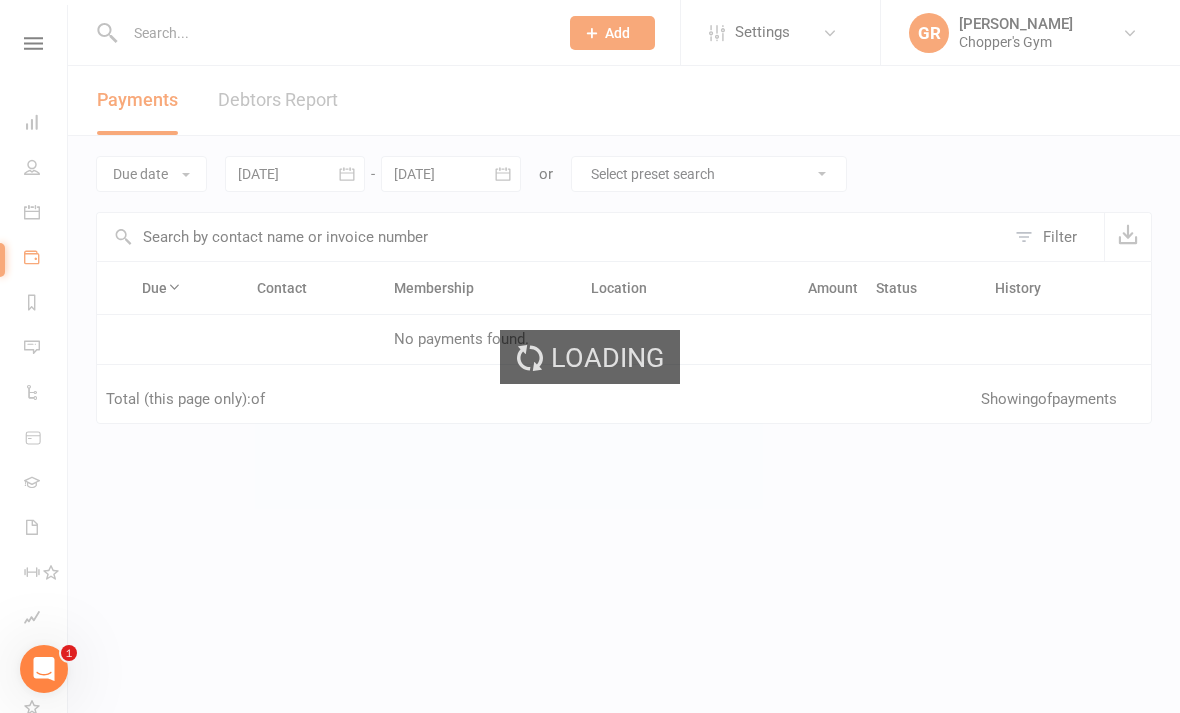 scroll, scrollTop: 13, scrollLeft: 0, axis: vertical 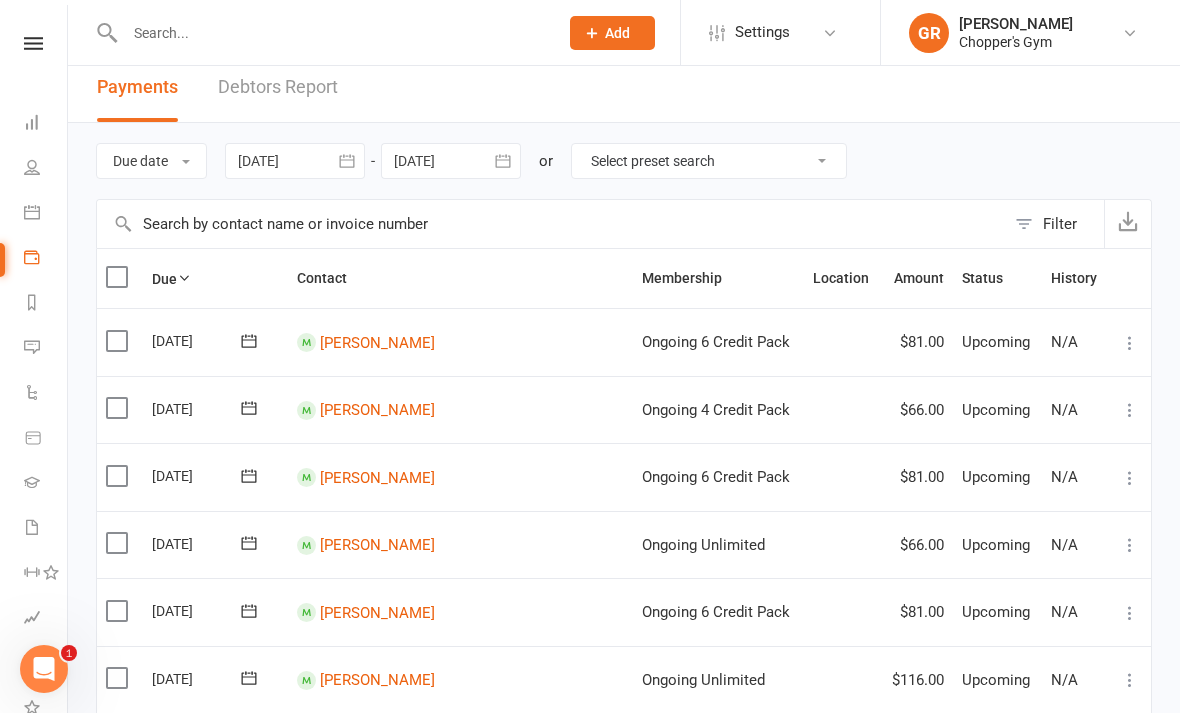 click 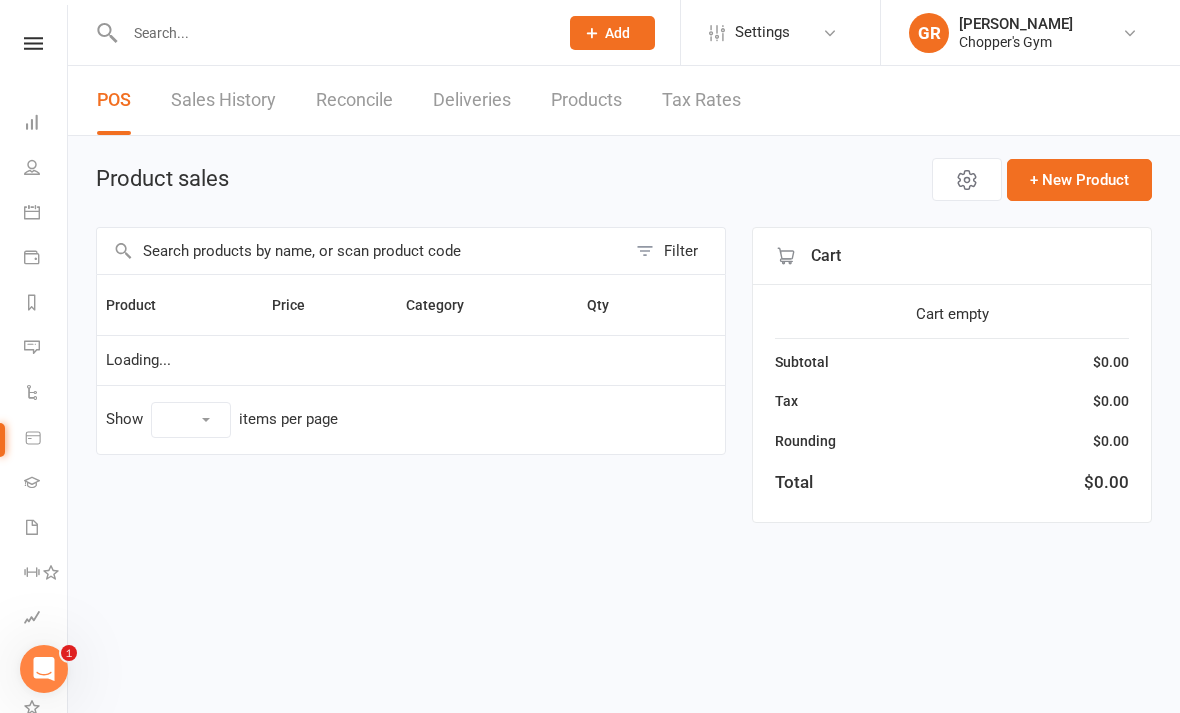 select on "100" 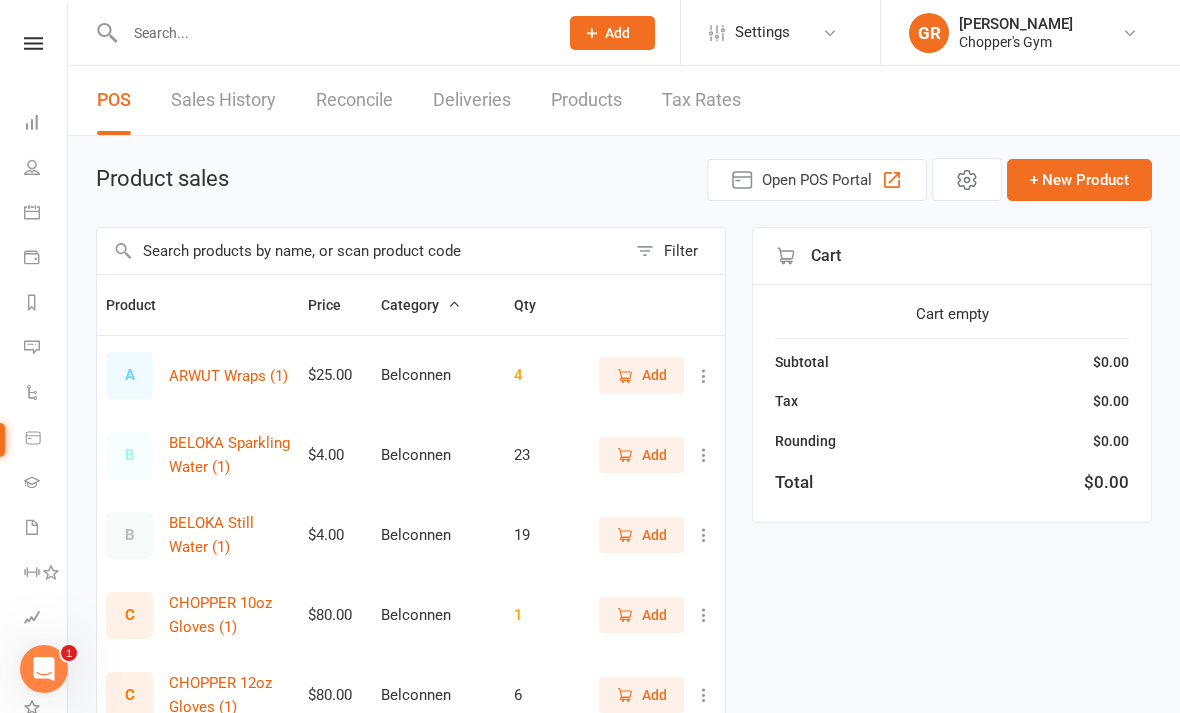 click at bounding box center [361, 251] 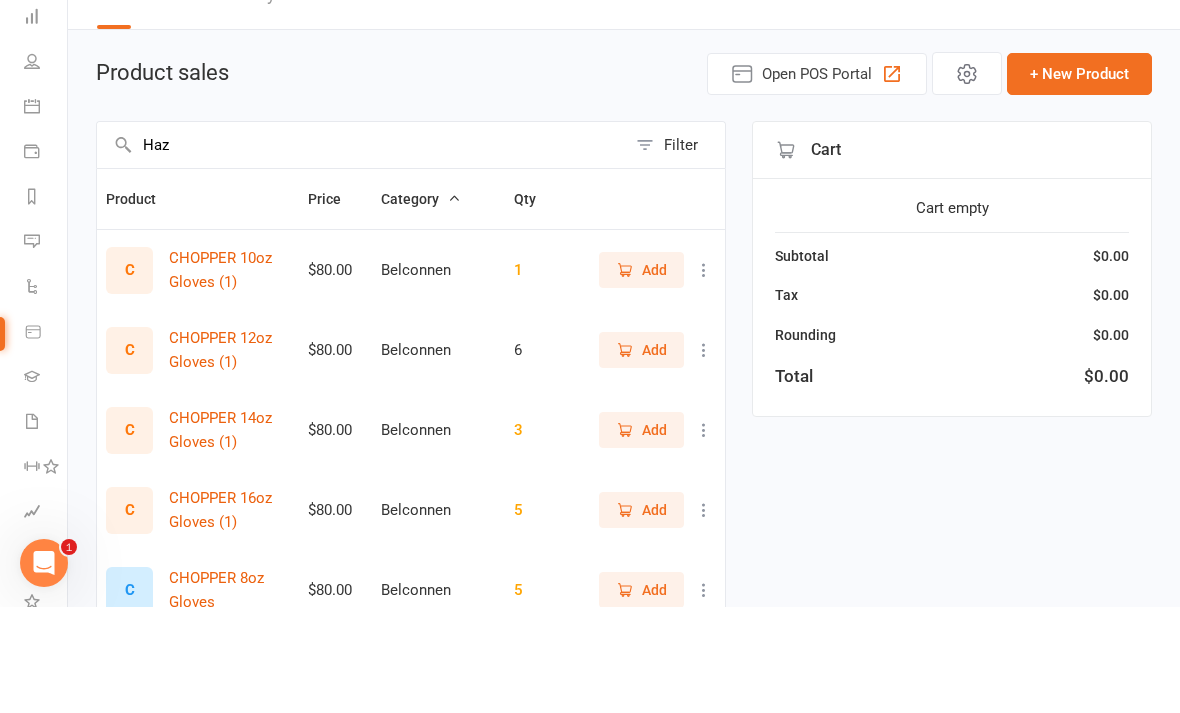 type on "Haz" 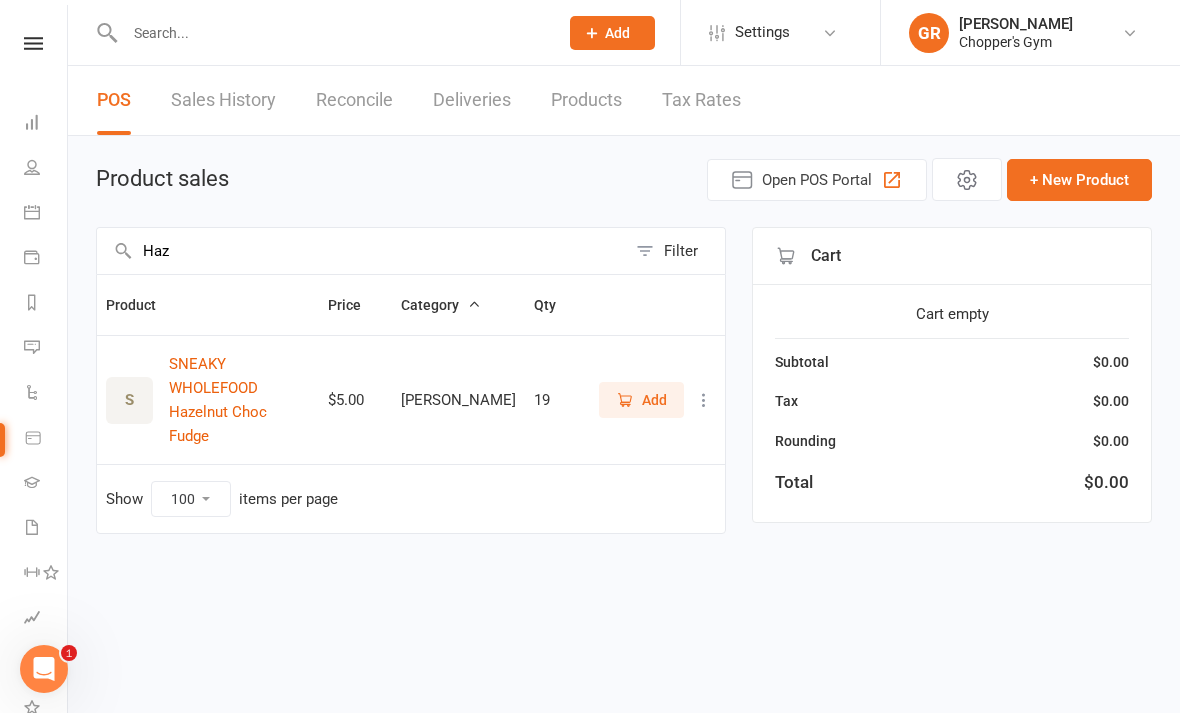 click on "Add" at bounding box center (641, 400) 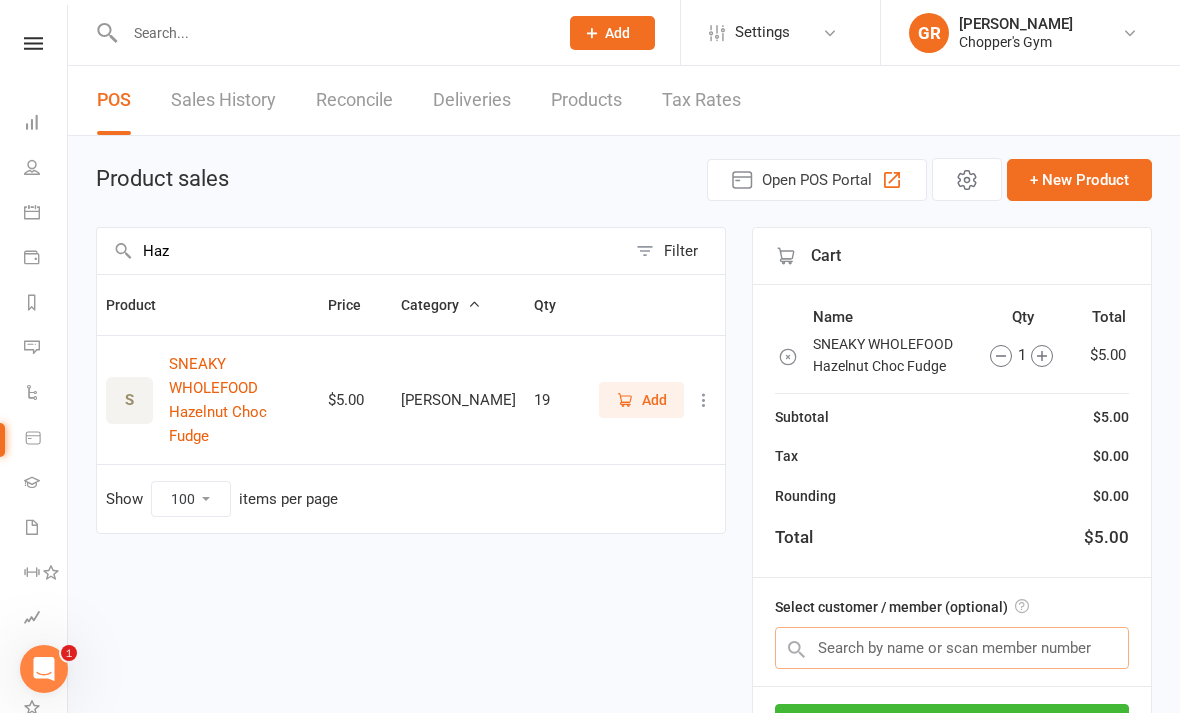 click at bounding box center (952, 648) 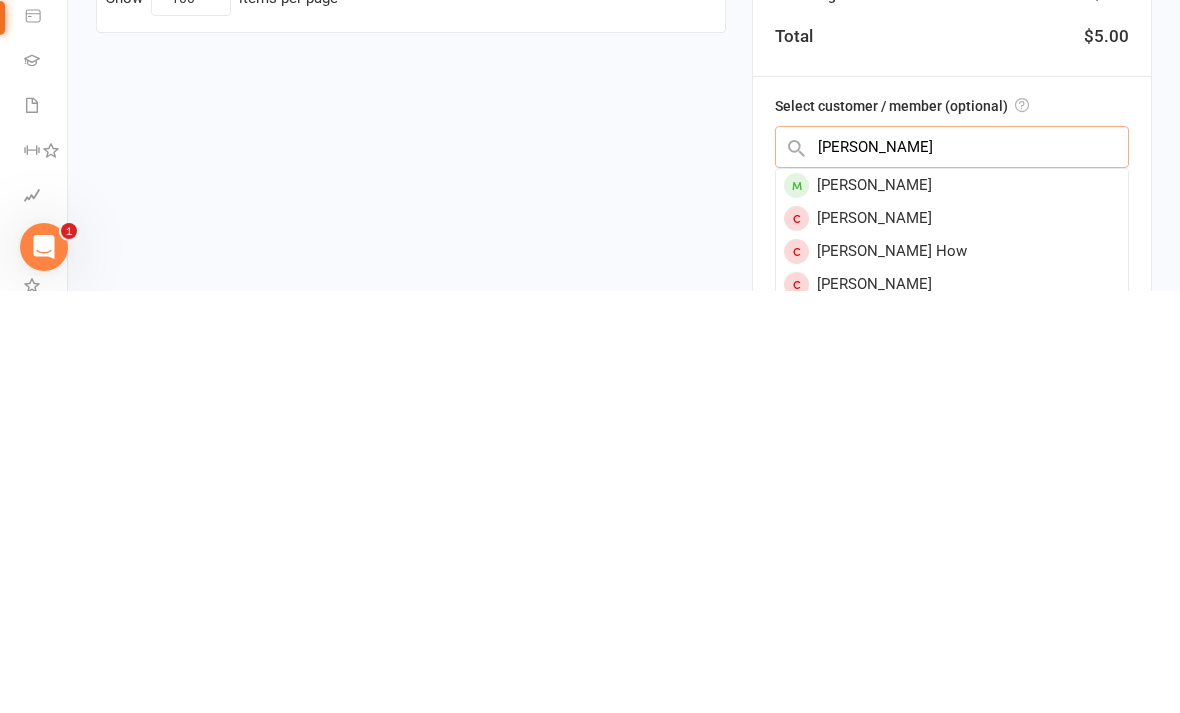 type on "Brandon" 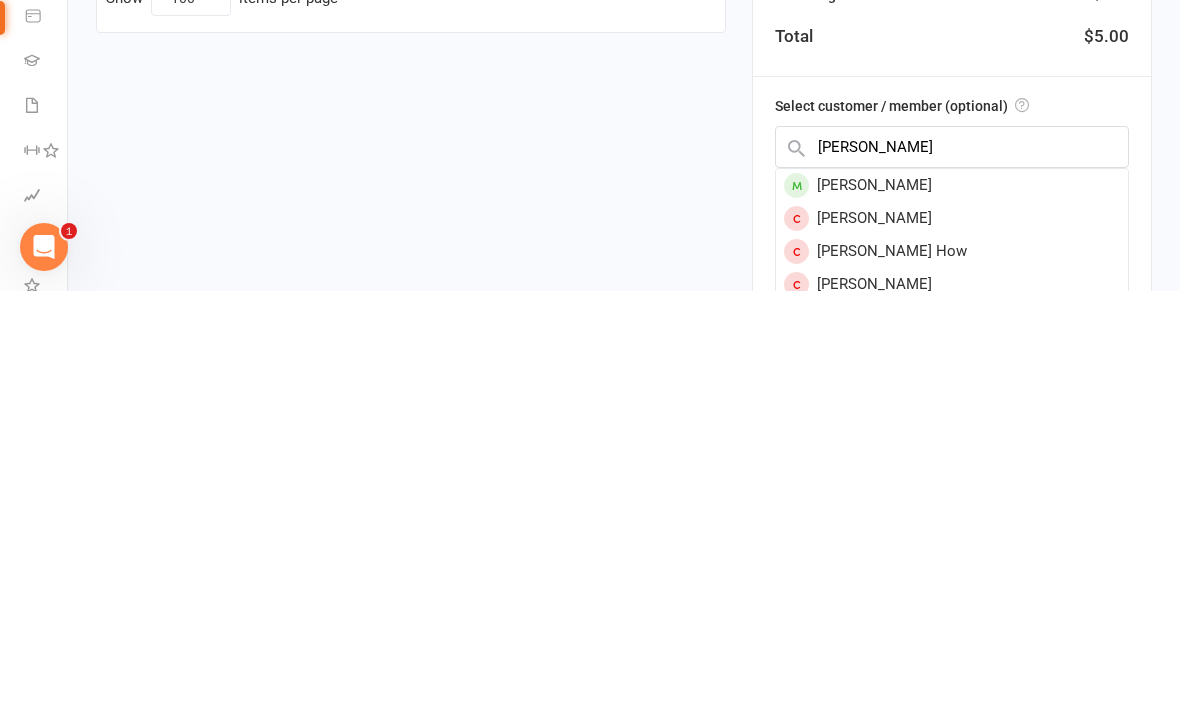 click on "[PERSON_NAME]" at bounding box center (952, 607) 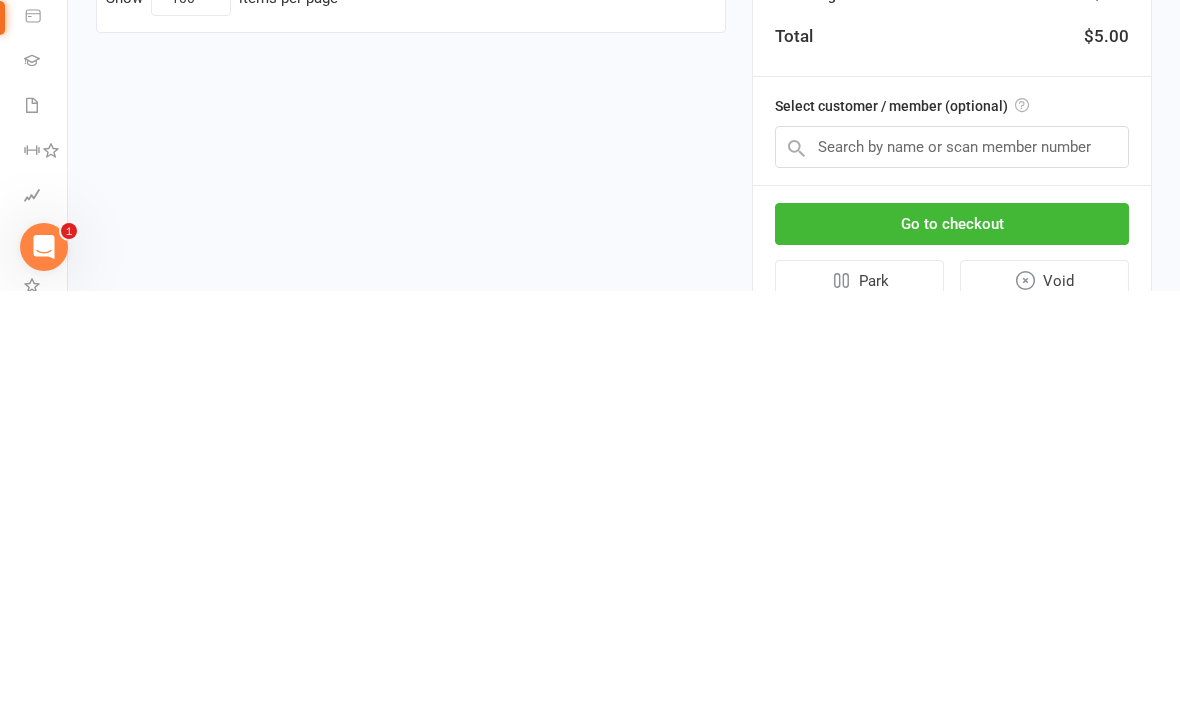 scroll, scrollTop: 174, scrollLeft: 0, axis: vertical 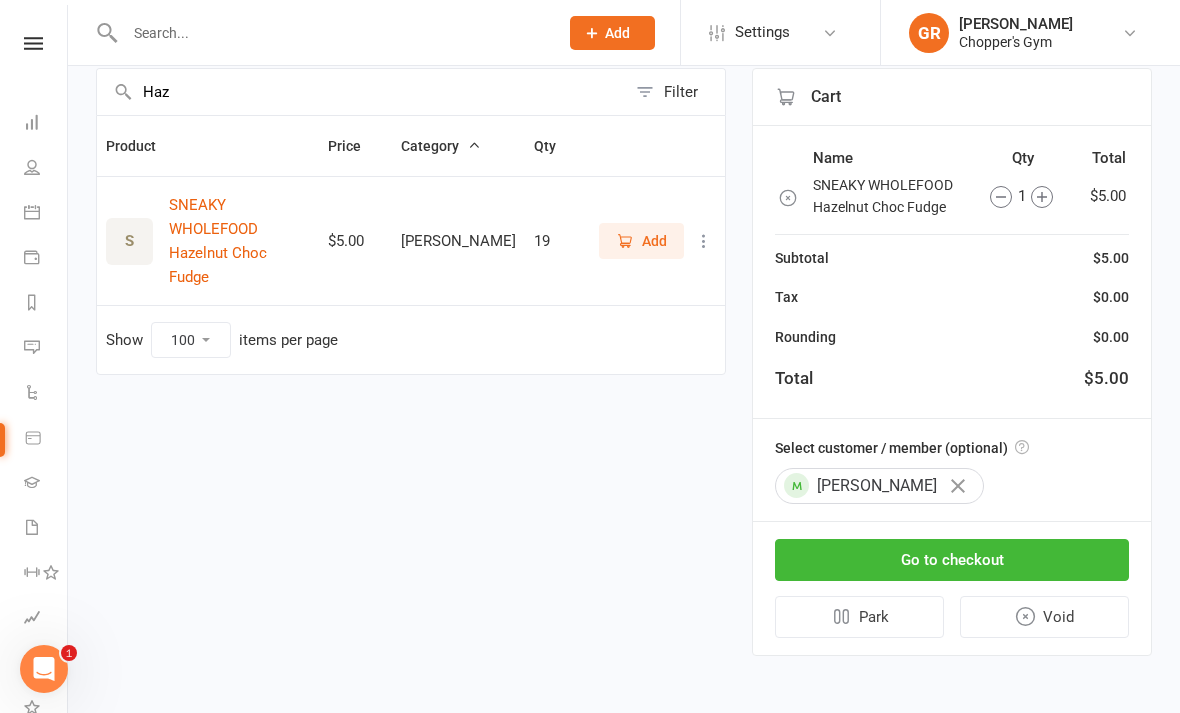 click on "Go to checkout" at bounding box center [952, 560] 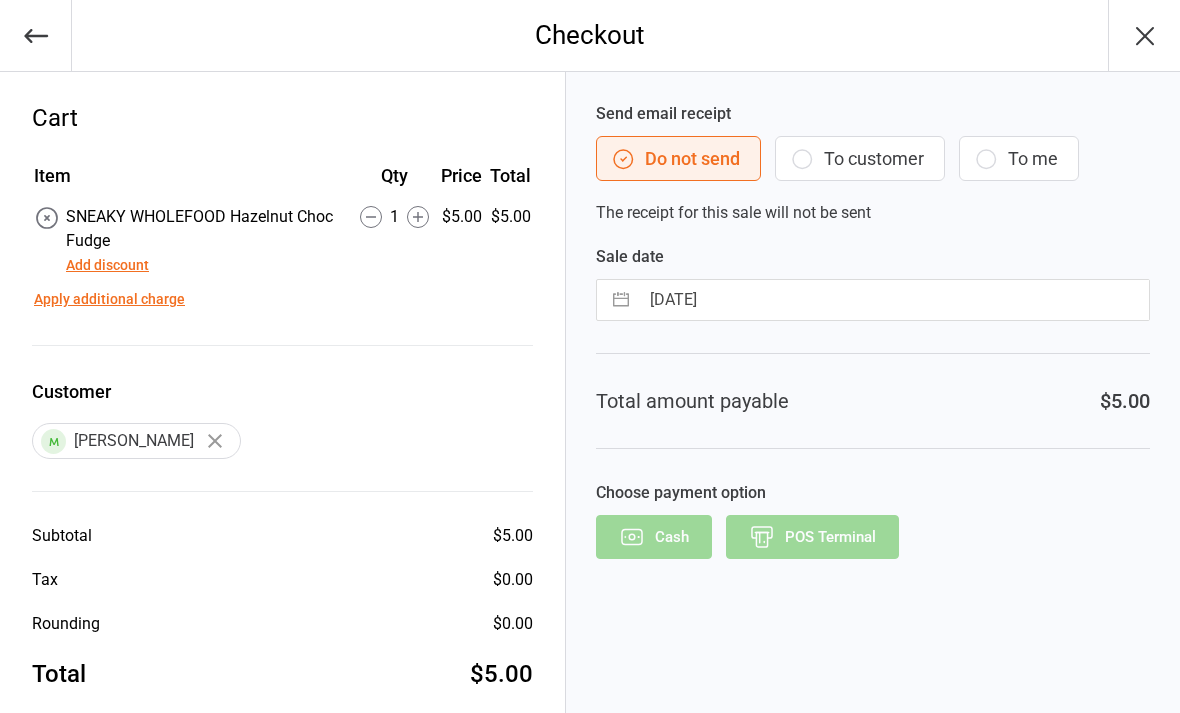 scroll, scrollTop: 0, scrollLeft: 0, axis: both 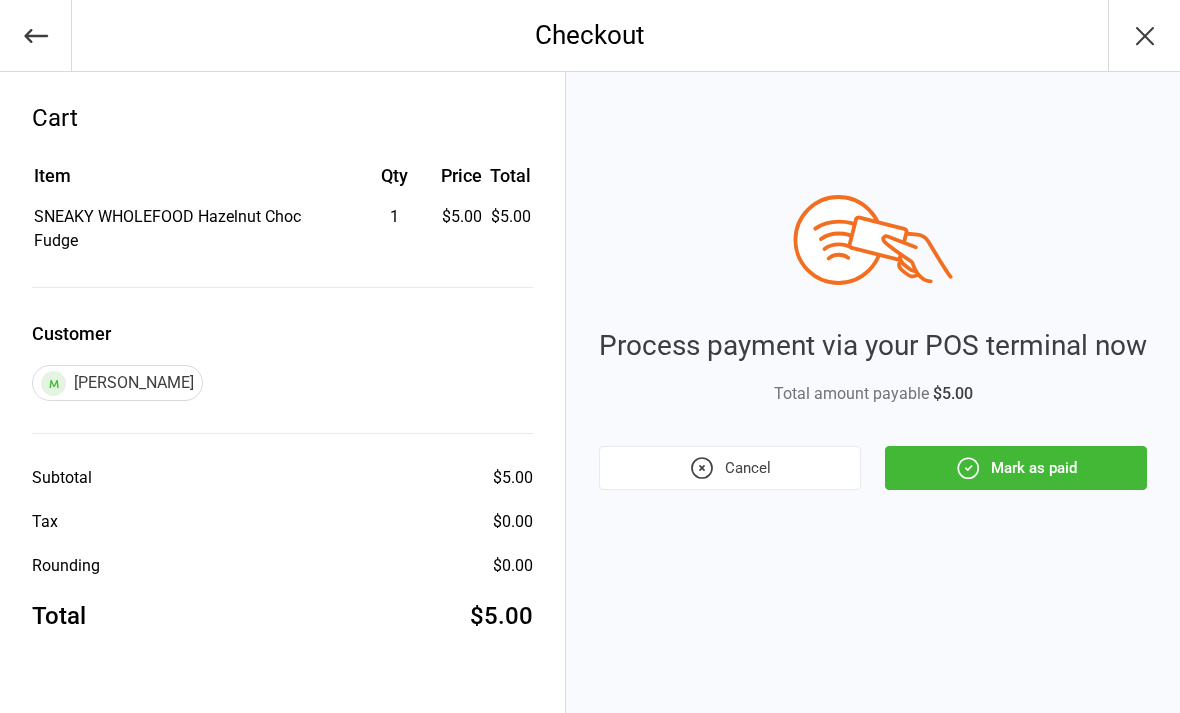 click on "Mark as paid" at bounding box center (1016, 468) 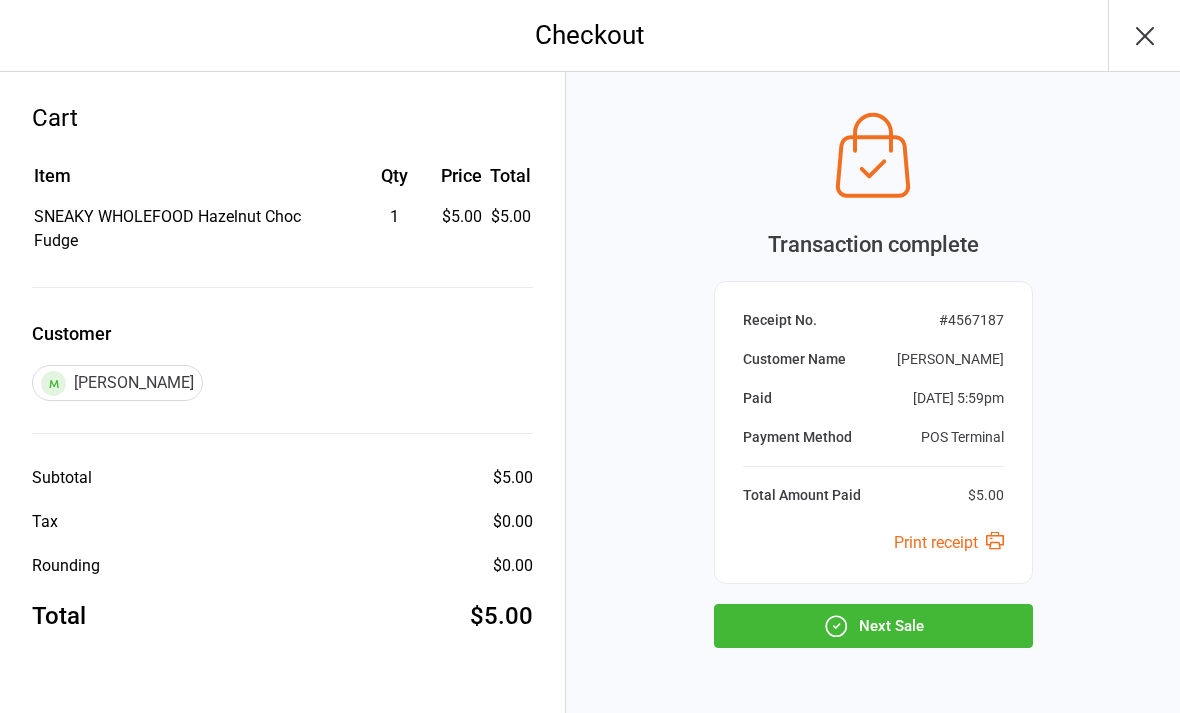 click on "Next Sale" at bounding box center (873, 626) 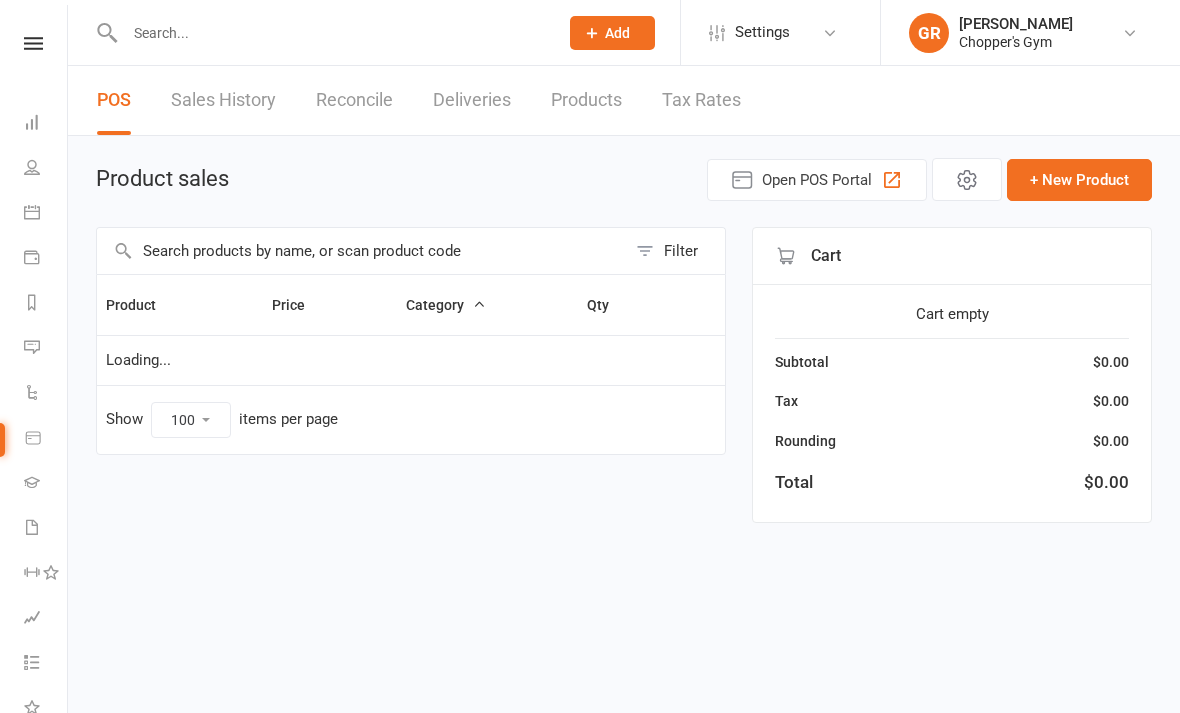 select on "100" 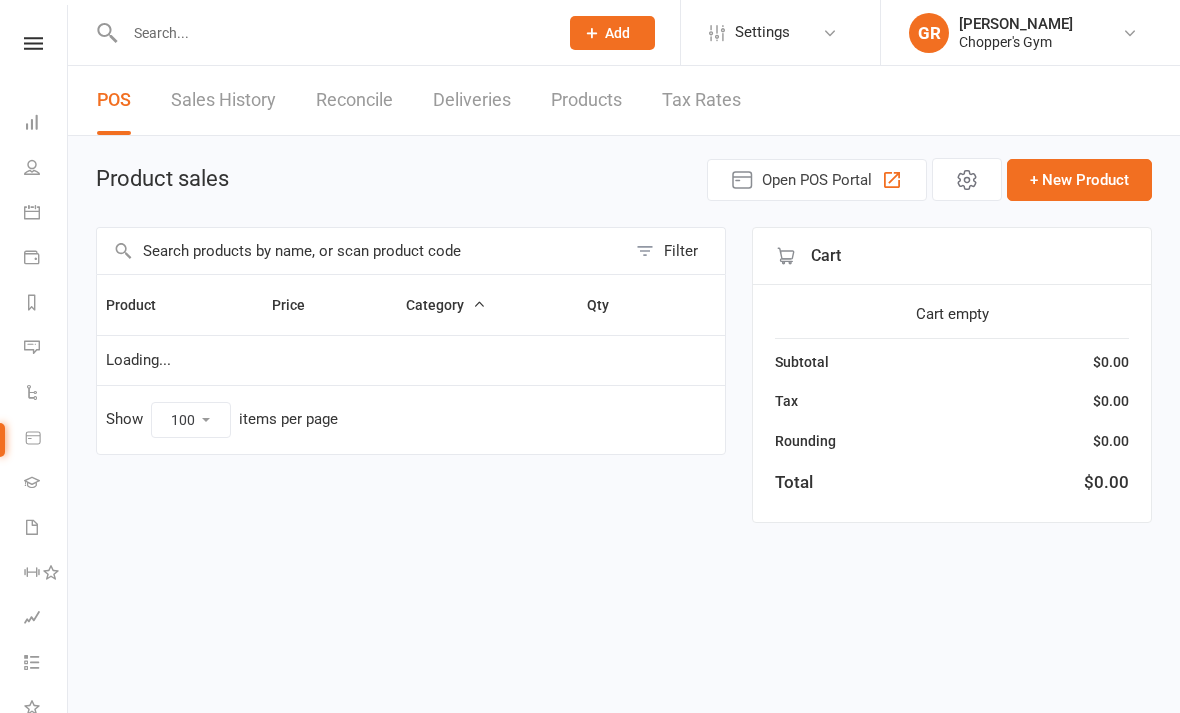 click at bounding box center [331, 33] 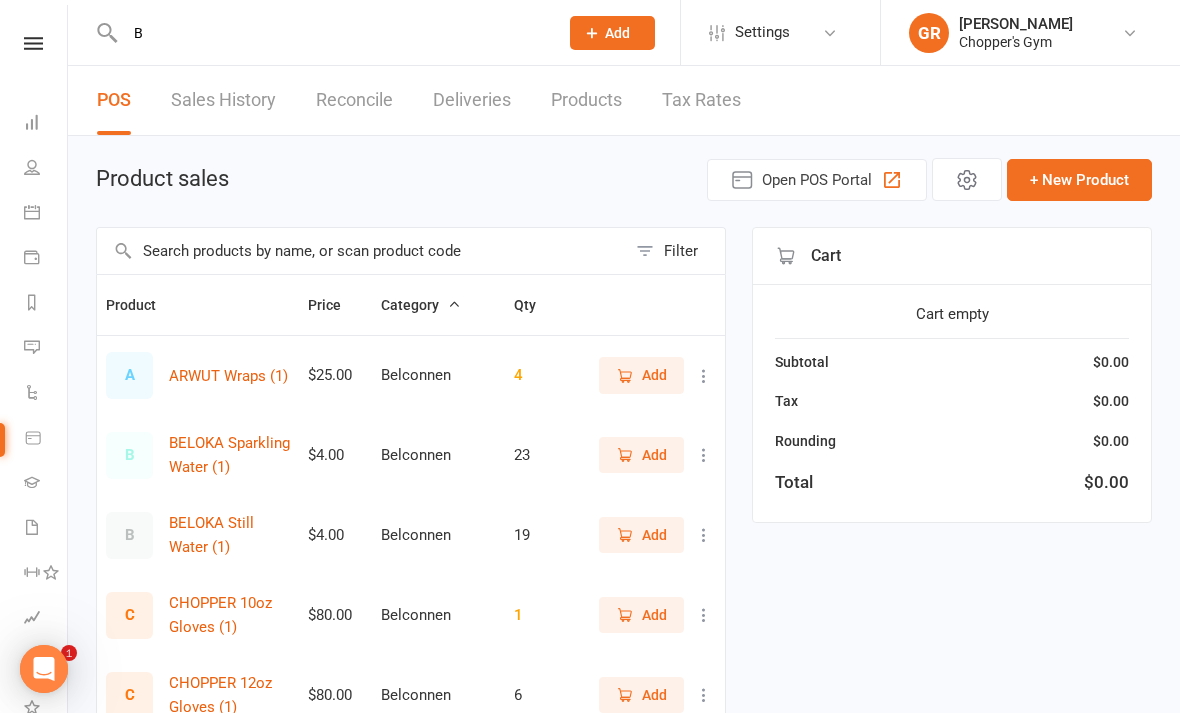 scroll, scrollTop: 0, scrollLeft: 0, axis: both 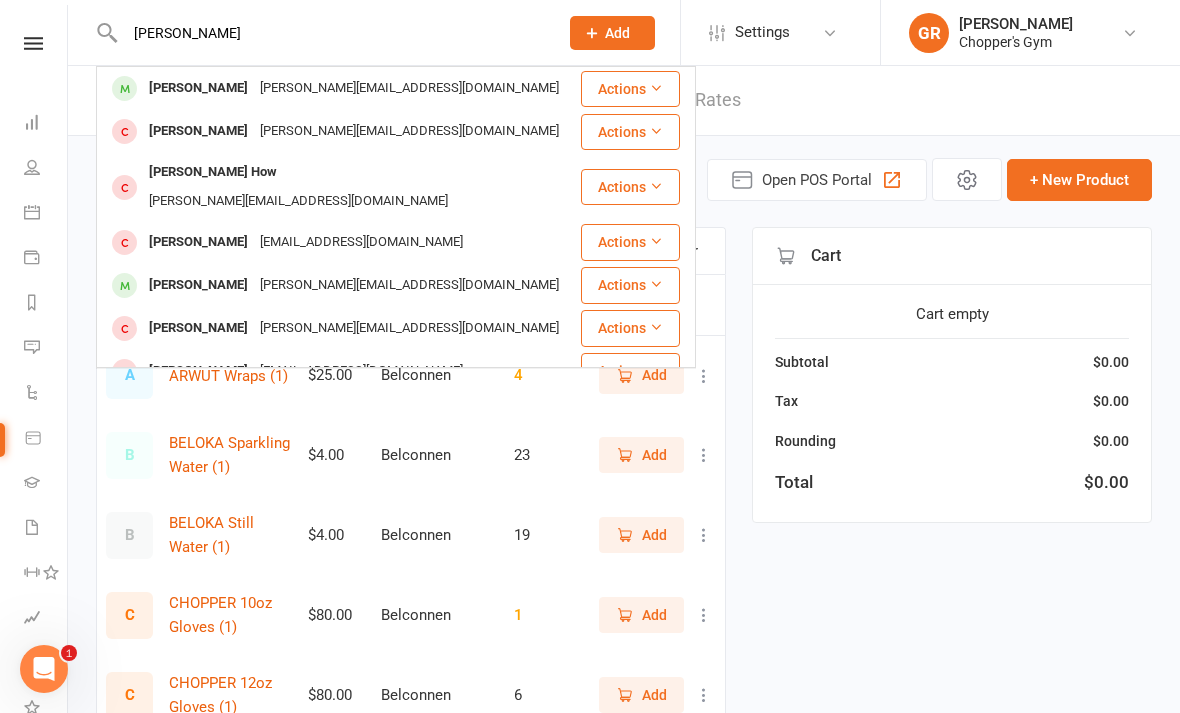 type on "Brandon" 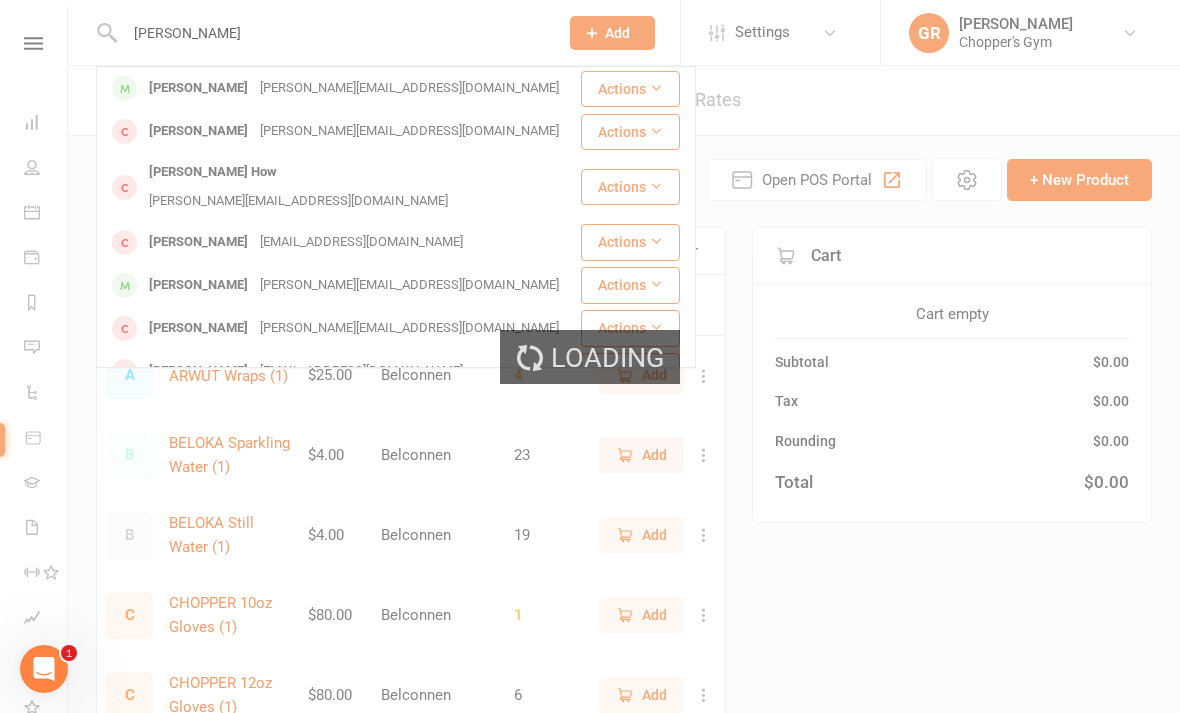 type 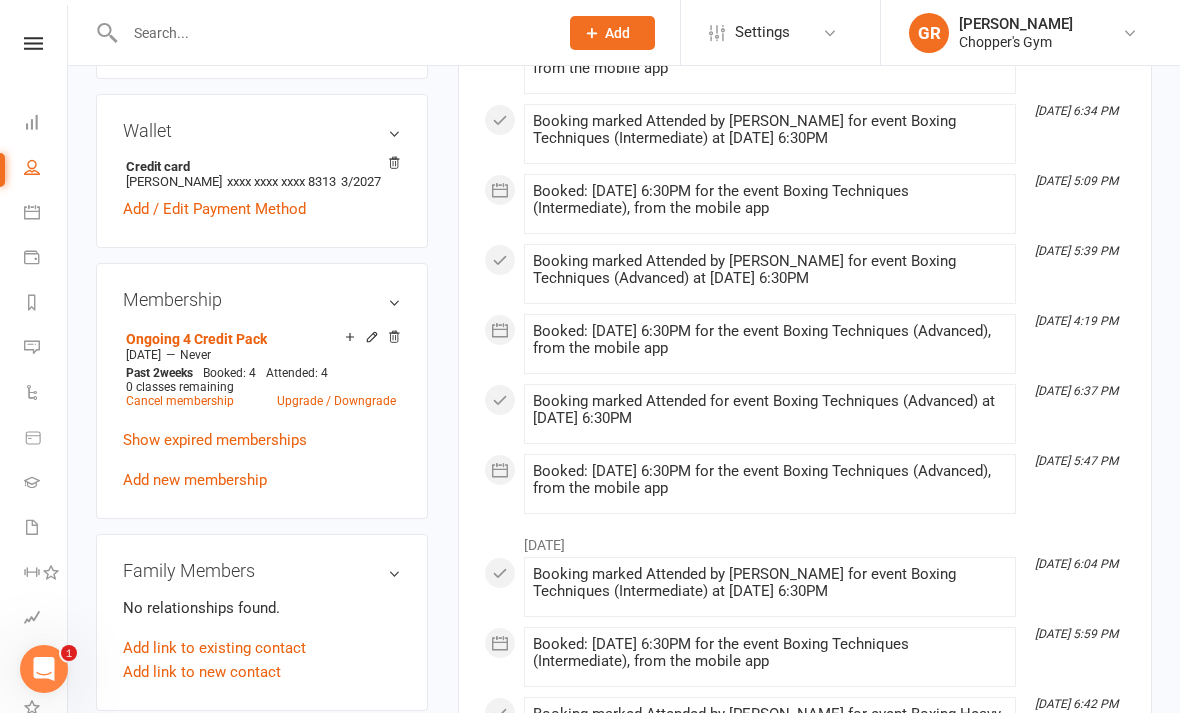 scroll, scrollTop: 588, scrollLeft: 0, axis: vertical 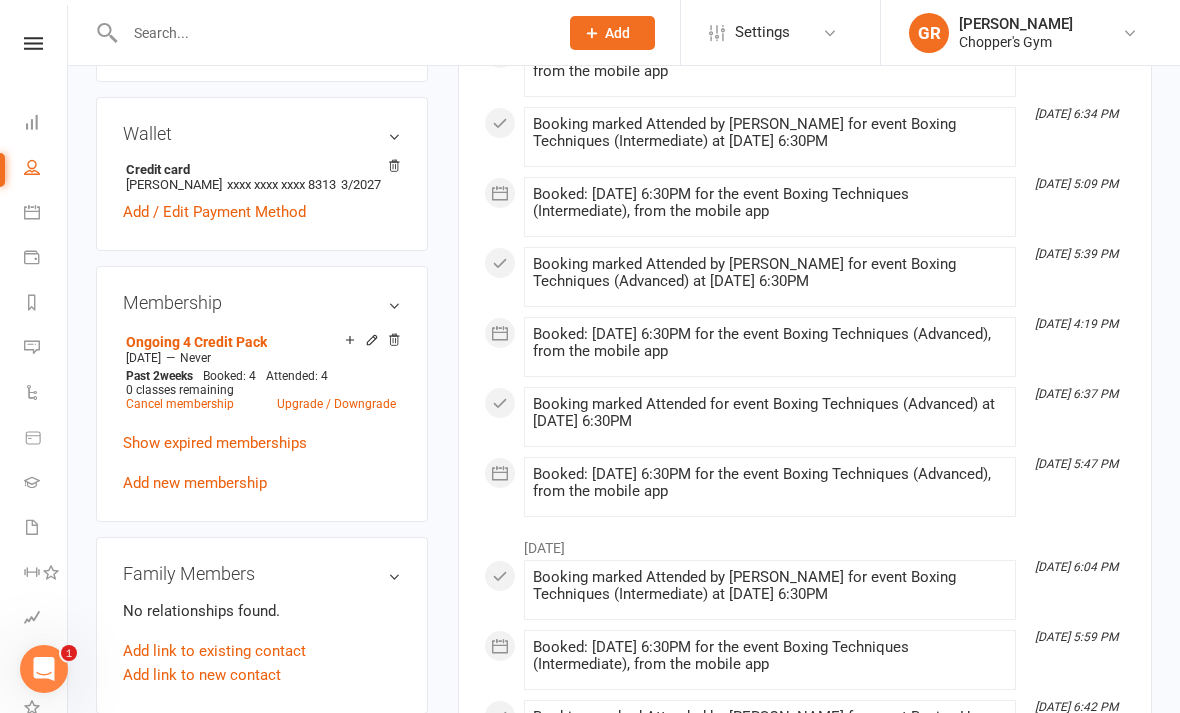 click on "Add new membership" at bounding box center [195, 483] 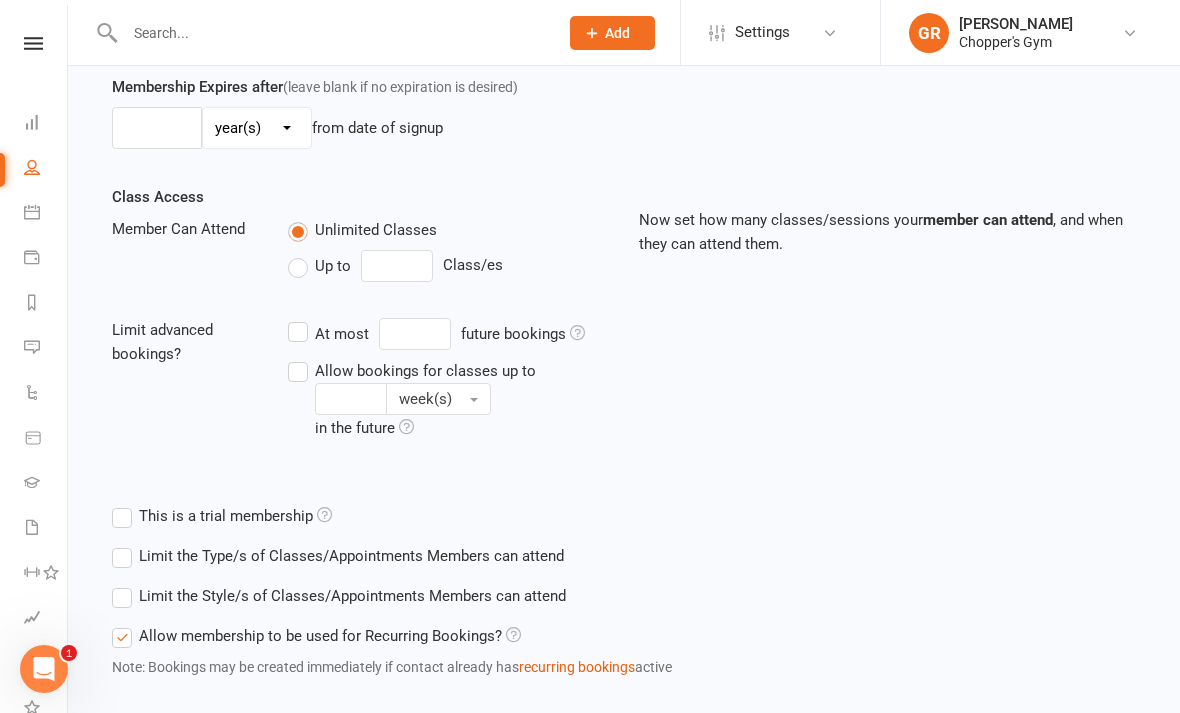 scroll, scrollTop: 0, scrollLeft: 0, axis: both 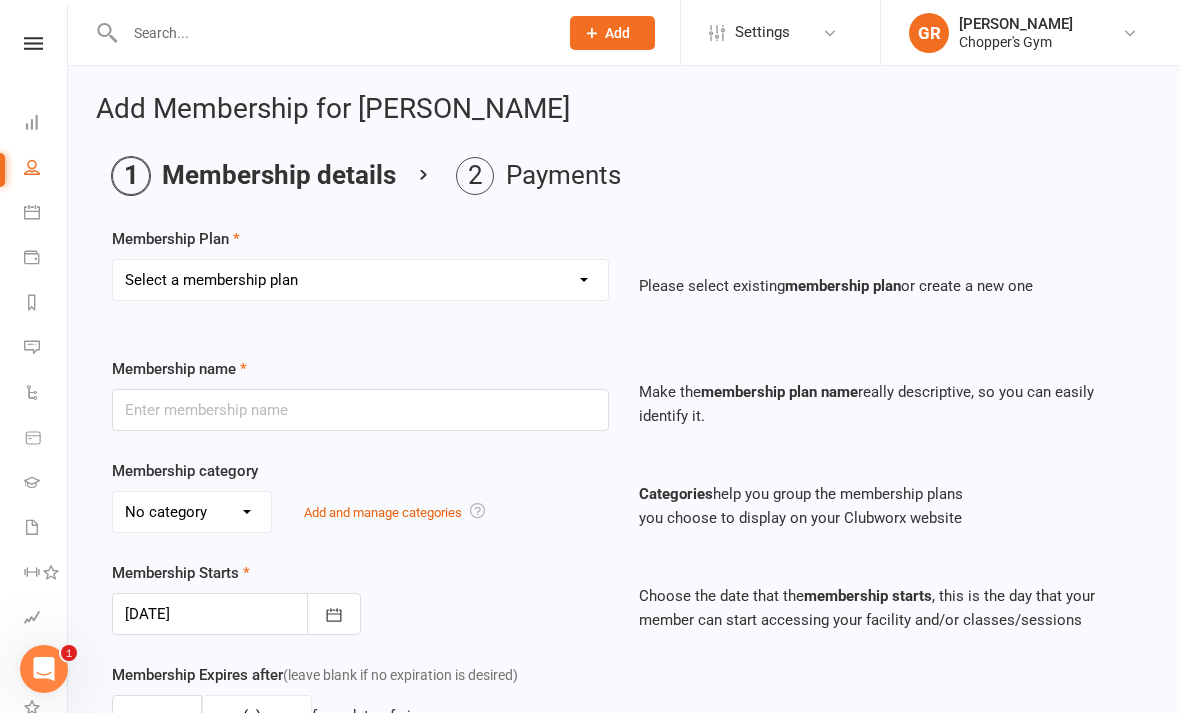 click on "Select a membership plan Create new Membership Plan Staff Membership Ongoing Unlimited Free Trial Ongoing 4 Credit Pack Ongoing 6 Credit Pack Casual Visit Unlimited Kids Training 1 per Week Kids Training Month Special 2 Week Unlimited Kid's Free Trial PT 10 Pack PT Single 1 Week Unlimited 1 per Week Kids Training Belconnen Unlimited Kids Training Belconnen 2 per Week Kids Training Belconnen" at bounding box center [360, 280] 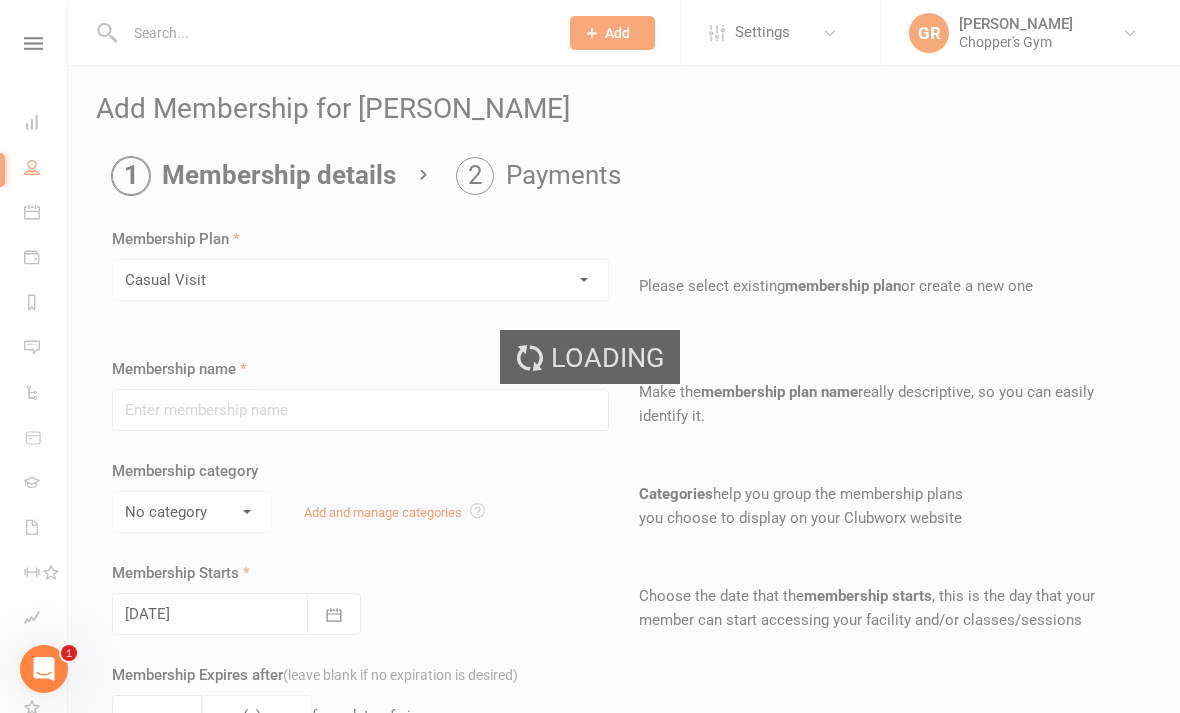 type on "Casual Visit" 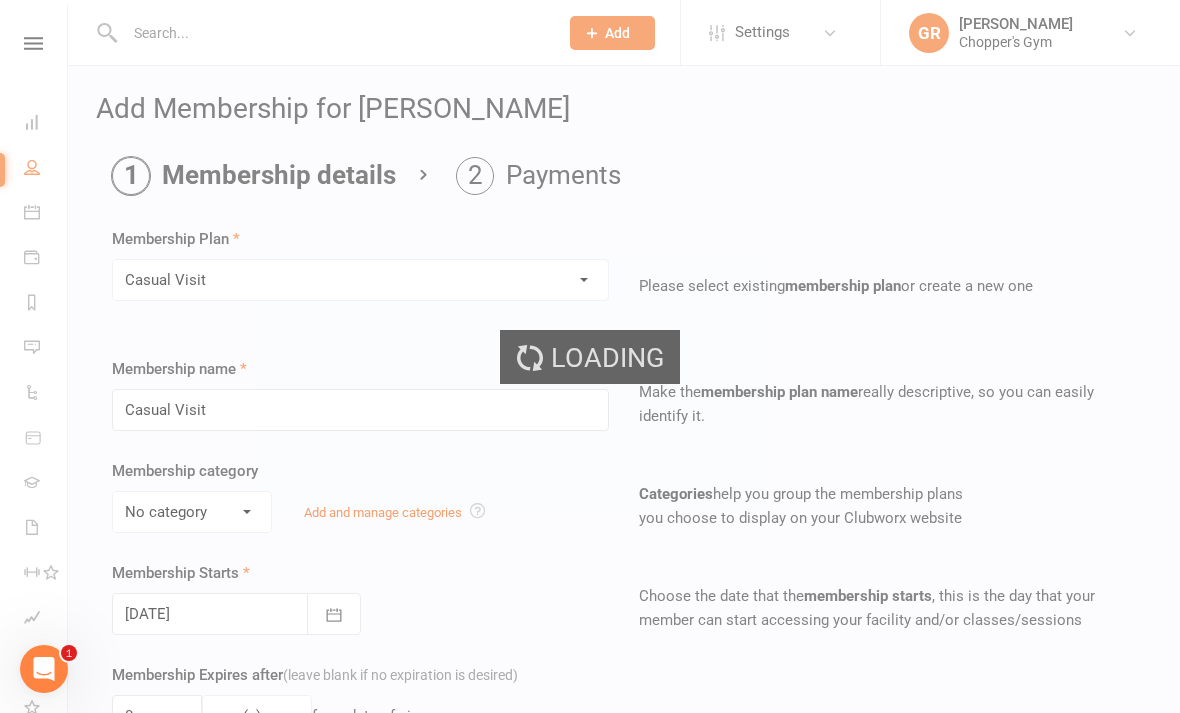 type on "1" 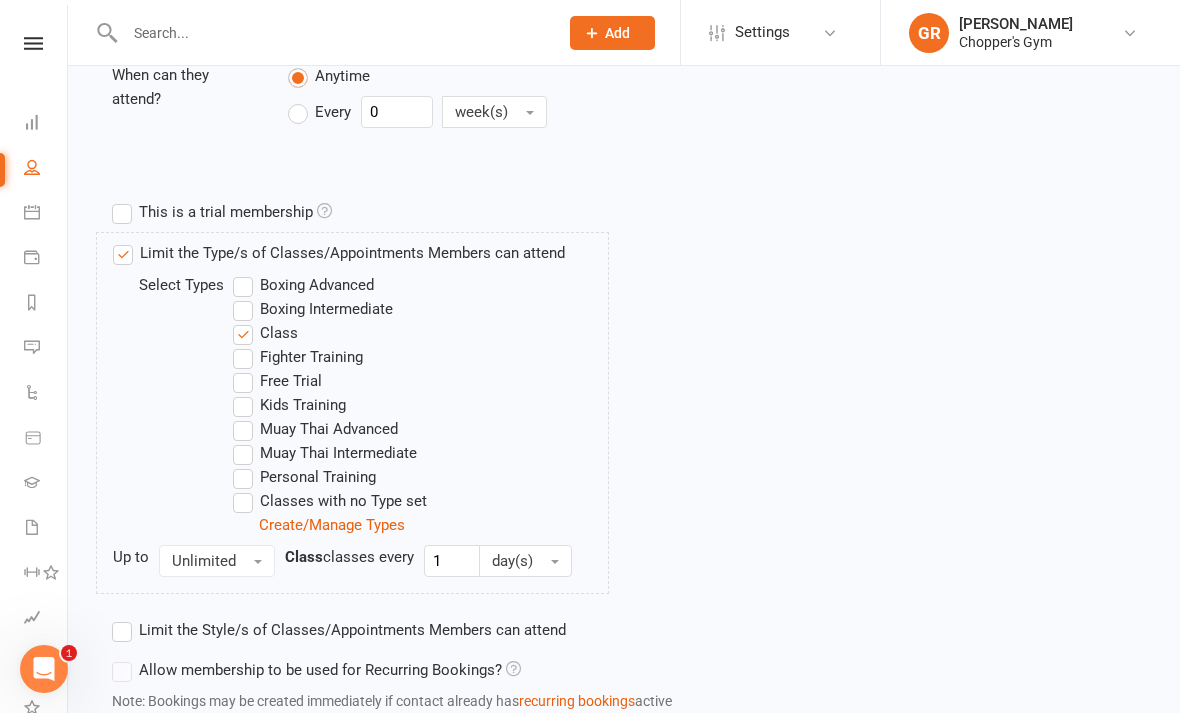 scroll, scrollTop: 941, scrollLeft: 0, axis: vertical 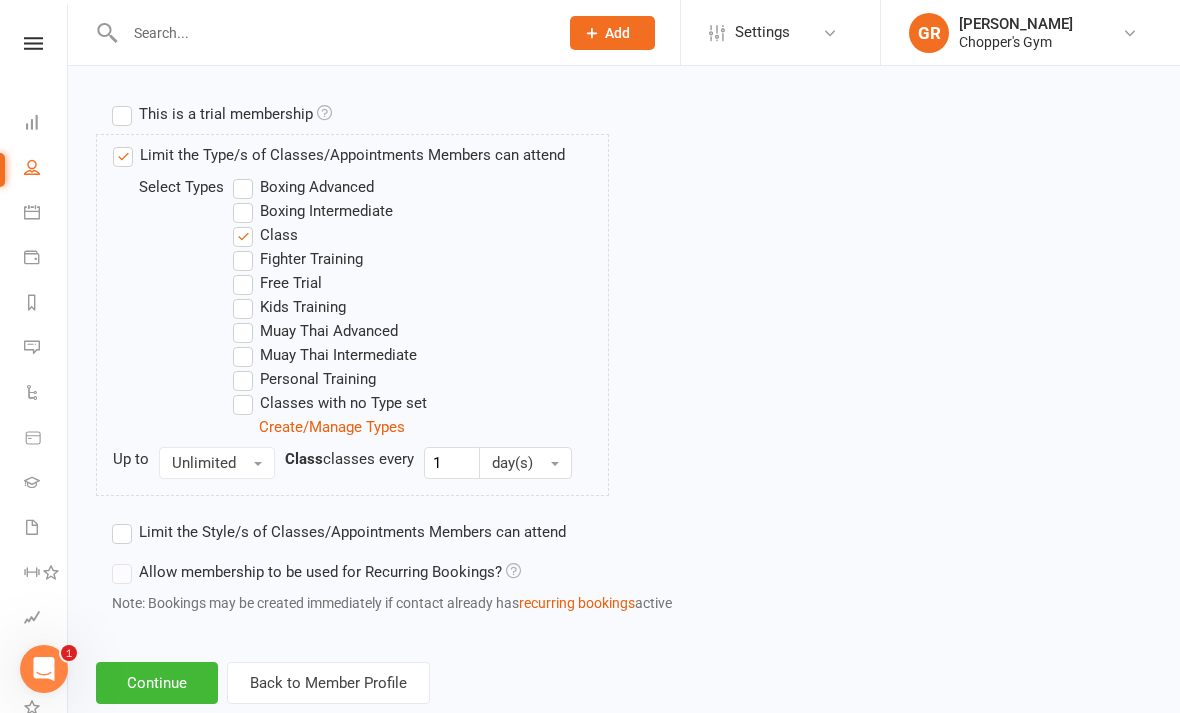 click on "Boxing Advanced" at bounding box center (303, 187) 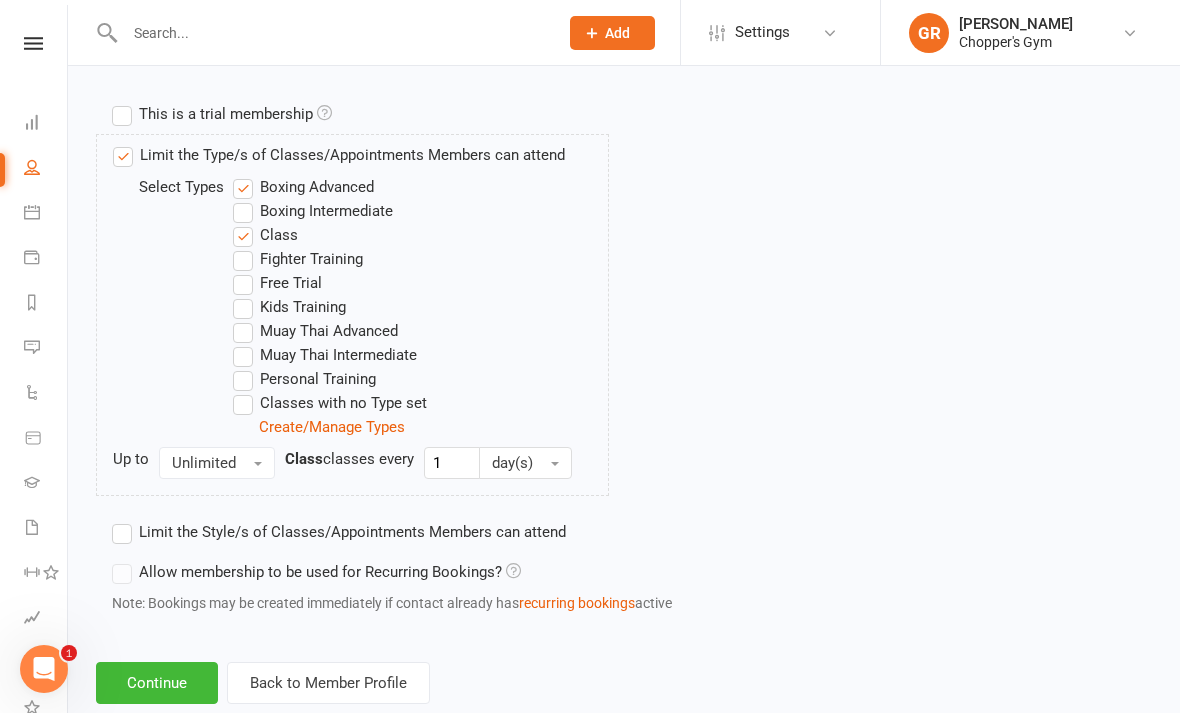 click on "Boxing Intermediate" at bounding box center [313, 211] 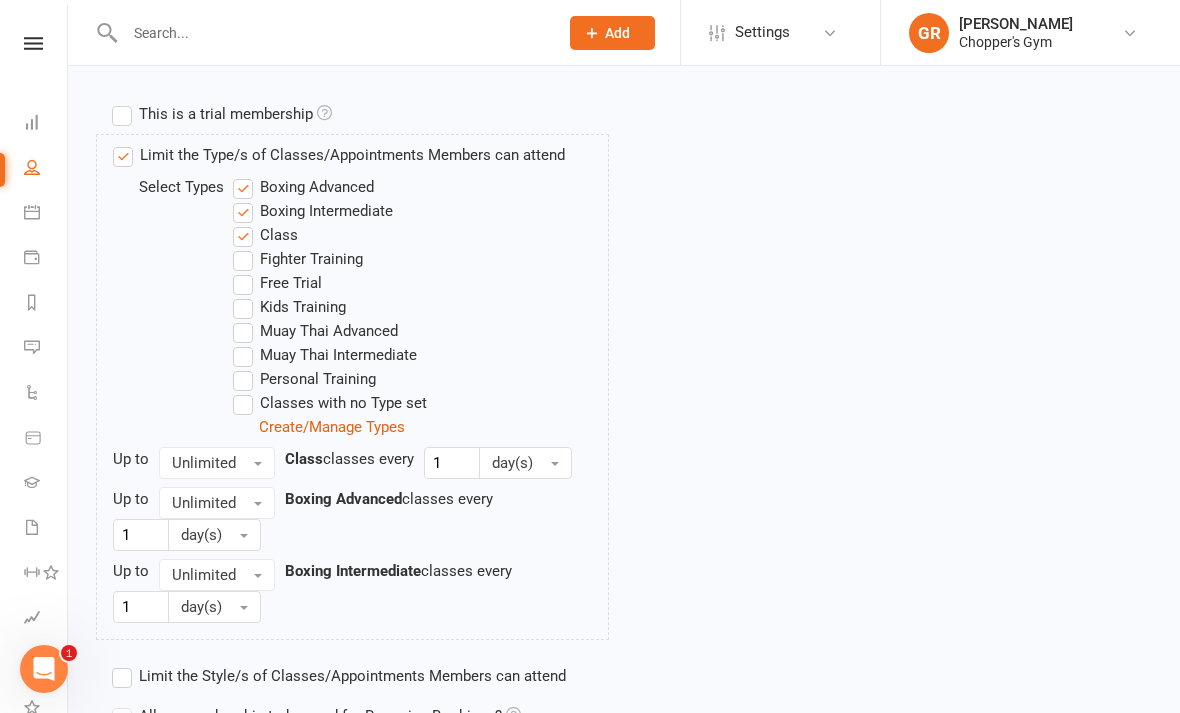scroll, scrollTop: 1085, scrollLeft: 0, axis: vertical 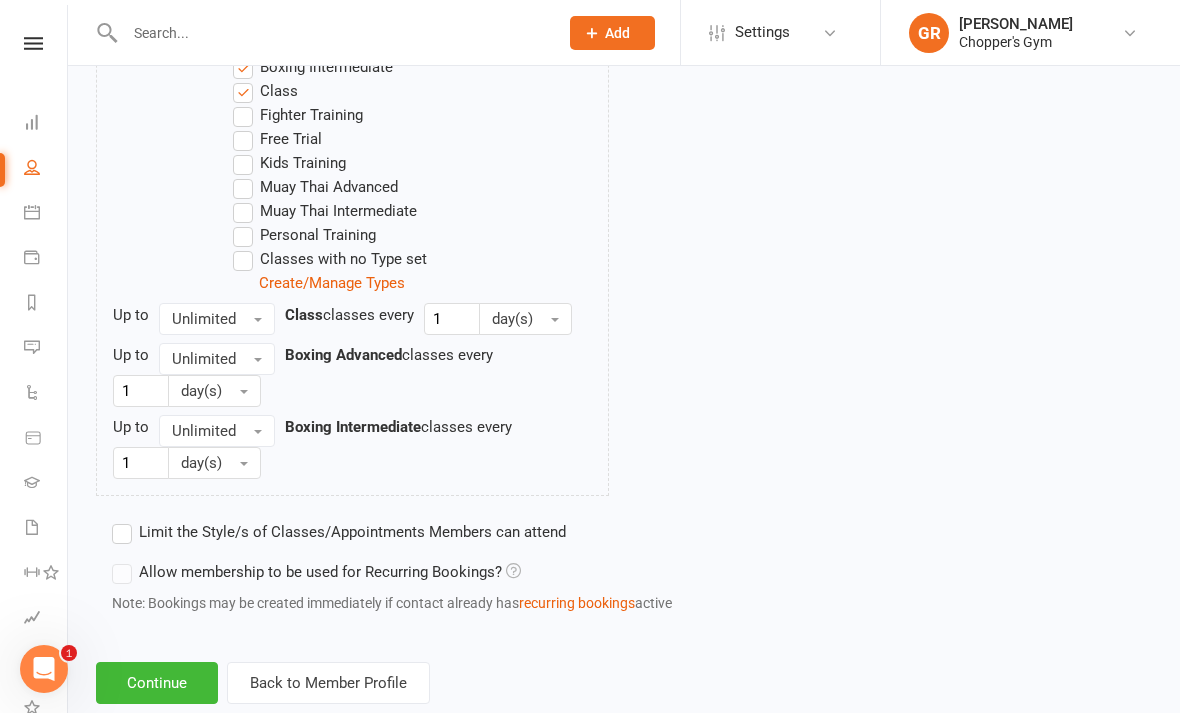 click on "Continue" at bounding box center (157, 683) 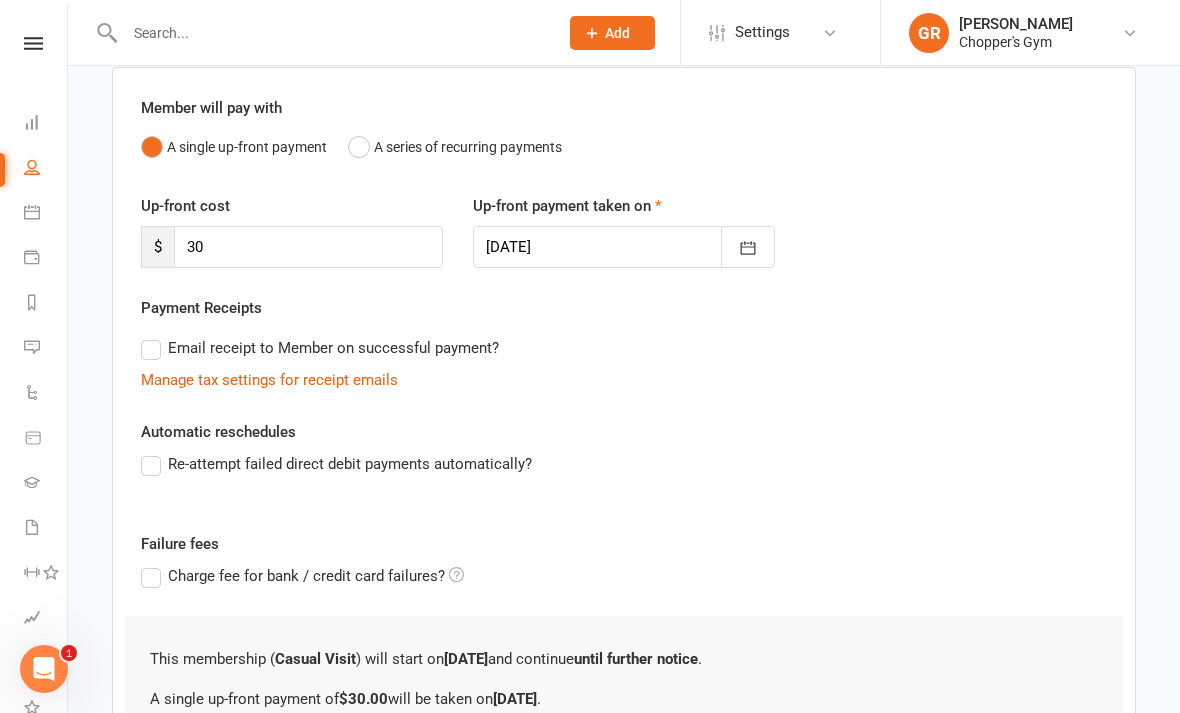 scroll, scrollTop: 328, scrollLeft: 0, axis: vertical 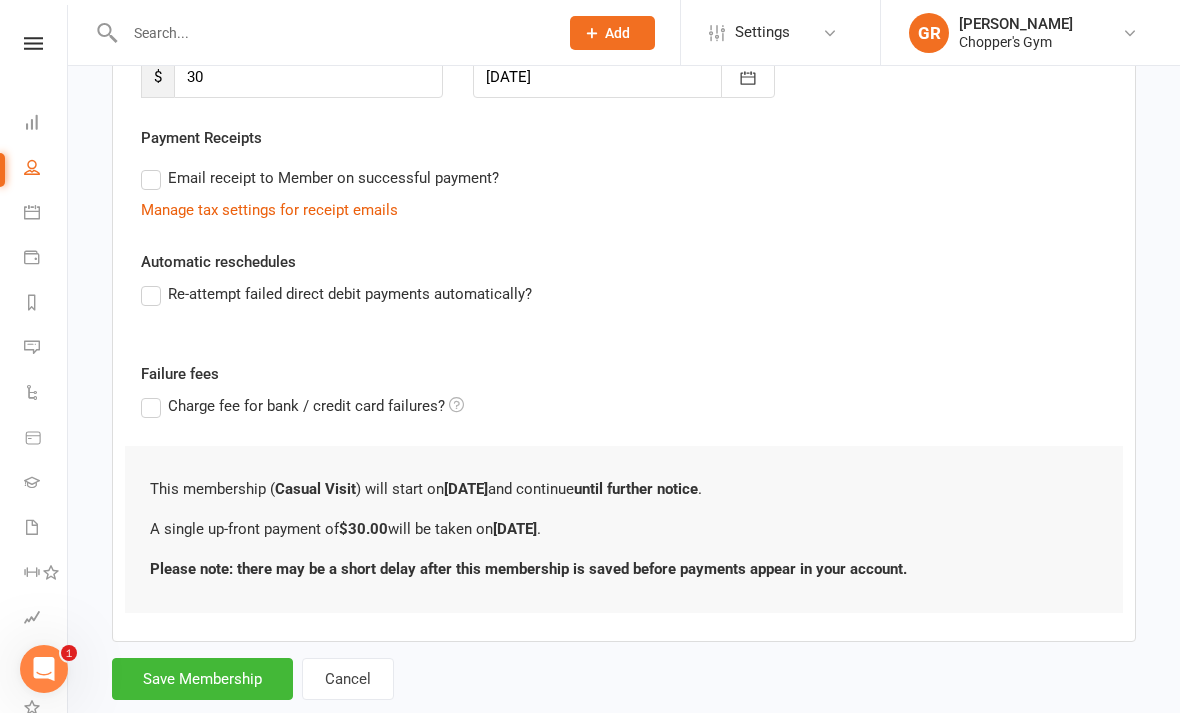 click on "Save Membership" at bounding box center (202, 679) 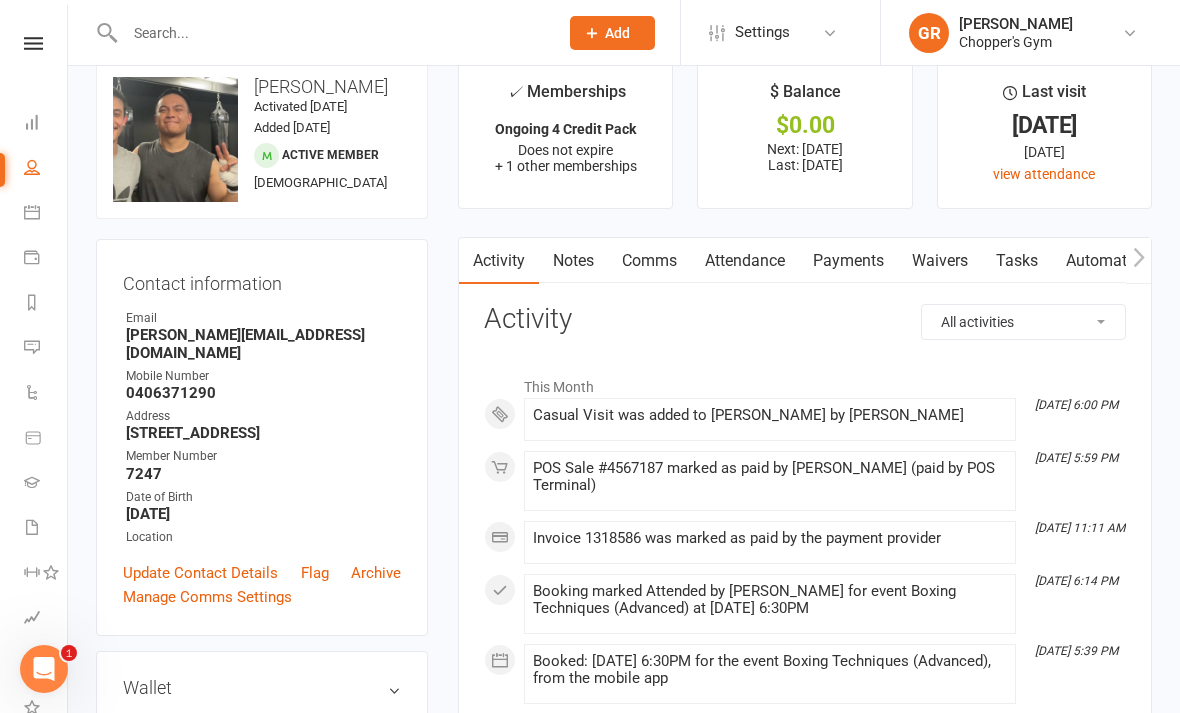 scroll, scrollTop: 36, scrollLeft: 0, axis: vertical 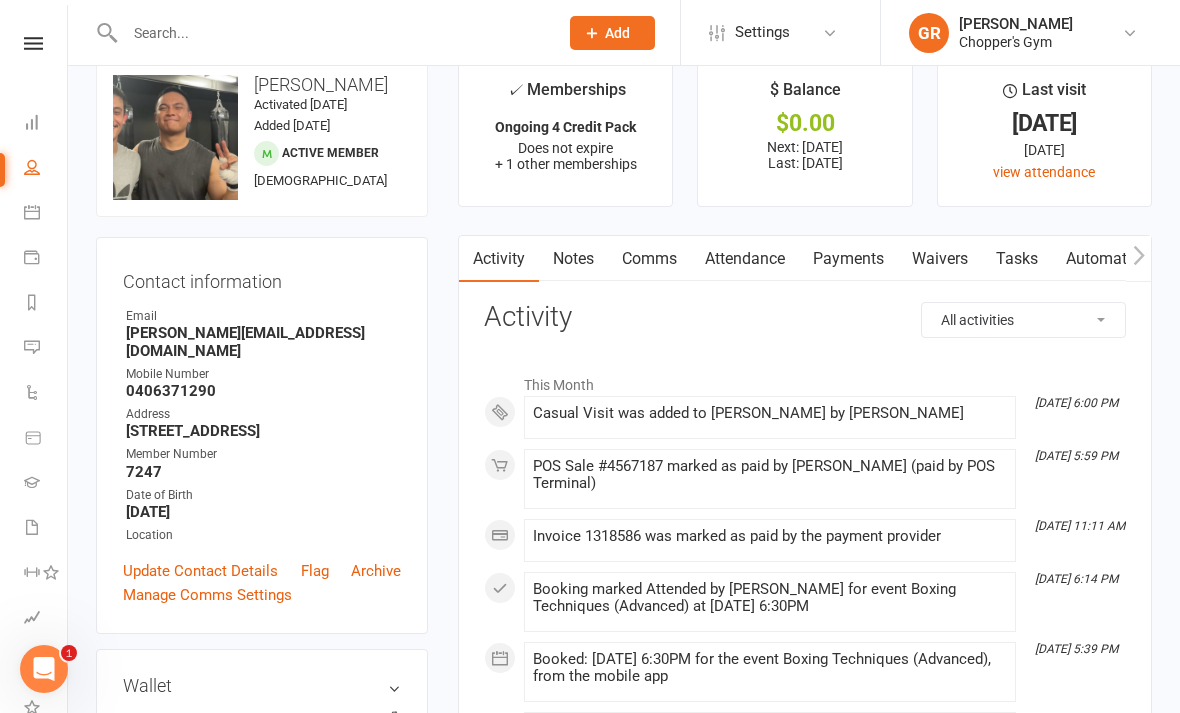 click on "Payments" at bounding box center (848, 259) 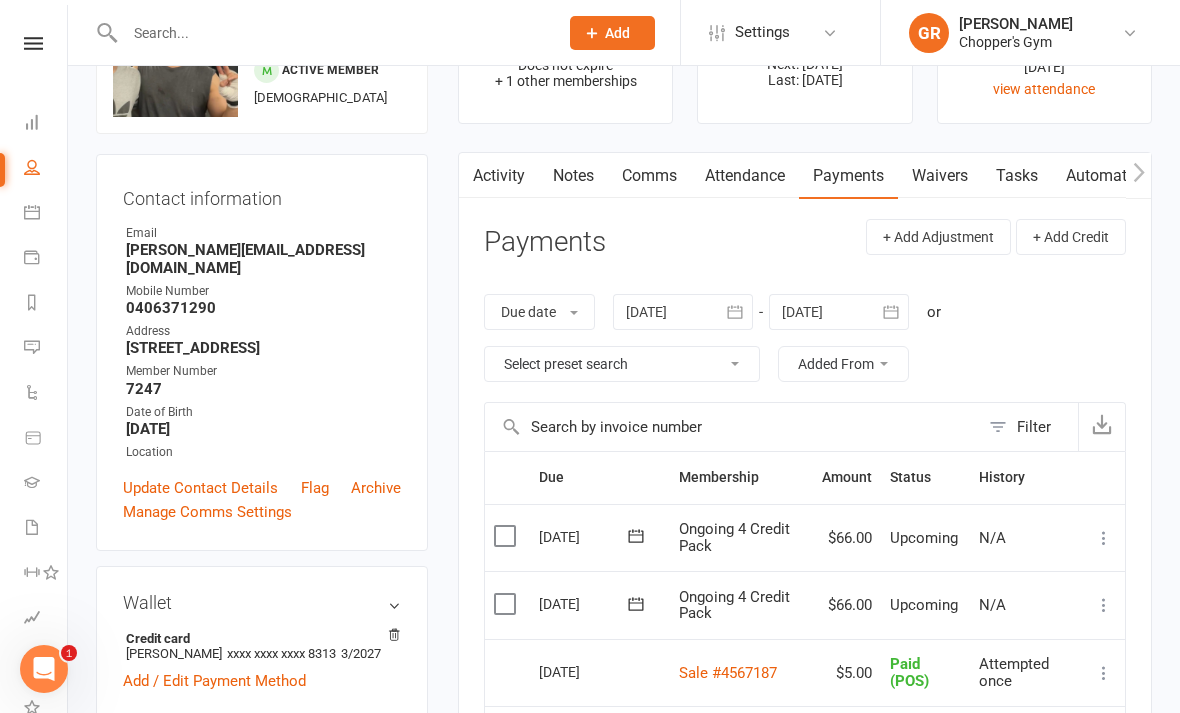scroll, scrollTop: 0, scrollLeft: 0, axis: both 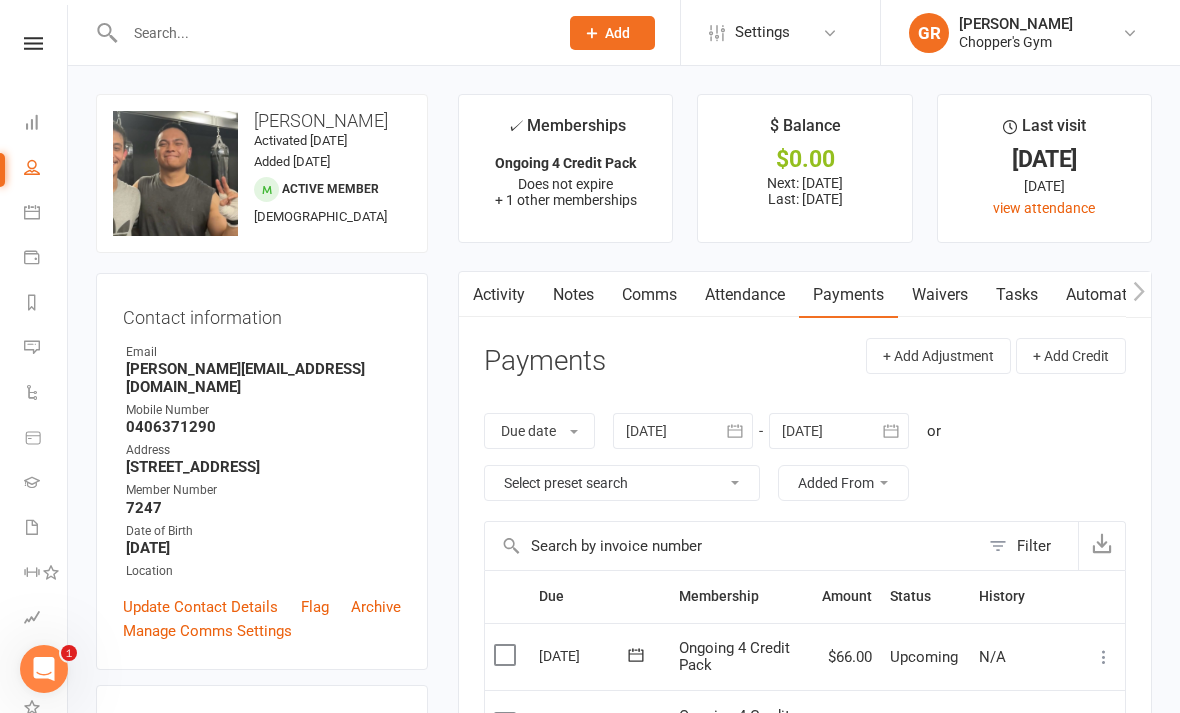 click at bounding box center (32, 212) 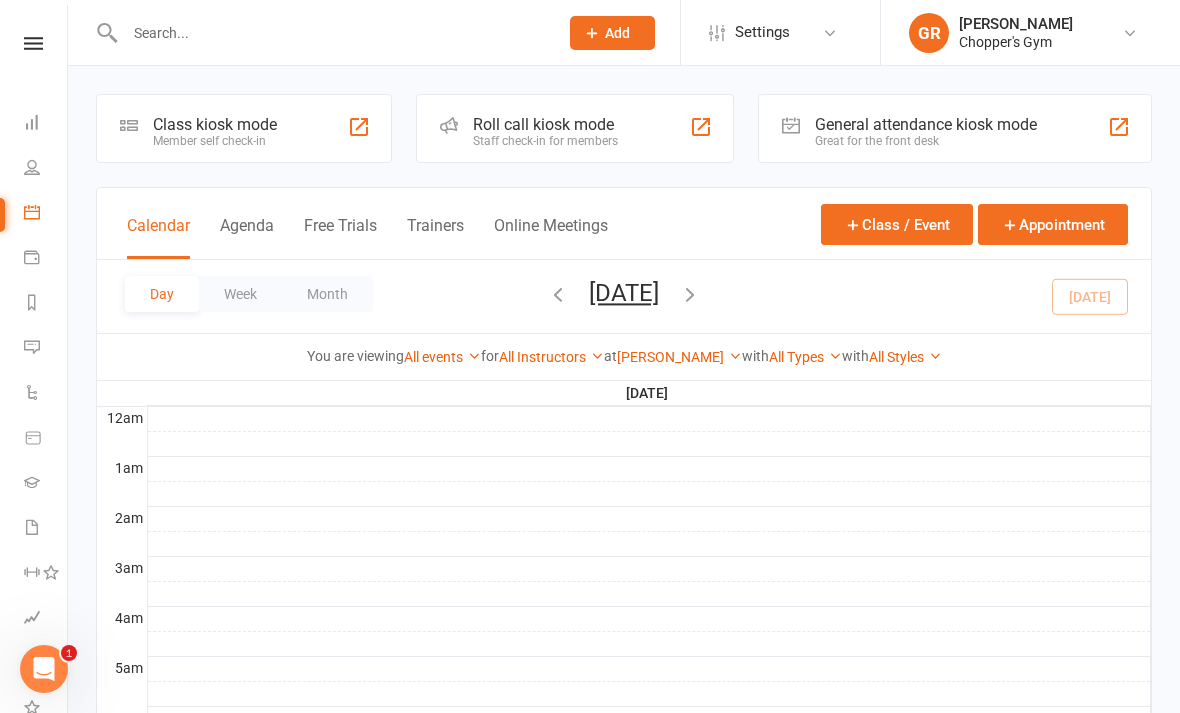 click at bounding box center [331, 33] 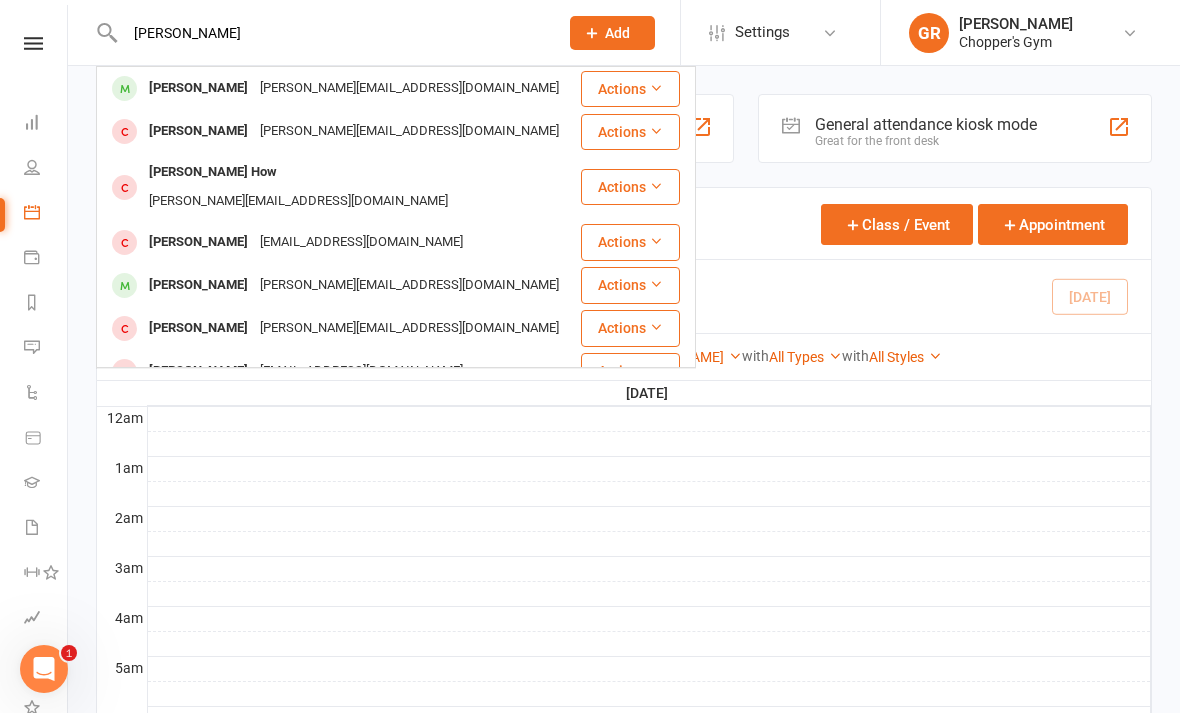 type on "Brandon" 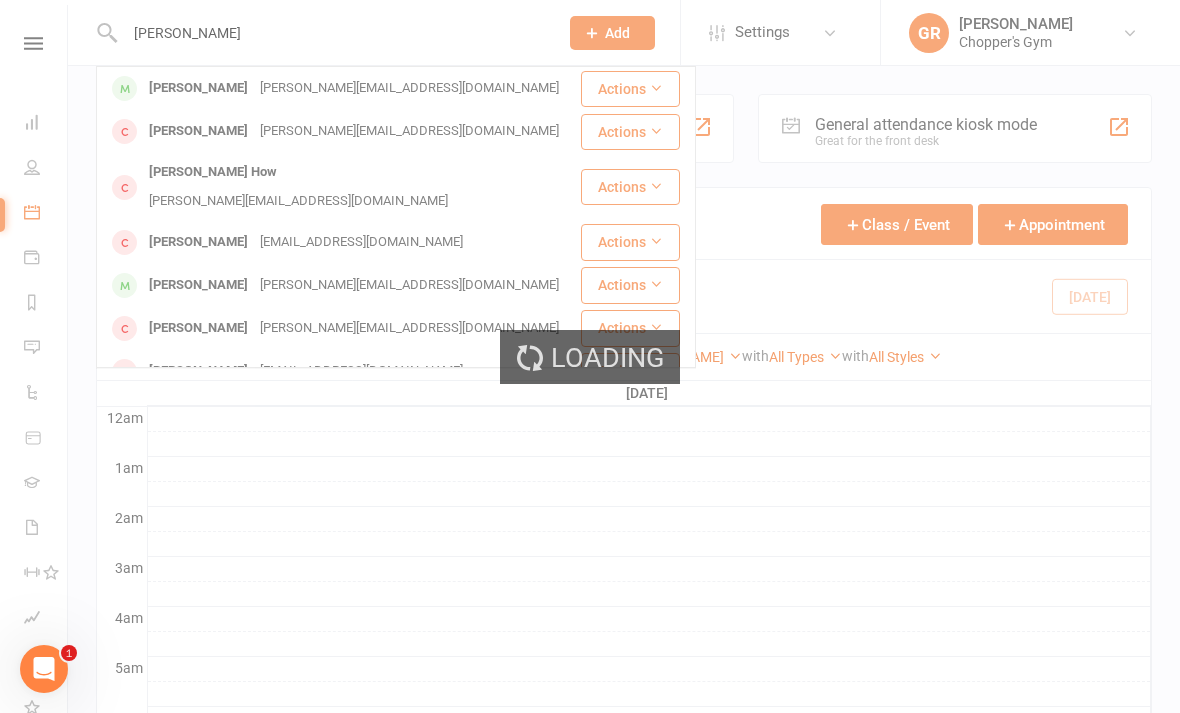 type 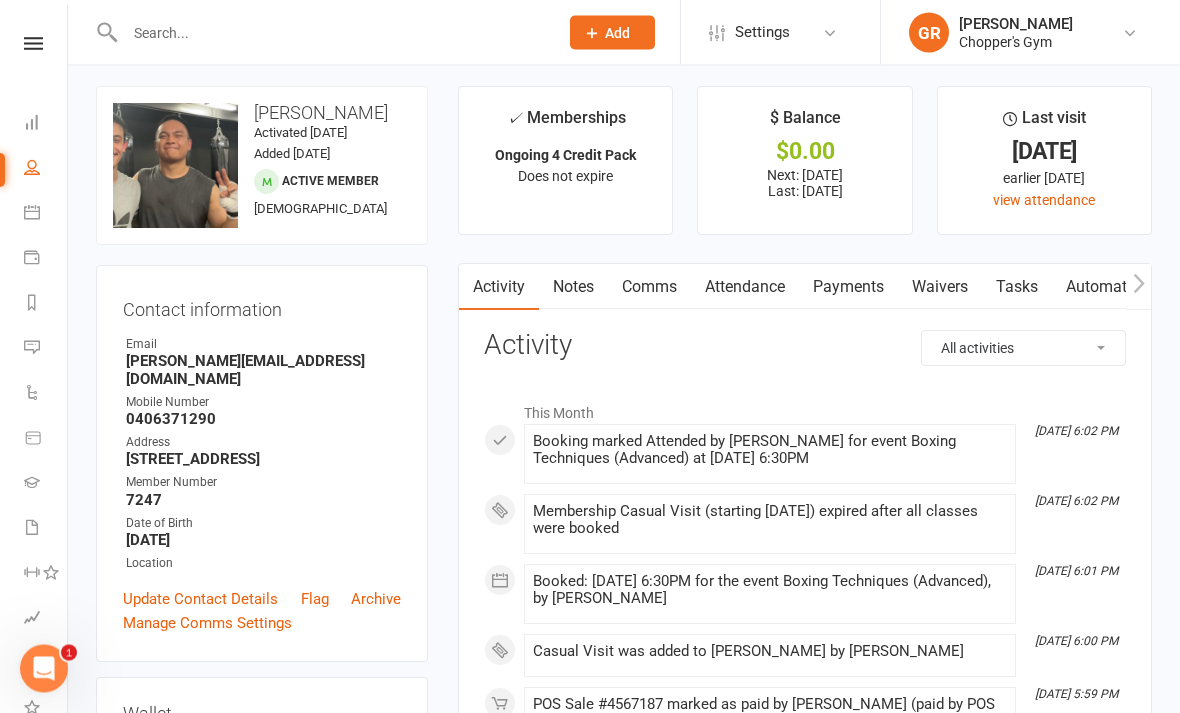 click on "Payments" at bounding box center [848, 288] 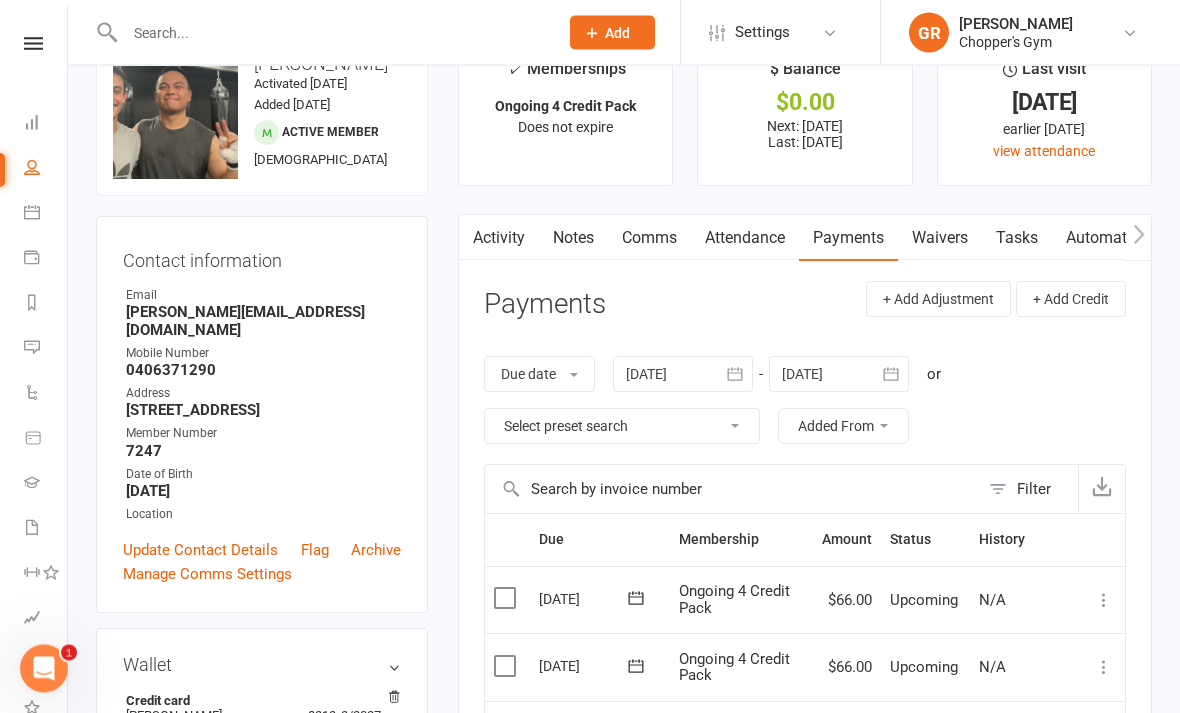 scroll, scrollTop: 0, scrollLeft: 0, axis: both 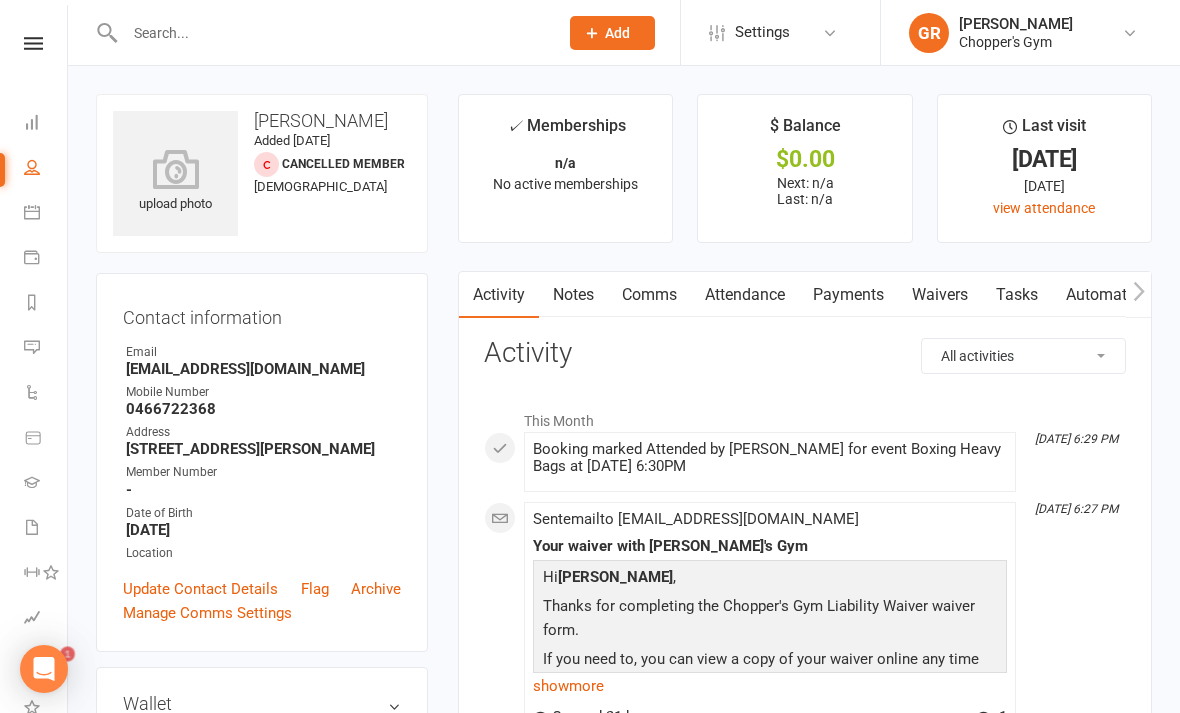 click on "Calendar" at bounding box center [46, 214] 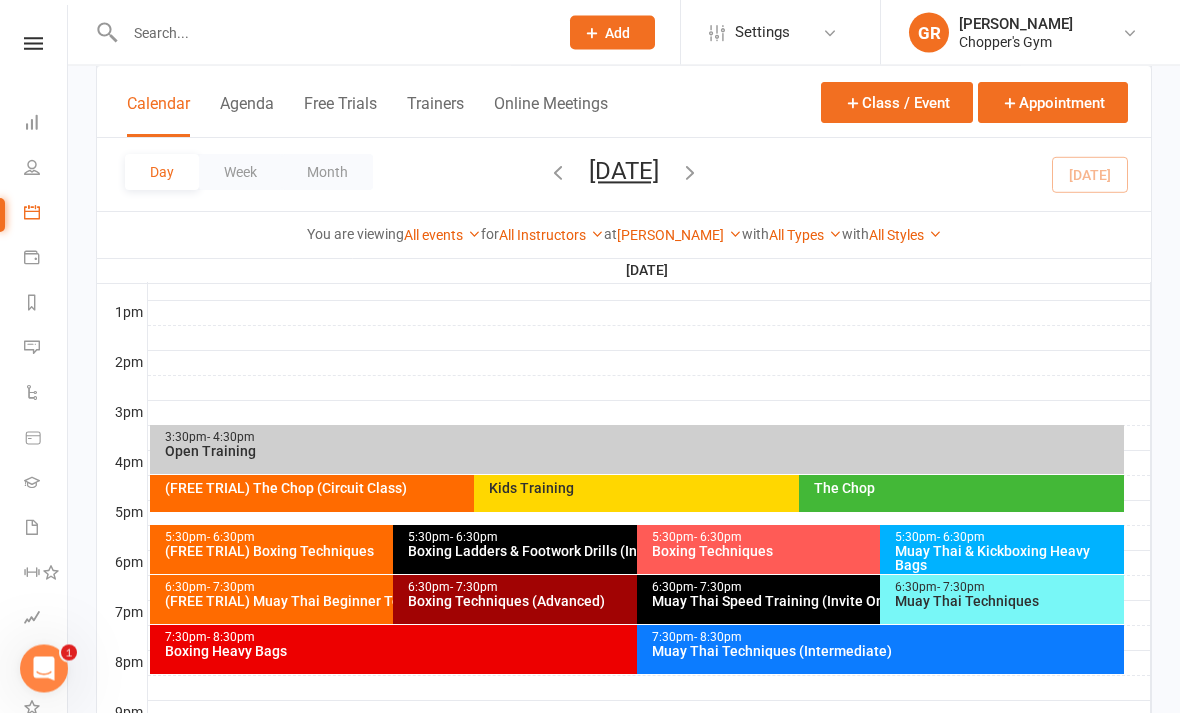 scroll, scrollTop: 756, scrollLeft: 0, axis: vertical 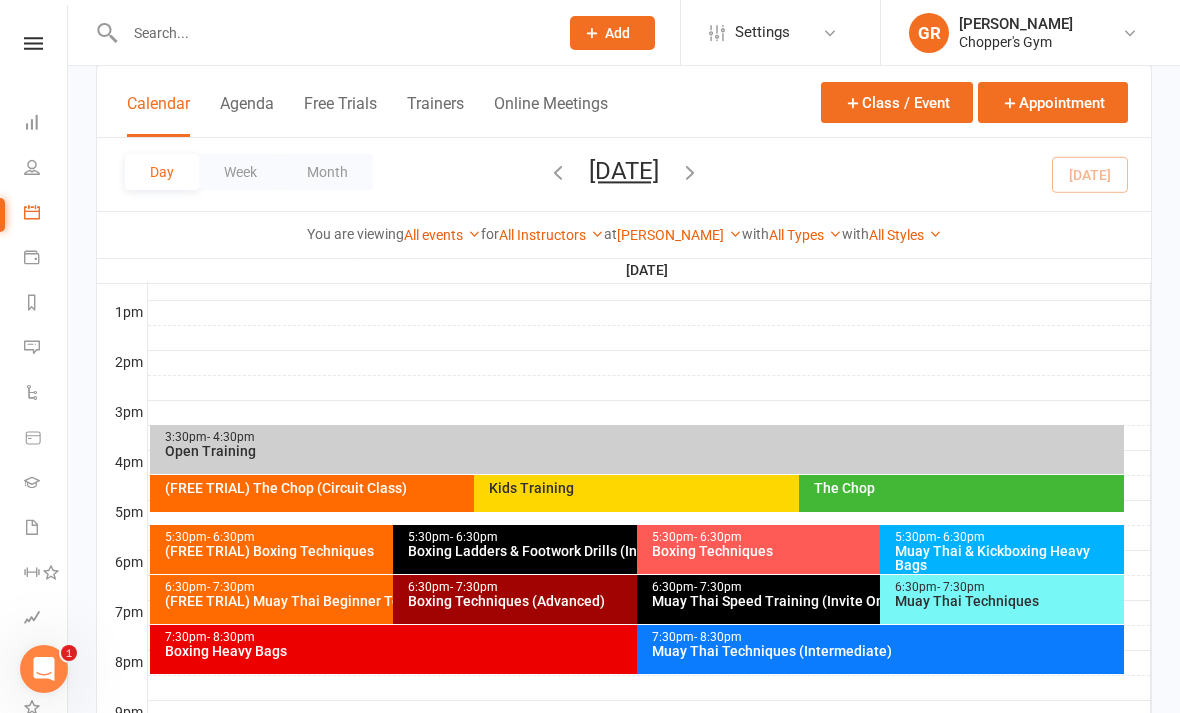 click on "Boxing Techniques (Advanced)" at bounding box center [631, 601] 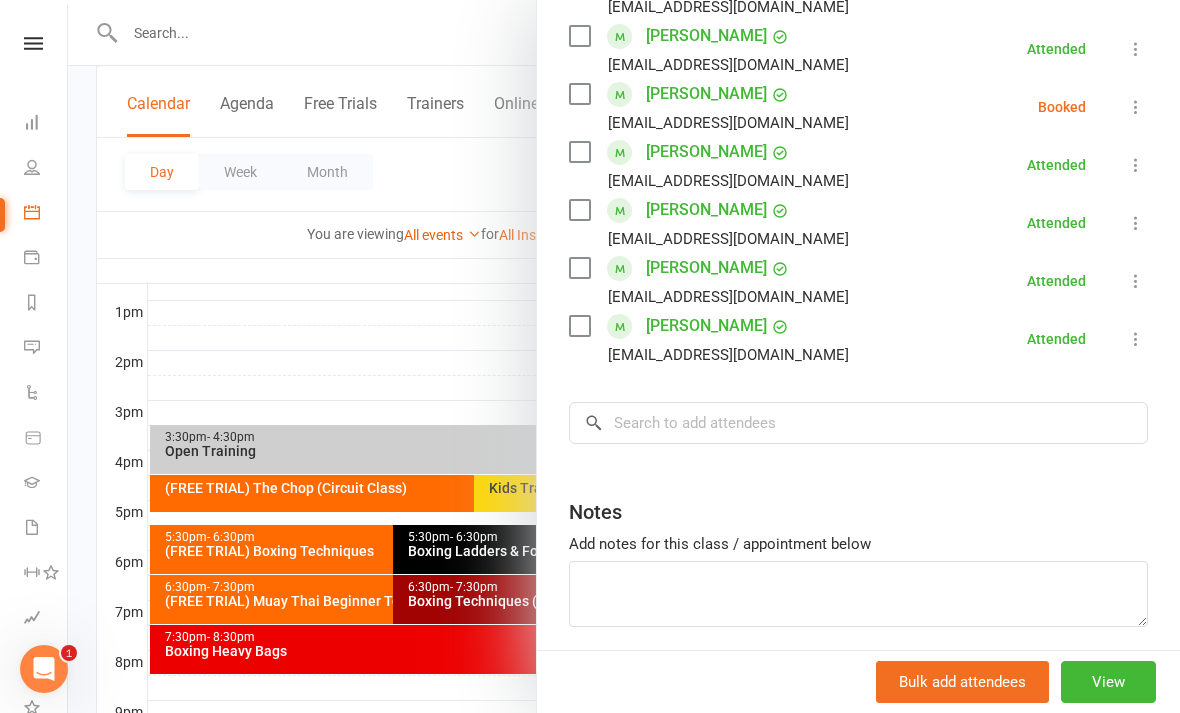 scroll, scrollTop: 763, scrollLeft: 0, axis: vertical 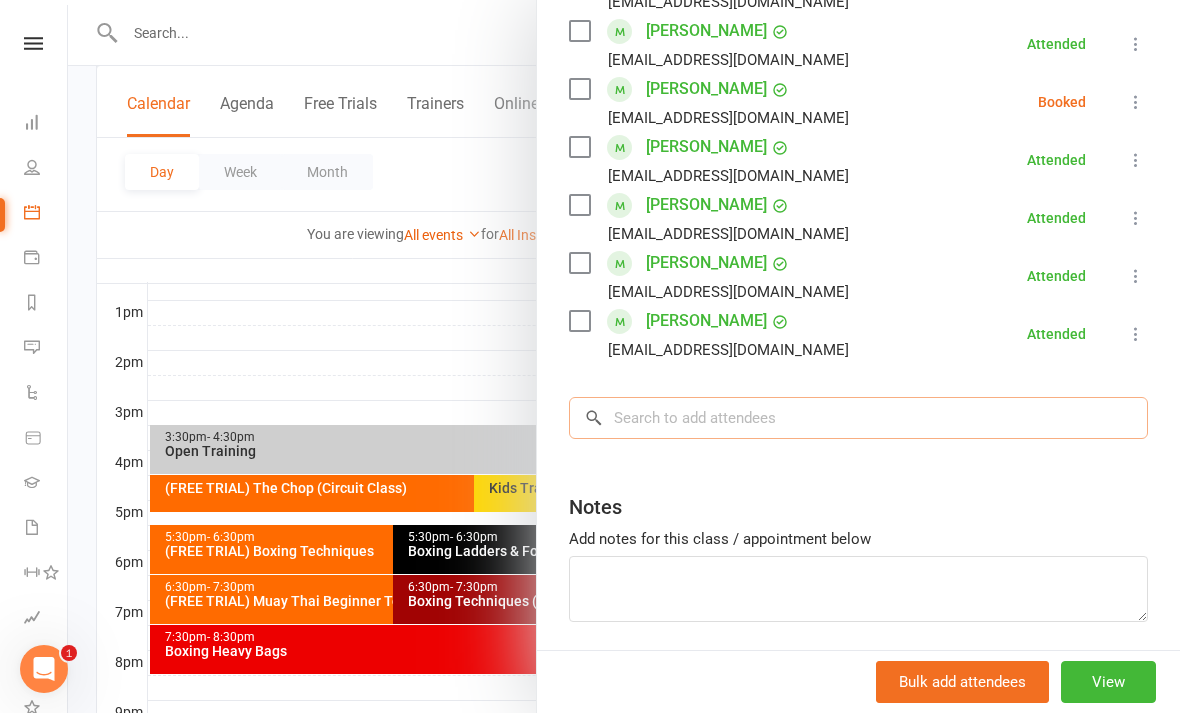 click at bounding box center [858, 418] 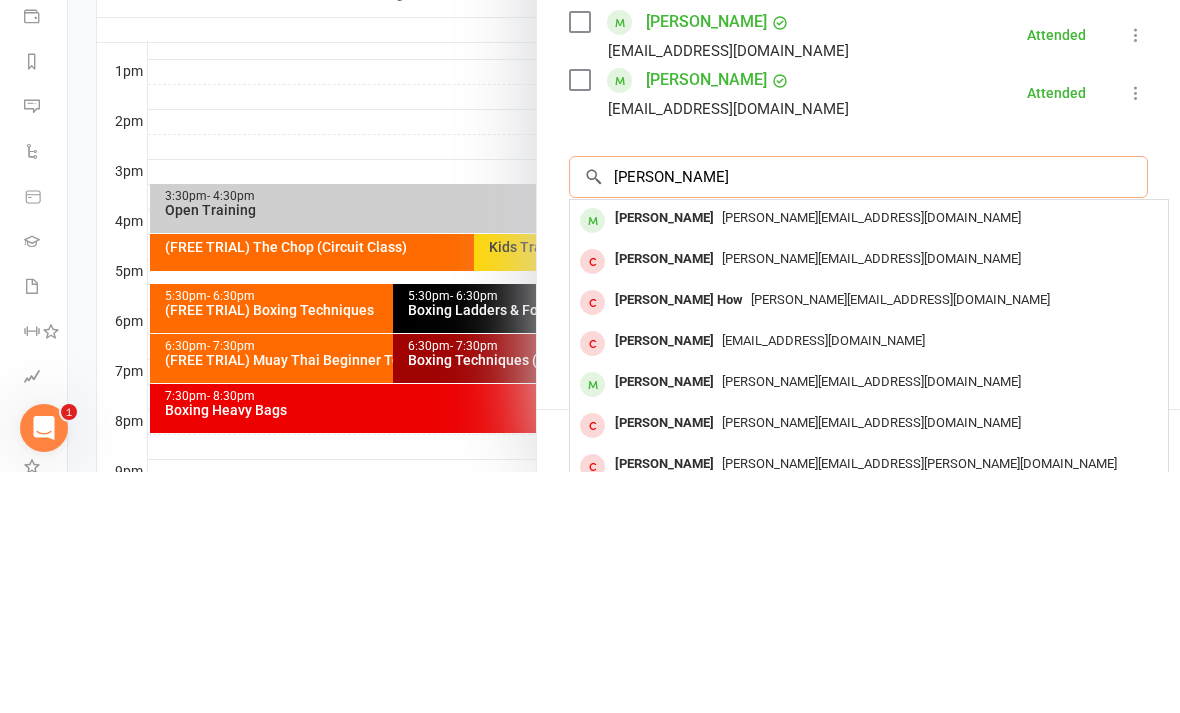 type on "Brandon" 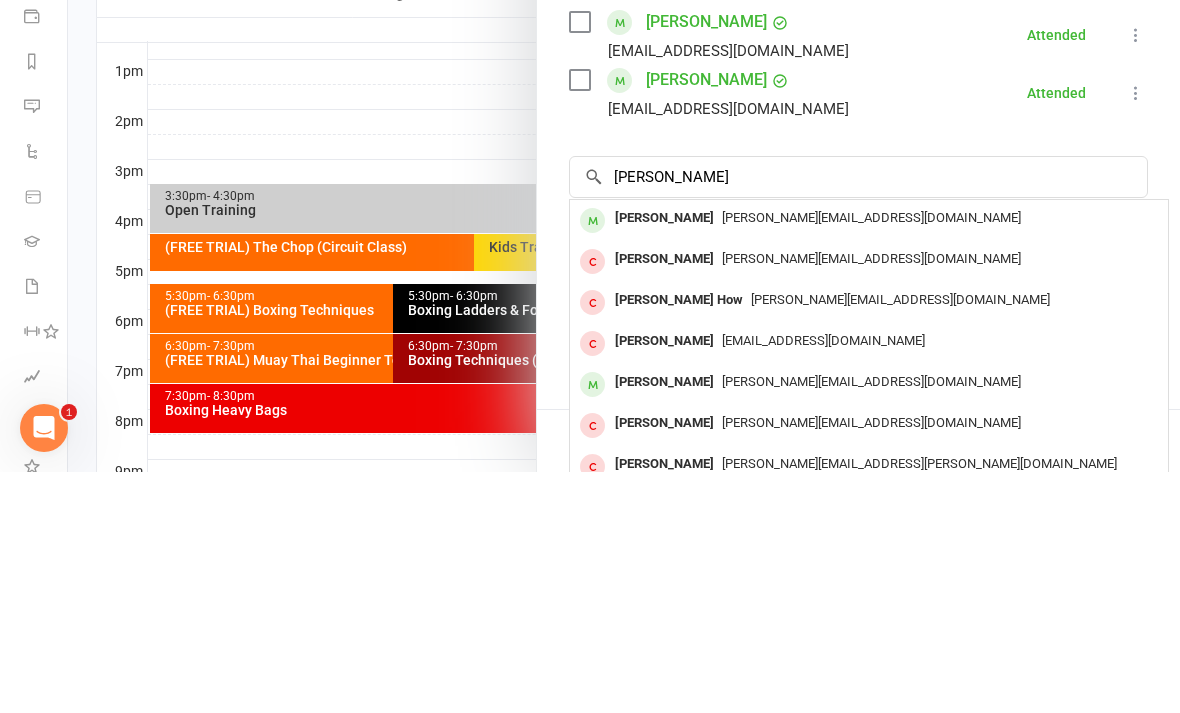 click on "[PERSON_NAME][EMAIL_ADDRESS][DOMAIN_NAME]" at bounding box center (869, 459) 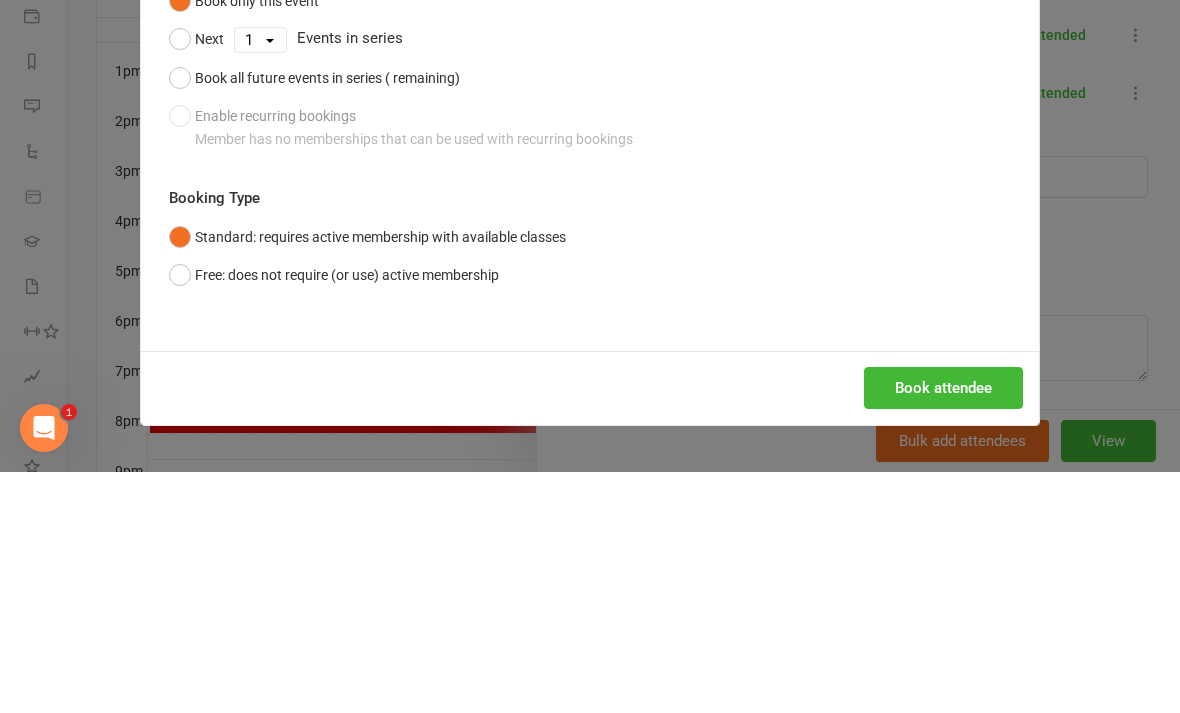 scroll, scrollTop: 904, scrollLeft: 0, axis: vertical 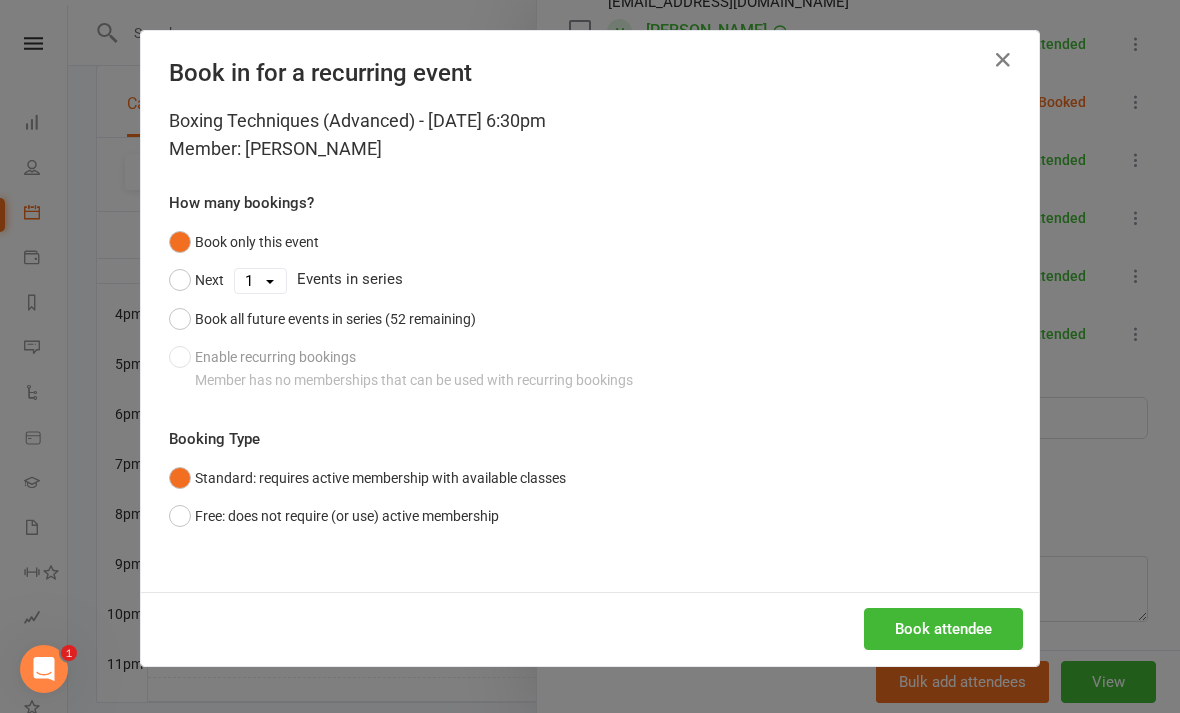 click on "Book attendee" at bounding box center [943, 629] 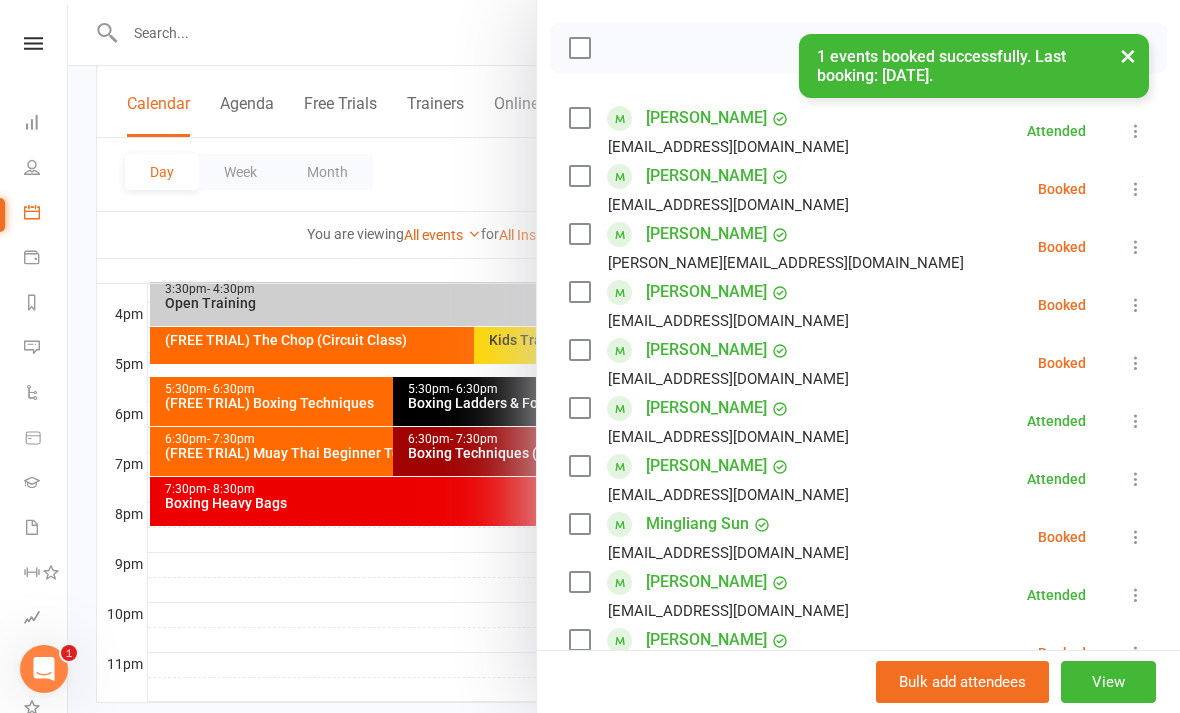 scroll, scrollTop: 272, scrollLeft: 0, axis: vertical 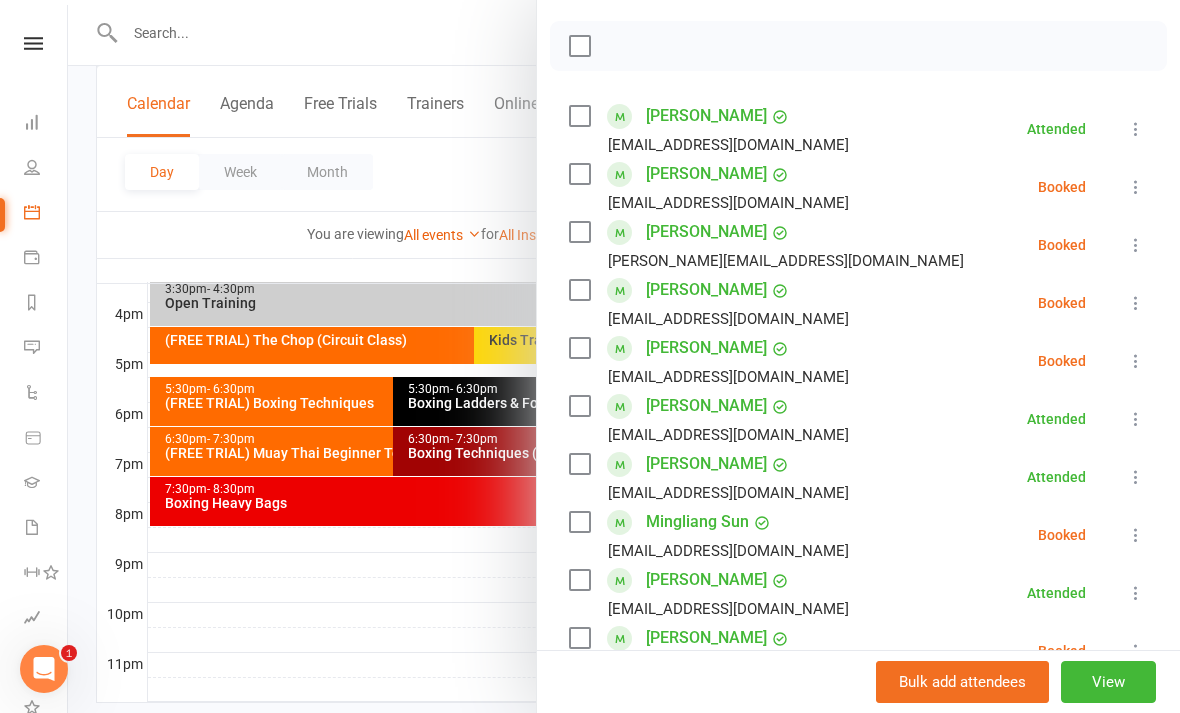 click at bounding box center [1136, 245] 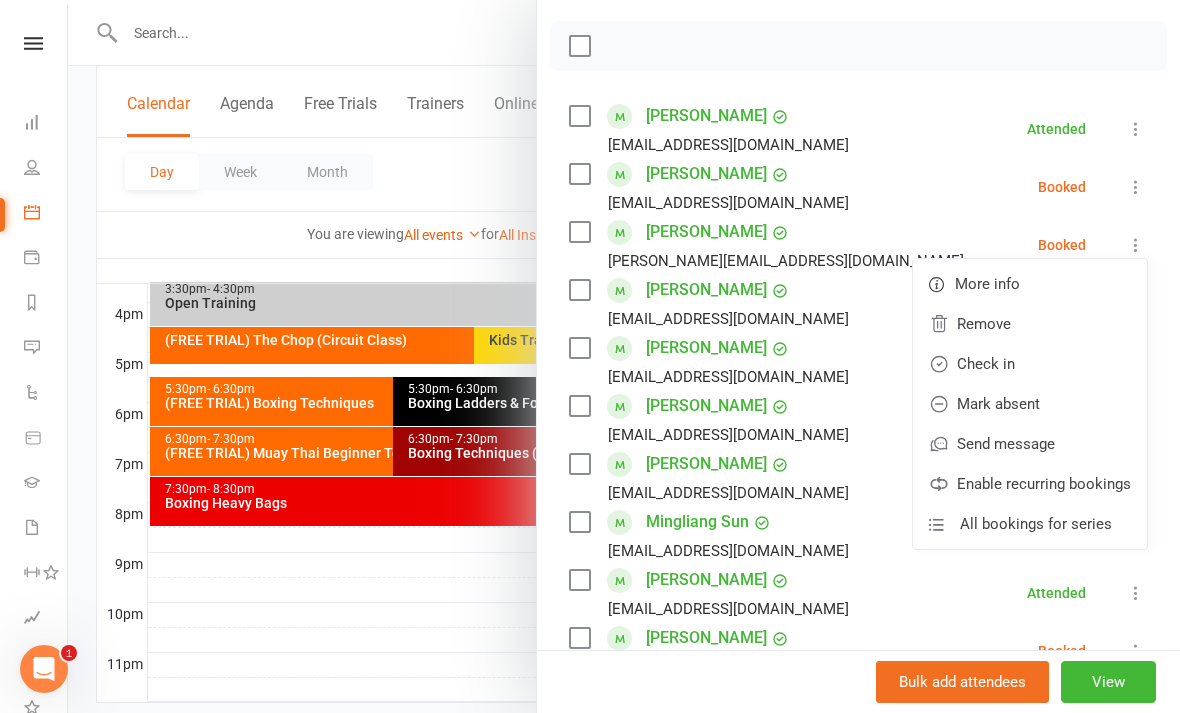 click on "Check in" at bounding box center [1030, 364] 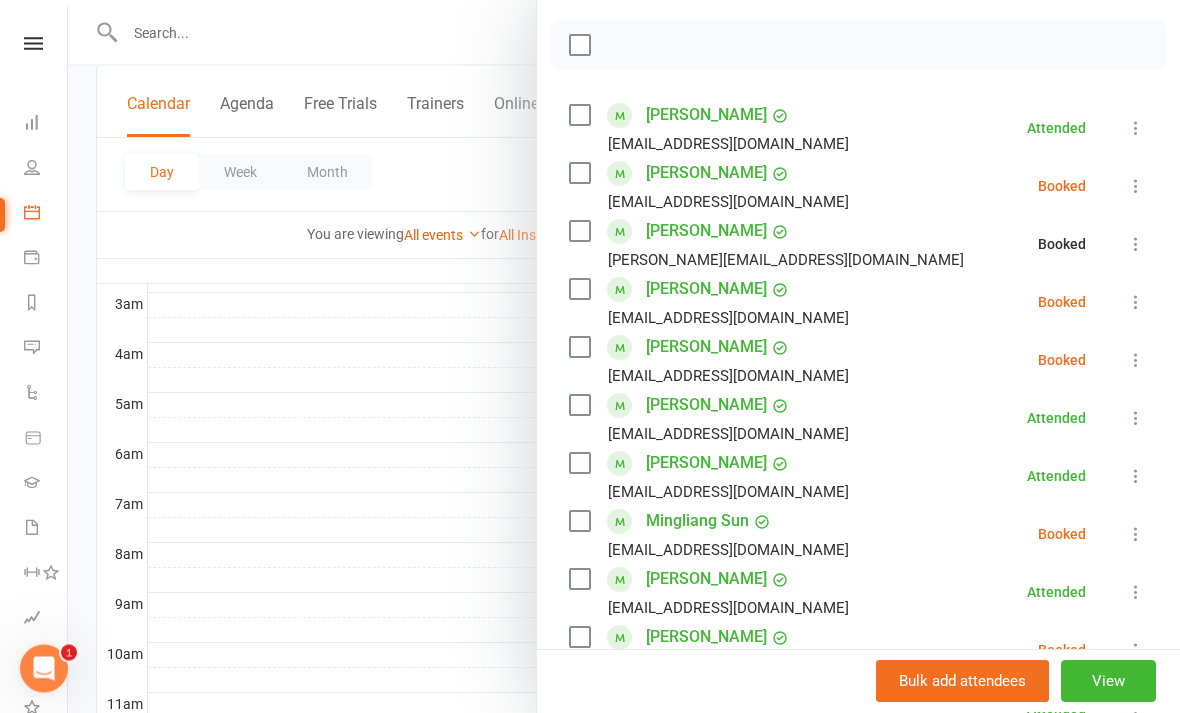 scroll, scrollTop: 87, scrollLeft: 0, axis: vertical 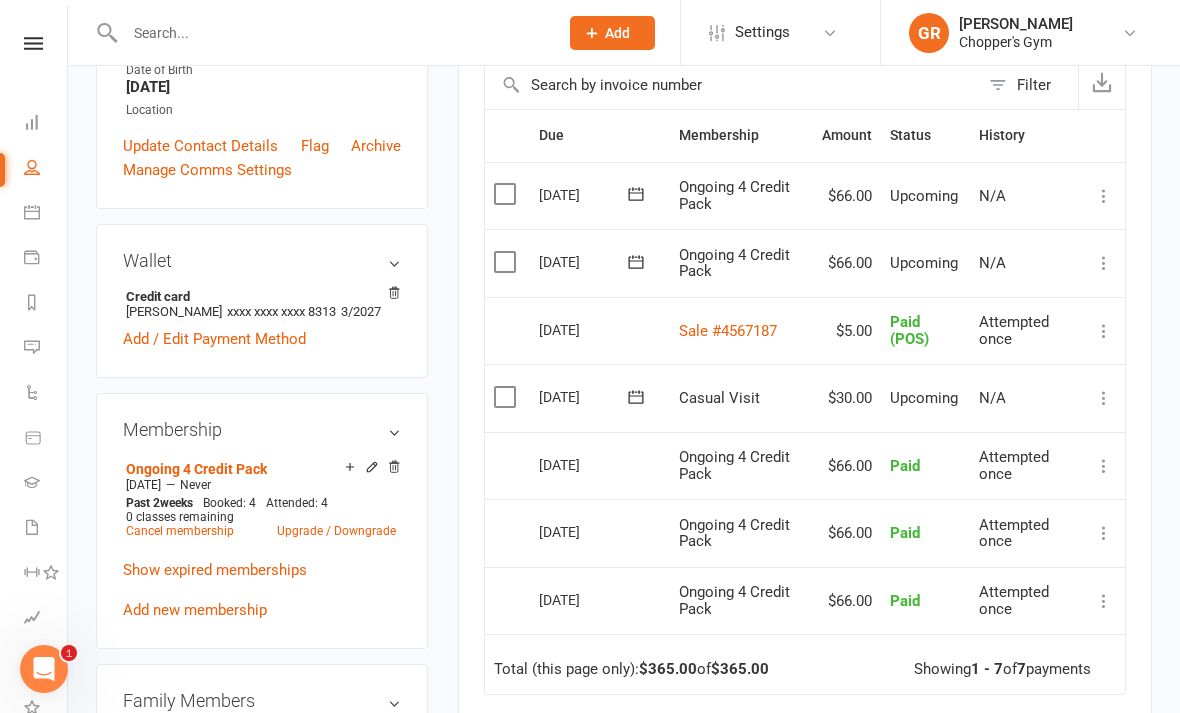 click at bounding box center [507, 397] 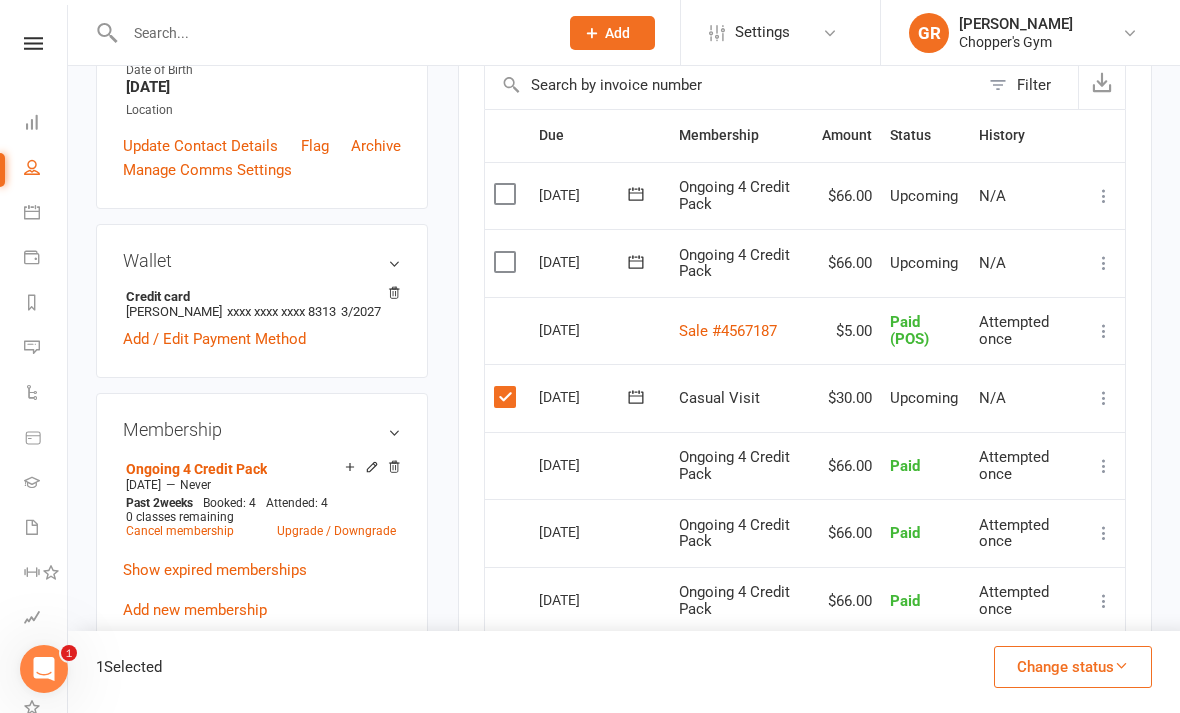 click on "Change status" at bounding box center (1073, 667) 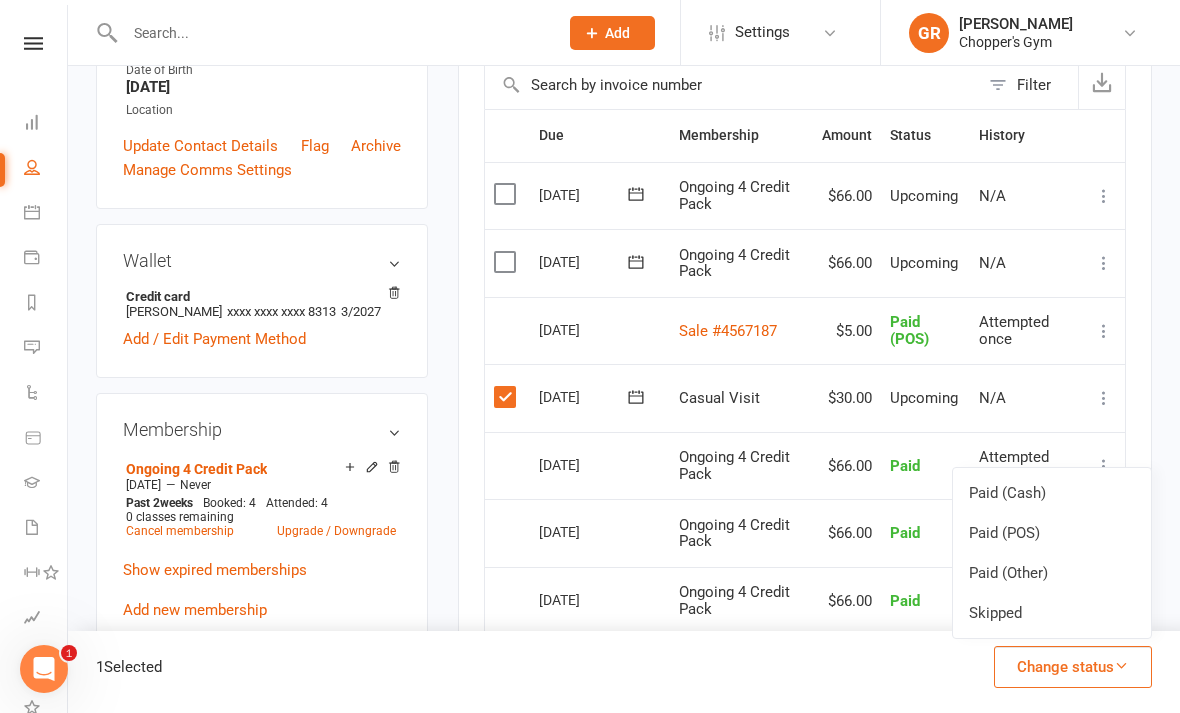 click on "Paid (POS)" at bounding box center (1052, 533) 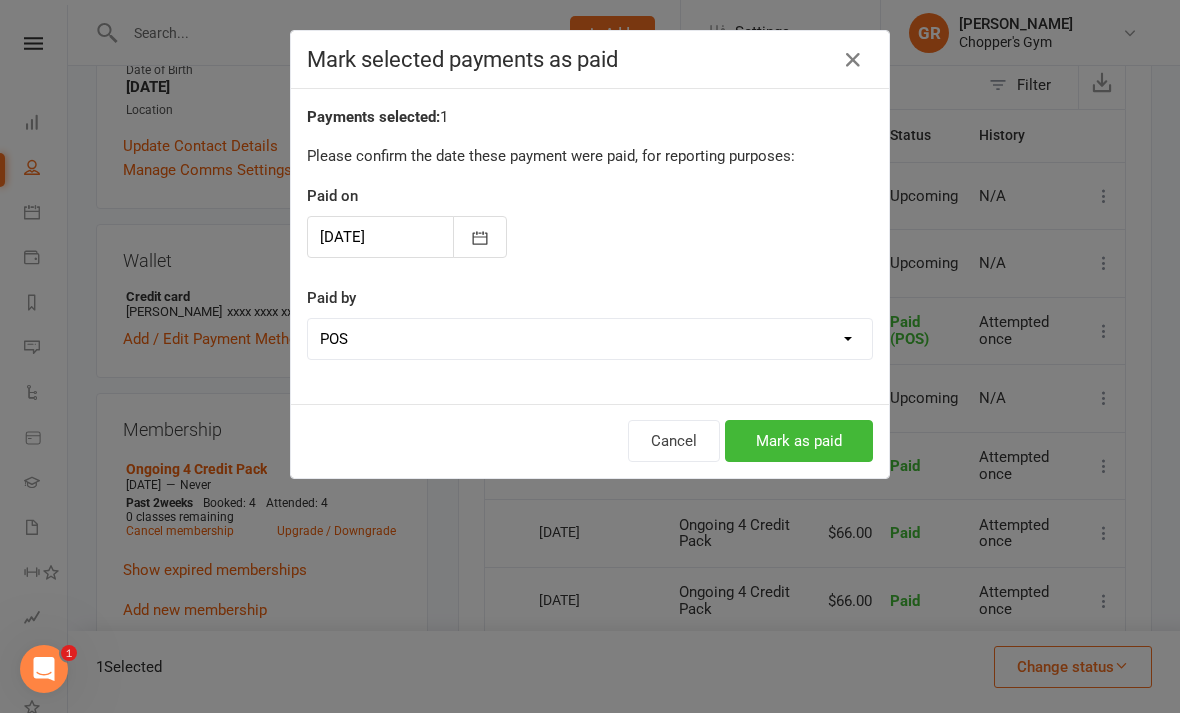 click on "Mark as paid" at bounding box center (799, 441) 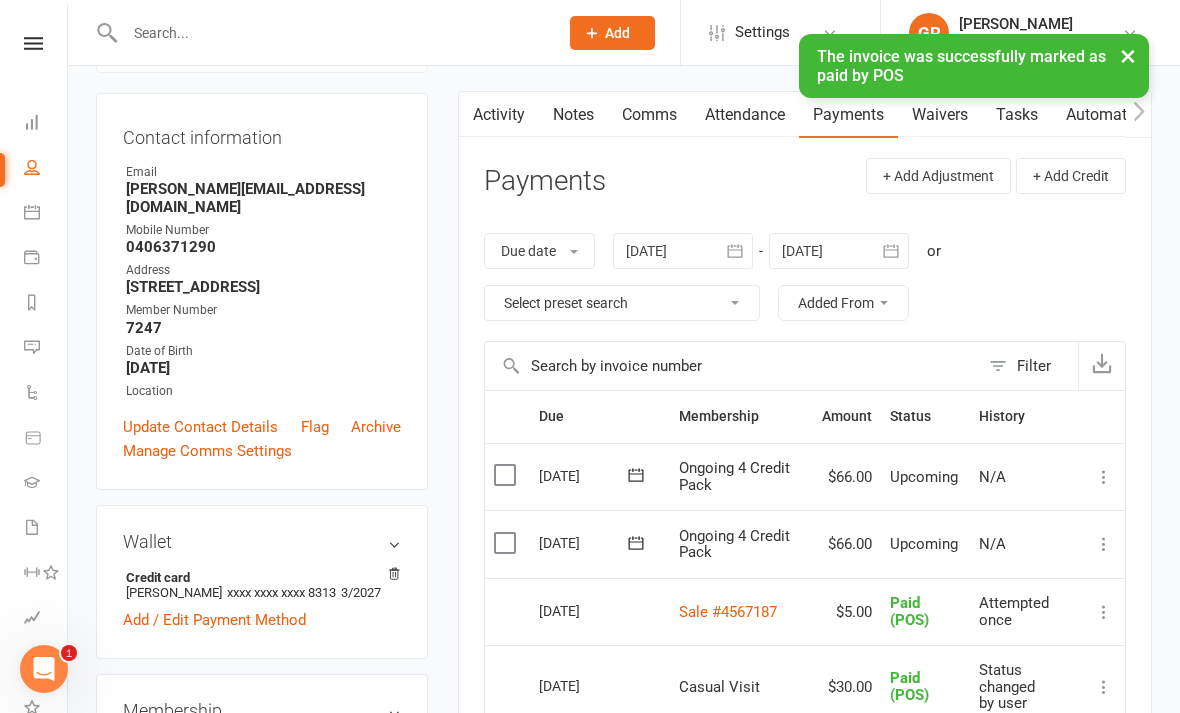 scroll, scrollTop: 0, scrollLeft: 0, axis: both 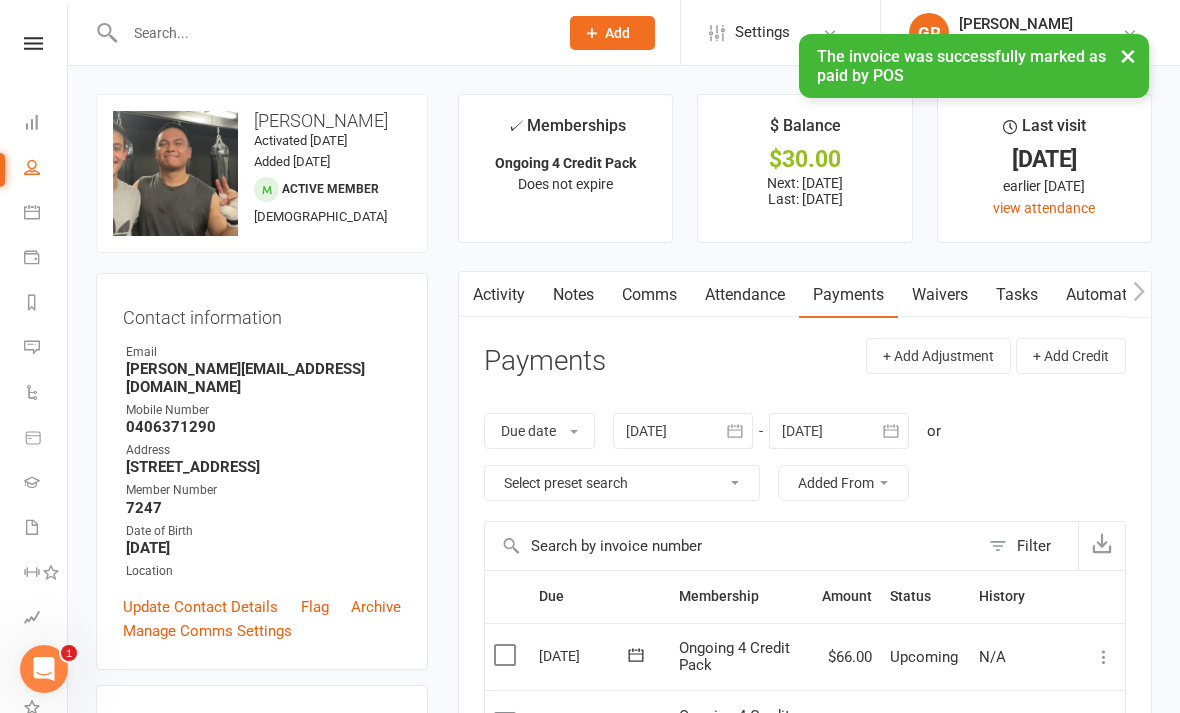 click at bounding box center (32, 212) 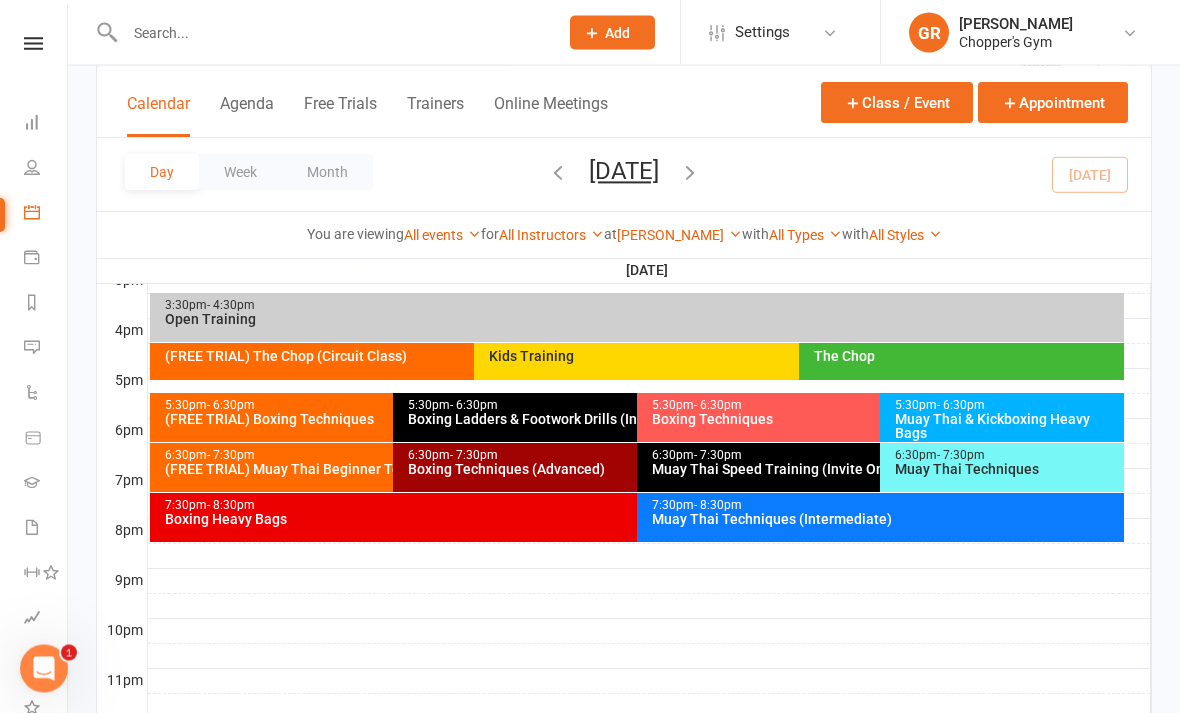 scroll, scrollTop: 888, scrollLeft: 0, axis: vertical 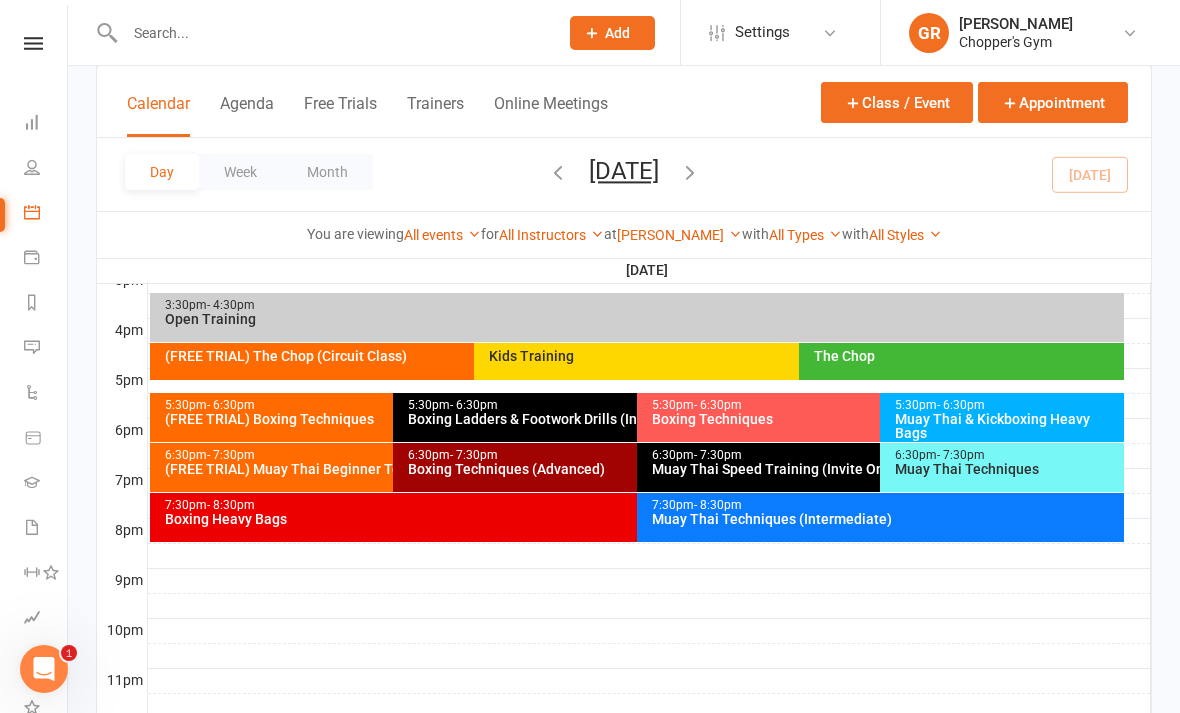 click on "Muay Thai Techniques" at bounding box center [1007, 469] 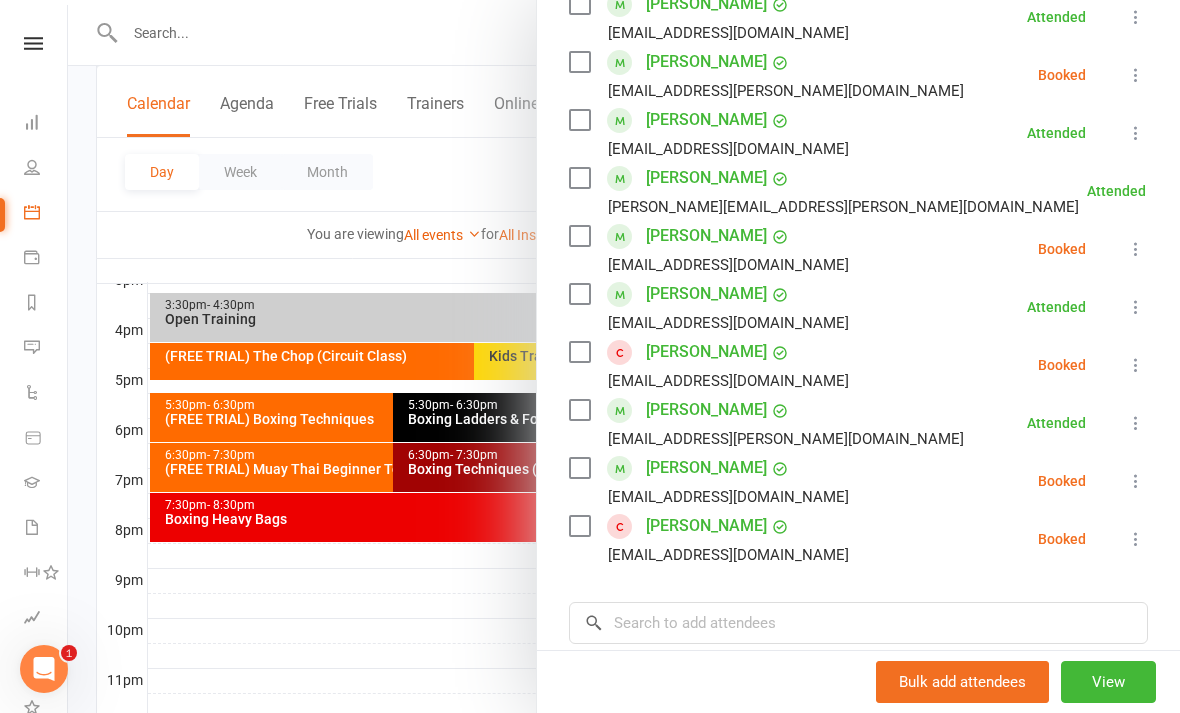scroll, scrollTop: 385, scrollLeft: 0, axis: vertical 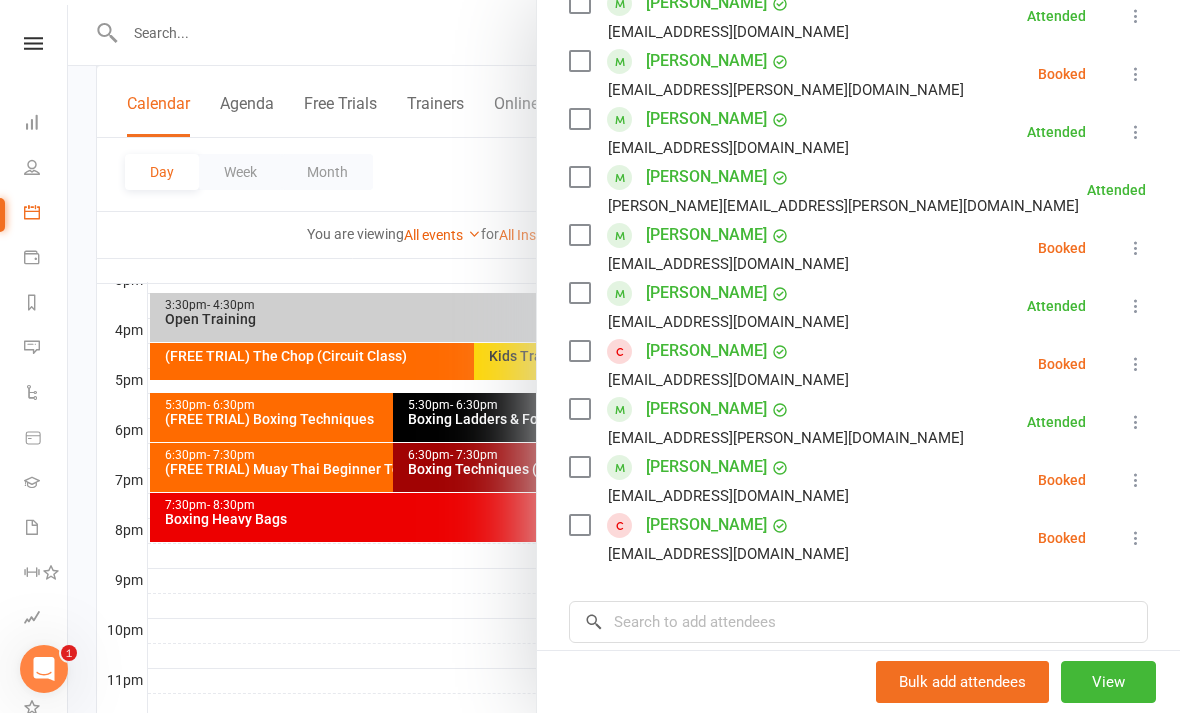 click at bounding box center [1136, 480] 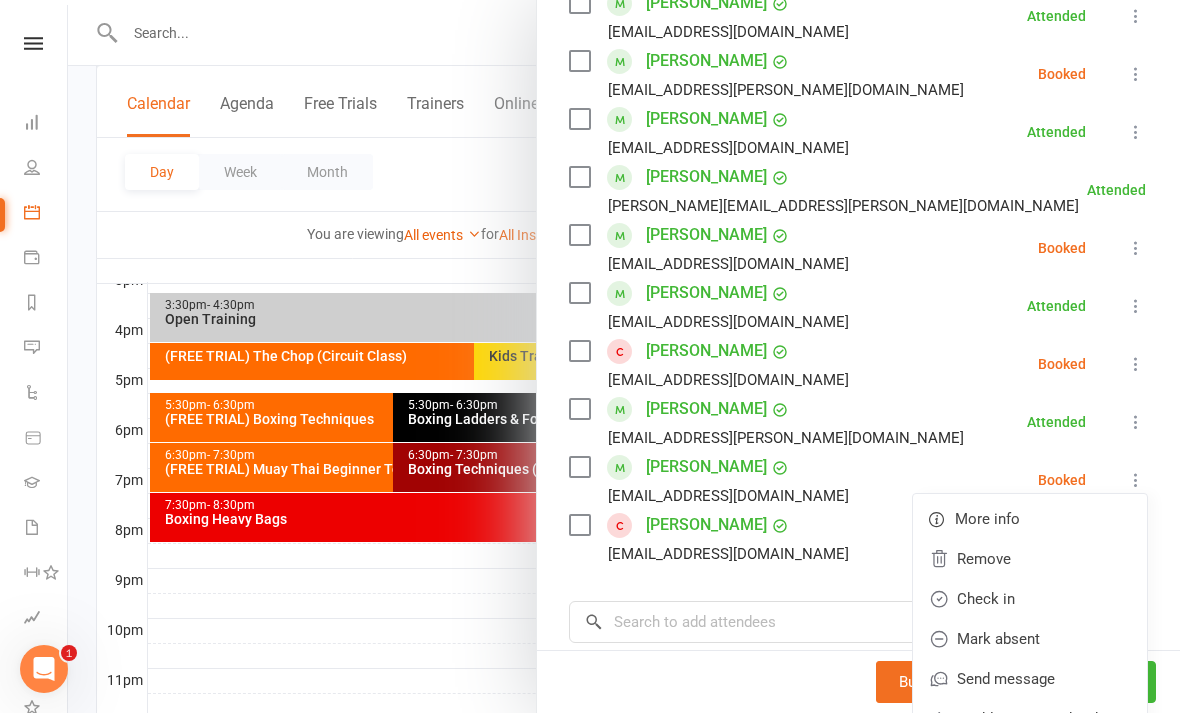 click on "Class kiosk mode  Roll call  6:30 PM - 7:30 PM, [DATE] with [PERSON_NAME]  at  [PERSON_NAME]  Attendees  10  places booked 20  places available Sort by  Last name  First name  Booking created    [PERSON_NAME]  [EMAIL_ADDRESS][PERSON_NAME][DOMAIN_NAME] Attended More info  Remove  [PERSON_NAME] absent  Undo check-in  Send message  Enable recurring bookings  All bookings for series    [PERSON_NAME]  [EMAIL_ADDRESS][PERSON_NAME][DOMAIN_NAME] Booked More info  Remove  Check in  Mark absent  Send message  Enable recurring bookings  All bookings for series    [PERSON_NAME]  [EMAIL_ADDRESS][DOMAIN_NAME] Attended More info  Remove  [PERSON_NAME] absent  Undo check-in  Send message  Enable recurring bookings  All bookings for series    [PERSON_NAME]  [PERSON_NAME][EMAIL_ADDRESS][PERSON_NAME][DOMAIN_NAME] Attended More info  Remove  [PERSON_NAME] absent  Undo check-in  Send message  Enable recurring bookings  All bookings for series    [PERSON_NAME]  [EMAIL_ADDRESS][DOMAIN_NAME] Booked More info  Remove  Check in  Mark absent  Send message  Enable recurring bookings  All bookings for series    [PERSON_NAME]  Attended" at bounding box center (858, 313) 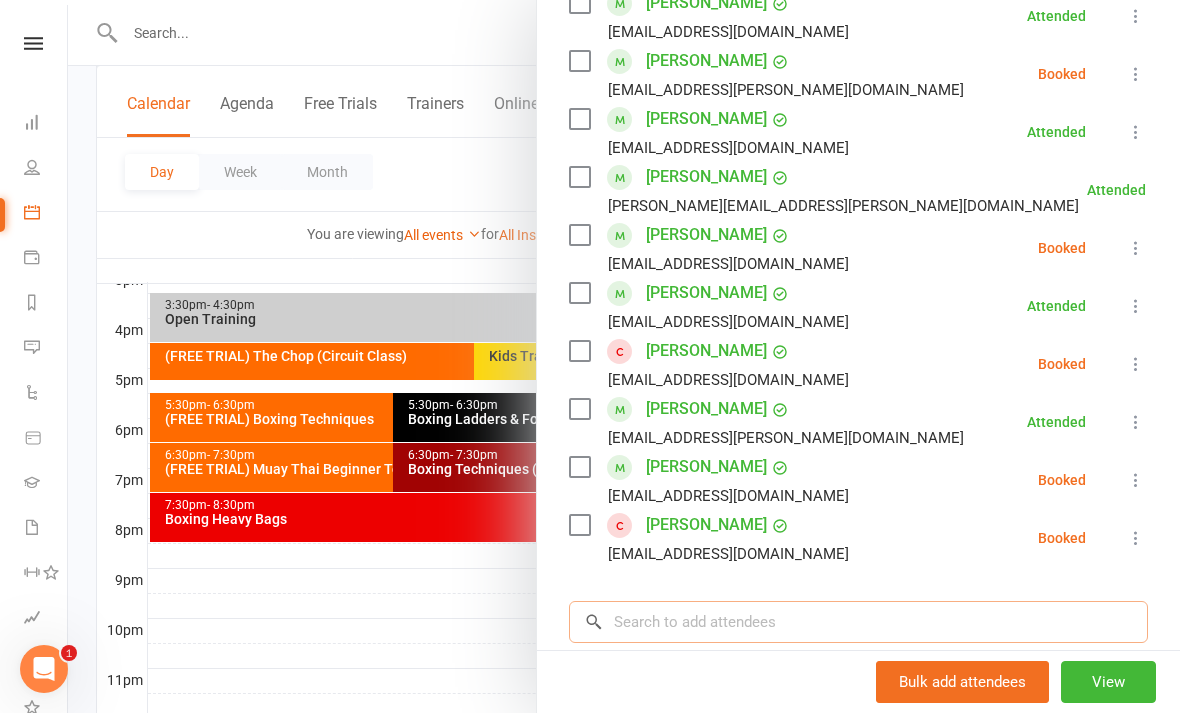 click at bounding box center [858, 622] 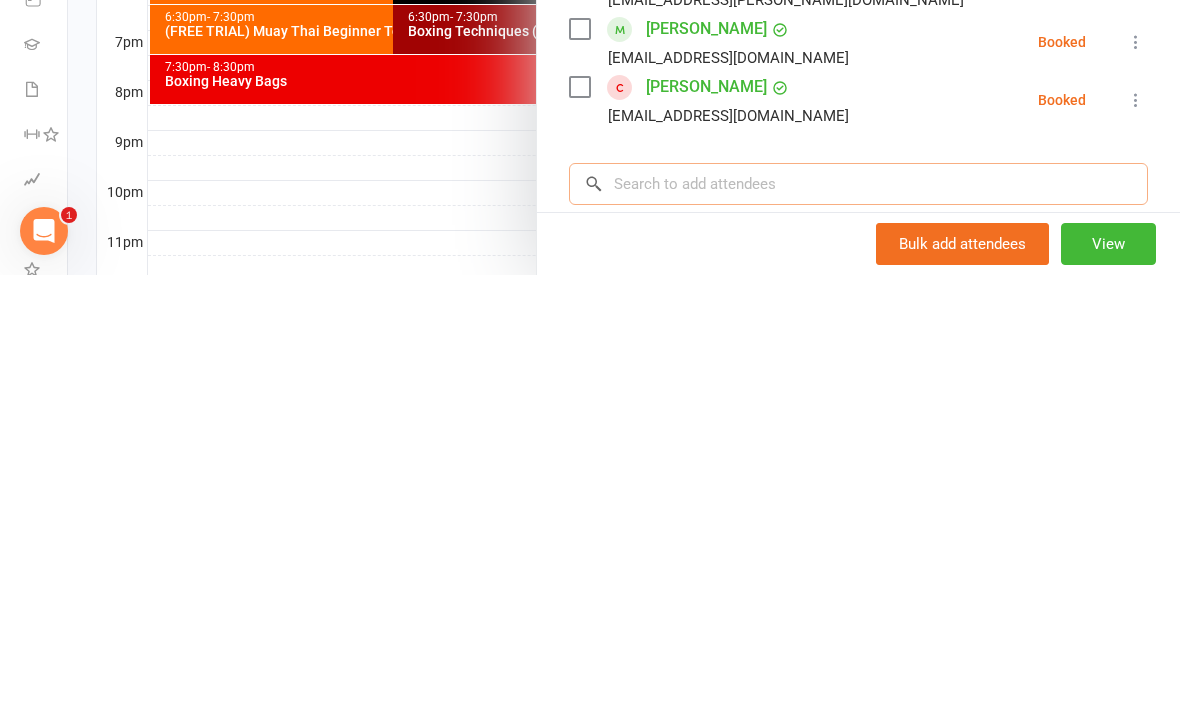 scroll, scrollTop: 968, scrollLeft: 0, axis: vertical 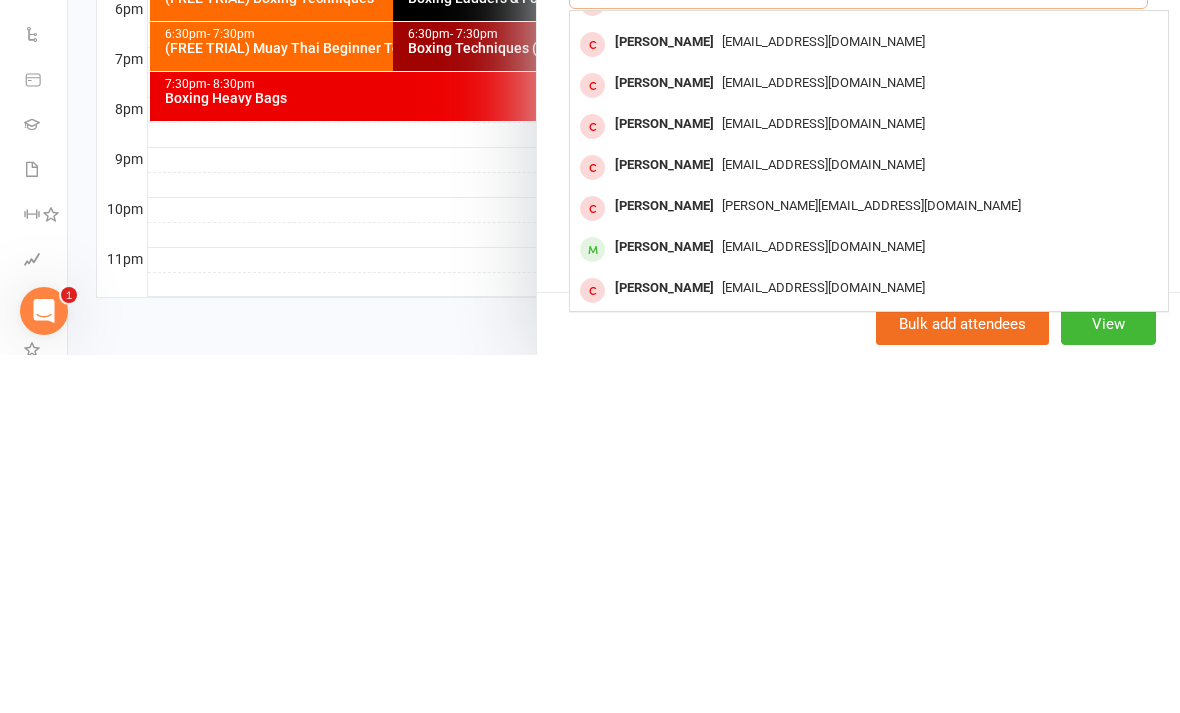 type on "[PERSON_NAME]" 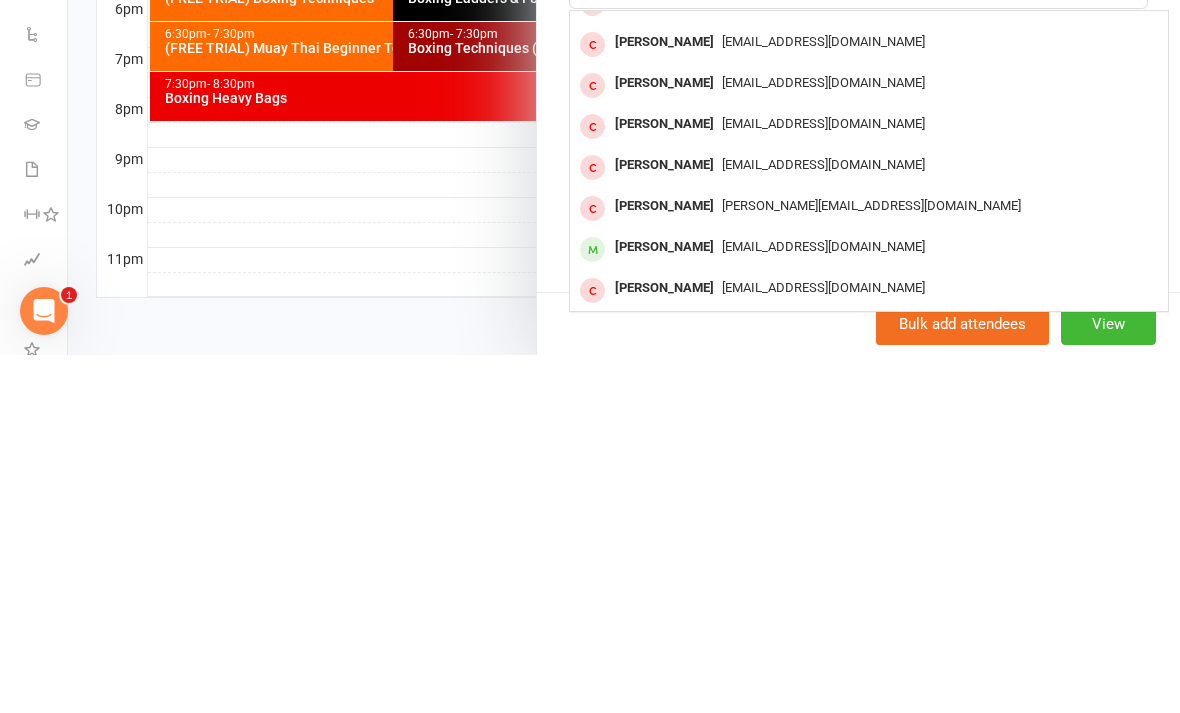 click at bounding box center [624, 356] 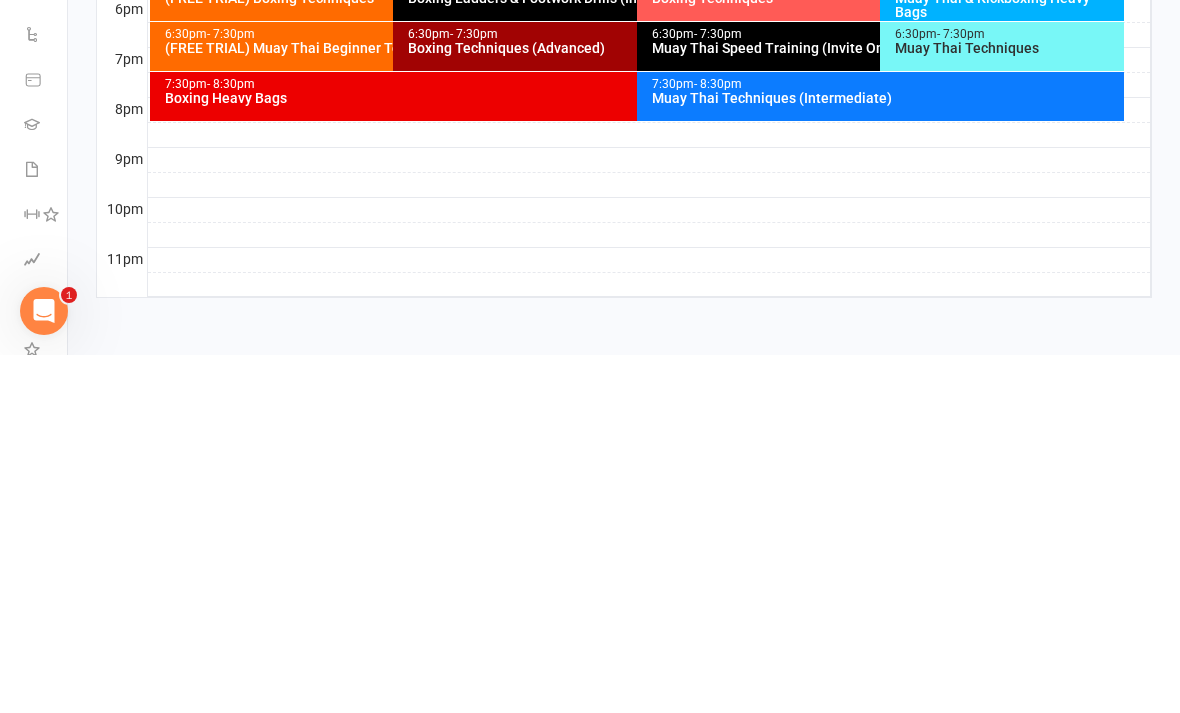 scroll, scrollTop: 904, scrollLeft: 0, axis: vertical 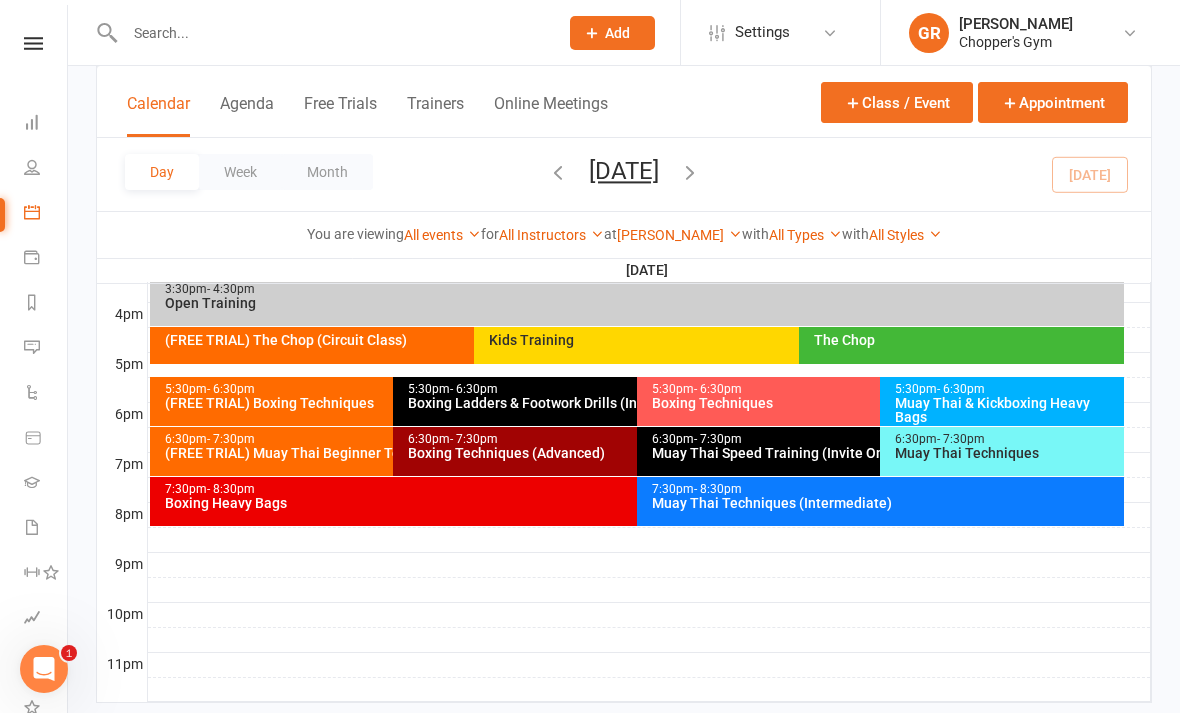 click on "6:30pm  - 7:30pm Muay Thai Techniques" at bounding box center (1002, 451) 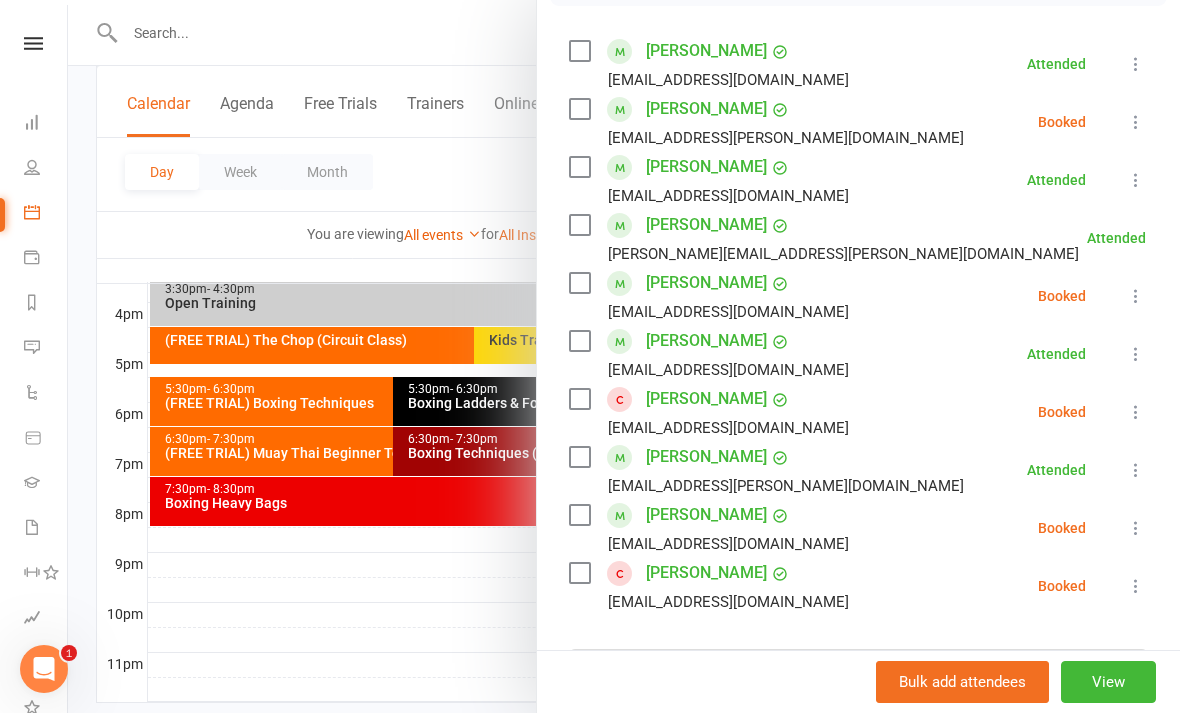 scroll, scrollTop: 353, scrollLeft: 0, axis: vertical 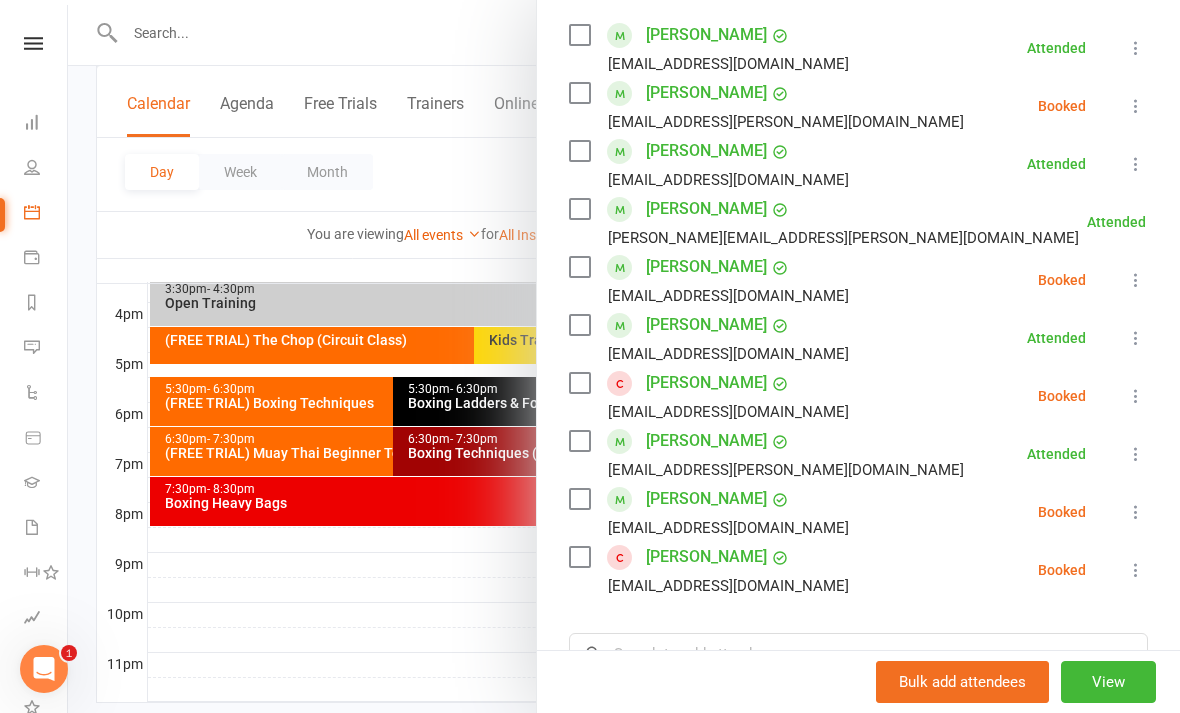 click on "Braeden Williams  braeden.williams.aus@gmail.com Booked More info  Remove  Check in  Mark absent  Send message  Enable recurring bookings  All bookings for series" at bounding box center (858, 106) 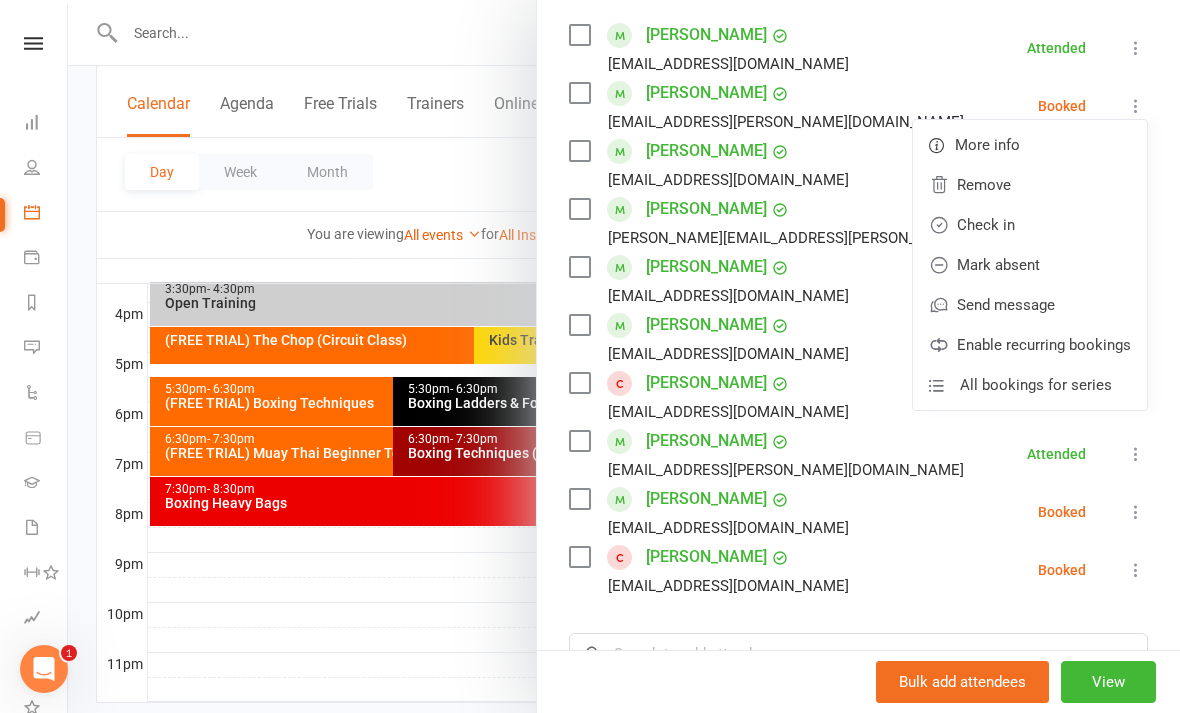 click on "Check in" at bounding box center (1030, 225) 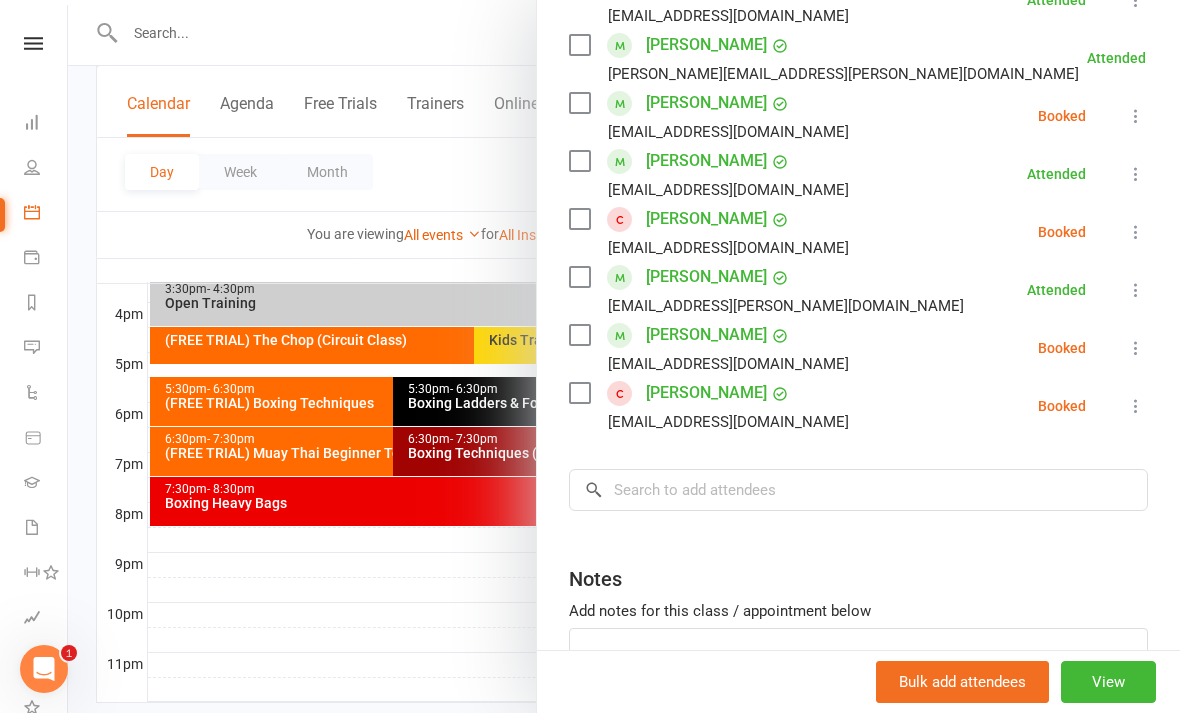 scroll, scrollTop: 518, scrollLeft: 0, axis: vertical 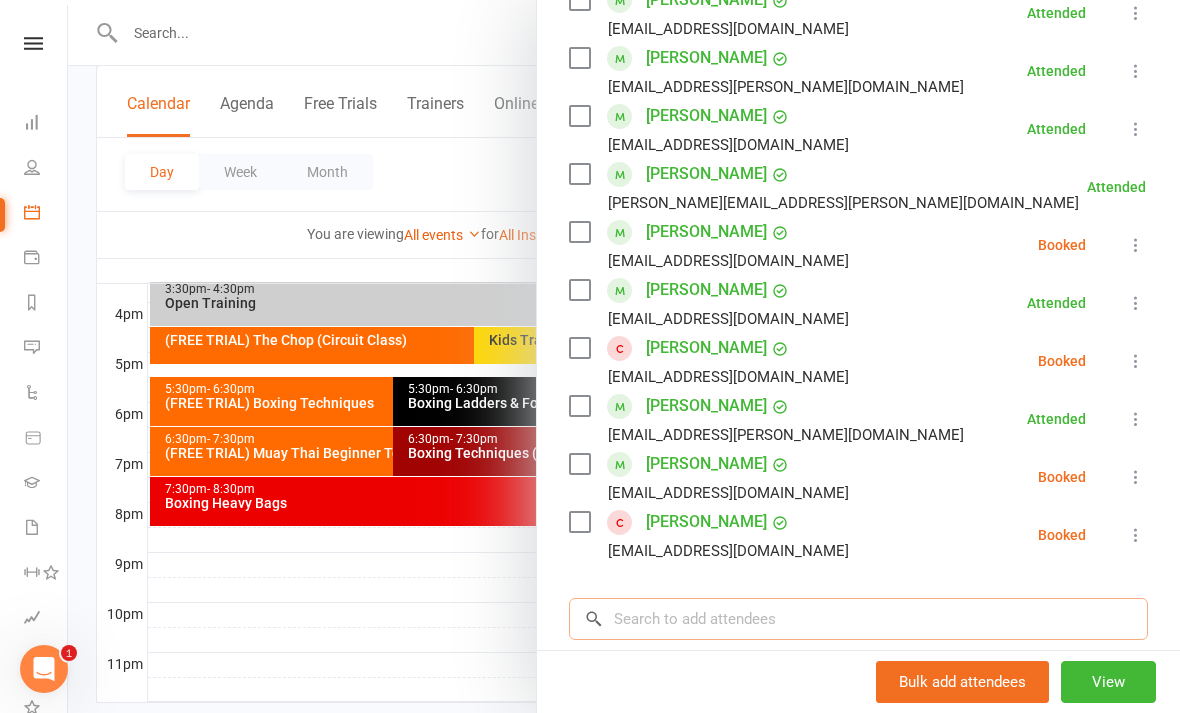click at bounding box center [858, 619] 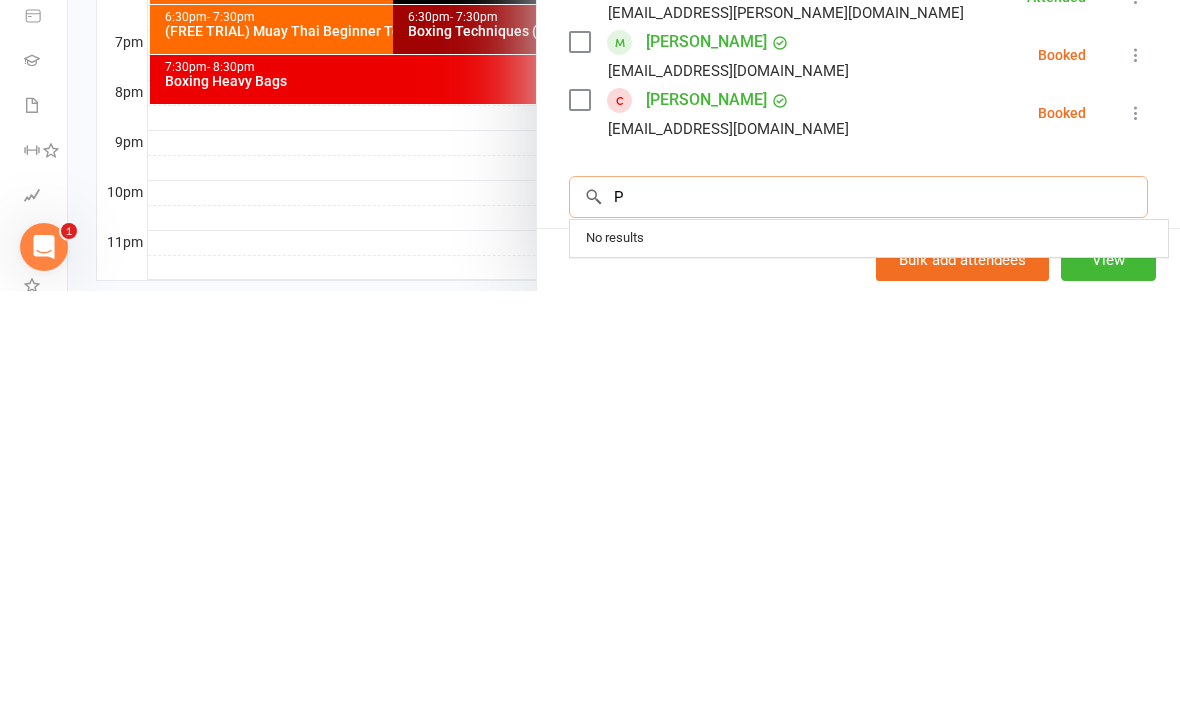 scroll, scrollTop: 968, scrollLeft: 0, axis: vertical 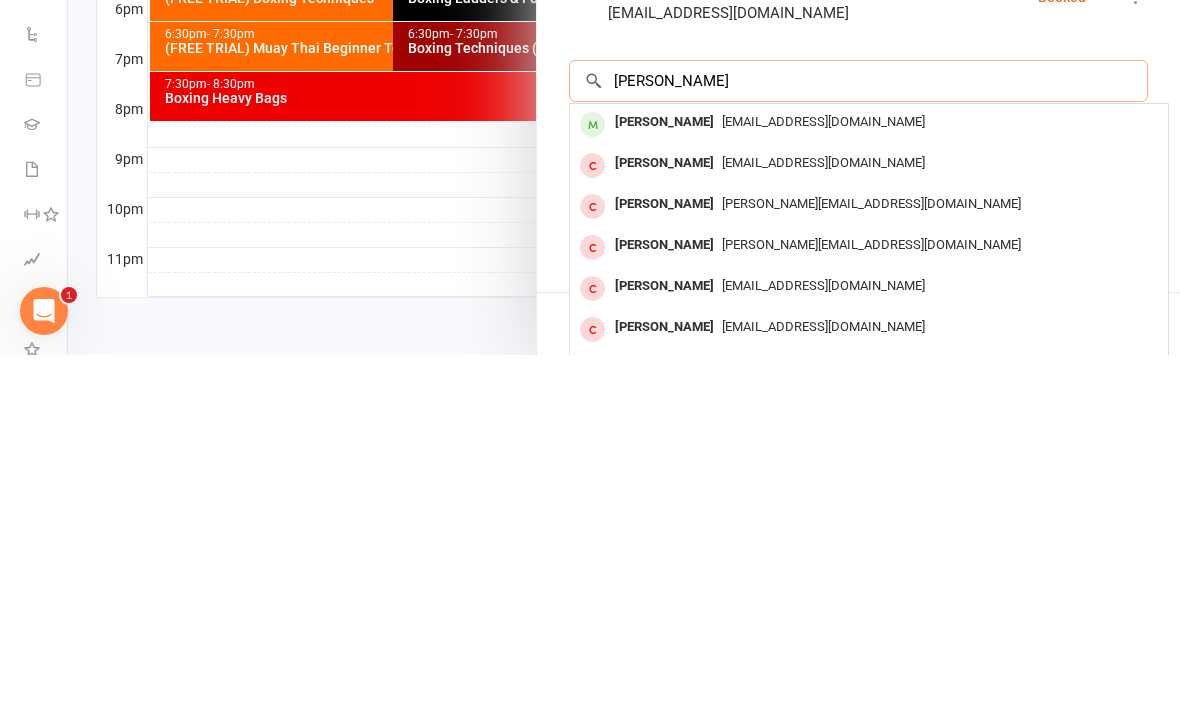 type on "Peter tur" 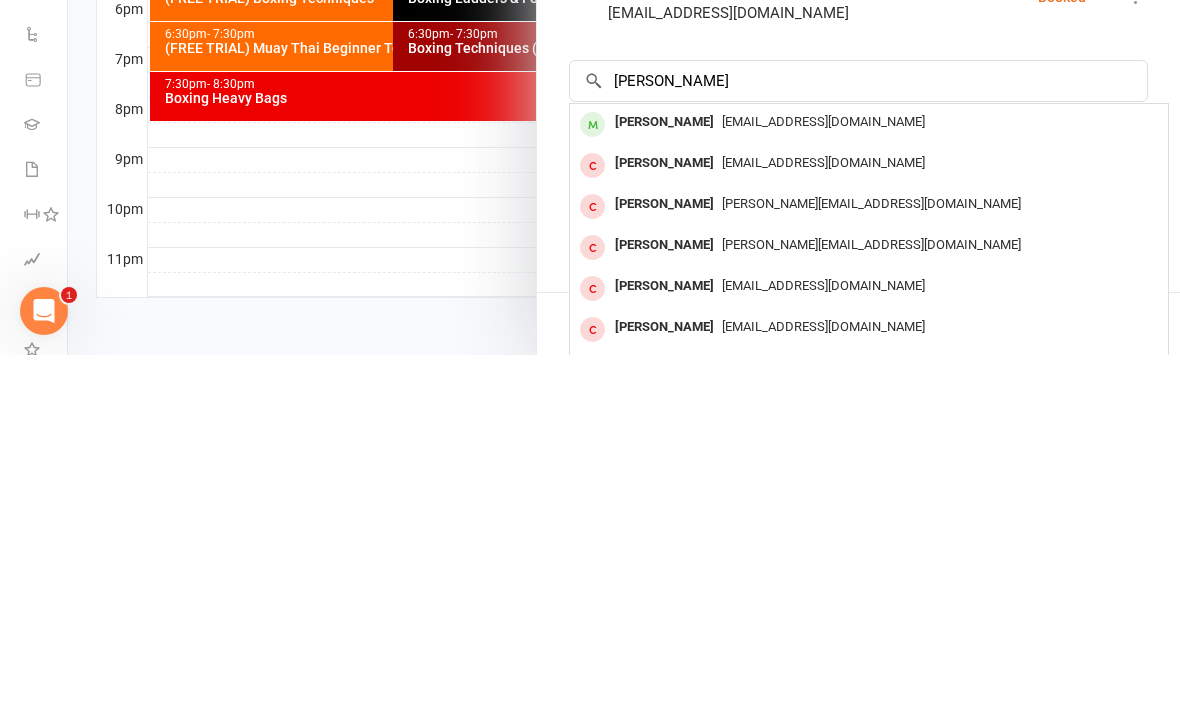 click on "[EMAIL_ADDRESS][DOMAIN_NAME]" at bounding box center [869, 480] 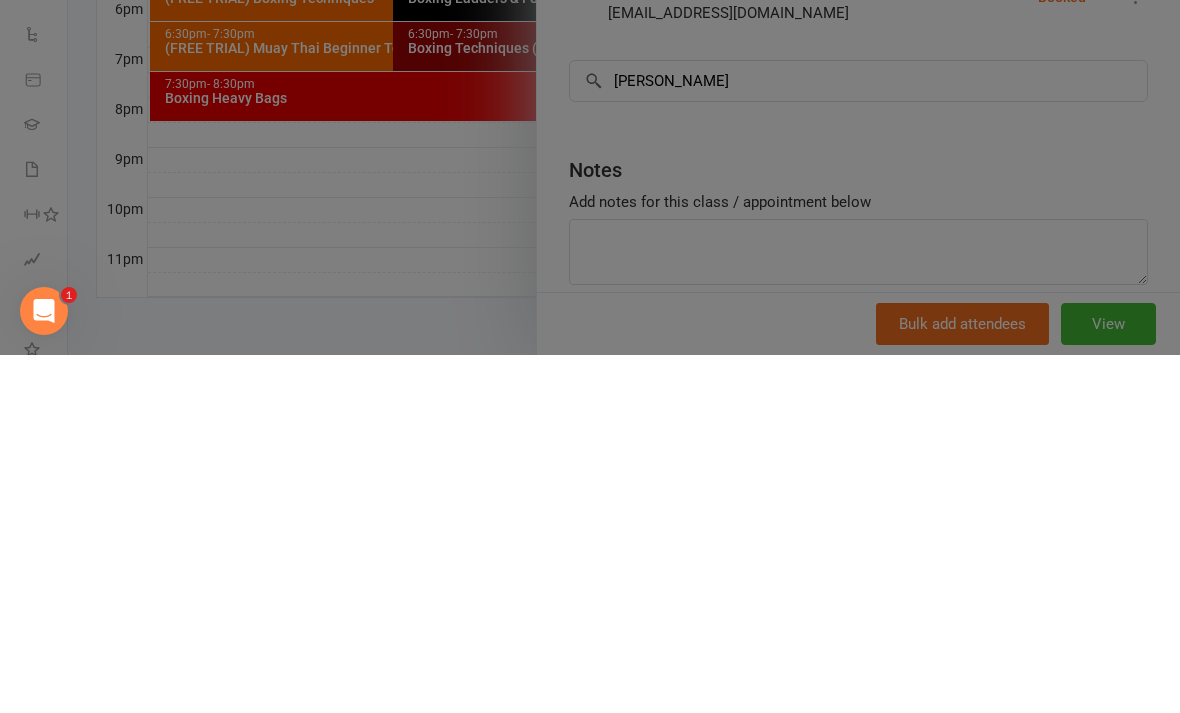 type 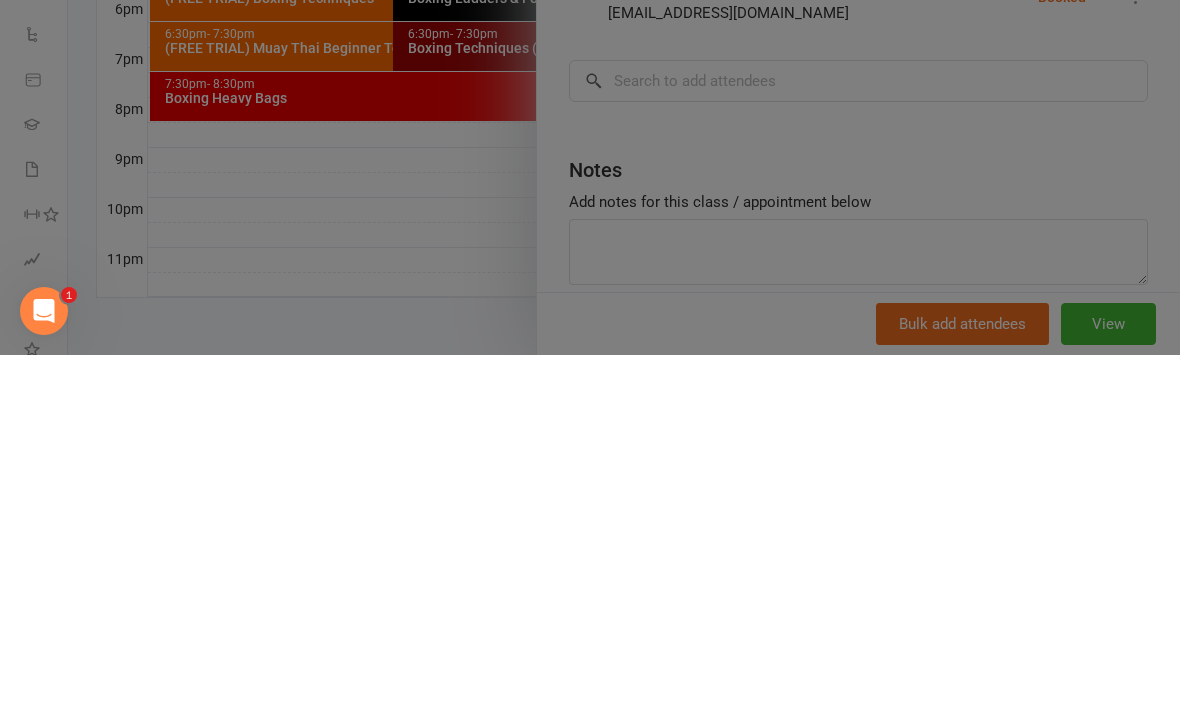 scroll, scrollTop: 904, scrollLeft: 0, axis: vertical 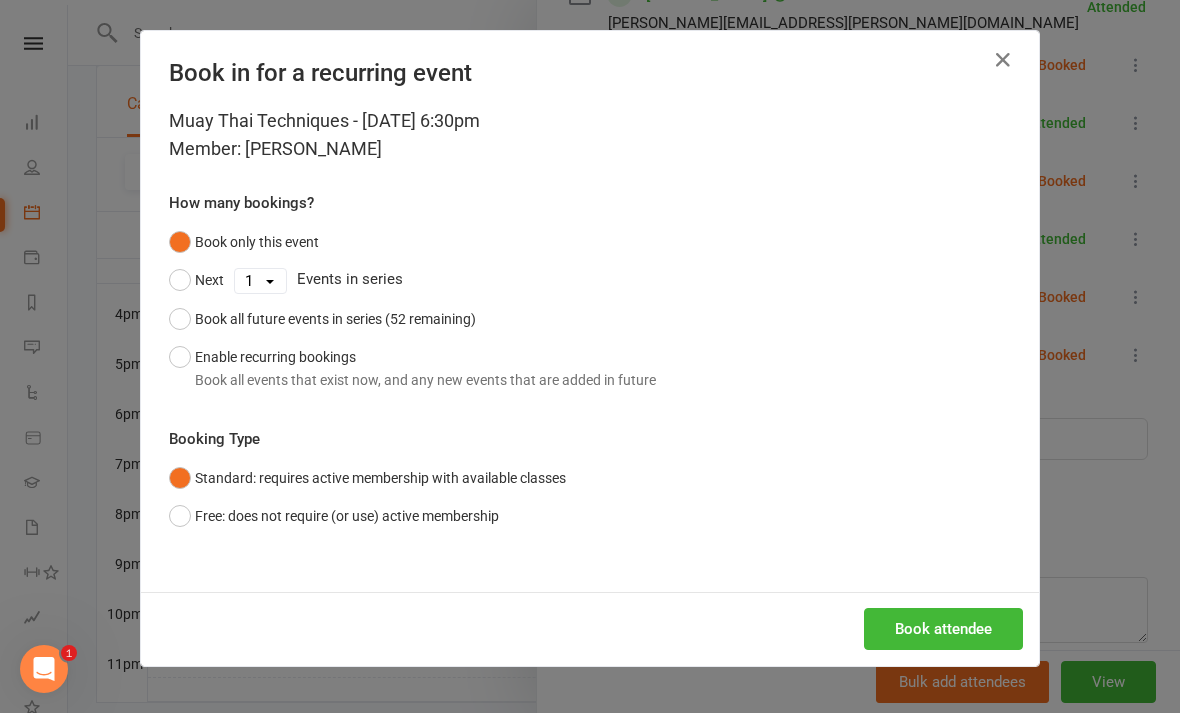 click on "Book attendee" at bounding box center (943, 629) 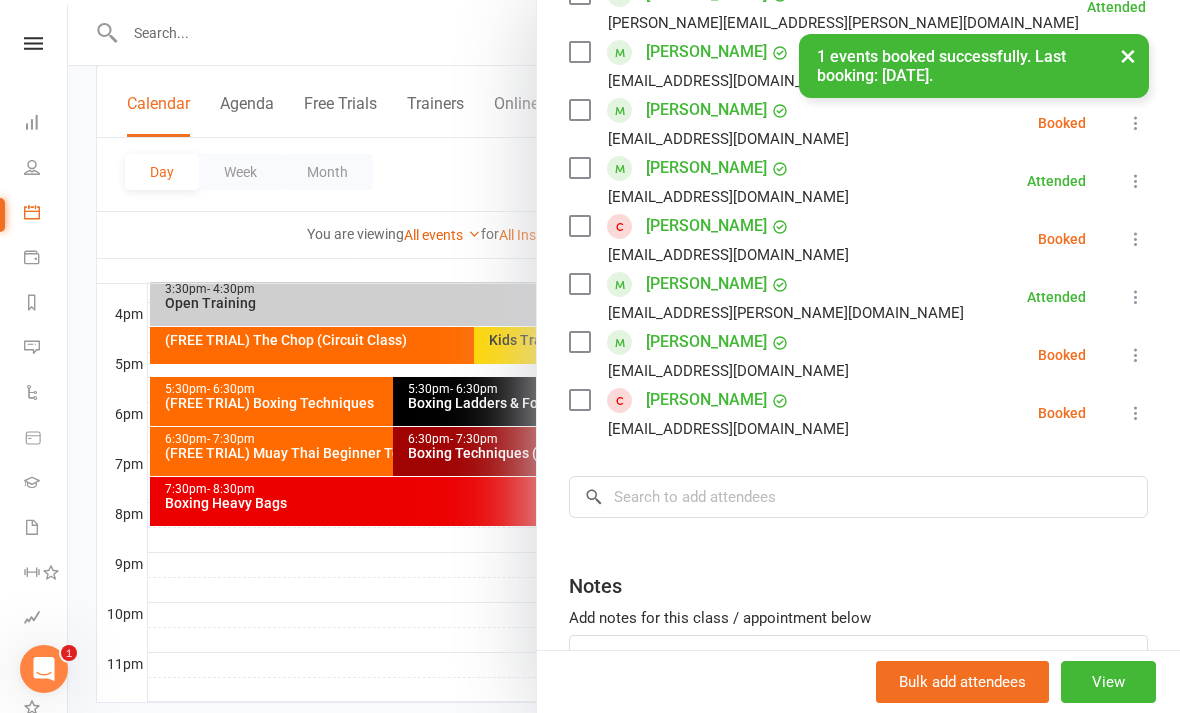 click on "Class kiosk mode  Roll call  6:30 PM - 7:30 PM, Thursday, July, 10, 2025 with Nicky Tran  at  Dickson  Attendees  11  places booked 19  places available Sort by  Last name  First name  Booking created    Alec Cook  fc.alec@gmail.com Attended More info  Remove  Mark absent  Undo check-in  Send message  Enable recurring bookings  All bookings for series    Braeden Williams  braeden.williams.aus@gmail.com Attended More info  Remove  Mark absent  Undo check-in  Send message  Enable recurring bookings  All bookings for series    Harrison Upton  harrisonupton@hotmail.com Attended More info  Remove  Mark absent  Undo check-in  Send message  Enable recurring bookings  All bookings for series    Lynn Nguyen  lynn@lynn.email Attended More info  Remove  Mark absent  Undo check-in  Send message  Enable recurring bookings  All bookings for series    Michael Cui  michaelwencui@gmail.com Booked More info  Remove  Check in  Mark absent  Send message  Enable recurring bookings  All bookings for series    Peter Turnbull" at bounding box center (858, 159) 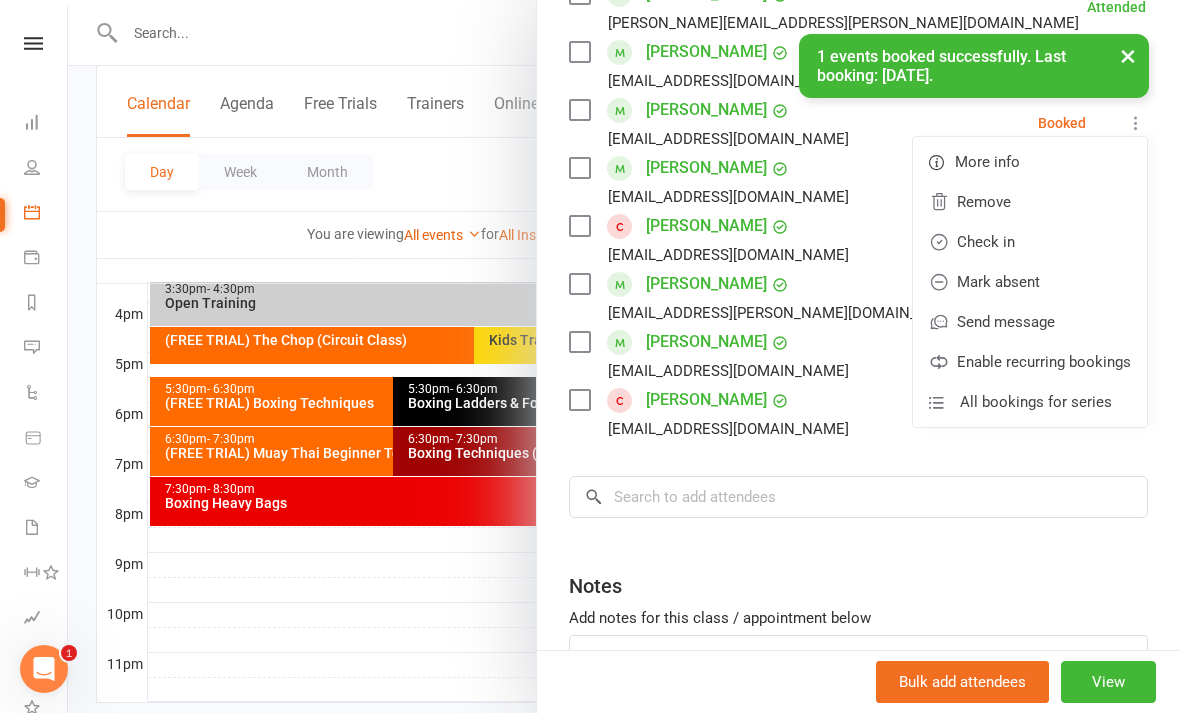 click on "Check in" at bounding box center (1030, 242) 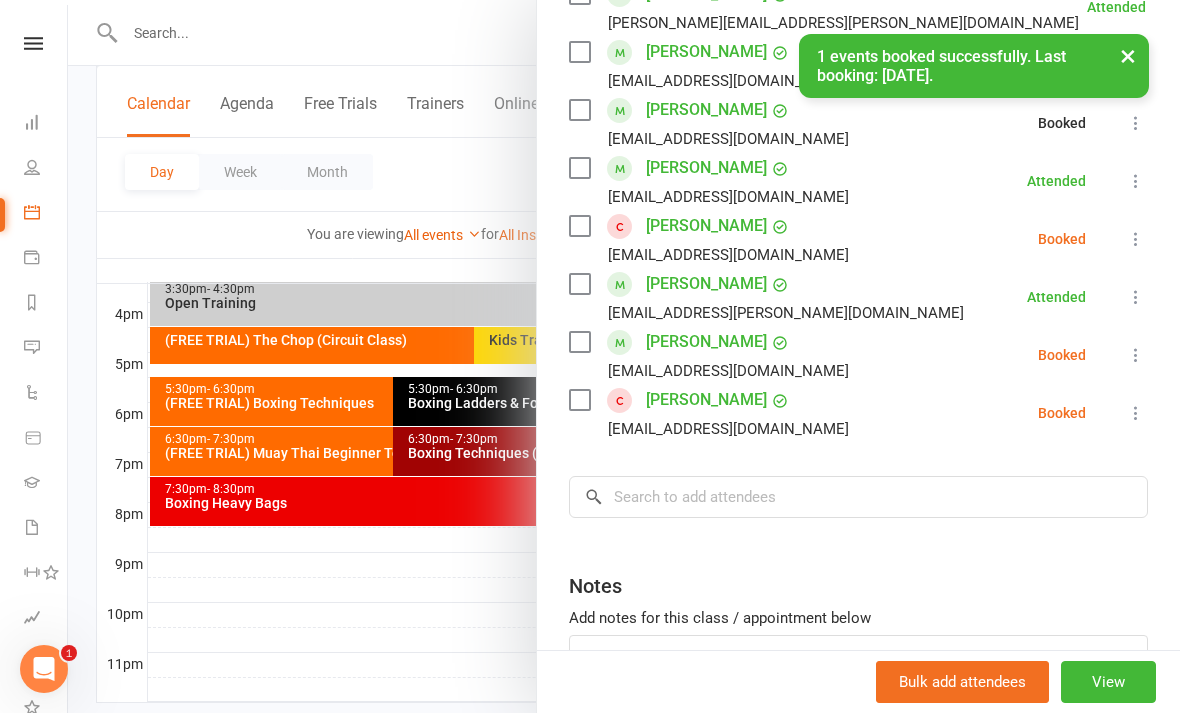 click at bounding box center [624, 356] 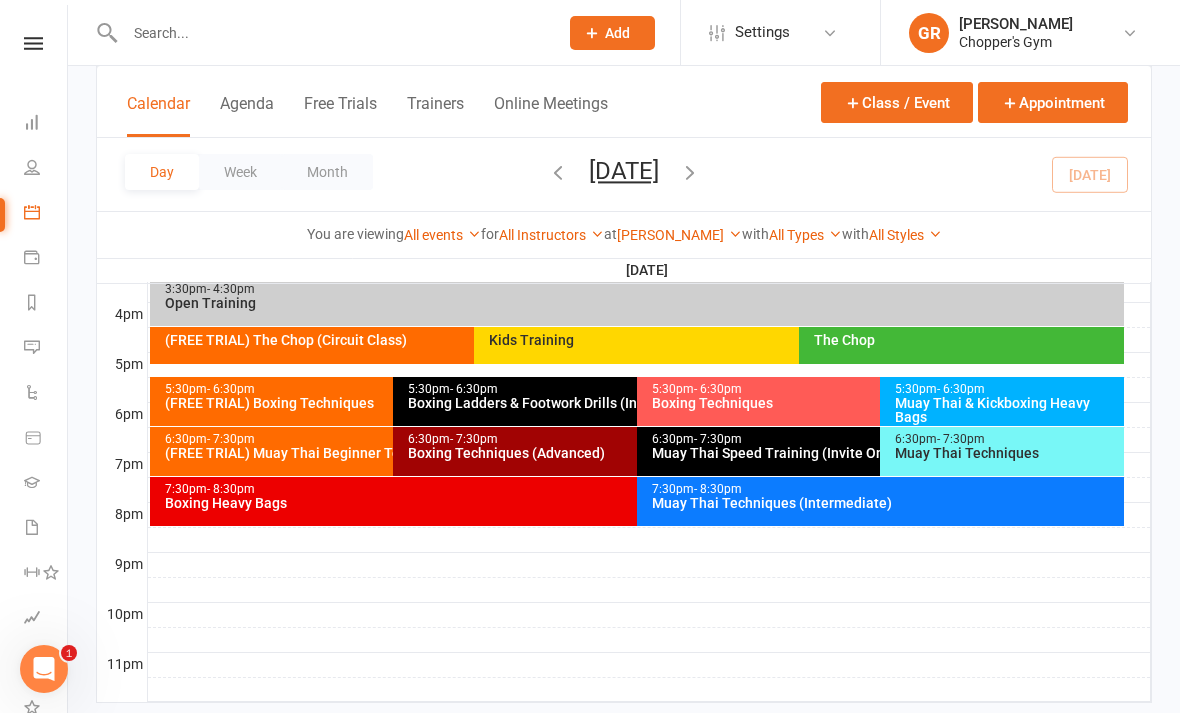 click on "Boxing Techniques (Advanced)" at bounding box center (631, 453) 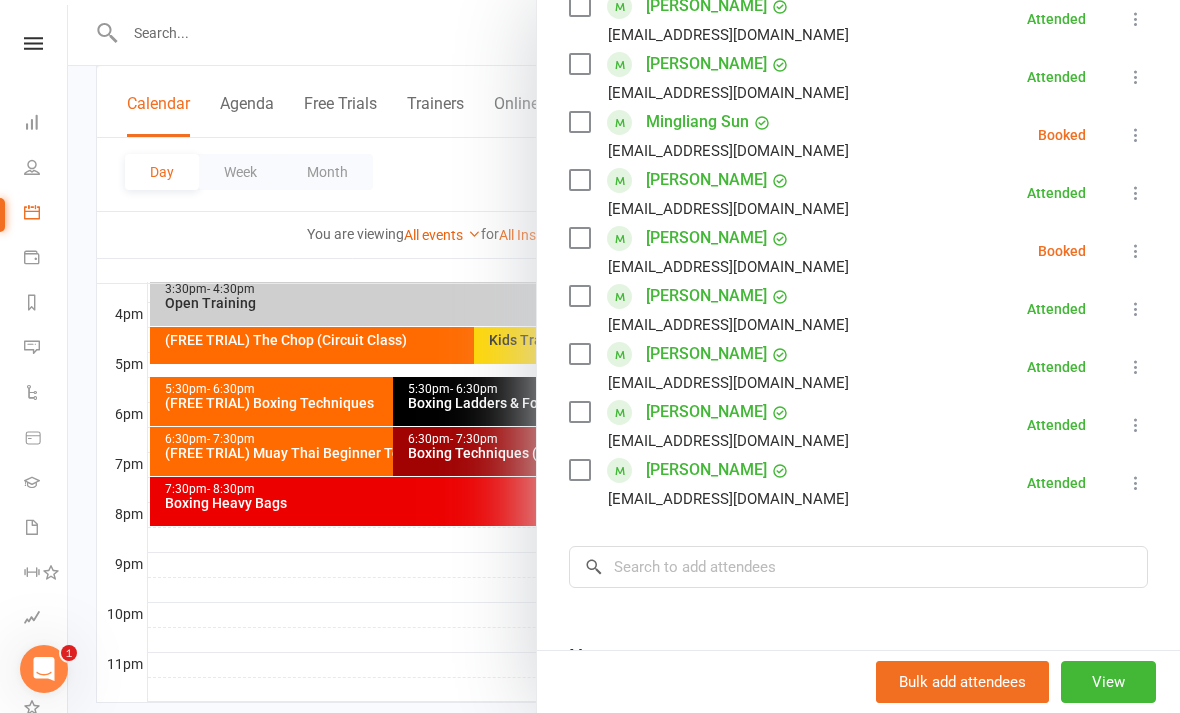 scroll, scrollTop: 676, scrollLeft: 0, axis: vertical 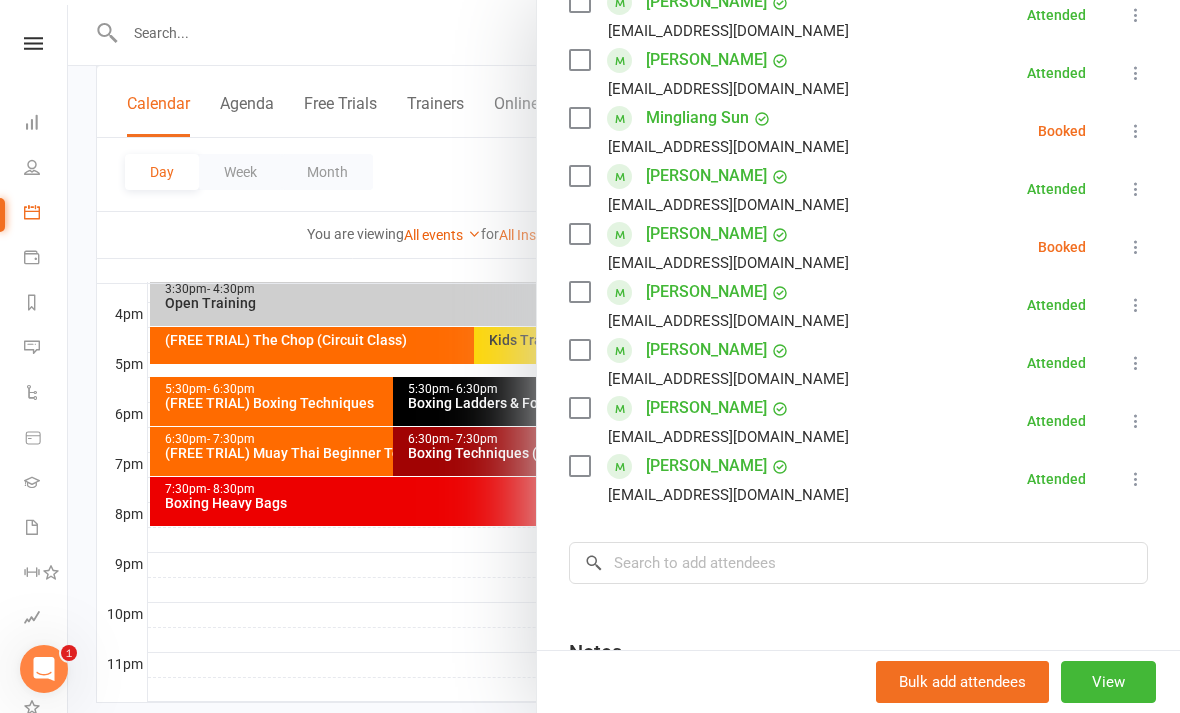 click at bounding box center (624, 356) 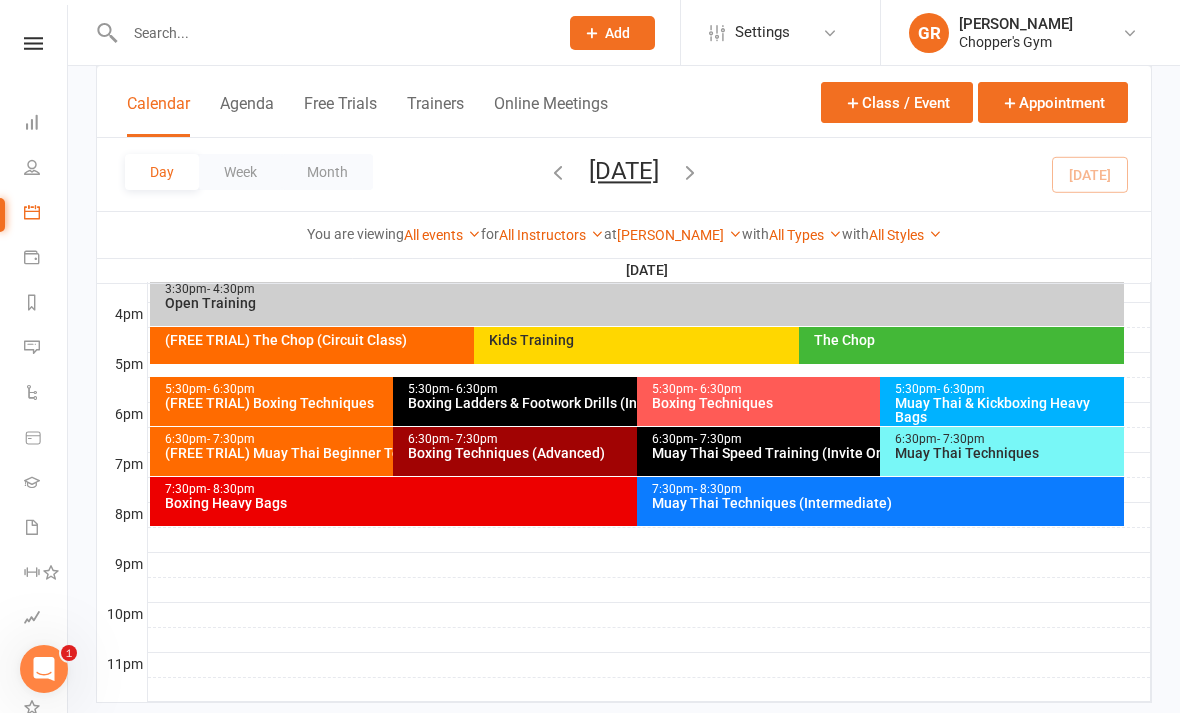 click on "Boxing Heavy Bags" at bounding box center [632, 503] 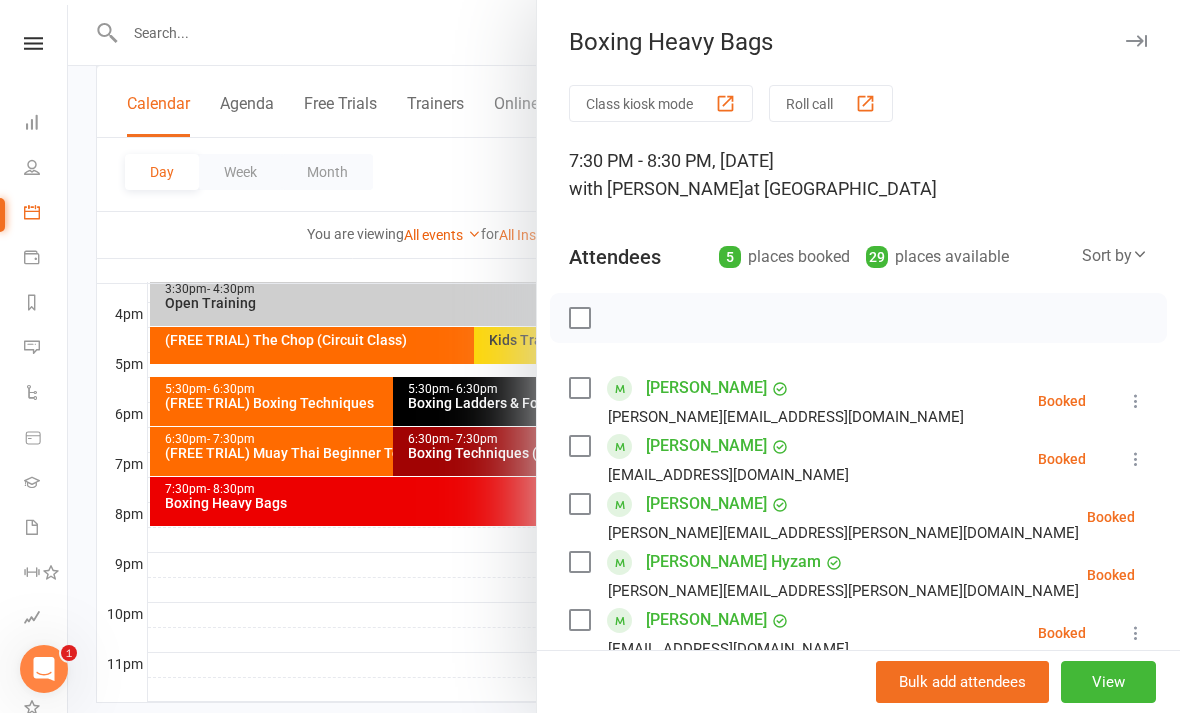 click at bounding box center [624, 356] 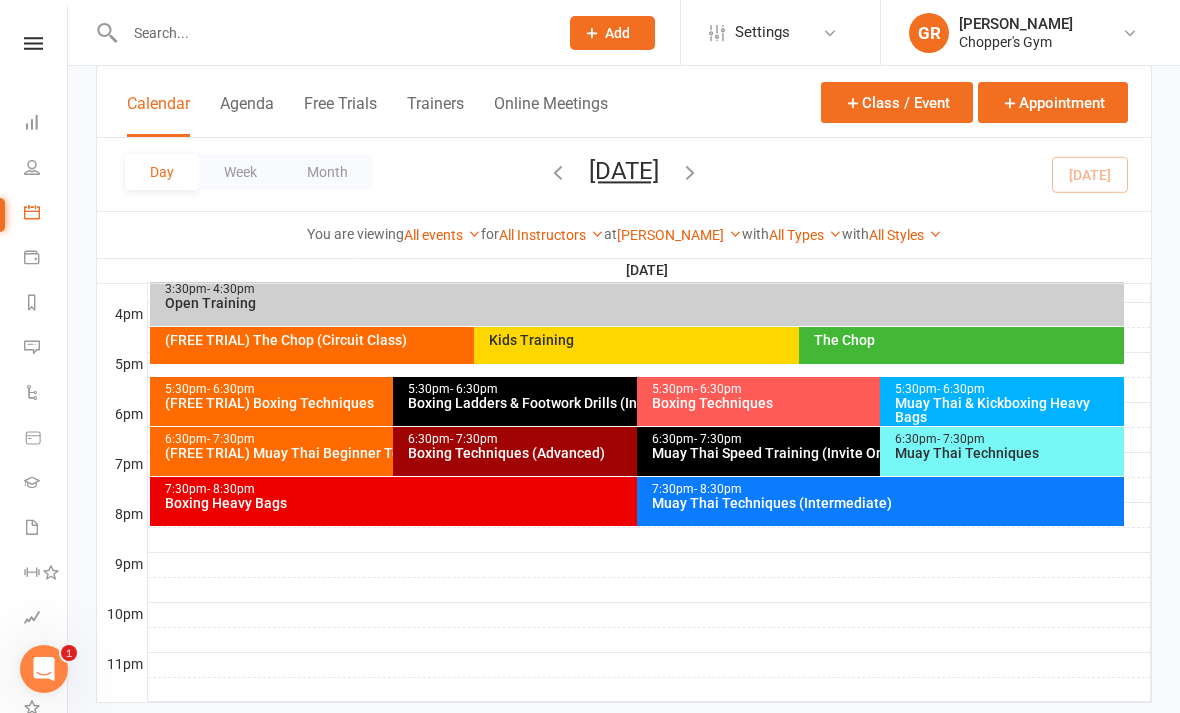 click on "Muay Thai Techniques (Intermediate)" at bounding box center (885, 503) 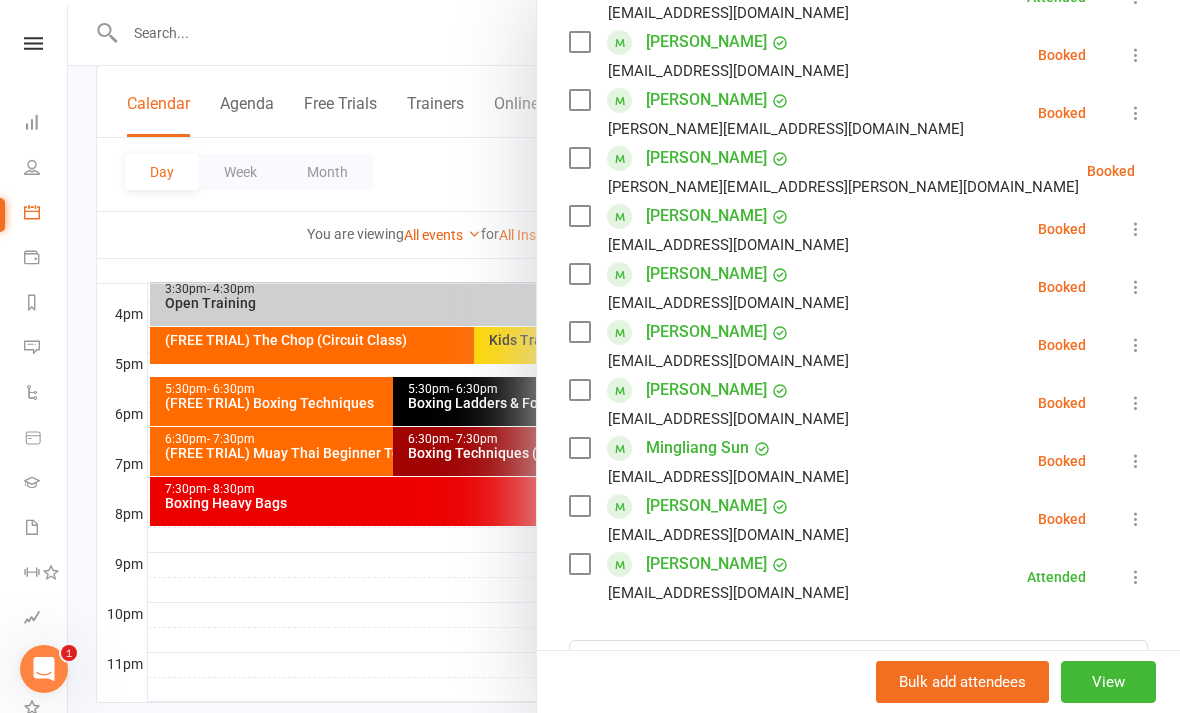 scroll, scrollTop: 467, scrollLeft: 0, axis: vertical 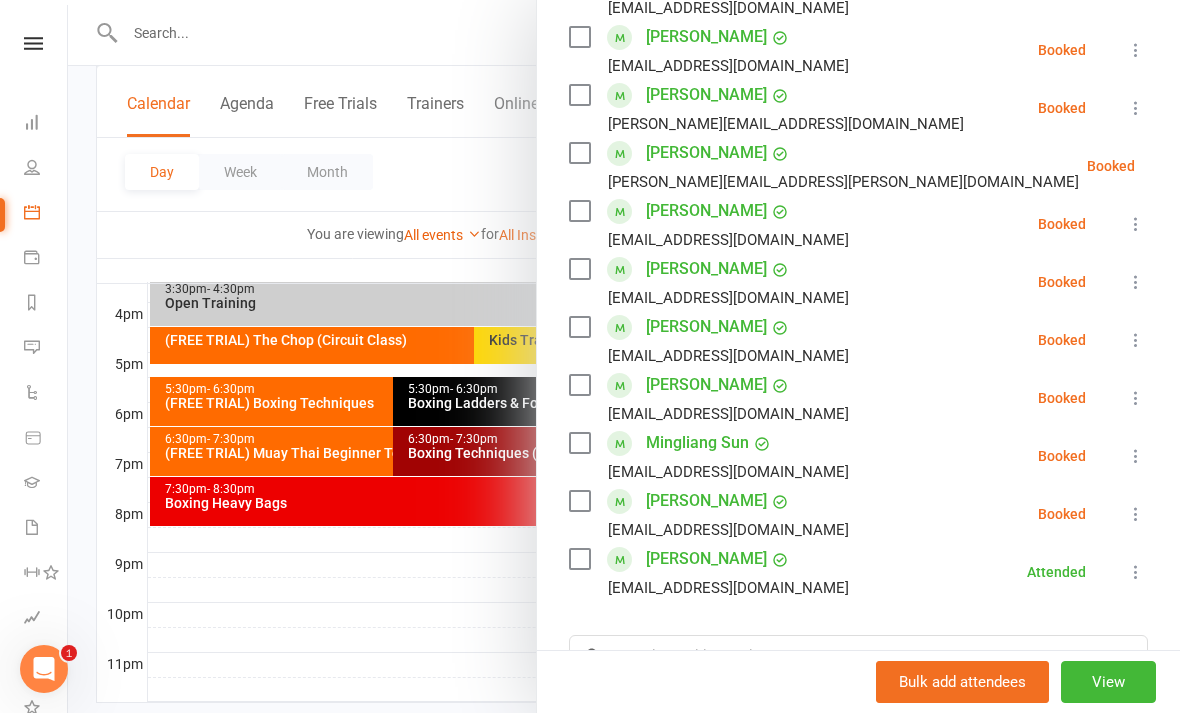 click at bounding box center [624, 356] 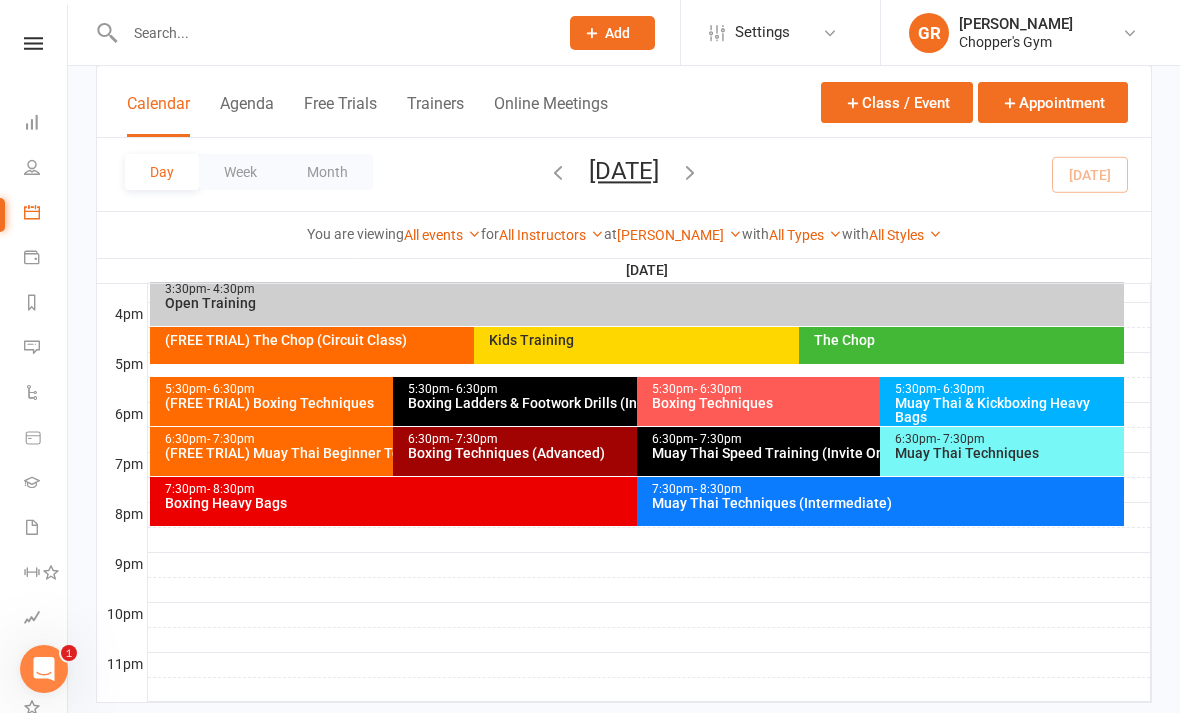 click on "[PERSON_NAME]" at bounding box center (679, 235) 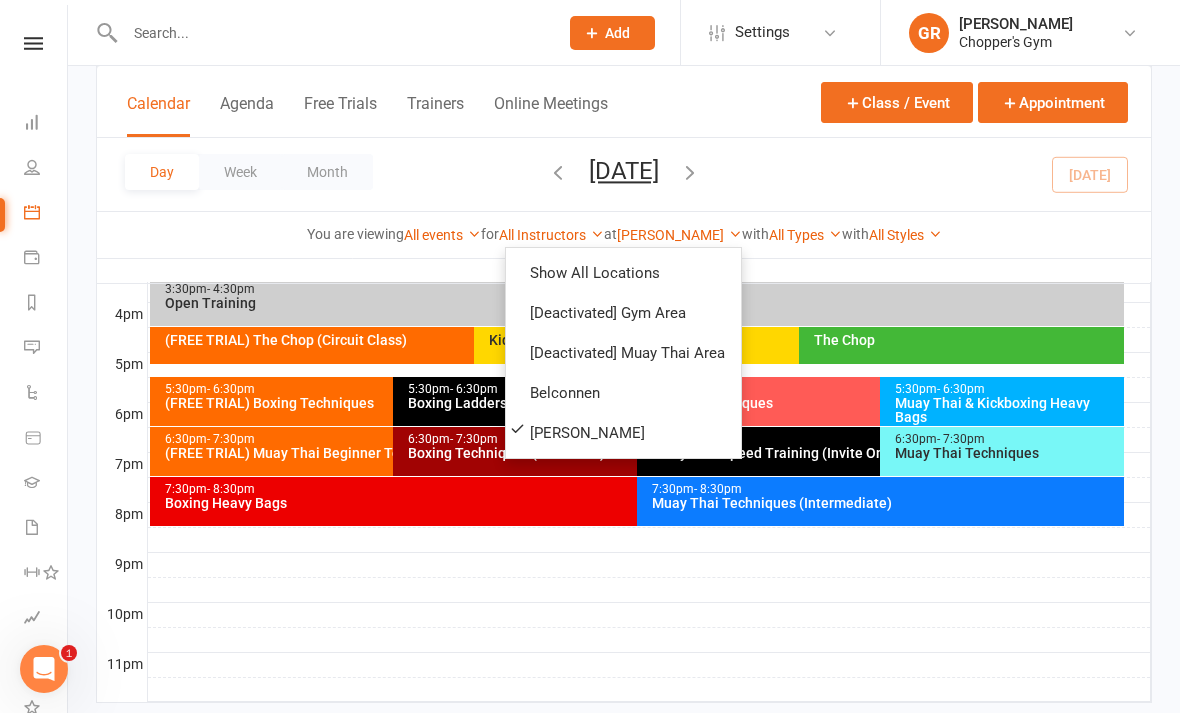 click on "6:30pm  - 7:30pm (FREE TRIAL)  Muay Thai Beginner Technique" at bounding box center (383, 451) 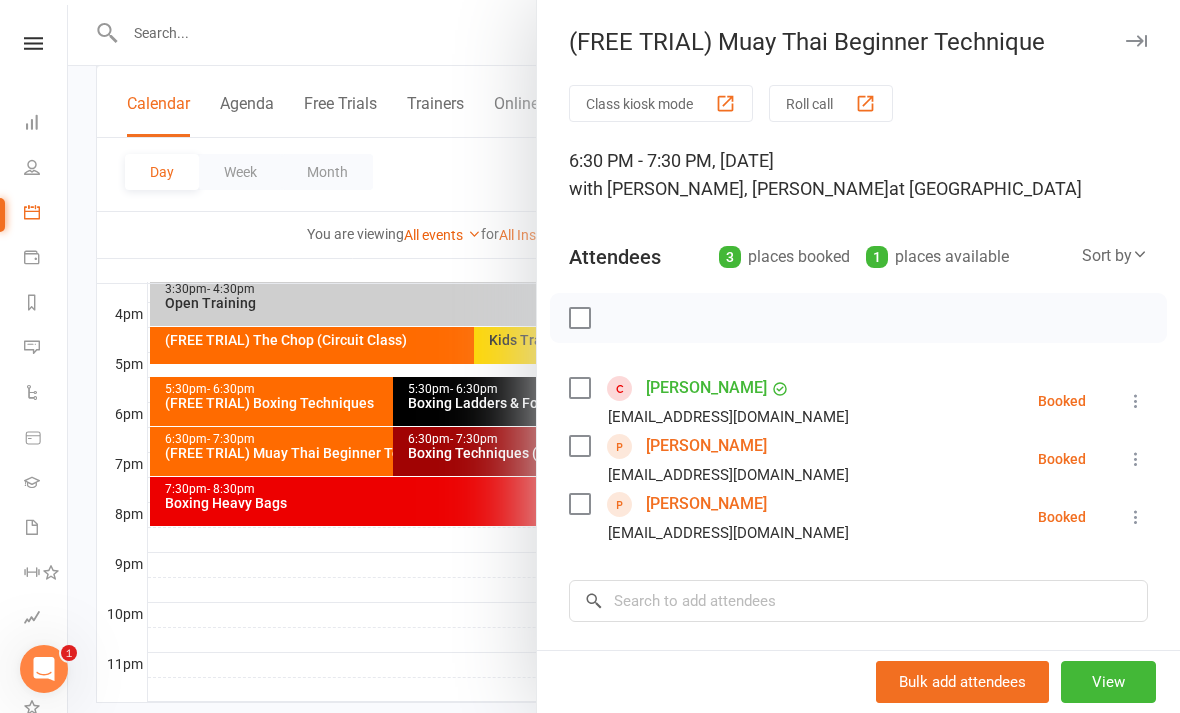 click at bounding box center (624, 356) 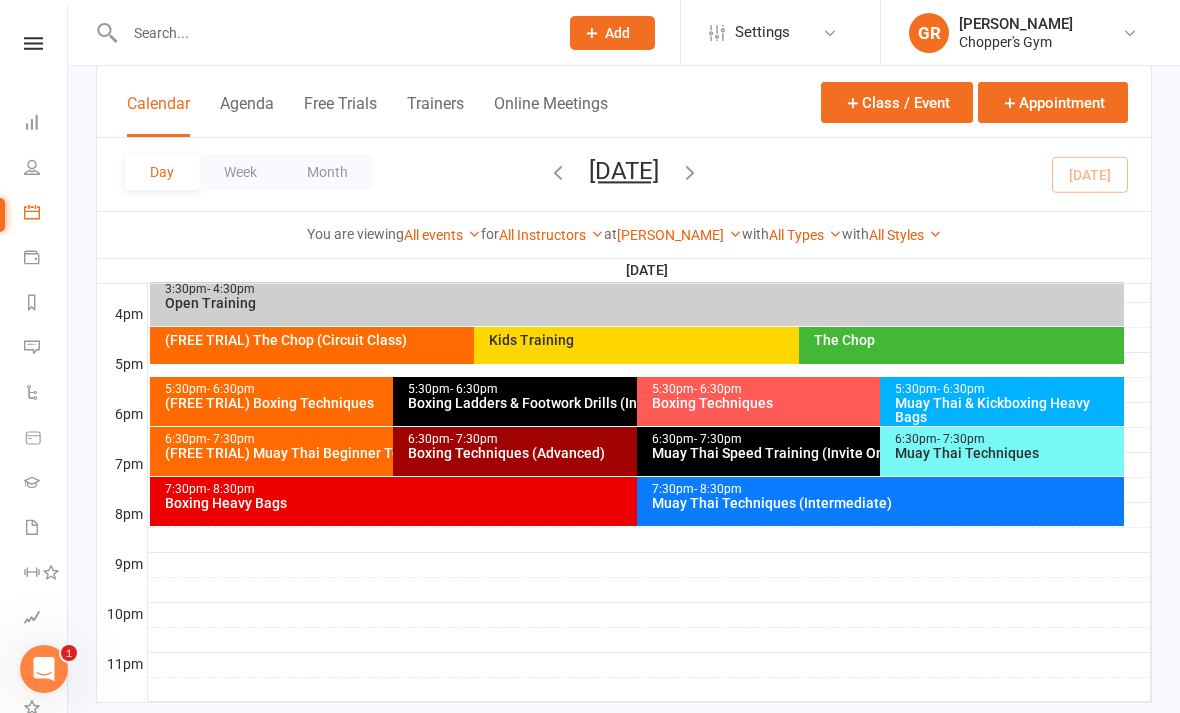 click on "(FREE TRIAL)  Muay Thai Beginner Technique" at bounding box center (388, 453) 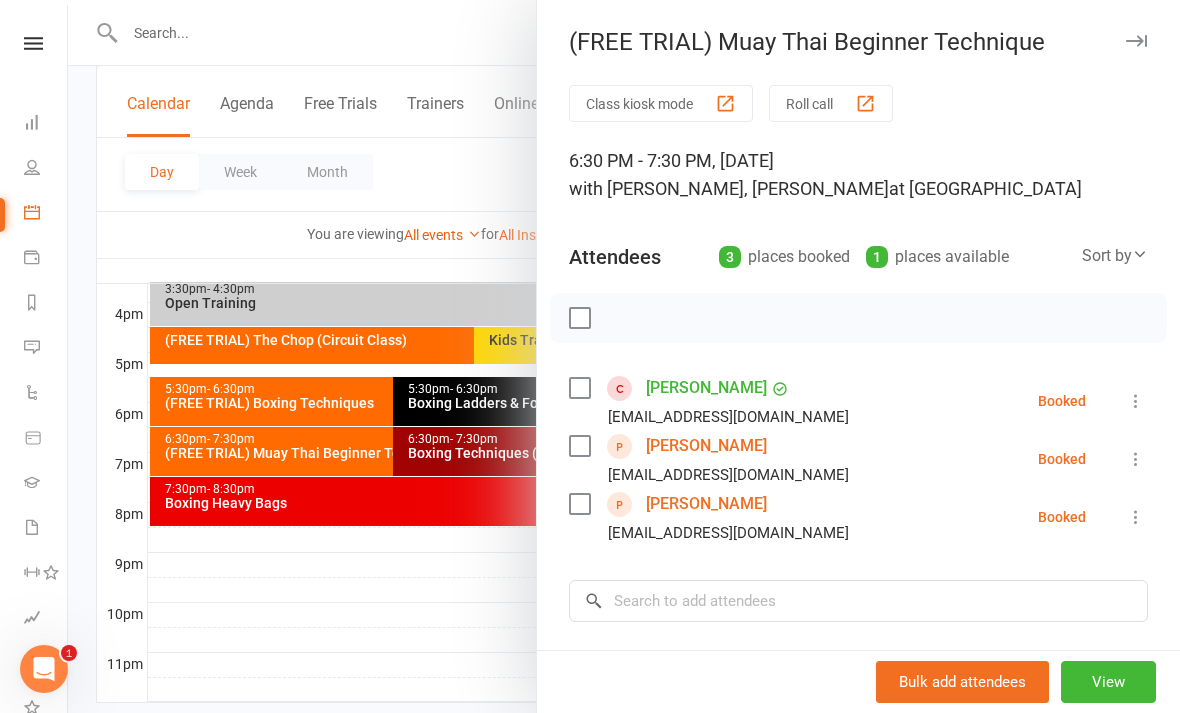 click at bounding box center [624, 356] 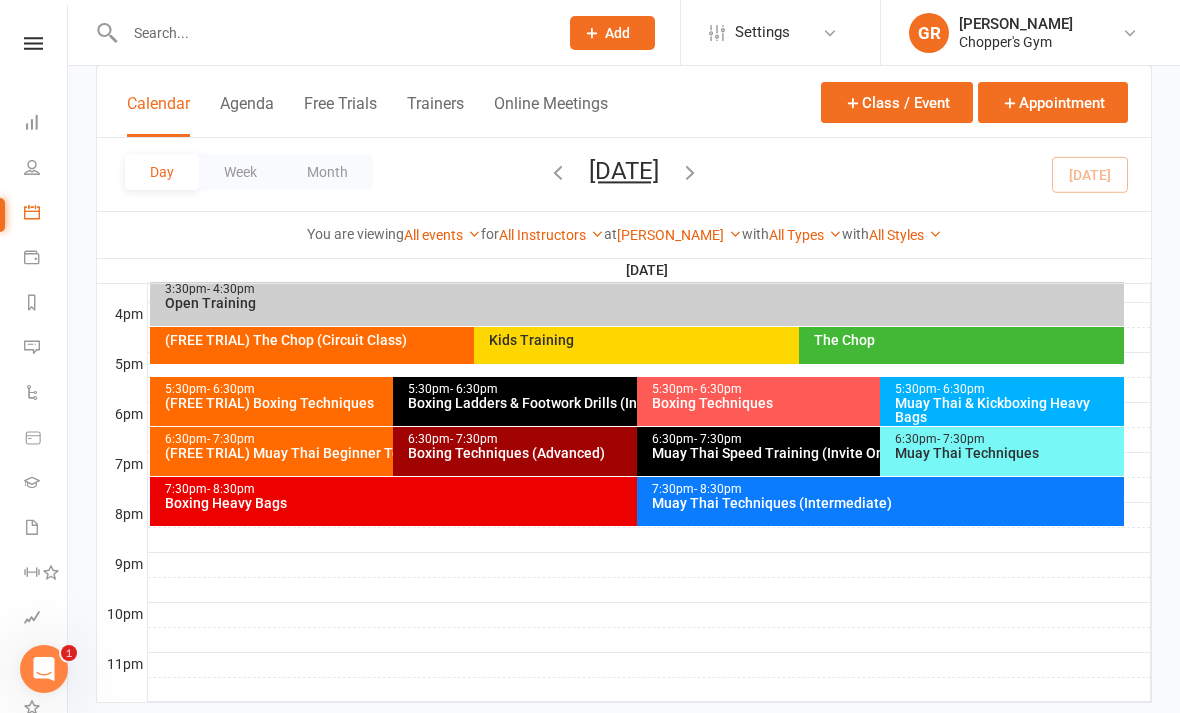 click on "Boxing Techniques (Advanced)" at bounding box center [631, 453] 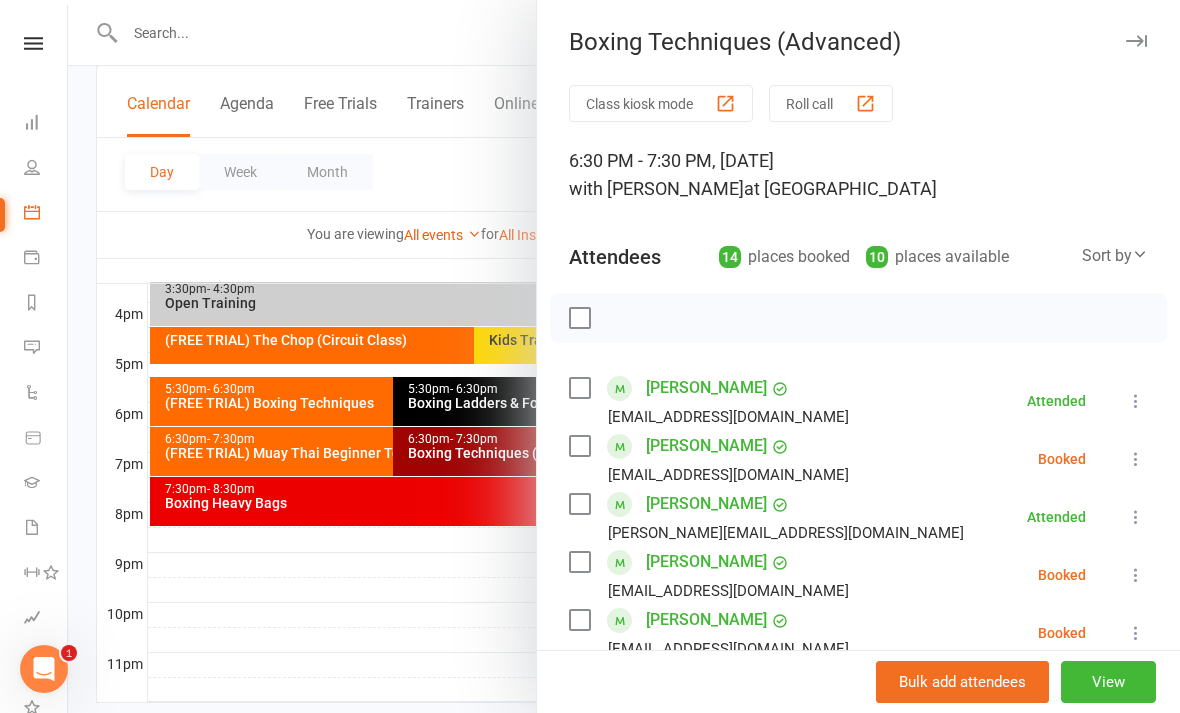 click on "Class kiosk mode  Roll call  6:30 PM - 7:30 PM, Thursday, July, 10, 2025 with Patrick Phaiyakounh  at  Dickson  Attendees  14  places booked 10  places available Sort by  Last name  First name  Booking created    Aidan Cleary  aidancleary1997@live.com Attended More info  Remove  Mark absent  Undo check-in  Send message  Enable recurring bookings  All bookings for series    Alex Xirakis  a.xirakis@gmail.com Booked More info  Remove  Check in  Mark absent  Send message  Enable recurring bookings  All bookings for series    Brandon Calagos  brandon_calagos@live.com Attended More info  Remove  Mark absent  Undo check-in  Send message  Enable recurring bookings  All bookings for series    Desmond Locke  deslocke21@gmail.com Booked More info  Remove  Check in  Mark absent  Send message  Enable recurring bookings  All bookings for series    Ishmael Diro  ishmaeladiro@gmail.com Booked More info  Remove  Check in  Mark absent  Send message  Enable recurring bookings  All bookings for series    Jake Villadelgado" at bounding box center (858, 814) 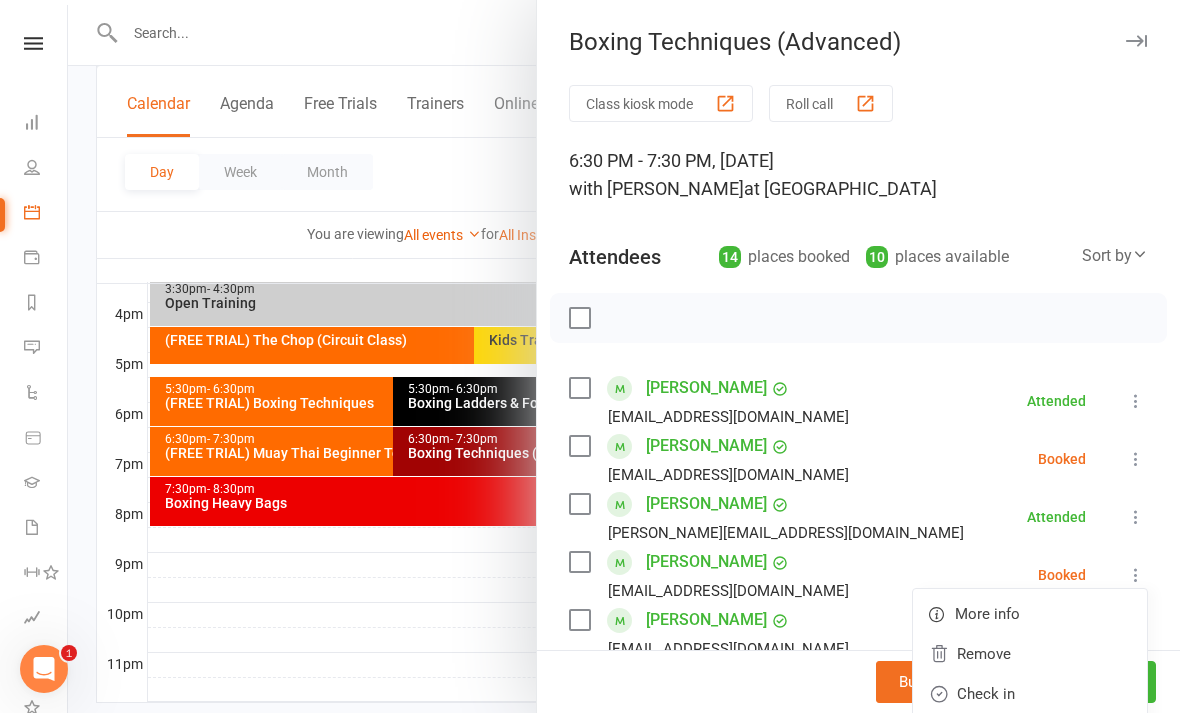 click on "Check in" at bounding box center (1030, 694) 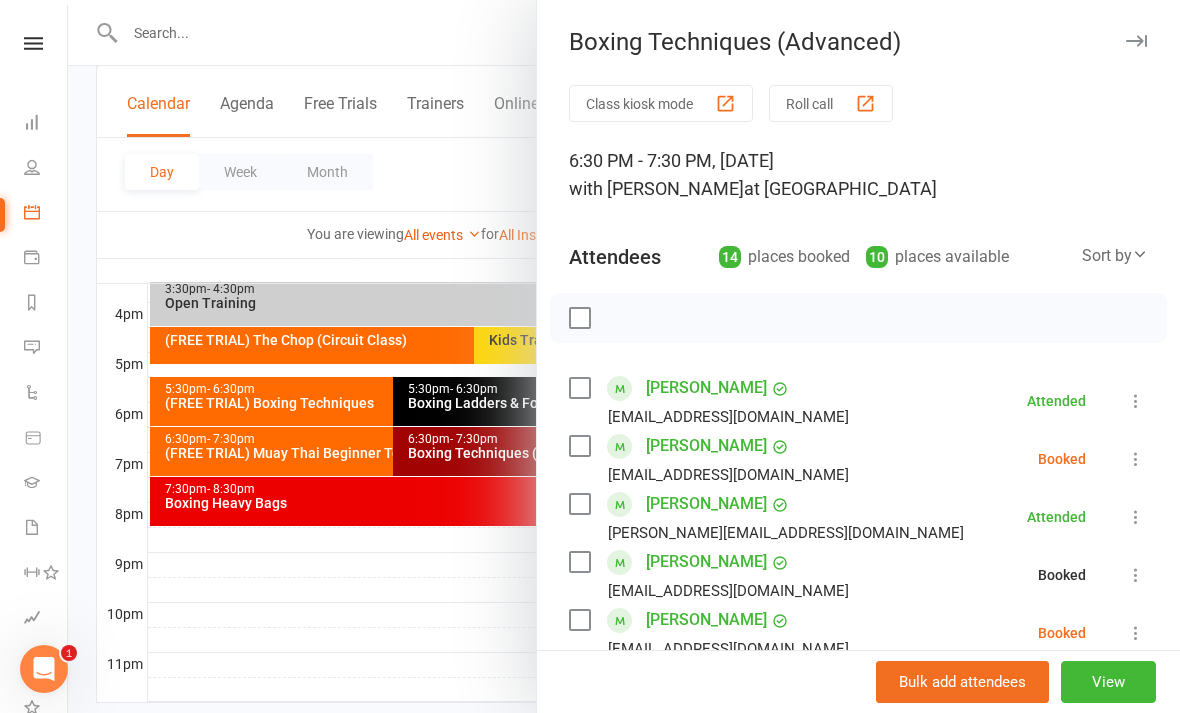click at bounding box center (624, 356) 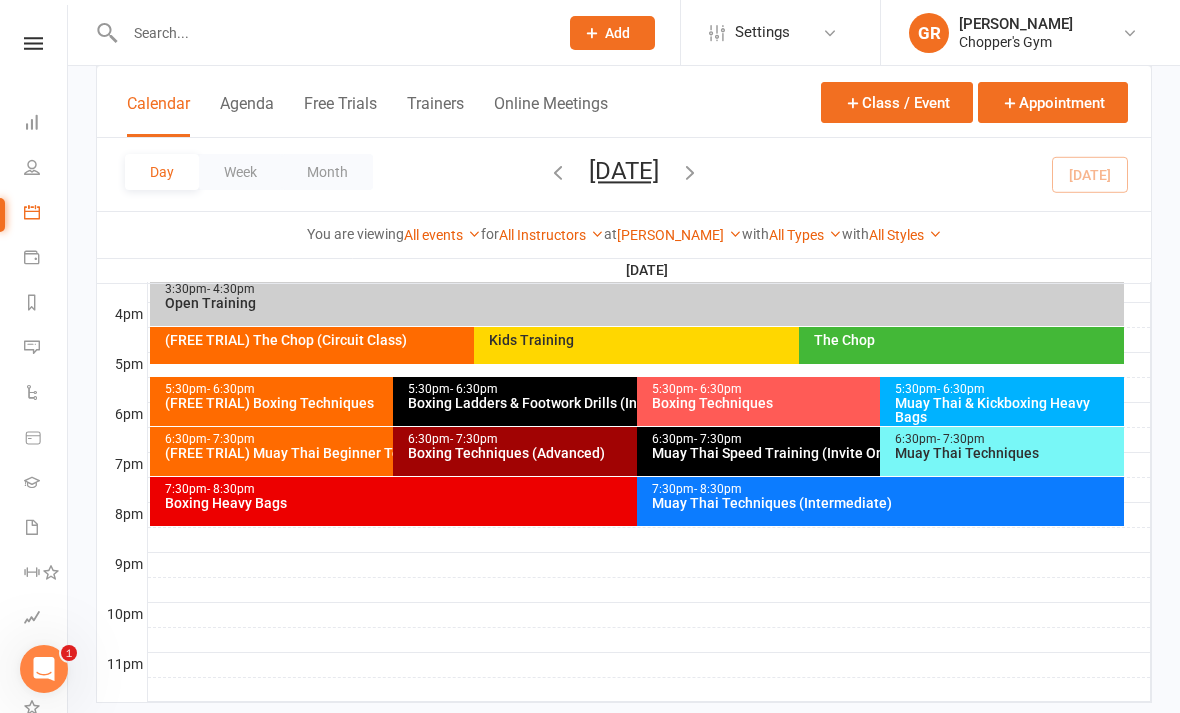 click on "Muay Thai Techniques (Intermediate)" at bounding box center (885, 503) 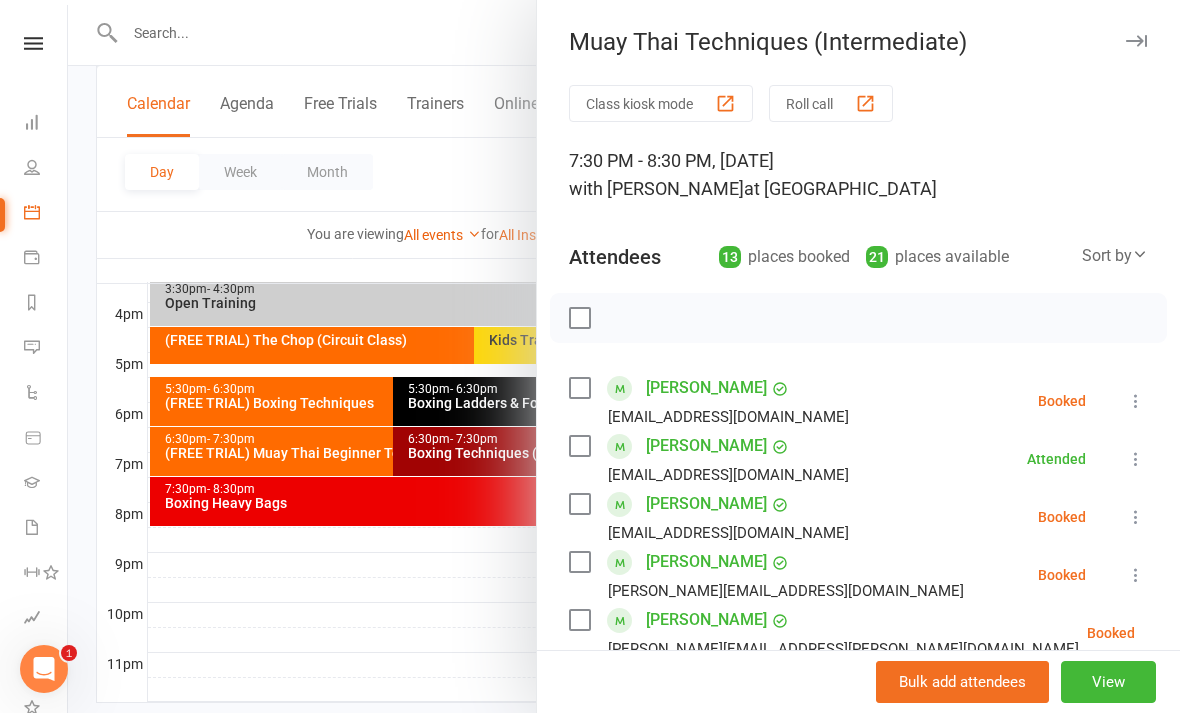 click at bounding box center (624, 356) 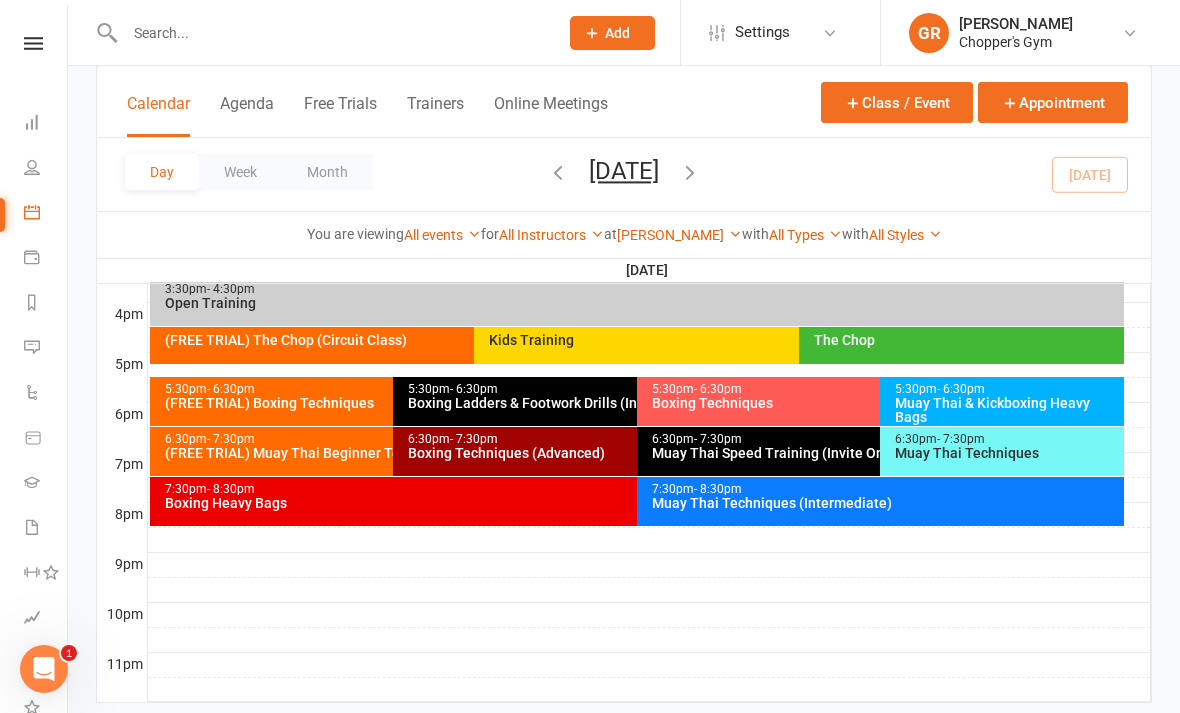 click on "Muay Thai Techniques" at bounding box center [1007, 453] 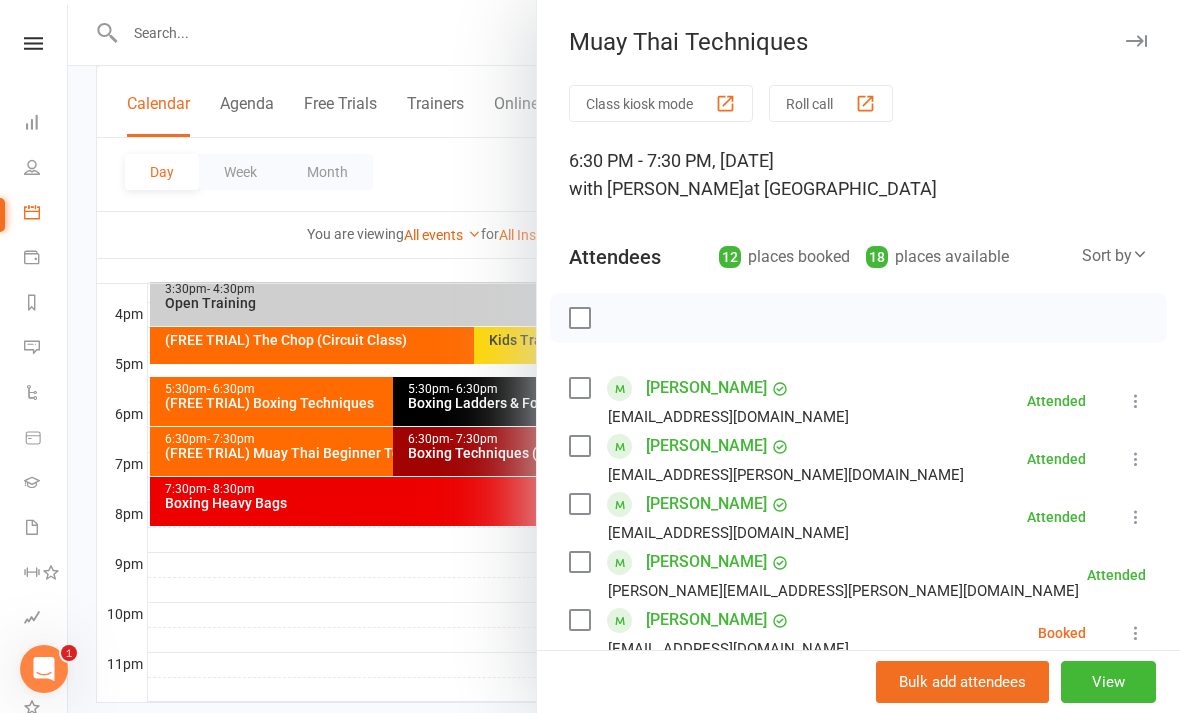 click at bounding box center (624, 356) 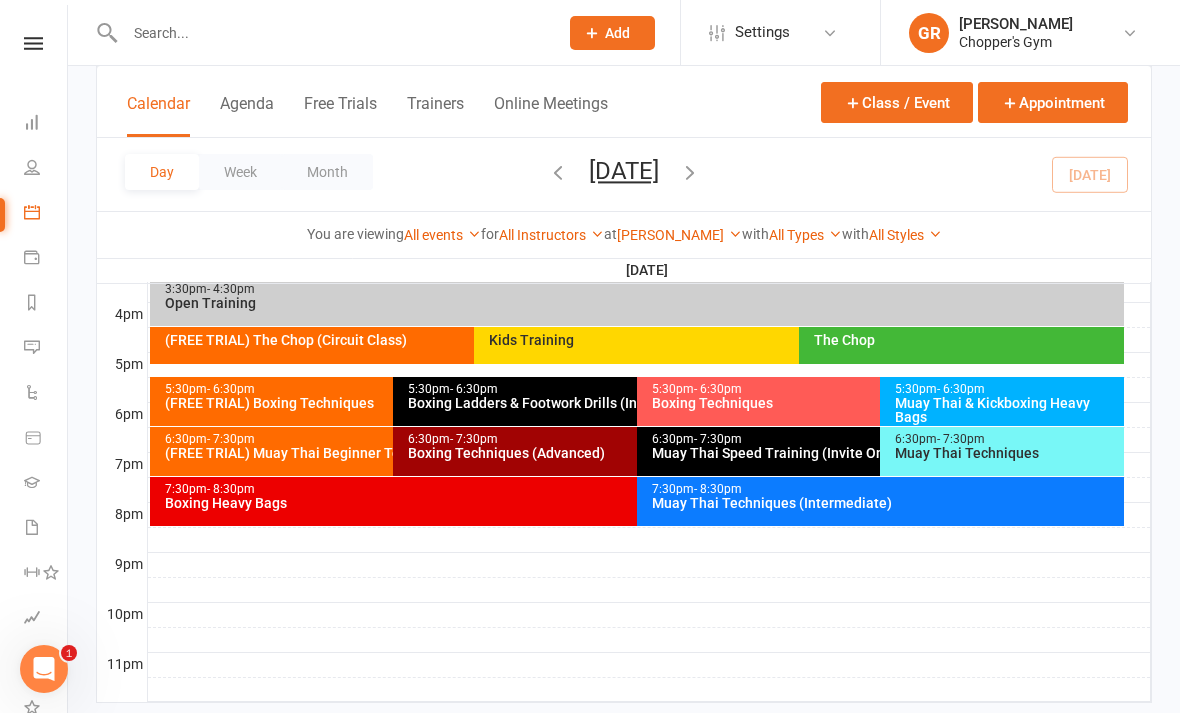 click on "6:30pm  - 7:30pm (FREE TRIAL)  Muay Thai Beginner Technique" at bounding box center (383, 451) 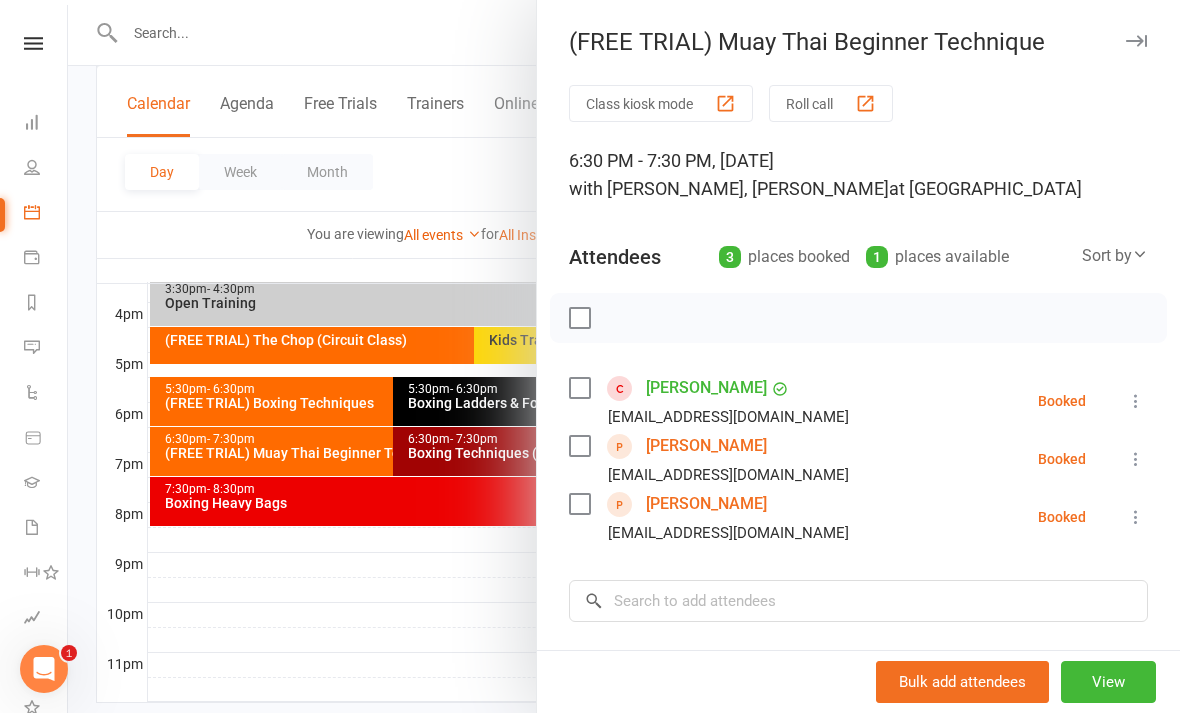 click at bounding box center [624, 356] 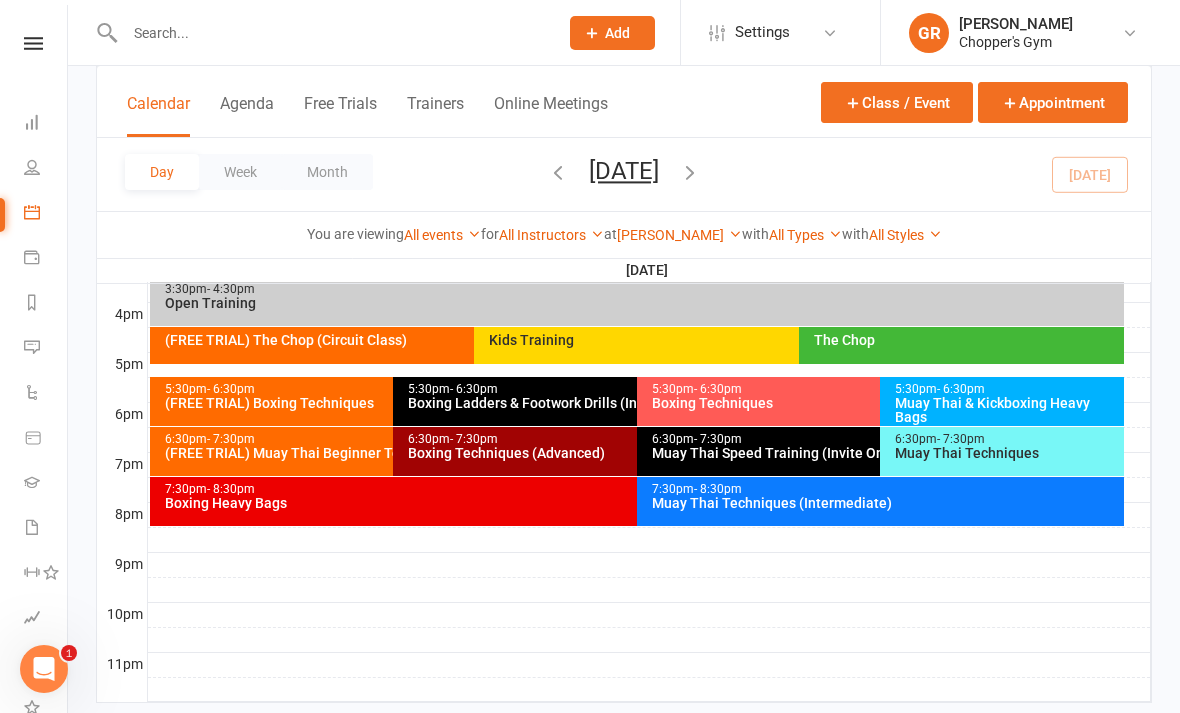 click on "Muay Thai Techniques" at bounding box center (1007, 453) 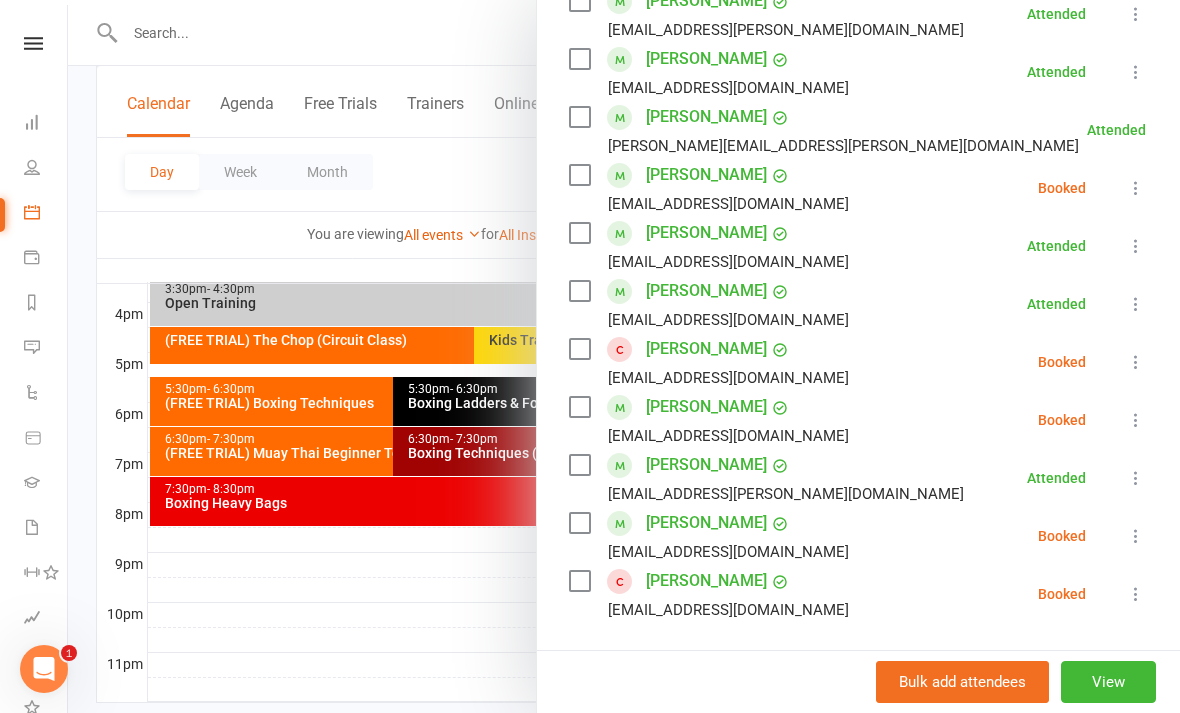 scroll, scrollTop: 447, scrollLeft: 0, axis: vertical 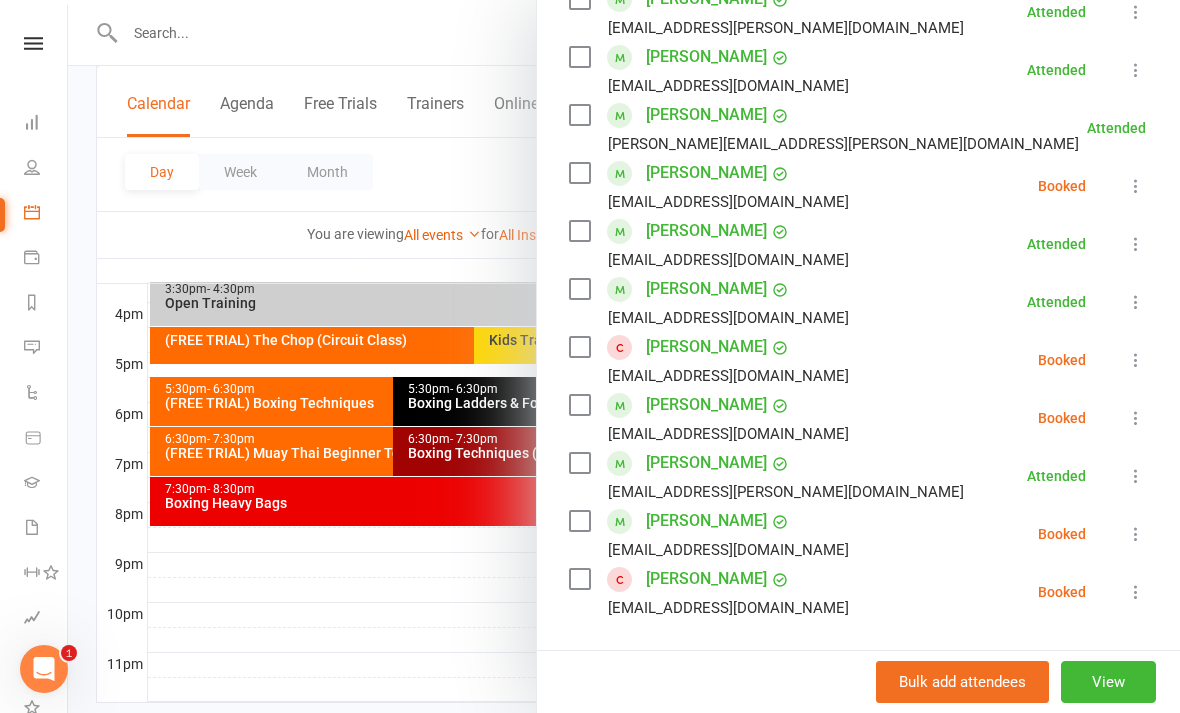 click at bounding box center [1136, 418] 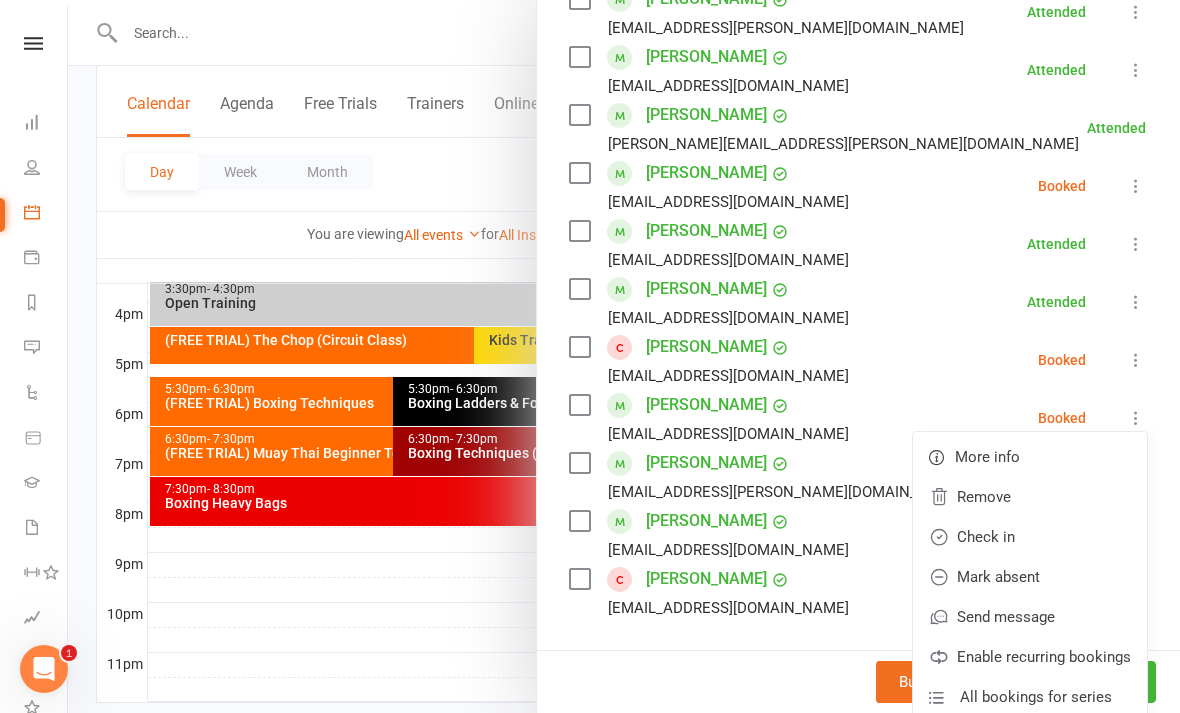 click on "Check in" at bounding box center (1030, 537) 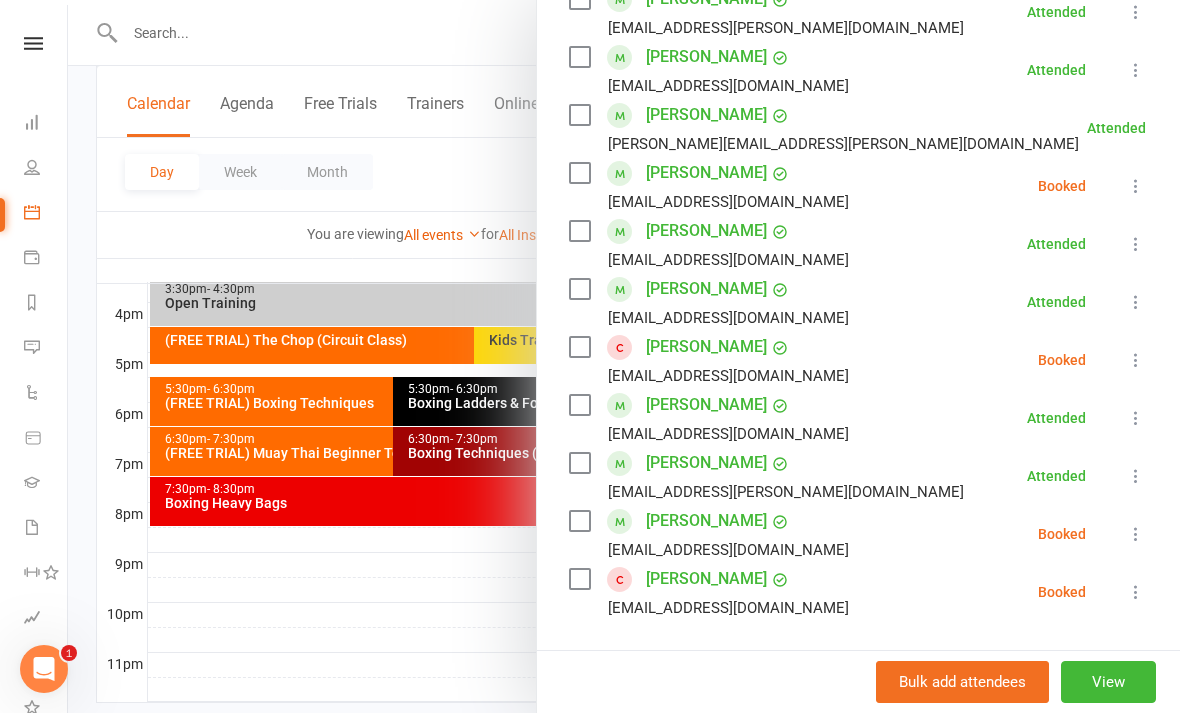click at bounding box center [624, 356] 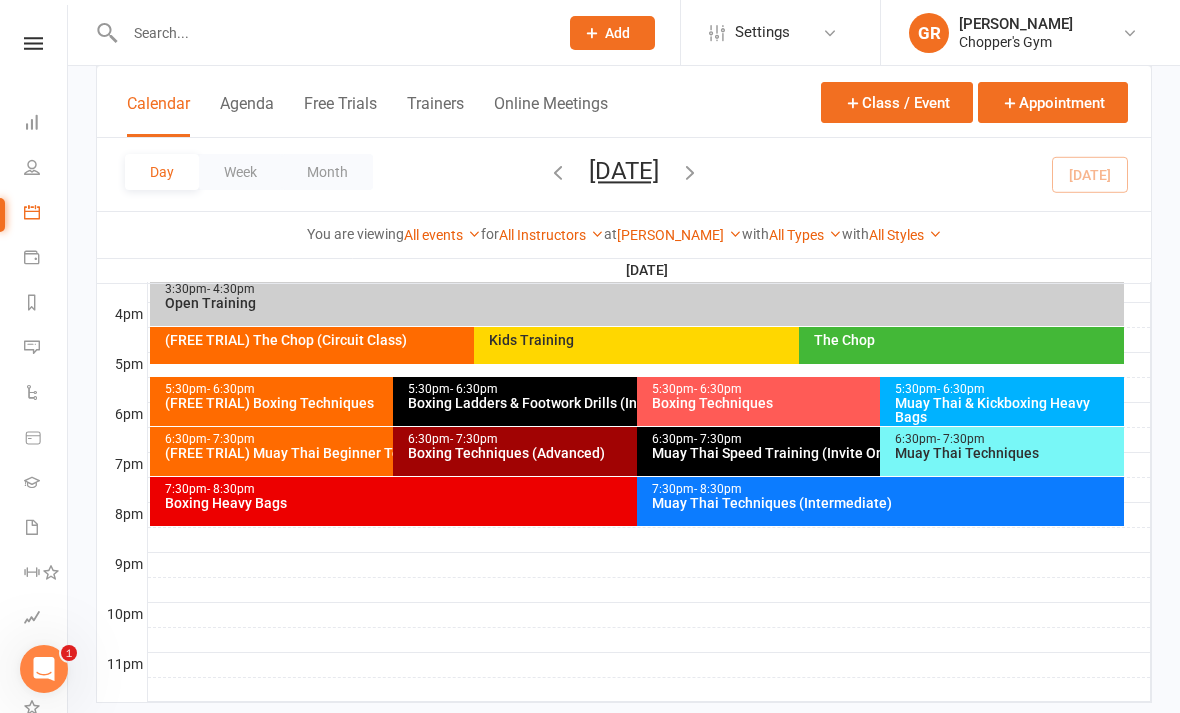 click on "6:30pm  - 7:30pm" at bounding box center (631, 439) 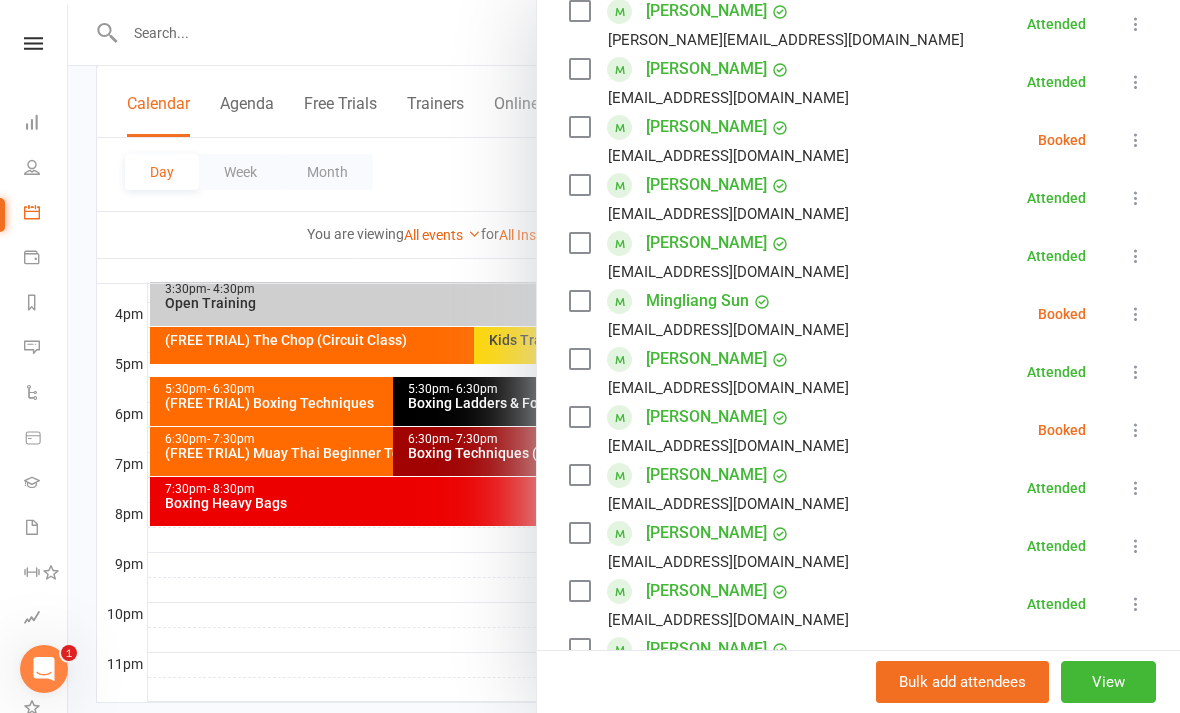 scroll, scrollTop: 496, scrollLeft: 0, axis: vertical 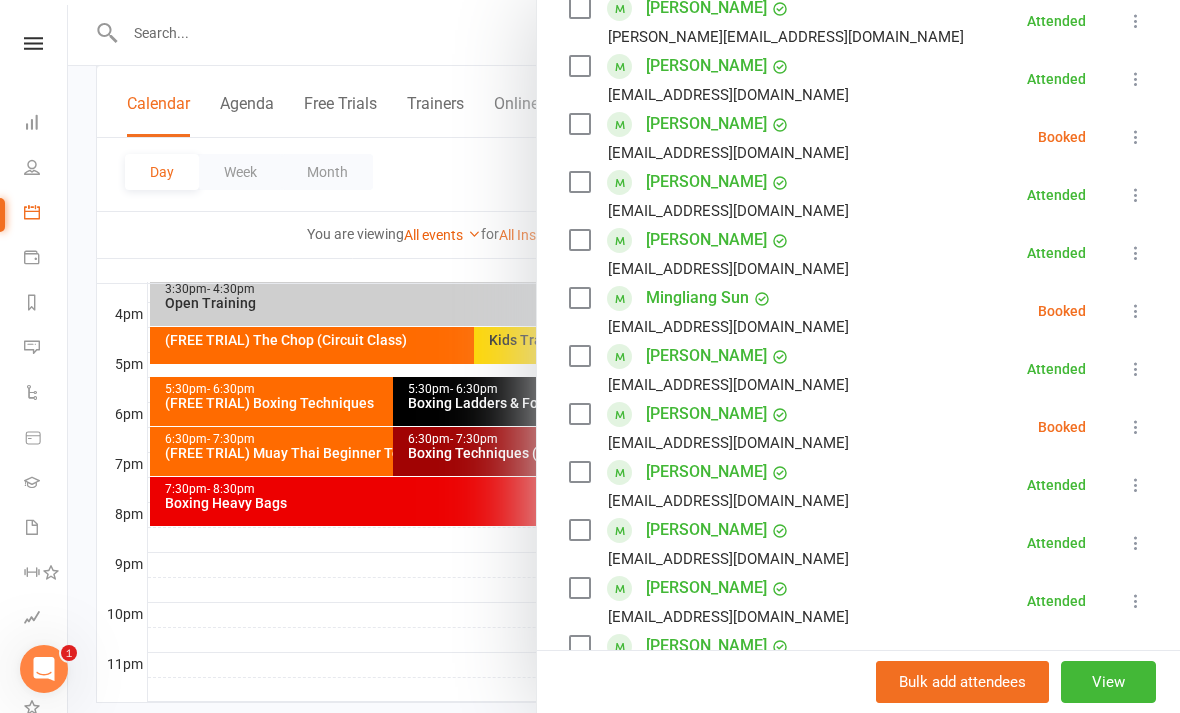 click at bounding box center [579, 530] 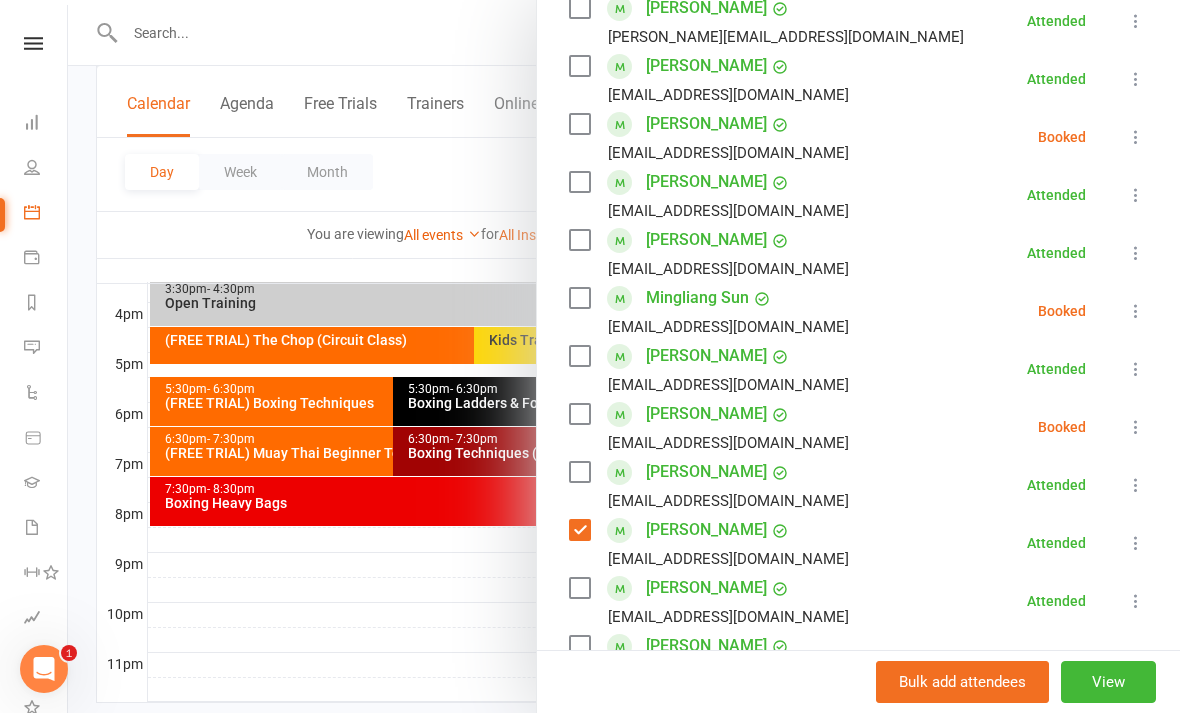 click at bounding box center (579, 530) 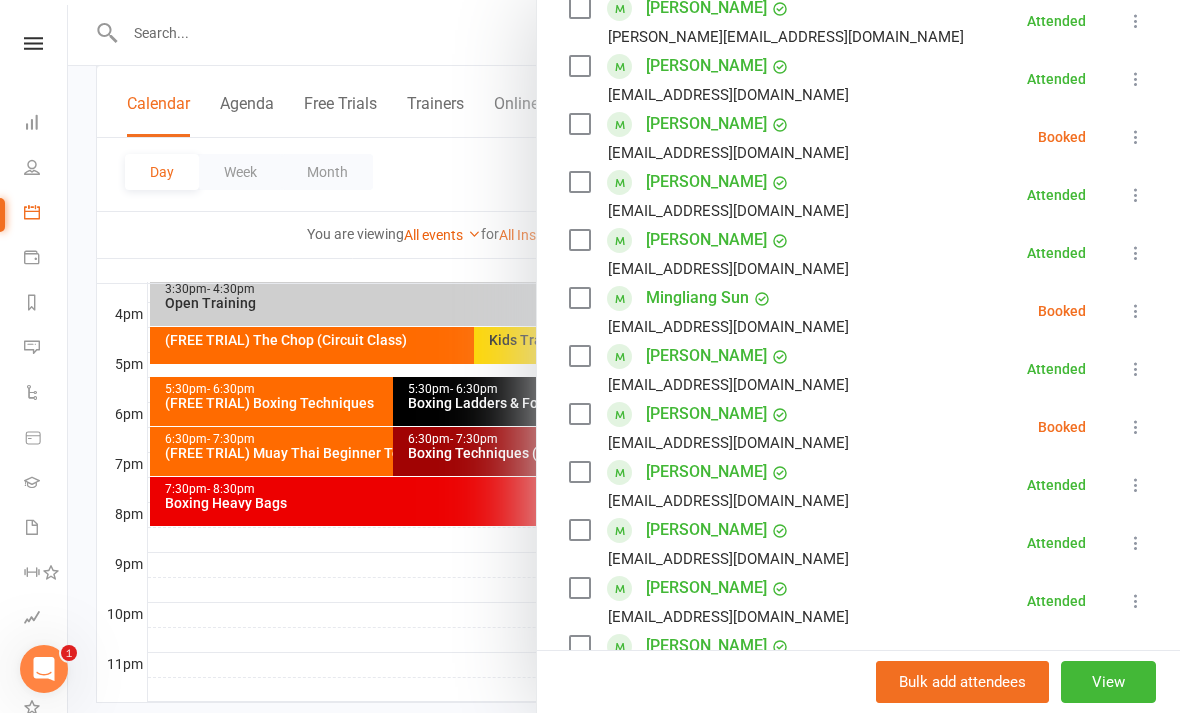 click at bounding box center (624, 356) 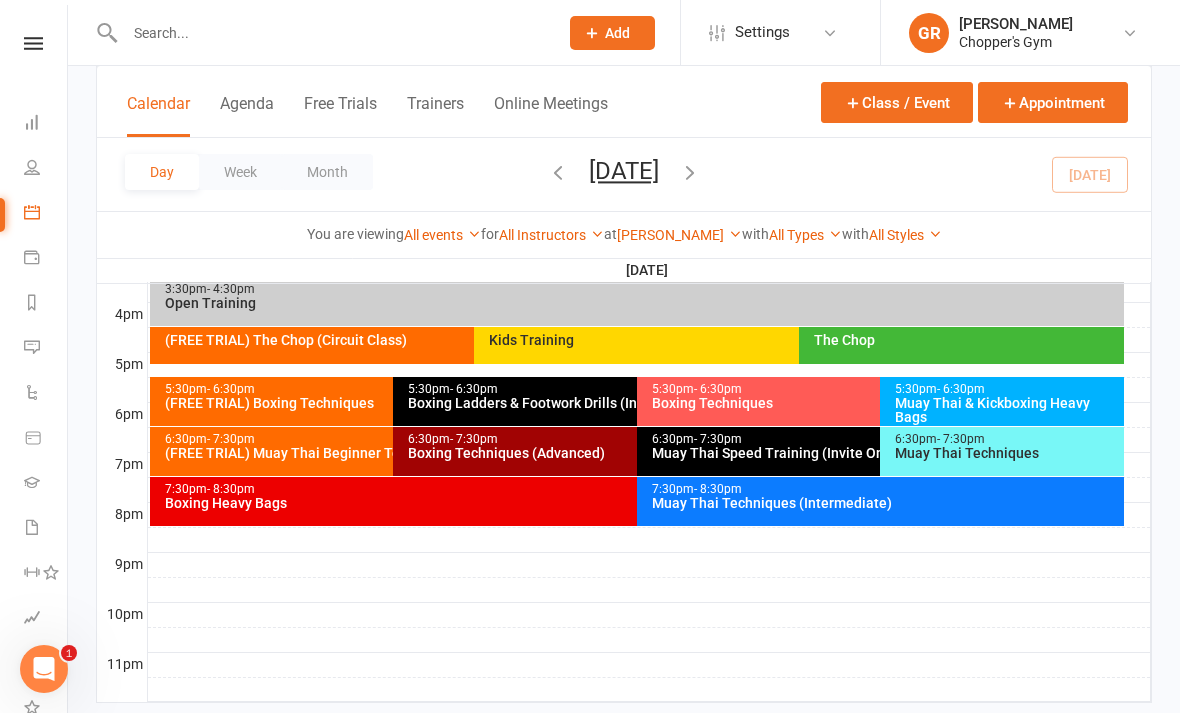 click on "(FREE TRIAL)  Muay Thai Beginner Technique" at bounding box center (388, 453) 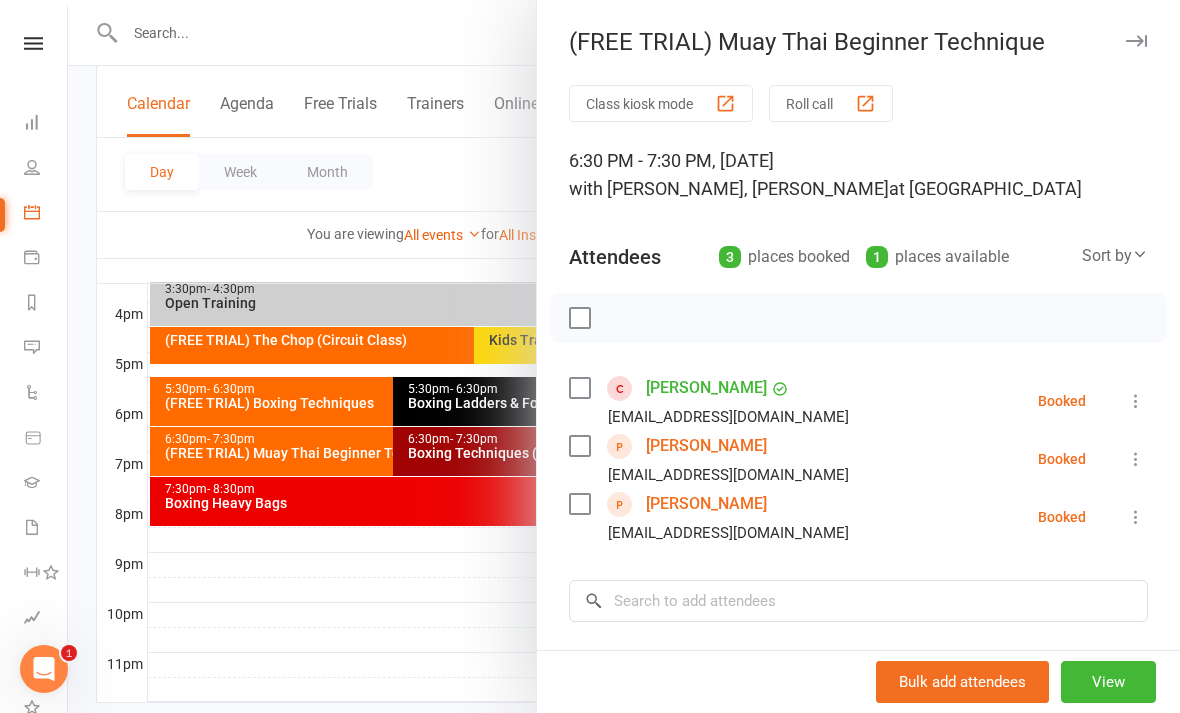 click at bounding box center (1136, 401) 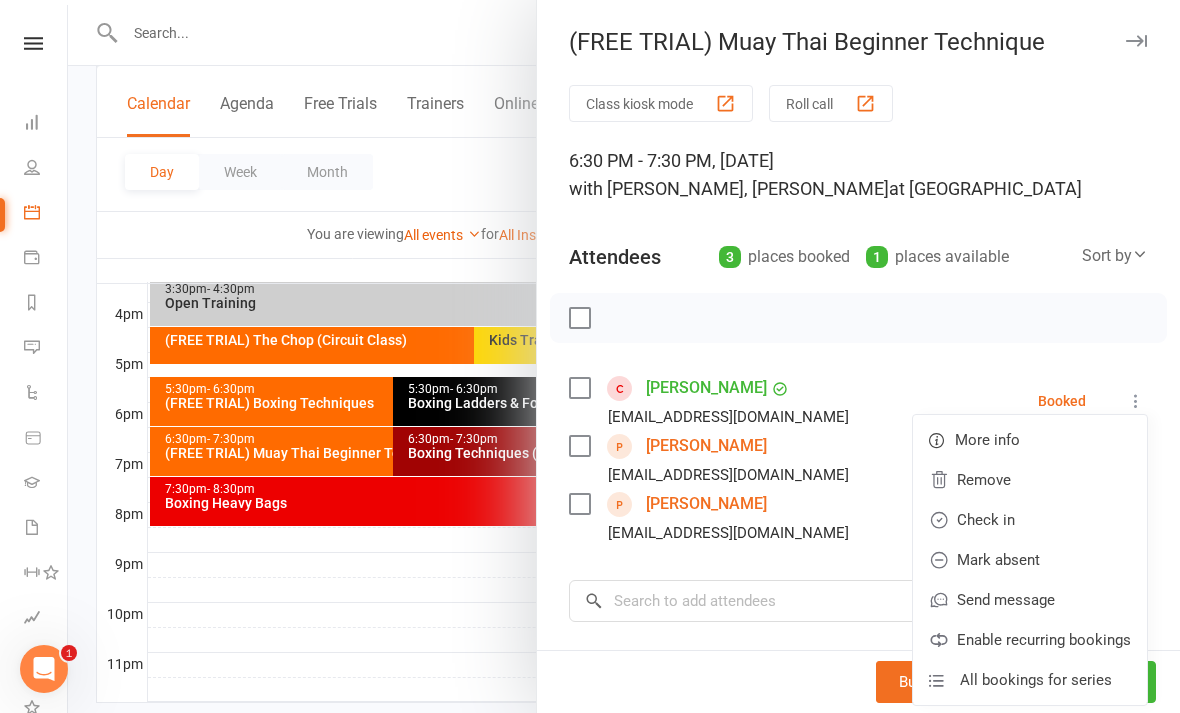click on "Check in" at bounding box center [1030, 520] 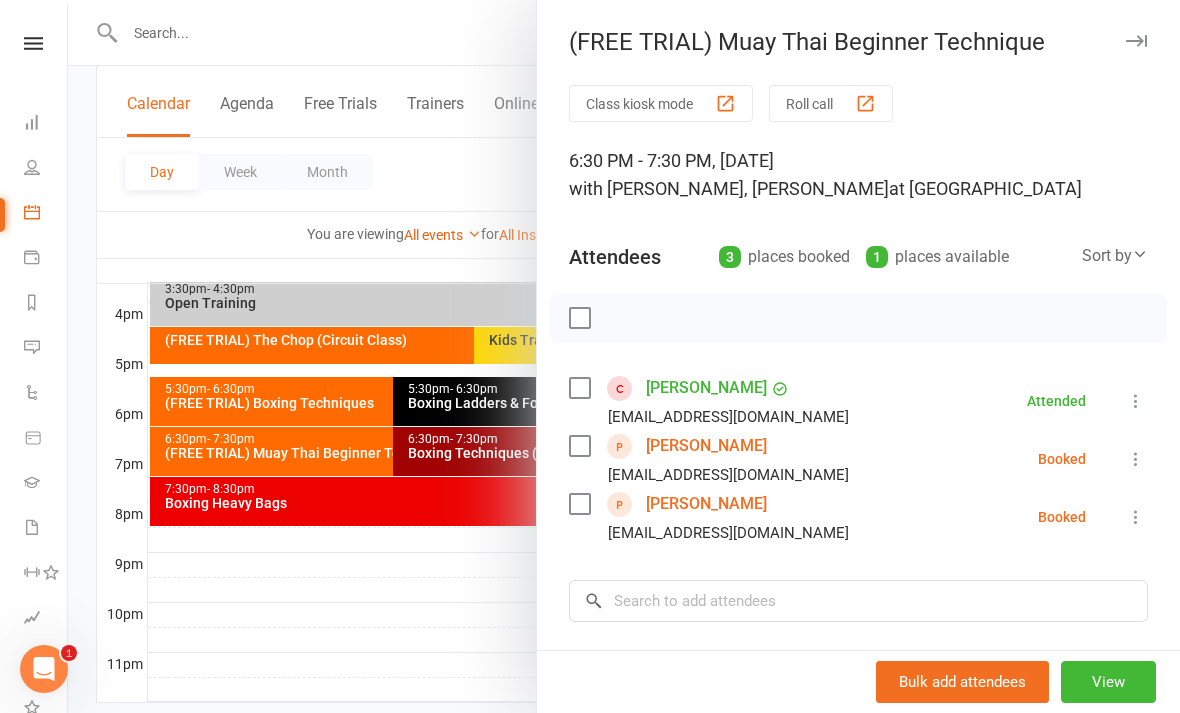 click on "Sebastian Palamara" at bounding box center (706, 504) 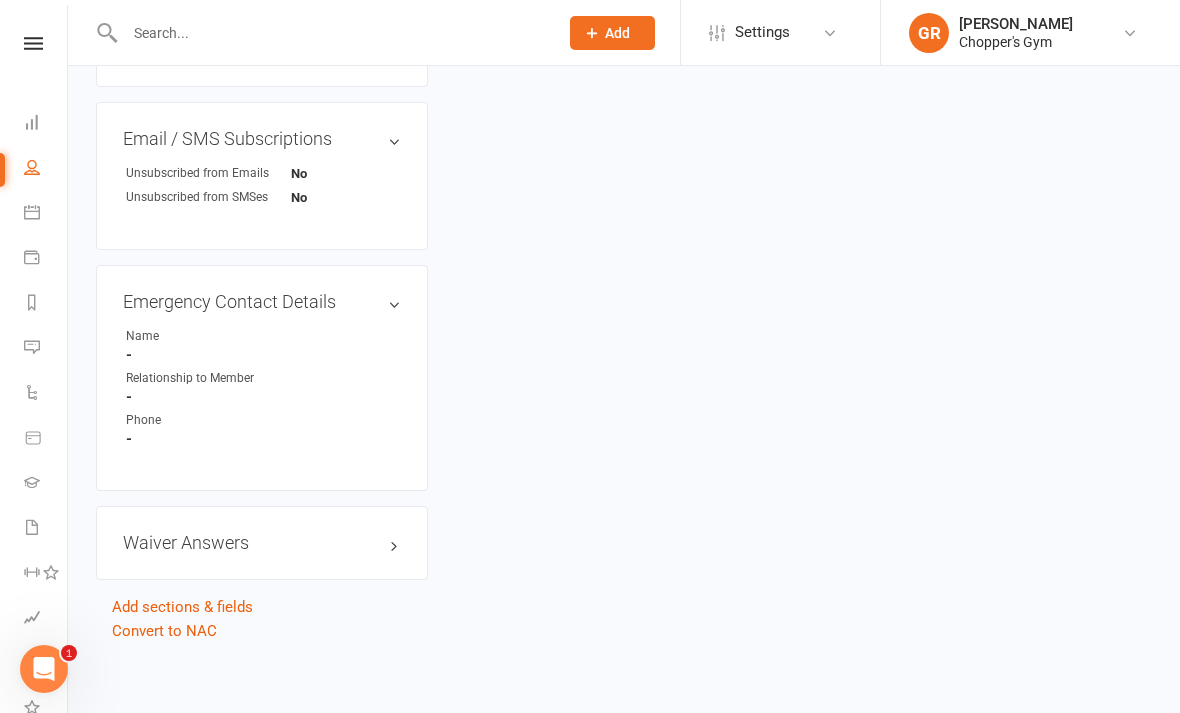 scroll, scrollTop: 0, scrollLeft: 0, axis: both 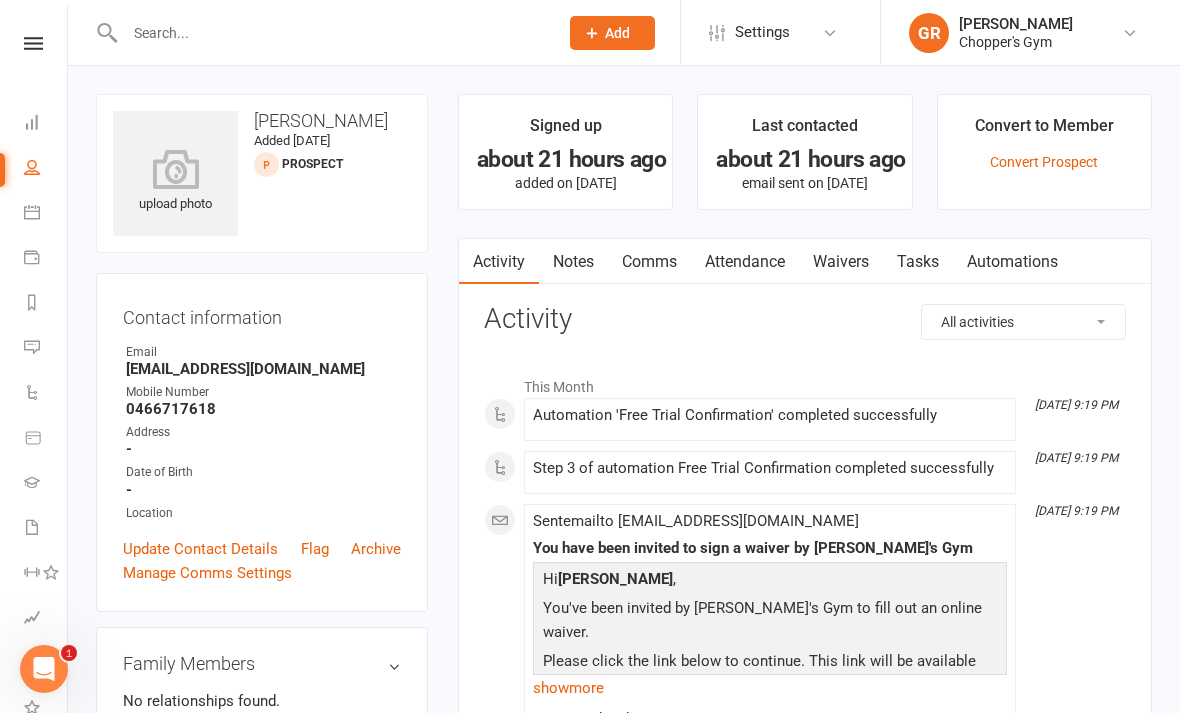 click on "Waivers" at bounding box center (841, 262) 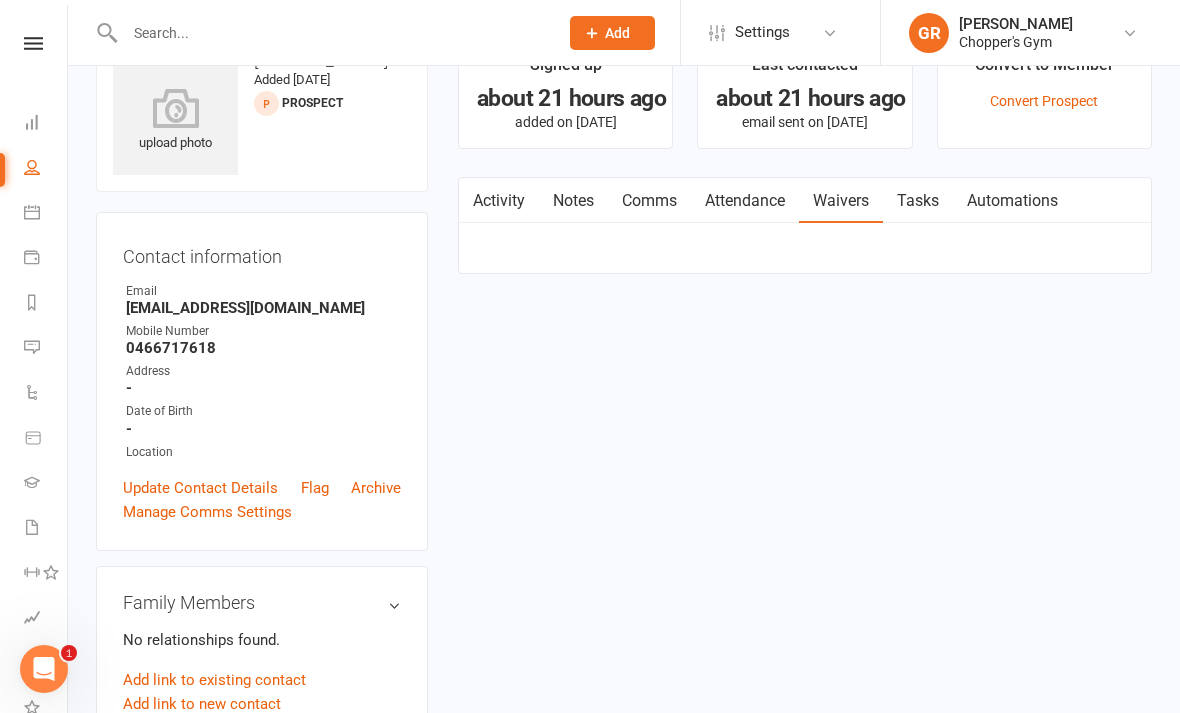 scroll, scrollTop: 64, scrollLeft: 0, axis: vertical 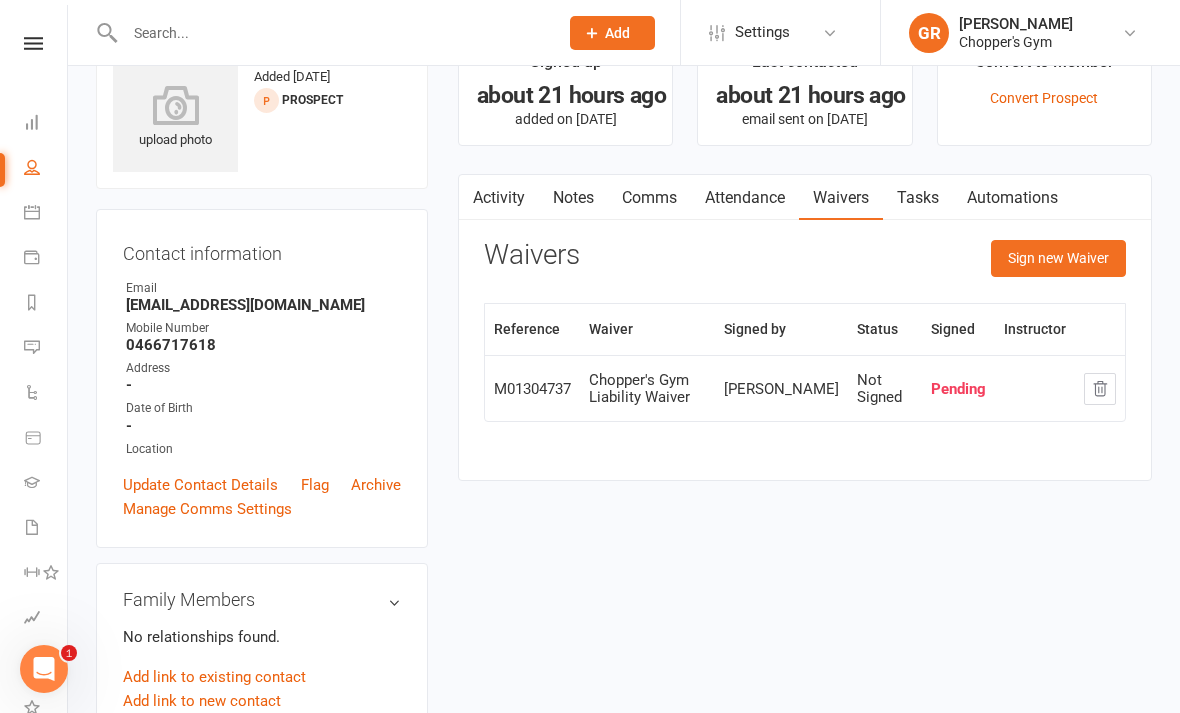click 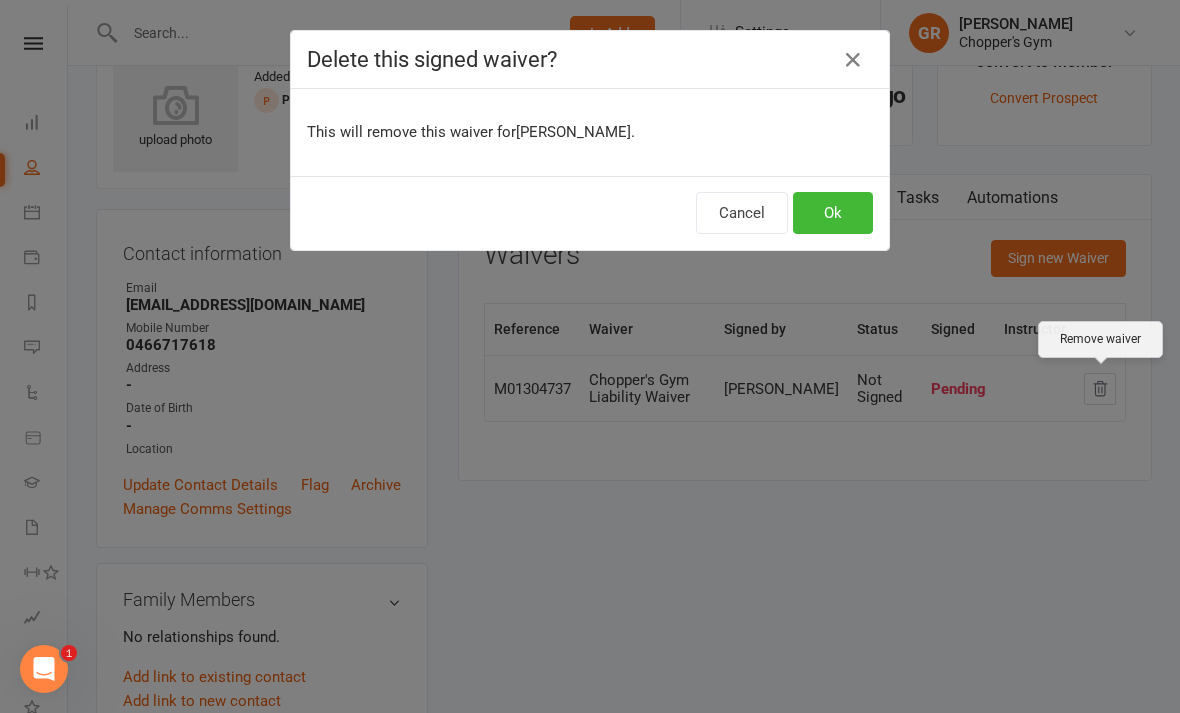 click on "Ok" at bounding box center [833, 213] 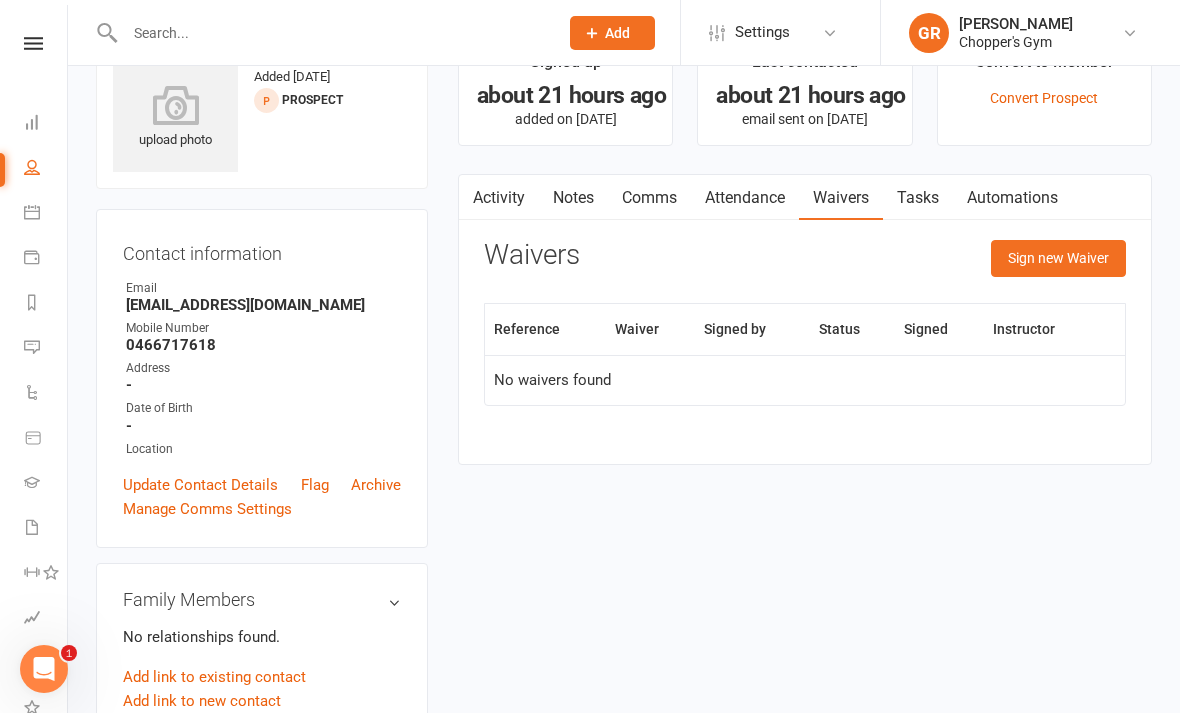 click on "Sign new Waiver" at bounding box center (1058, 258) 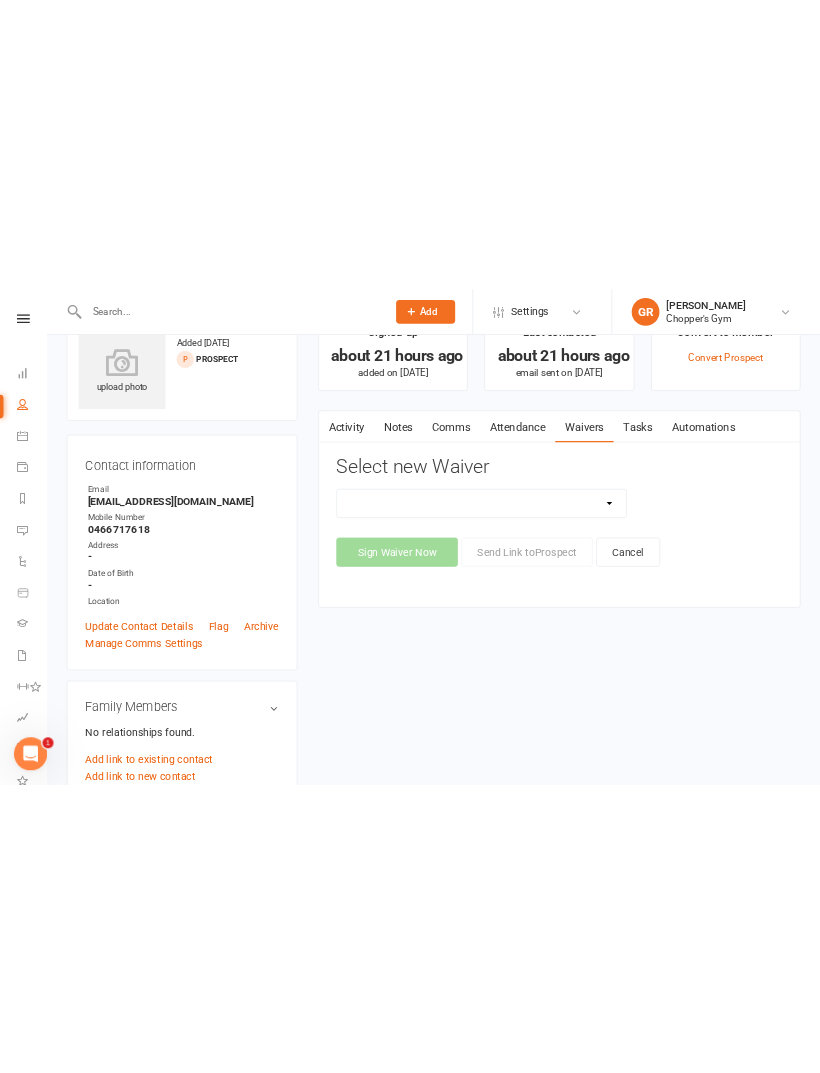 scroll, scrollTop: 0, scrollLeft: 0, axis: both 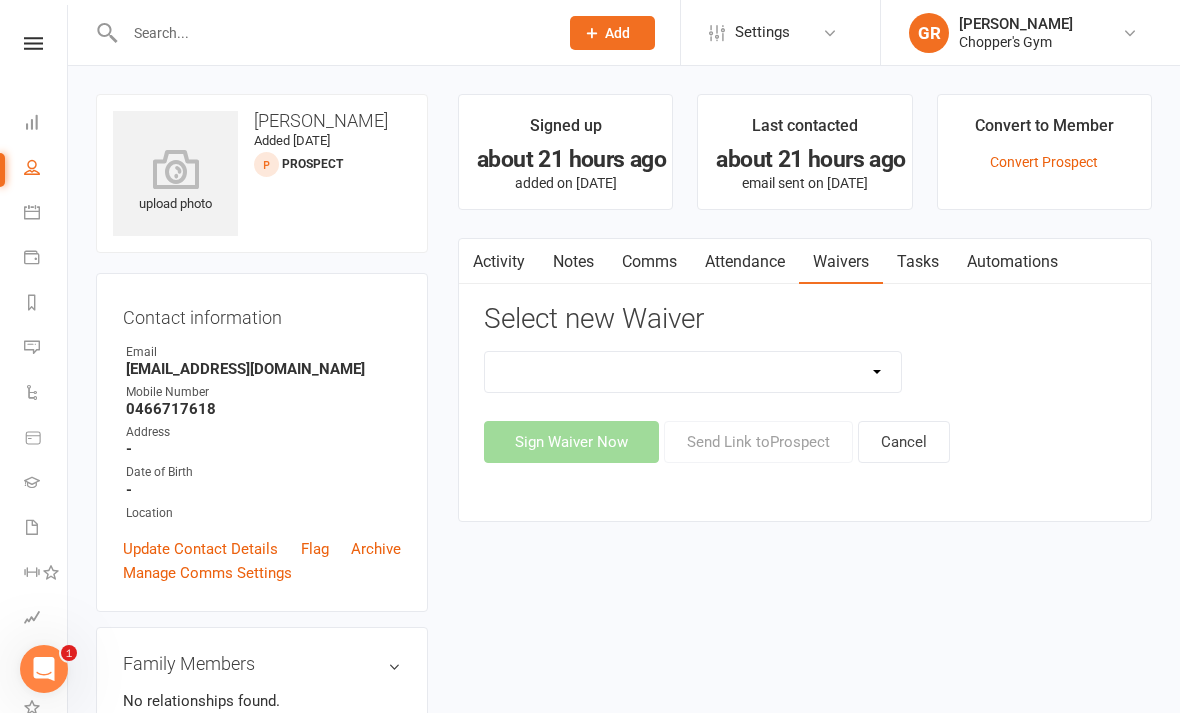 click on "12mth Up Front Membership Agreement Chopper's Gym Liability Waiver Chopper's Gym Membership System Transfer Membership Agreement" at bounding box center [693, 372] 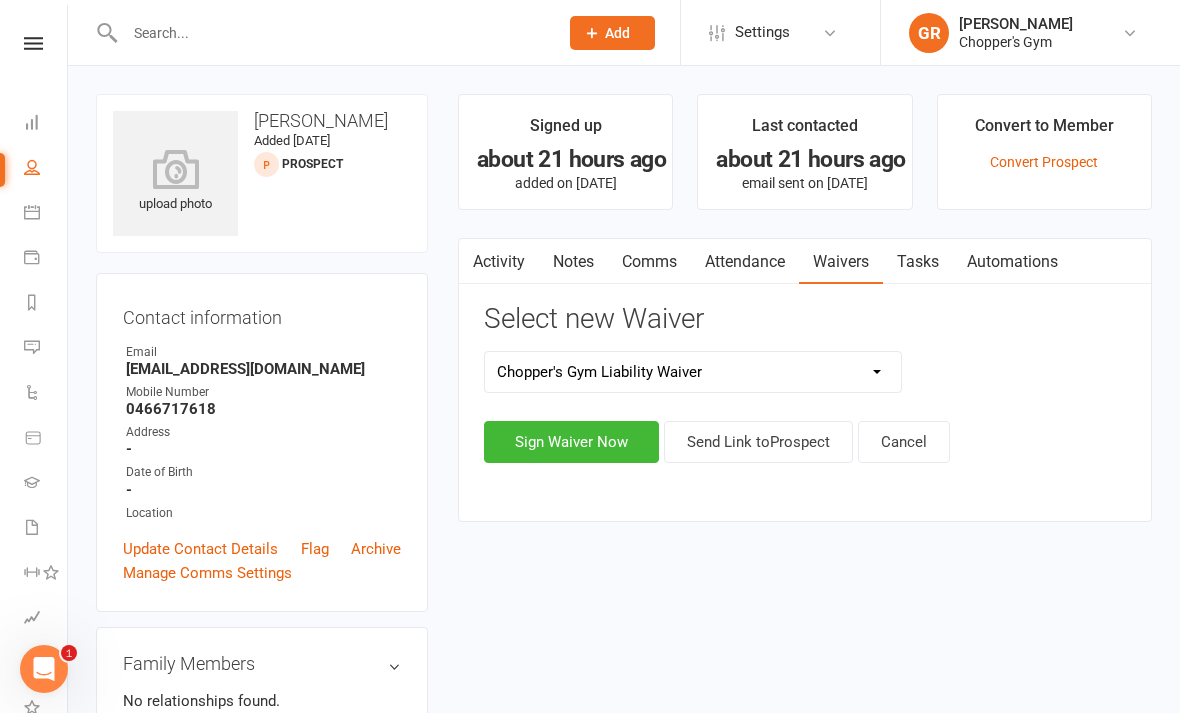 click on "Sign Waiver Now" at bounding box center [571, 442] 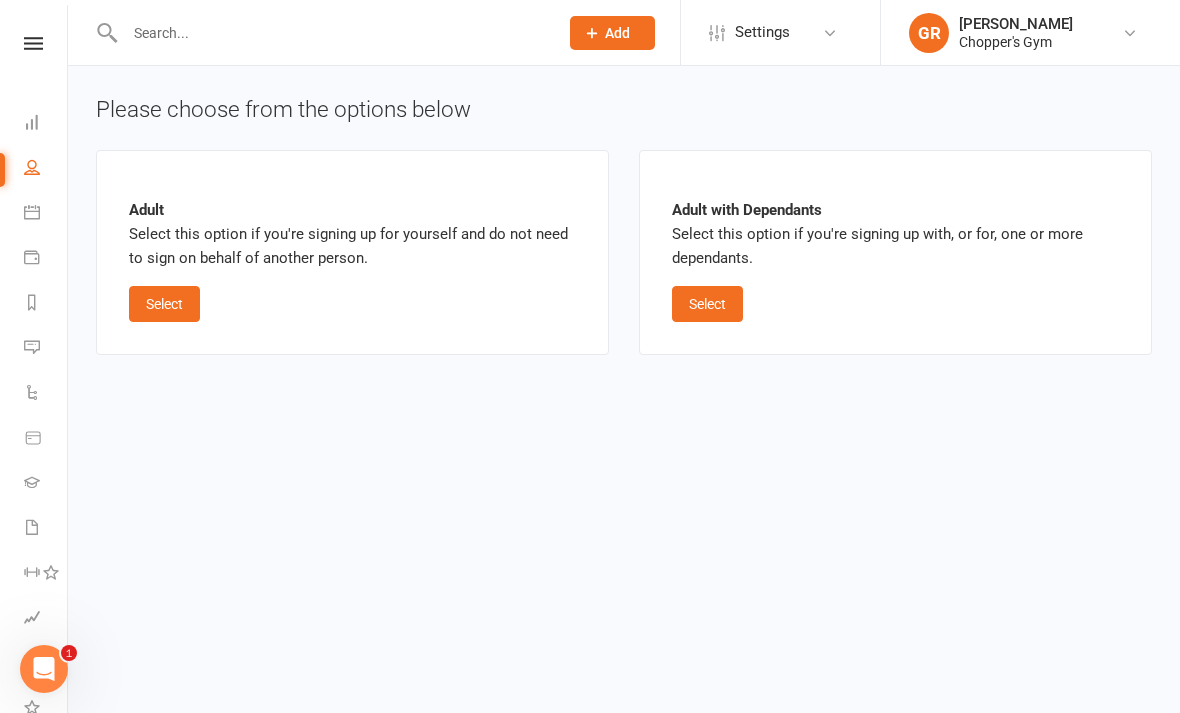 click on "Select" at bounding box center (164, 304) 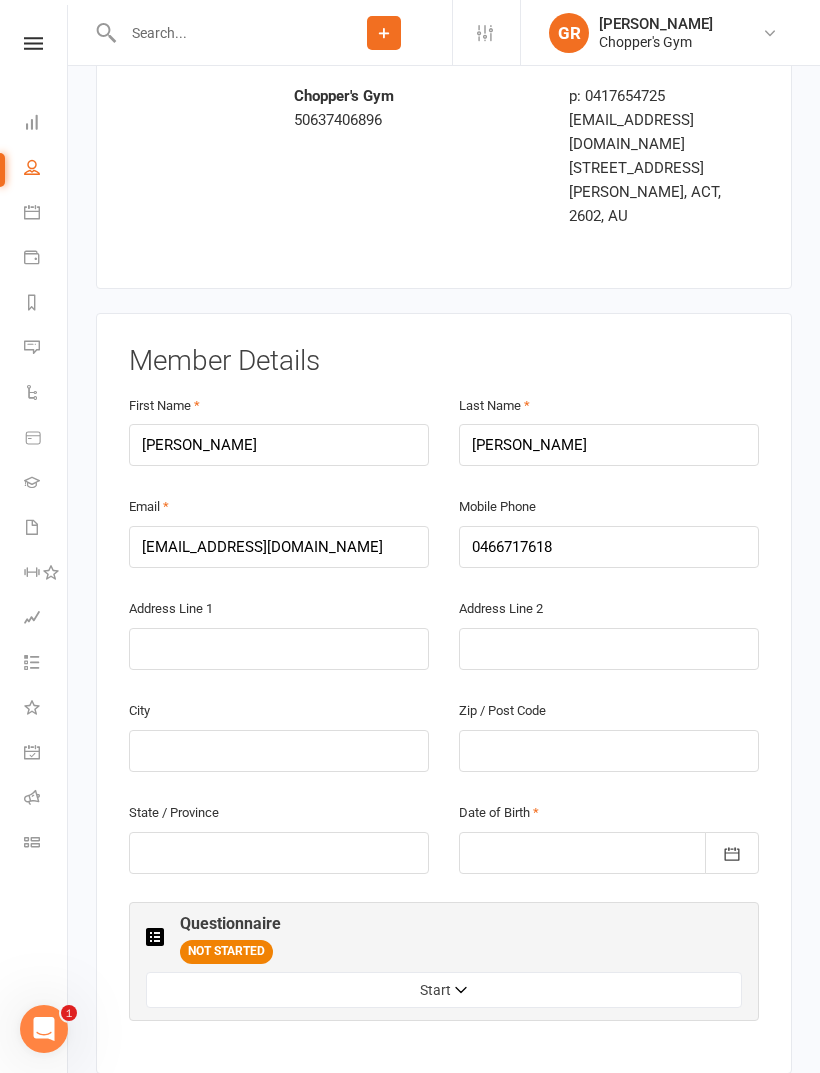 scroll, scrollTop: 137, scrollLeft: 0, axis: vertical 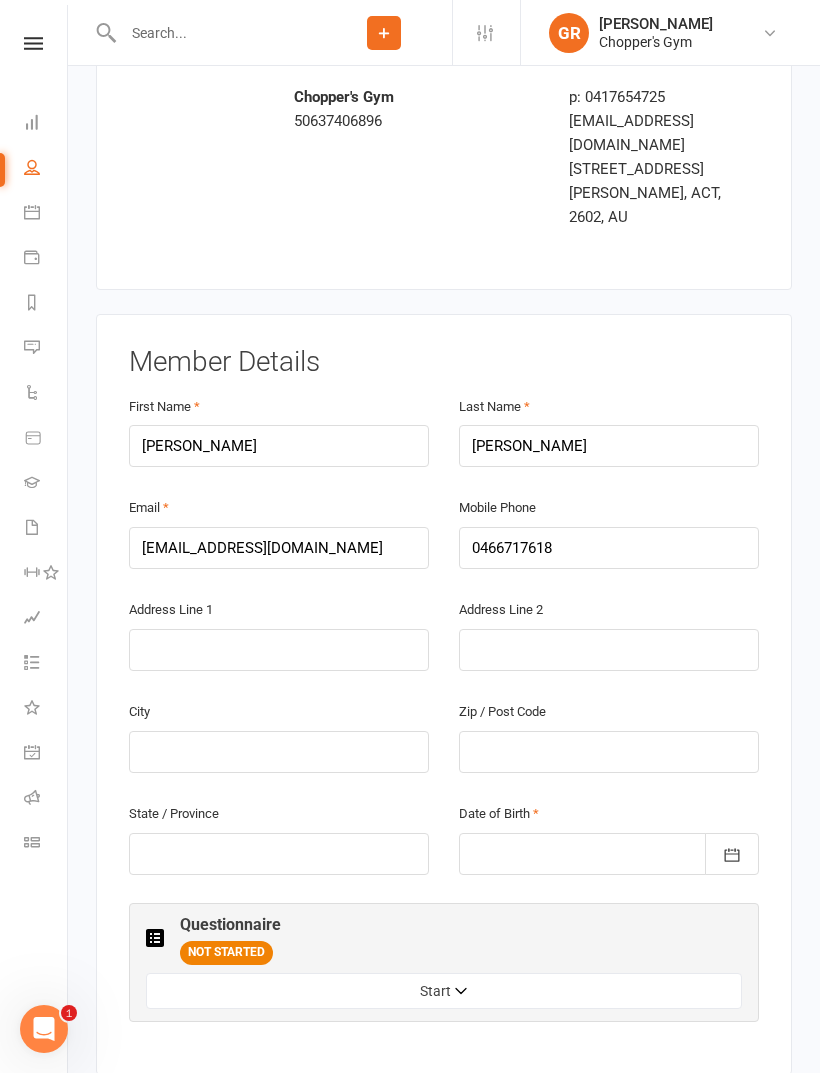 click at bounding box center (609, 854) 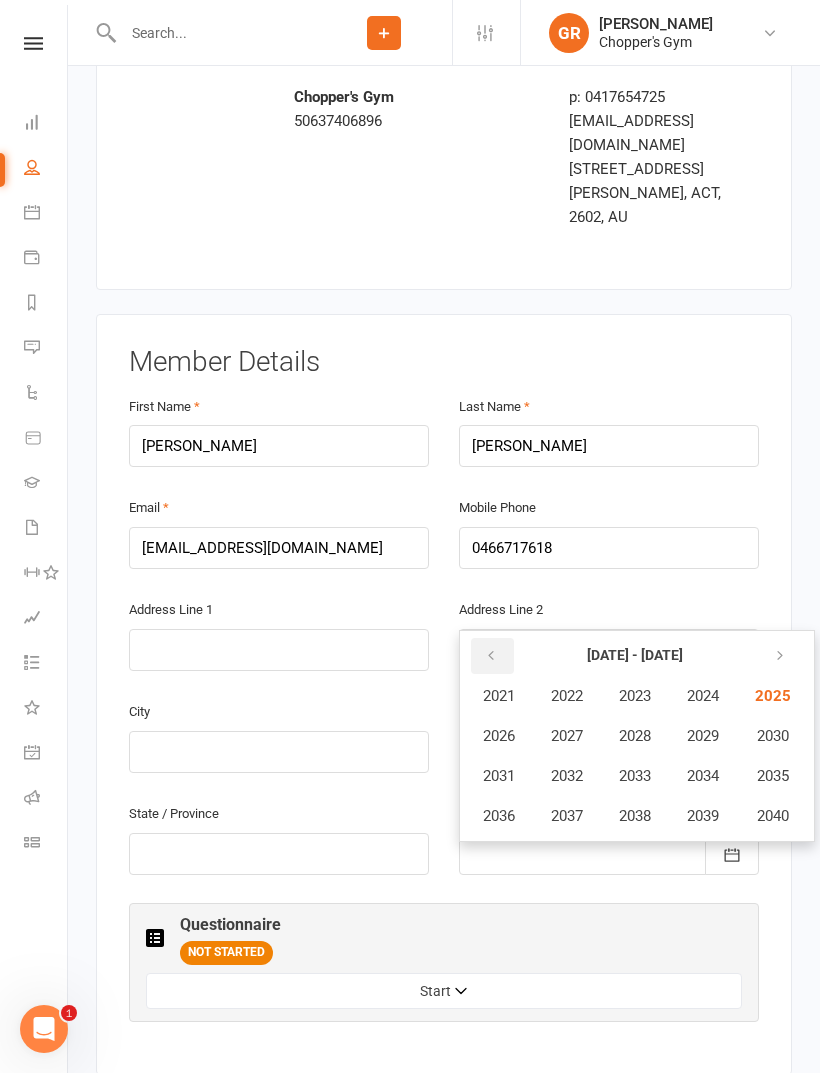 click at bounding box center [492, 656] 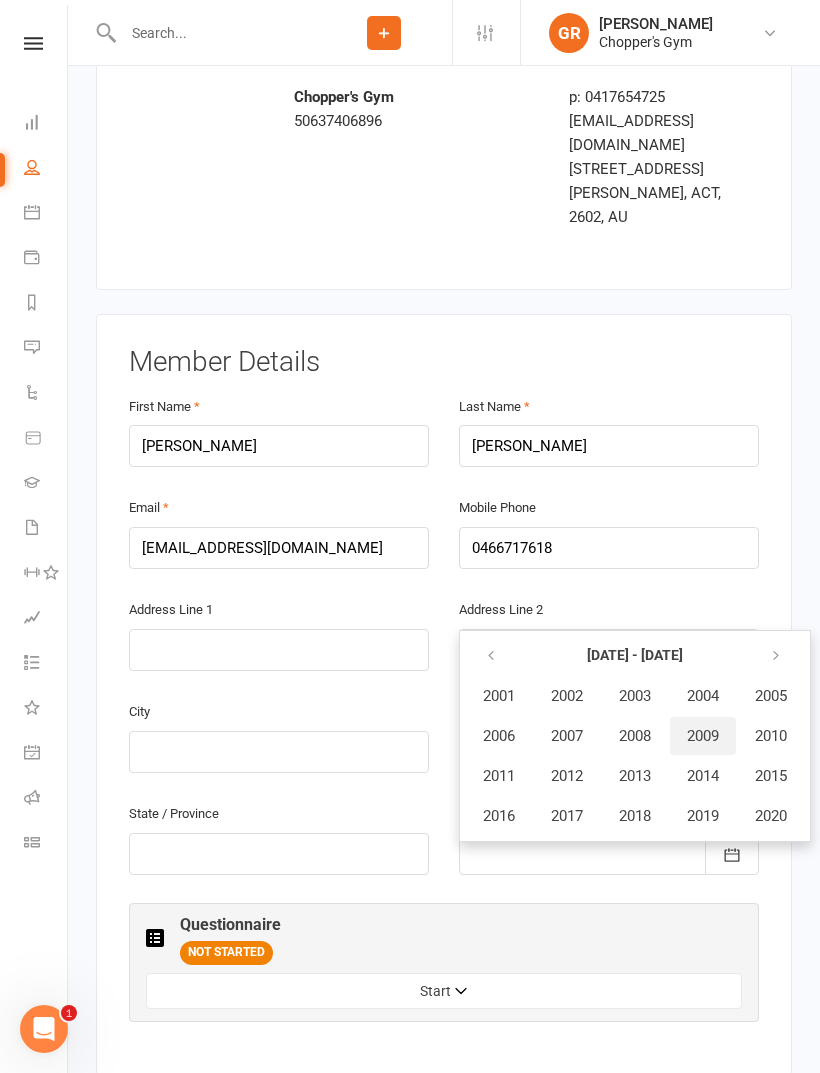 click on "2009" at bounding box center (703, 736) 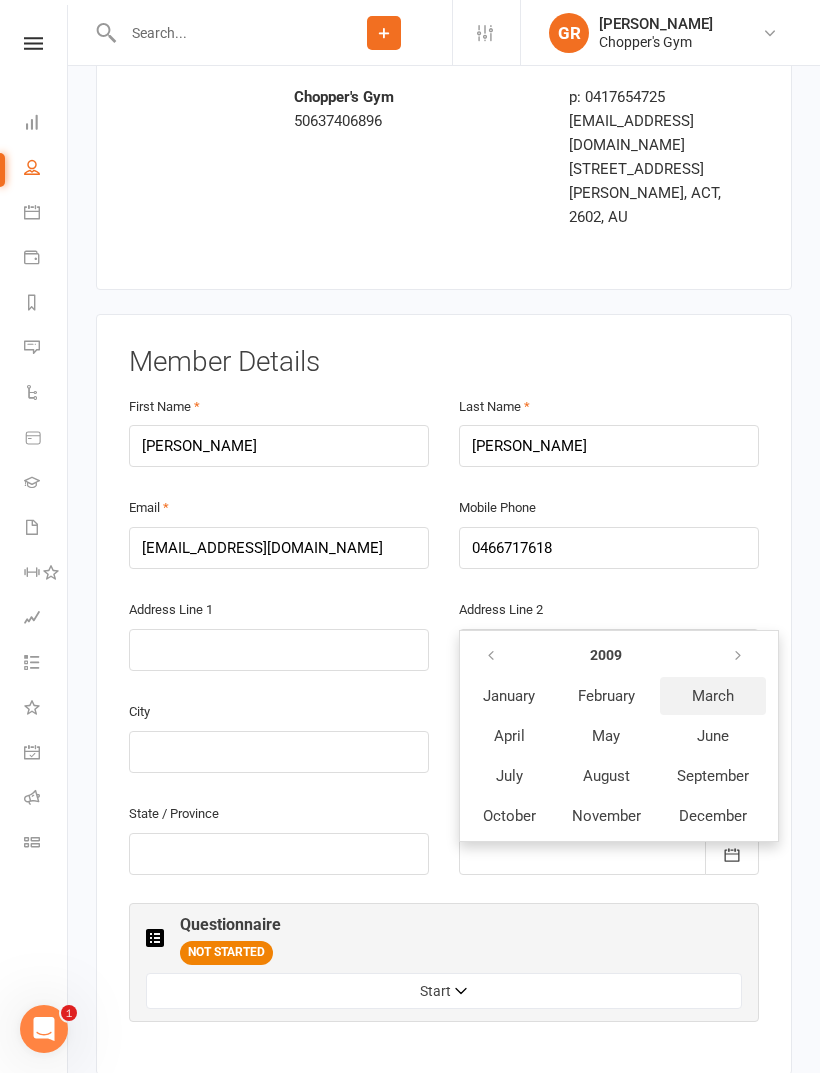 click on "March" at bounding box center [713, 696] 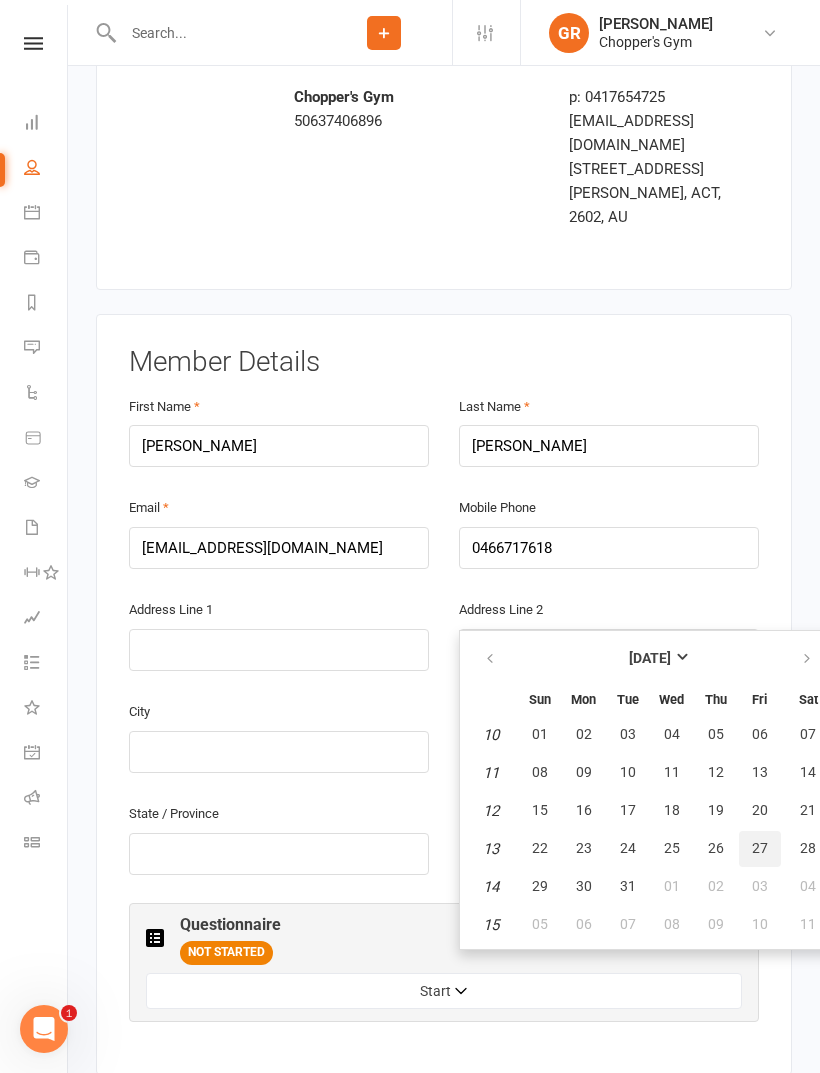 click on "27" at bounding box center [760, 848] 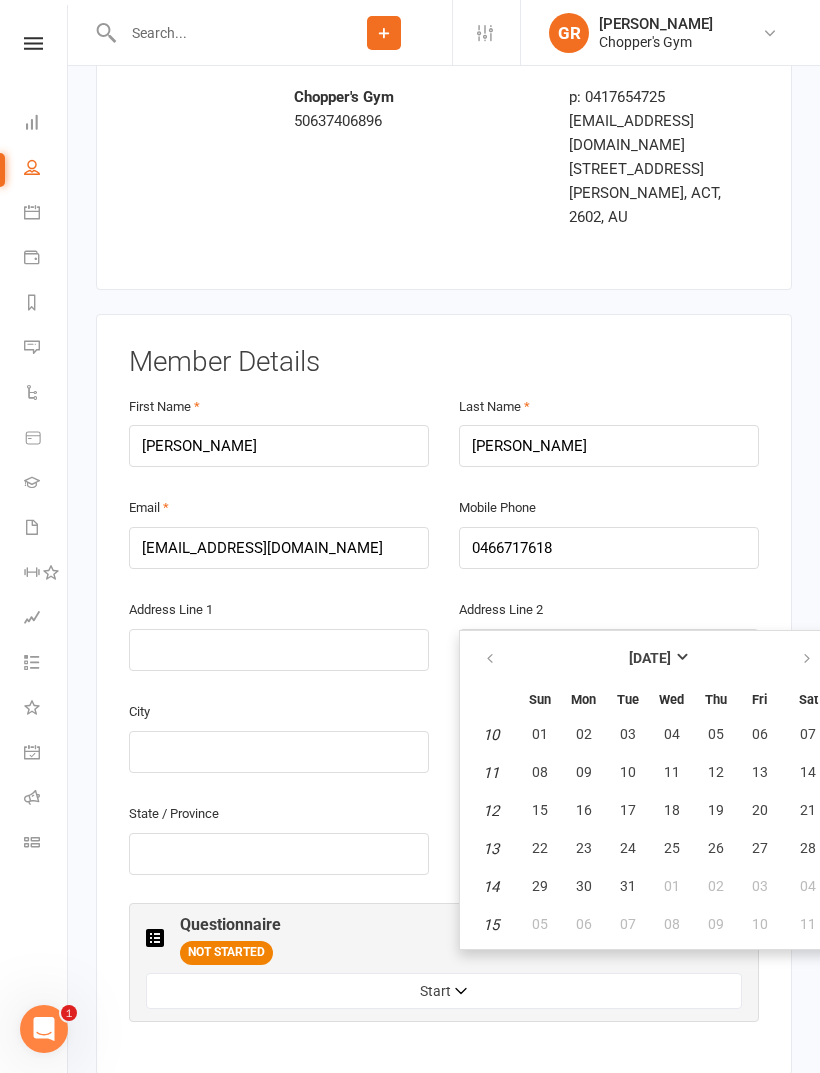 type on "27 Mar 2009" 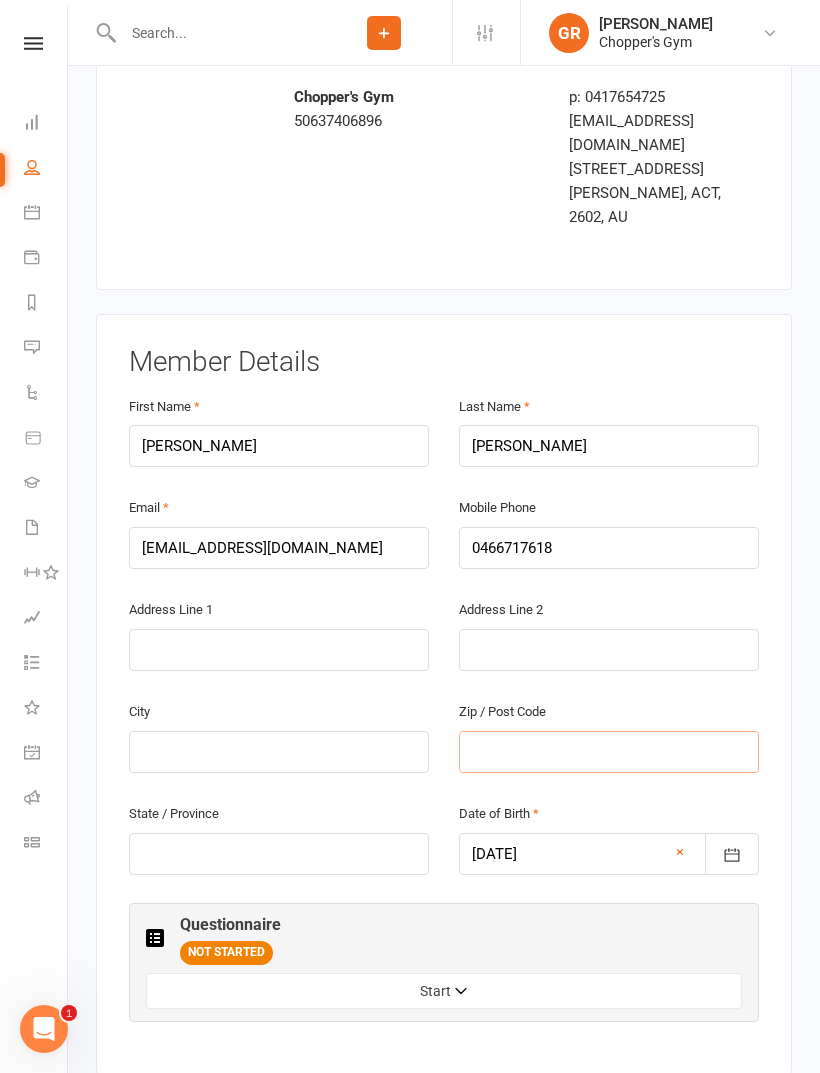 click at bounding box center [609, 752] 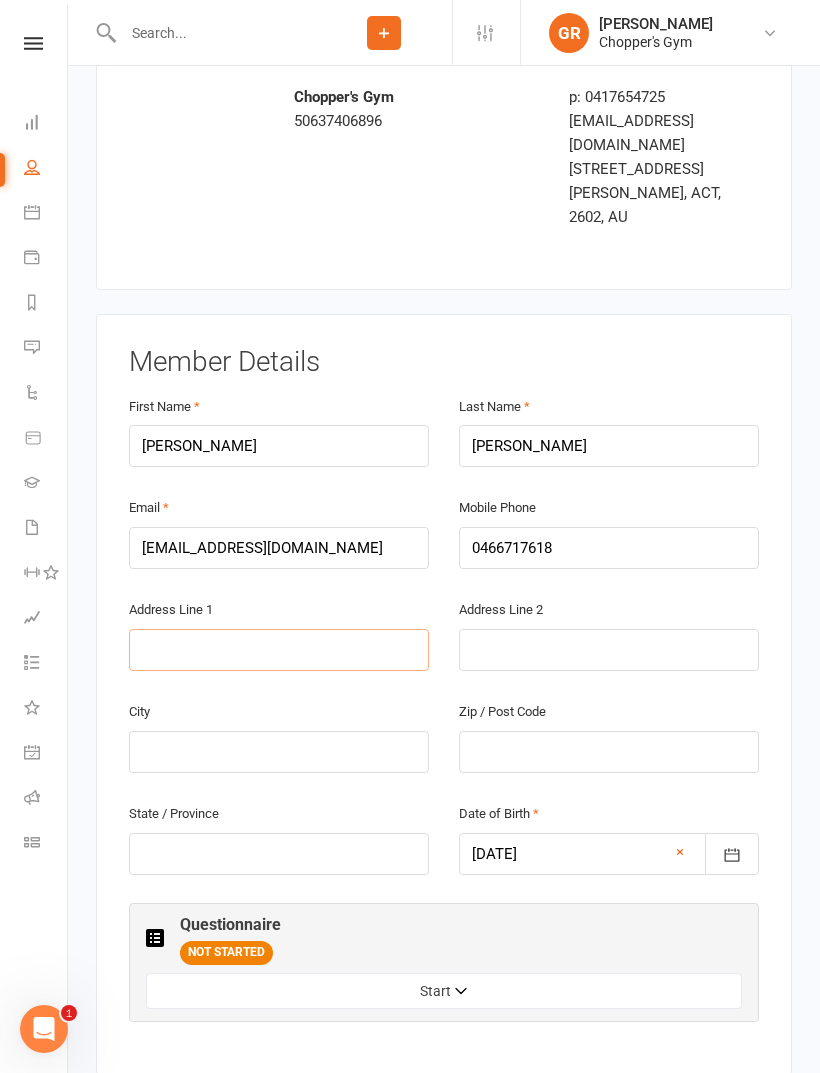 click at bounding box center (279, 650) 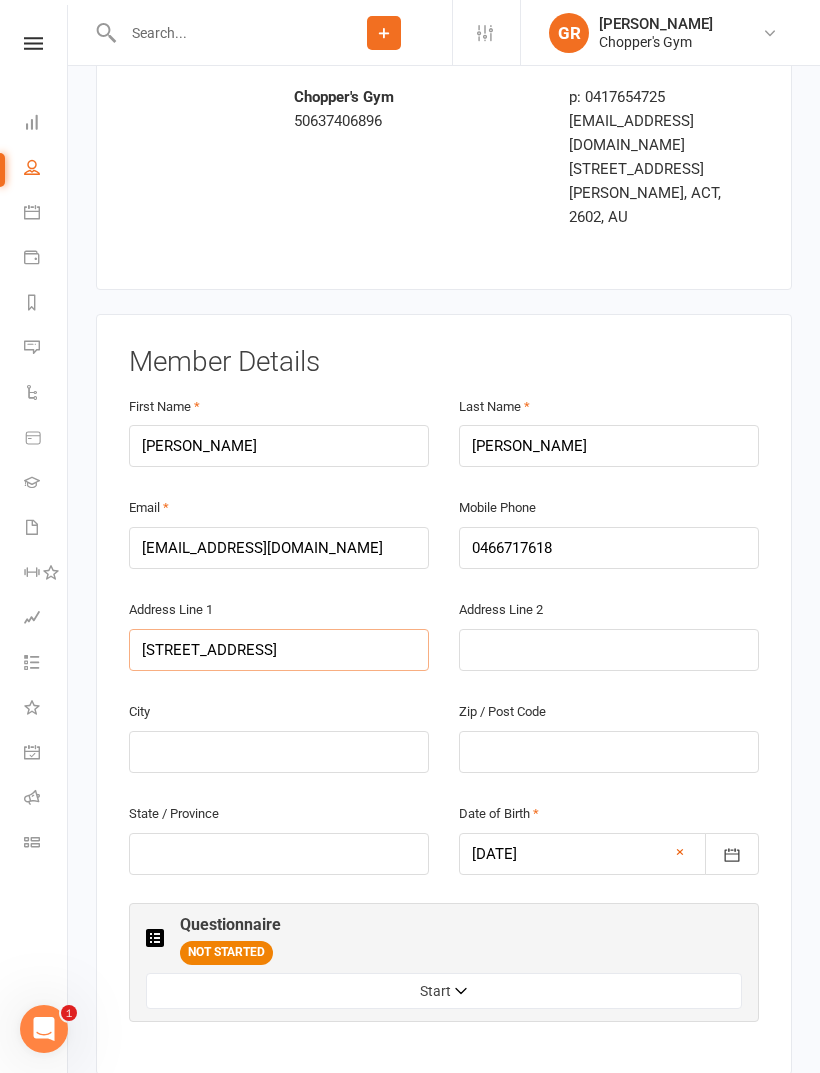 type on "2205 120 eastern valley way" 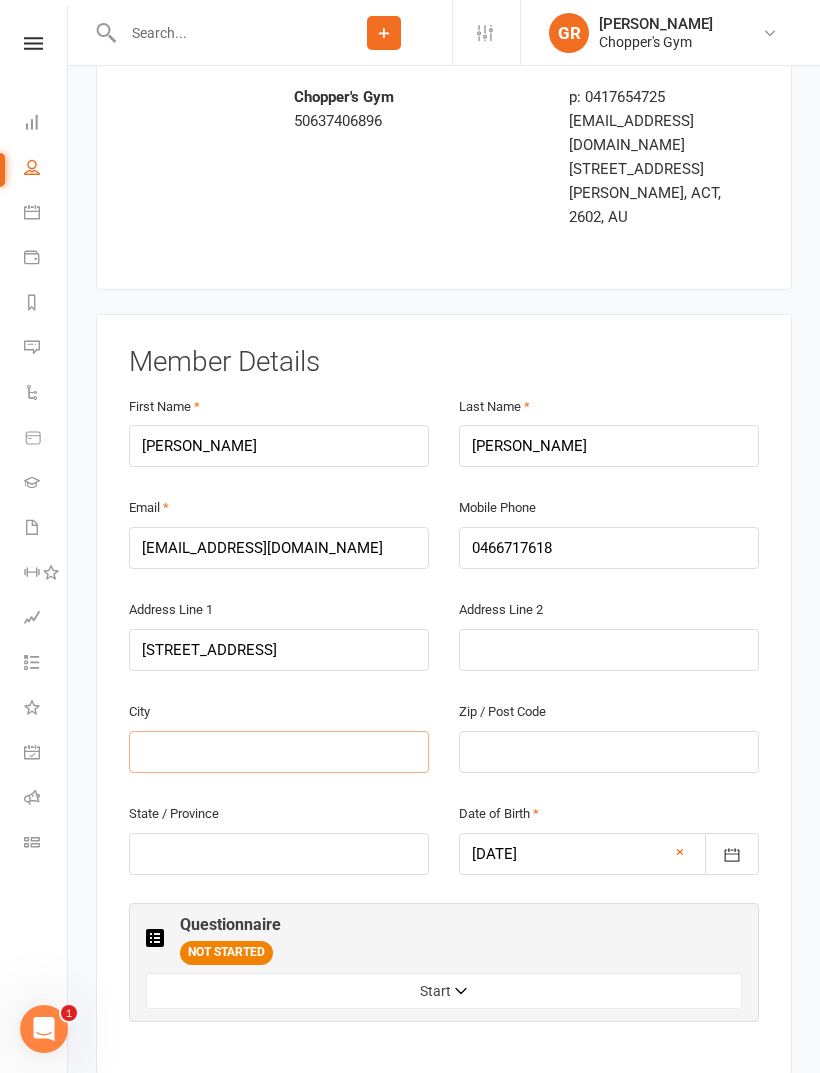 click at bounding box center (279, 752) 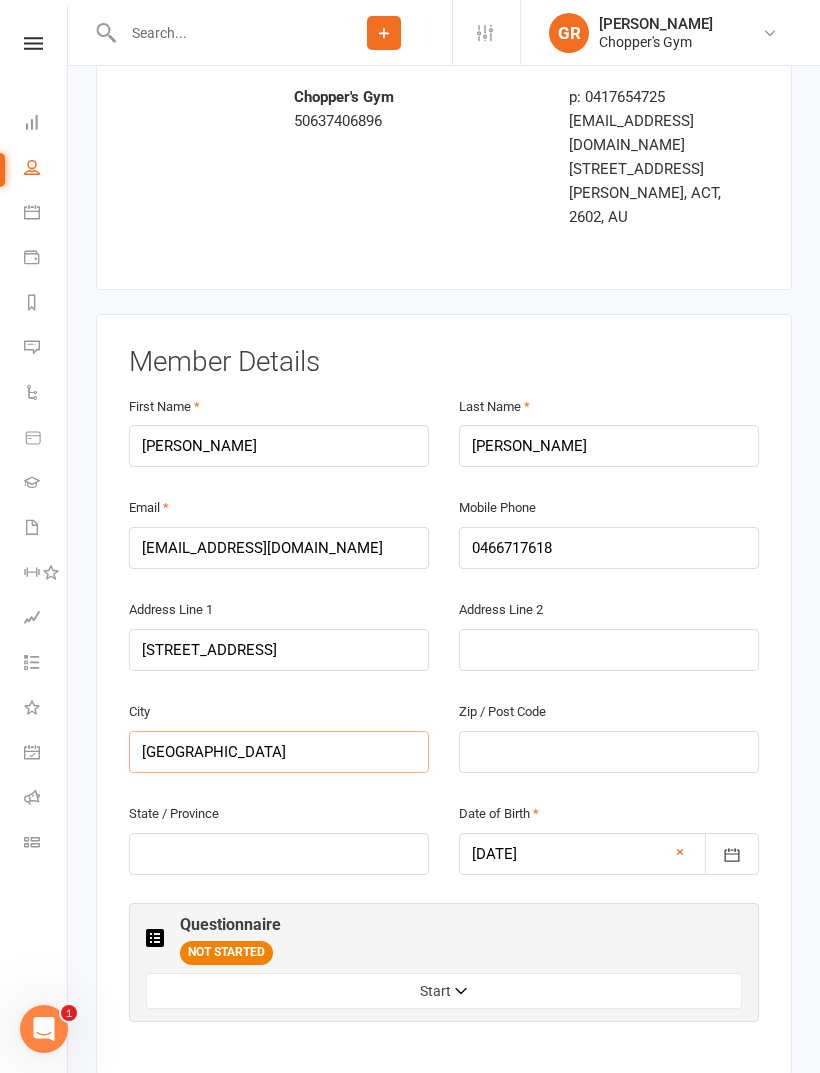type on "Canberra" 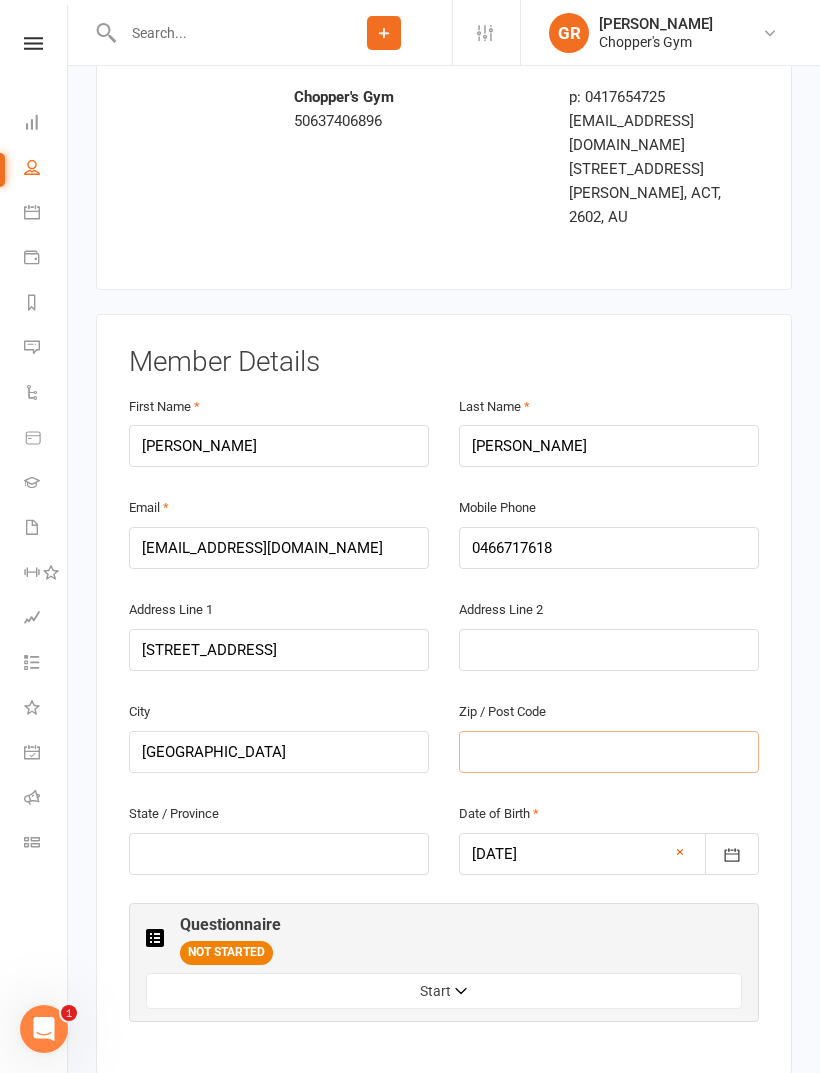 click at bounding box center [609, 752] 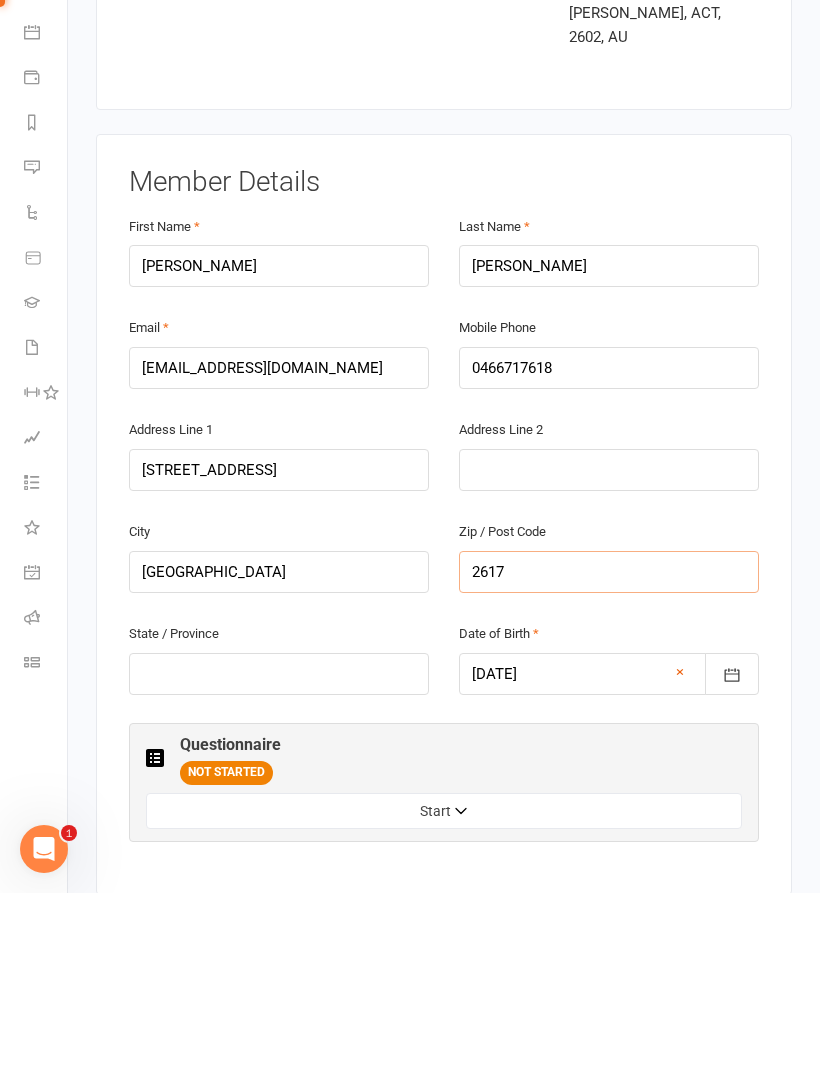type on "2617" 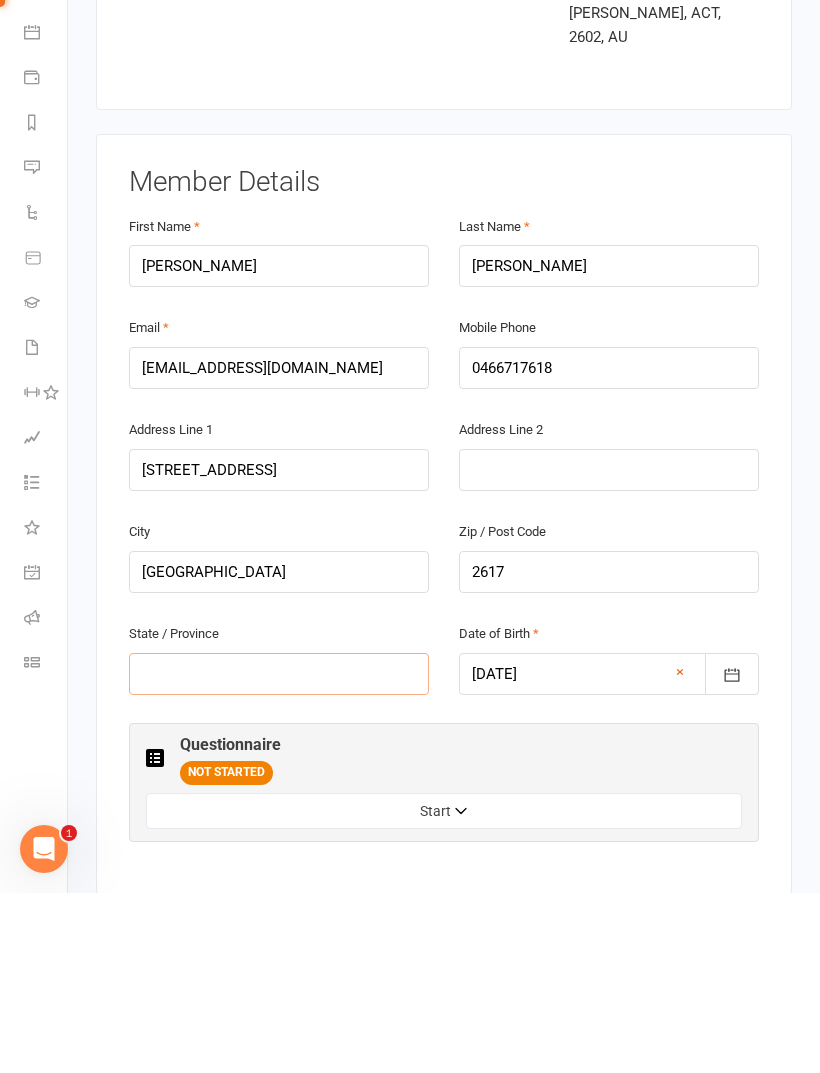 click at bounding box center [279, 854] 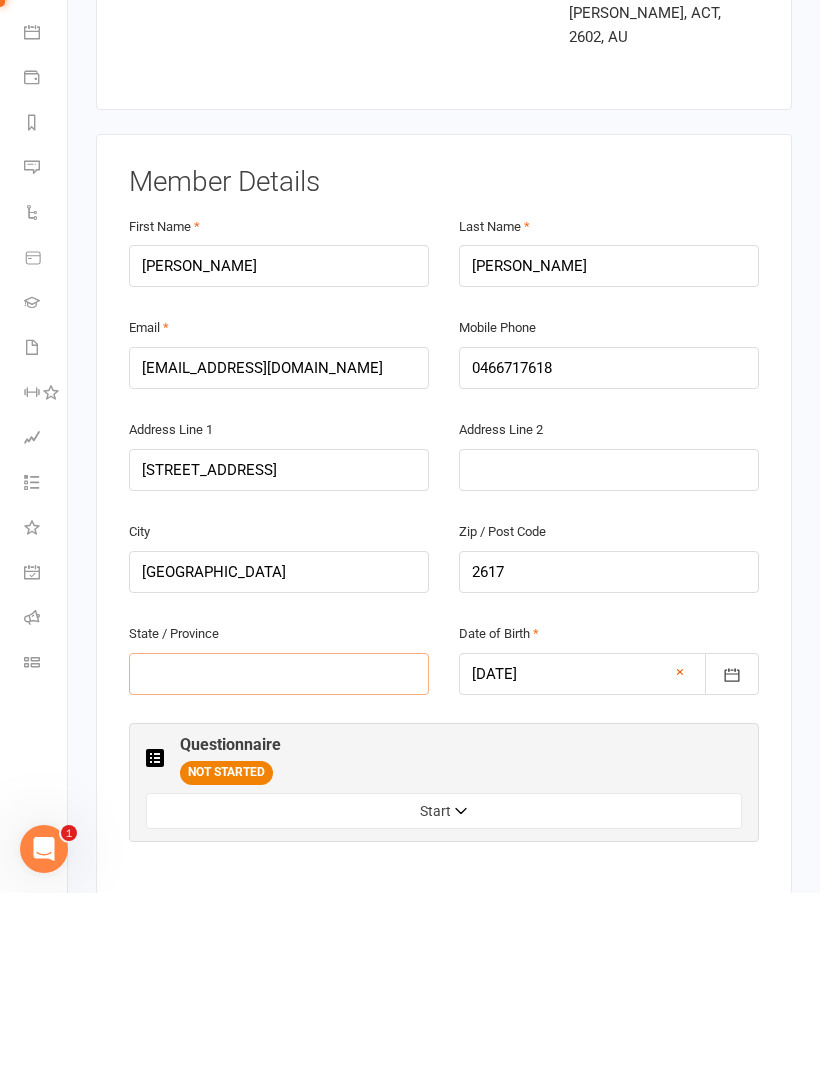 type on "C" 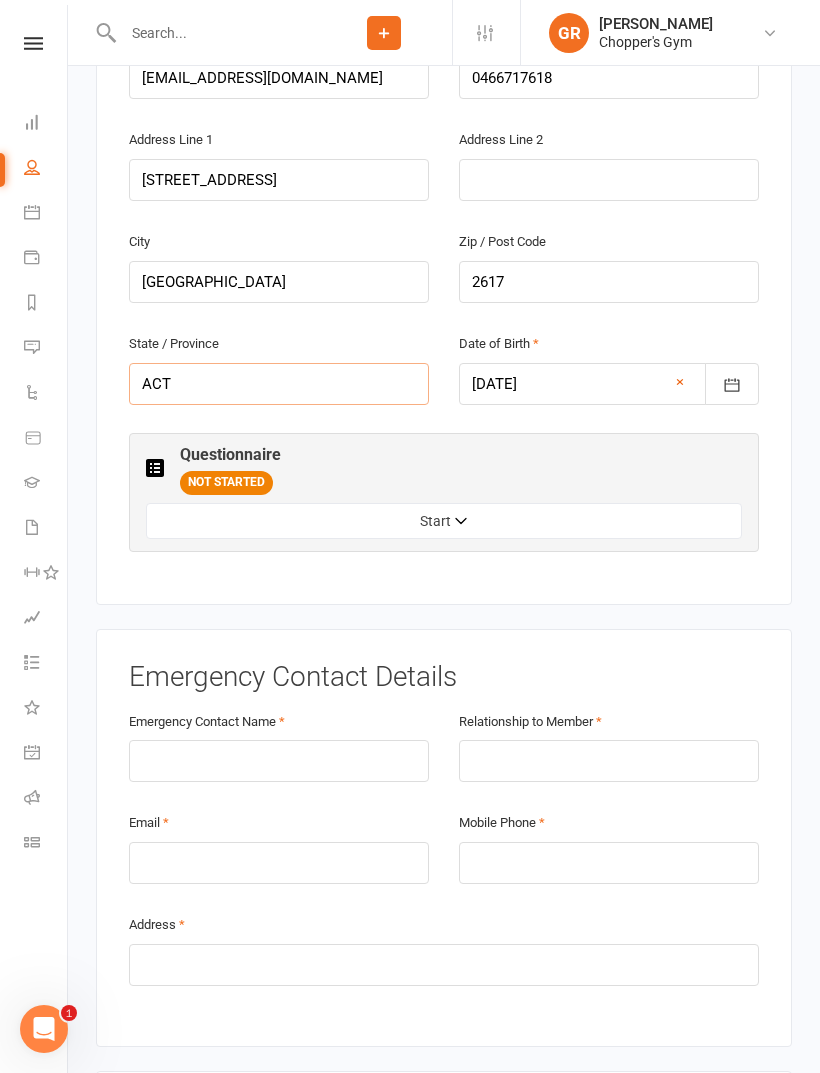 scroll, scrollTop: 605, scrollLeft: 0, axis: vertical 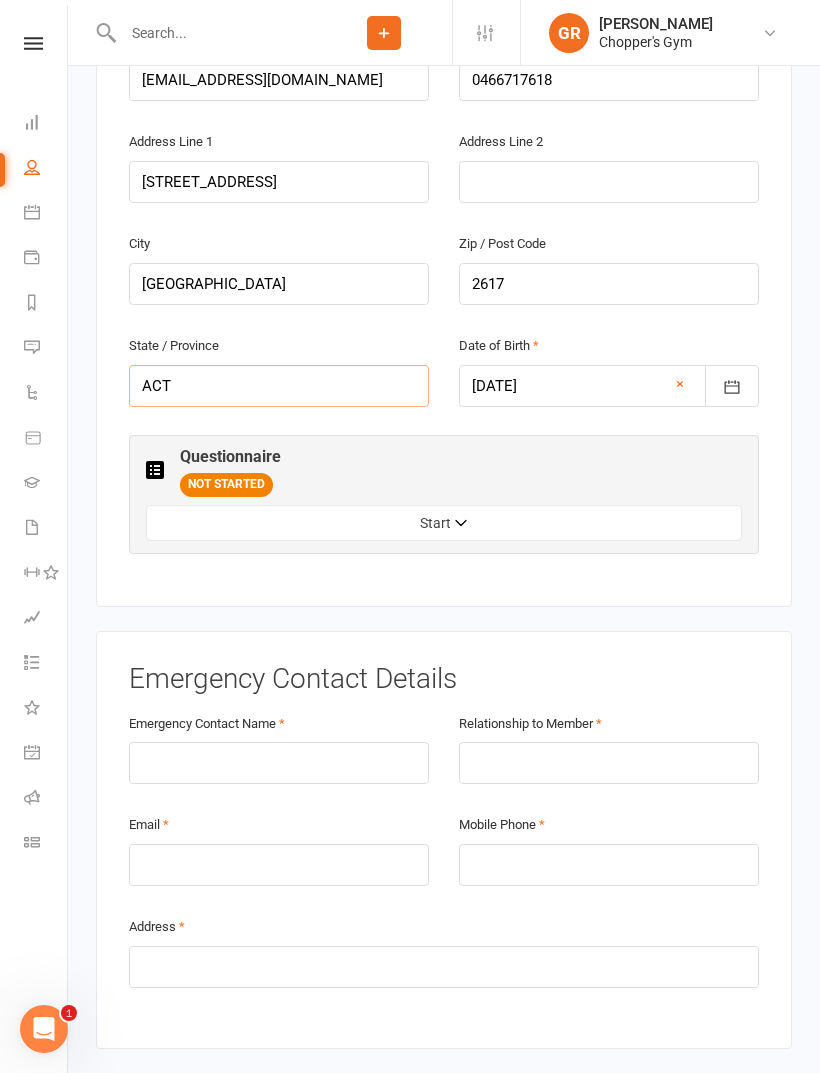 type on "ACT" 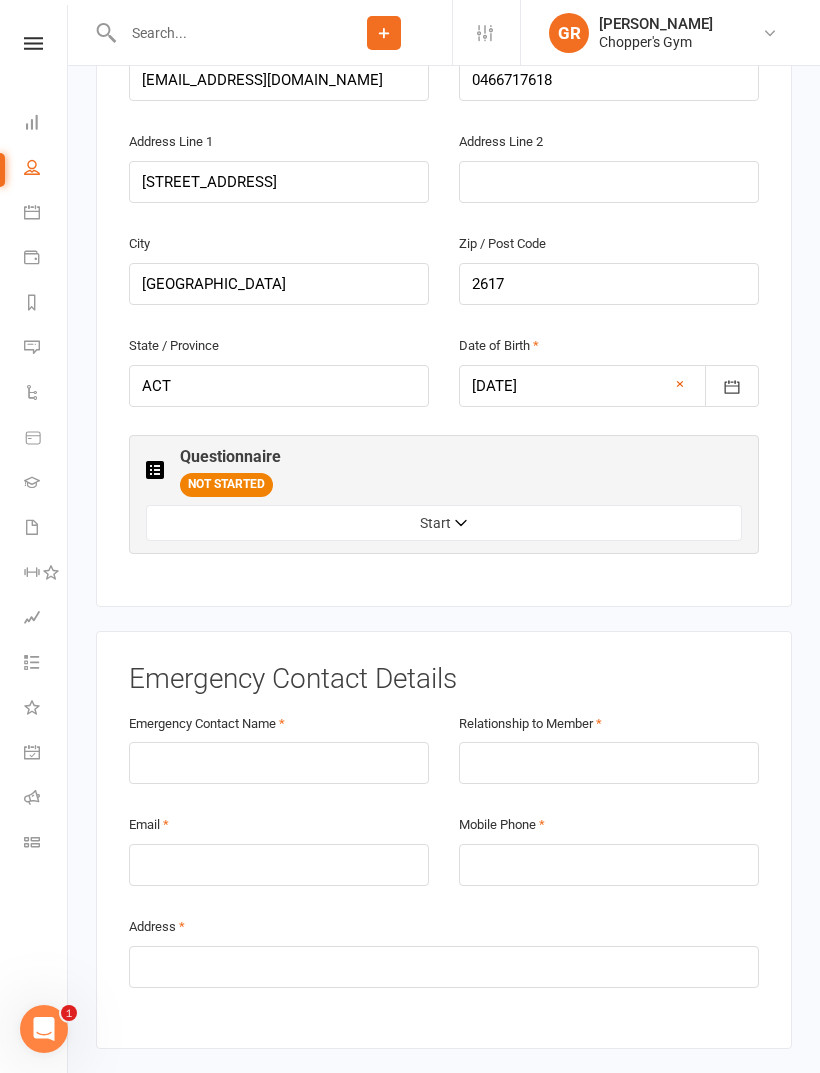 click on "Start" at bounding box center [444, 523] 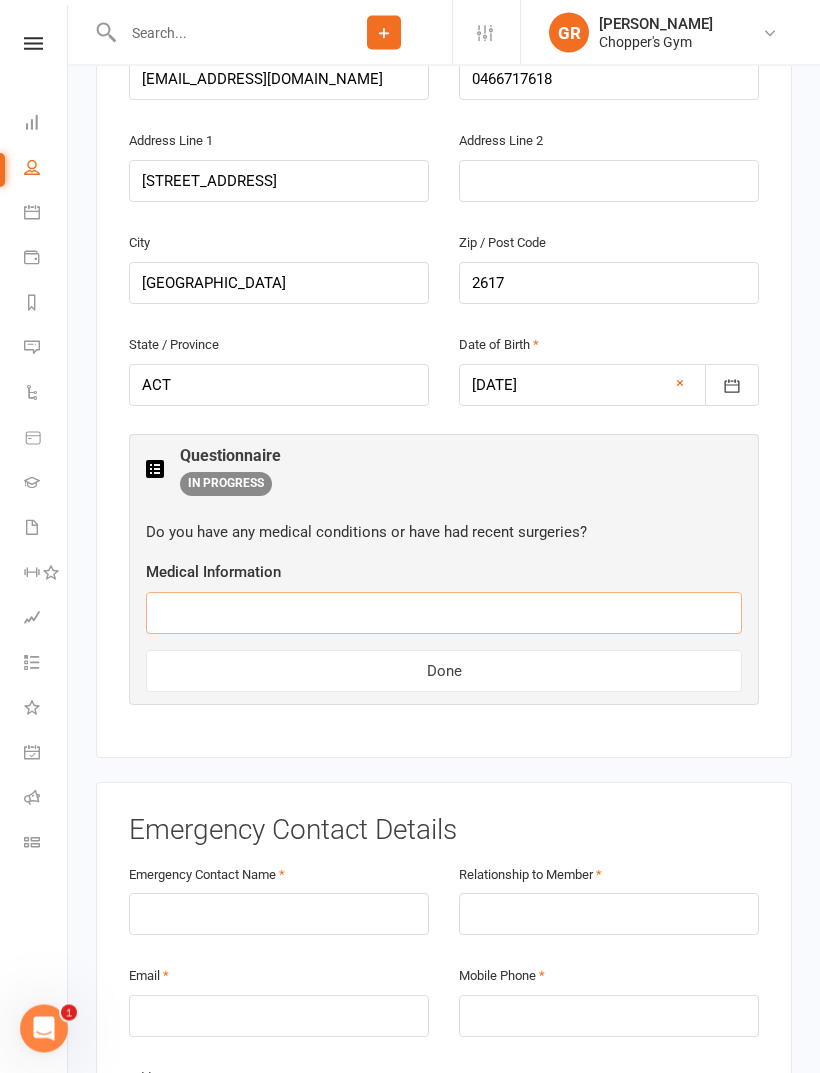 click at bounding box center (444, 614) 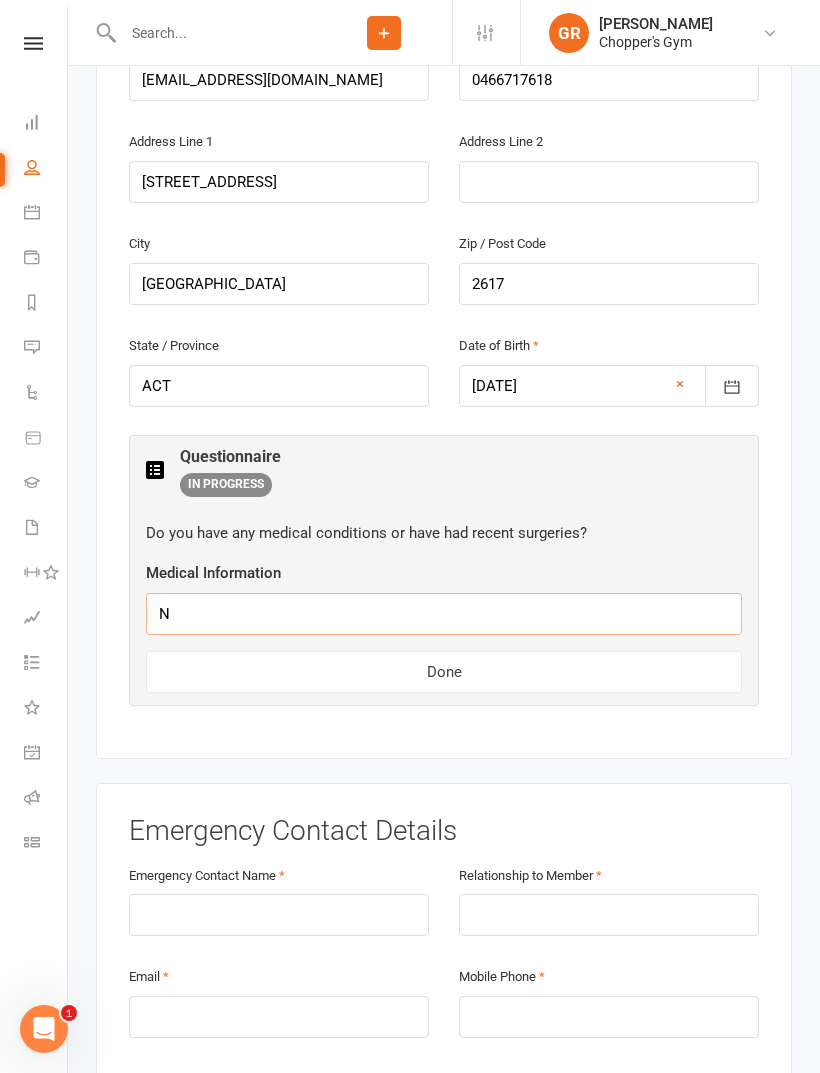 type on "No" 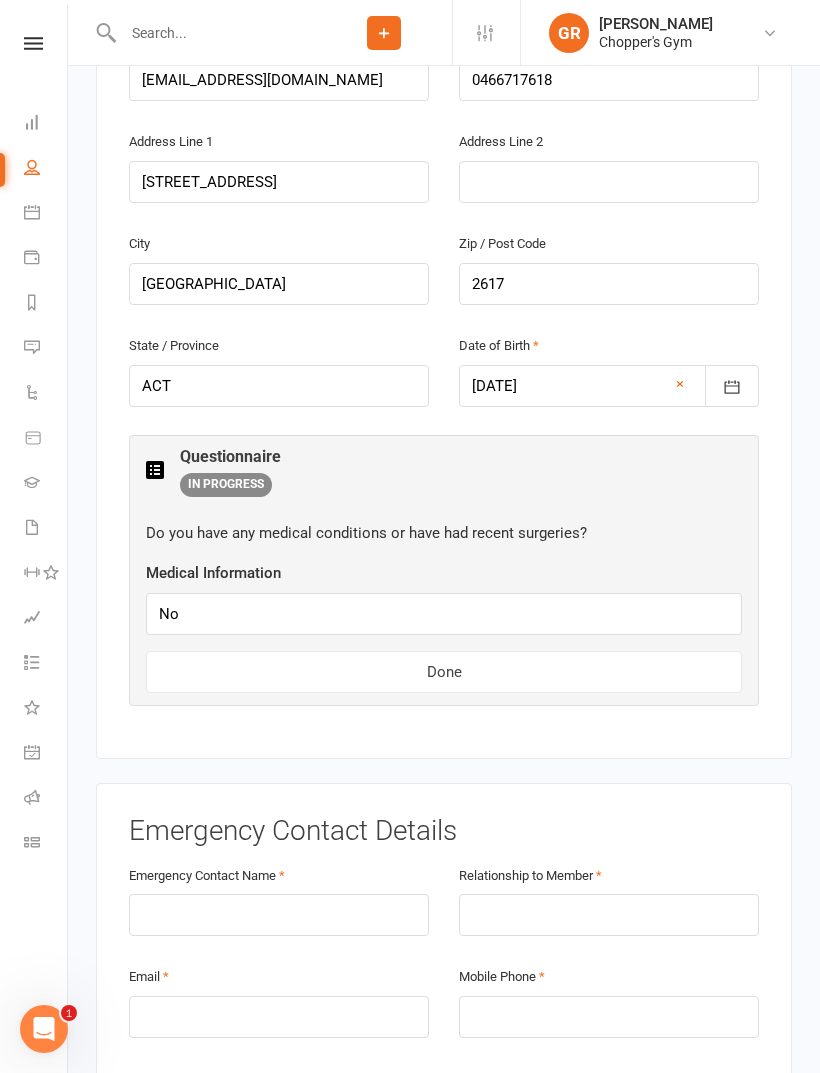 click on "Done" at bounding box center [444, 672] 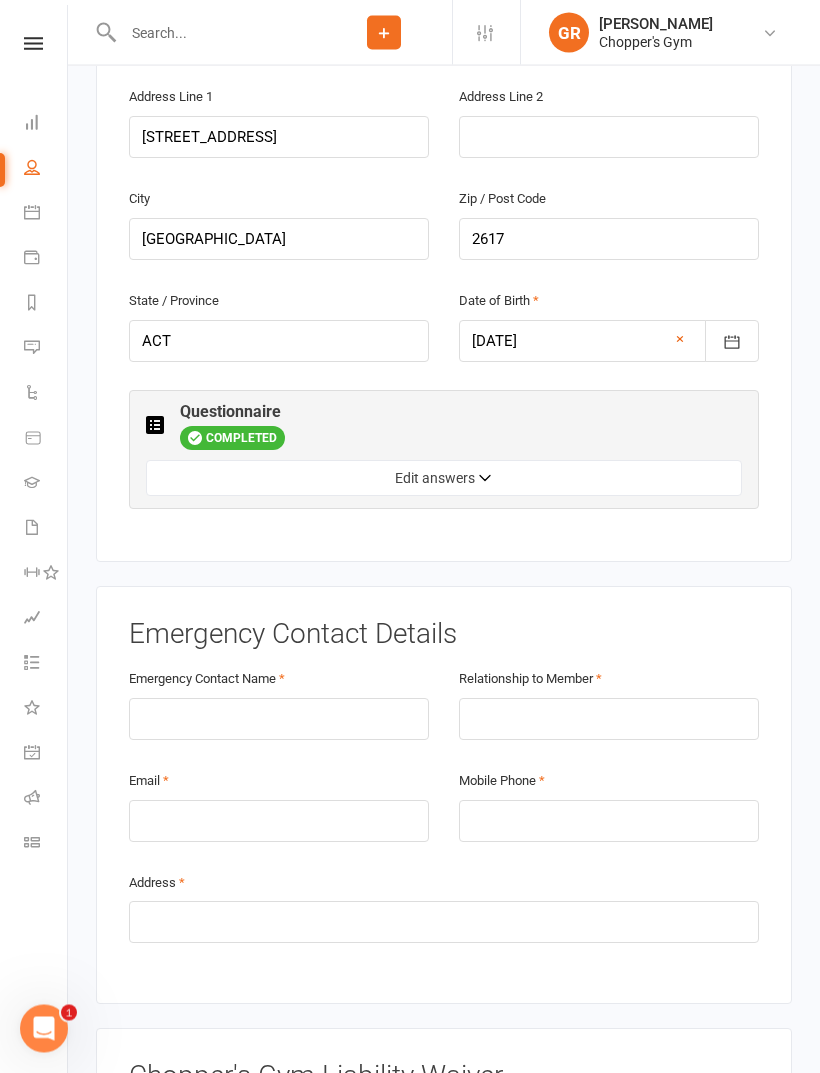 scroll, scrollTop: 654, scrollLeft: 0, axis: vertical 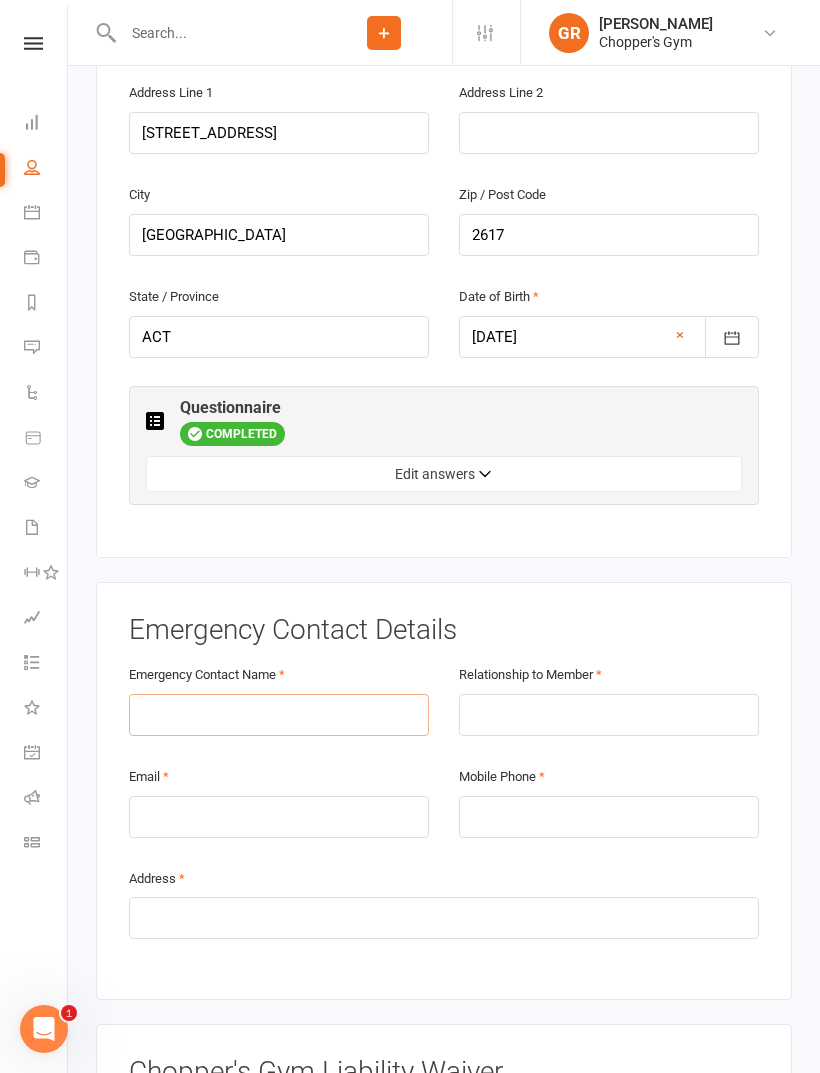 click at bounding box center (279, 715) 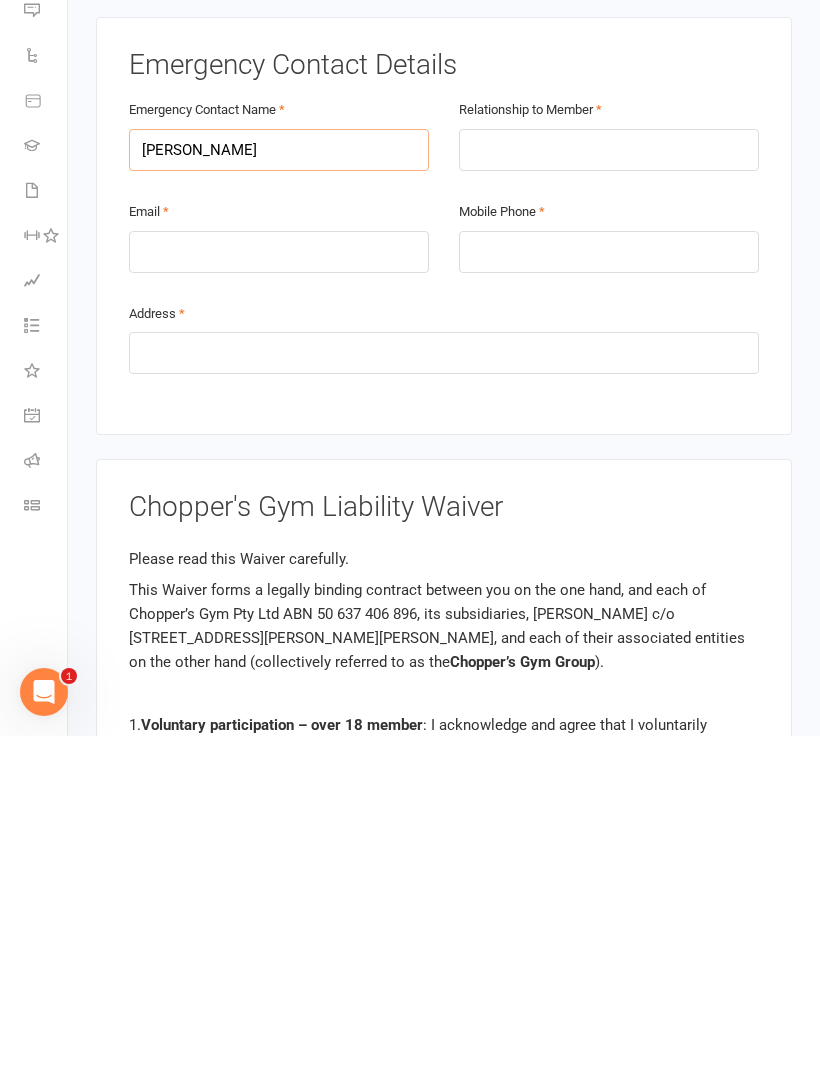 scroll, scrollTop: 892, scrollLeft: 0, axis: vertical 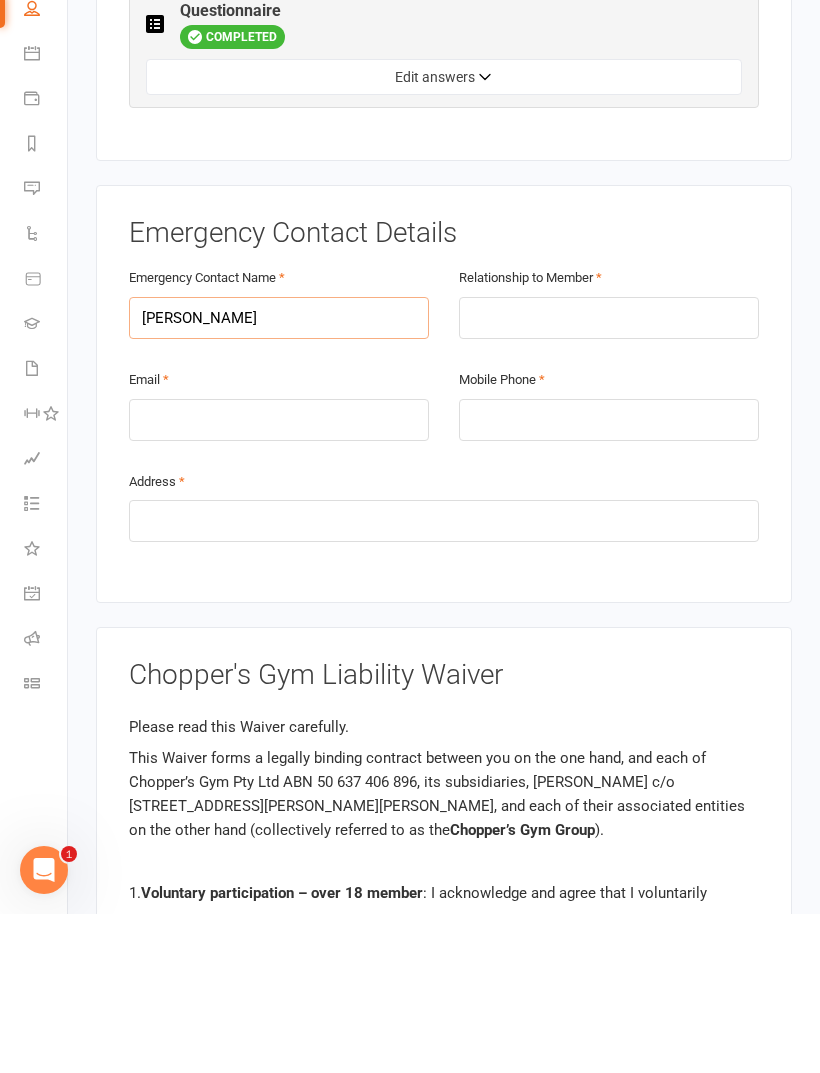 type on "Alexandra" 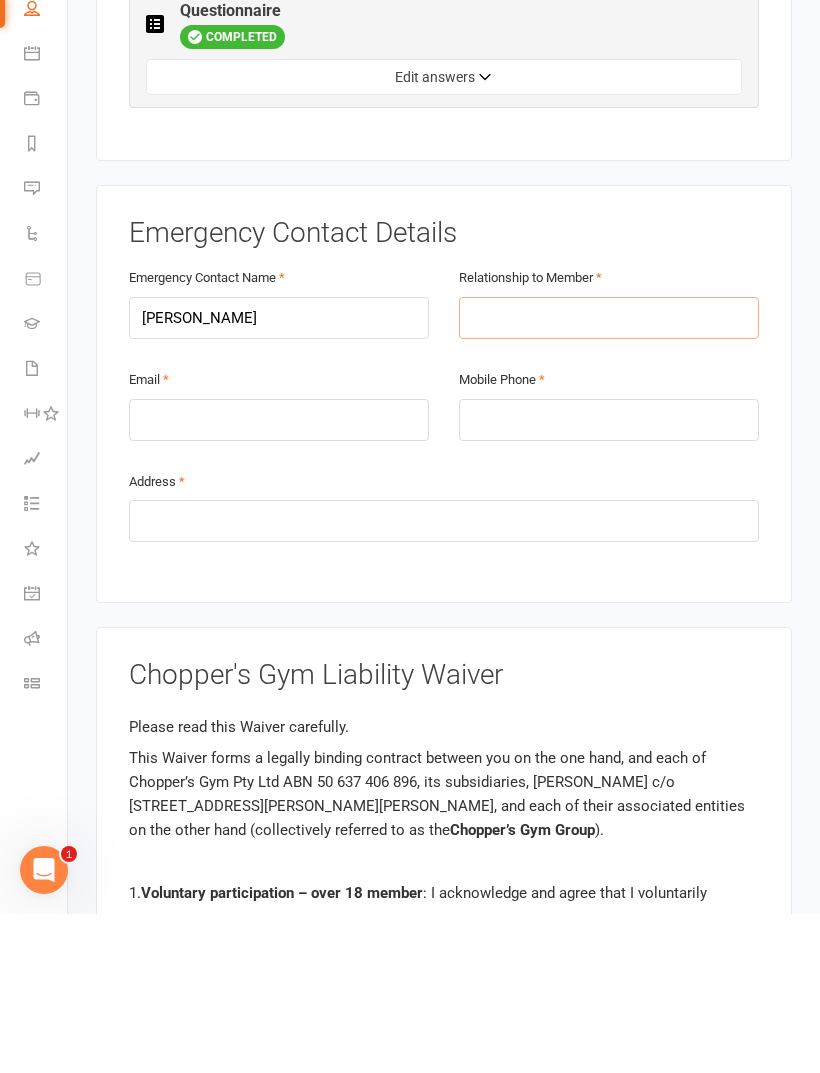click at bounding box center (609, 477) 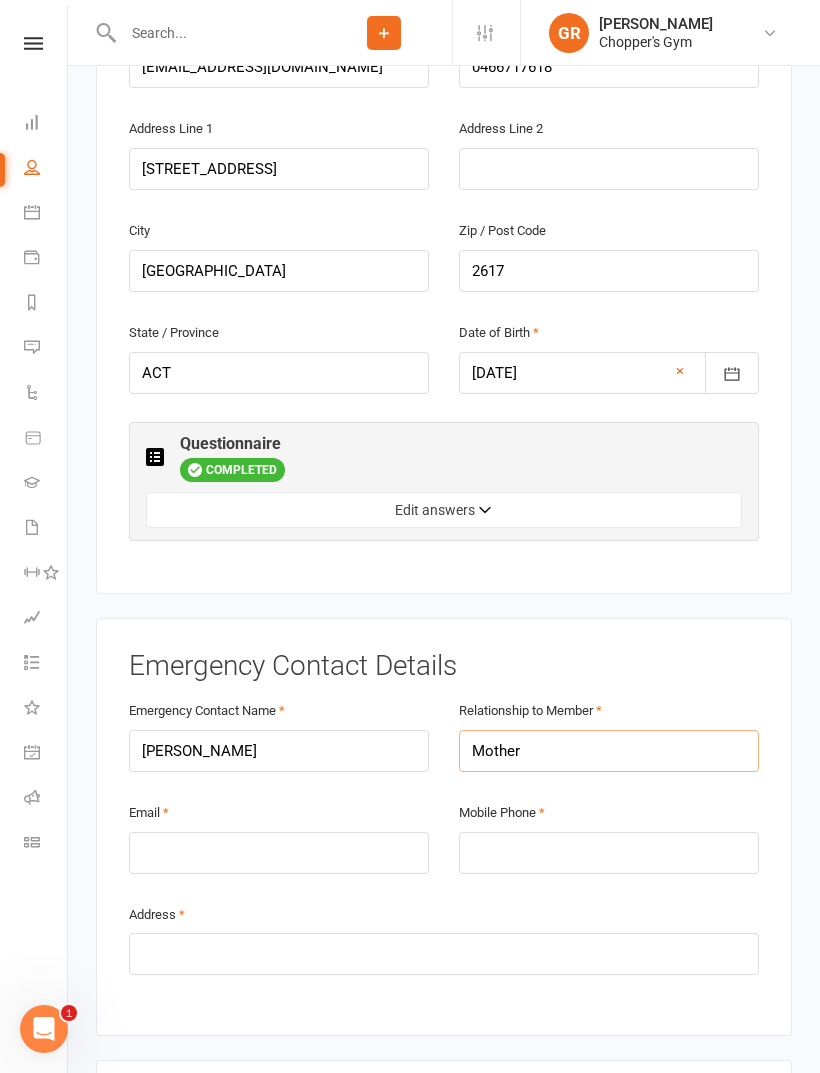 scroll, scrollTop: 616, scrollLeft: 0, axis: vertical 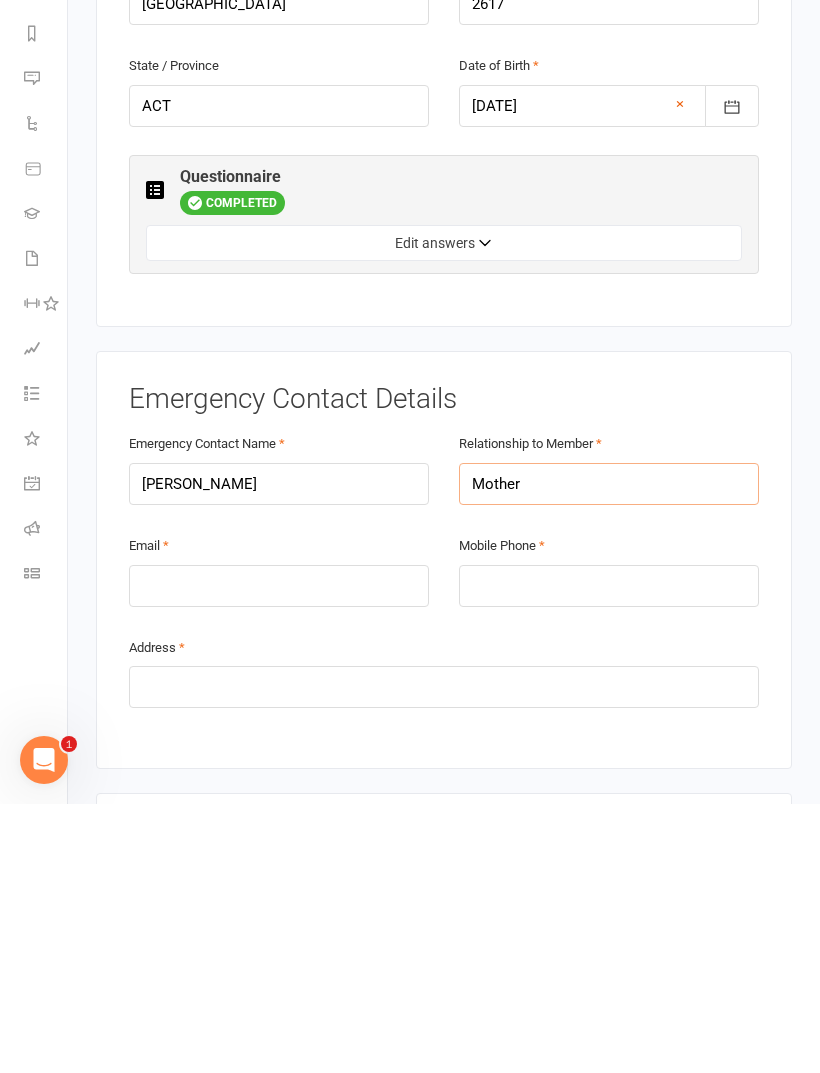 type on "Mother" 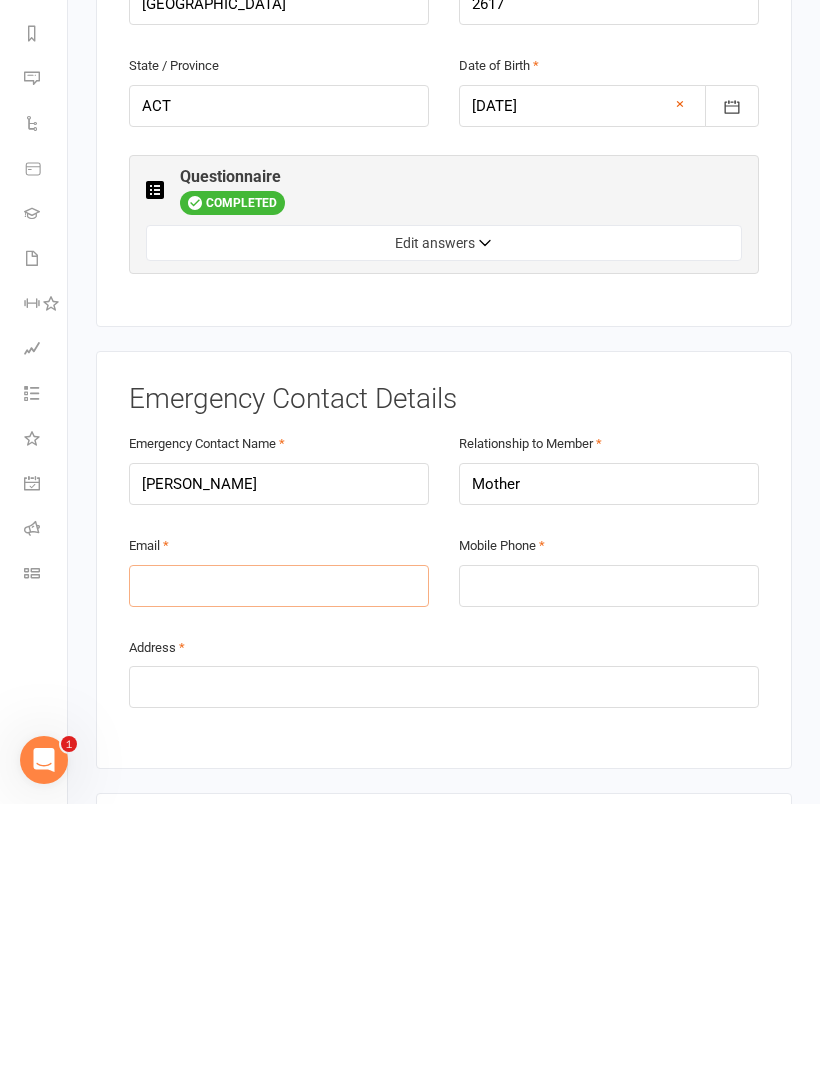 click at bounding box center [279, 855] 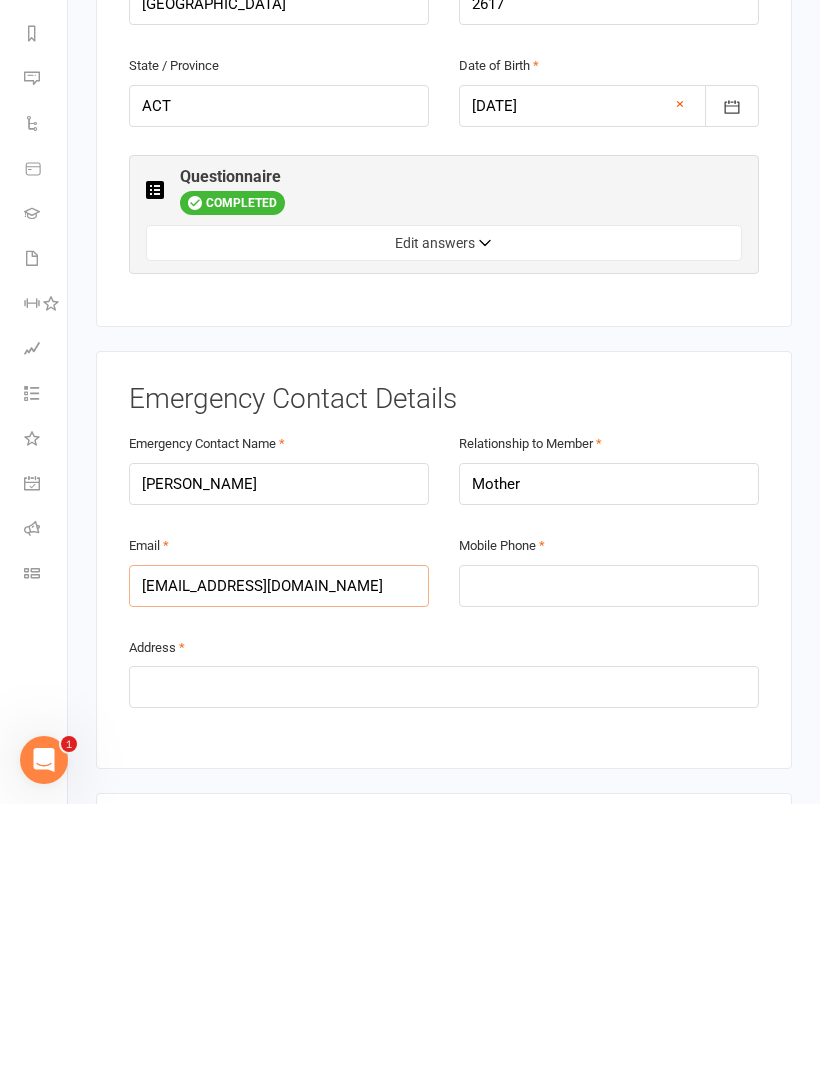 type on "resilientandwise@gmail.com" 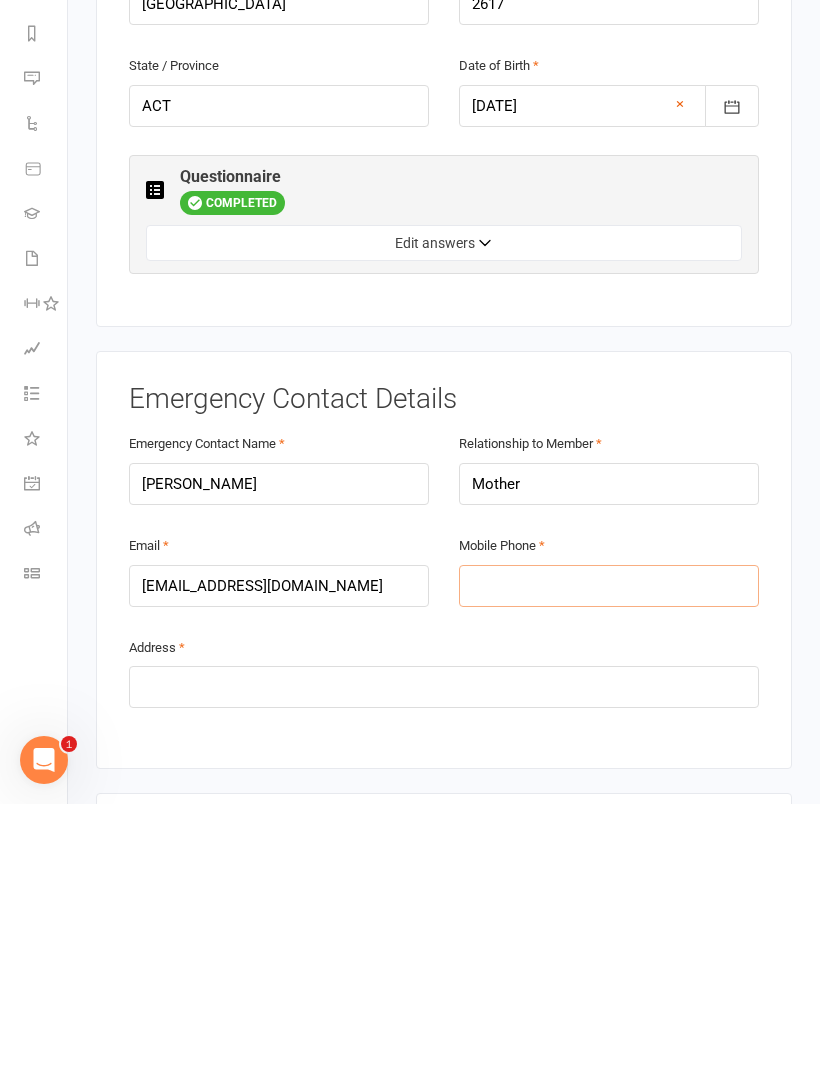 click at bounding box center (609, 855) 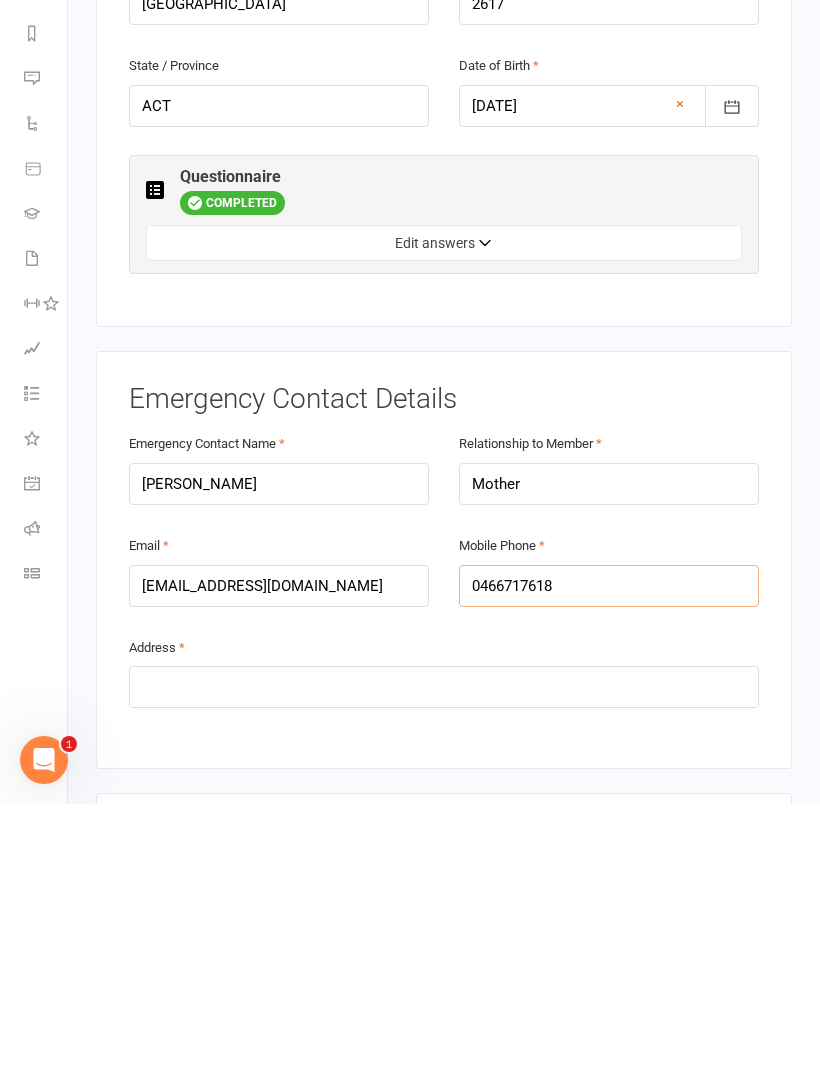 type on "0466717618" 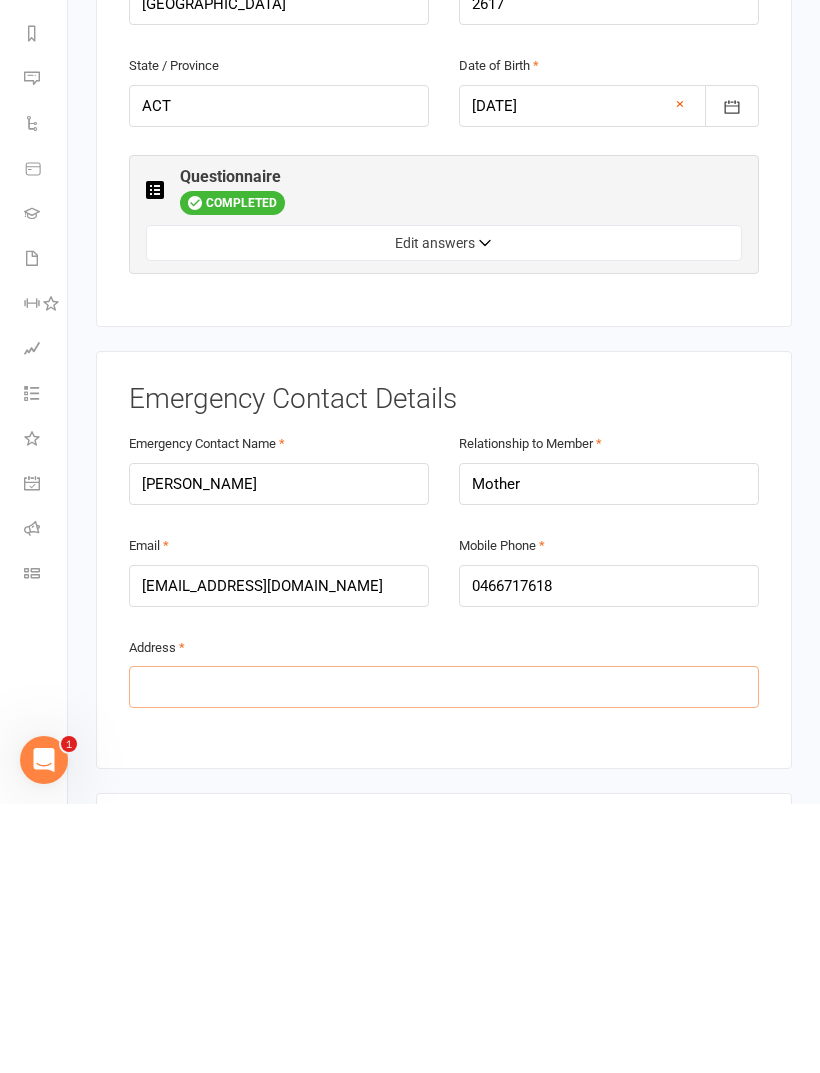 click at bounding box center (444, 956) 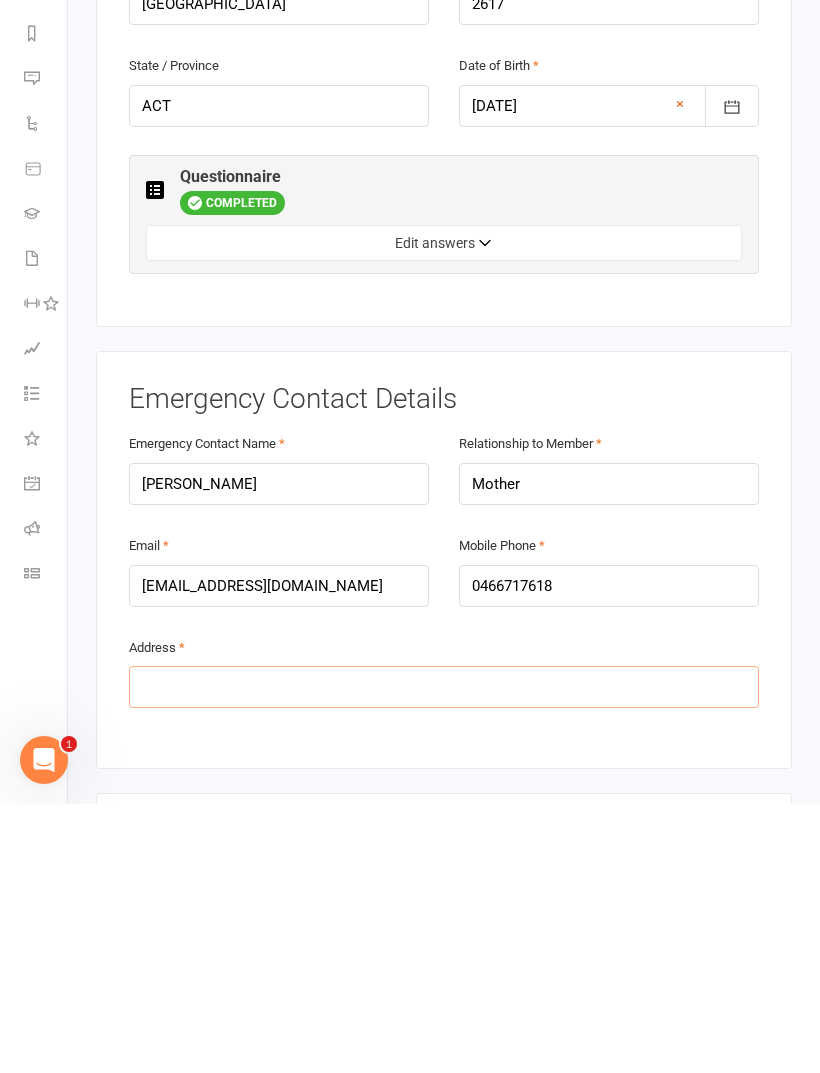 click at bounding box center [444, 956] 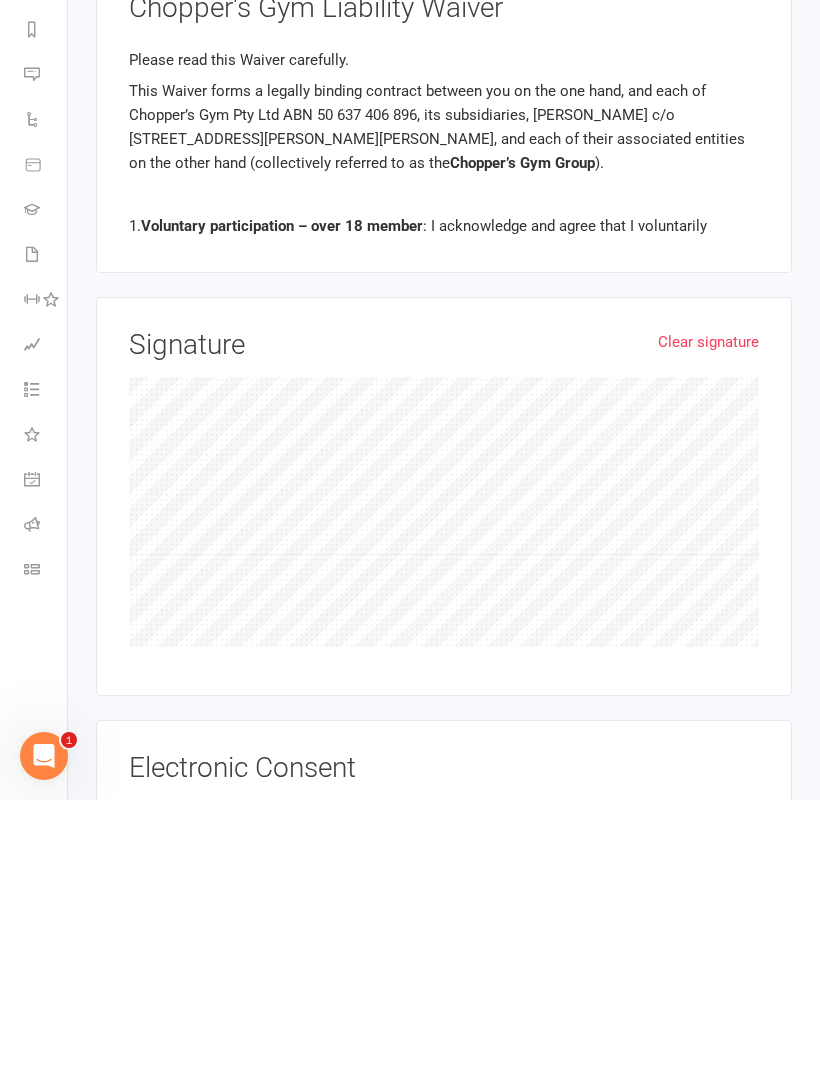 scroll, scrollTop: 1446, scrollLeft: 0, axis: vertical 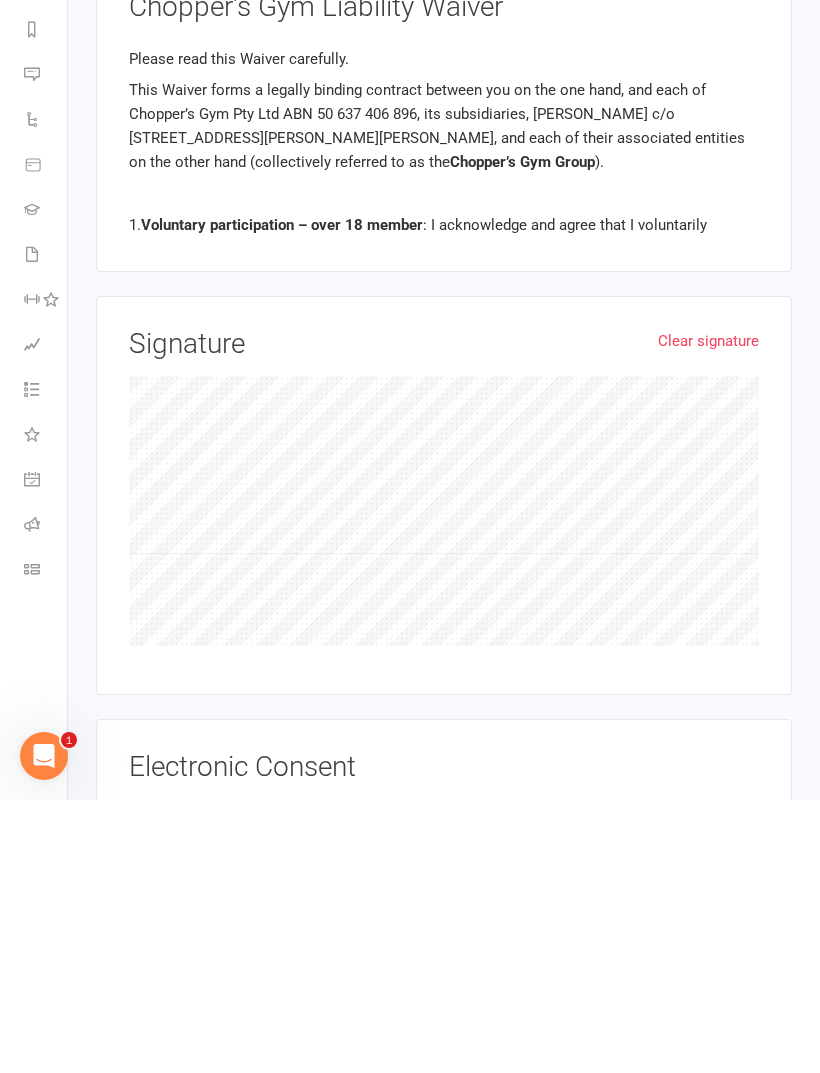 type on "120 Eastern Valley Way, Belconnen" 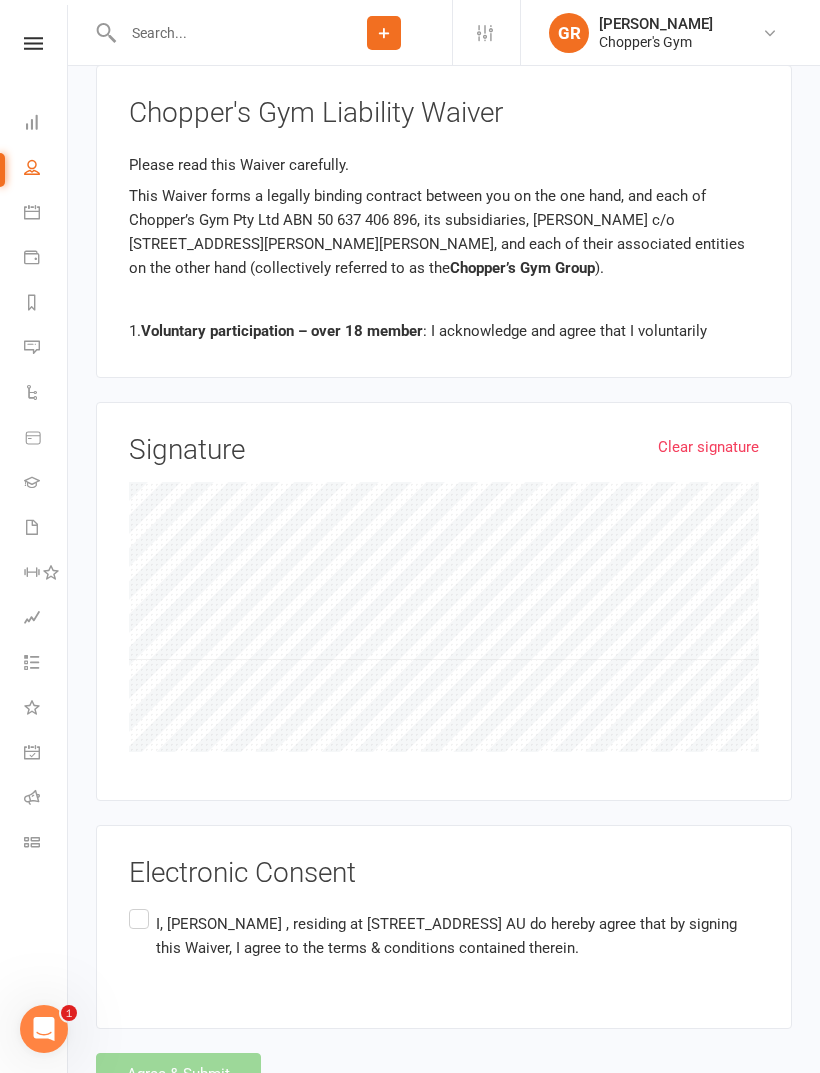 click on "Clear signature" at bounding box center [708, 447] 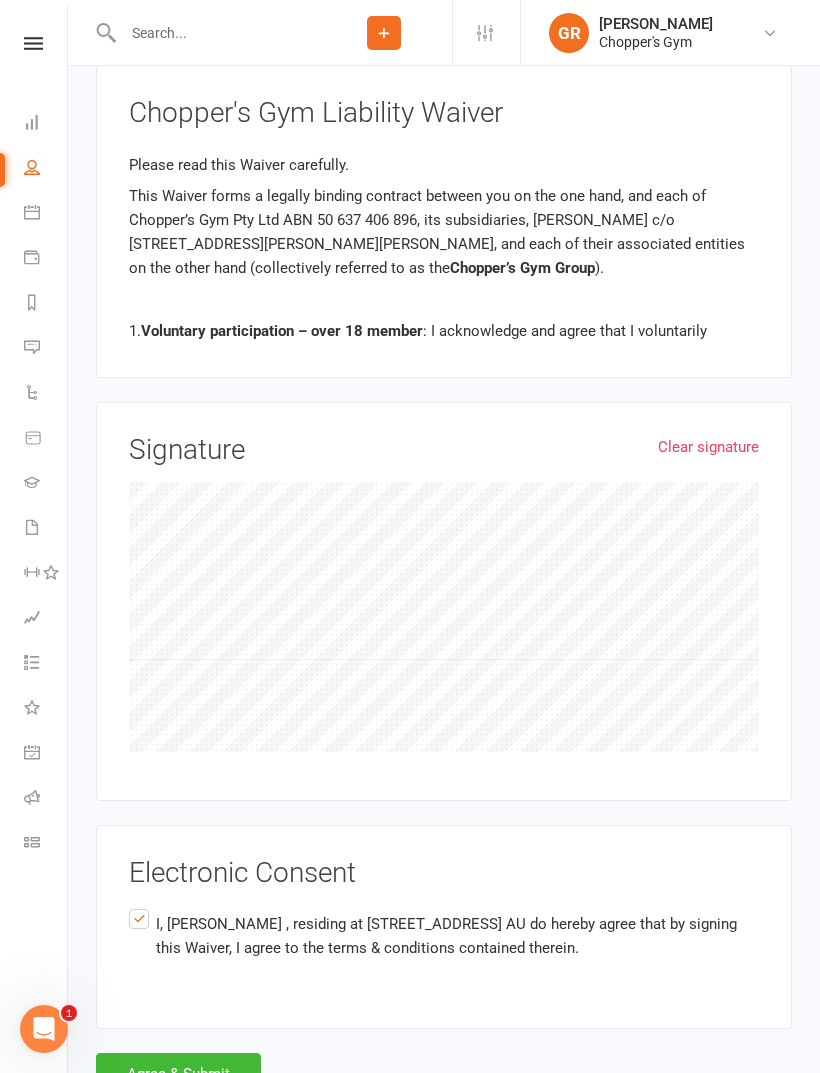 click on "Agree & Submit" at bounding box center [178, 1074] 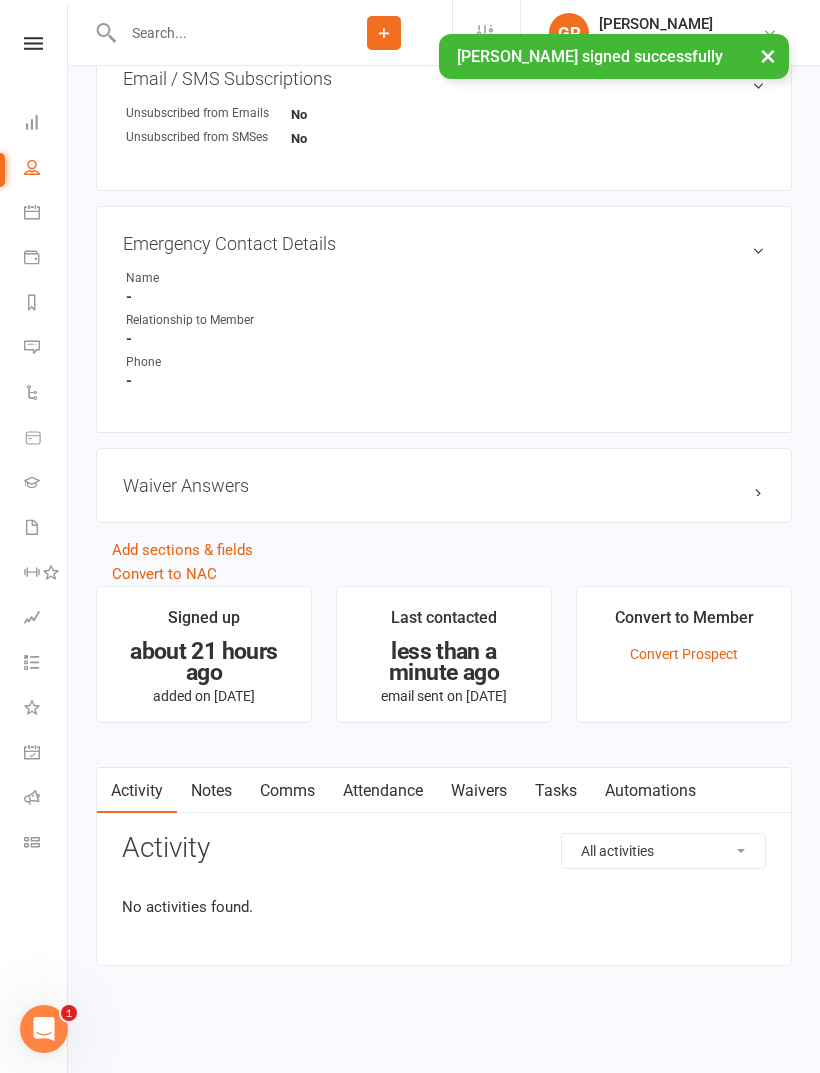 scroll, scrollTop: 0, scrollLeft: 0, axis: both 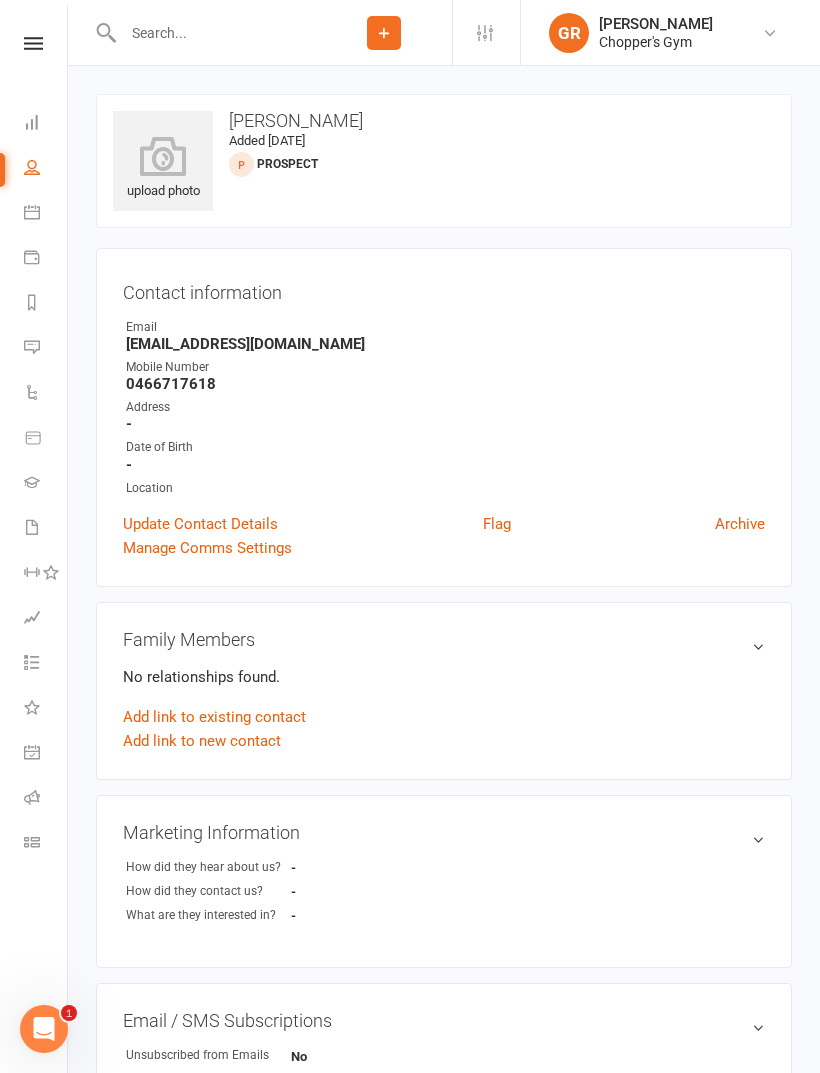 click at bounding box center (32, 527) 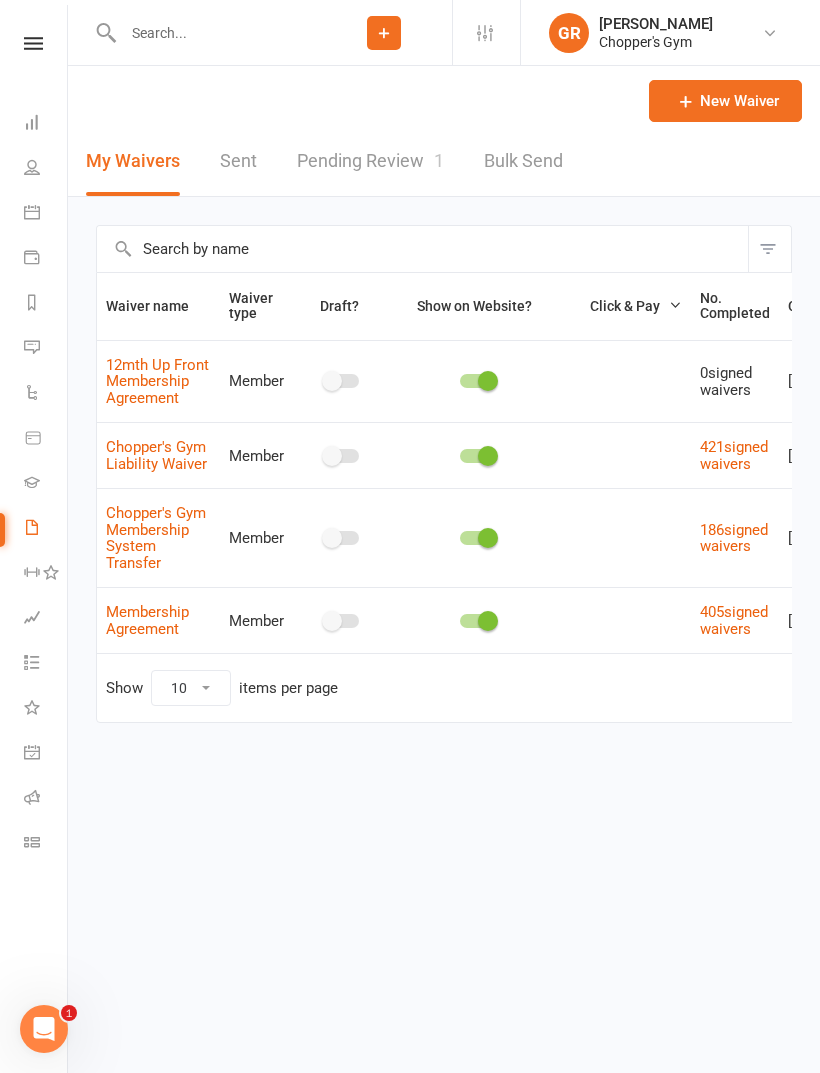 click on "Pending Review 1" at bounding box center (370, 161) 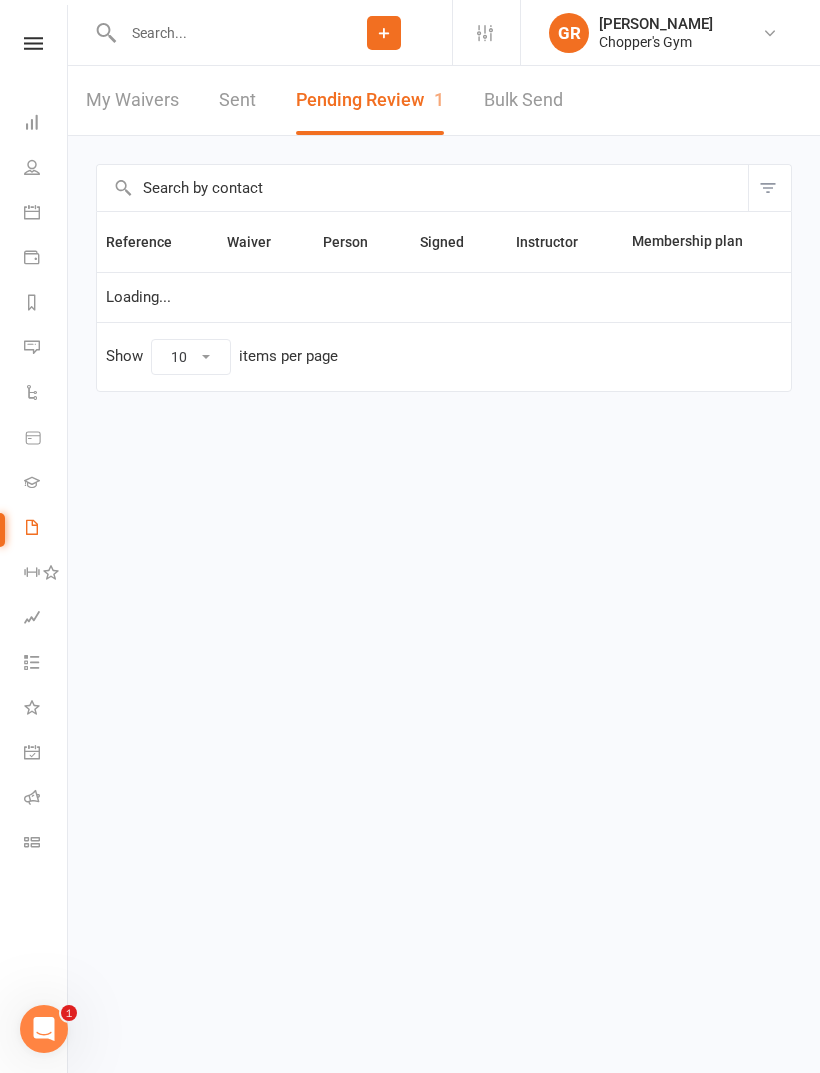 select on "50" 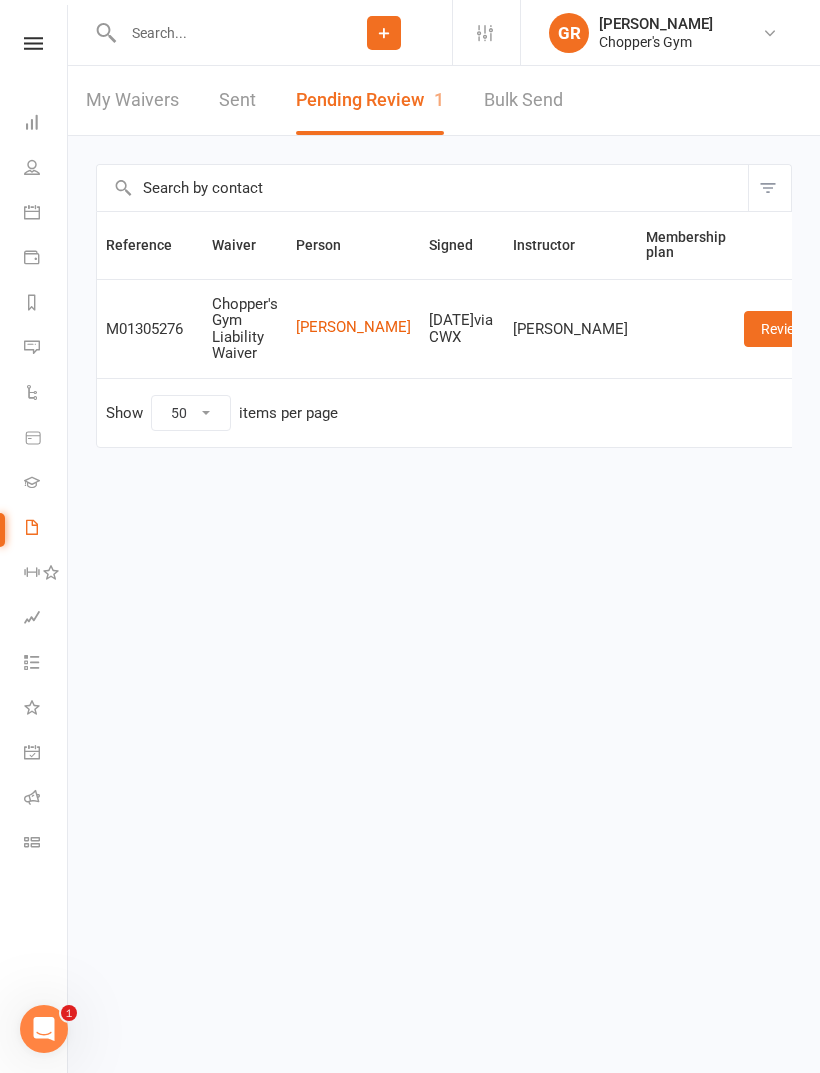 click on "Review" at bounding box center (783, 329) 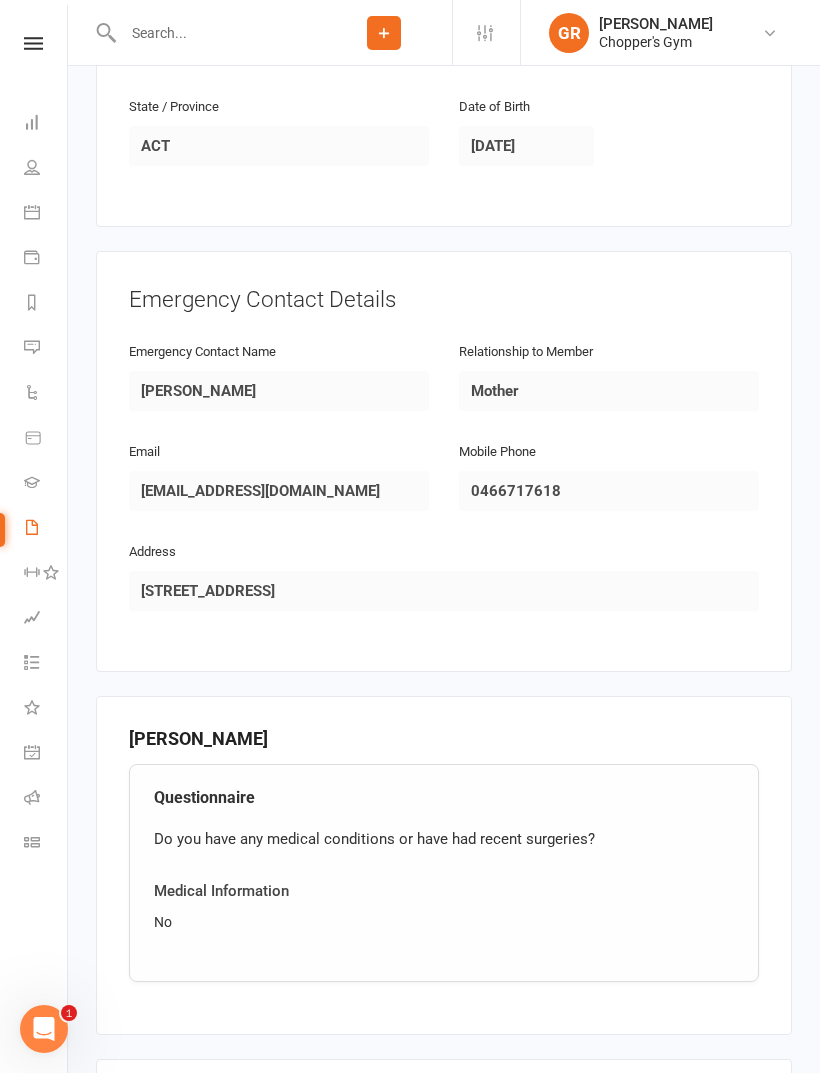 scroll, scrollTop: 1077, scrollLeft: 0, axis: vertical 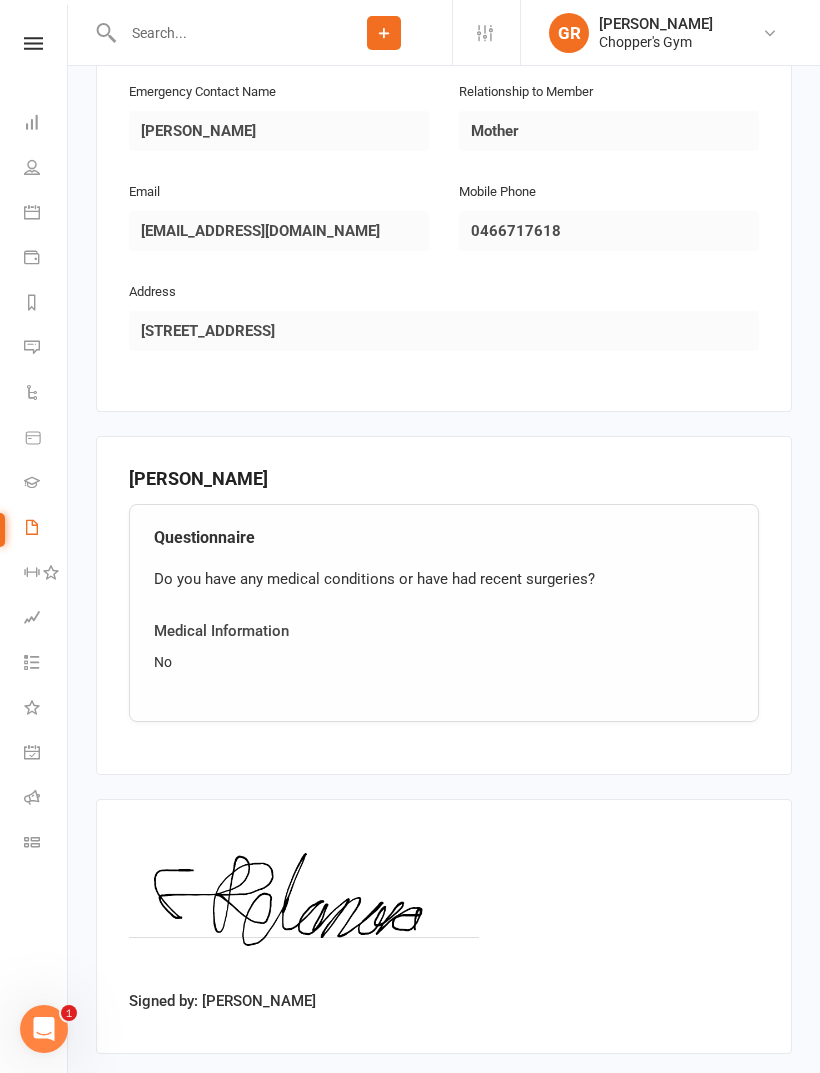 click on "Approve" at bounding box center [154, 1099] 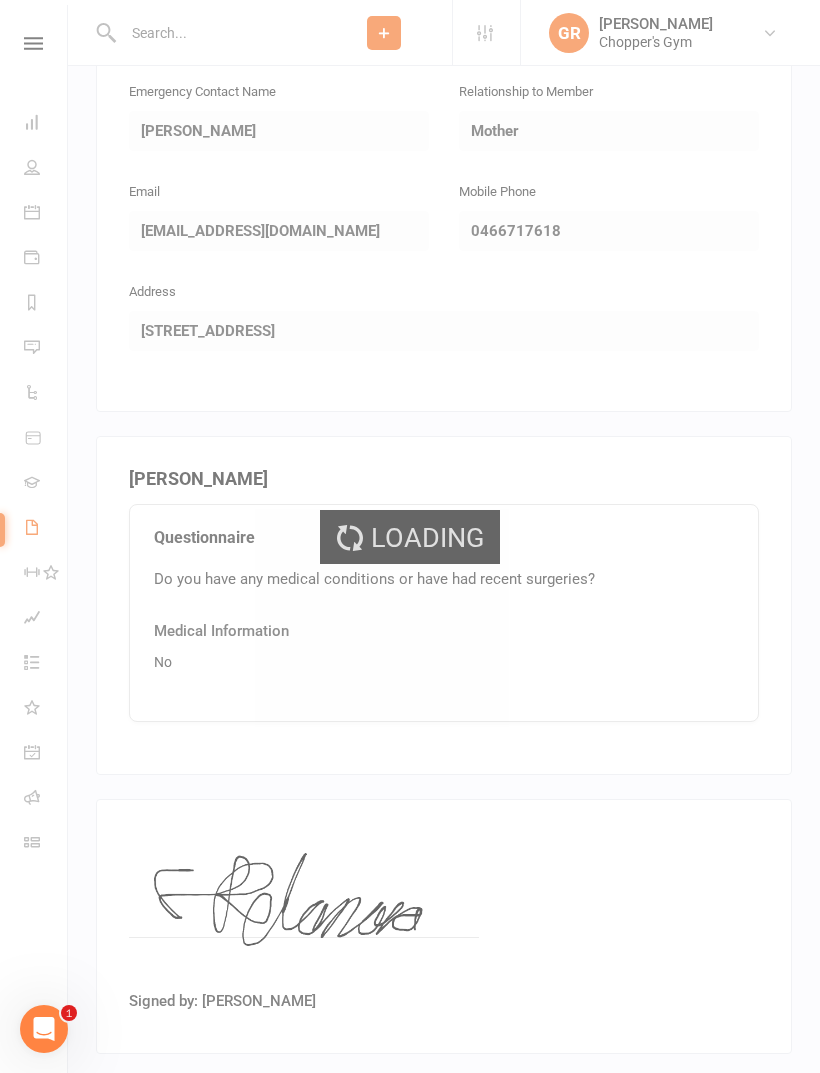 select on "50" 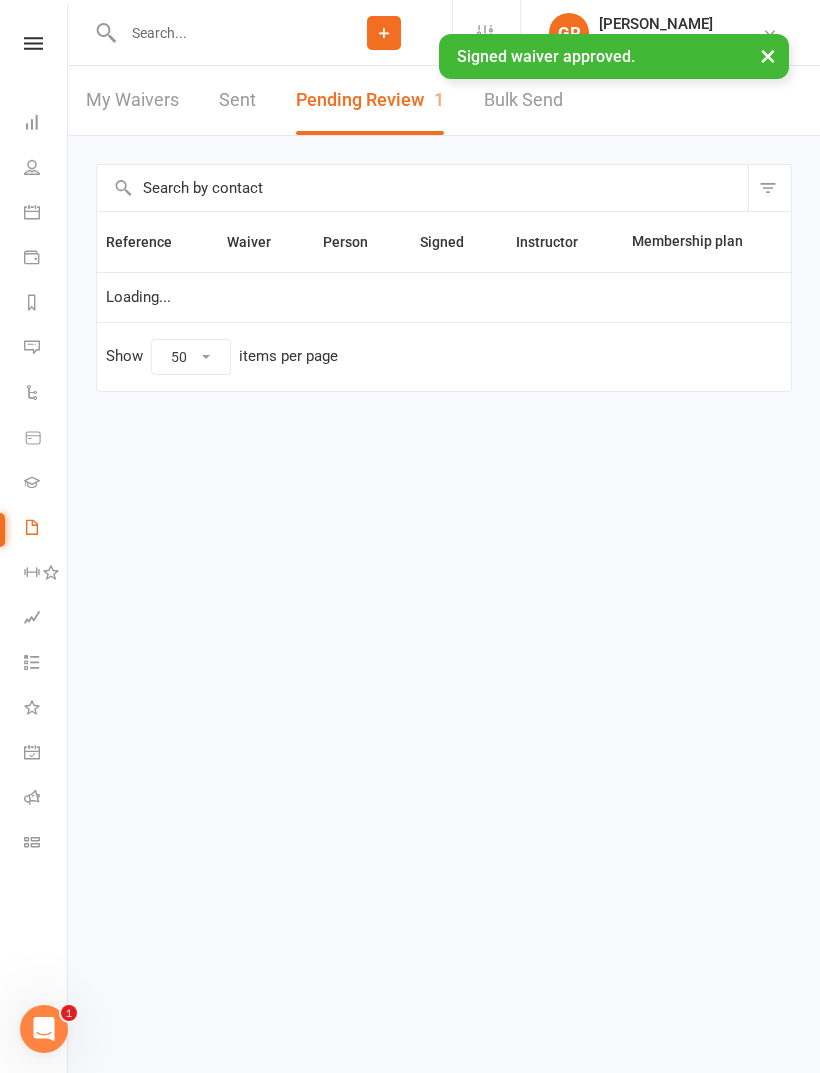 scroll, scrollTop: 0, scrollLeft: 0, axis: both 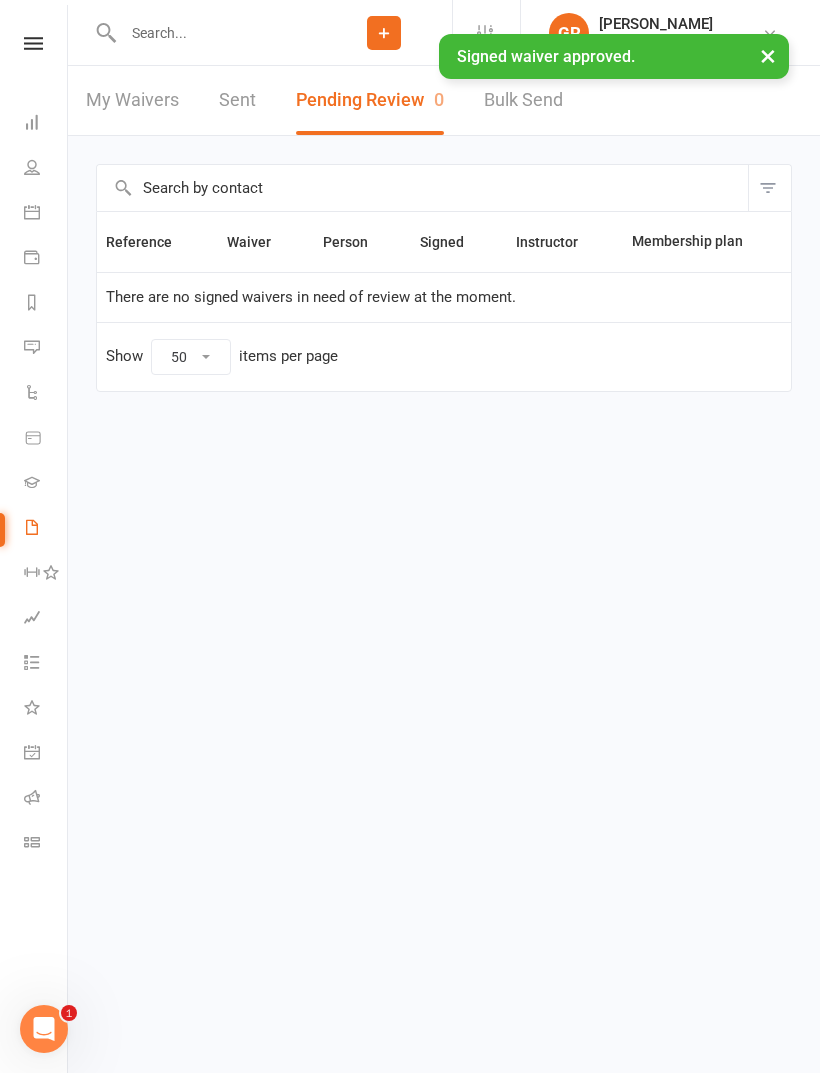 click at bounding box center [32, 212] 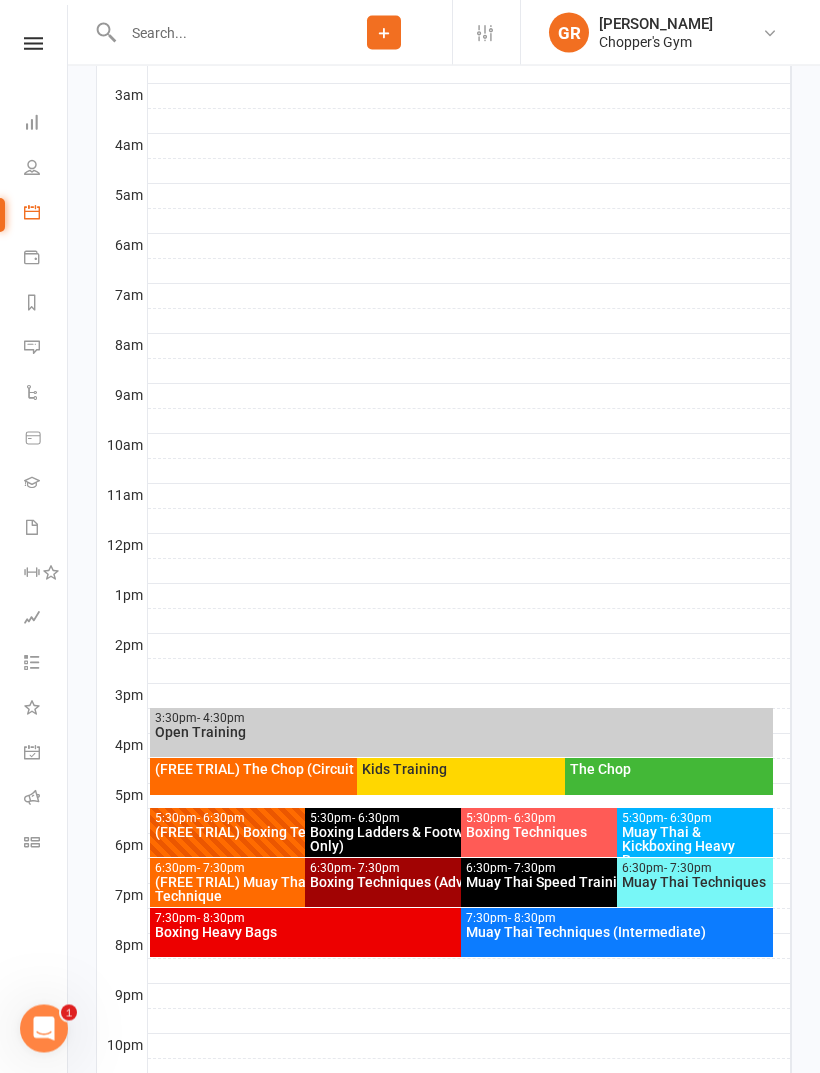scroll, scrollTop: 561, scrollLeft: 0, axis: vertical 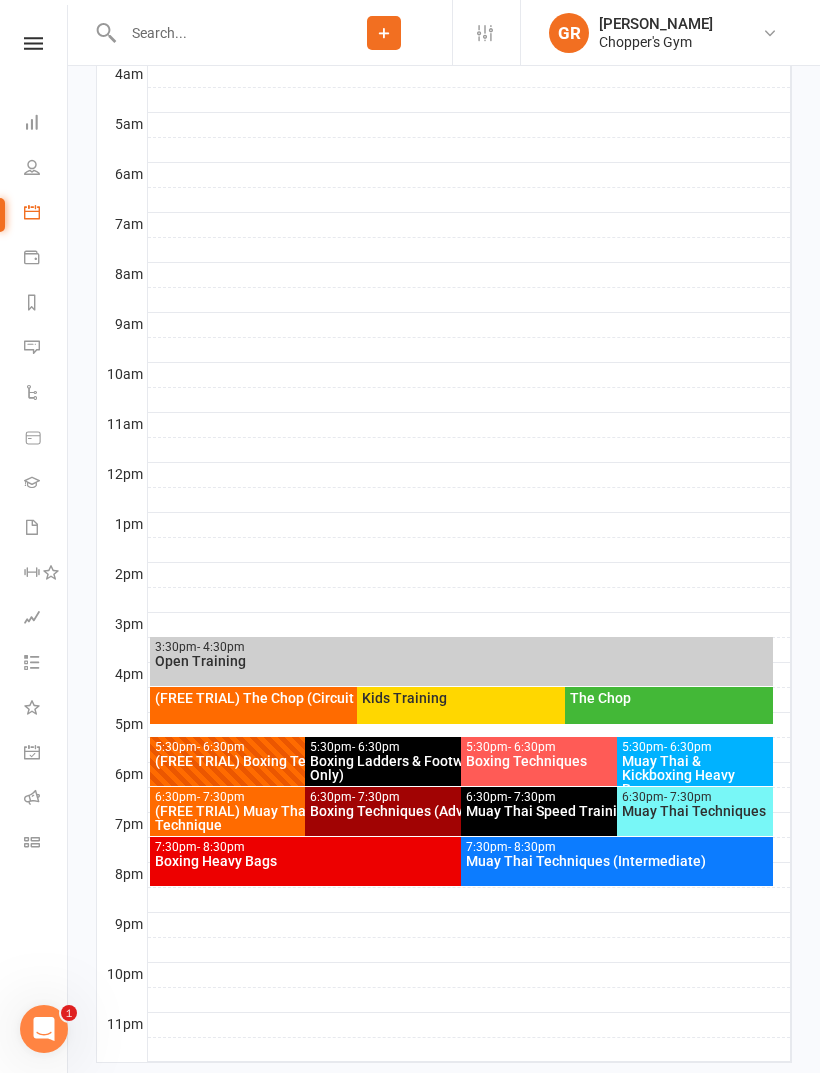click on "Boxing Techniques (Advanced)" at bounding box center [451, 811] 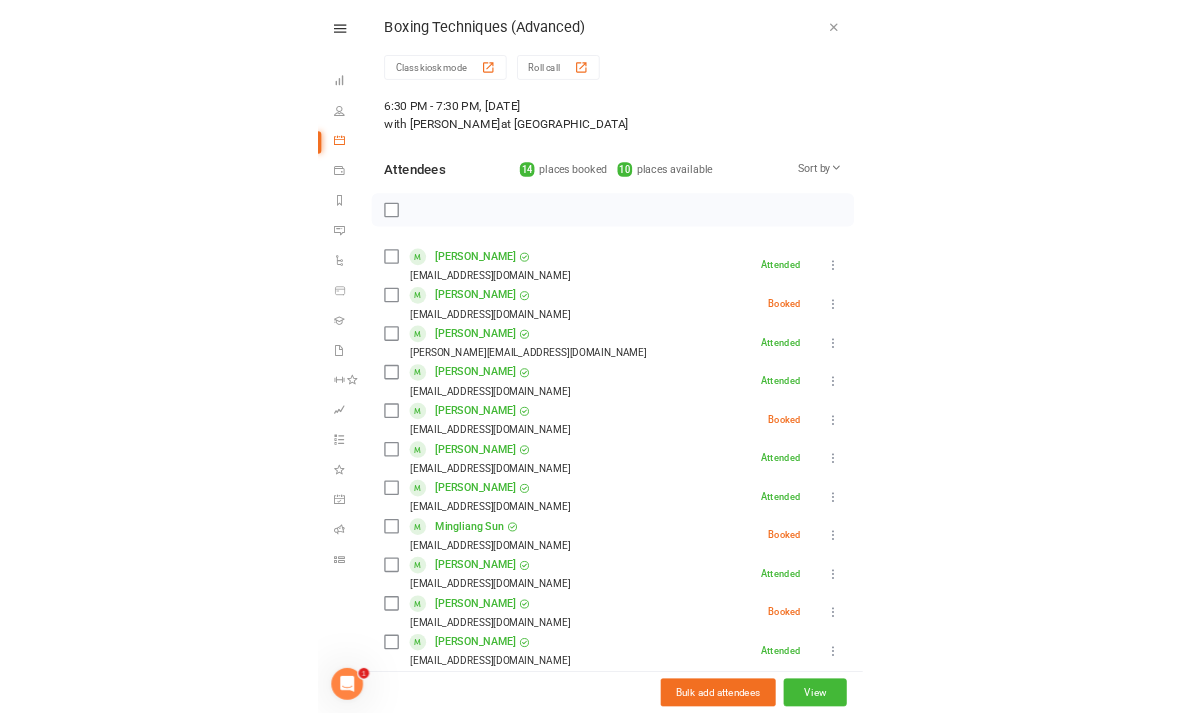 scroll, scrollTop: 0, scrollLeft: 0, axis: both 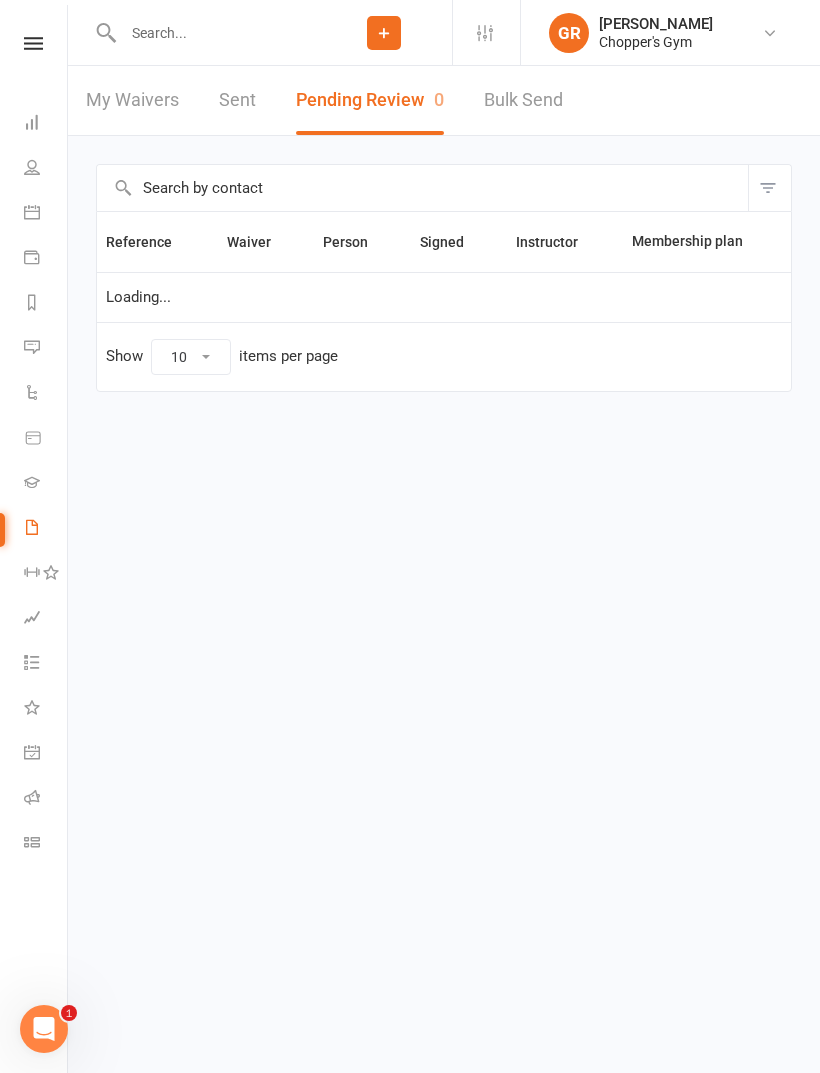 select on "50" 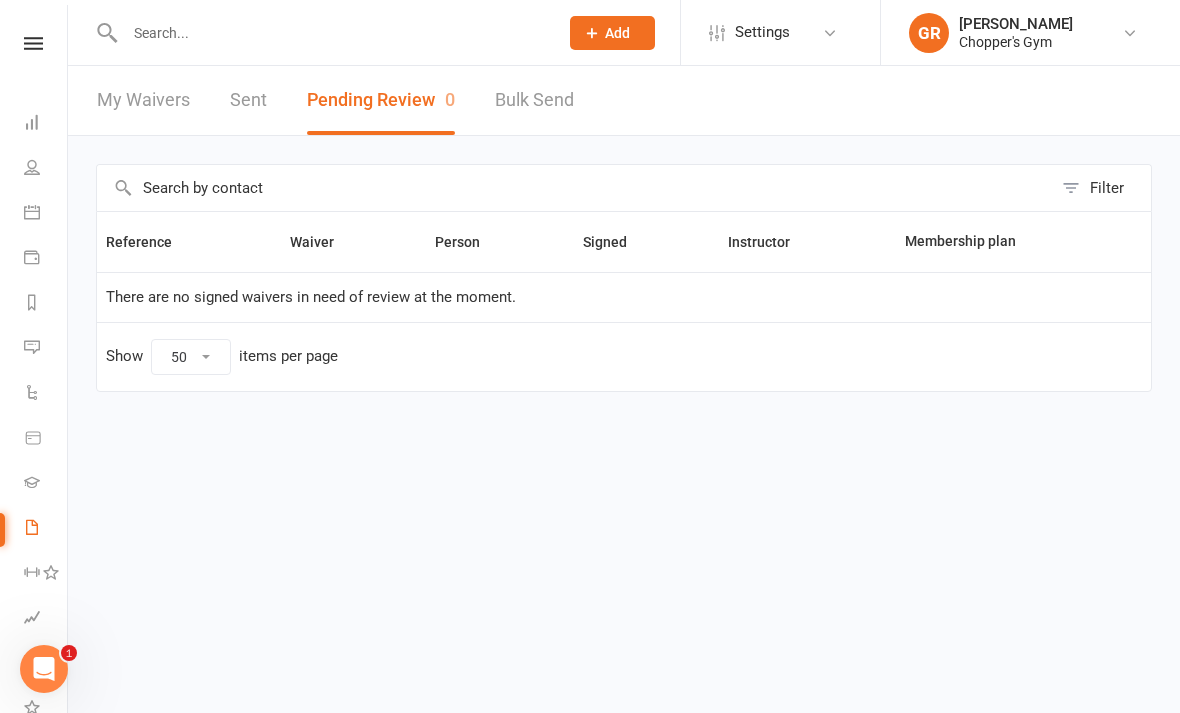 click at bounding box center (32, 212) 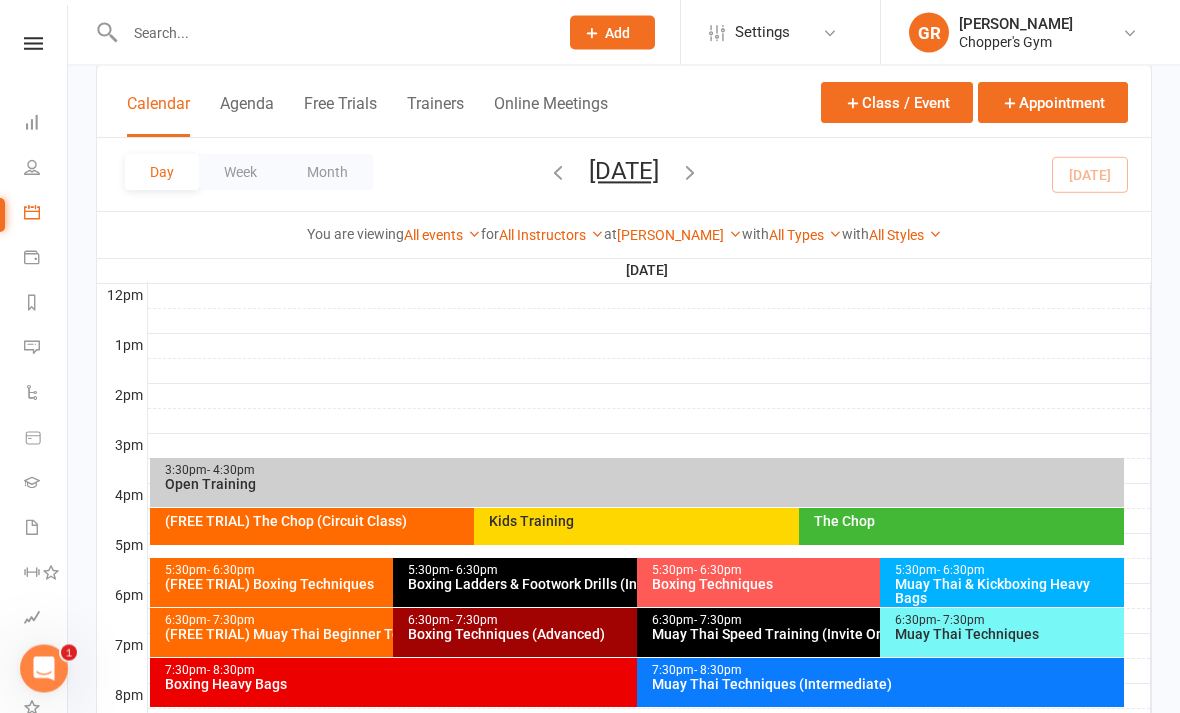 scroll, scrollTop: 725, scrollLeft: 0, axis: vertical 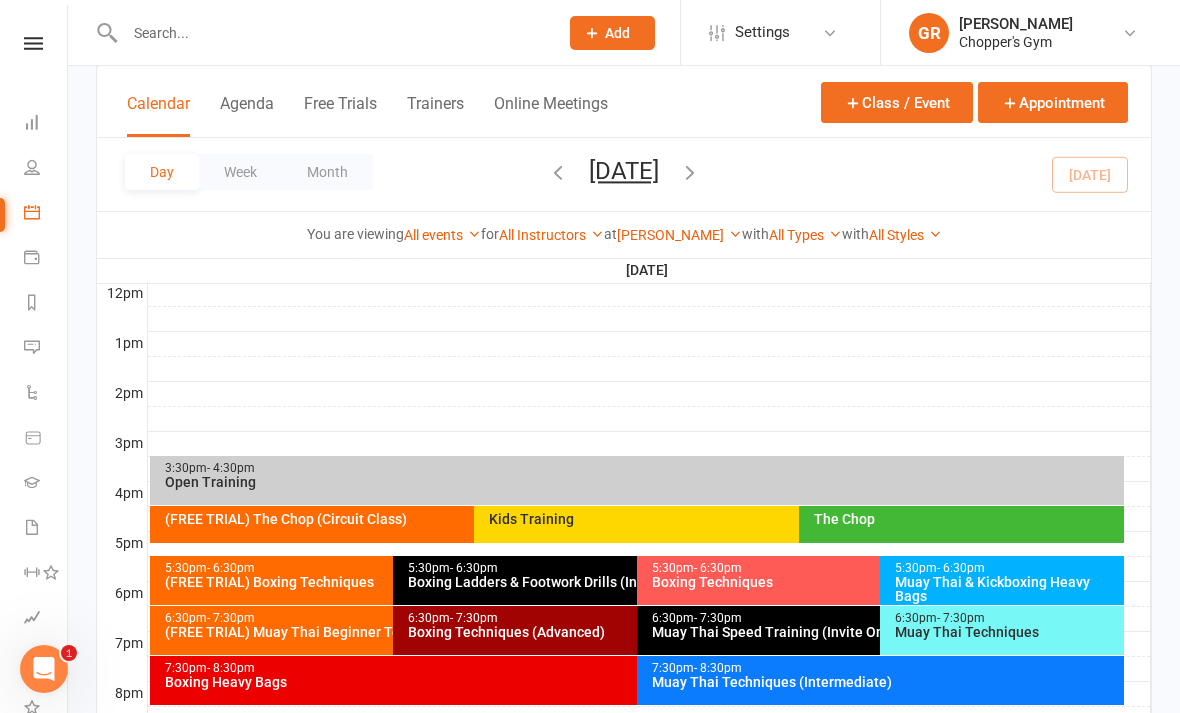click on "(FREE TRIAL)  Muay Thai Beginner Technique" at bounding box center (388, 632) 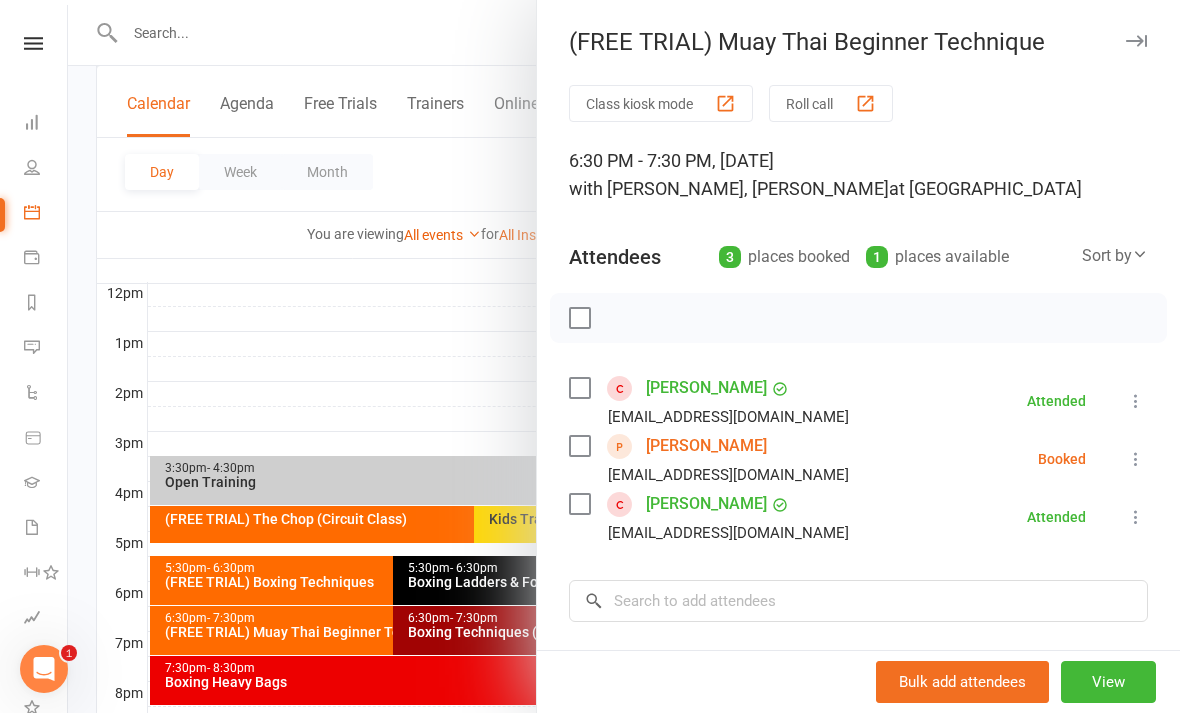 click at bounding box center [624, 356] 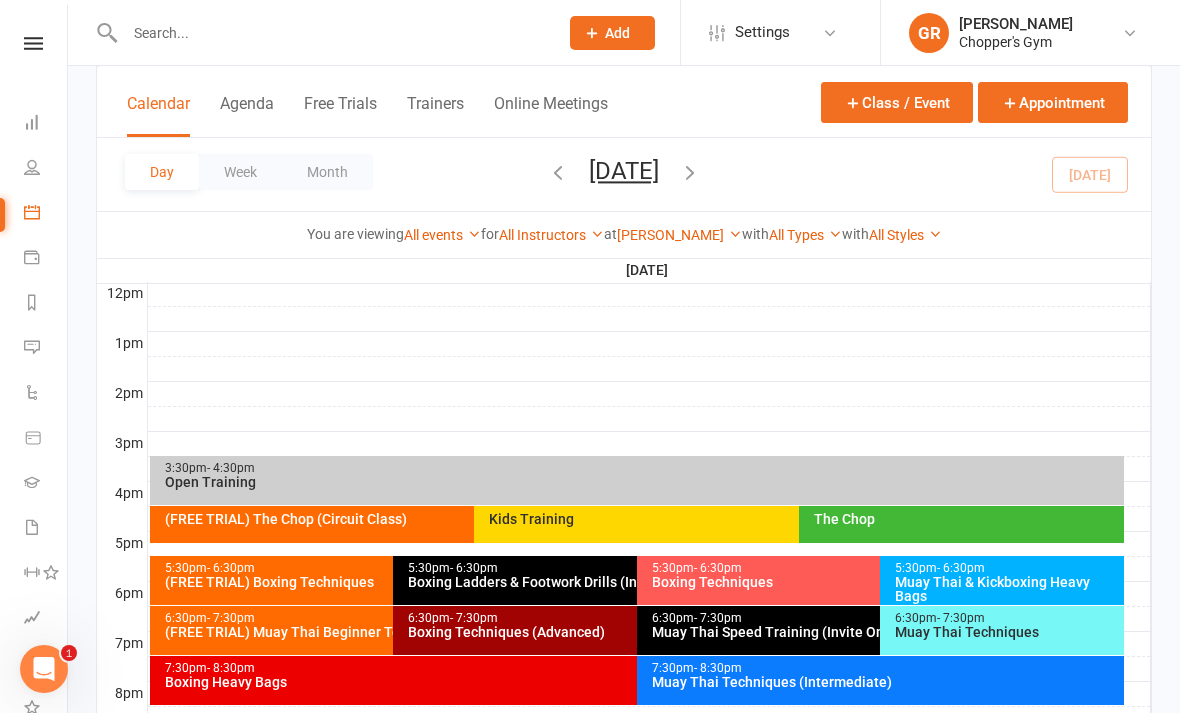 click 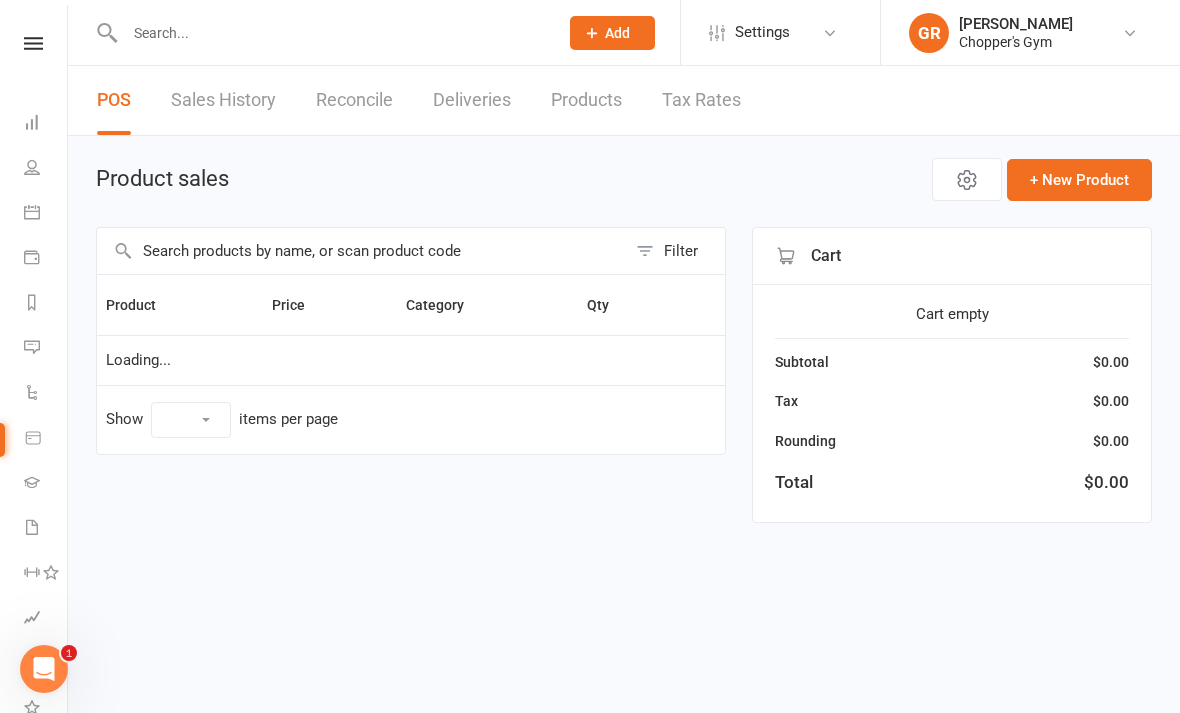 select on "100" 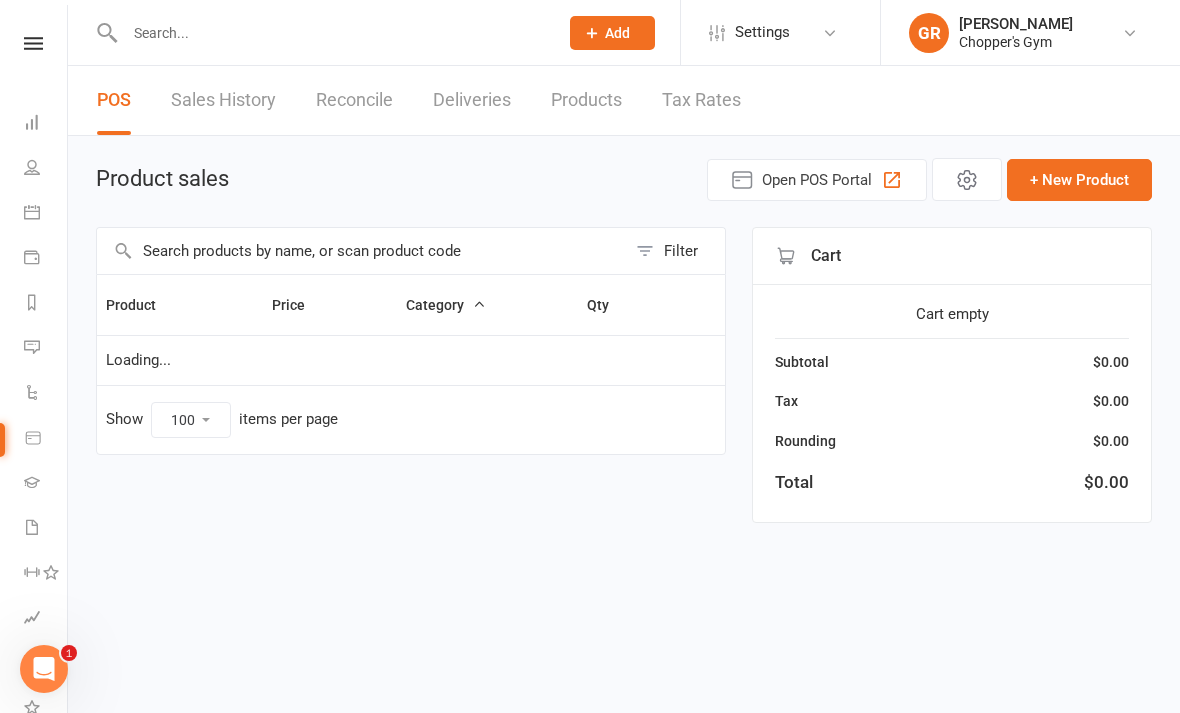 click at bounding box center (361, 251) 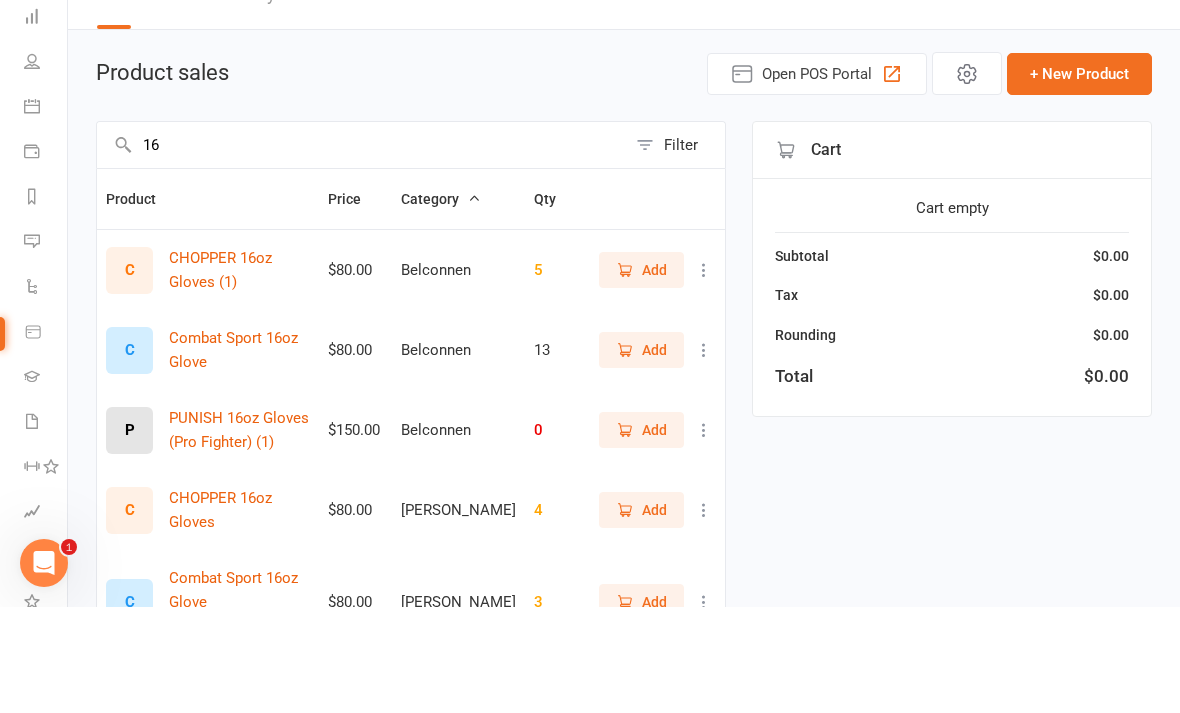 type on "16" 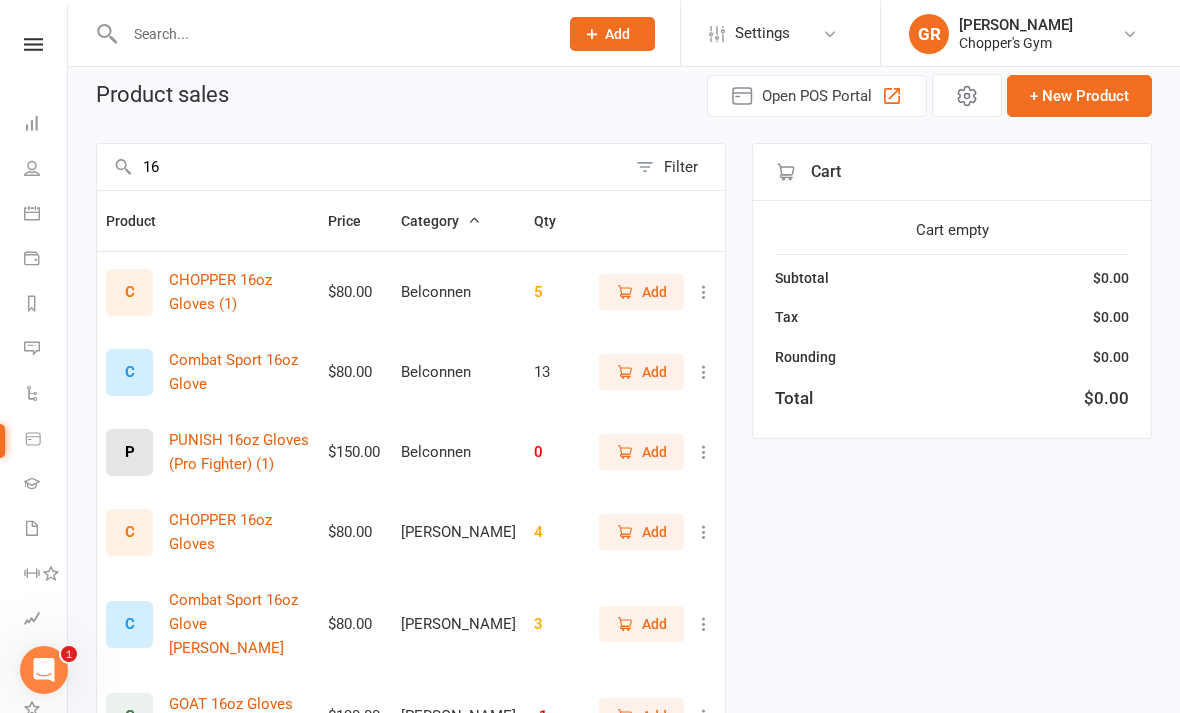click on "Add" at bounding box center (654, 531) 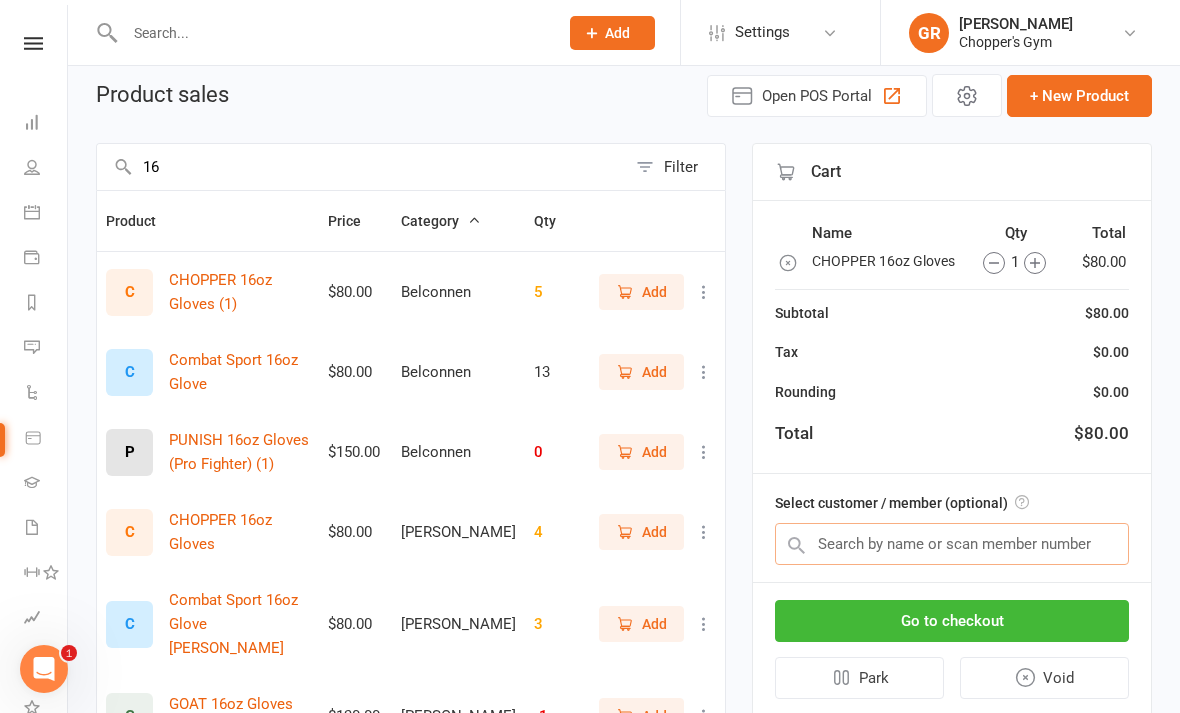 click at bounding box center [952, 544] 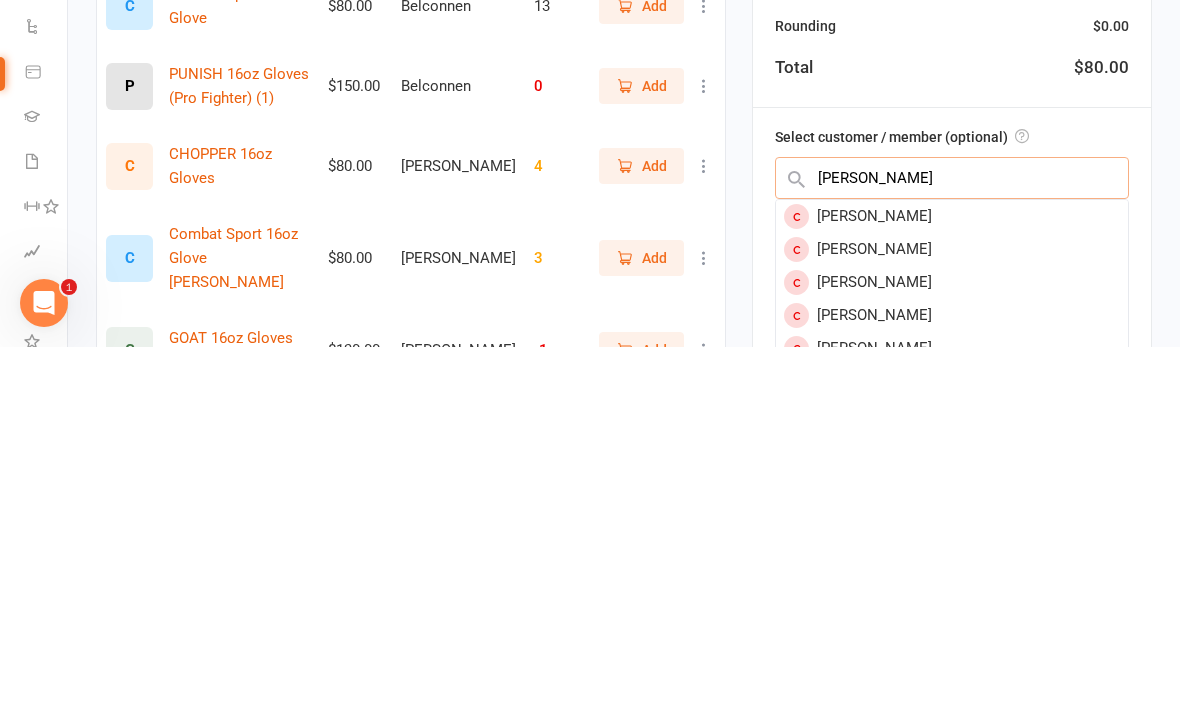 scroll, scrollTop: 0, scrollLeft: 0, axis: both 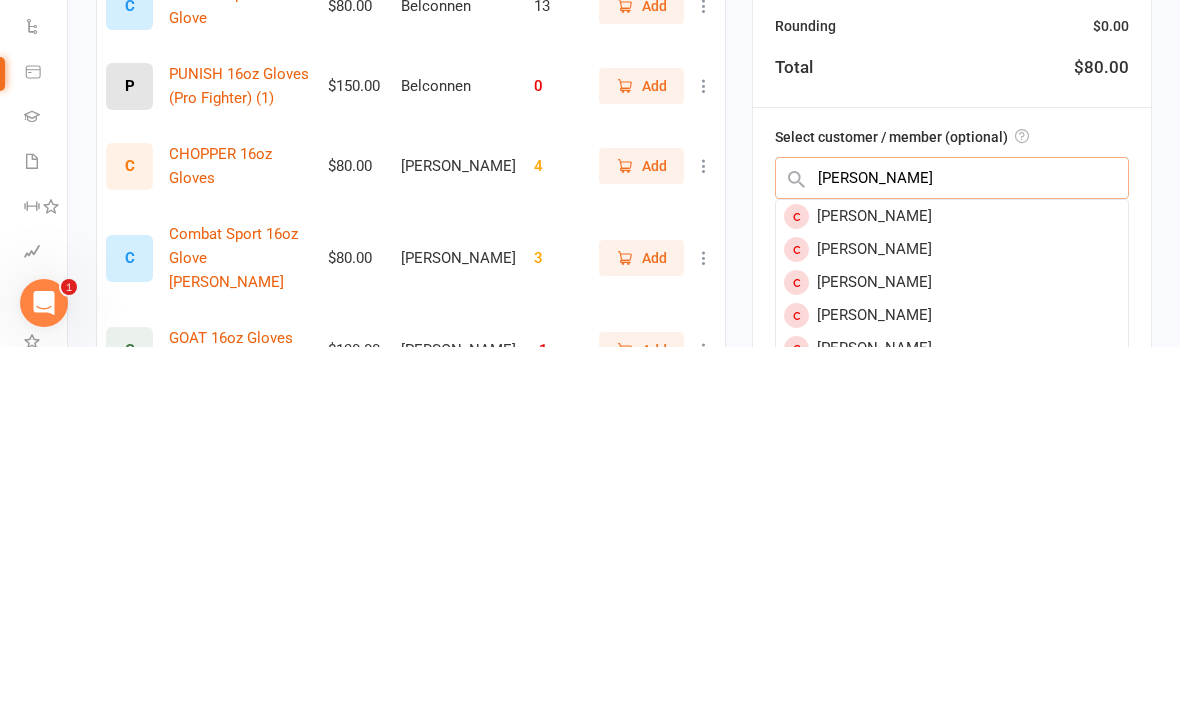 type on "Sebastian pala" 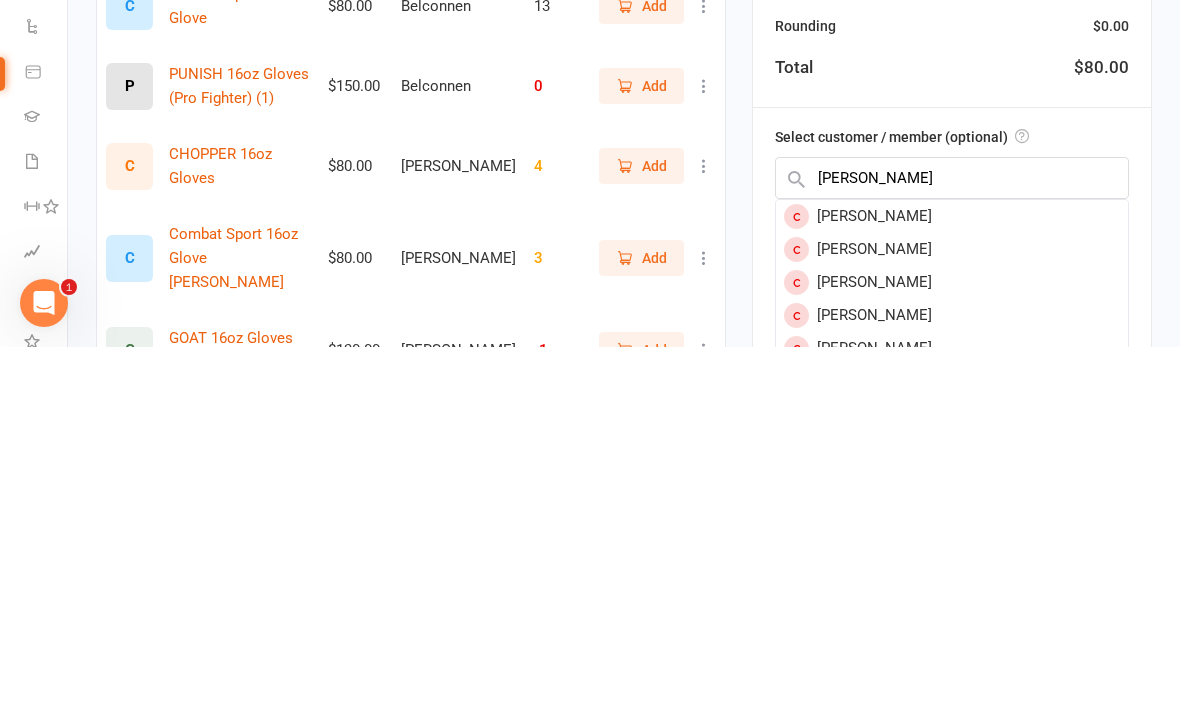 click on "Sebastian Palamara" at bounding box center [952, 648] 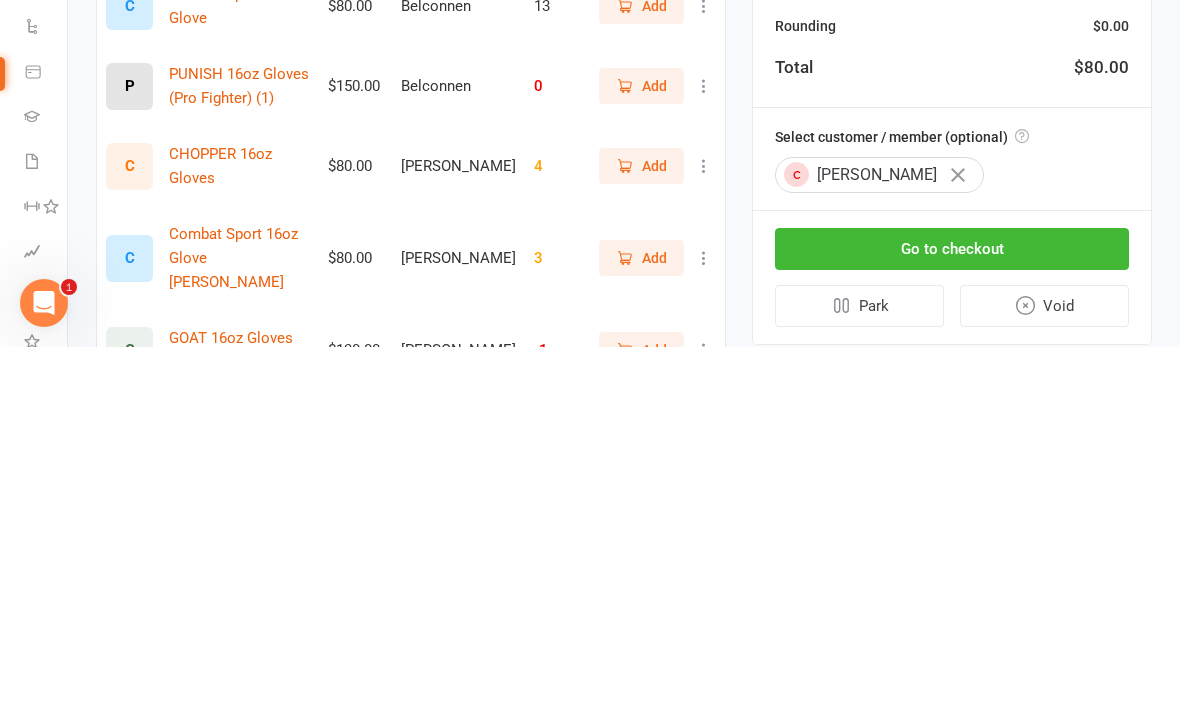 scroll, scrollTop: 450, scrollLeft: 0, axis: vertical 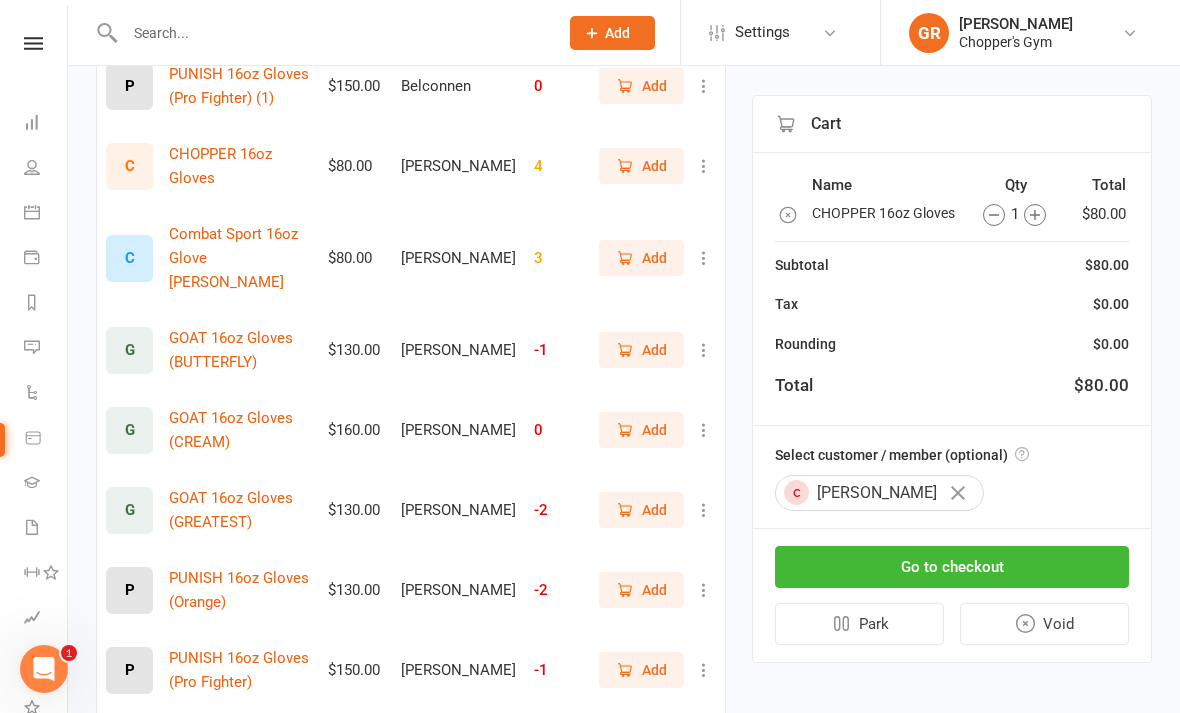 click on "Go to checkout" at bounding box center (952, 567) 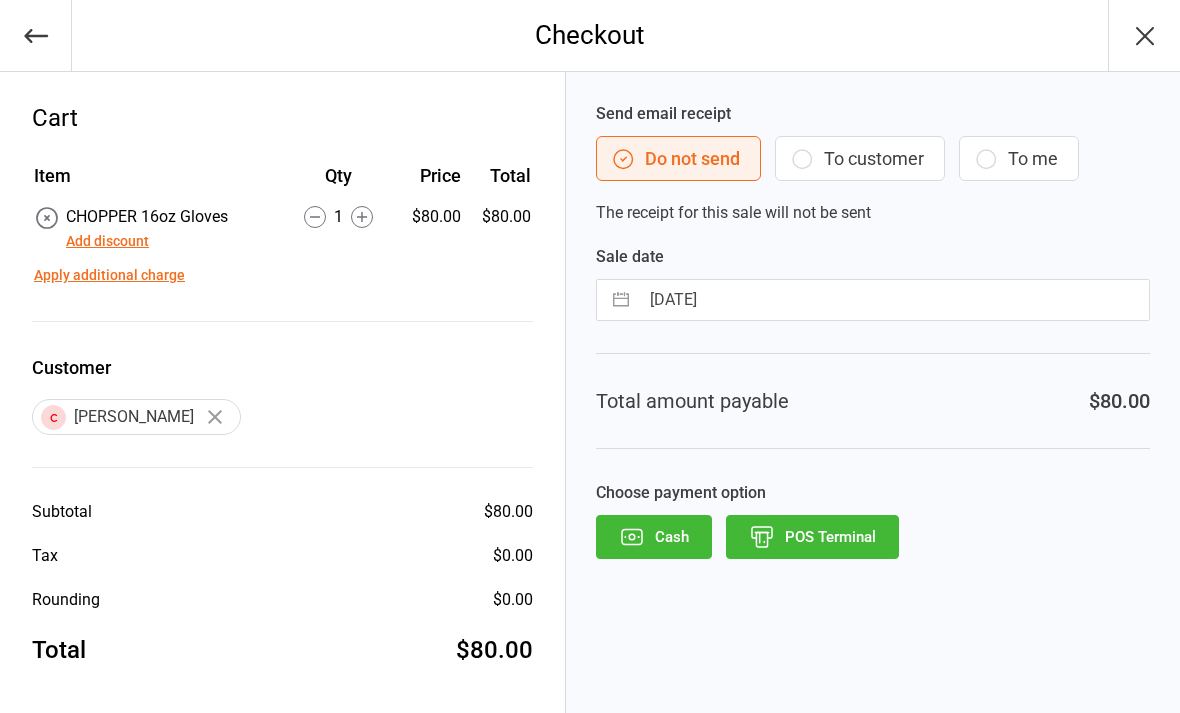 scroll, scrollTop: 0, scrollLeft: 0, axis: both 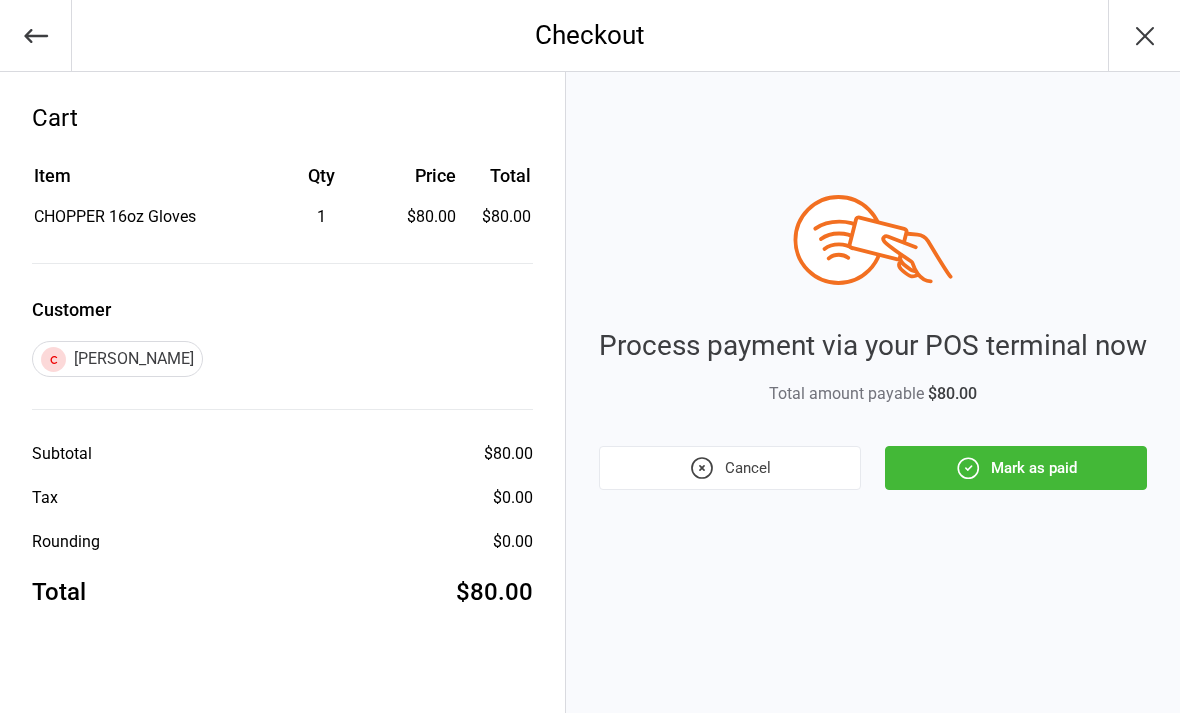 click on "Mark as paid" at bounding box center [1016, 468] 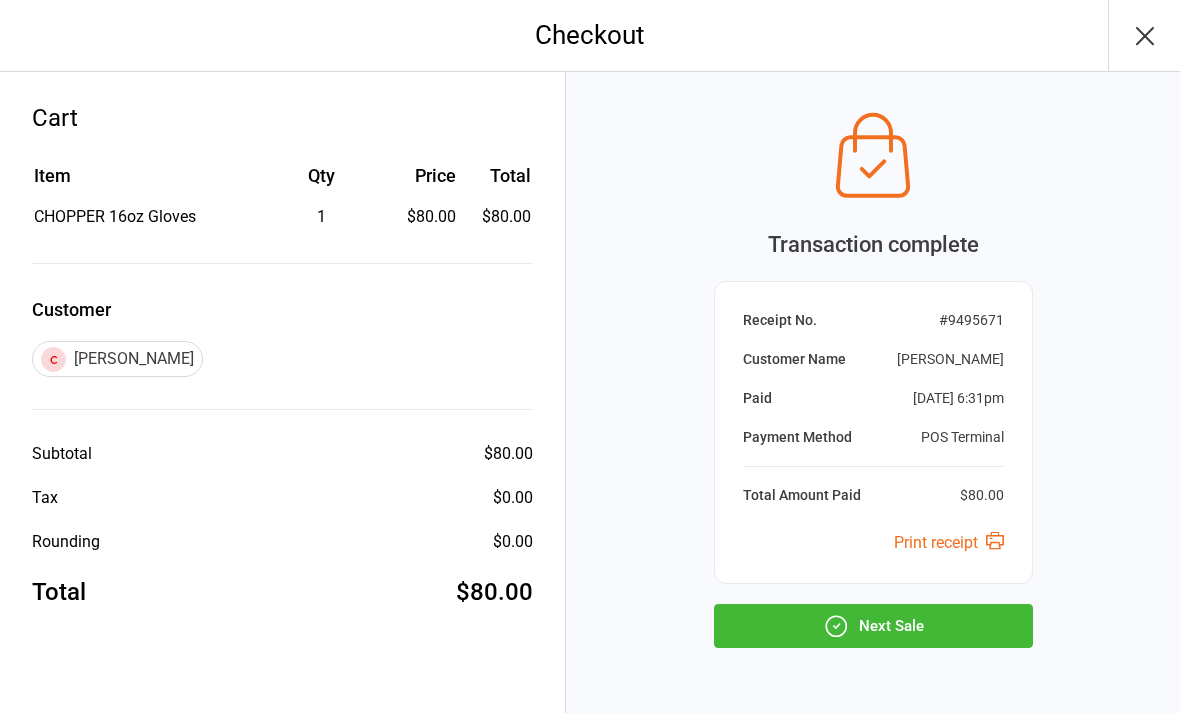 click on "Next Sale" at bounding box center [873, 626] 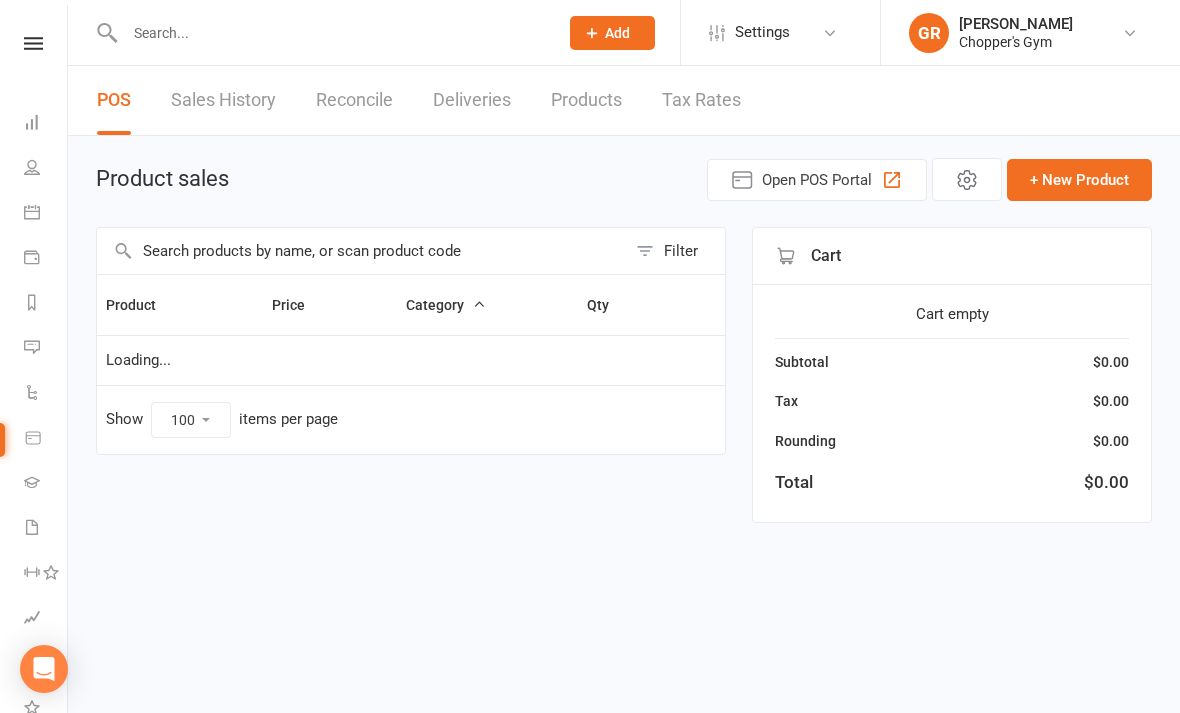 select on "100" 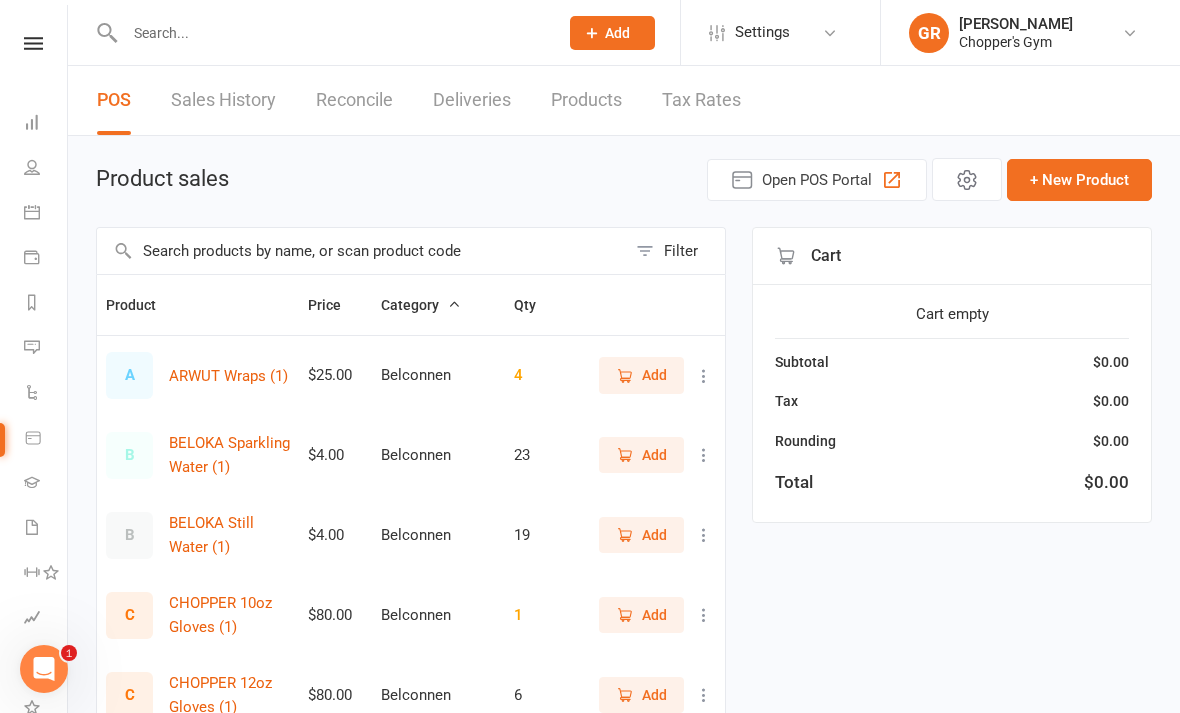 scroll, scrollTop: 0, scrollLeft: 0, axis: both 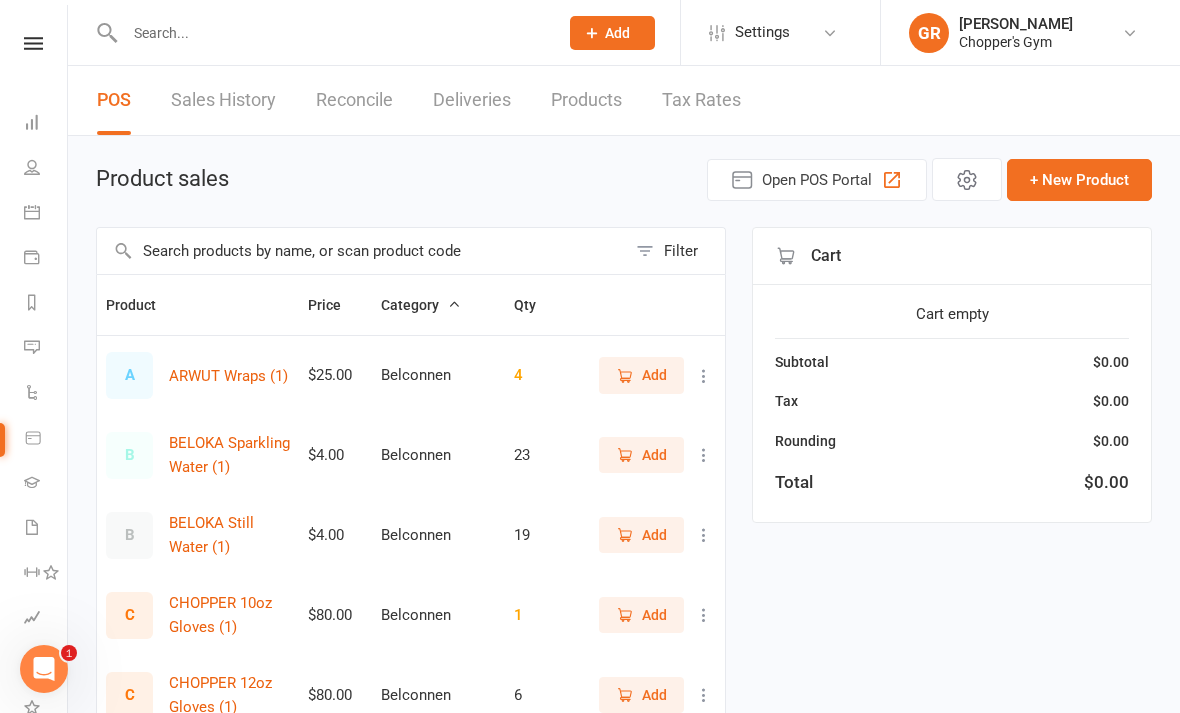 click on "Calendar" at bounding box center (46, 214) 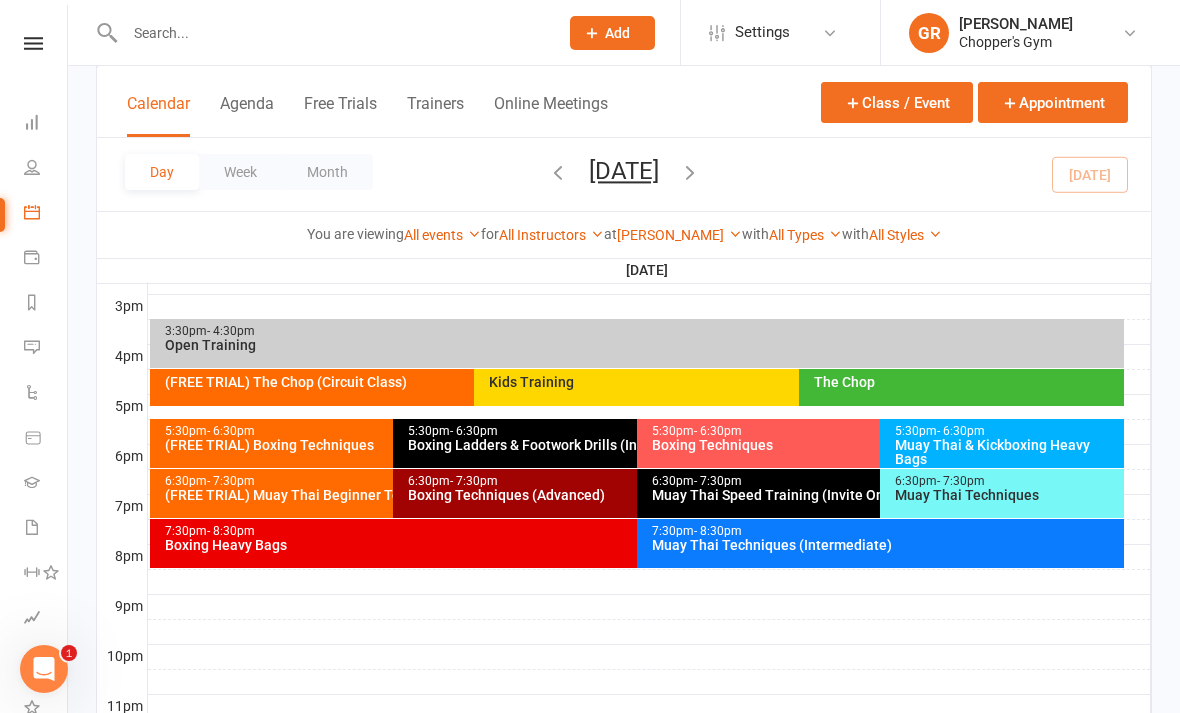 scroll, scrollTop: 872, scrollLeft: 0, axis: vertical 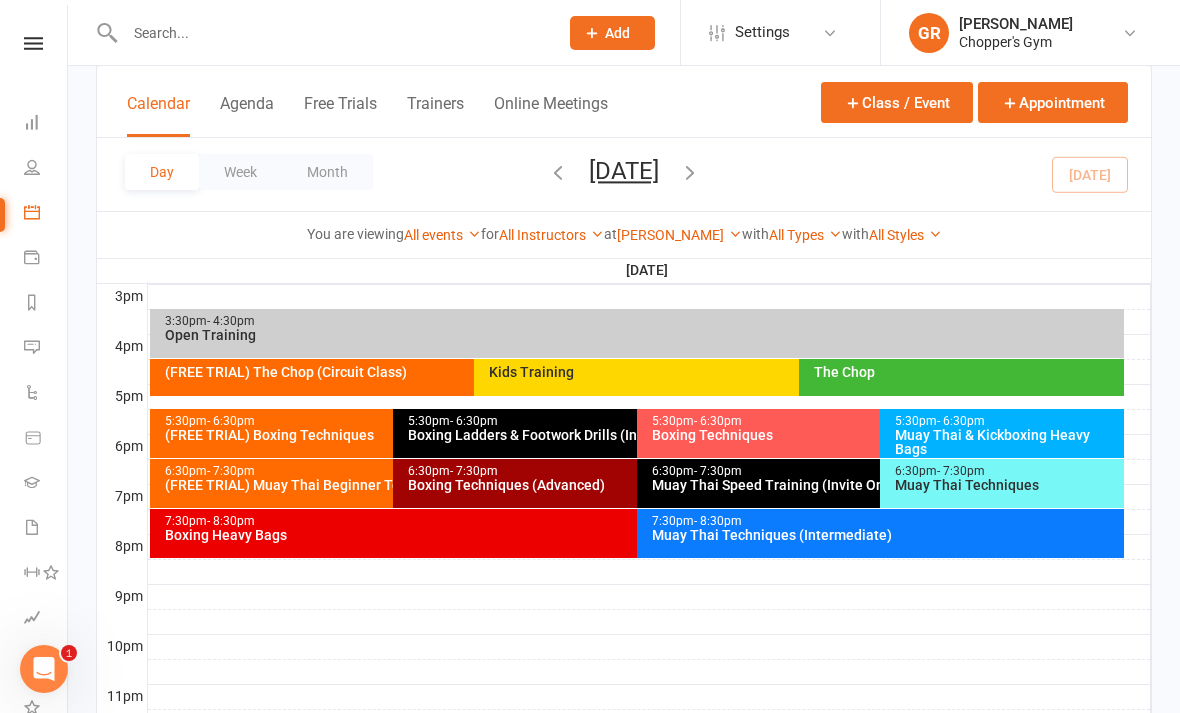 click on "6:30pm  - 7:30pm" at bounding box center (1007, 471) 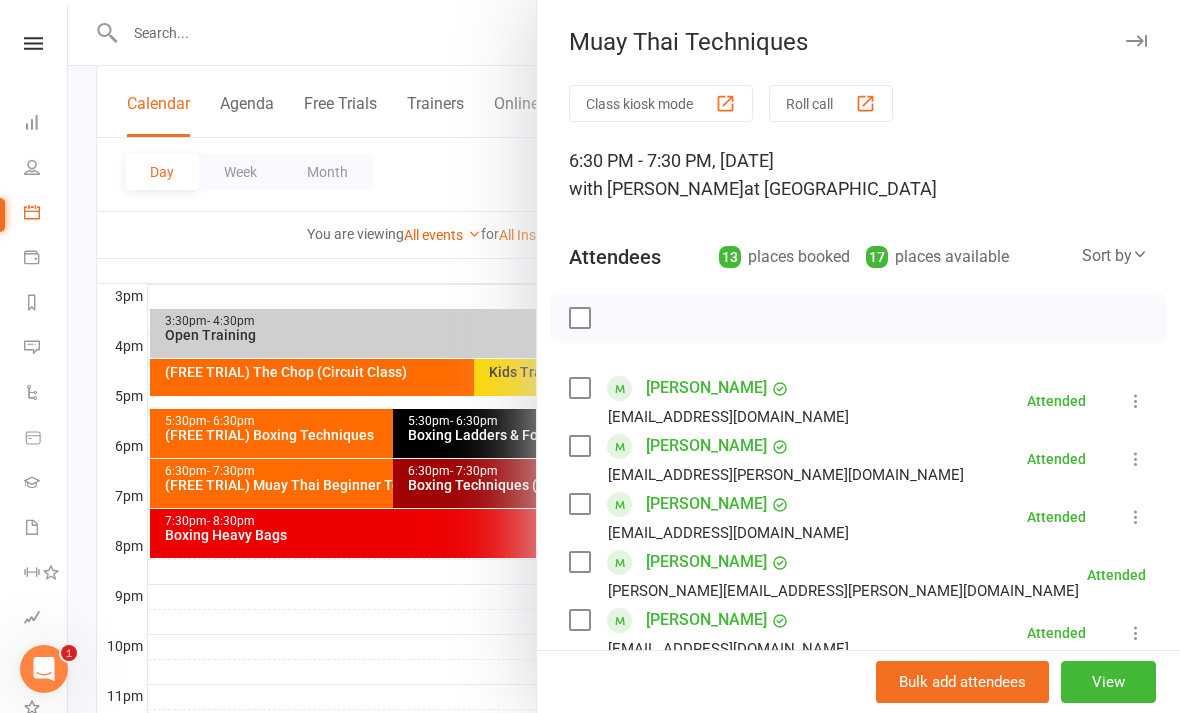 click at bounding box center [624, 356] 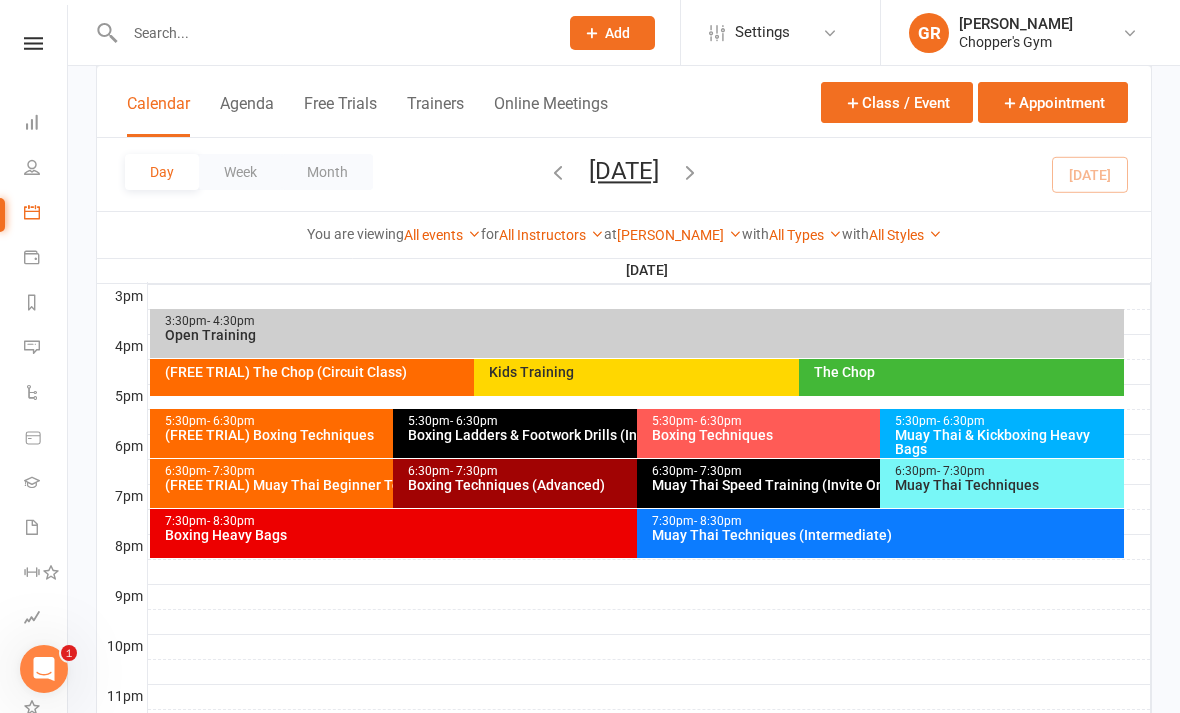 click on "Muay Thai Speed Training (Invite Only)" at bounding box center (875, 485) 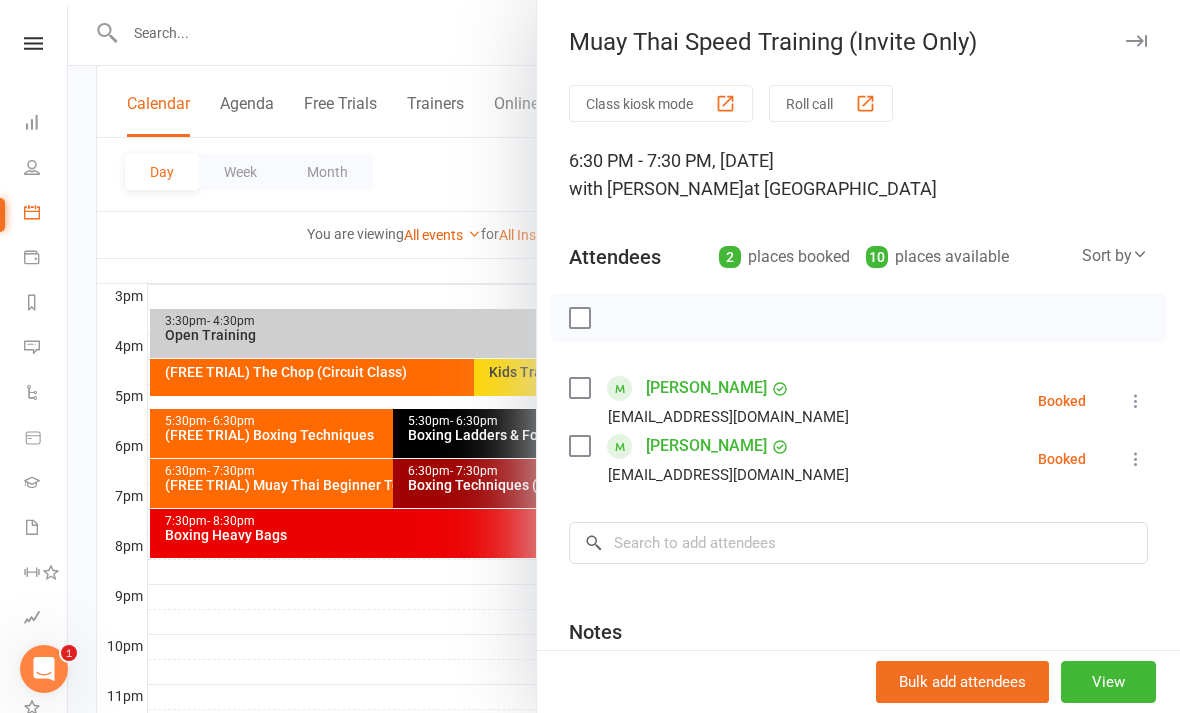 click at bounding box center (1136, 401) 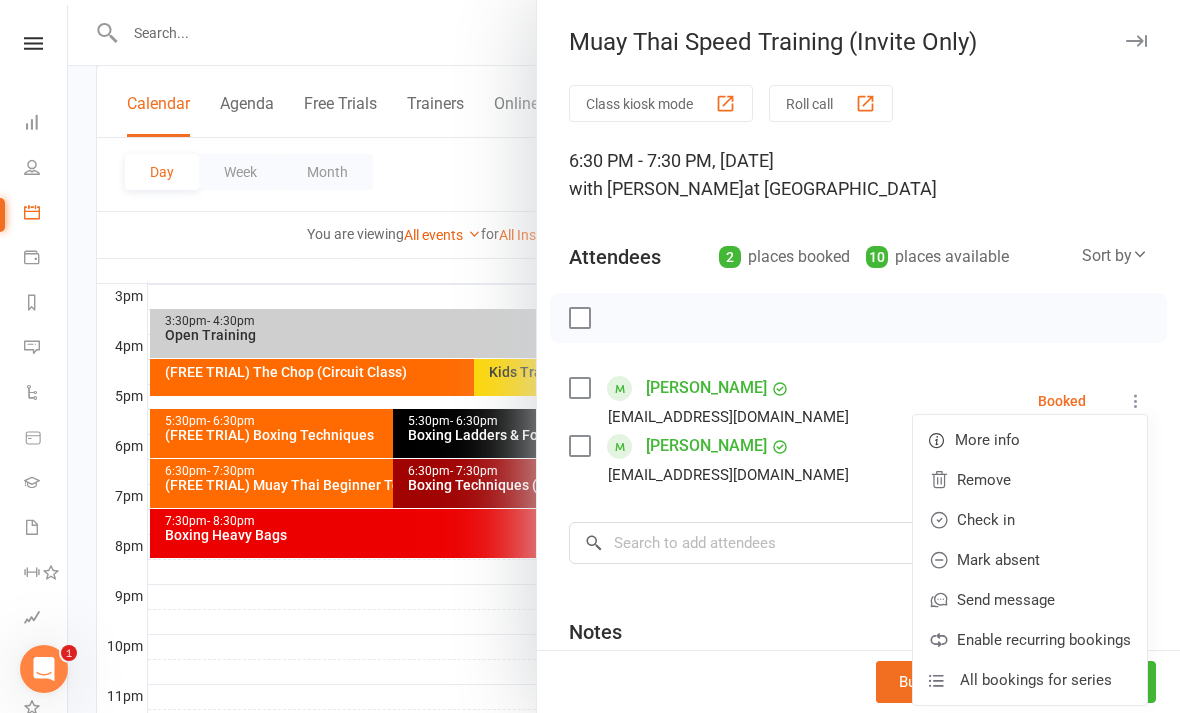 click on "Check in" at bounding box center (1030, 520) 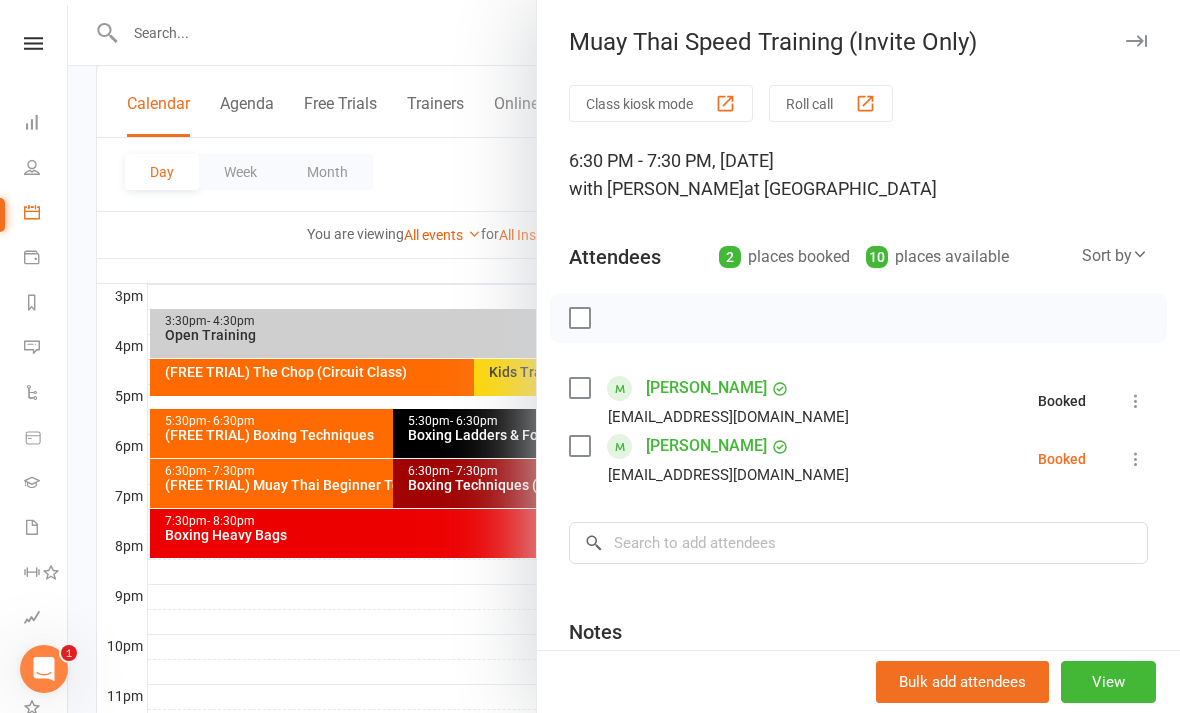 click at bounding box center (1136, 459) 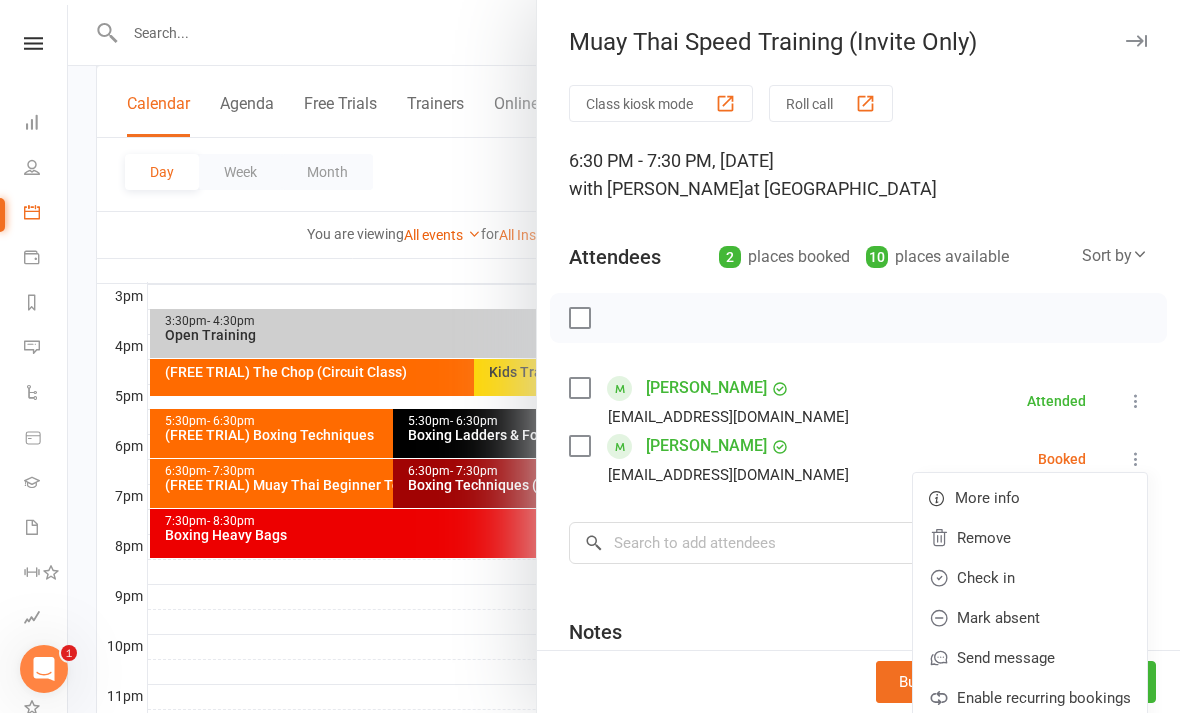 click on "Check in" at bounding box center (1030, 578) 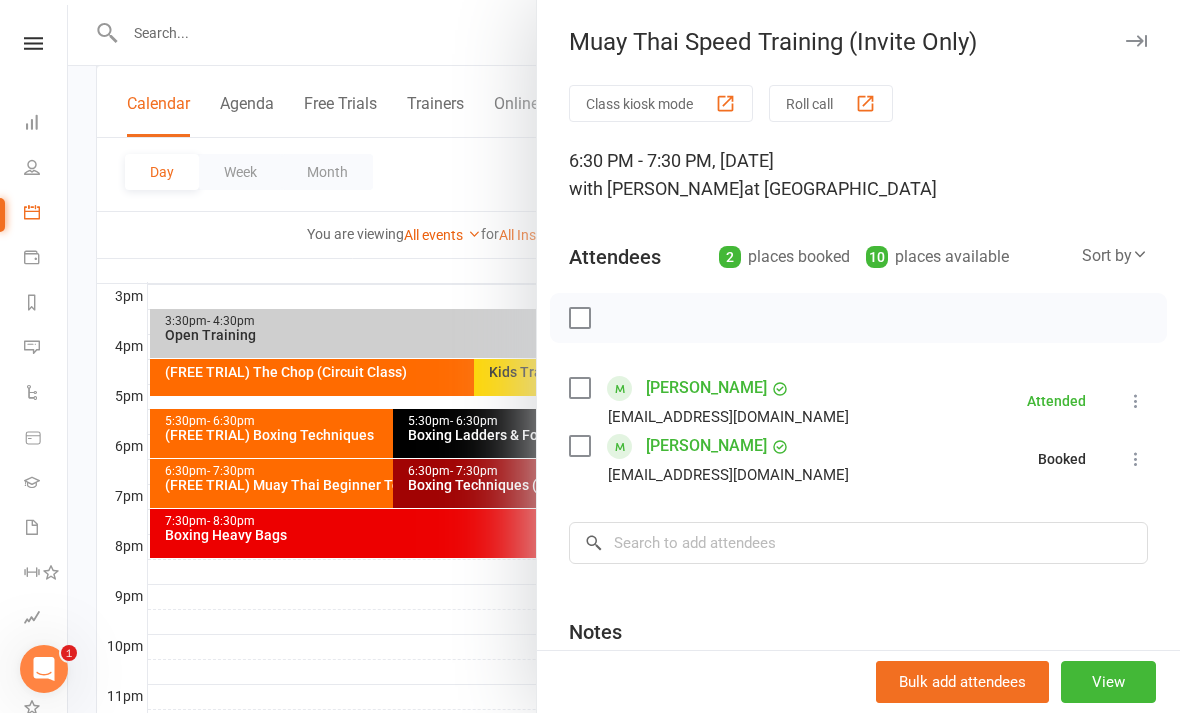 click at bounding box center (624, 356) 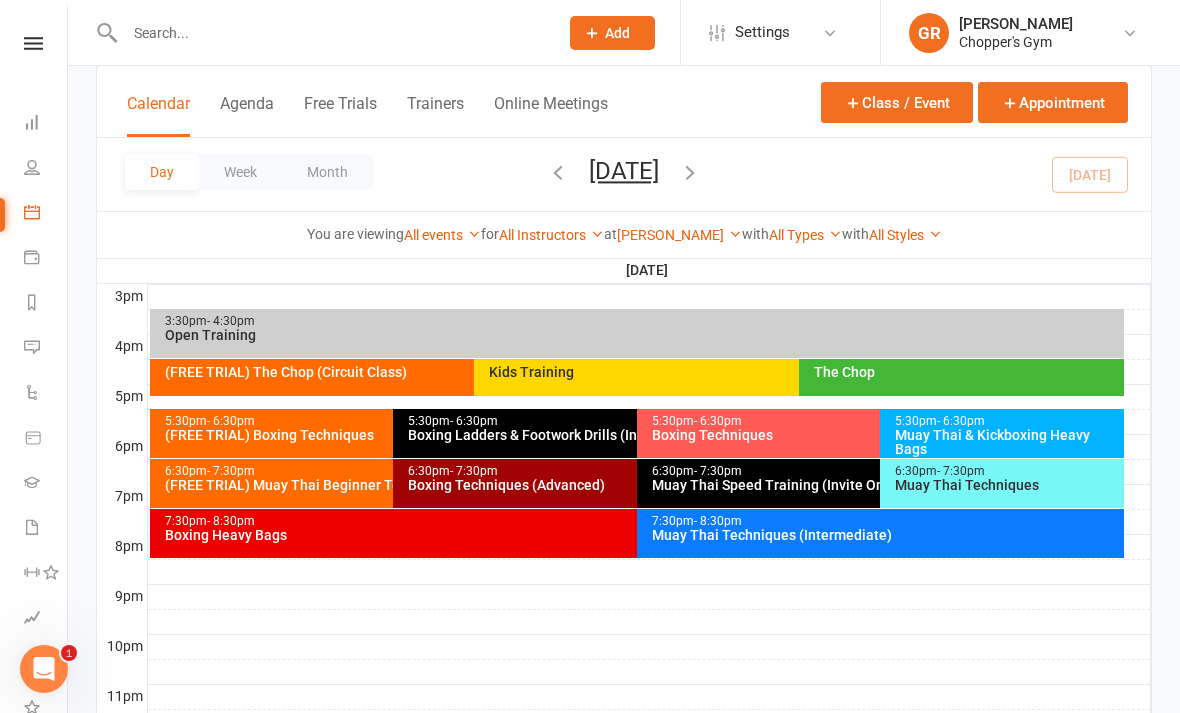 click on "Boxing Techniques (Advanced)" at bounding box center [631, 485] 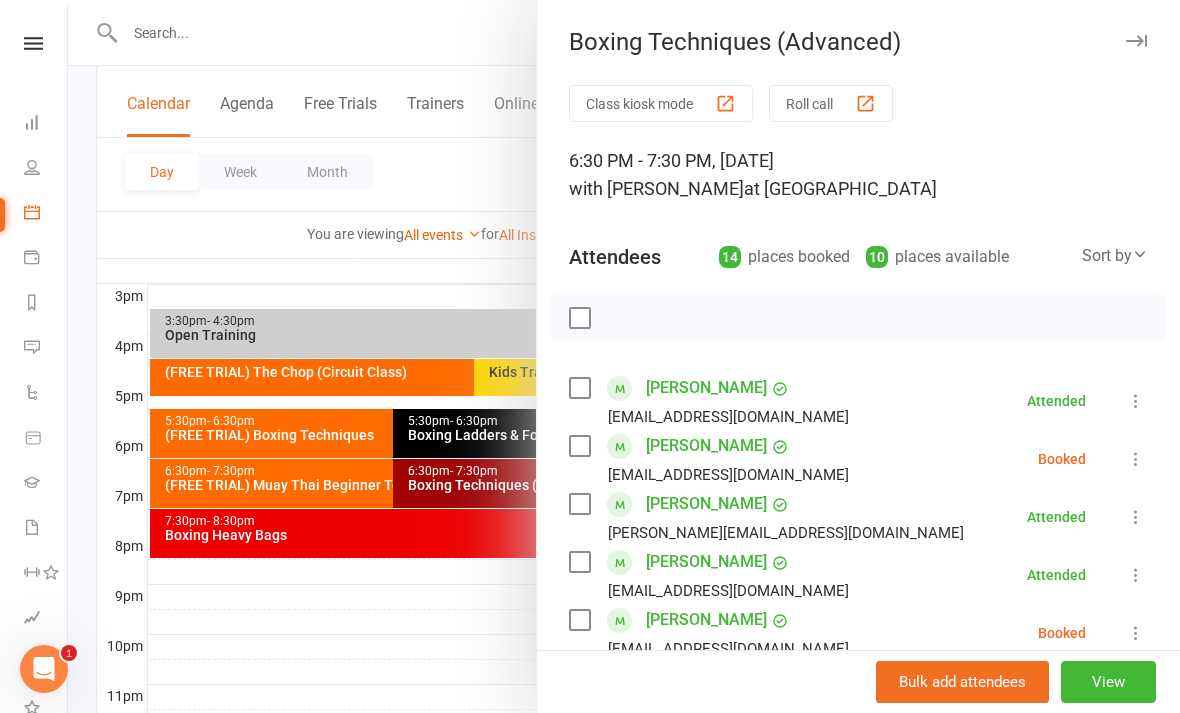 click on "Alex Xirakis  a.xirakis@gmail.com Booked More info  Remove  Check in  Mark absent  Send message  Enable recurring bookings  All bookings for series" at bounding box center [858, 459] 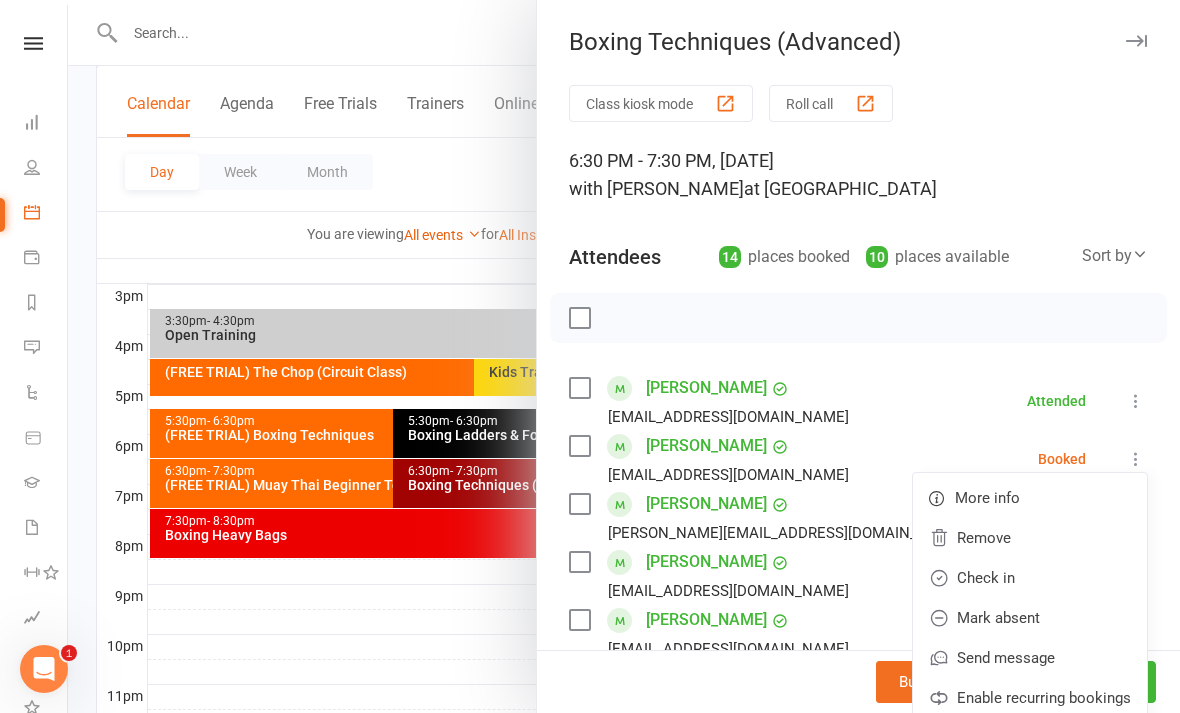 click on "Check in" at bounding box center (1030, 578) 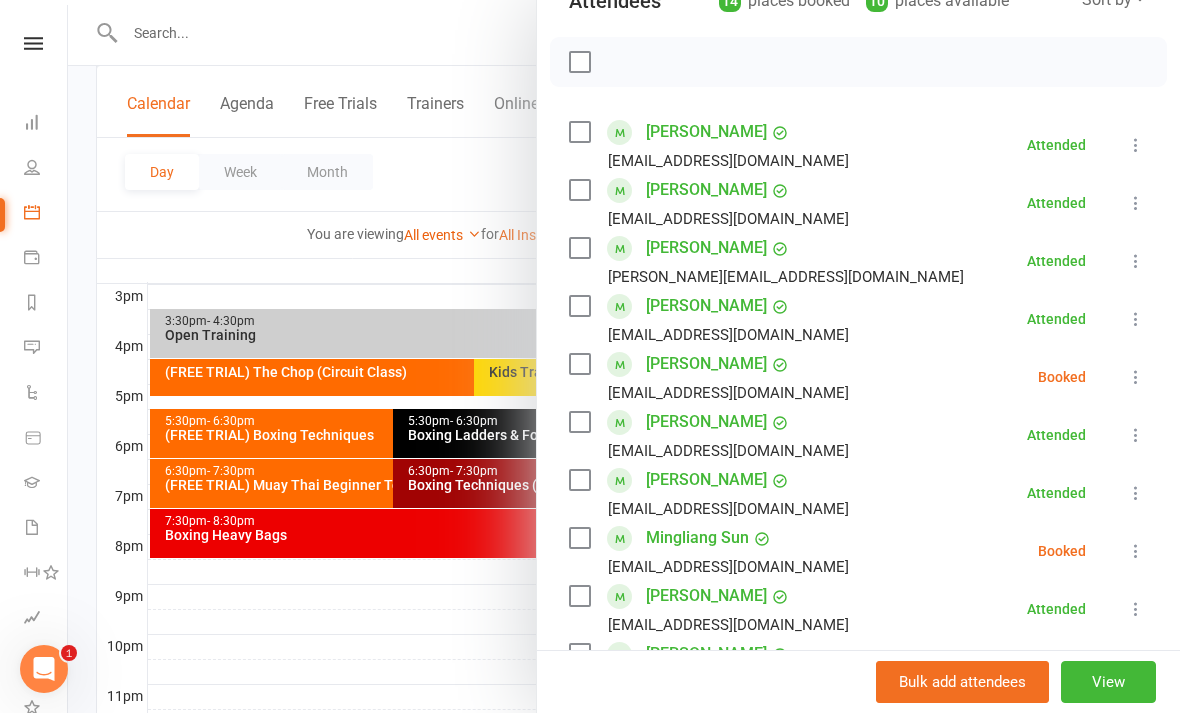 scroll, scrollTop: 257, scrollLeft: 0, axis: vertical 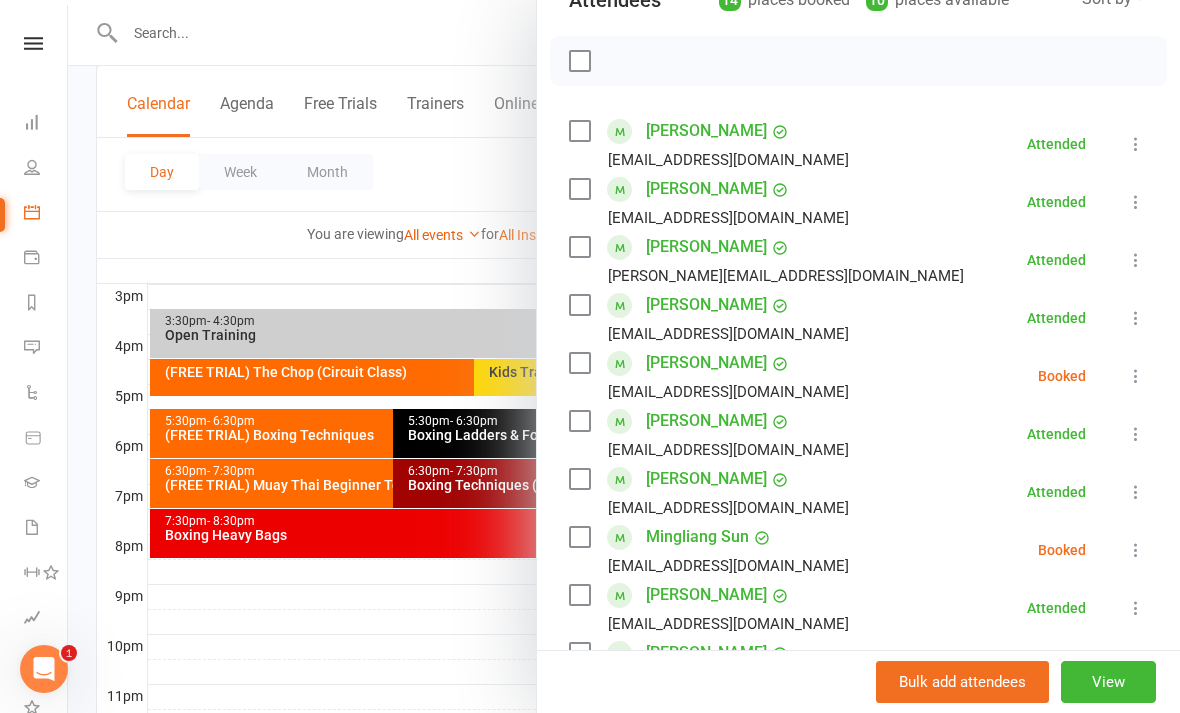 click at bounding box center [1136, 376] 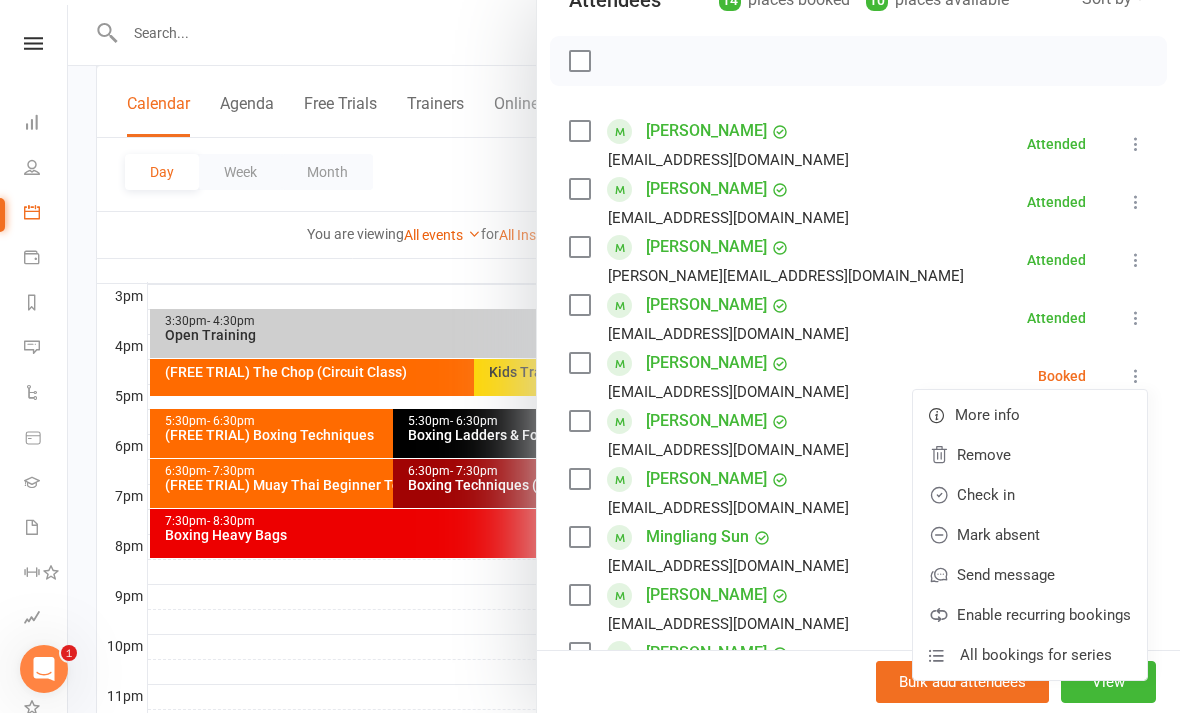 click on "Check in" at bounding box center [1030, 495] 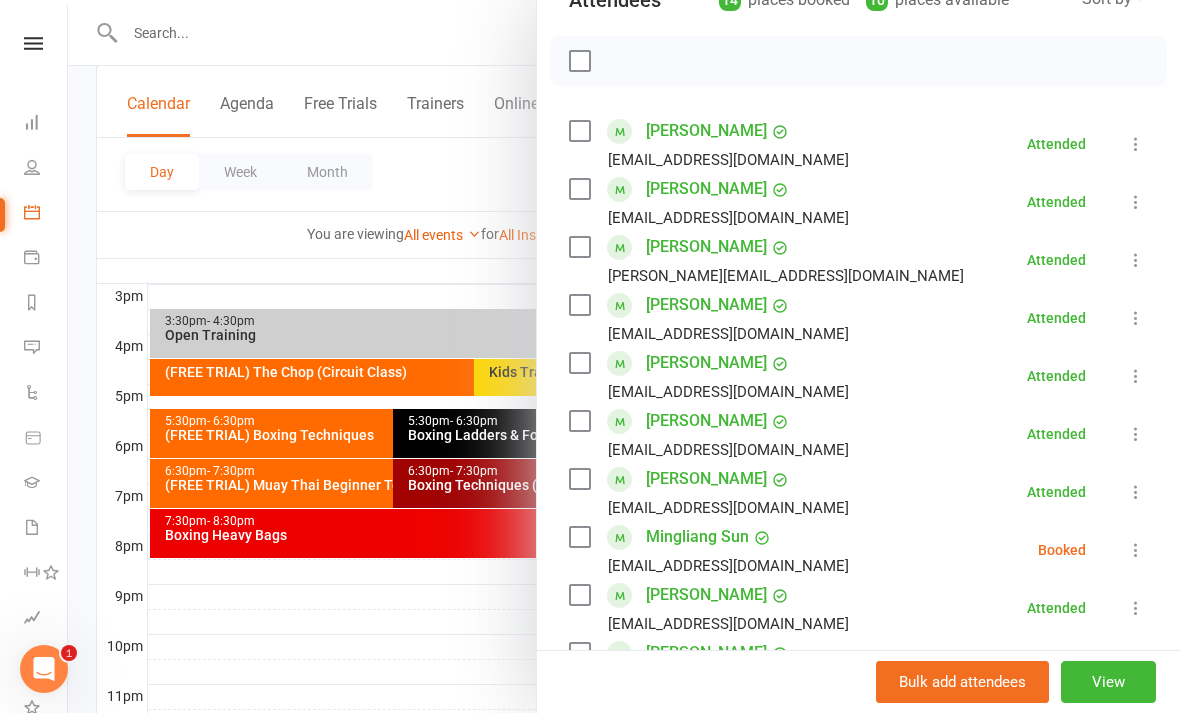 click at bounding box center [1136, 550] 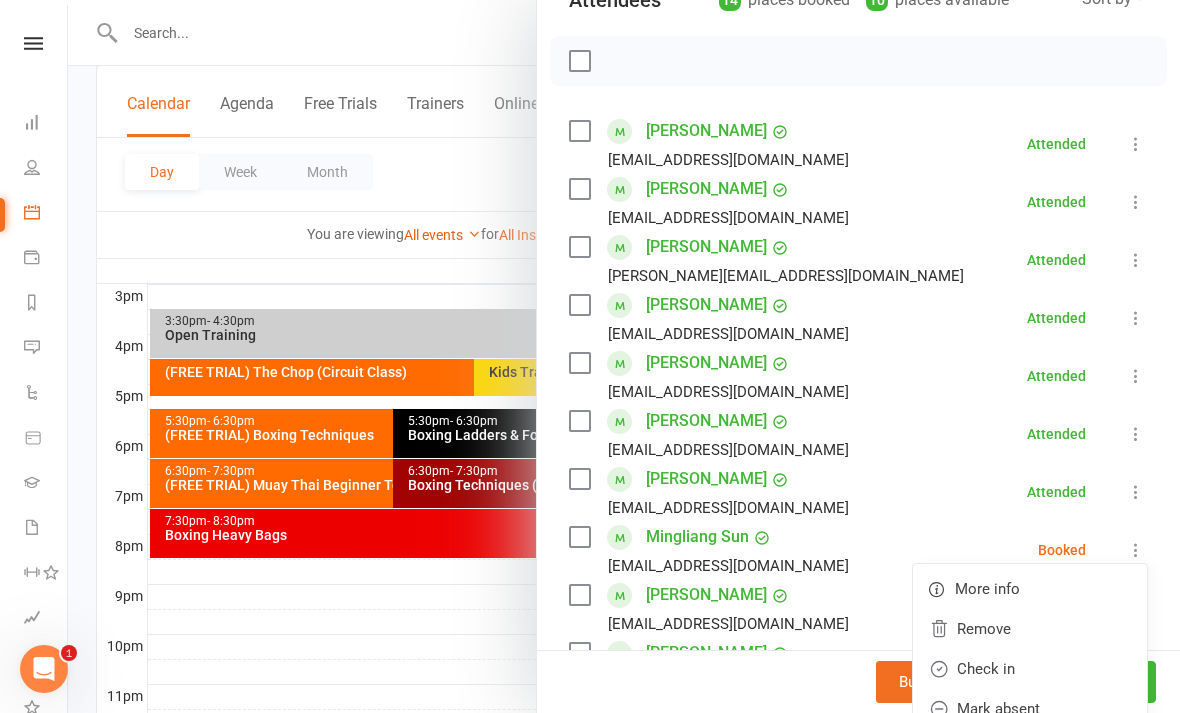 click on "Check in" at bounding box center (1030, 669) 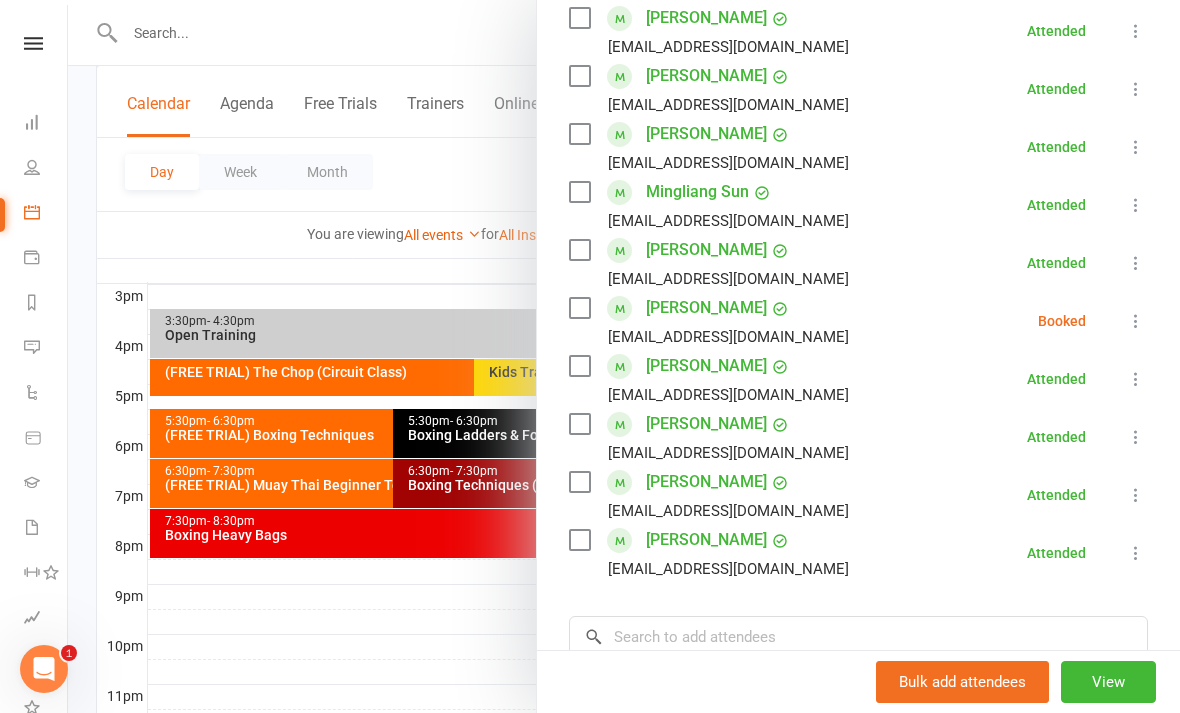 scroll, scrollTop: 633, scrollLeft: 0, axis: vertical 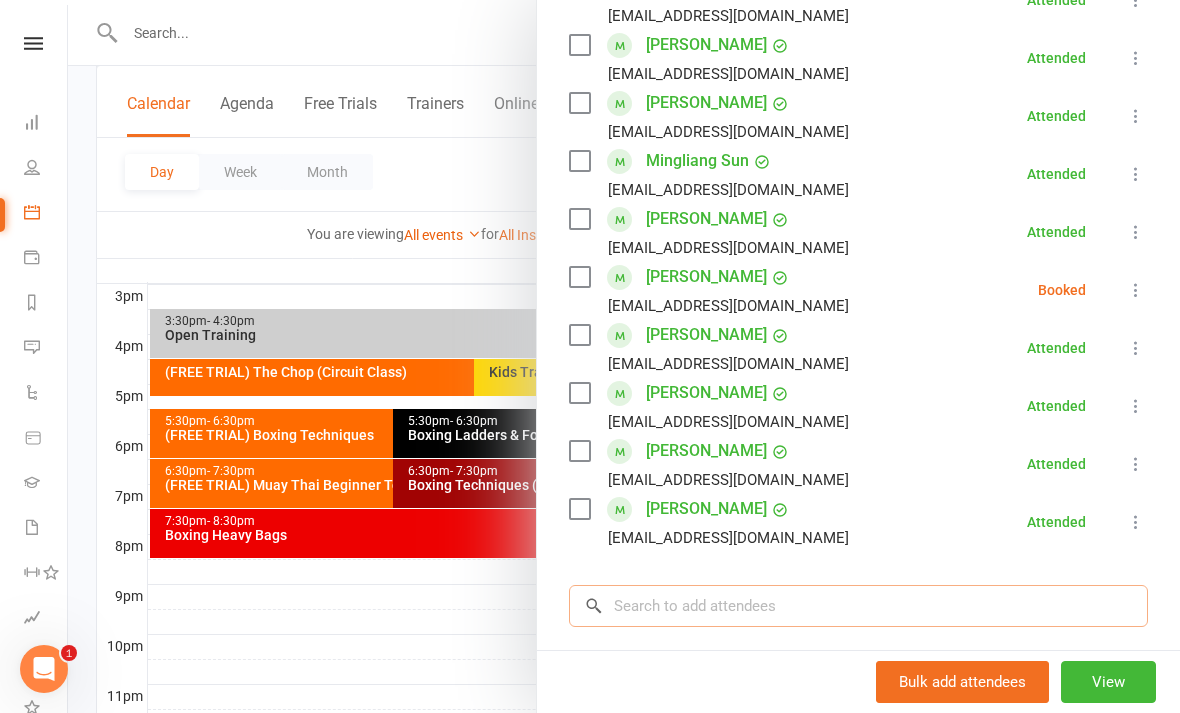 click at bounding box center [858, 606] 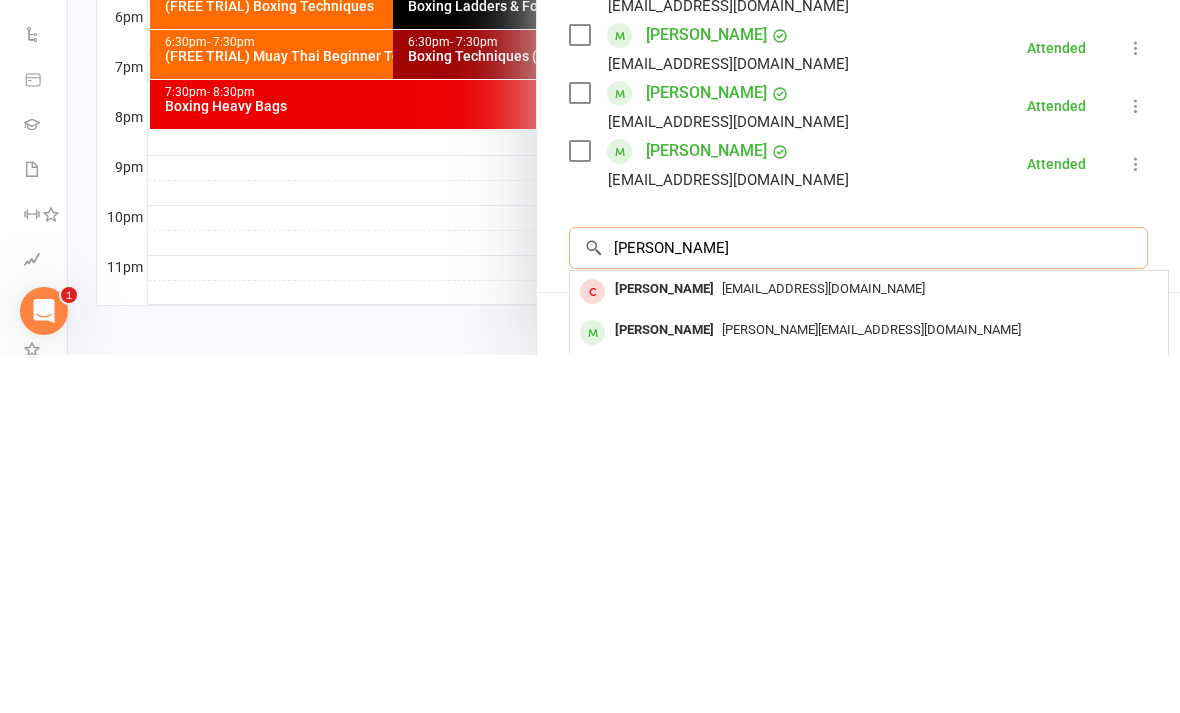 type on "Neel" 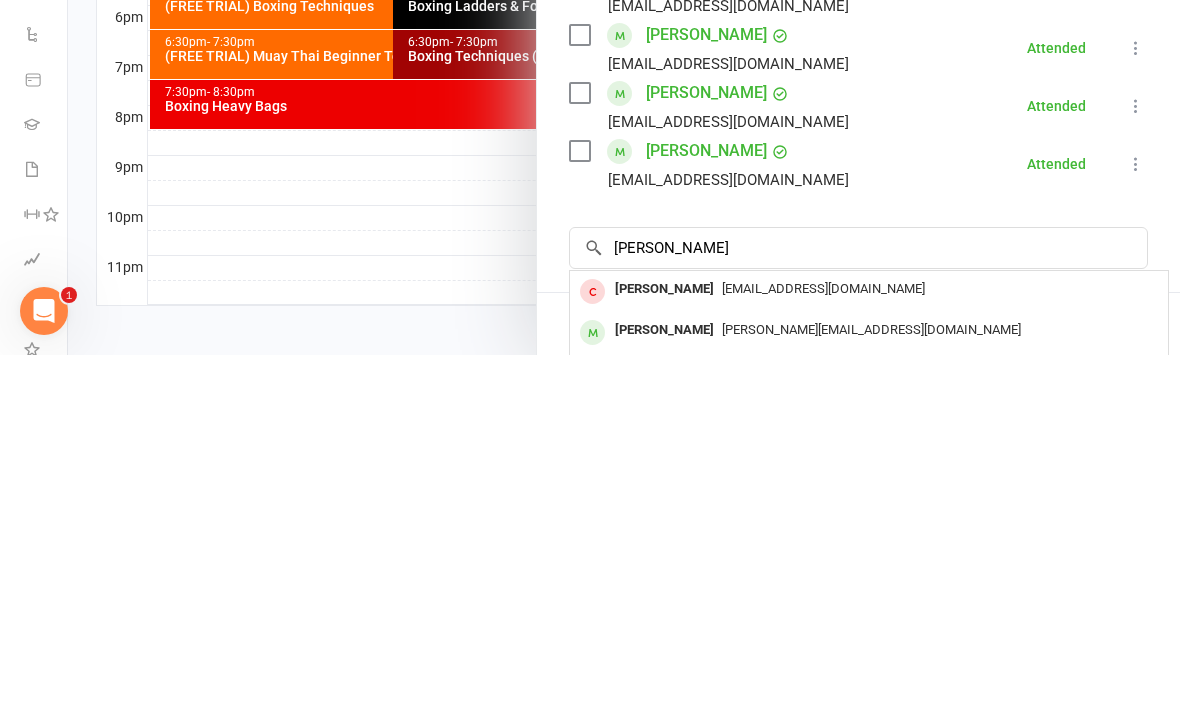 click on "[PERSON_NAME][EMAIL_ADDRESS][DOMAIN_NAME]" at bounding box center [869, 688] 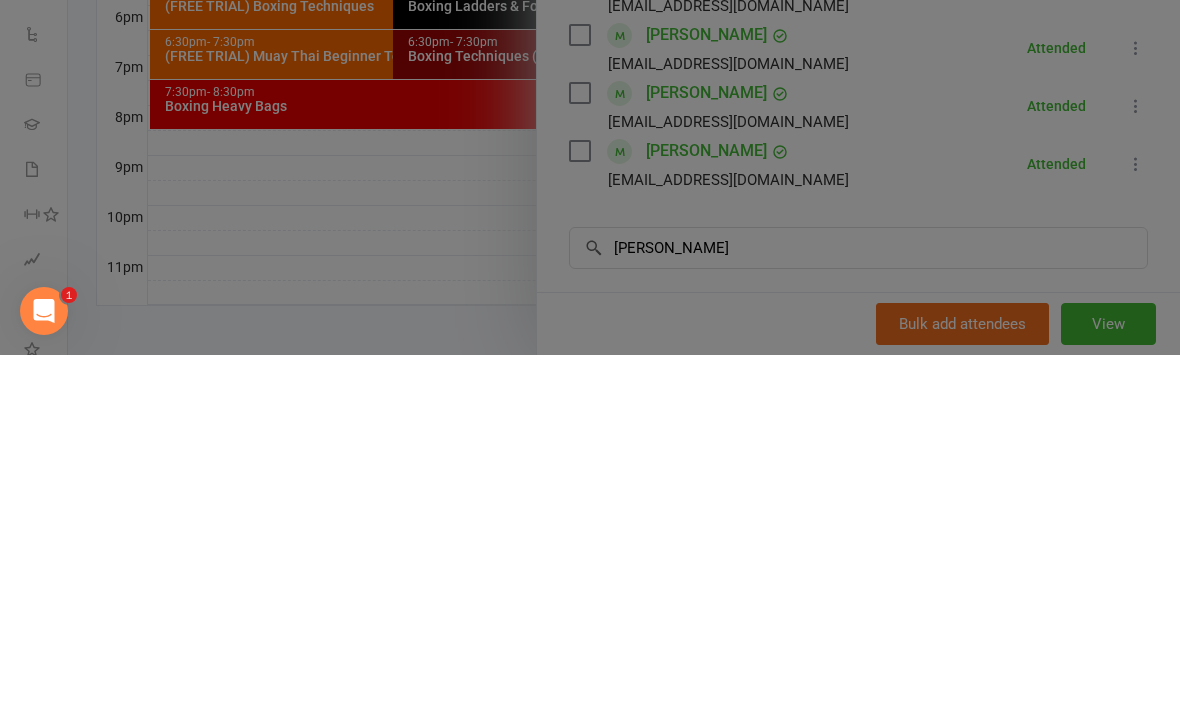 type 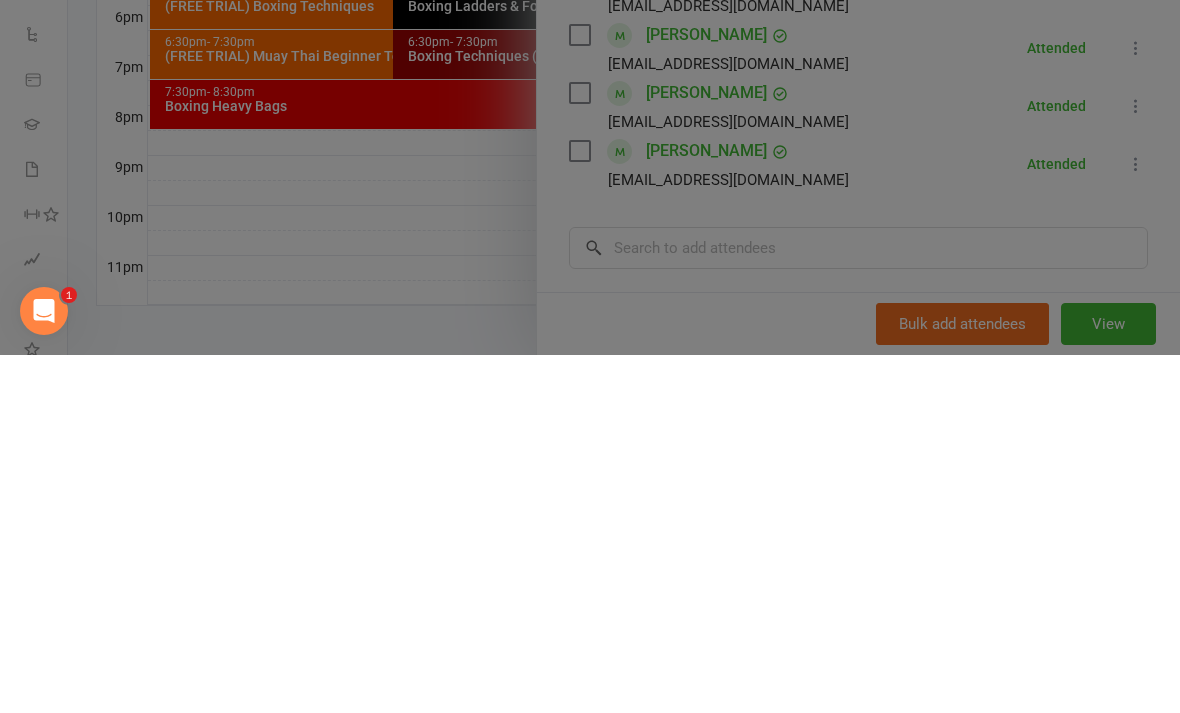 scroll, scrollTop: 904, scrollLeft: 0, axis: vertical 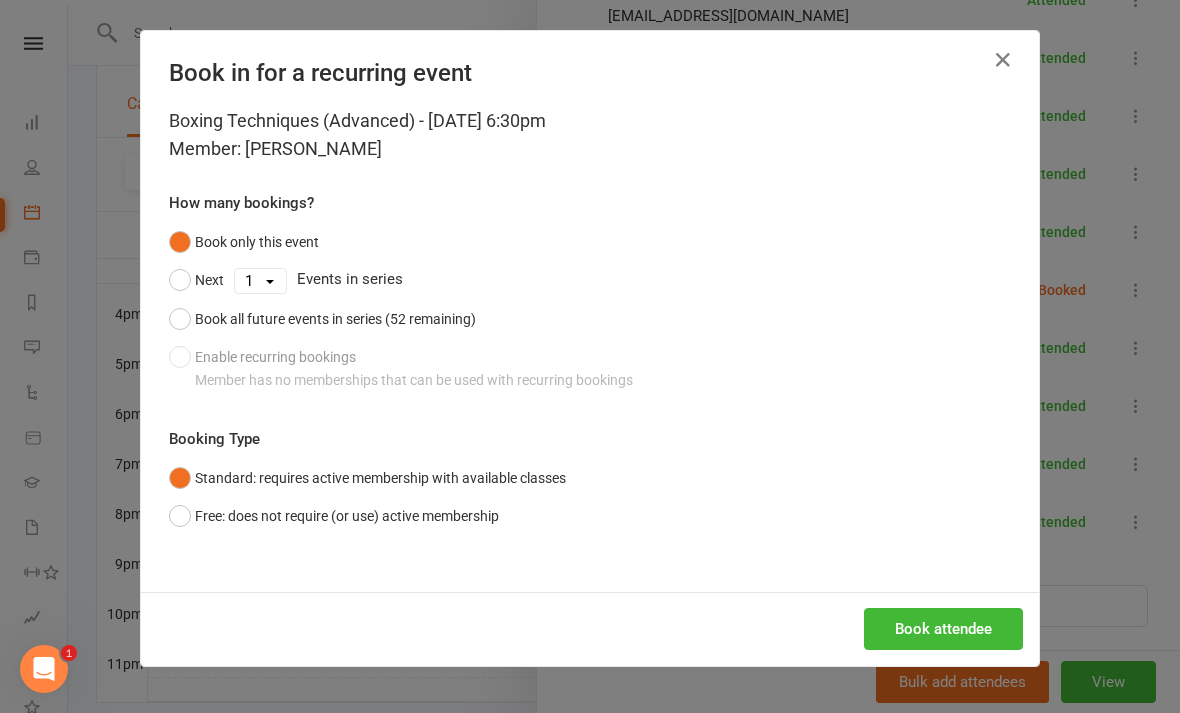 click on "Book attendee" at bounding box center (943, 629) 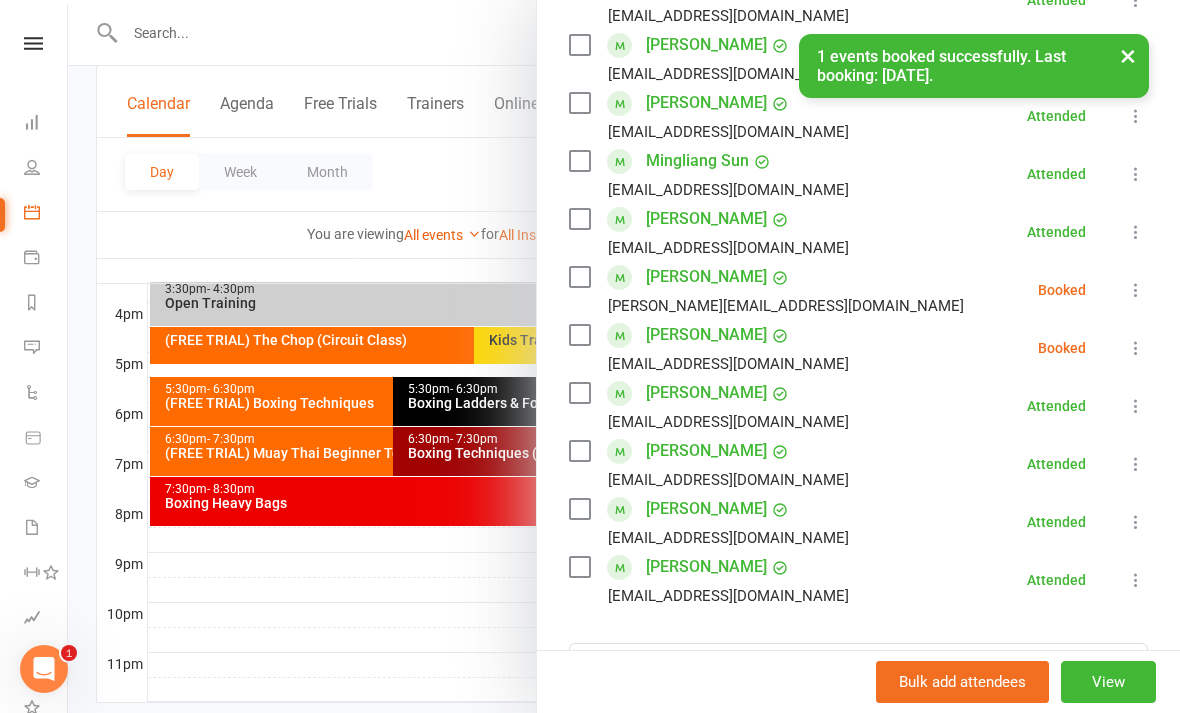 click on "Neel Kaushik  neel.kaushik2798@gmail.com Booked More info  Remove  Check in  Mark absent  Send message  Enable recurring bookings  All bookings for series" at bounding box center (858, 290) 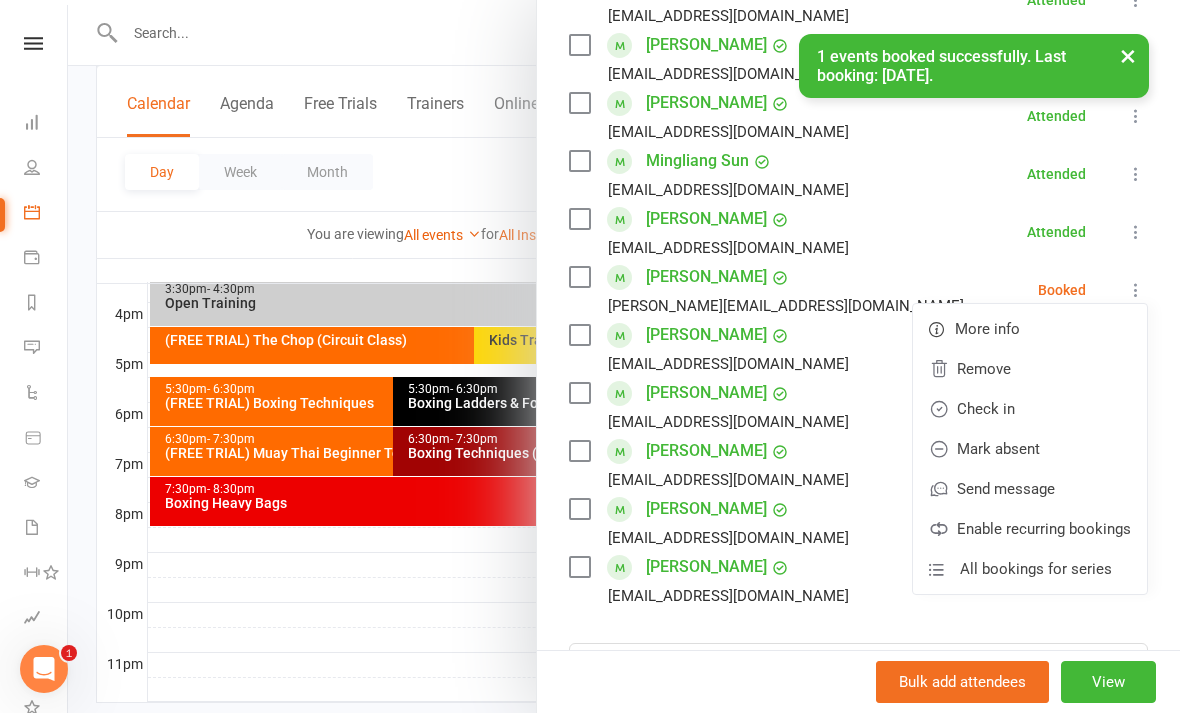 click on "Check in" at bounding box center [1030, 409] 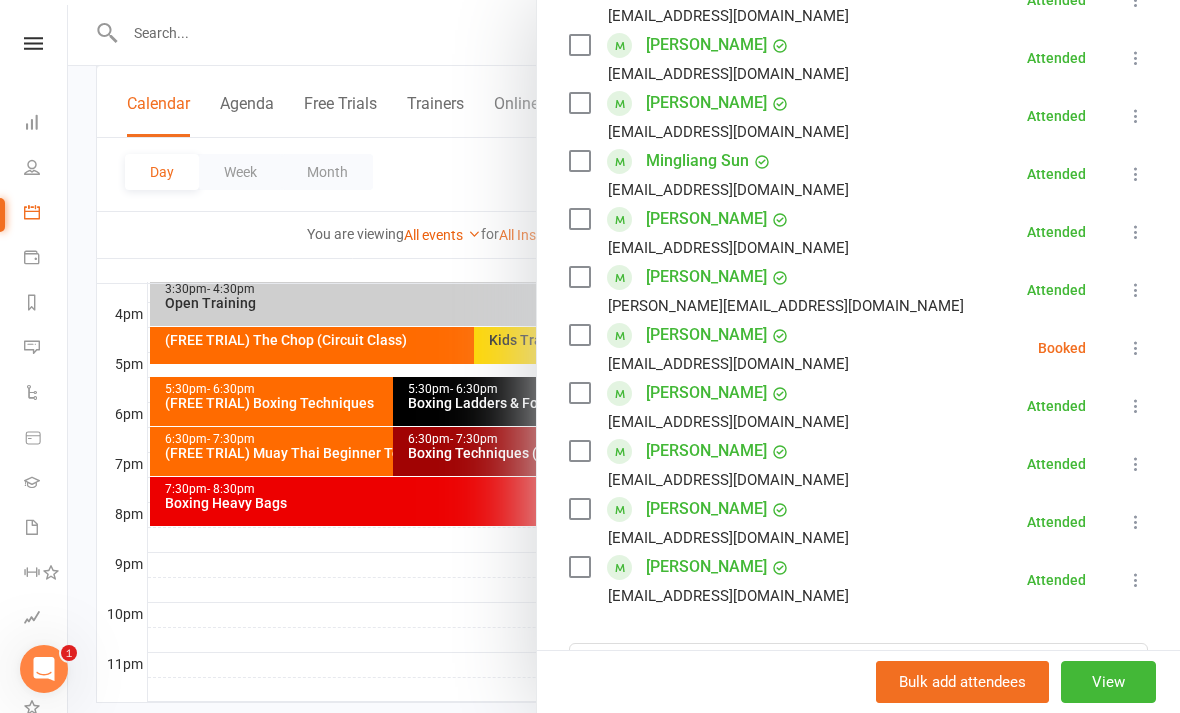 click at bounding box center (624, 356) 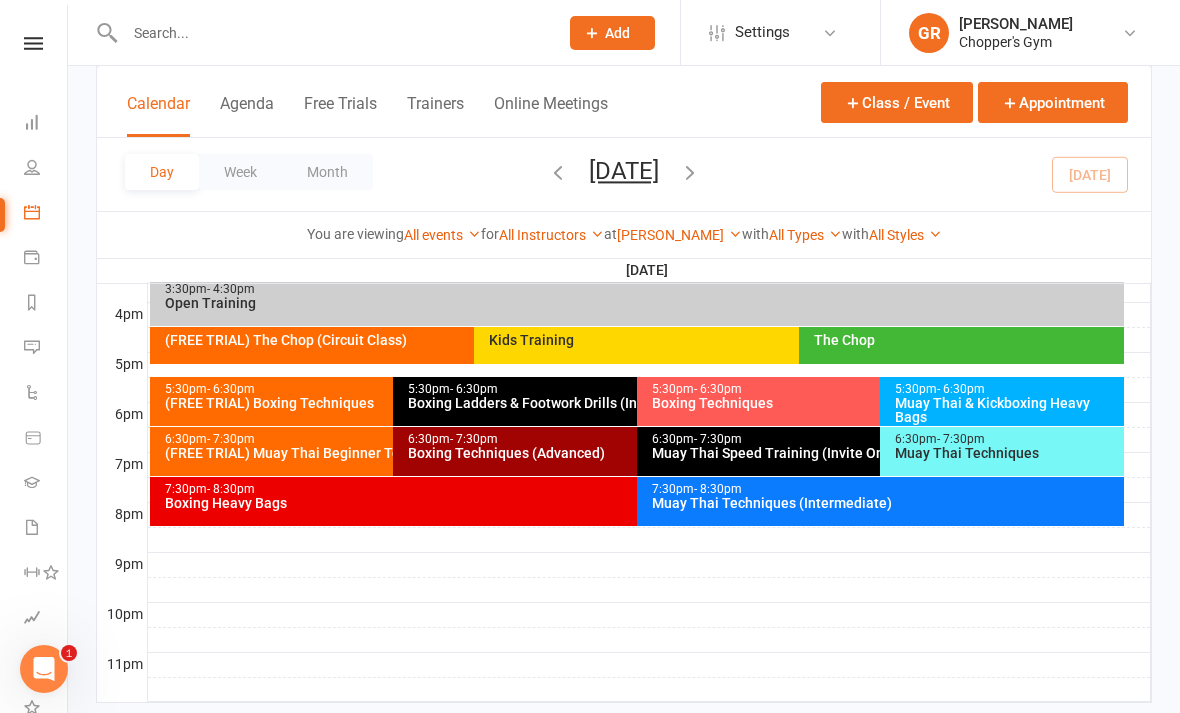 click on "Boxing Techniques (Advanced)" at bounding box center [631, 453] 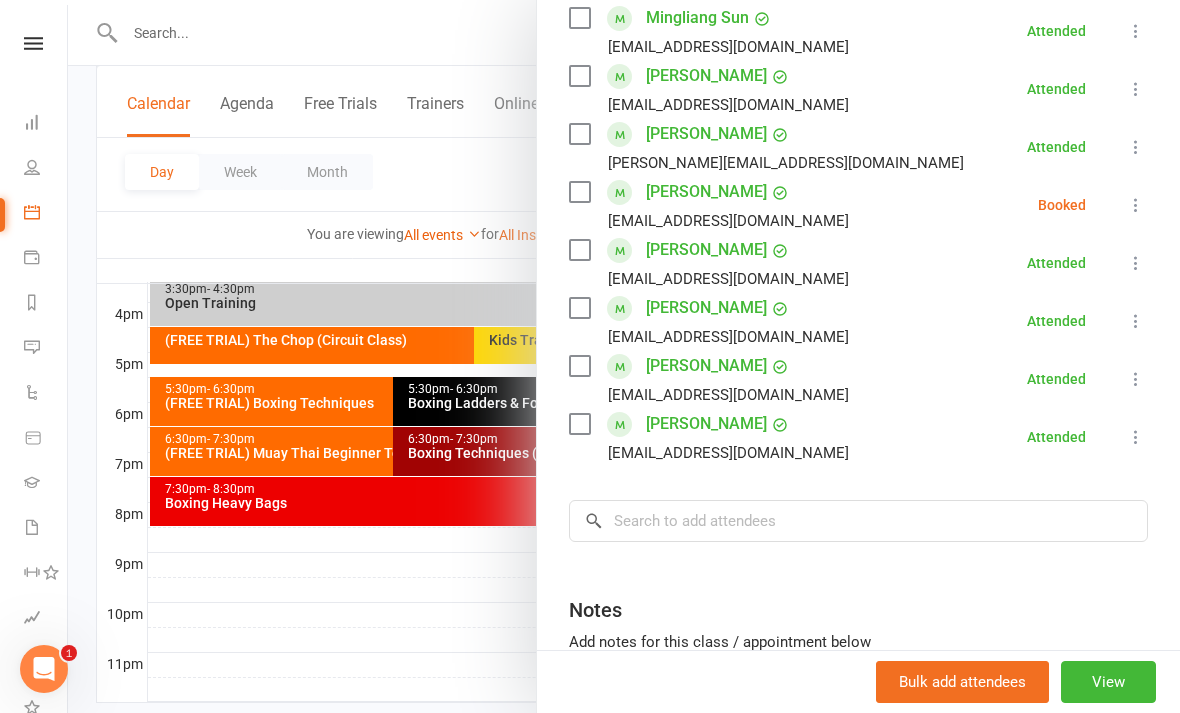 scroll, scrollTop: 783, scrollLeft: 0, axis: vertical 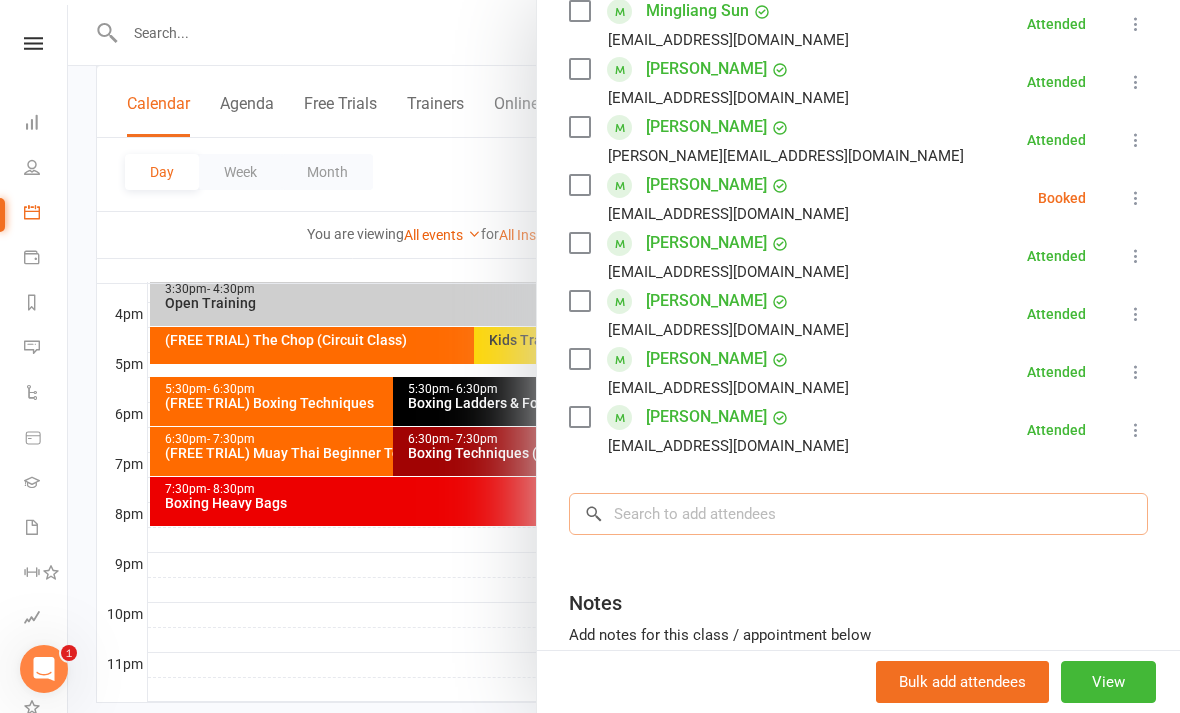 click at bounding box center [858, 514] 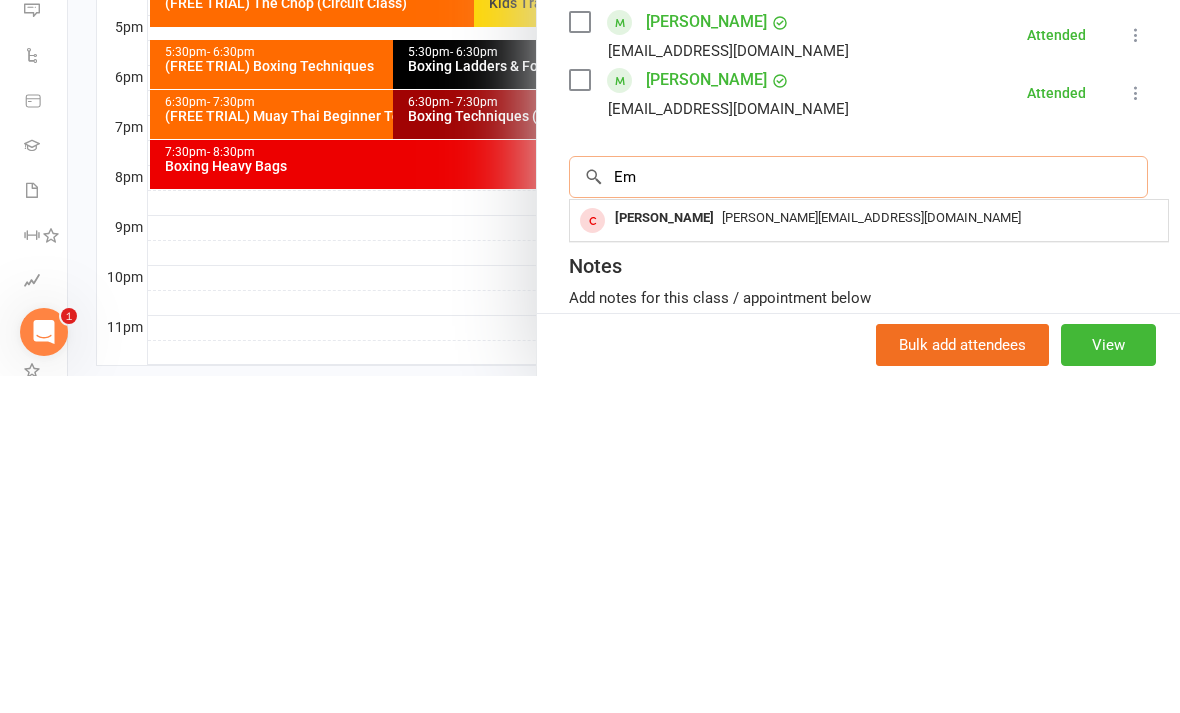type on "E" 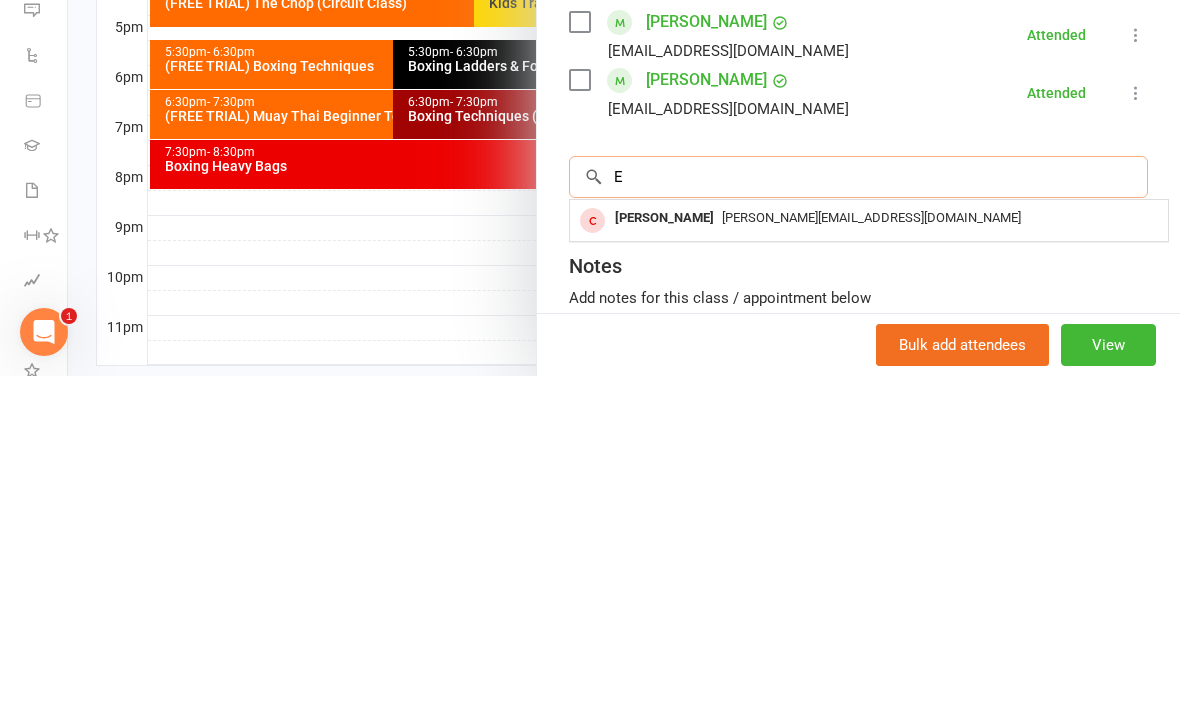 type 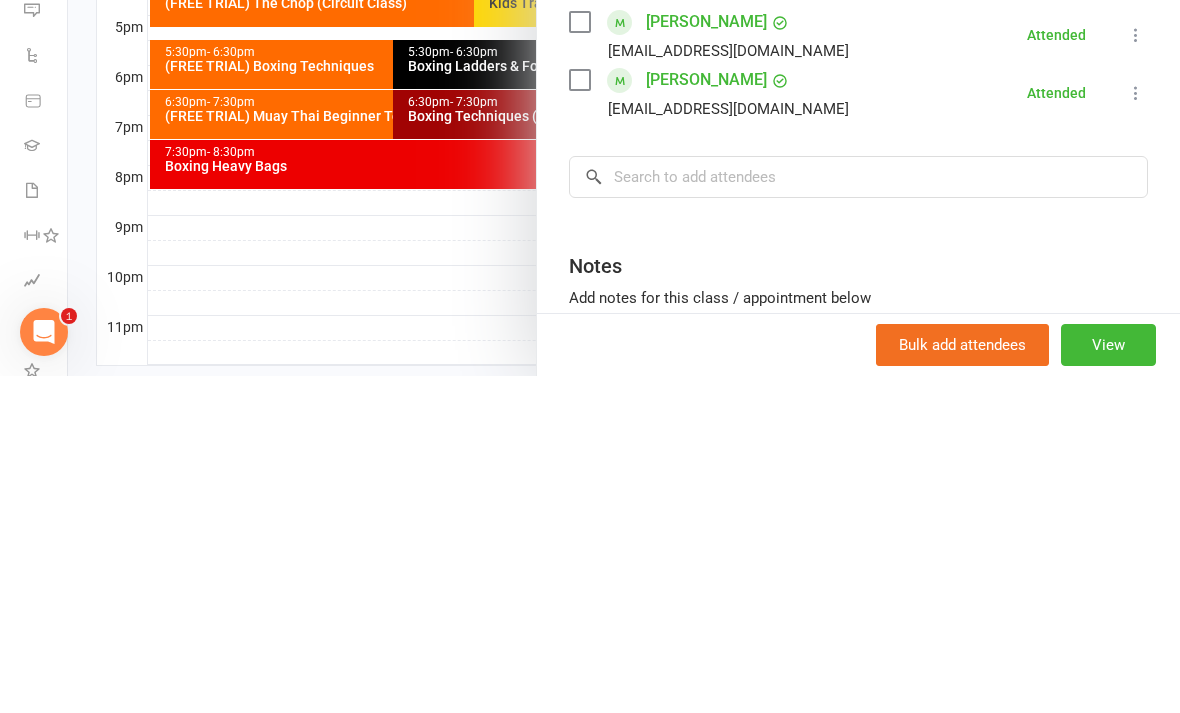 click at bounding box center [624, 356] 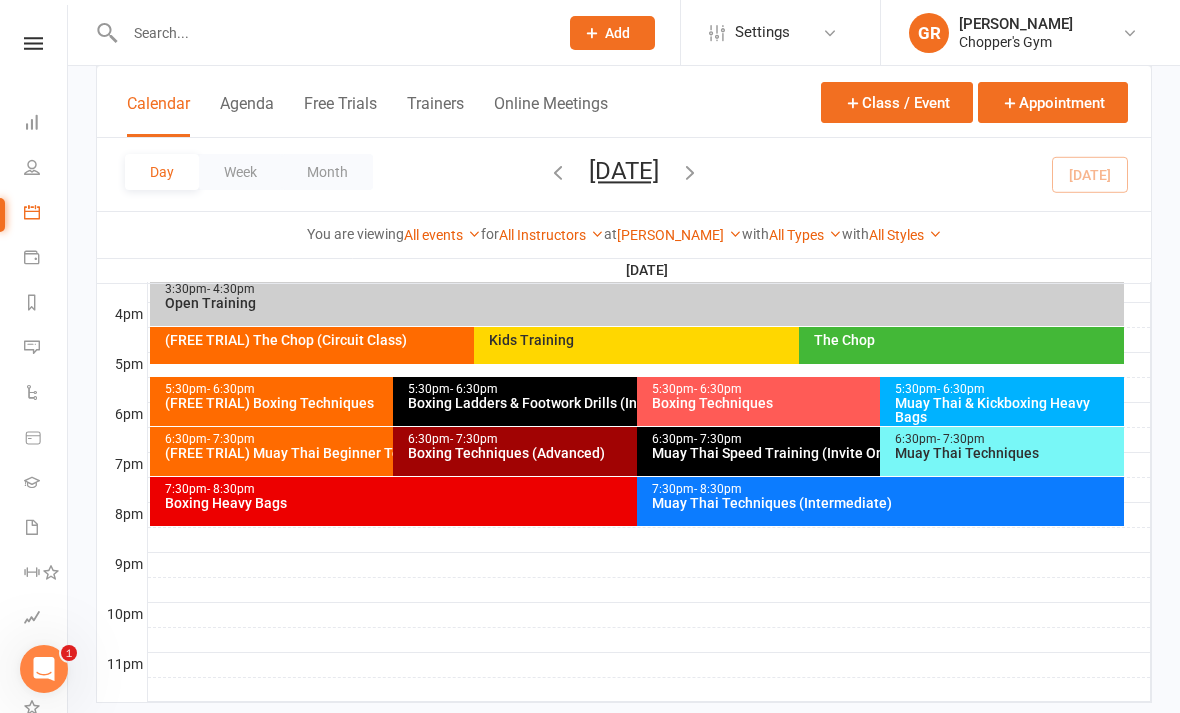 click on "Muay Thai & Kickboxing Heavy Bags" at bounding box center [1007, 410] 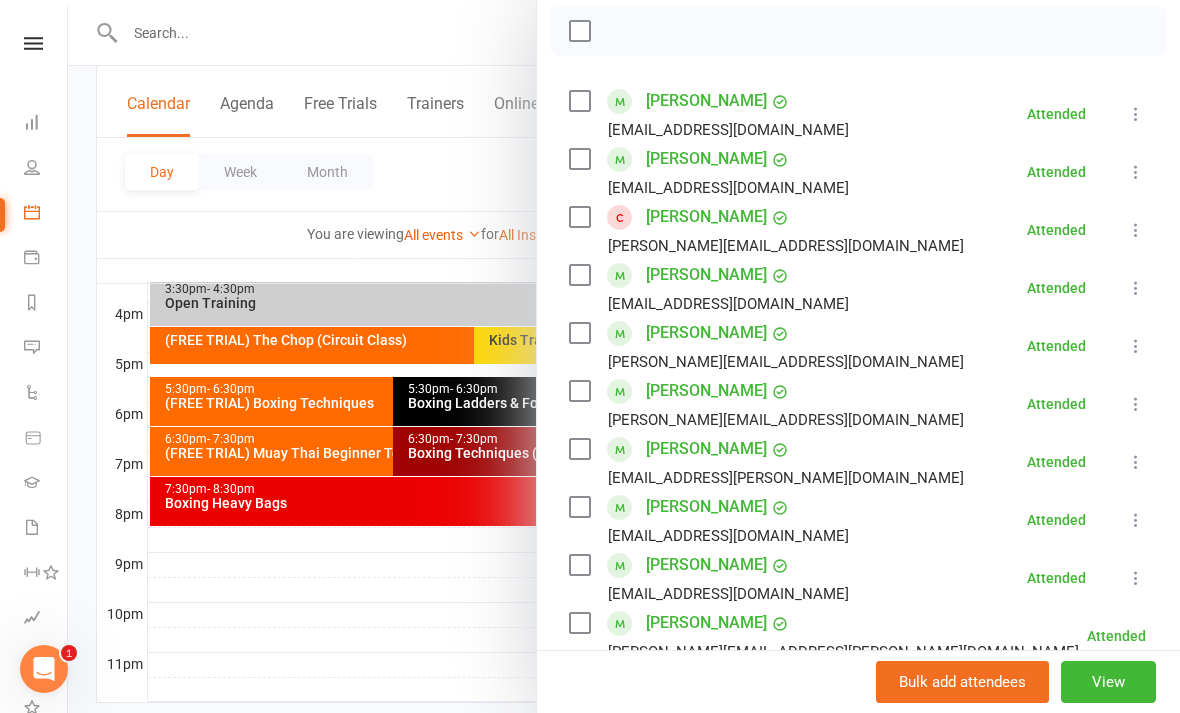 scroll, scrollTop: 289, scrollLeft: 0, axis: vertical 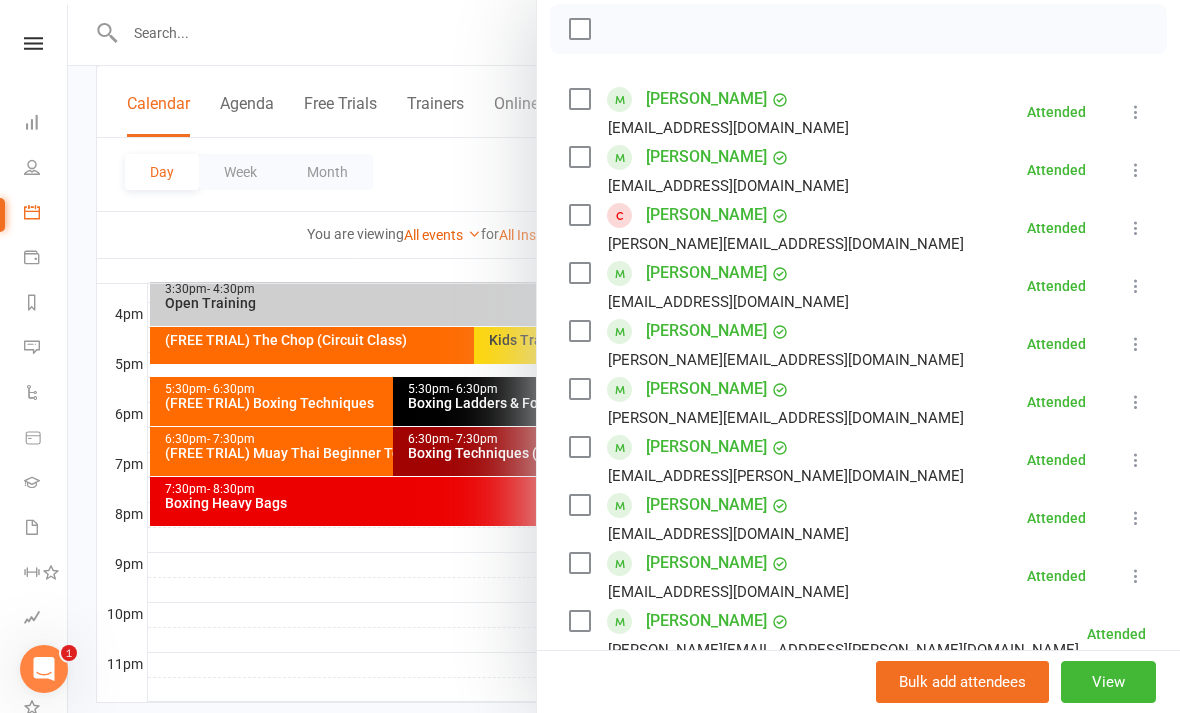 click at bounding box center (624, 356) 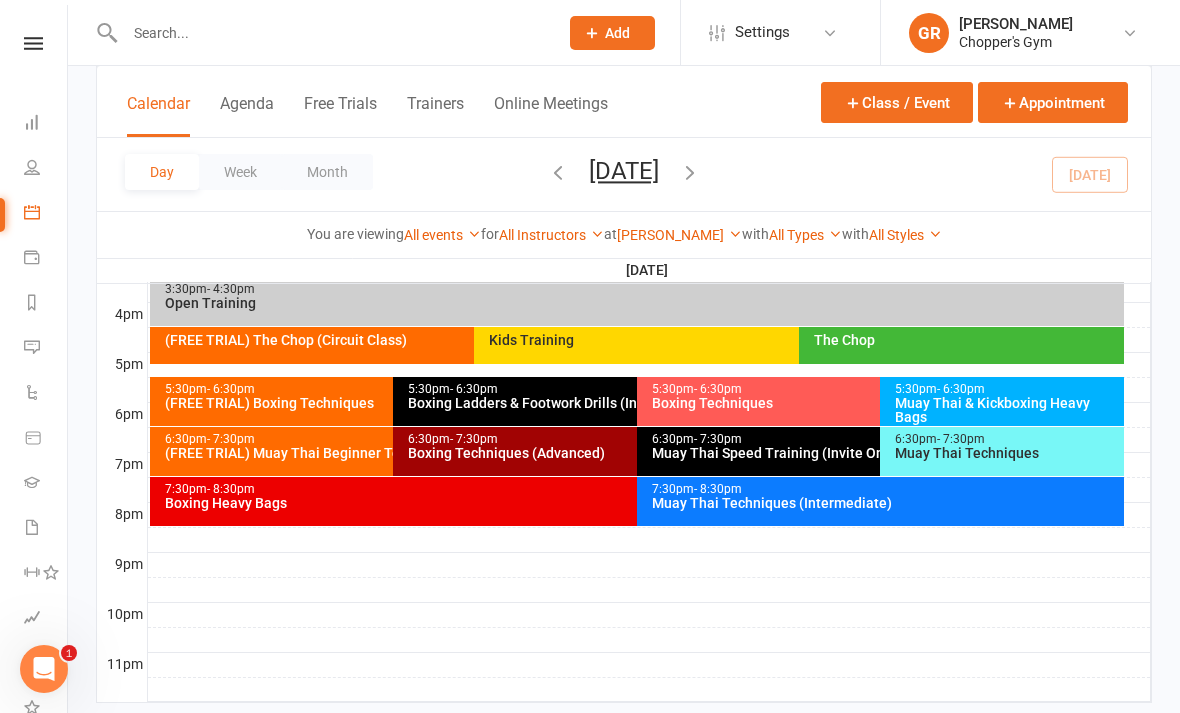 click on "6:30pm  - 7:30pm Boxing Techniques (Advanced)" at bounding box center (626, 451) 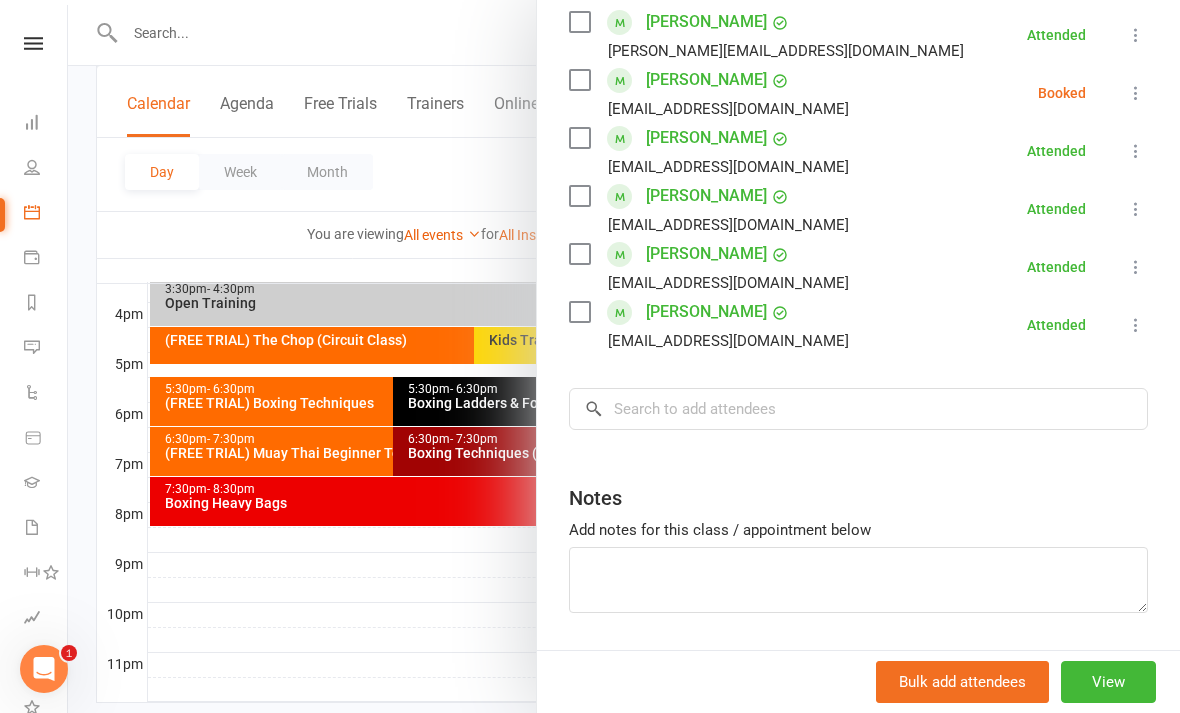 scroll, scrollTop: 887, scrollLeft: 0, axis: vertical 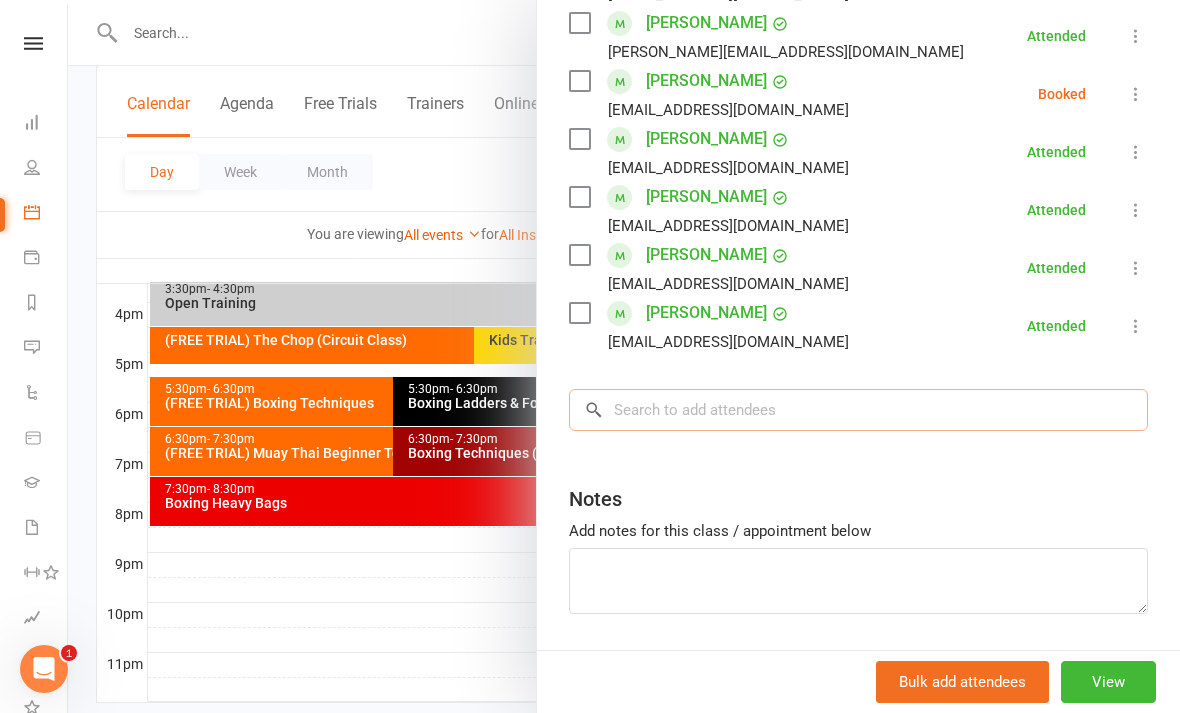 click at bounding box center [858, 410] 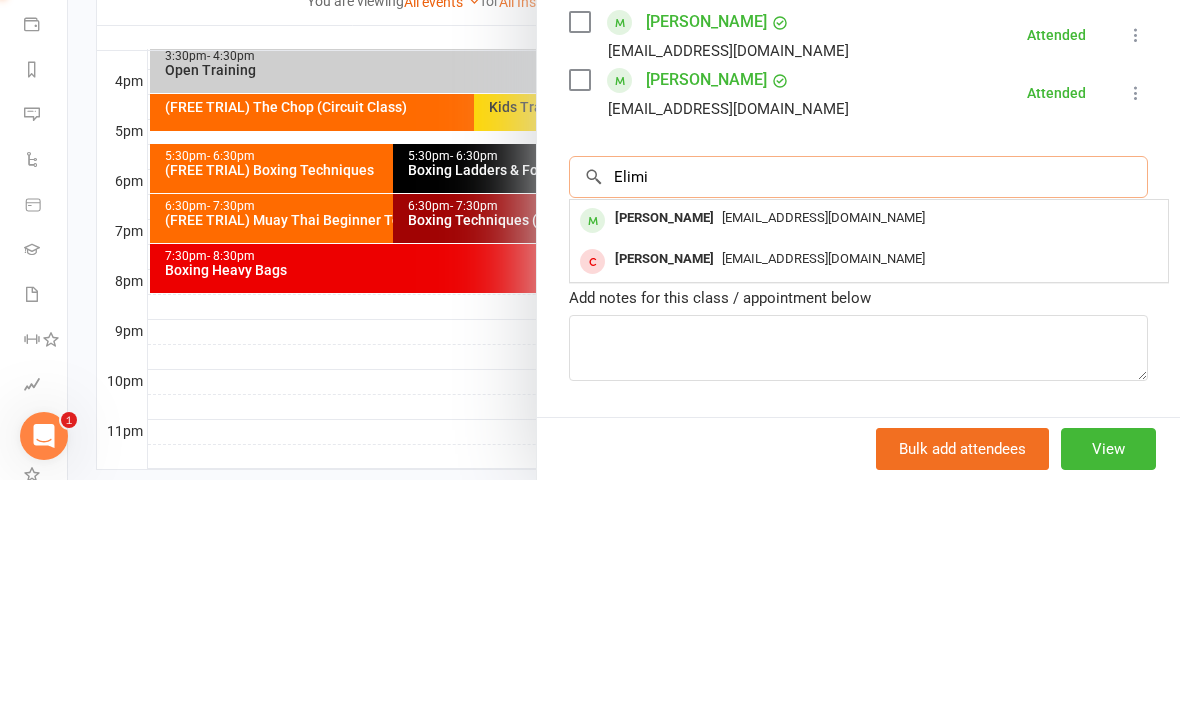 type on "Elimi" 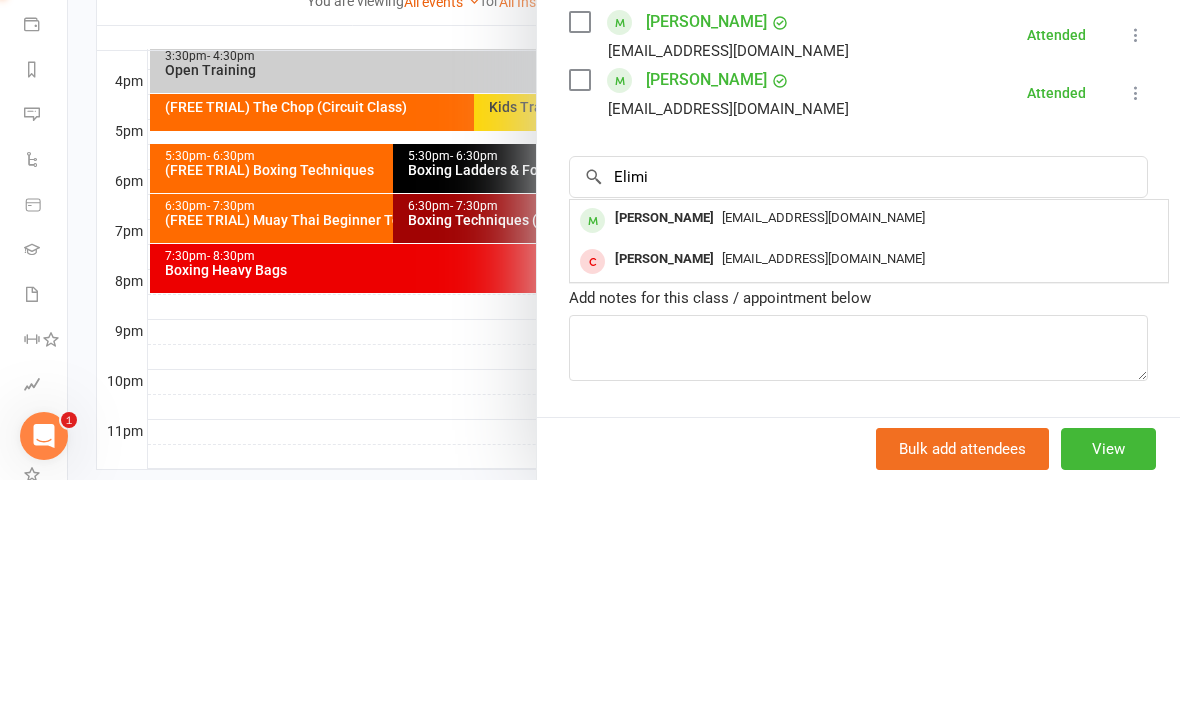 click on "[EMAIL_ADDRESS][DOMAIN_NAME]" at bounding box center (869, 451) 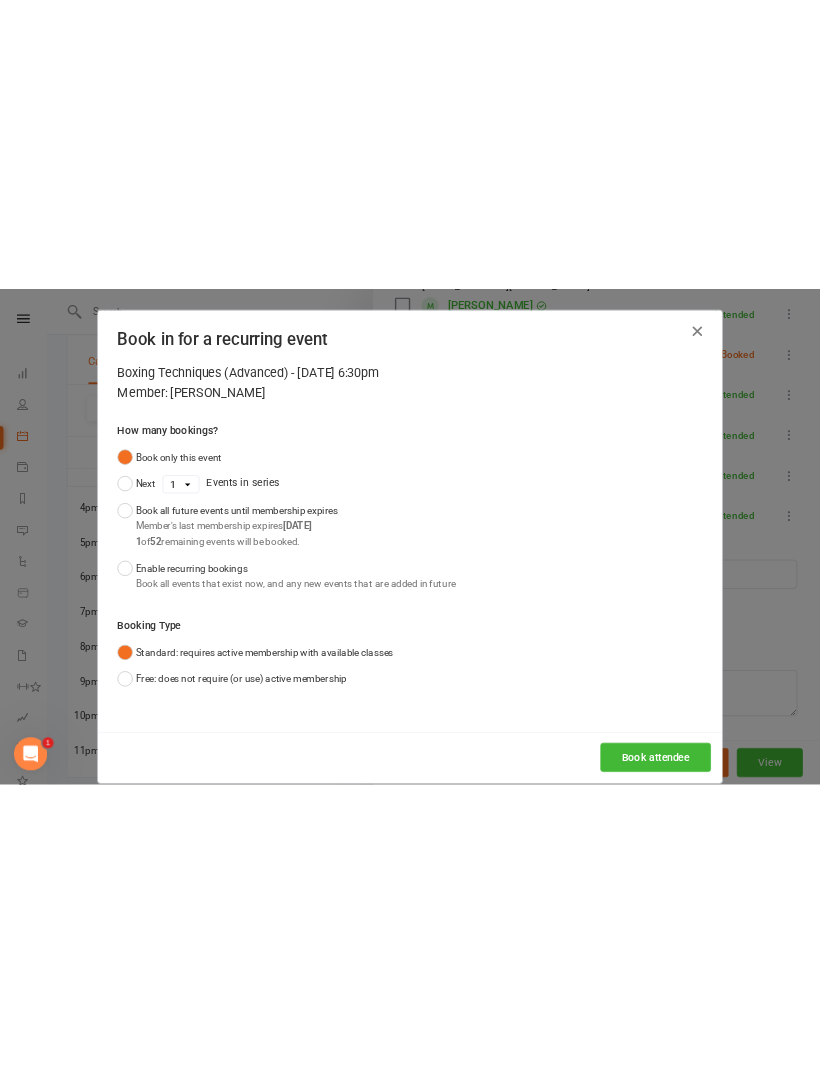 scroll, scrollTop: 561, scrollLeft: 0, axis: vertical 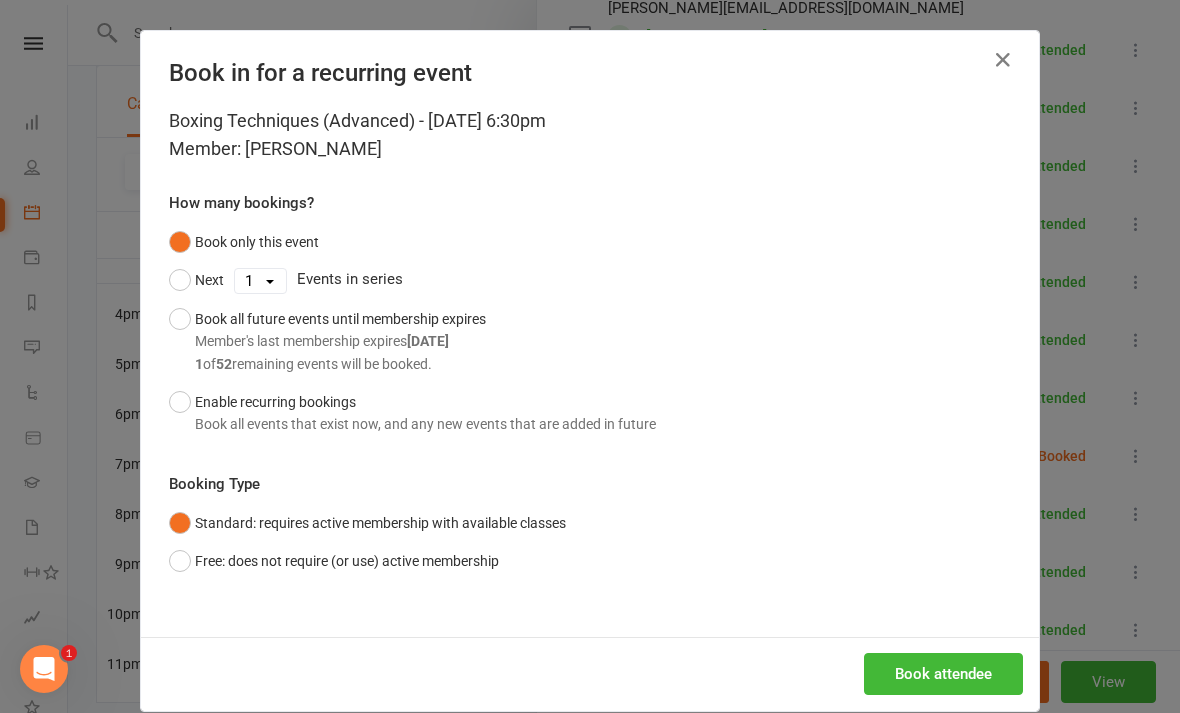 click on "Book attendee" at bounding box center [943, 674] 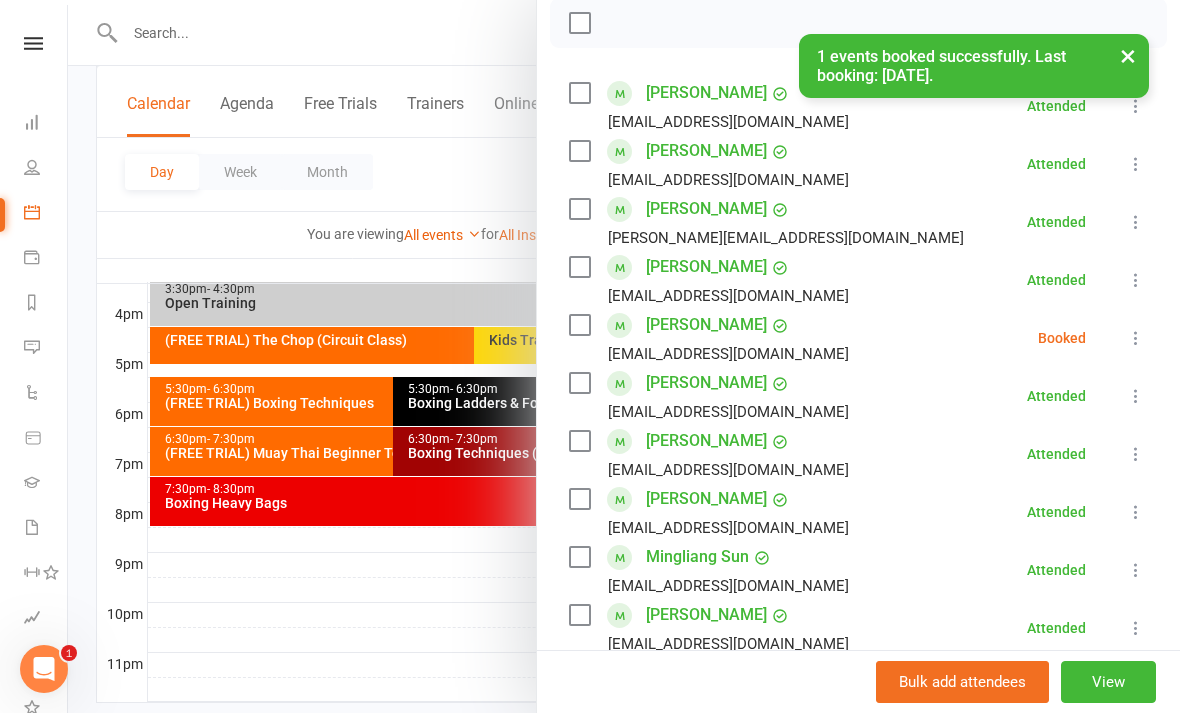 scroll, scrollTop: 293, scrollLeft: 0, axis: vertical 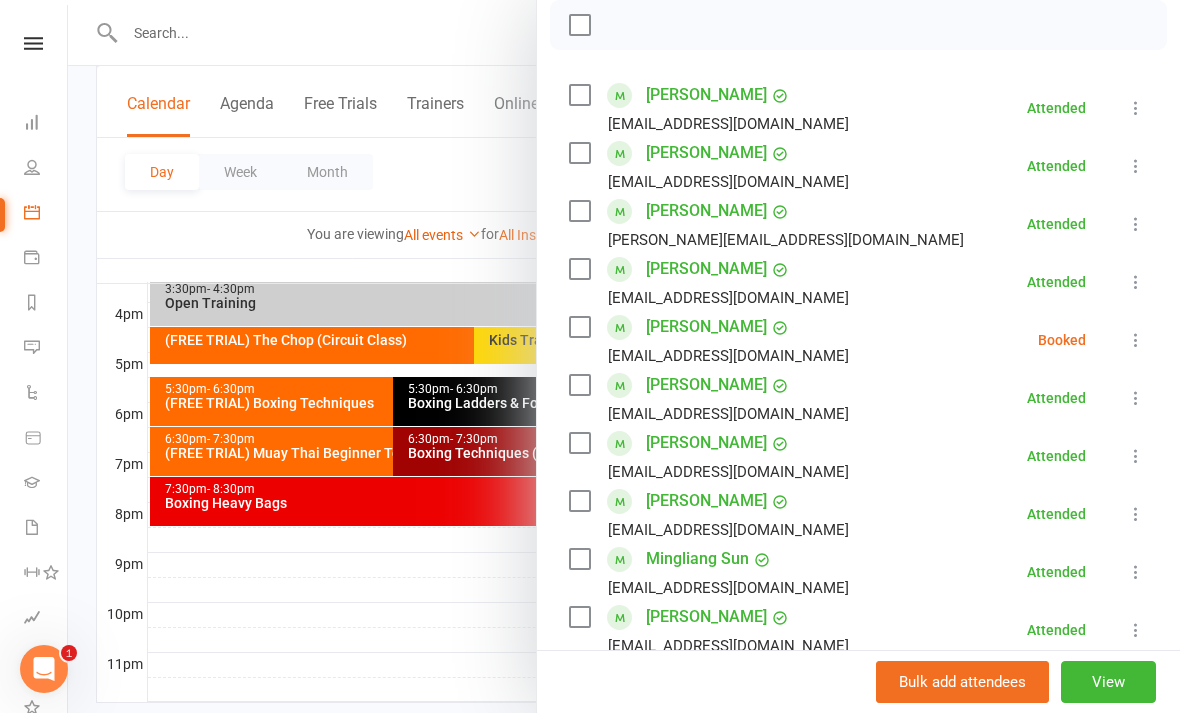 click at bounding box center (1136, 340) 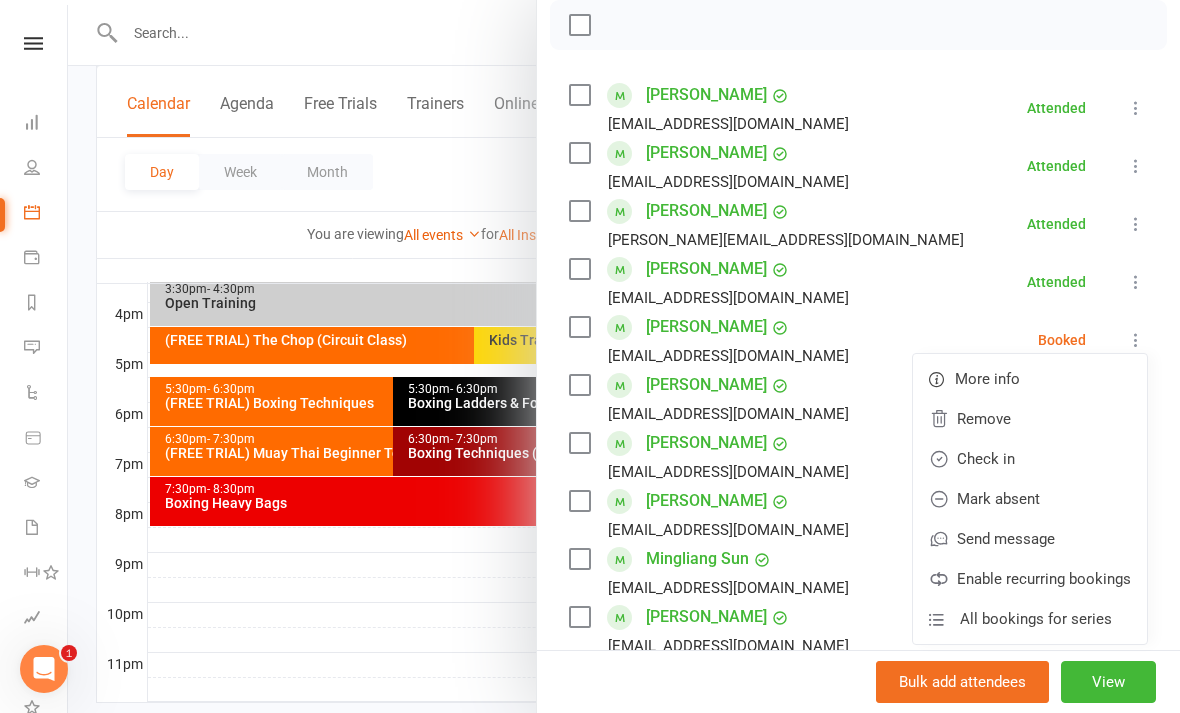 click on "Check in" at bounding box center (1030, 459) 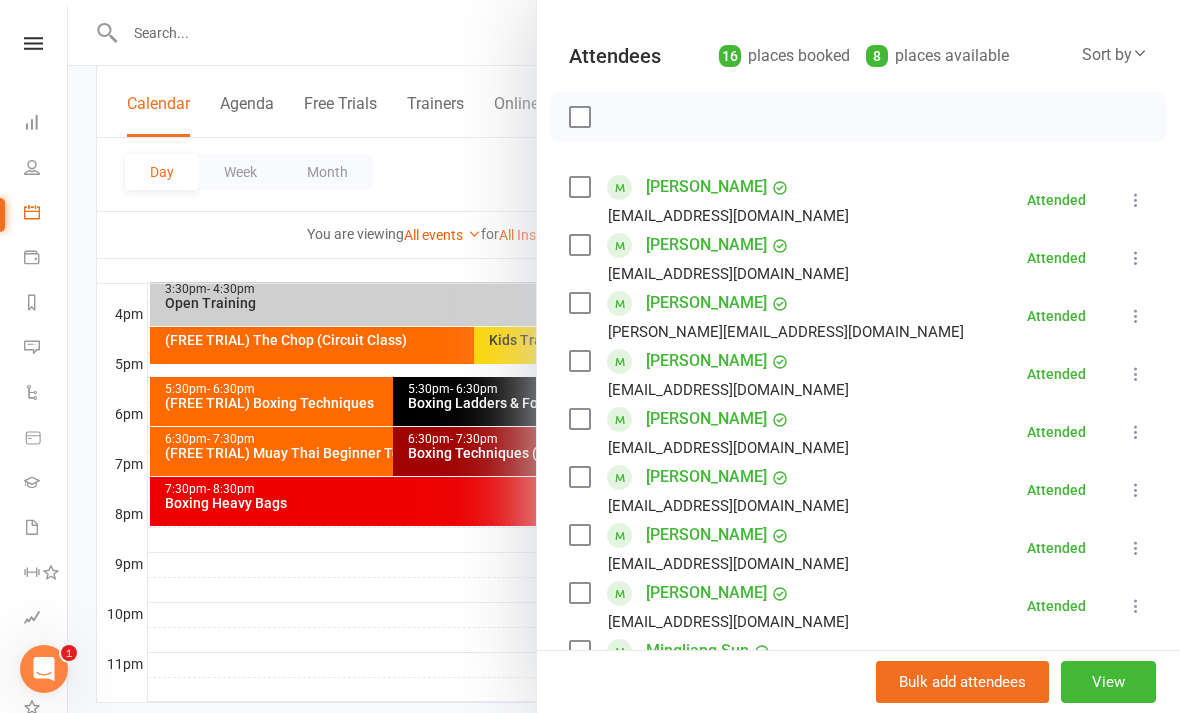 scroll, scrollTop: 204, scrollLeft: 0, axis: vertical 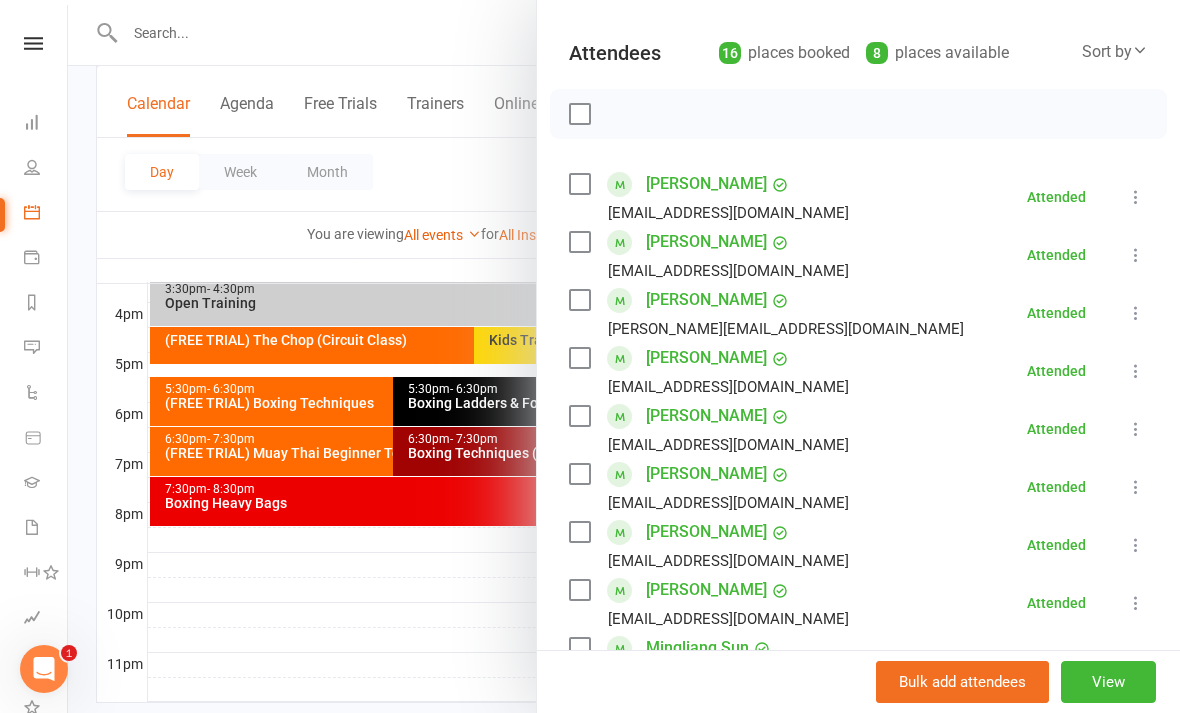 click at bounding box center (624, 356) 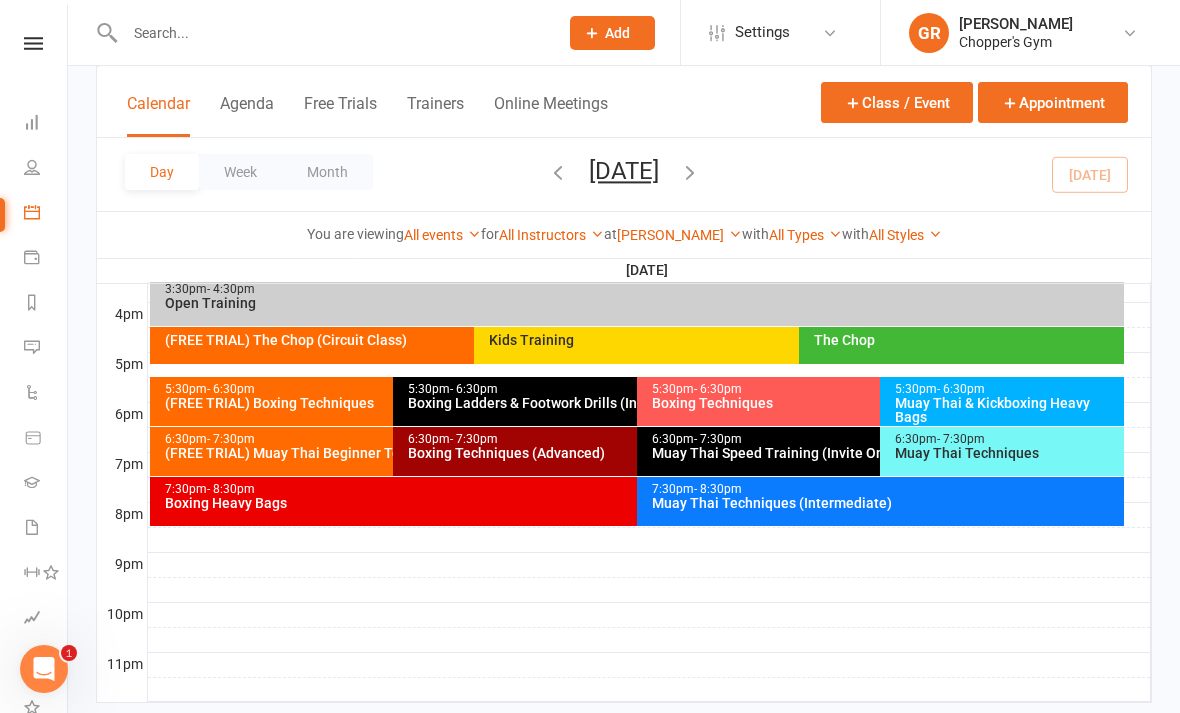 click on "5:30pm  - 6:30pm" at bounding box center [388, 389] 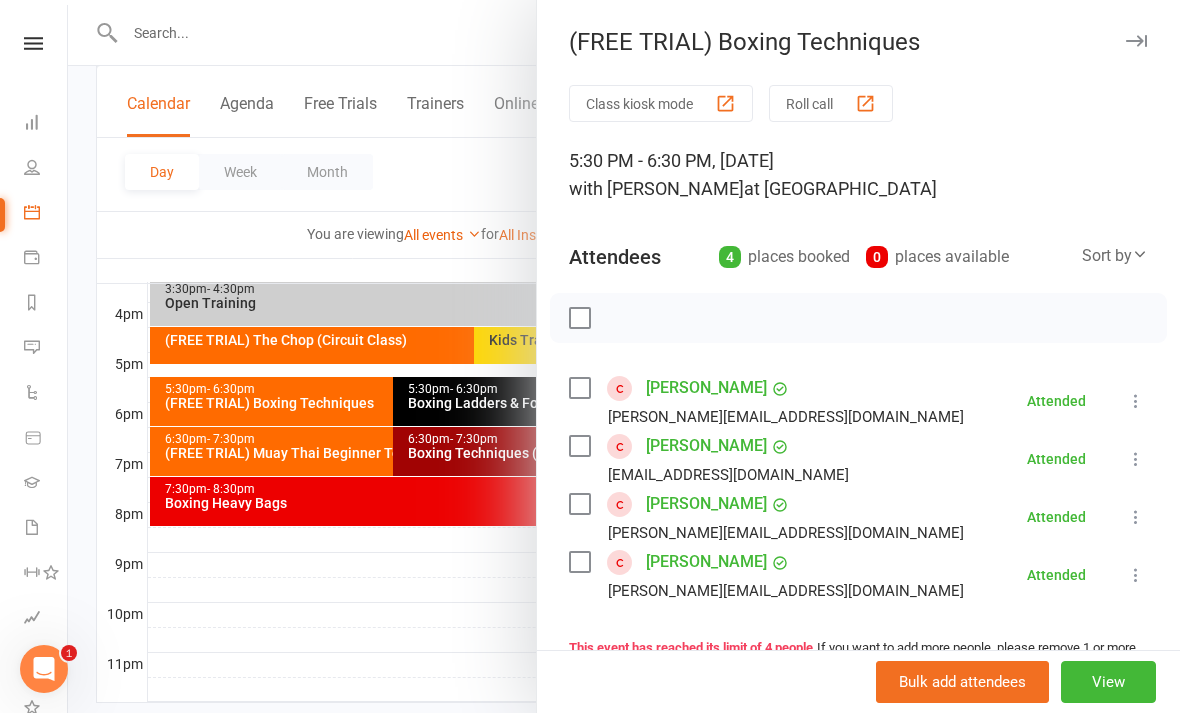 click at bounding box center (624, 356) 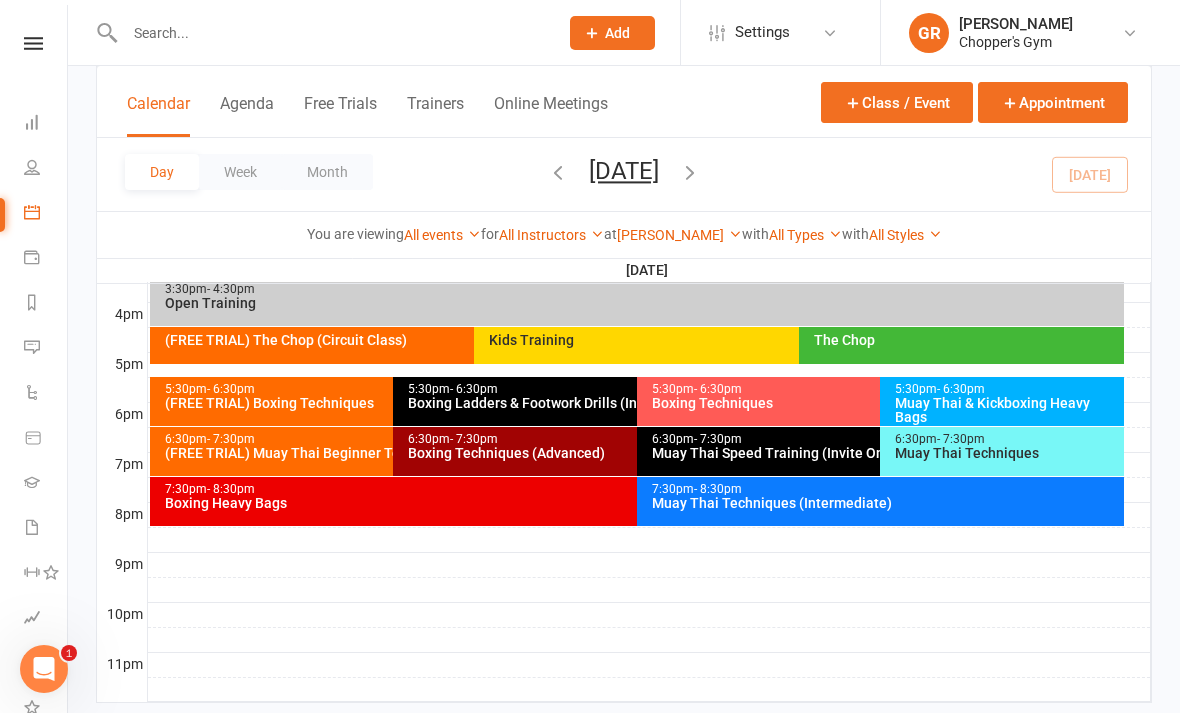 click on "Payments" at bounding box center (46, 259) 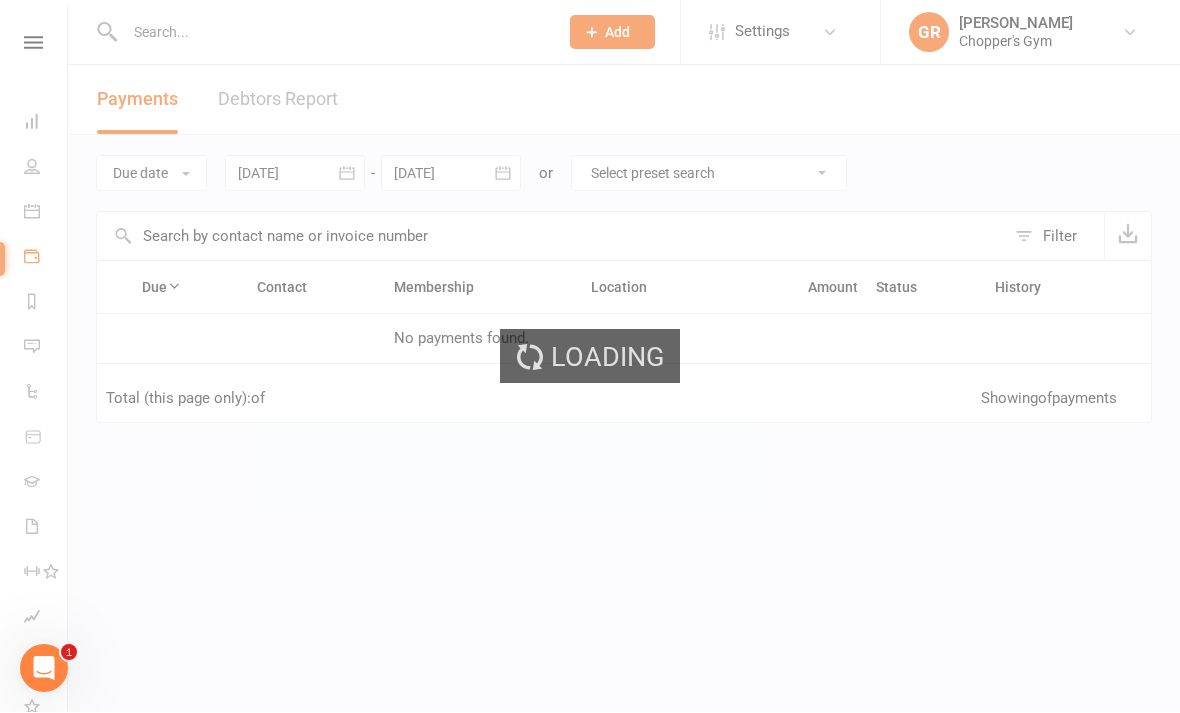 scroll, scrollTop: 13, scrollLeft: 0, axis: vertical 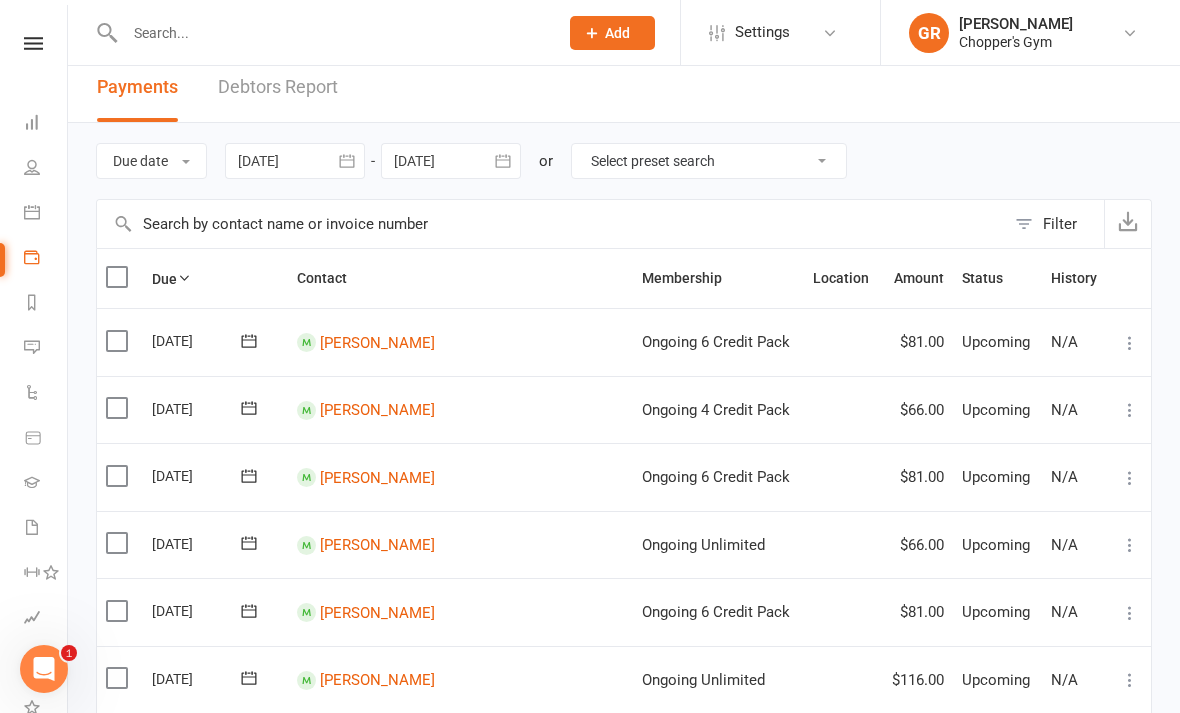 click on "Product Sales" at bounding box center [46, 439] 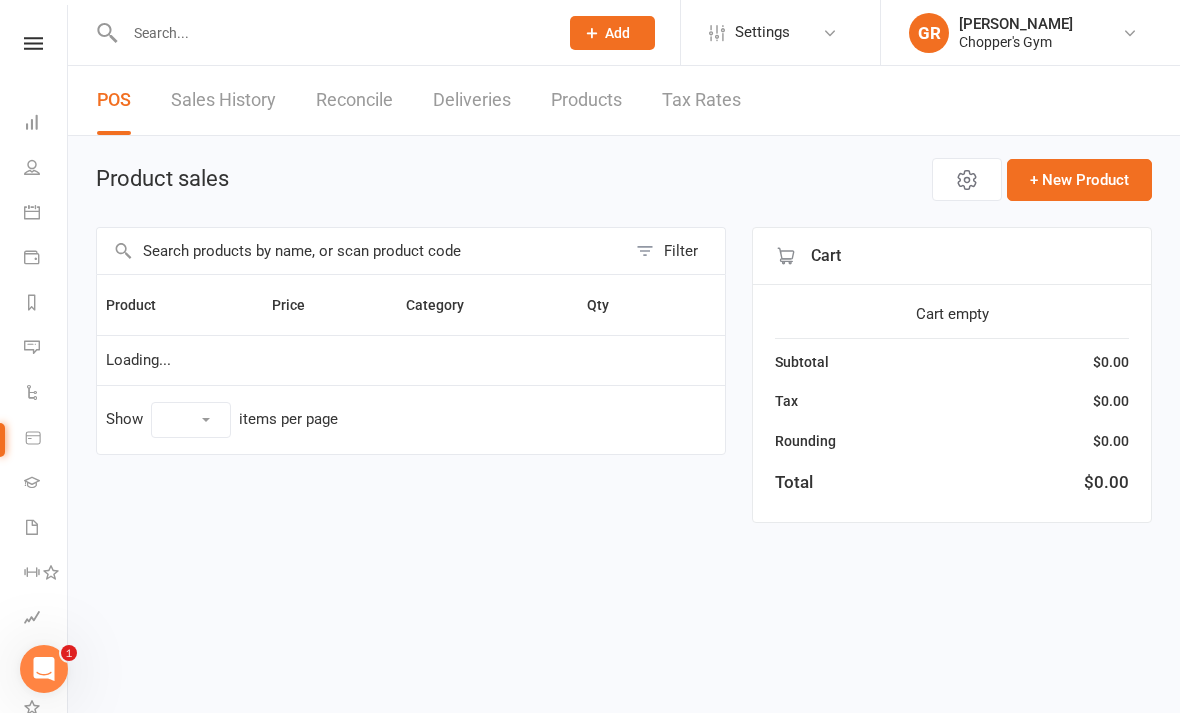 select on "100" 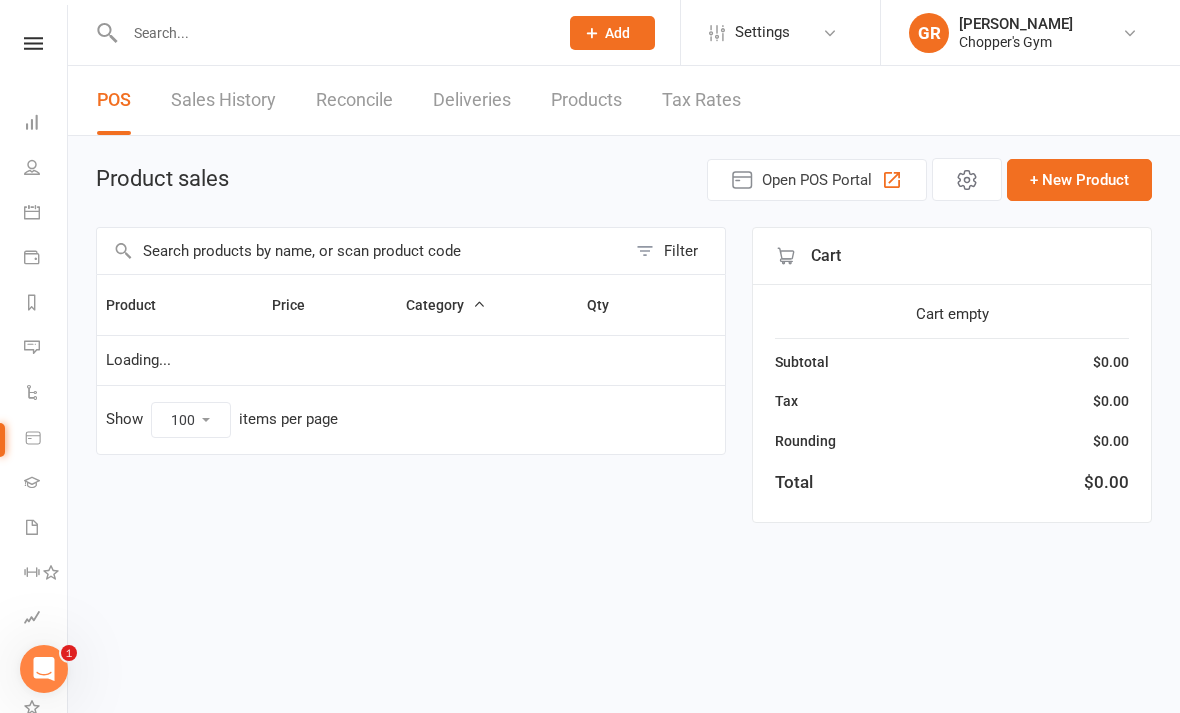 click at bounding box center [361, 251] 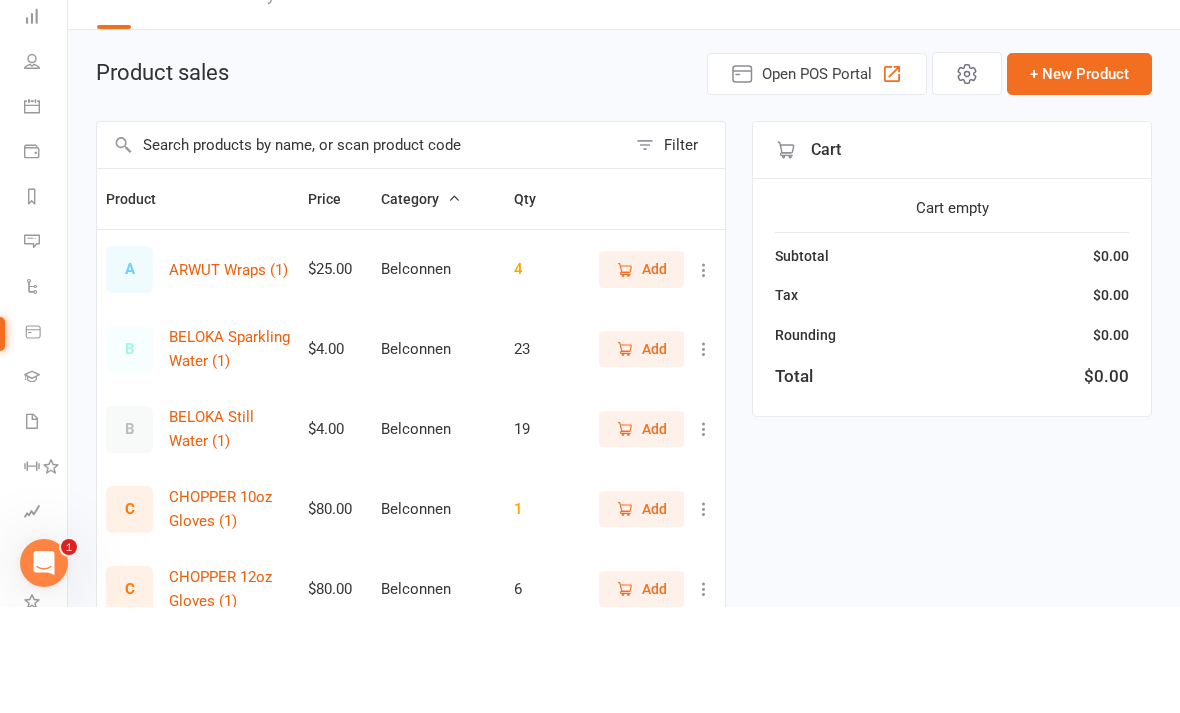 type on "N" 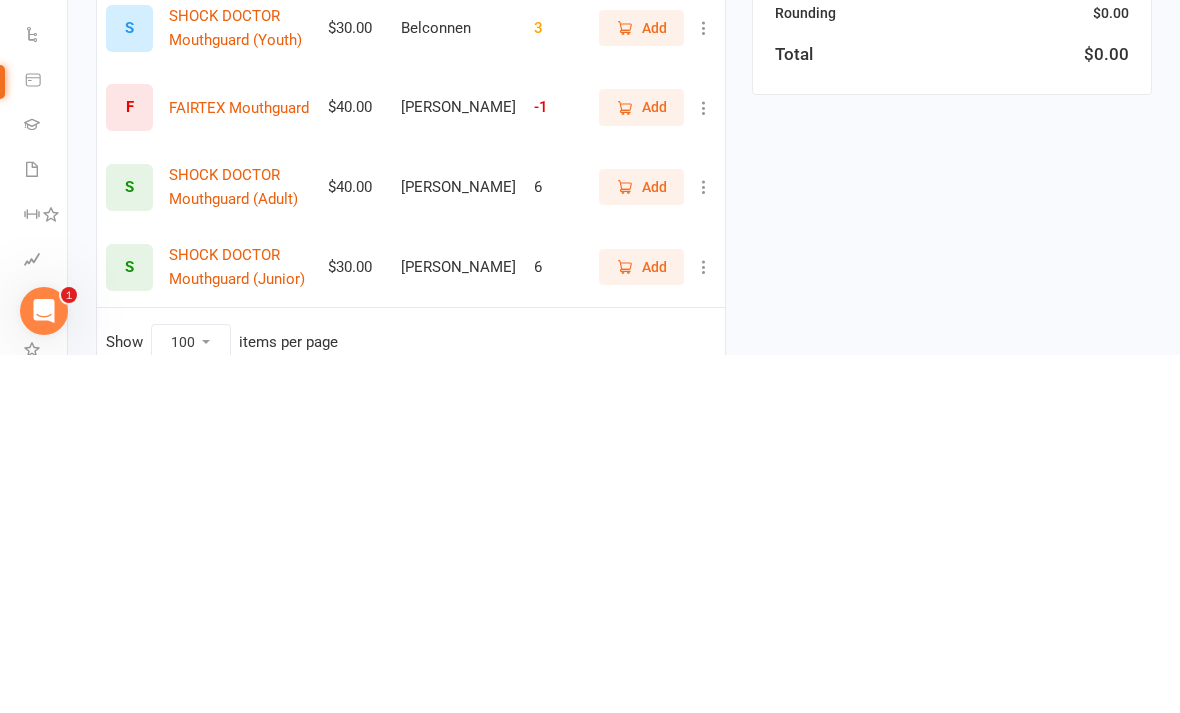click on "Add" at bounding box center (654, 545) 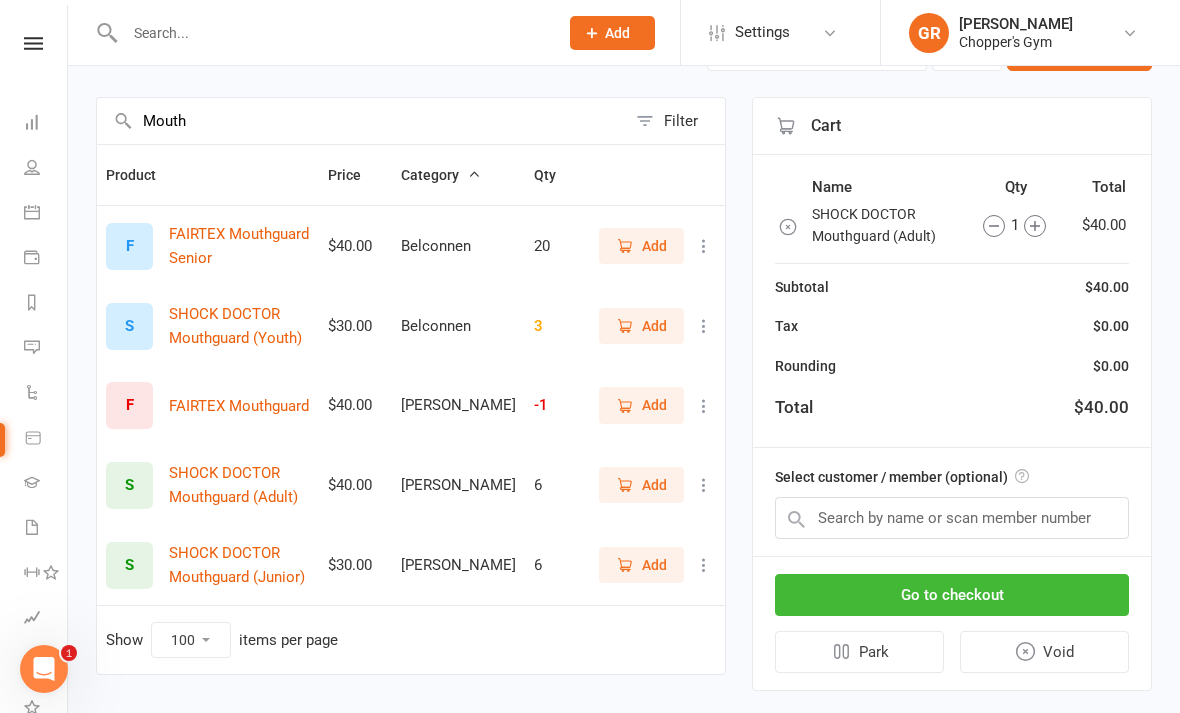 click on "Mouth" at bounding box center (361, 121) 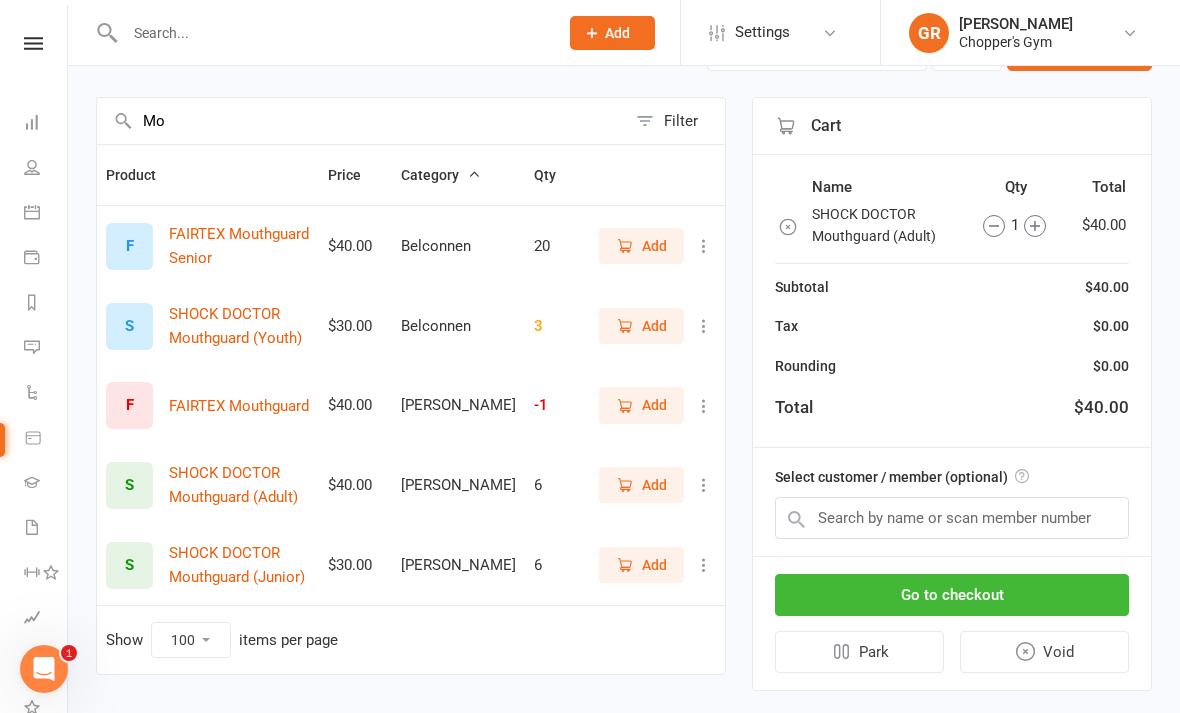 type on "M" 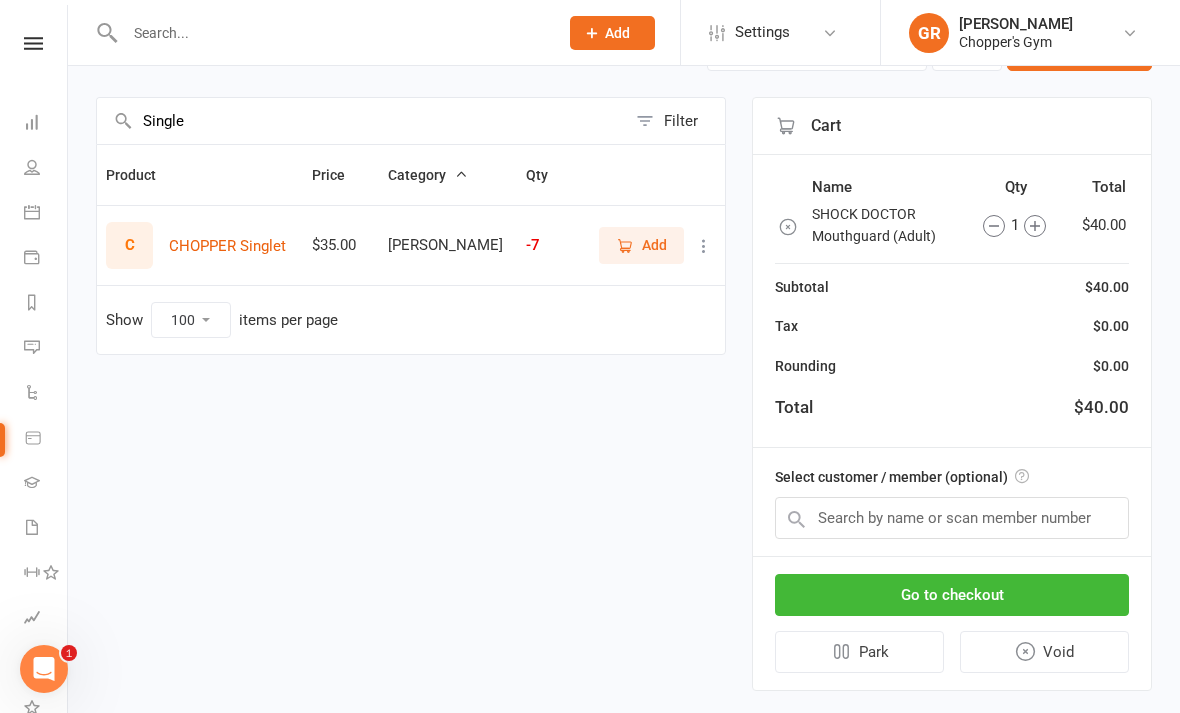 scroll, scrollTop: 116, scrollLeft: 0, axis: vertical 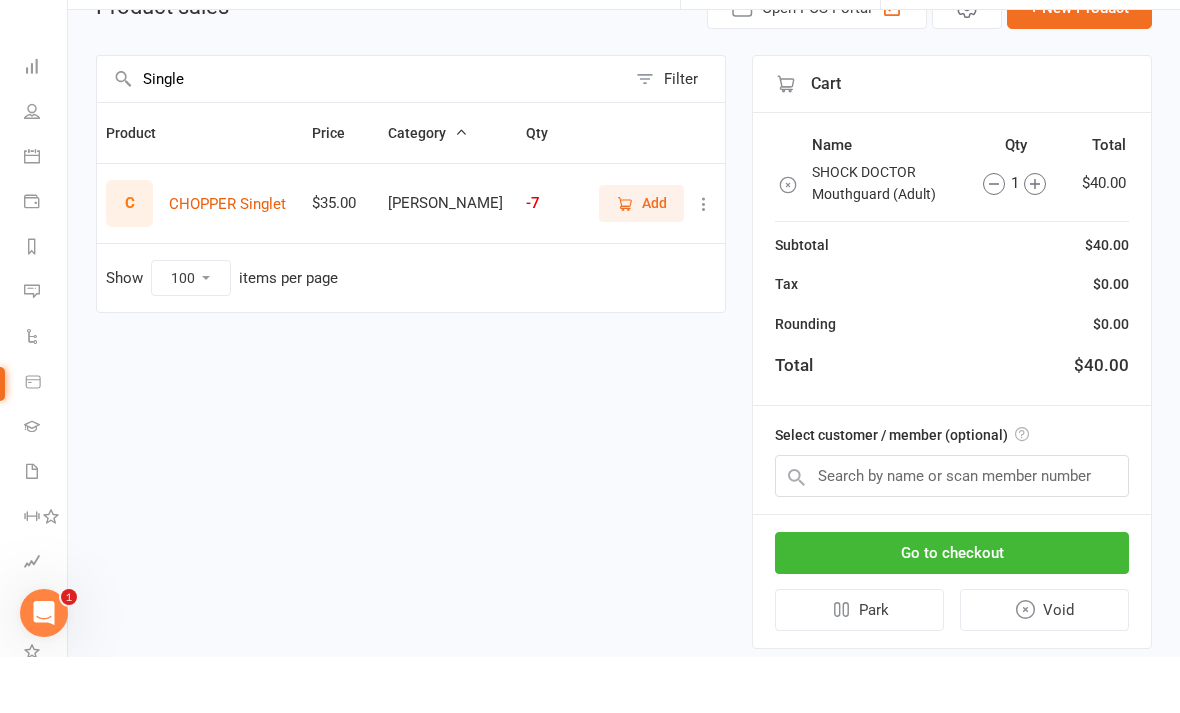 type on "Single" 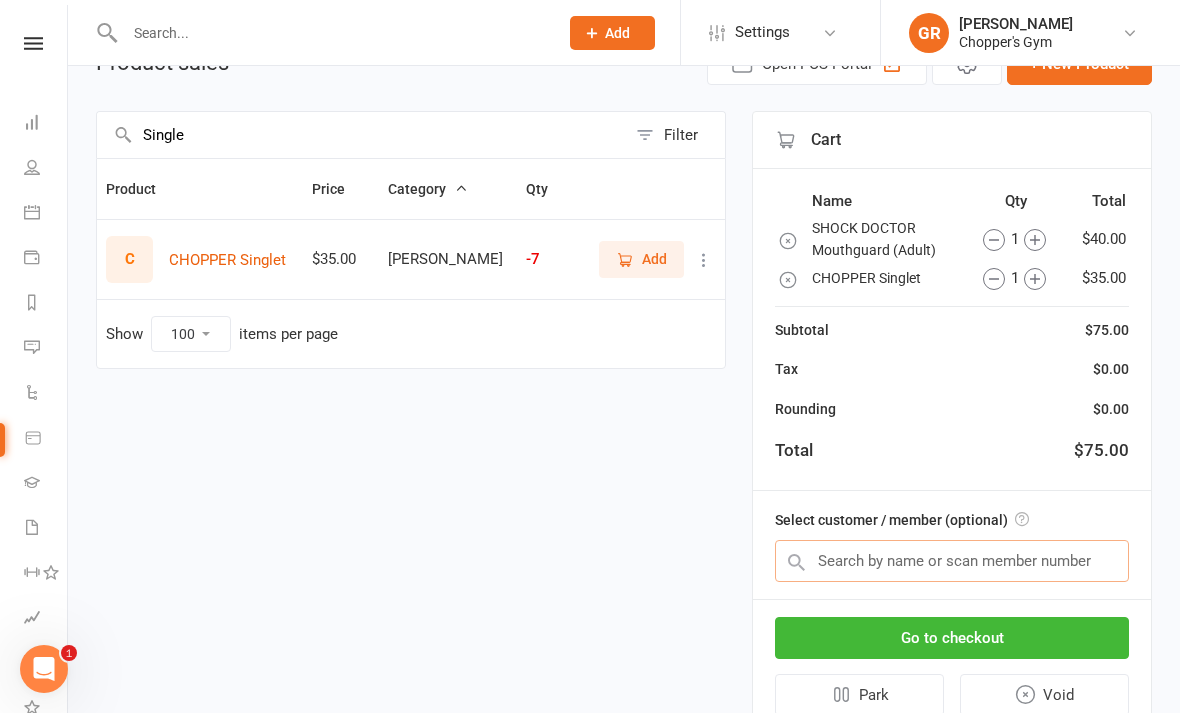click at bounding box center (952, 561) 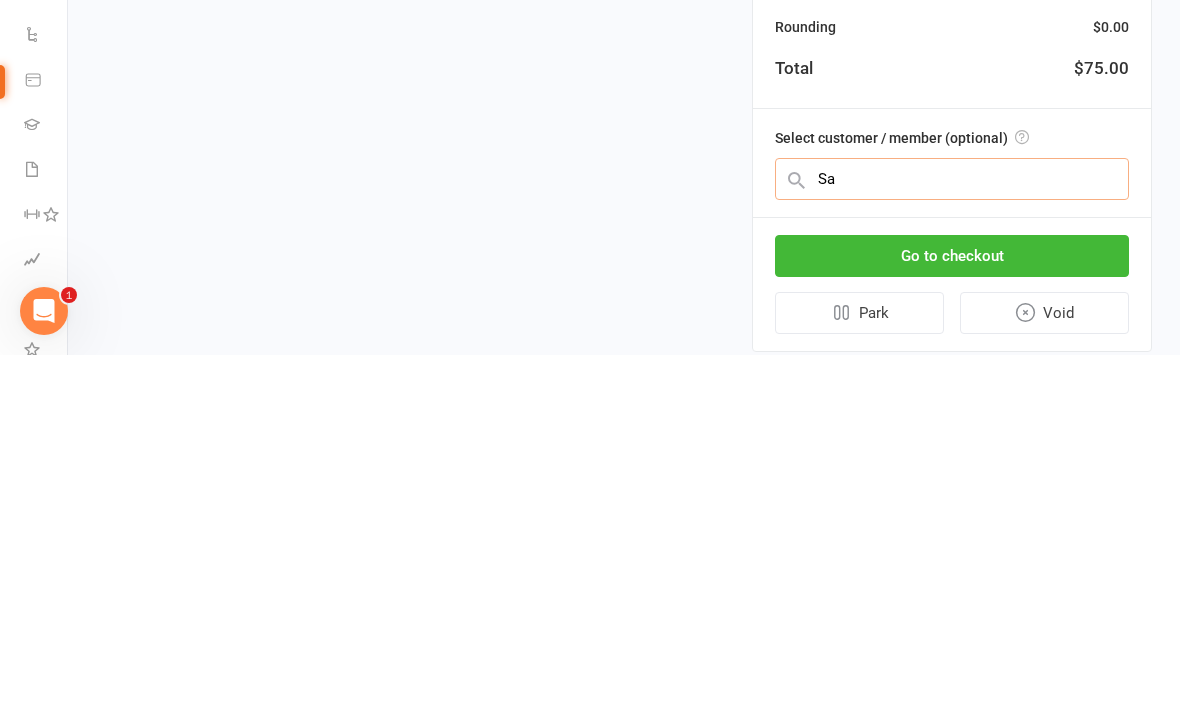 type on "Sav" 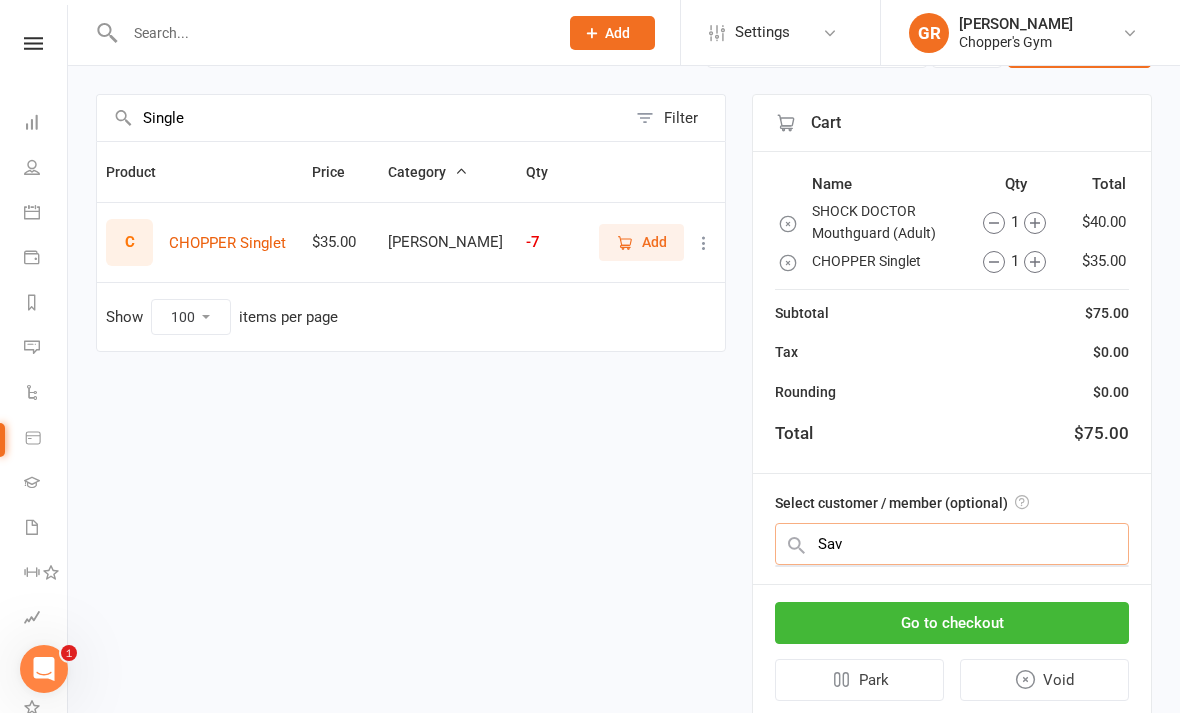 scroll, scrollTop: 100, scrollLeft: 0, axis: vertical 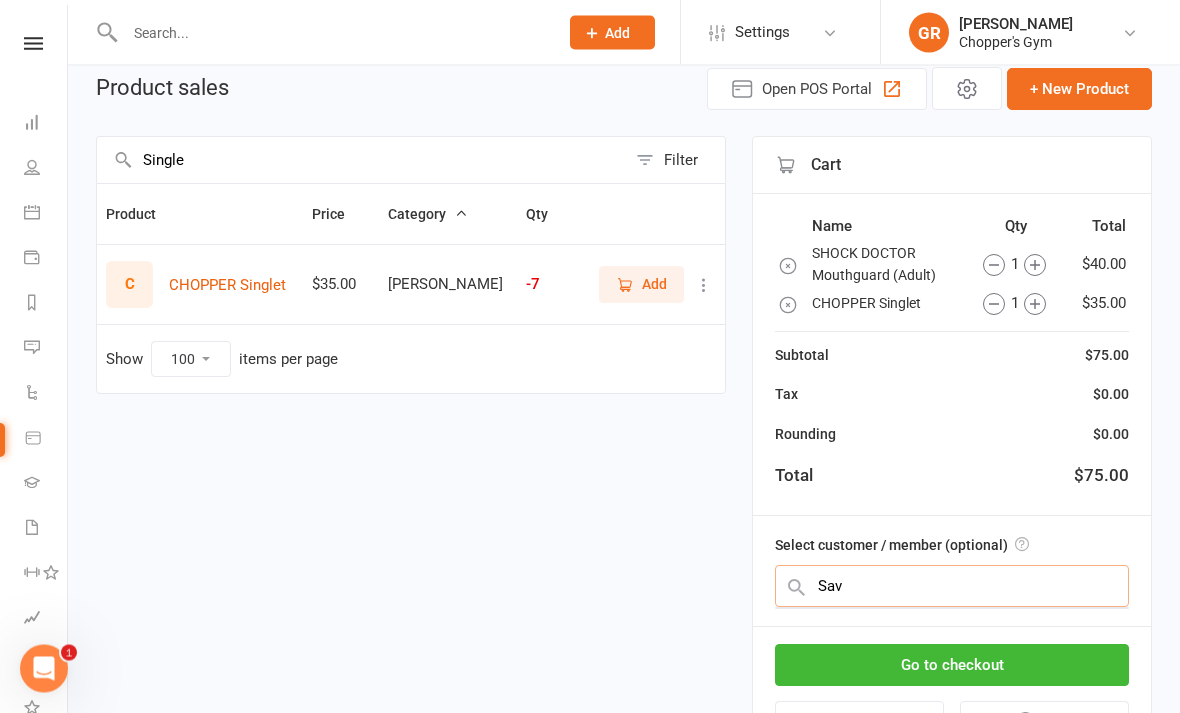 click on "Sav" at bounding box center [952, 587] 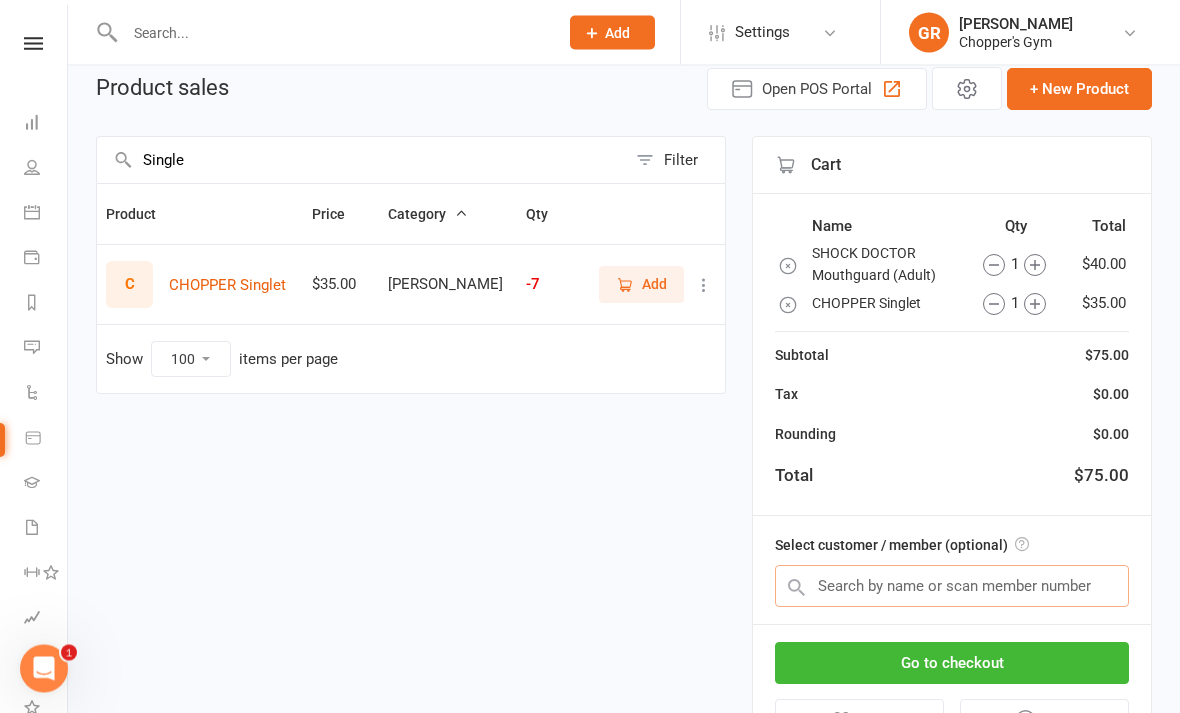 scroll, scrollTop: 108, scrollLeft: 0, axis: vertical 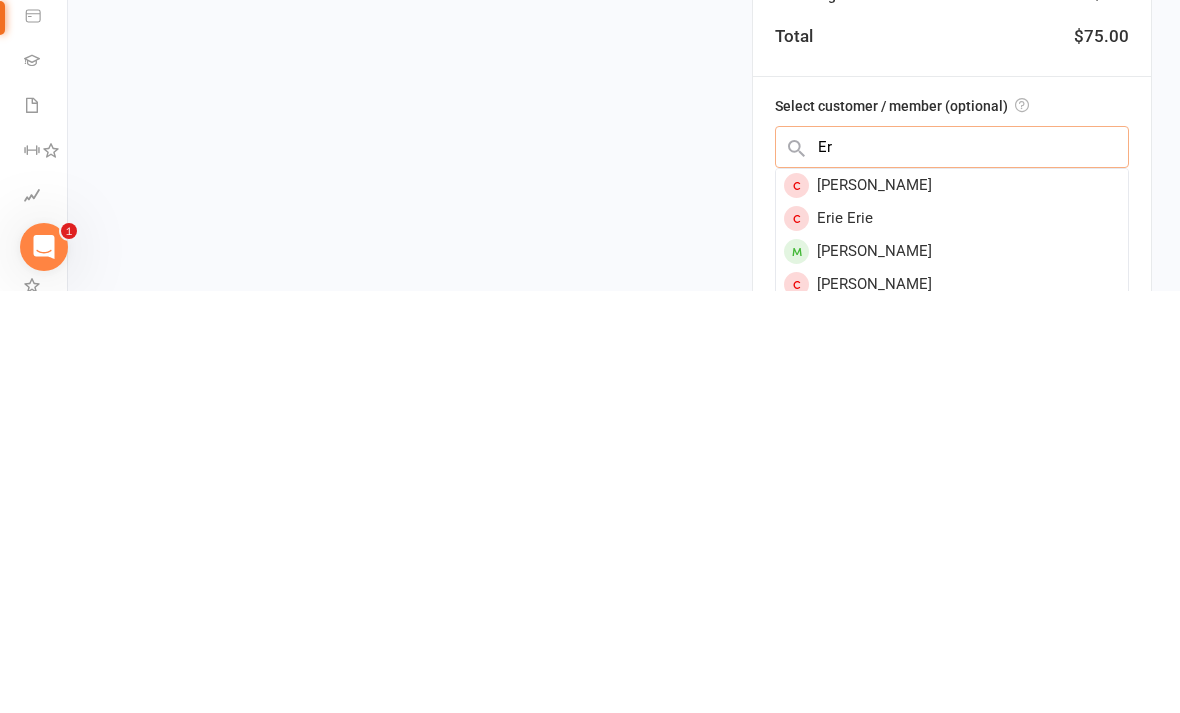 type on "E" 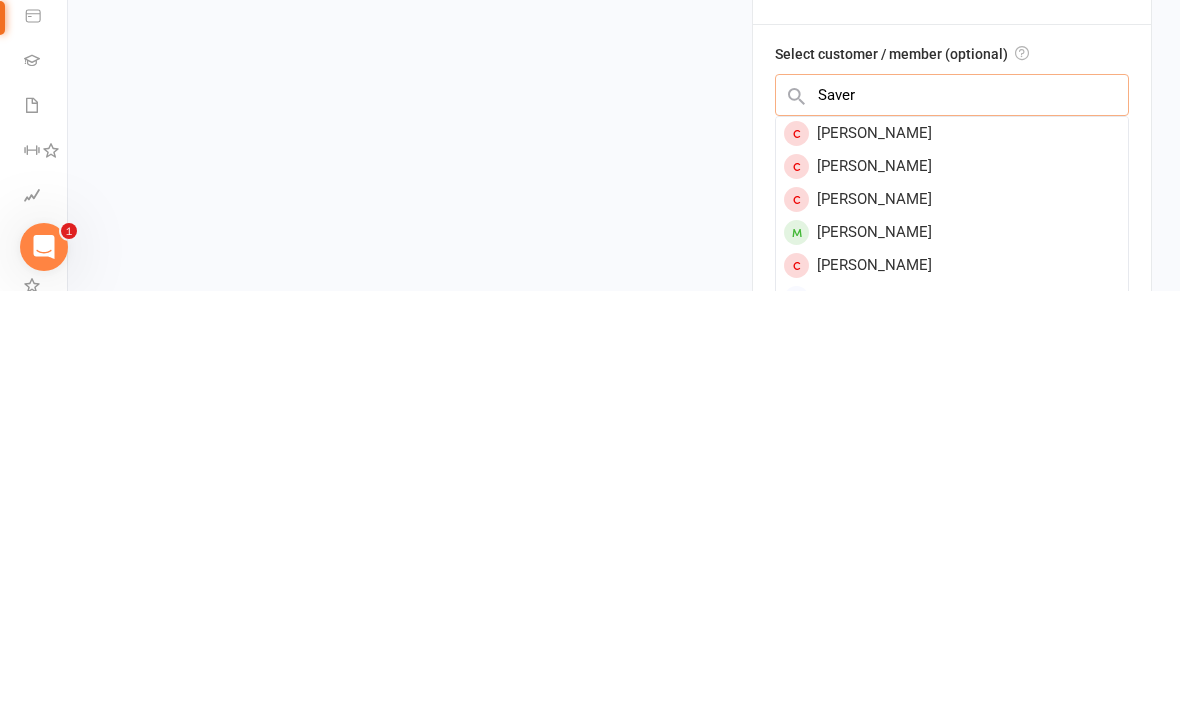 scroll, scrollTop: 168, scrollLeft: 0, axis: vertical 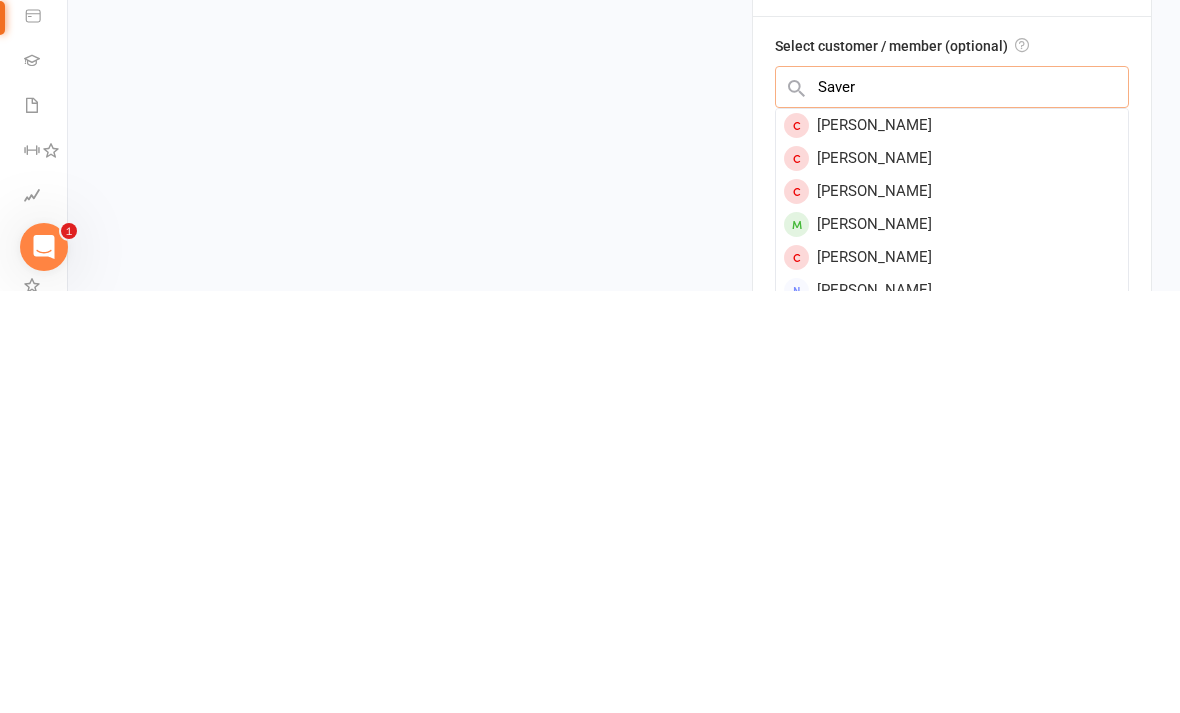type on "Saver" 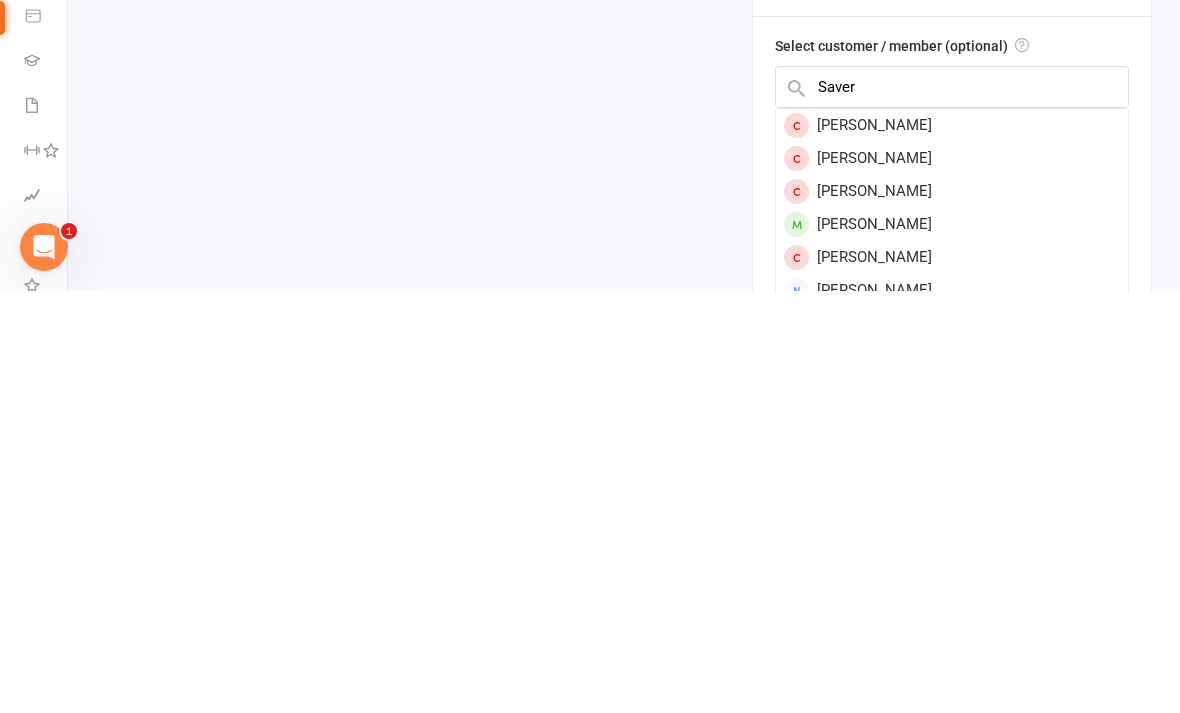 click on "Saverio Rollo" at bounding box center (952, 547) 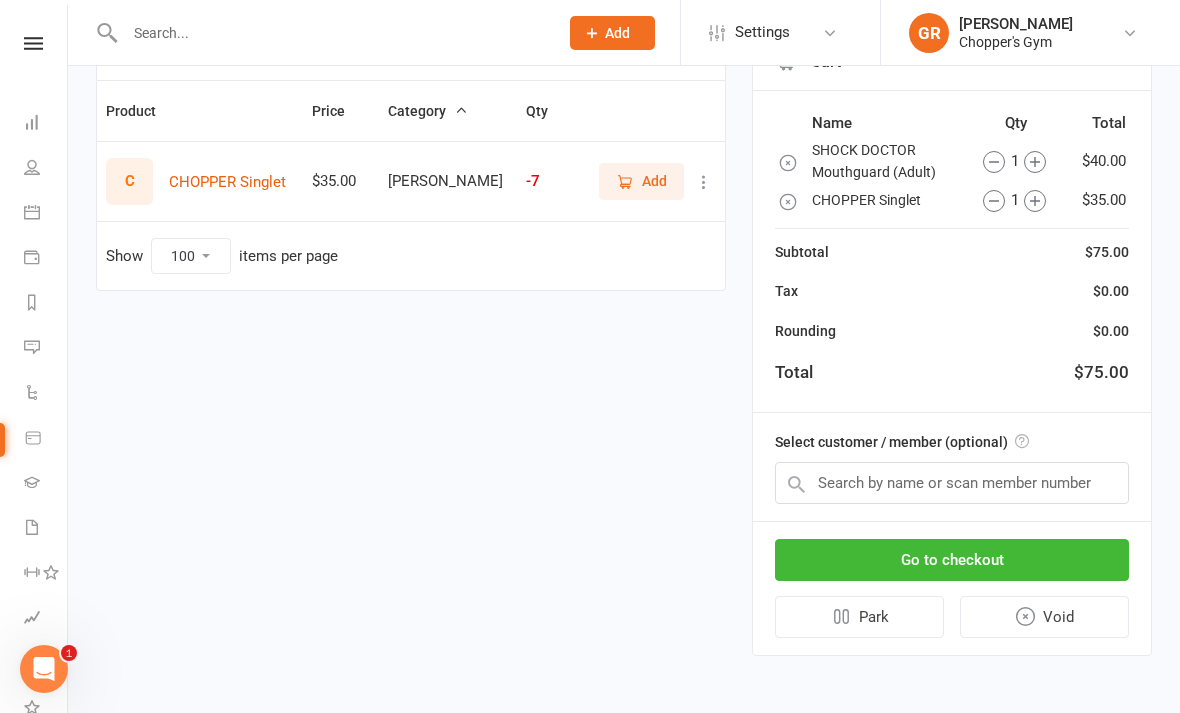 scroll, scrollTop: 203, scrollLeft: 0, axis: vertical 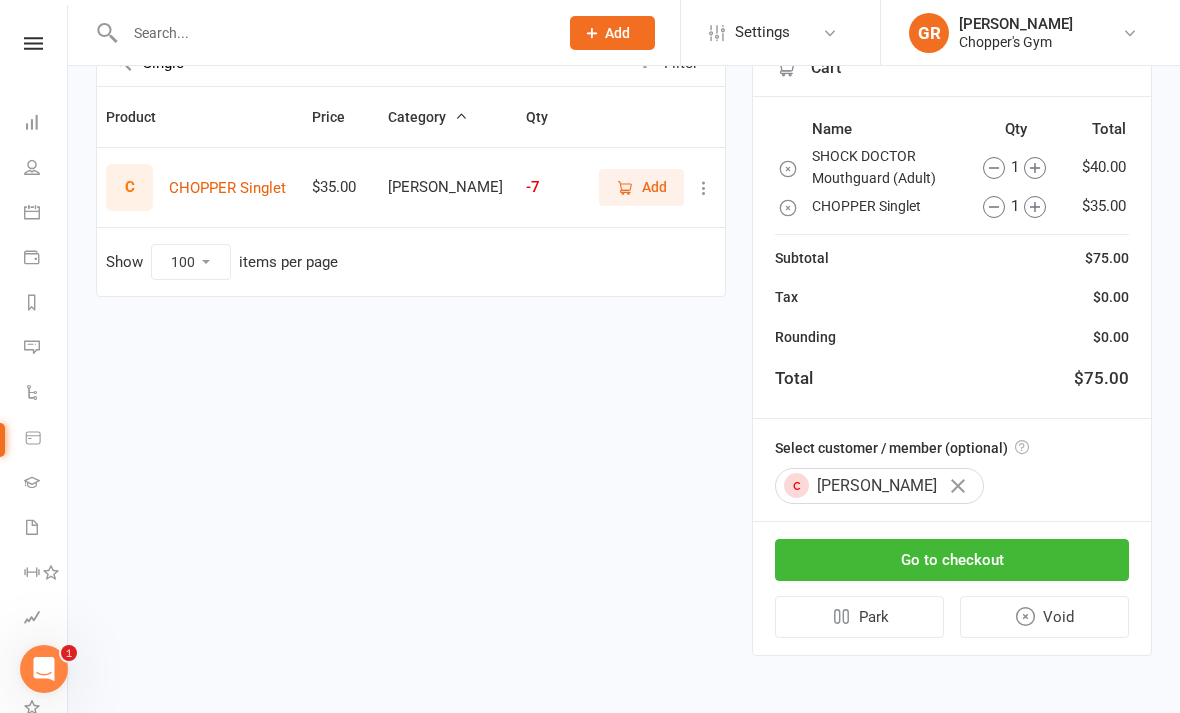 click on "Go to checkout" at bounding box center (952, 560) 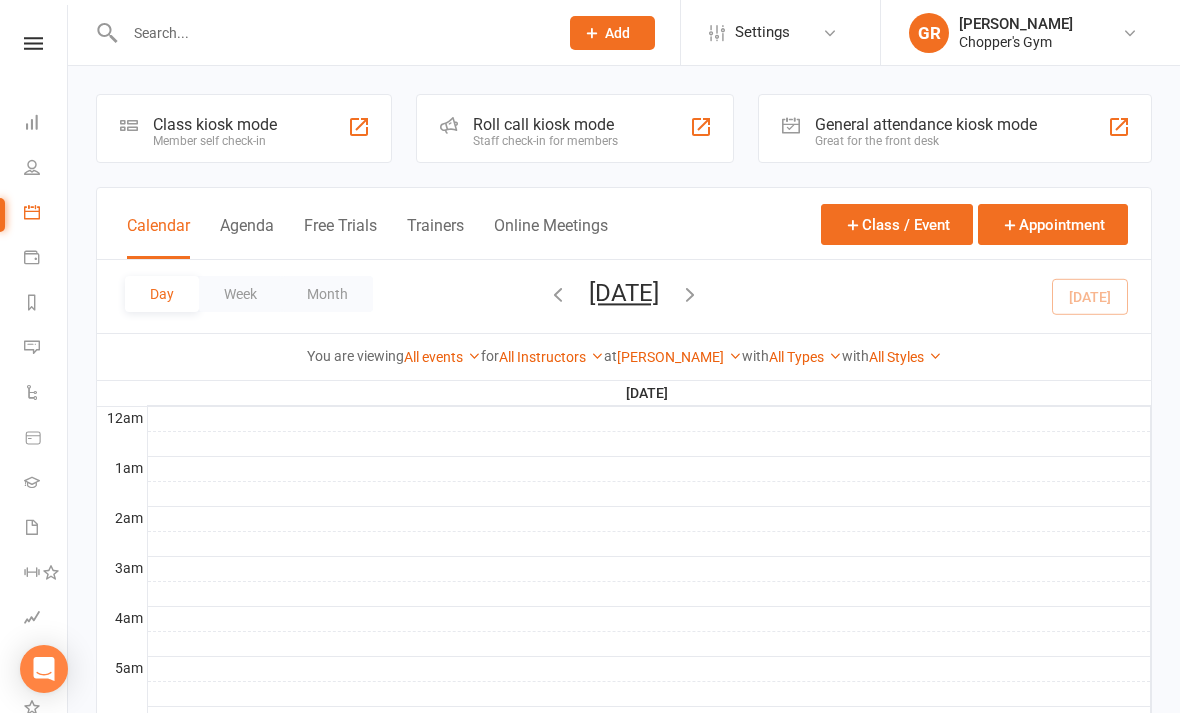 scroll, scrollTop: 0, scrollLeft: 0, axis: both 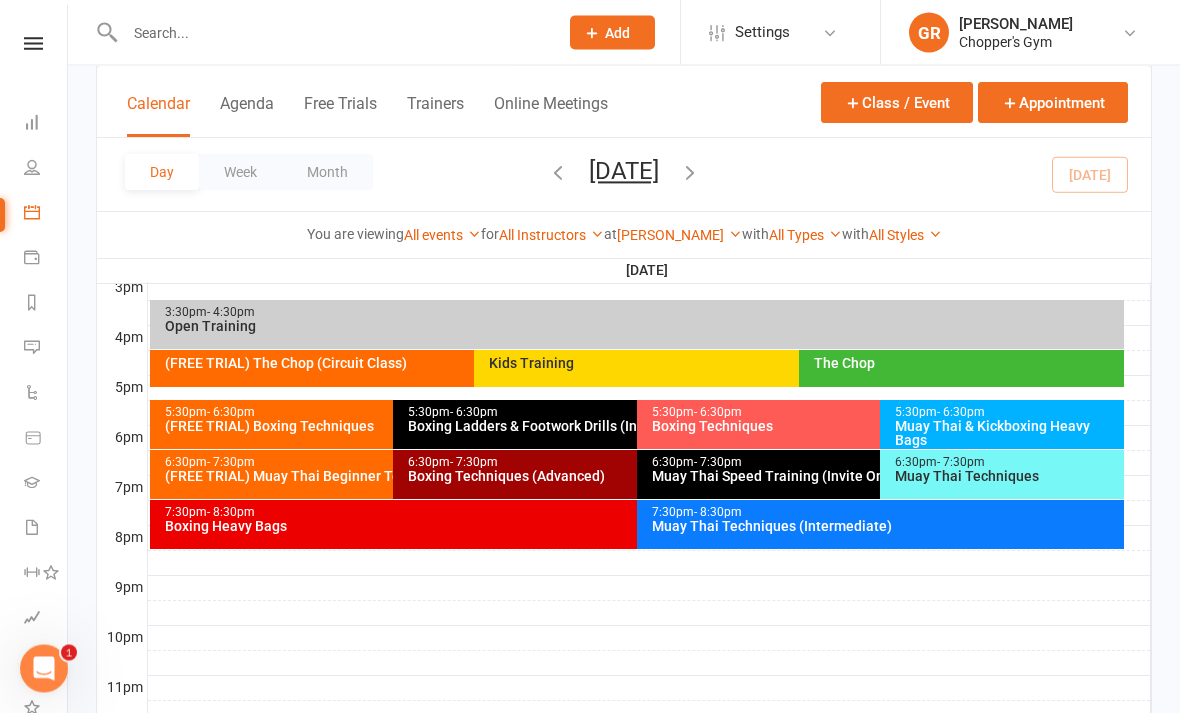click on "(FREE TRIAL)  Boxing Techniques" at bounding box center (388, 427) 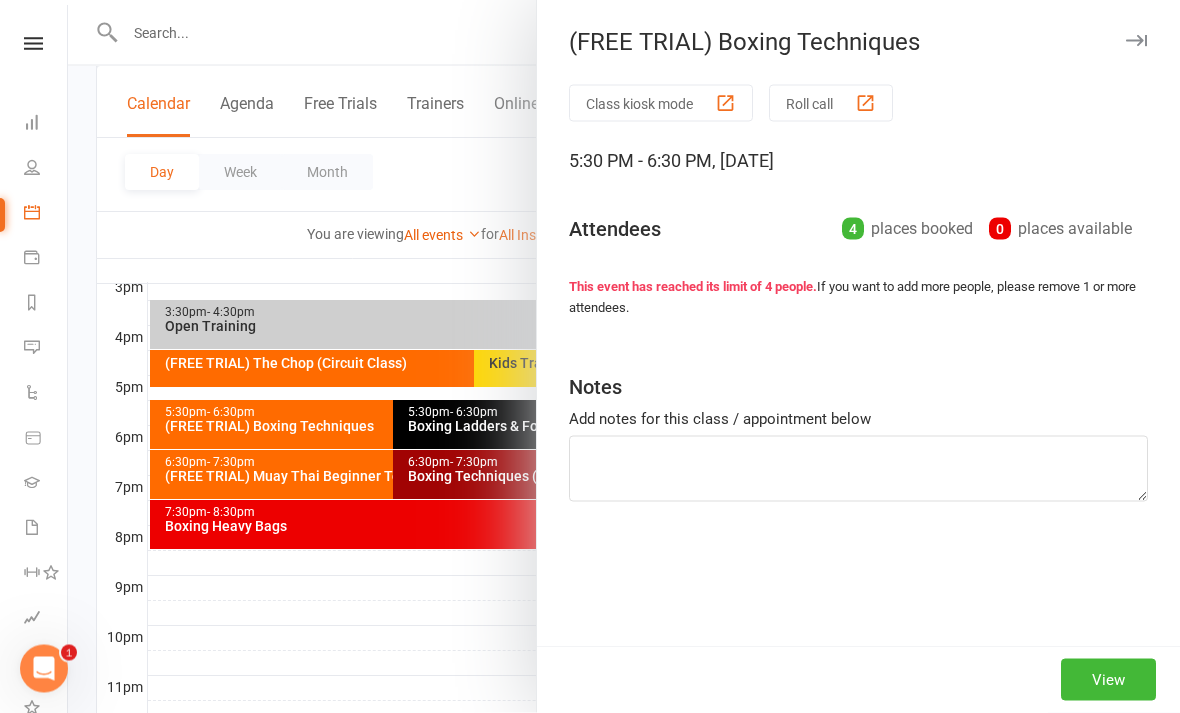 scroll, scrollTop: 881, scrollLeft: 0, axis: vertical 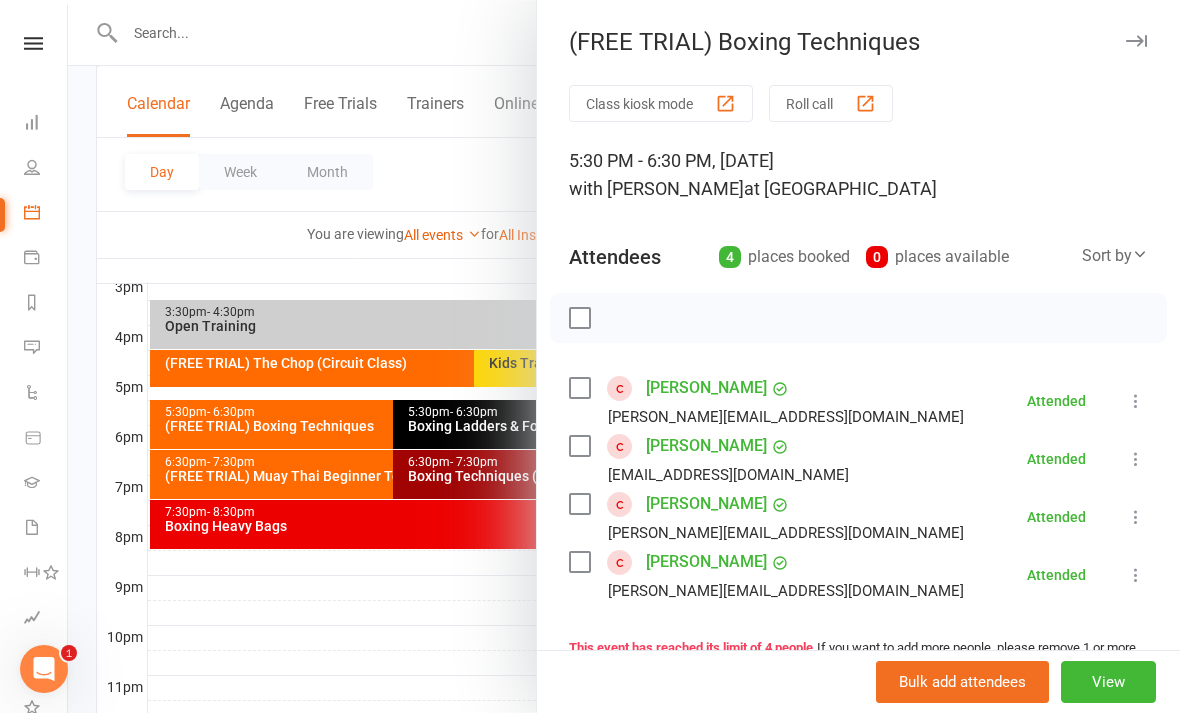 click at bounding box center [624, 356] 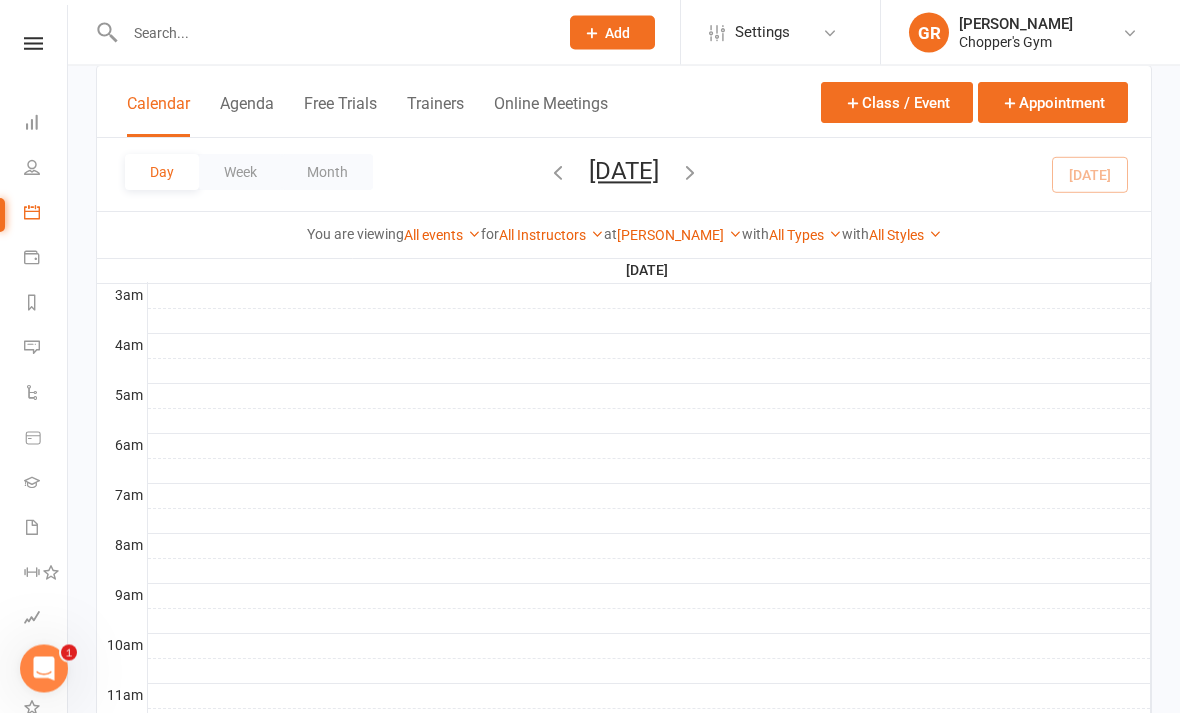 scroll, scrollTop: 255, scrollLeft: 0, axis: vertical 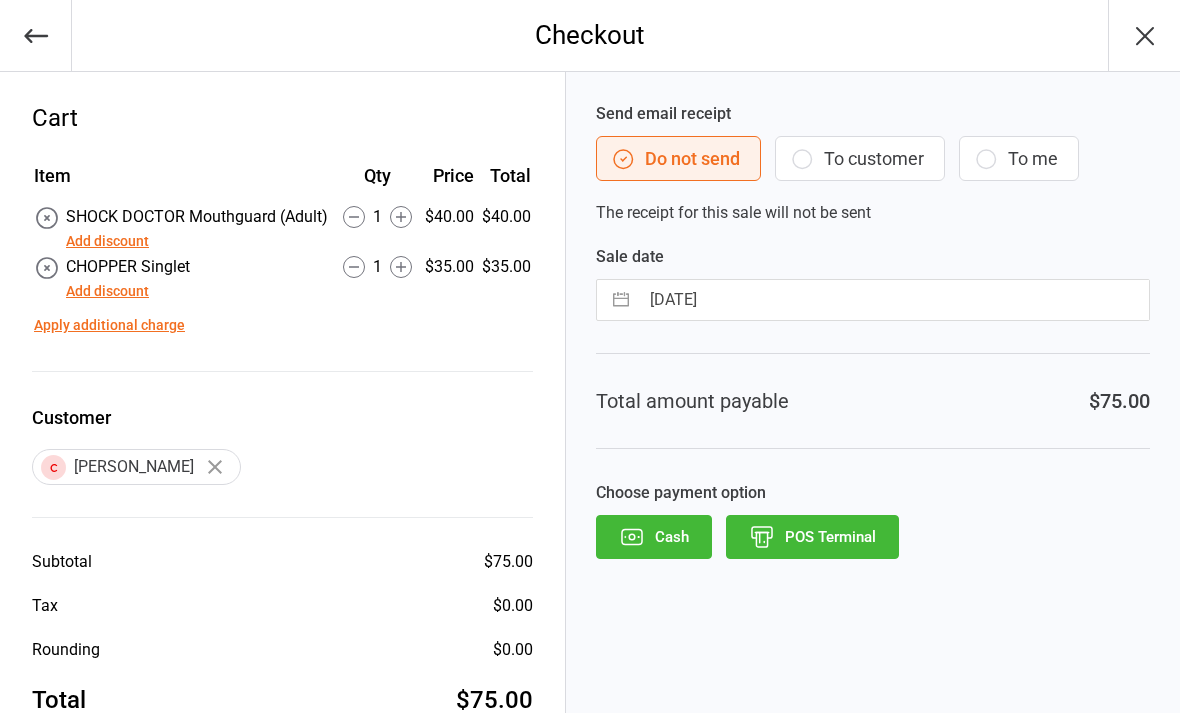 click on "POS Terminal" at bounding box center (812, 537) 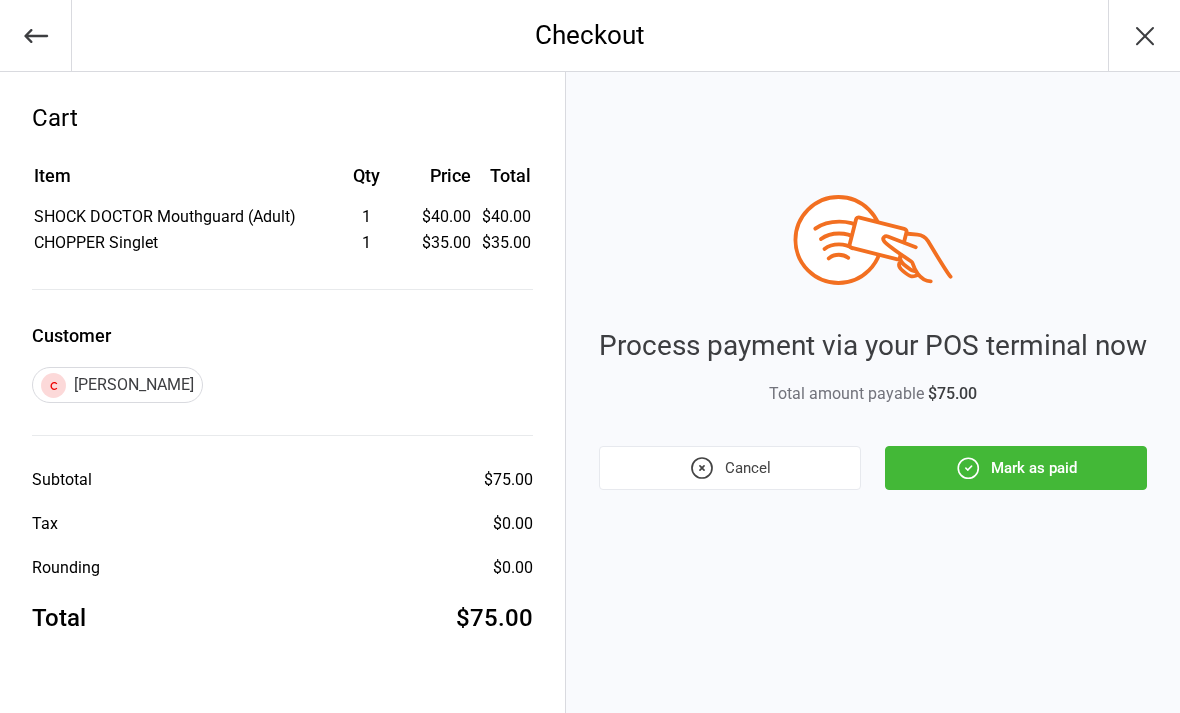 click on "Mark as paid" at bounding box center (1016, 468) 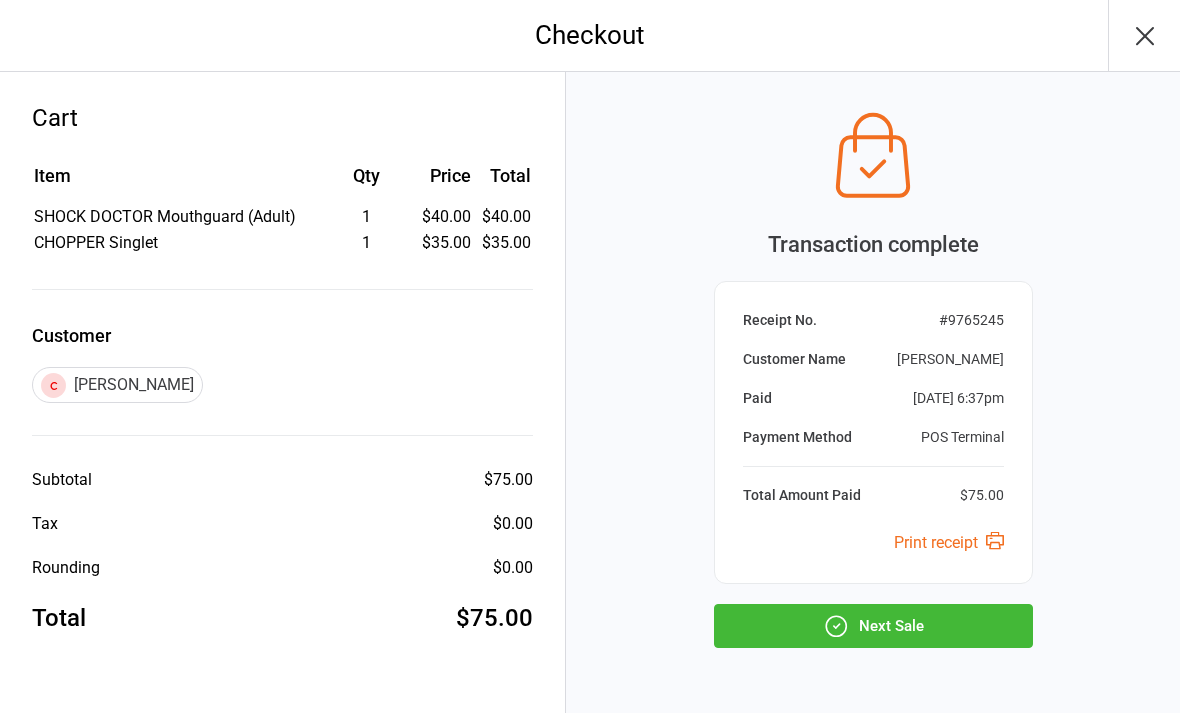 click on "Next Sale" at bounding box center [873, 626] 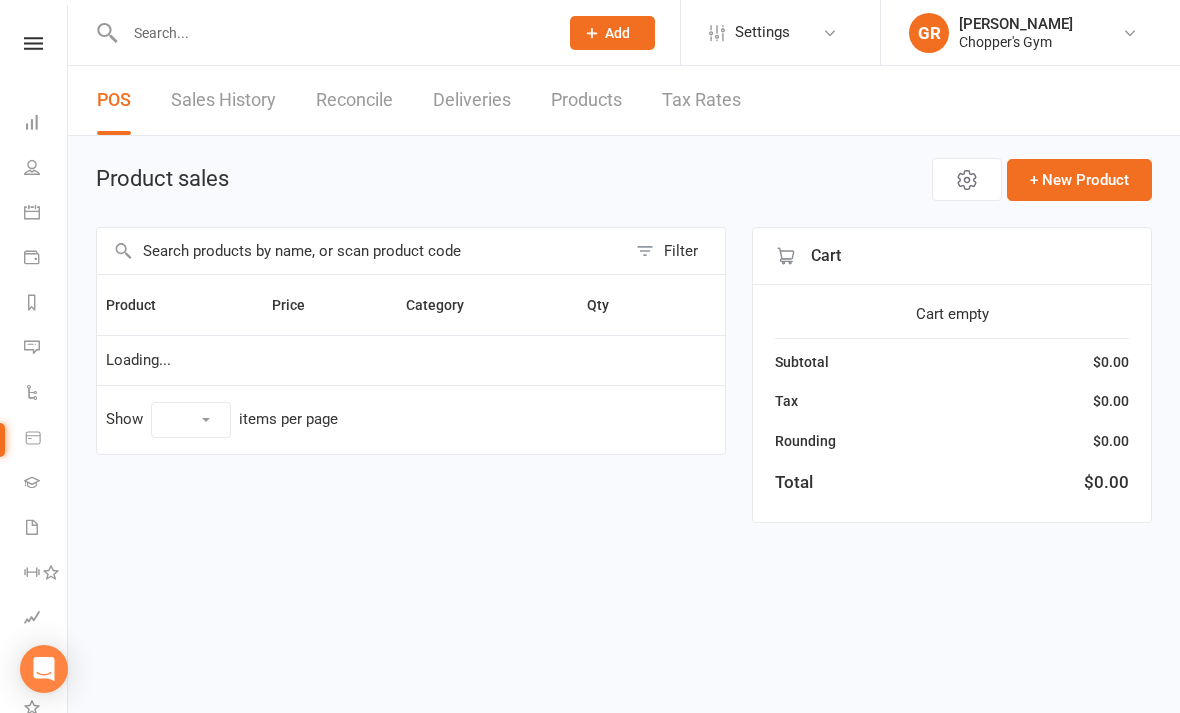 scroll, scrollTop: 0, scrollLeft: 0, axis: both 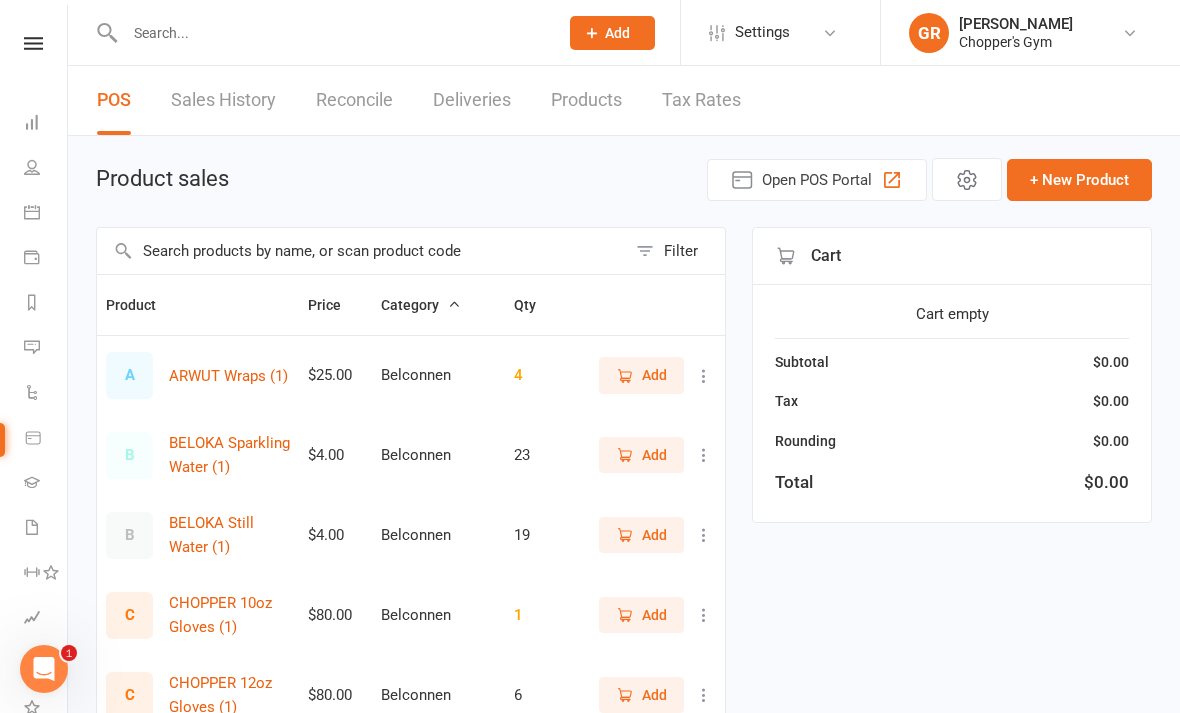 click on "Calendar" at bounding box center [46, 214] 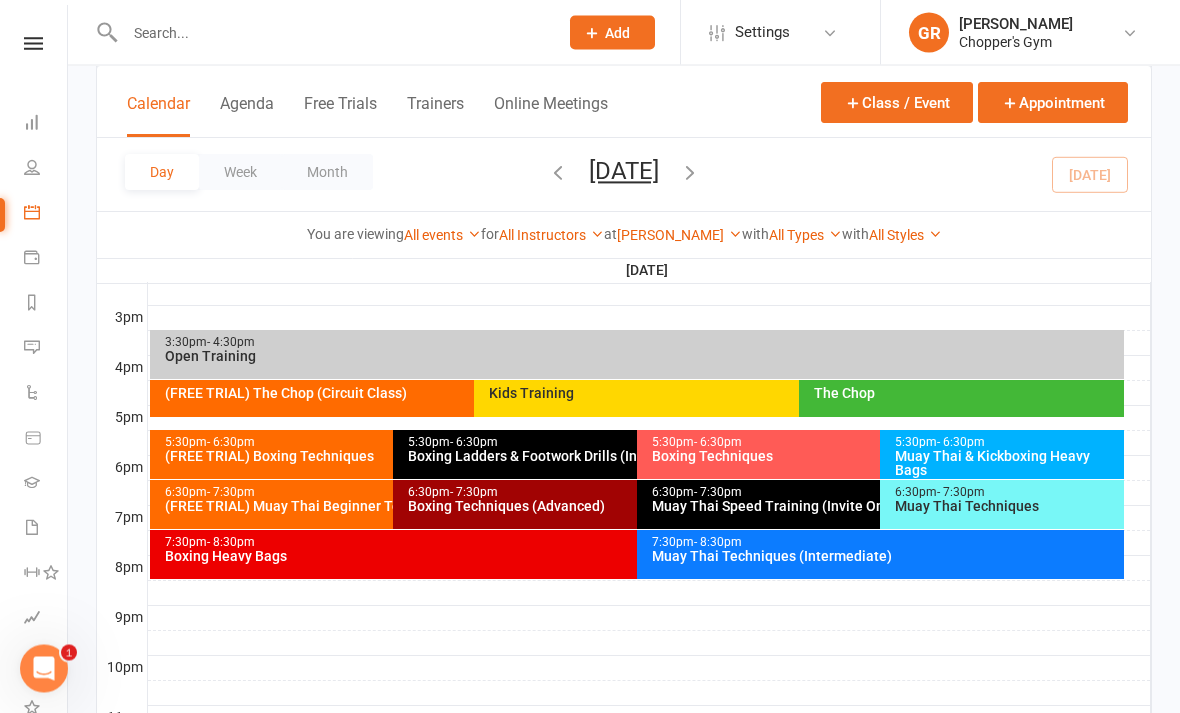 click on "7:30pm  - 8:30pm Muay Thai Techniques (Intermediate)" at bounding box center [880, 555] 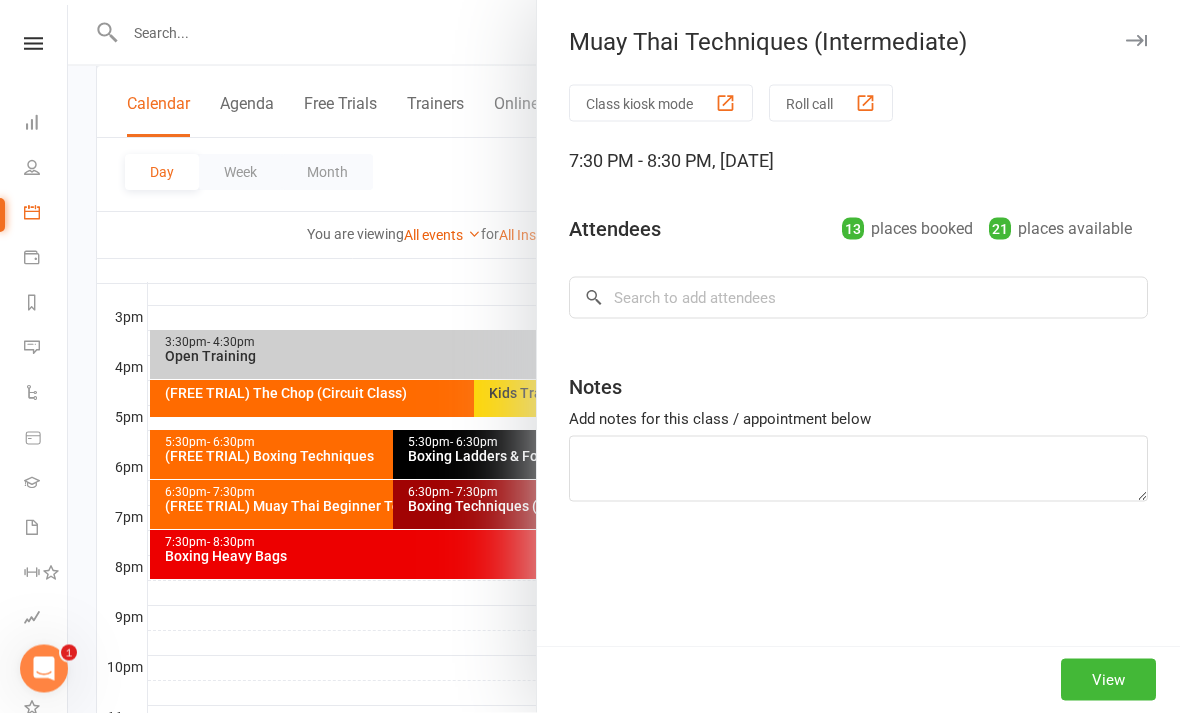 scroll, scrollTop: 851, scrollLeft: 0, axis: vertical 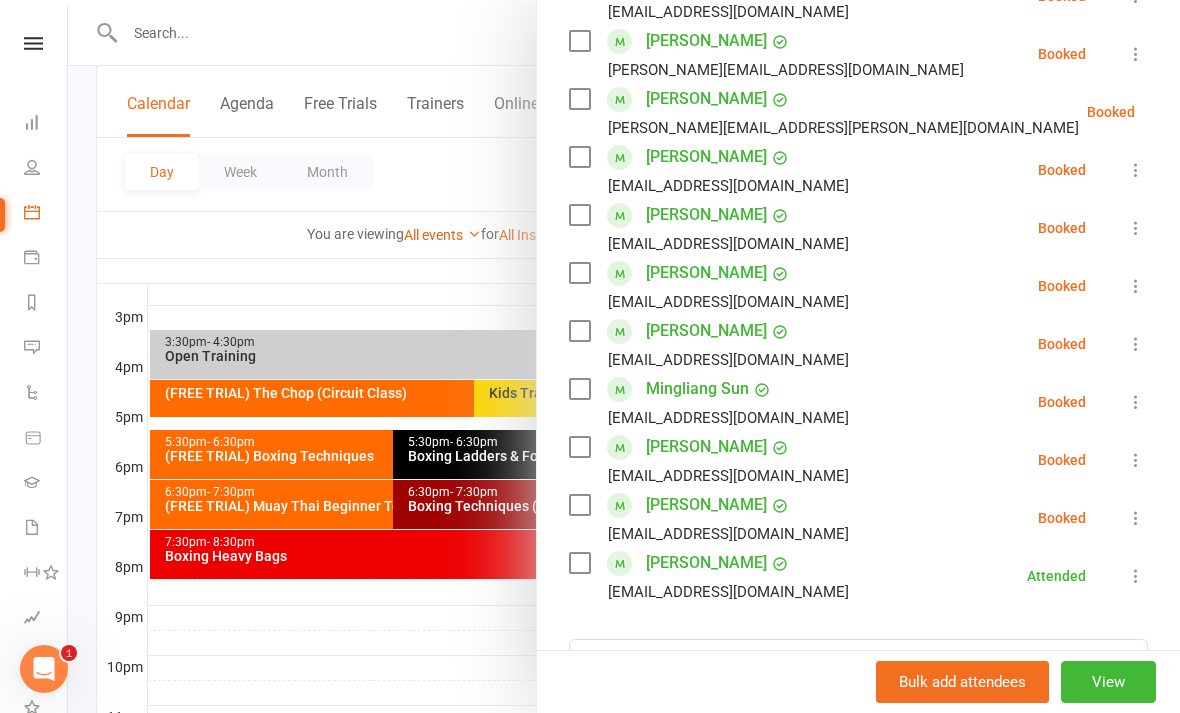 click at bounding box center (1136, 170) 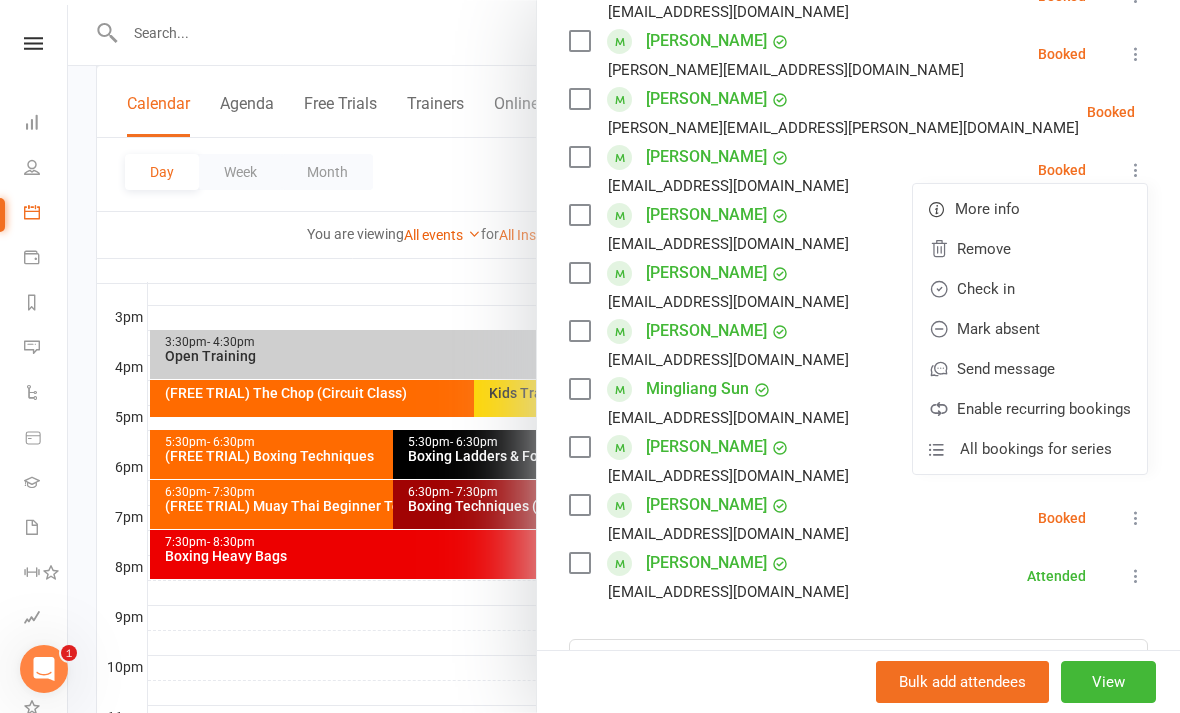 click on "Check in" at bounding box center (1030, 289) 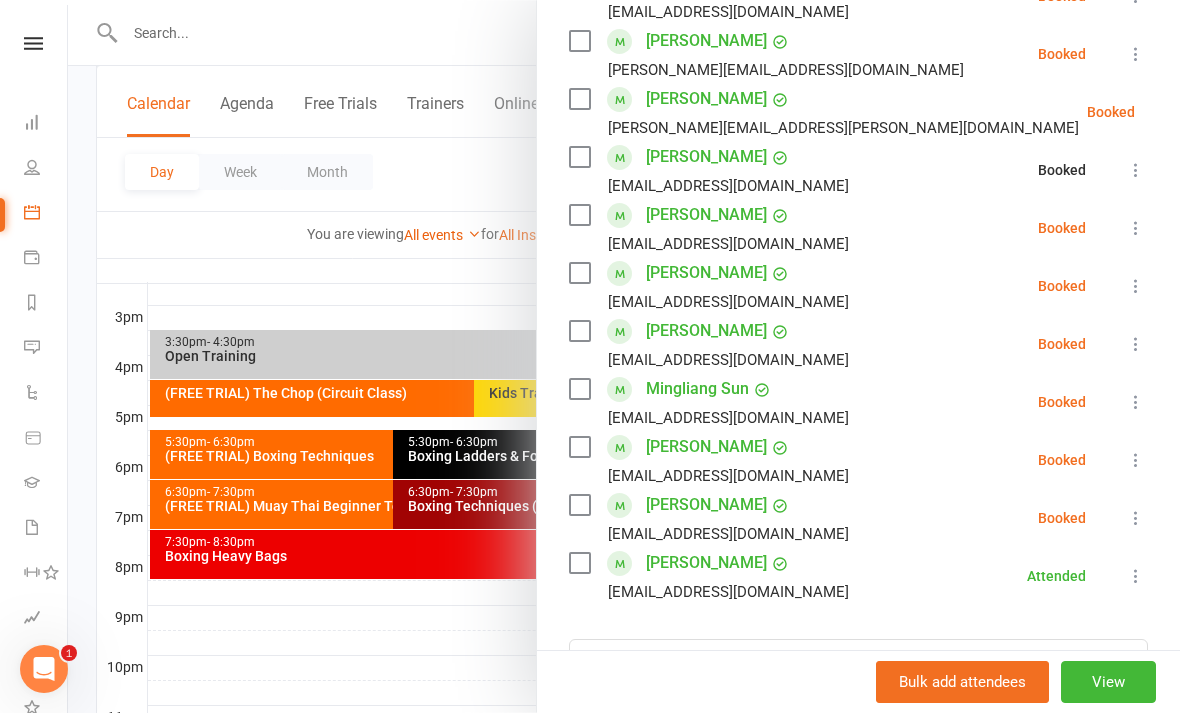 click at bounding box center [1136, 228] 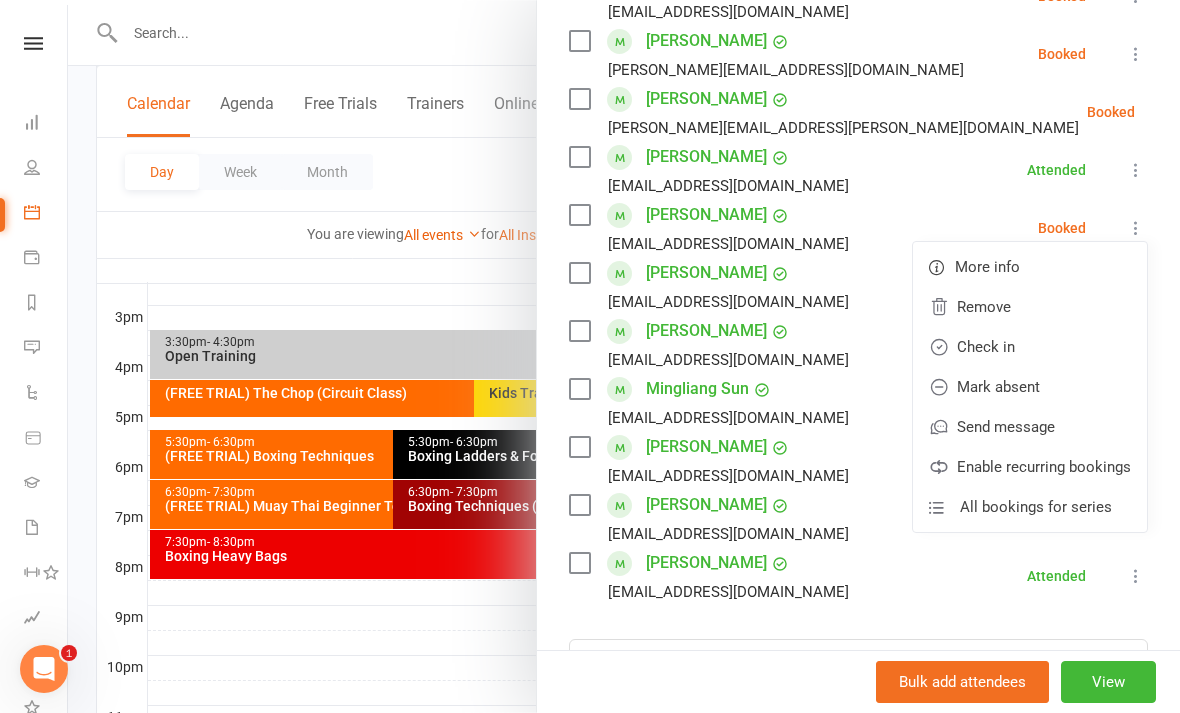 click on "Check in" at bounding box center [1030, 347] 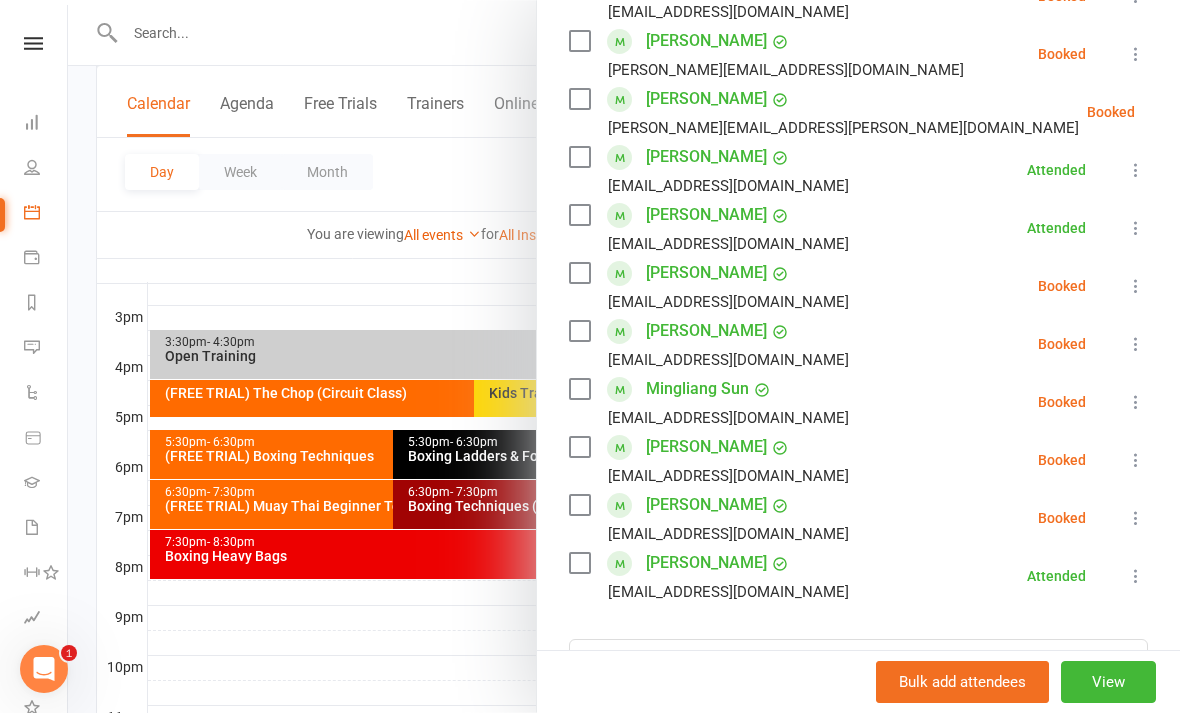 click at bounding box center [1136, 576] 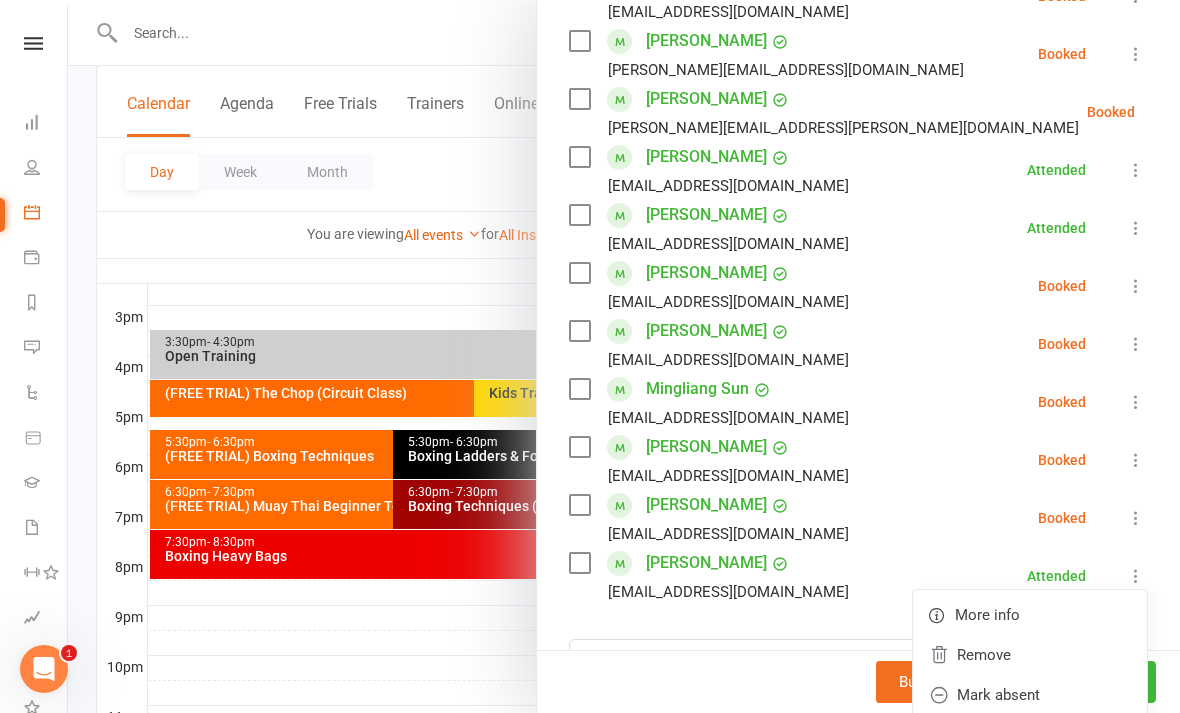click on "Class kiosk mode  Roll call  7:30 PM - 8:30 PM, [DATE] with [PERSON_NAME]  at  [PERSON_NAME]  Attendees  13  places booked 21  places available Sort by  Last name  First name  Booking created    [PERSON_NAME]  [PERSON_NAME][EMAIL_ADDRESS][DOMAIN_NAME] Booked More info  Remove  Check in  Mark absent  Send message  Enable recurring bookings  All bookings for series    [PERSON_NAME]  [EMAIL_ADDRESS][DOMAIN_NAME] Attended More info  Remove  Mark absent  Undo check-in  Send message  Enable recurring bookings  All bookings for series    [PERSON_NAME]  [PERSON_NAME][EMAIL_ADDRESS][DOMAIN_NAME] Booked More info  Remove  Check in  Mark absent  Send message  Enable recurring bookings  All bookings for series    [PERSON_NAME]  [PERSON_NAME][EMAIL_ADDRESS][DOMAIN_NAME] Booked More info  Remove  Check in  Mark absent  Send message  Enable recurring bookings  All bookings for series    Joel Kurian  [EMAIL_ADDRESS][PERSON_NAME][DOMAIN_NAME] Booked More info  Remove  Check in  Mark absent  Send message  Enable recurring bookings  All bookings for series    [PERSON_NAME]  [EMAIL_ADDRESS][DOMAIN_NAME]" at bounding box center [858, 264] 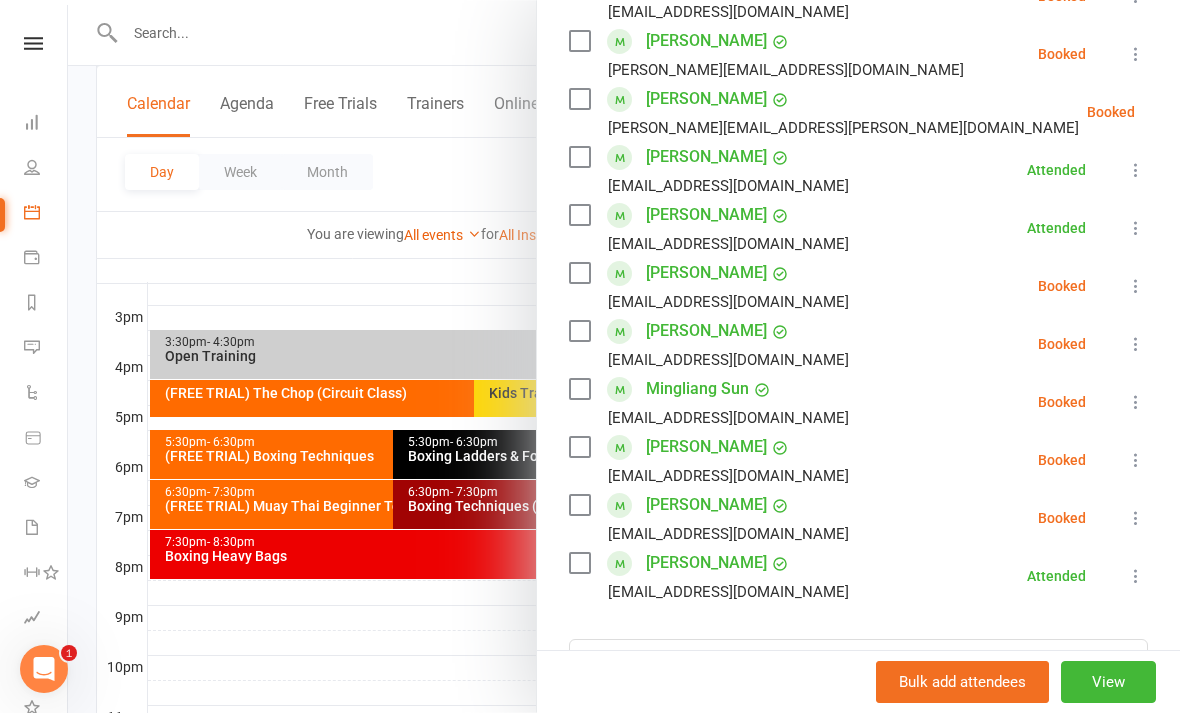 click at bounding box center [1136, 518] 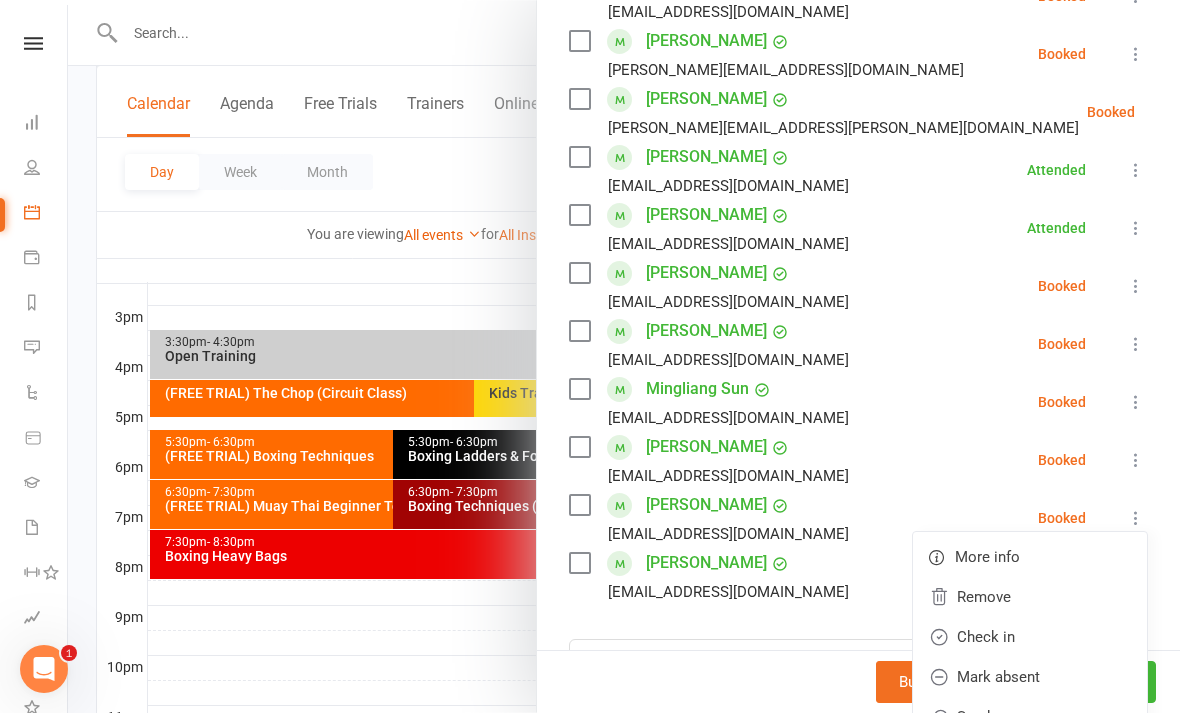 click on "Check in" at bounding box center (1030, 637) 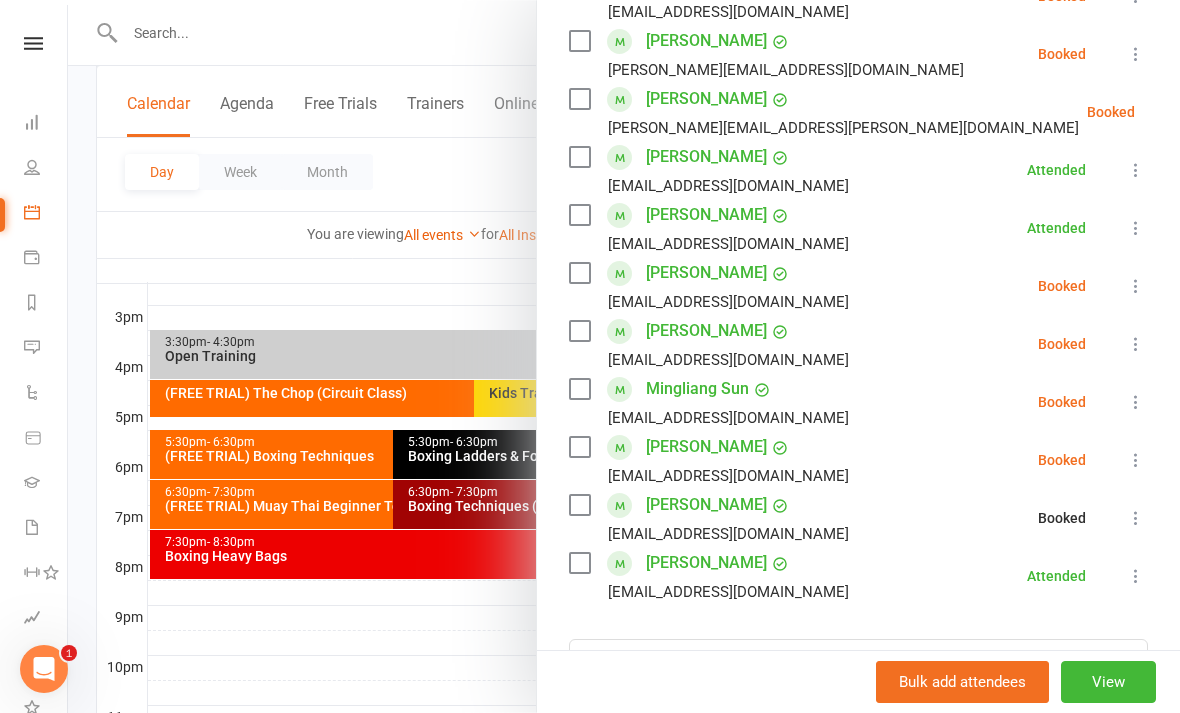 click at bounding box center [1136, 402] 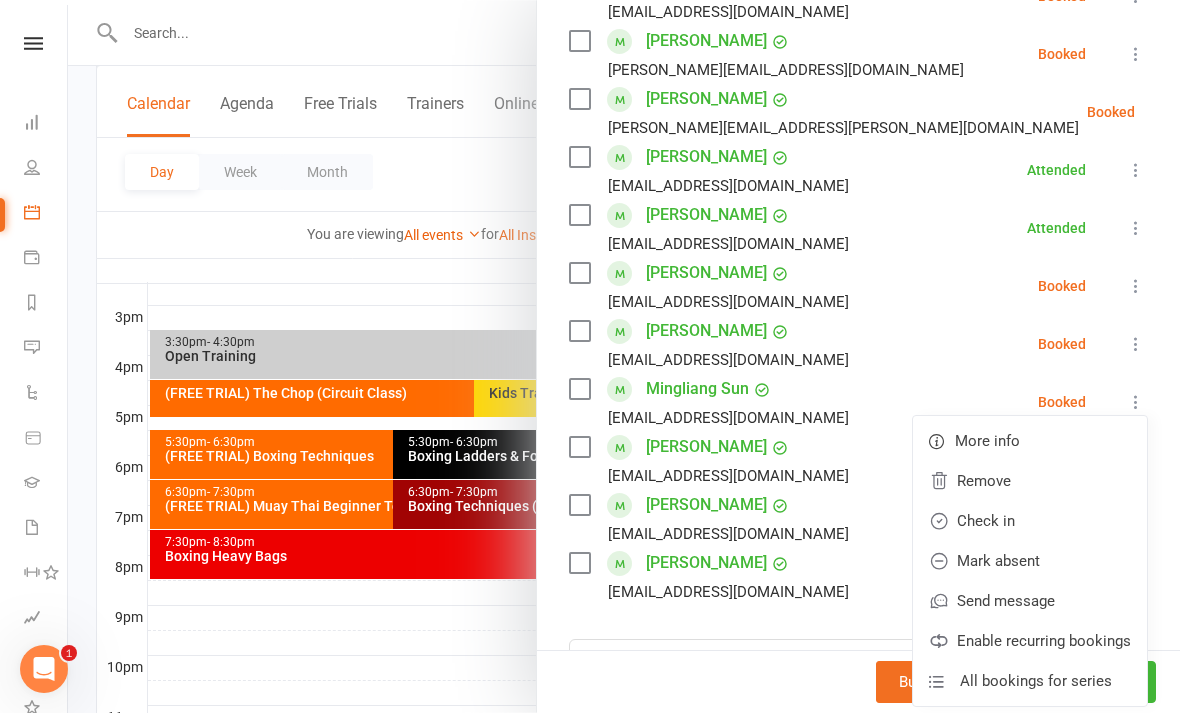 click on "Check in" at bounding box center (1030, 521) 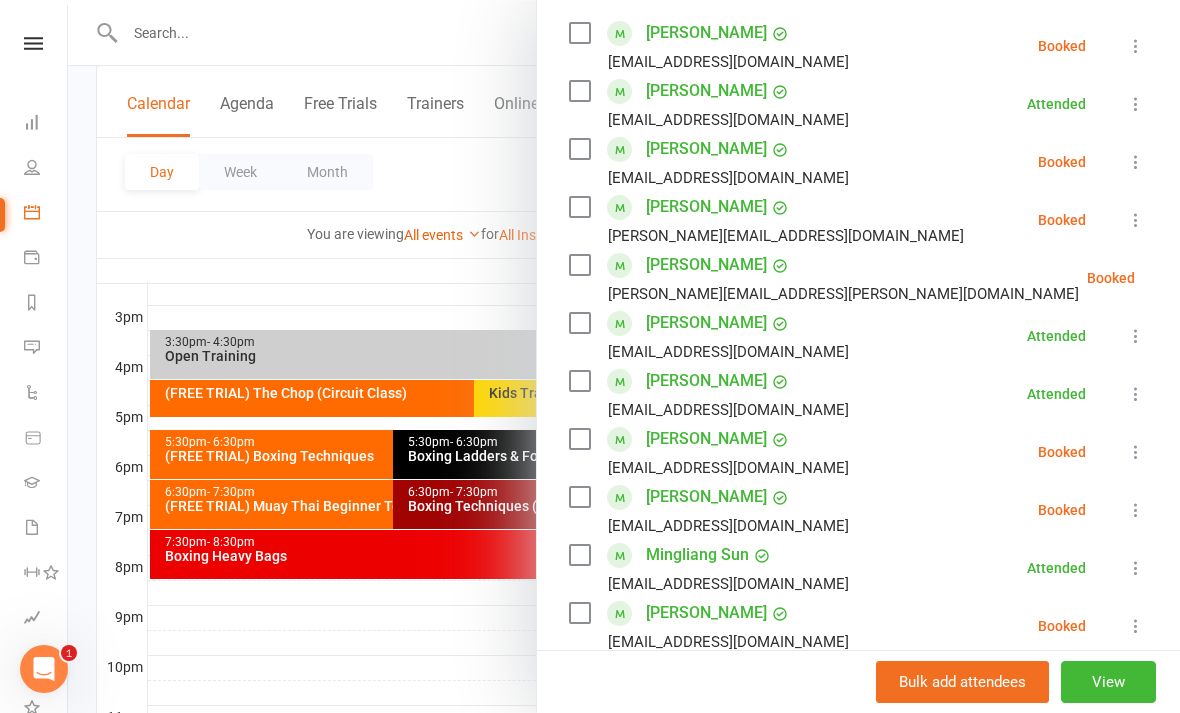 scroll, scrollTop: 356, scrollLeft: 0, axis: vertical 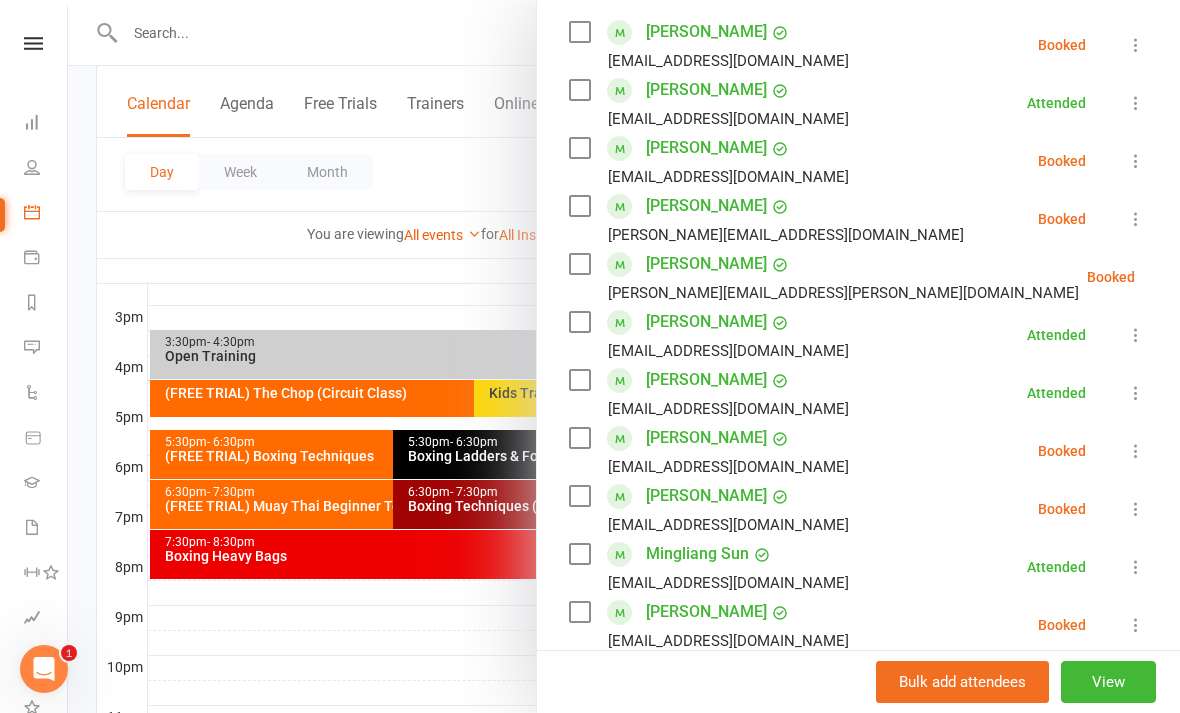 click at bounding box center [1136, 161] 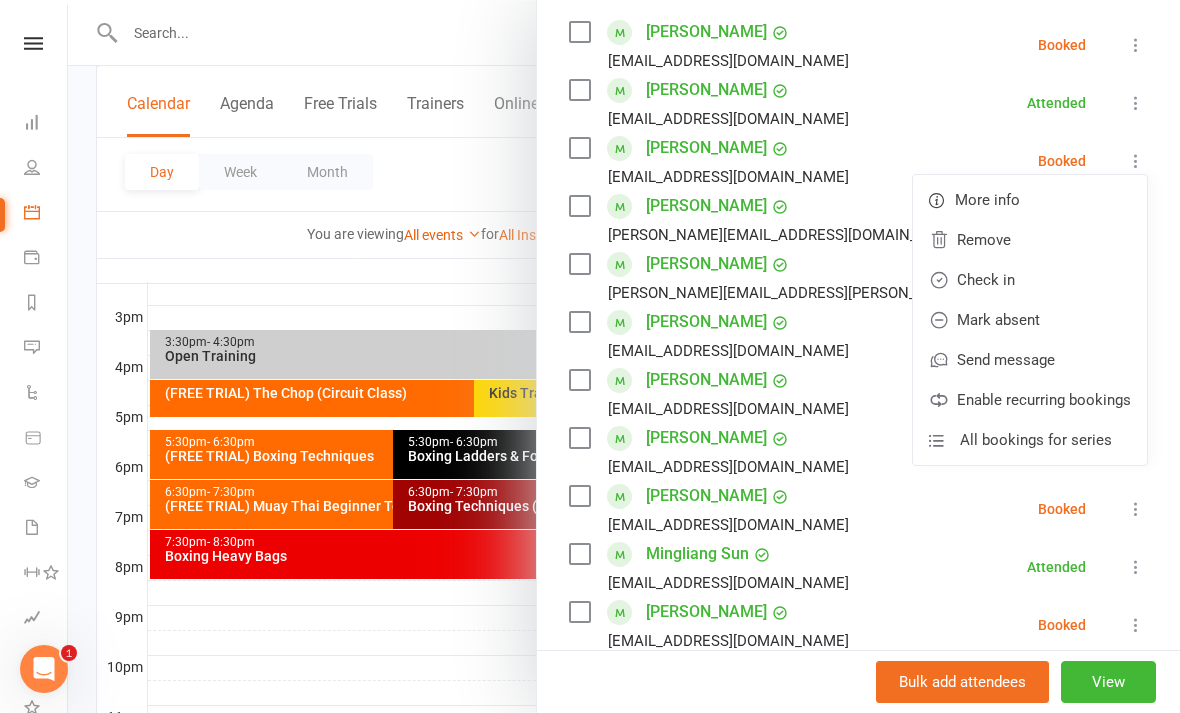 click on "Check in" at bounding box center [1030, 280] 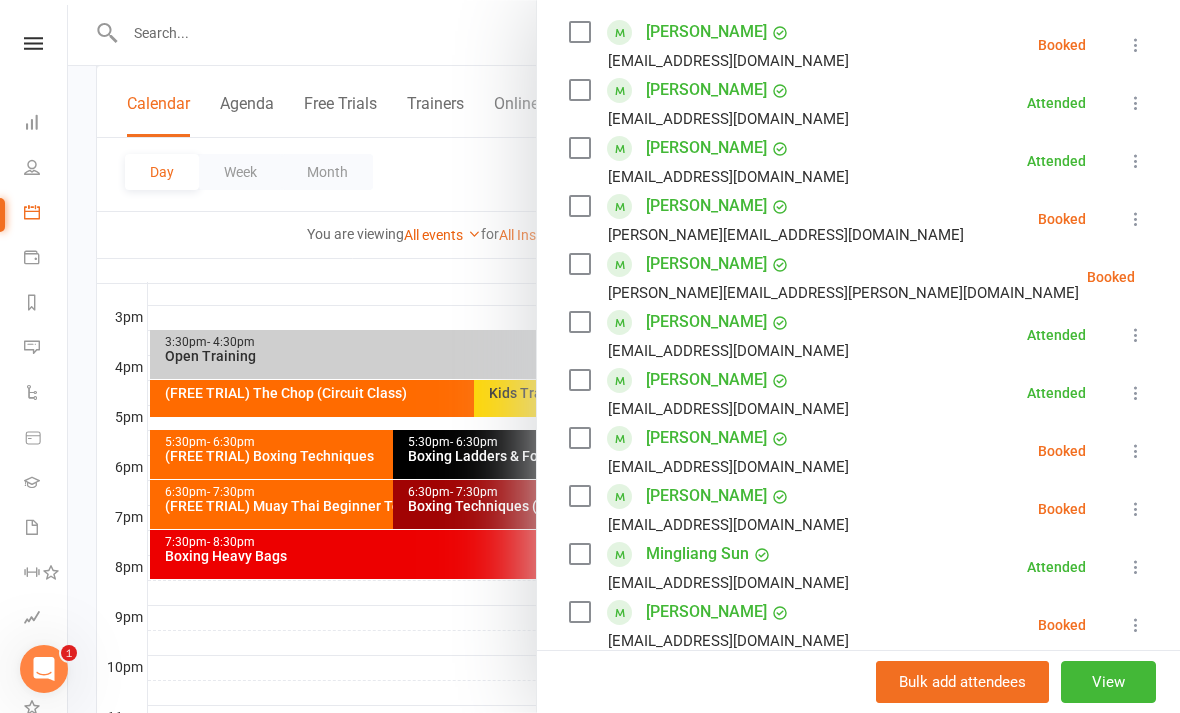 click at bounding box center [624, 356] 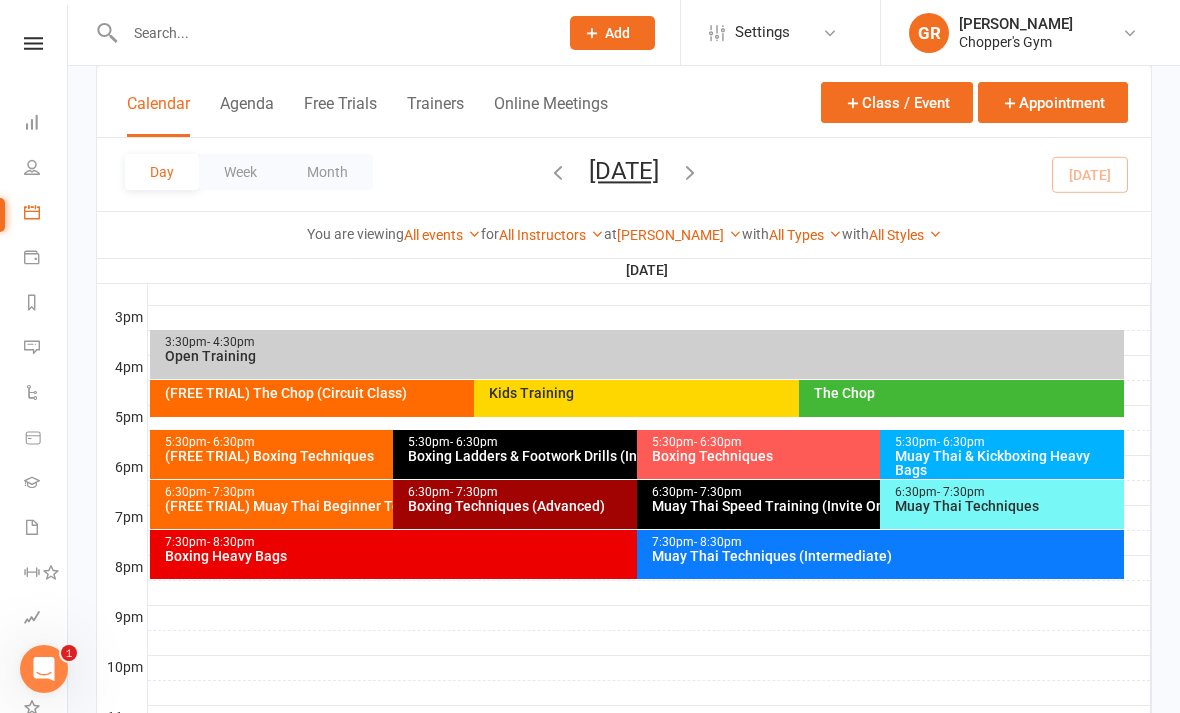 click on "Boxing Heavy Bags" at bounding box center [632, 556] 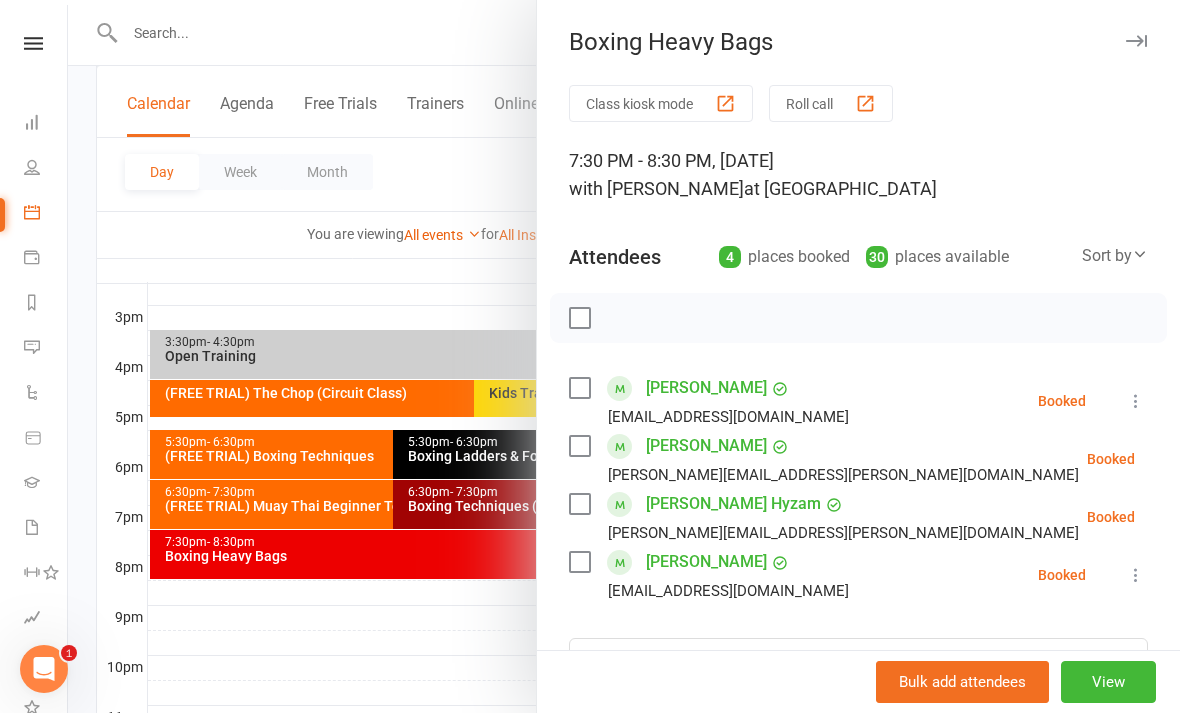 click at bounding box center [1185, 517] 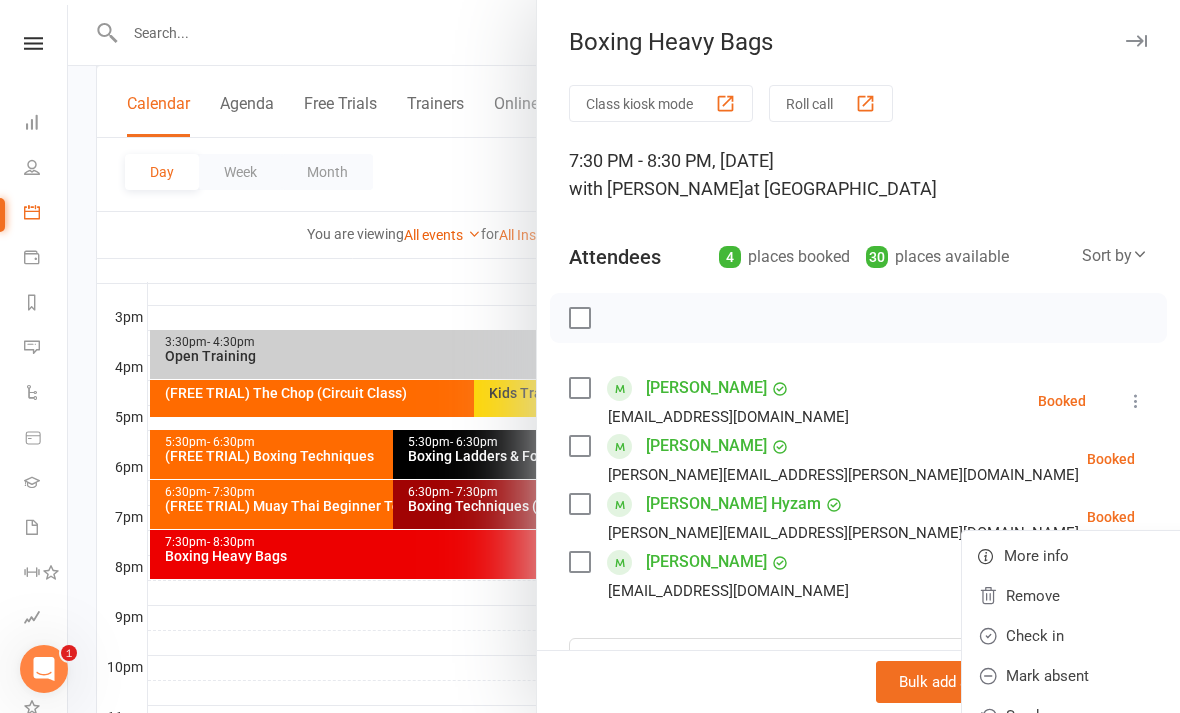click on "Check in" at bounding box center [1079, 636] 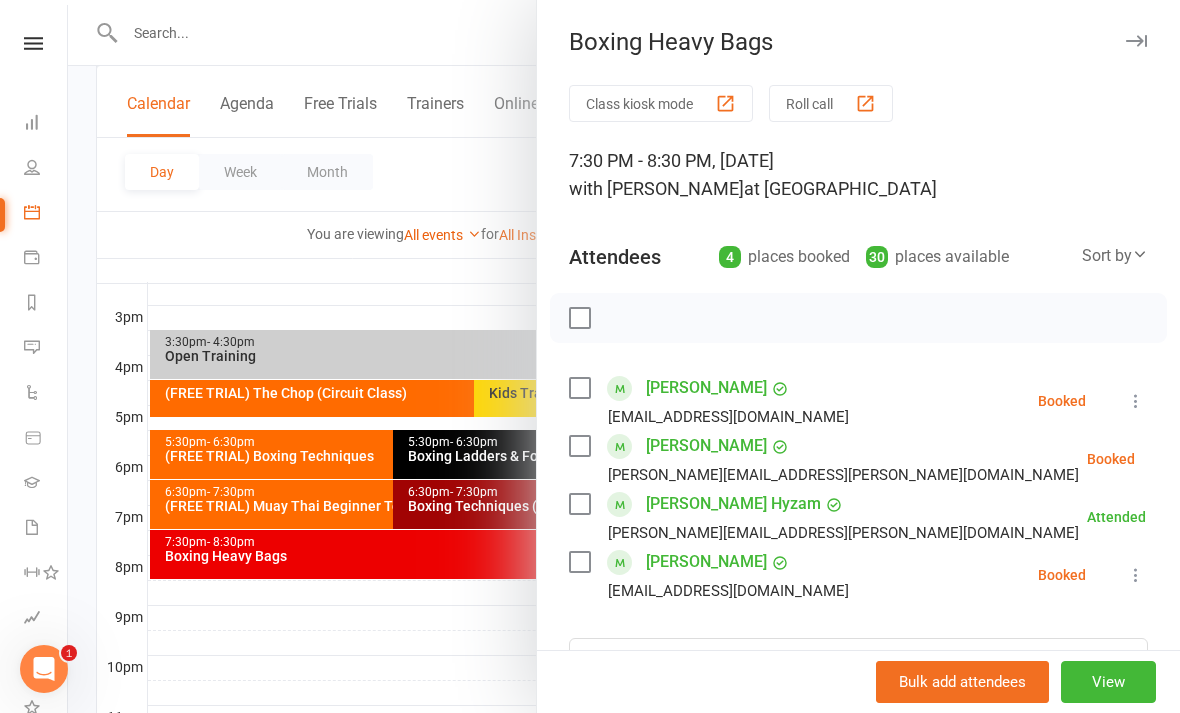 click at bounding box center (624, 356) 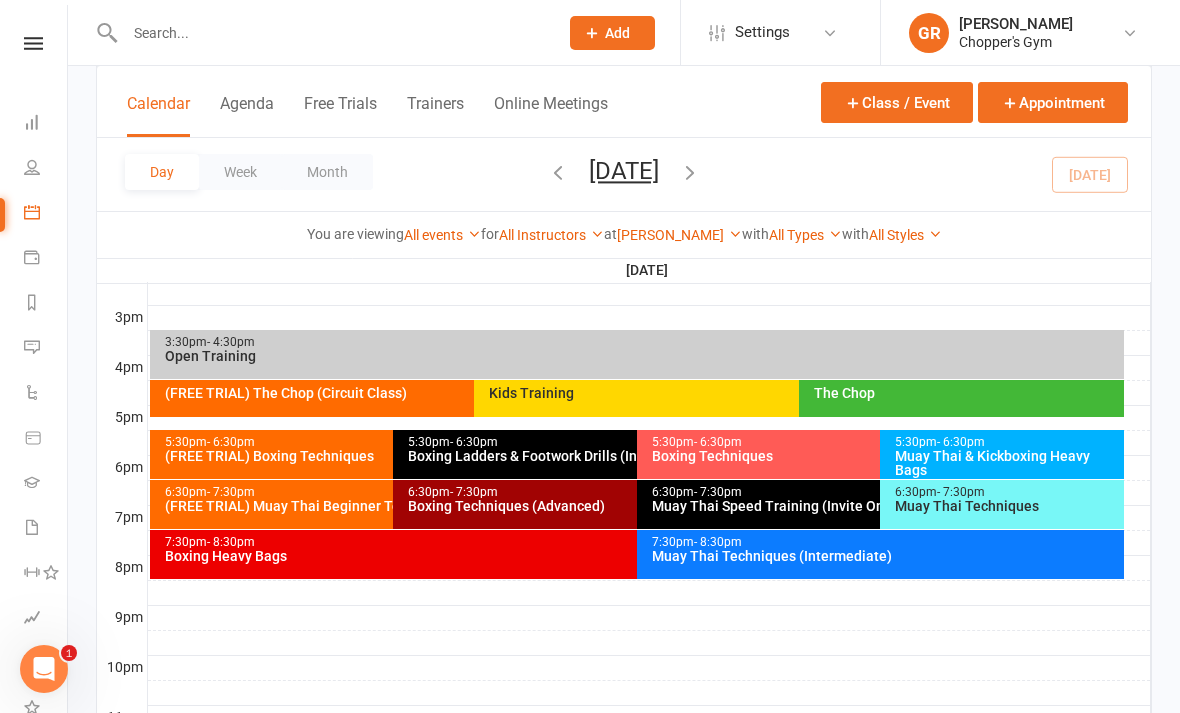 click on "Boxing Techniques (Advanced)" at bounding box center [631, 506] 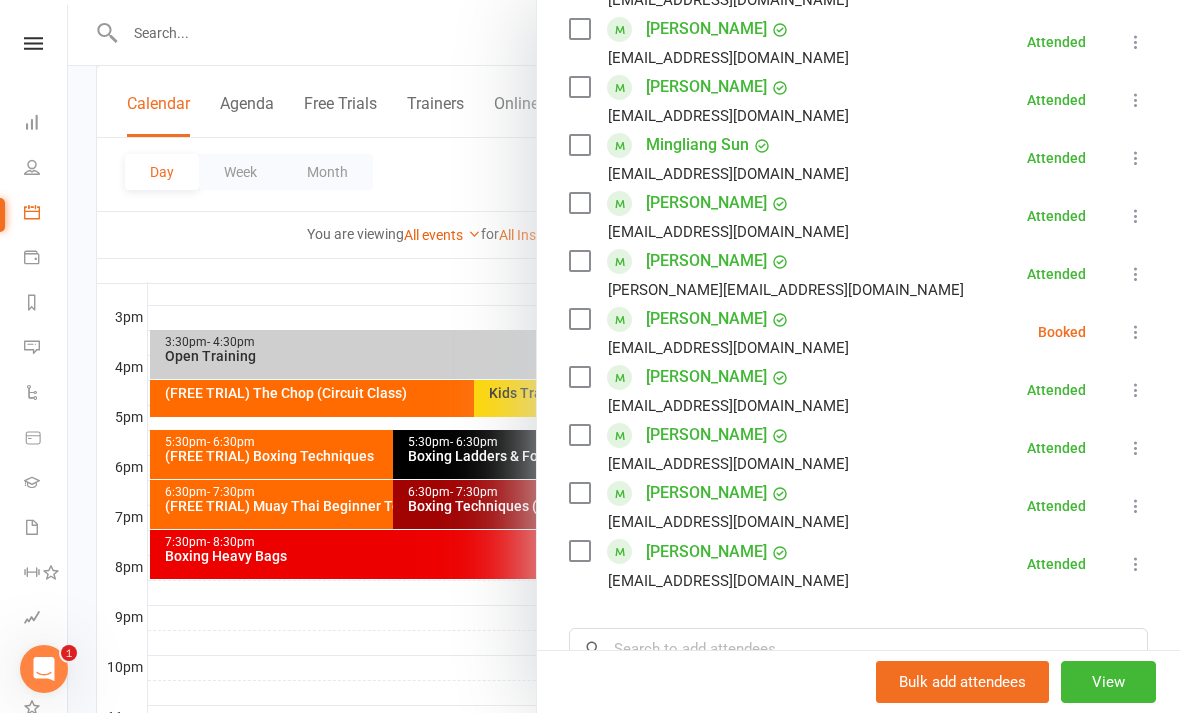 scroll, scrollTop: 706, scrollLeft: 0, axis: vertical 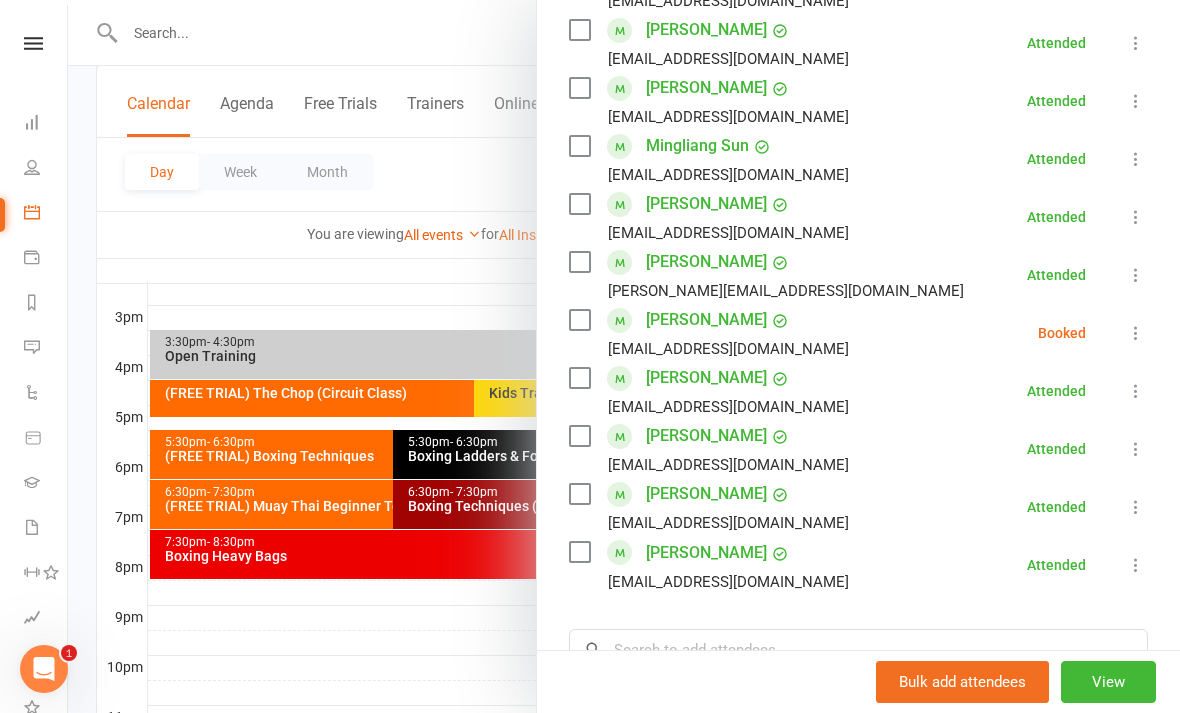 click at bounding box center [1136, 333] 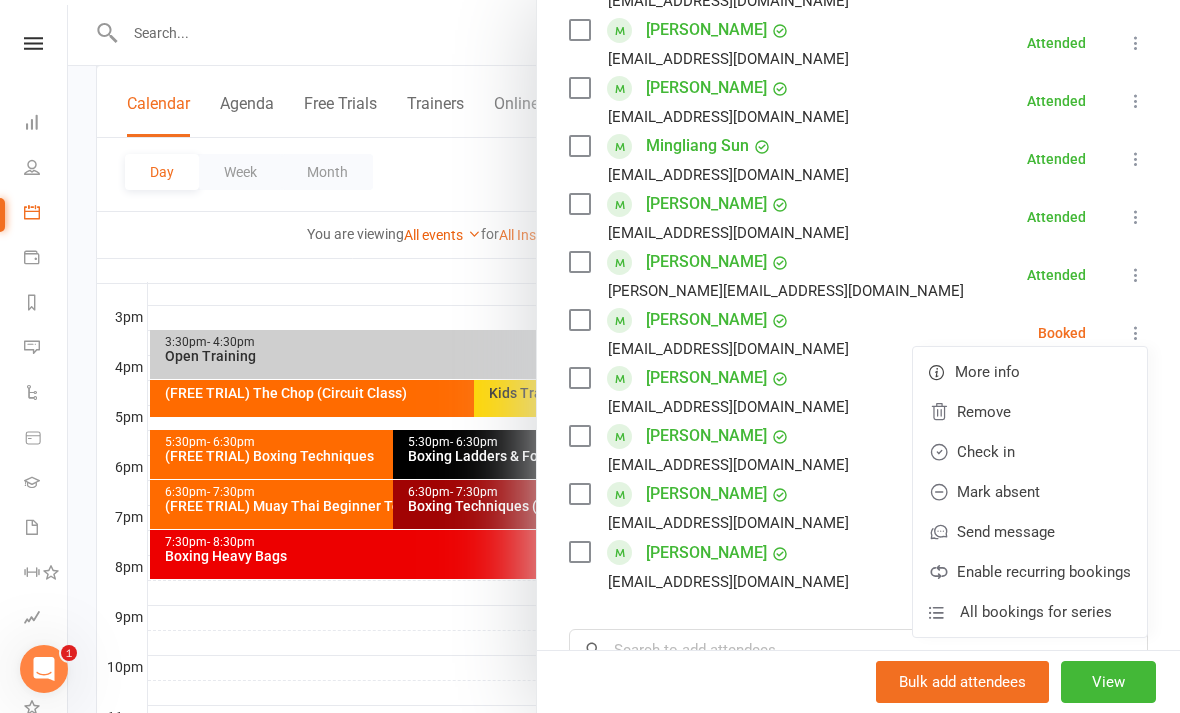 click on "Mark absent" at bounding box center (1030, 492) 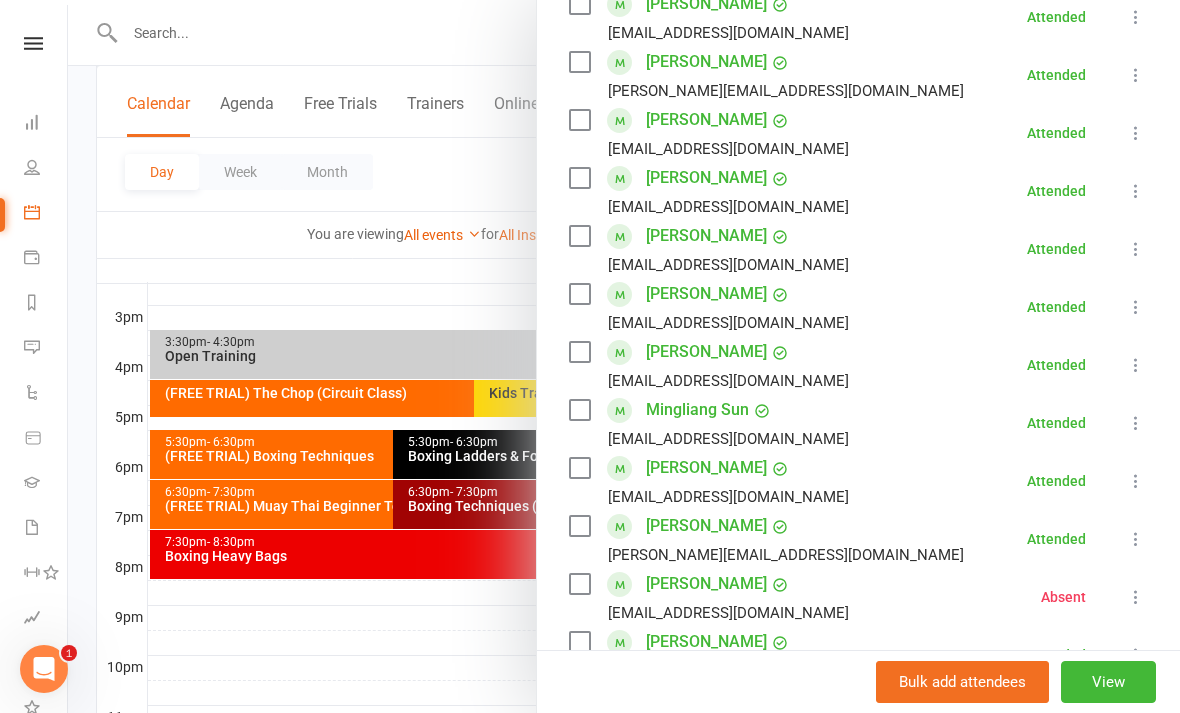 scroll, scrollTop: 444, scrollLeft: 0, axis: vertical 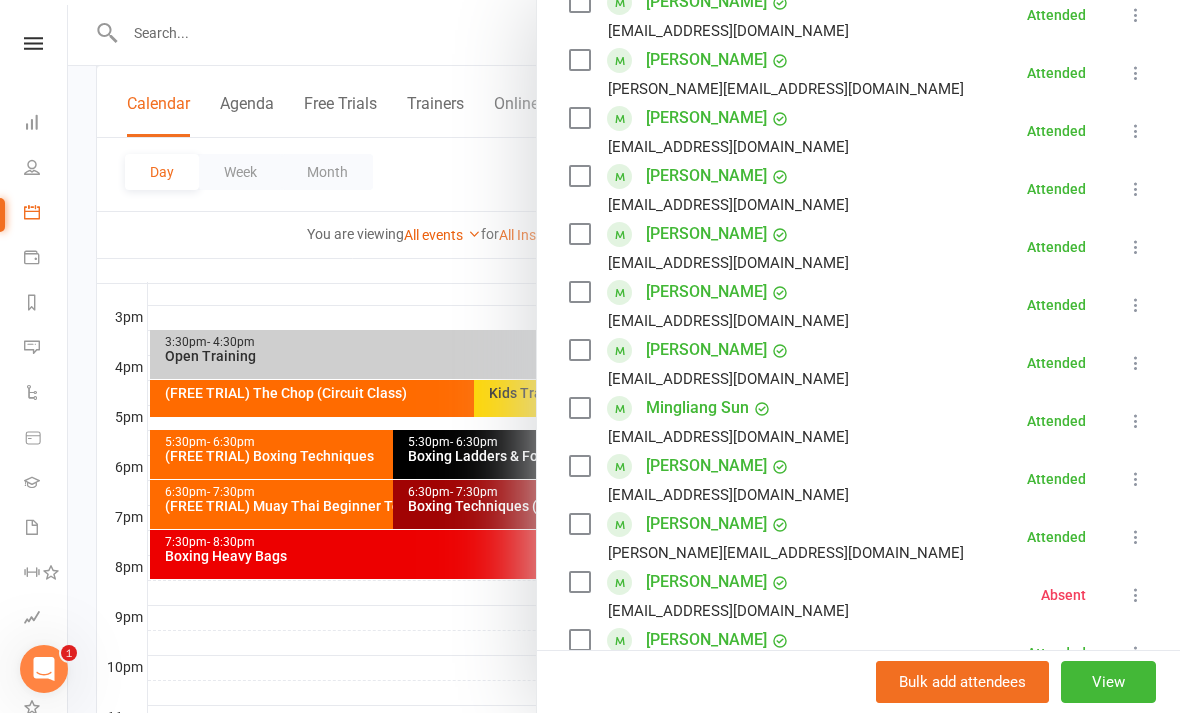 click at bounding box center (624, 356) 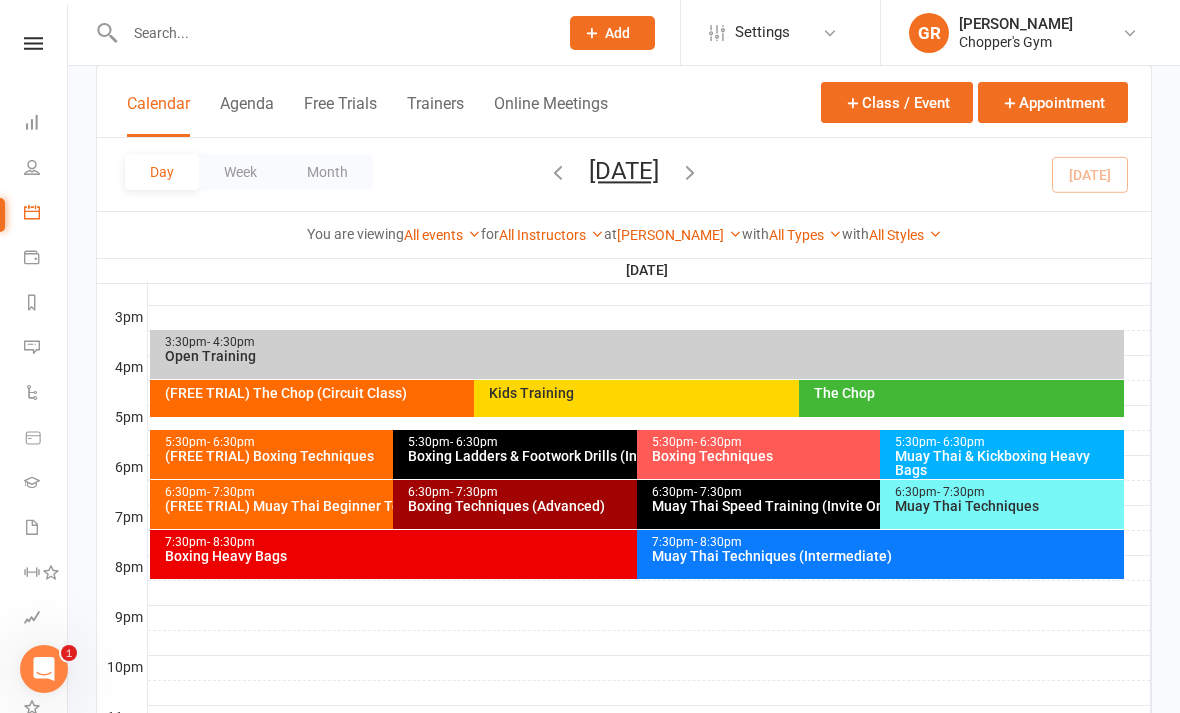 click on "Boxing Heavy Bags" at bounding box center (632, 556) 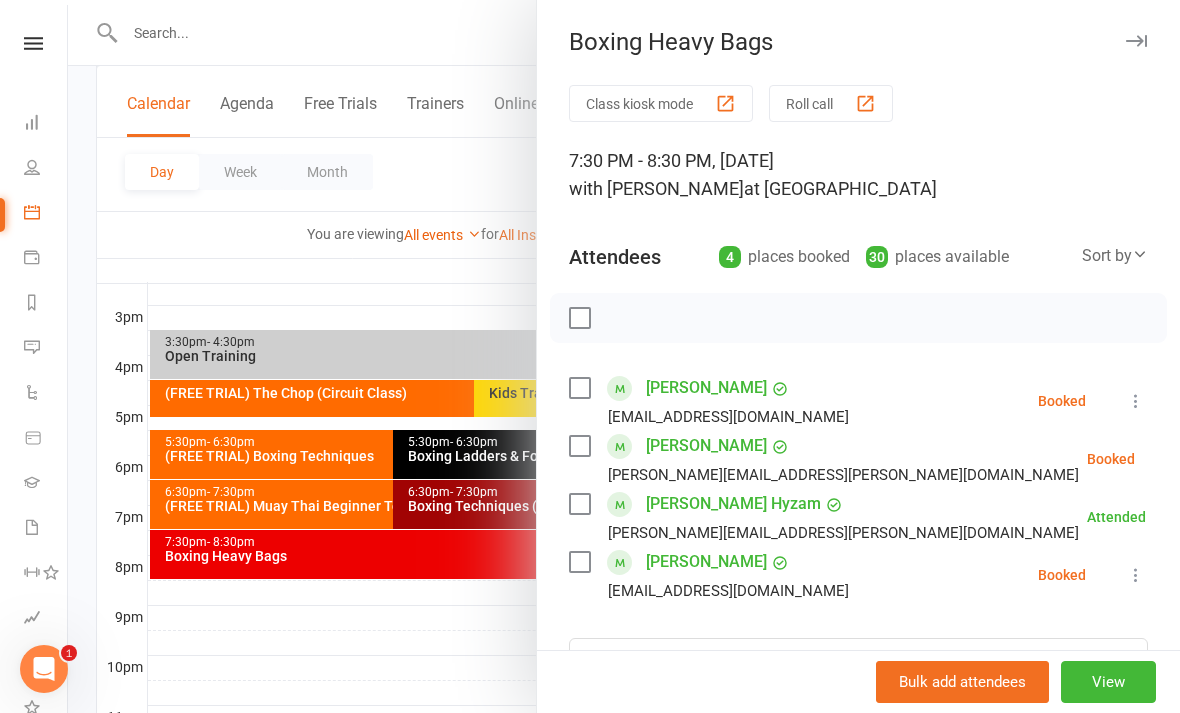 click at bounding box center [624, 356] 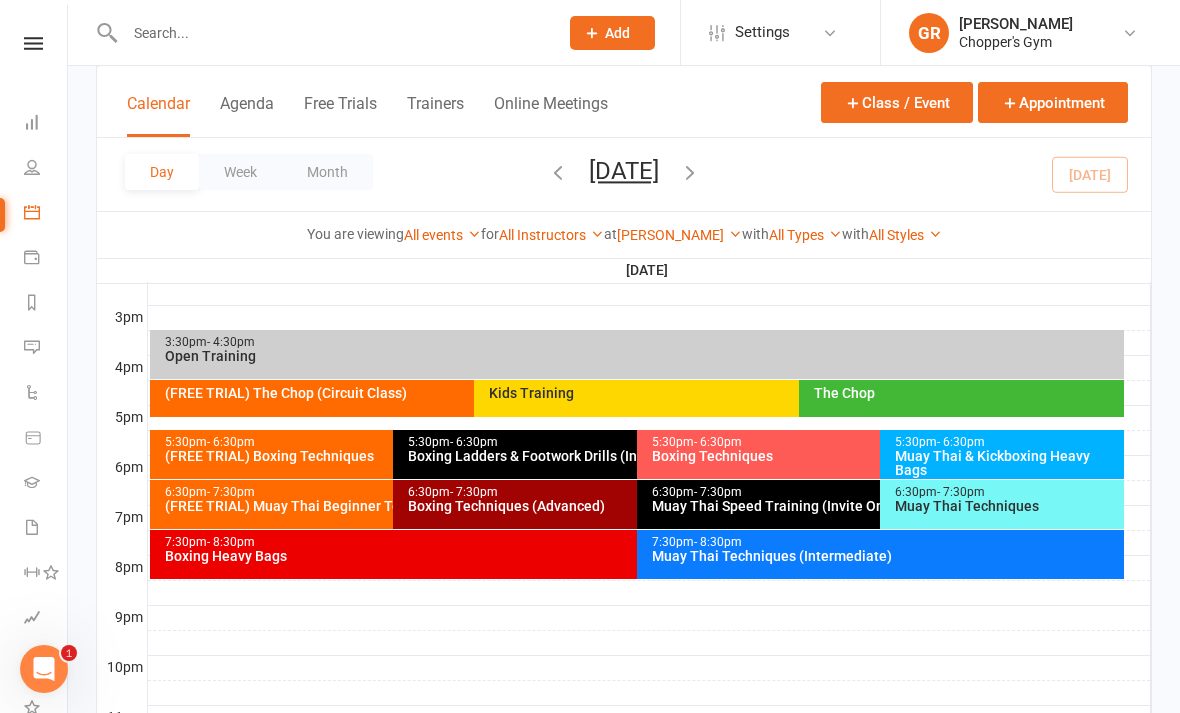 click on "Muay Thai Speed Training (Invite Only)" at bounding box center (875, 506) 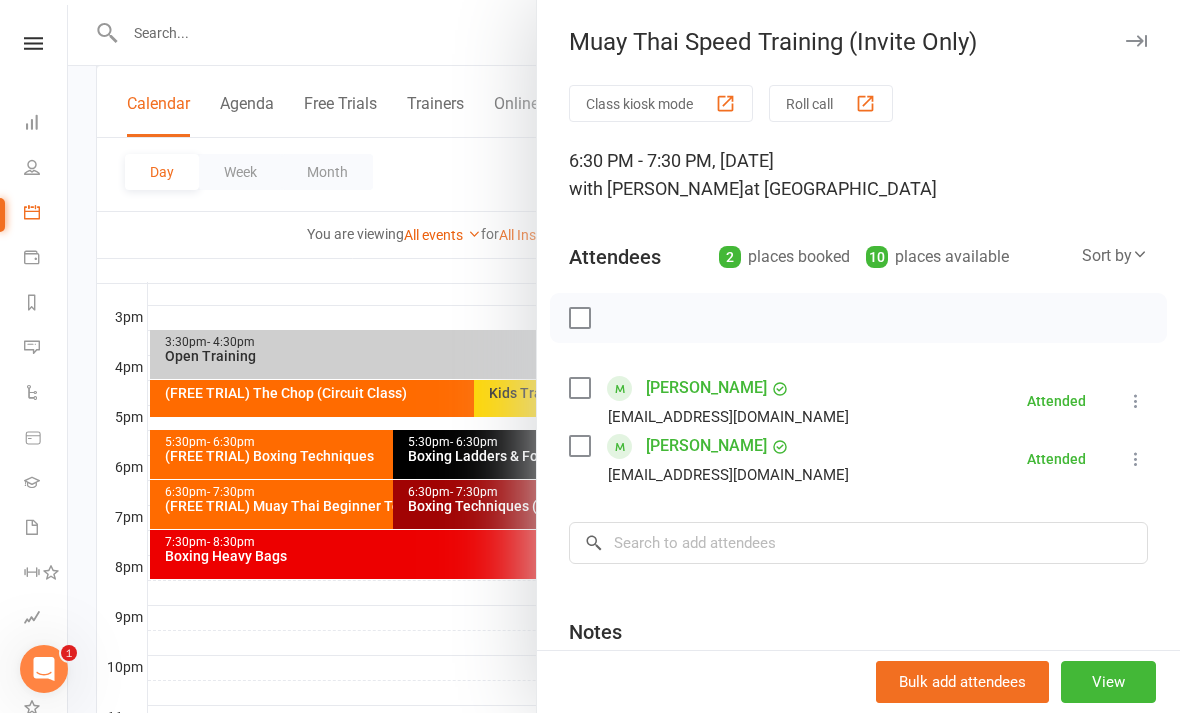 click at bounding box center (624, 356) 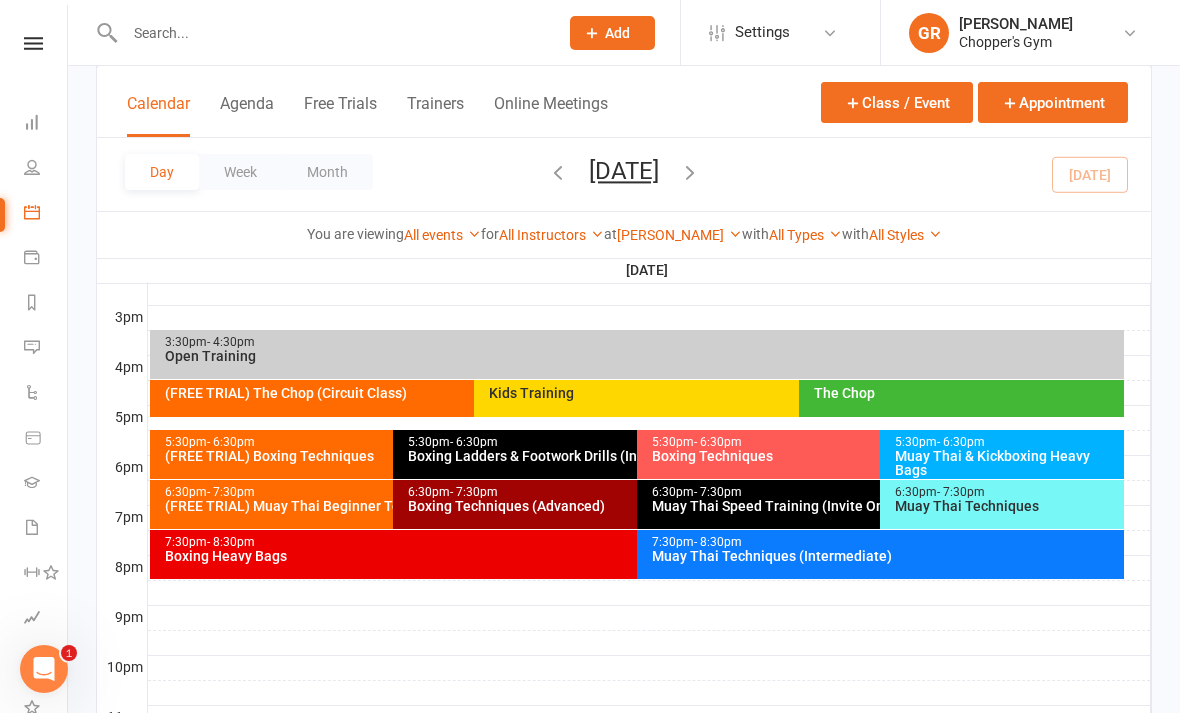 click on "6:30pm  - 7:30pm" at bounding box center [1007, 492] 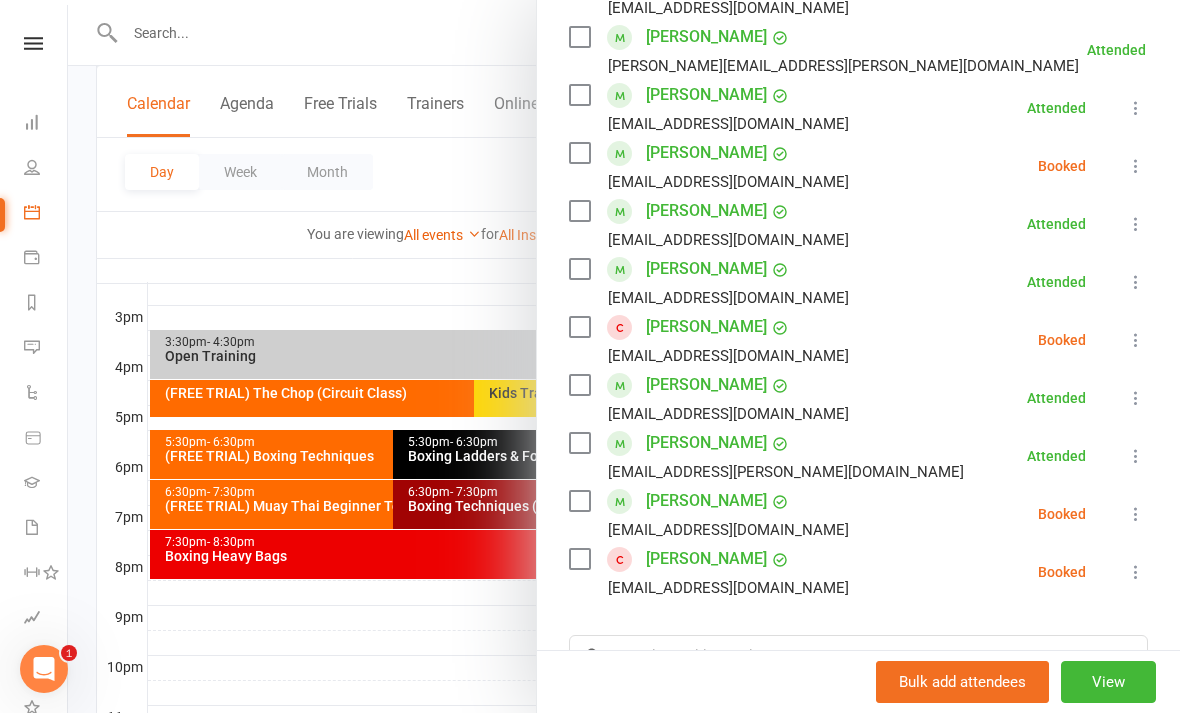 scroll, scrollTop: 527, scrollLeft: 0, axis: vertical 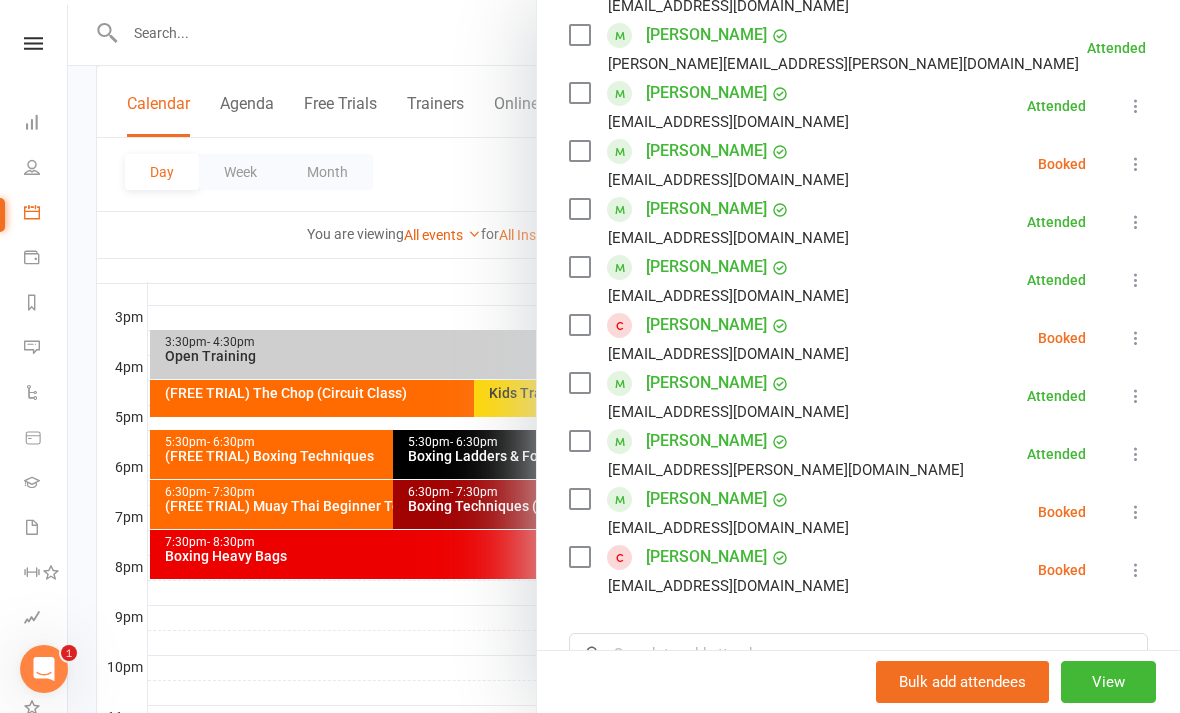 click at bounding box center (1136, 570) 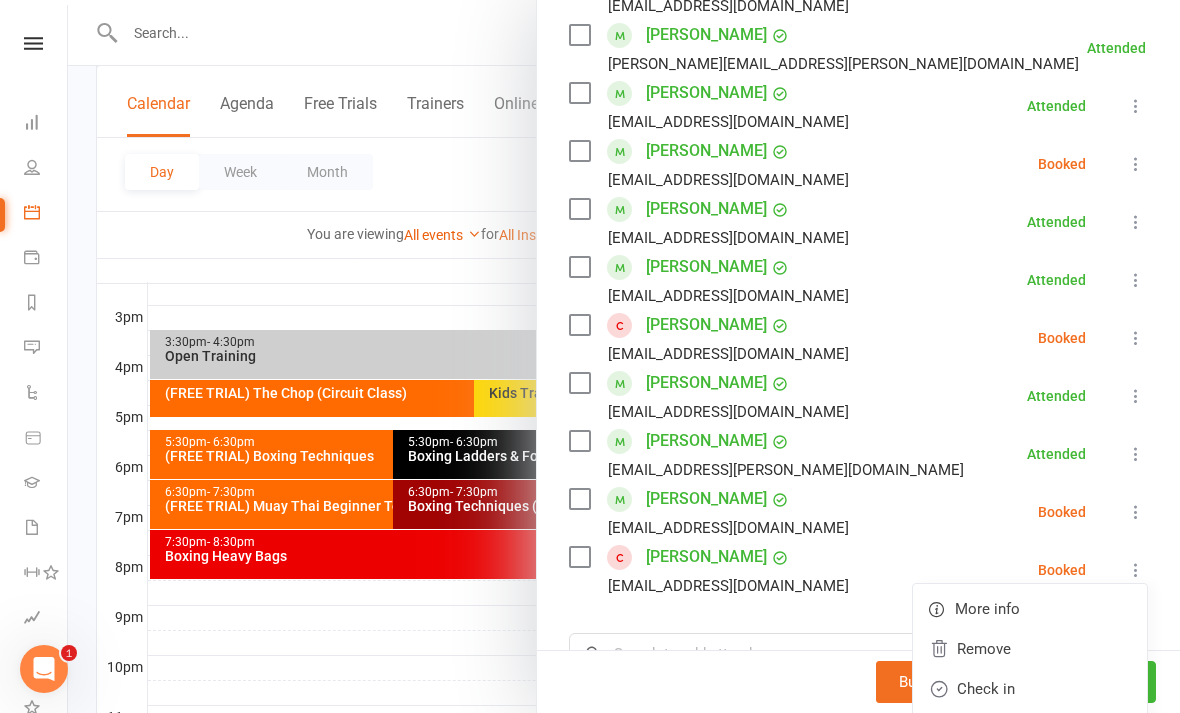 click on "Check in" at bounding box center [1030, 689] 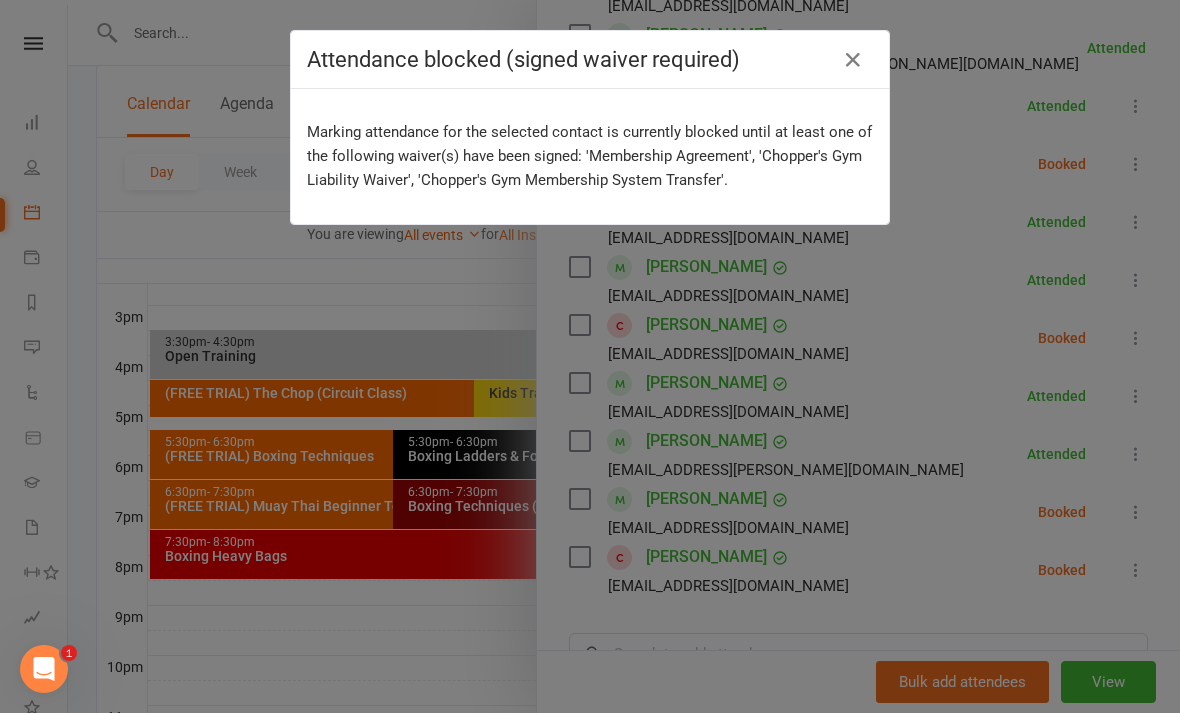 click at bounding box center (853, 60) 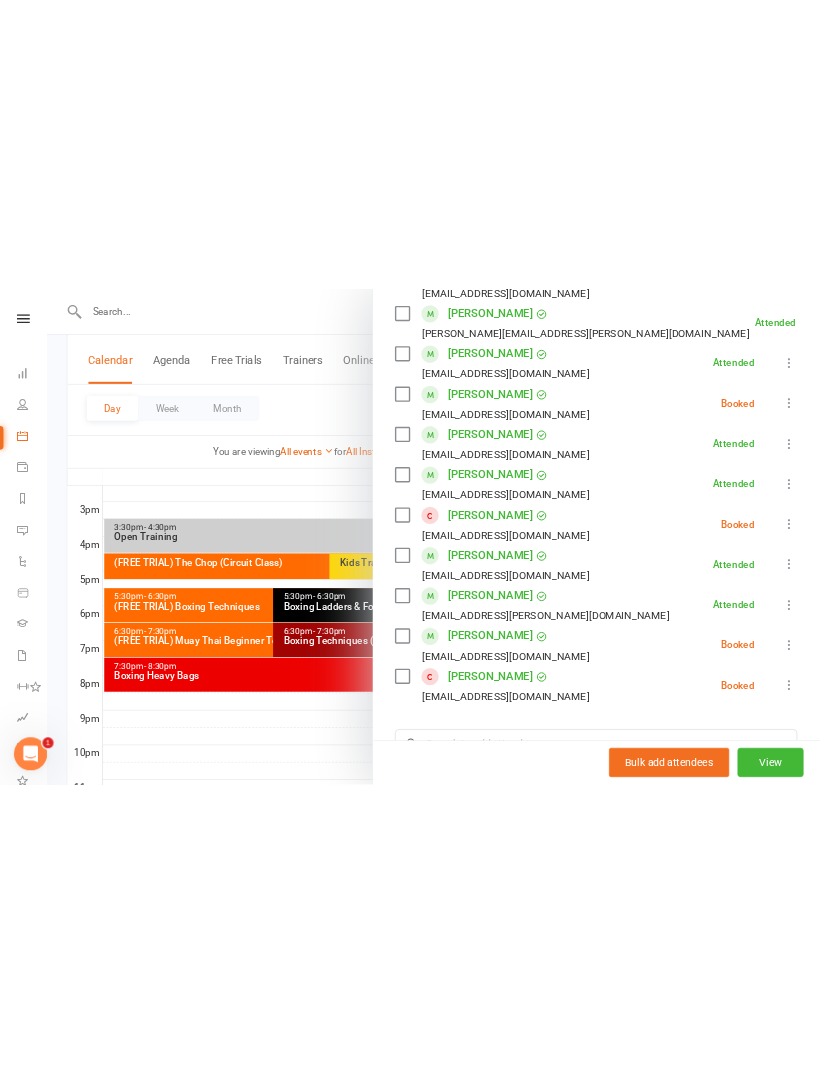 scroll, scrollTop: 561, scrollLeft: 0, axis: vertical 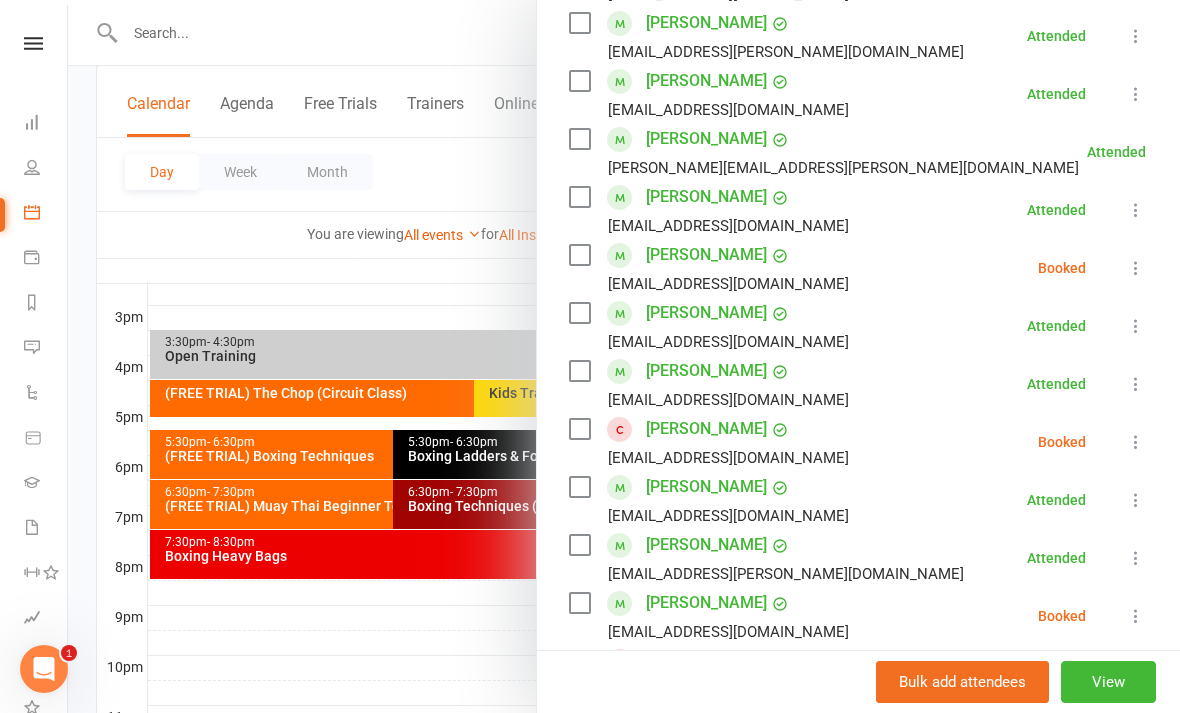 click at bounding box center (1136, 268) 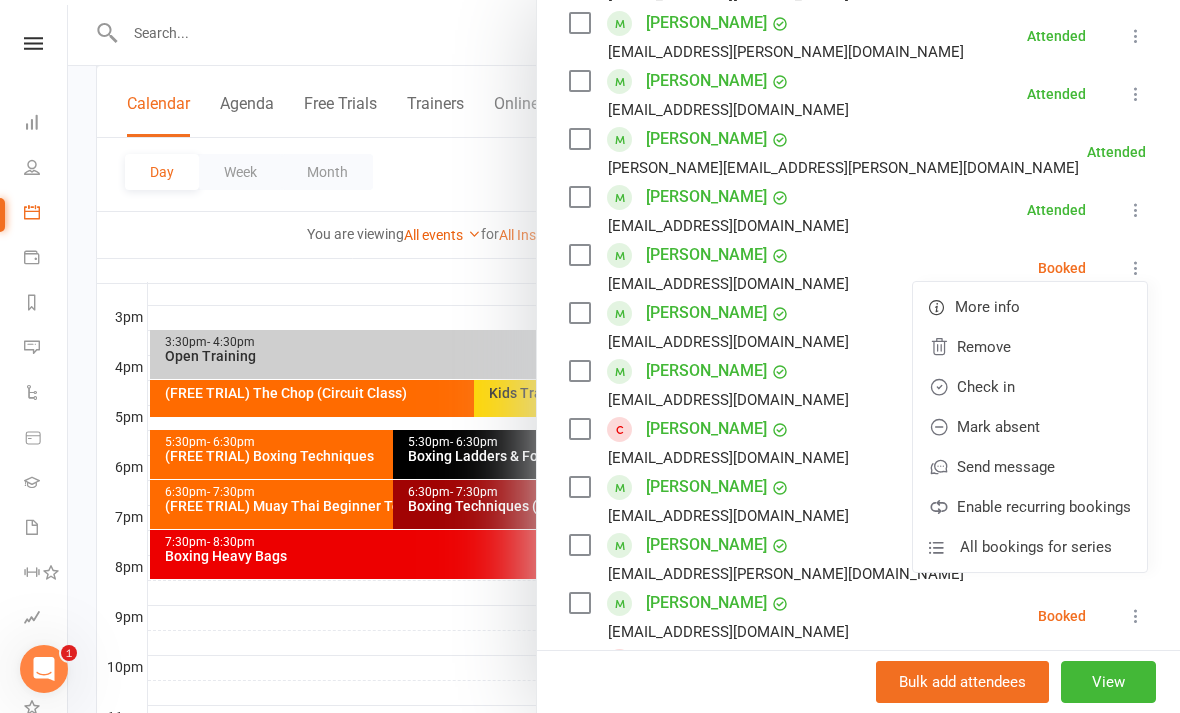 click on "Check in" at bounding box center [1030, 387] 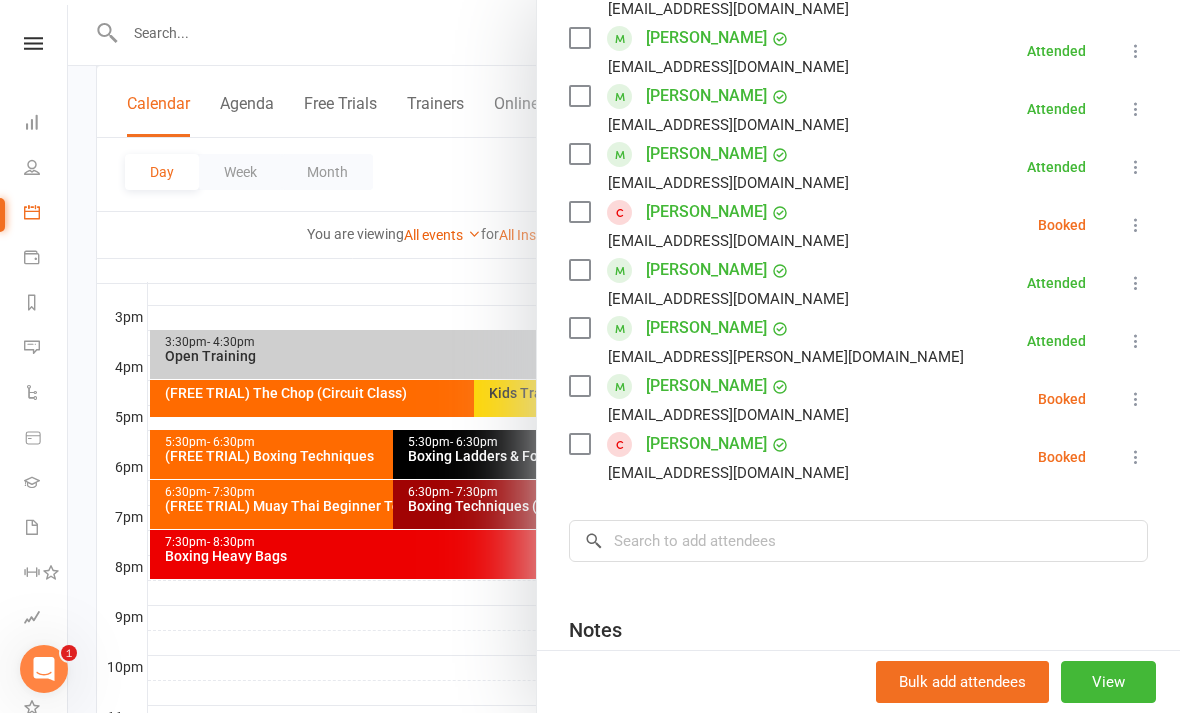 scroll, scrollTop: 642, scrollLeft: 0, axis: vertical 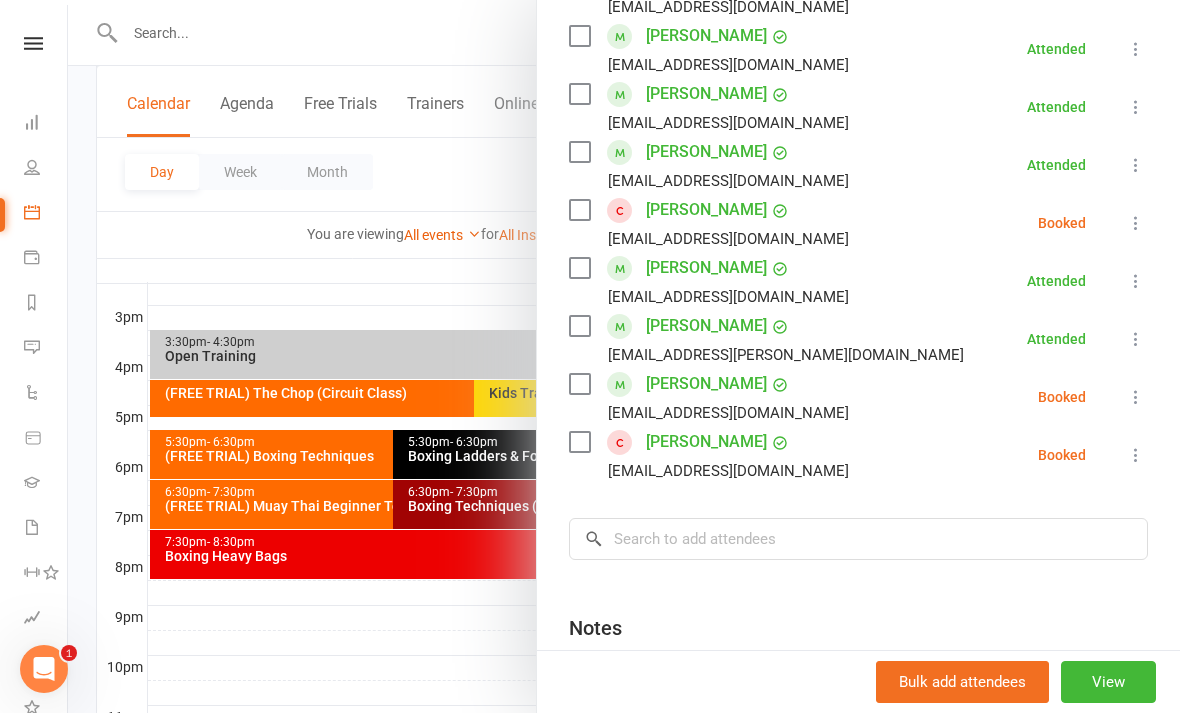 click at bounding box center (624, 356) 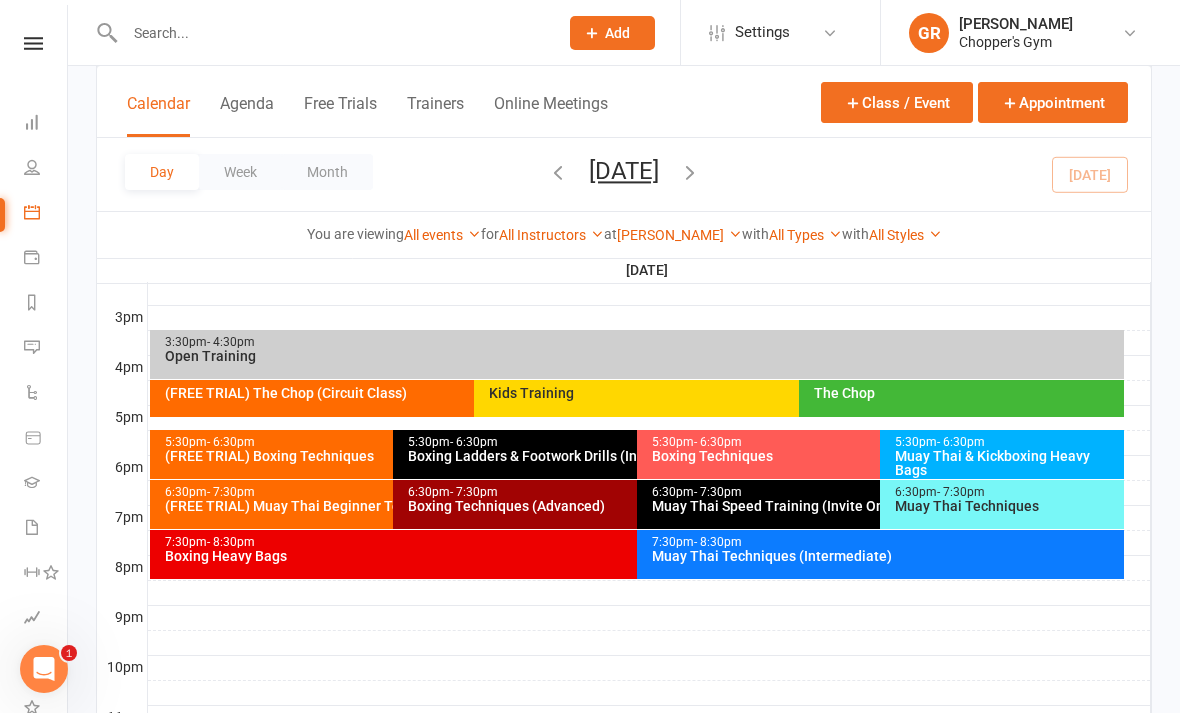 click on "Muay Thai & Kickboxing Heavy Bags" at bounding box center (1007, 463) 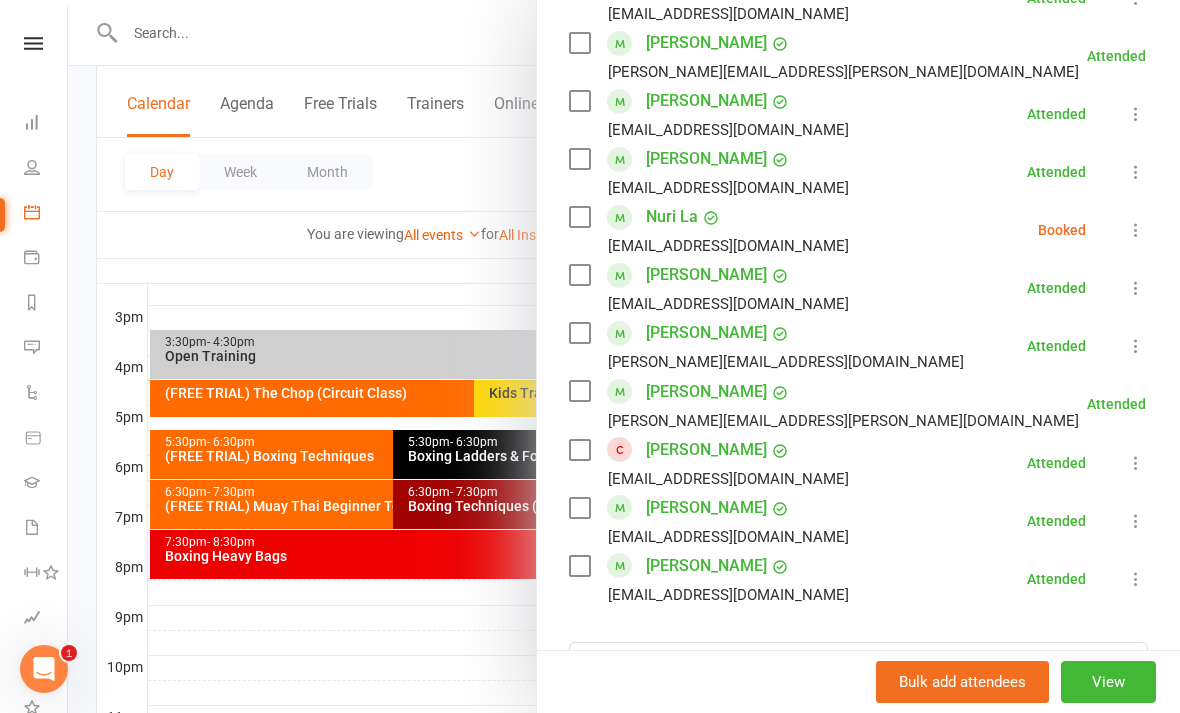scroll, scrollTop: 870, scrollLeft: 0, axis: vertical 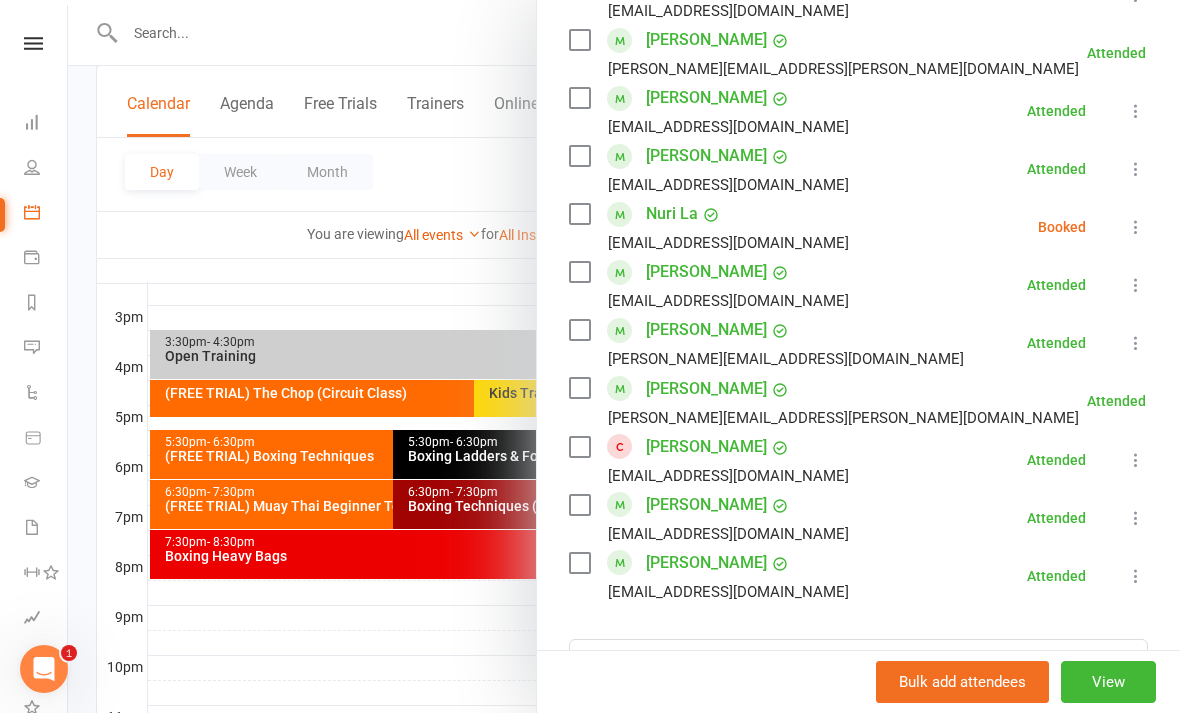 click at bounding box center [624, 356] 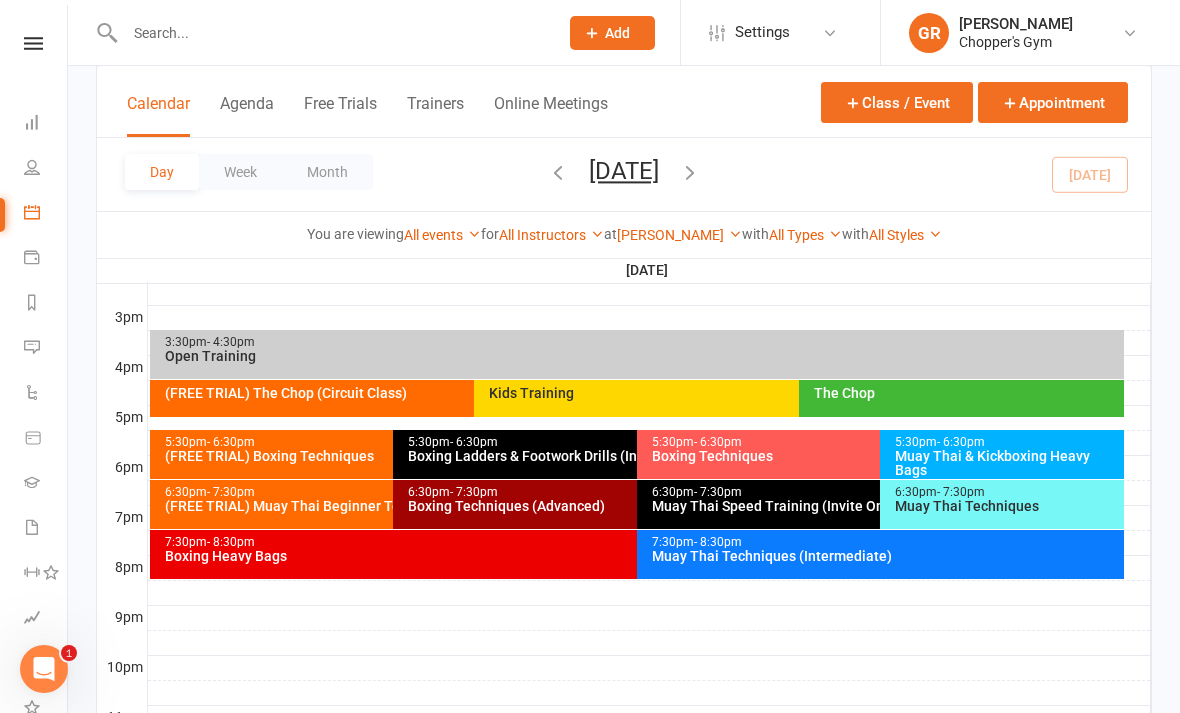 click on "Muay Thai Techniques" at bounding box center [1007, 506] 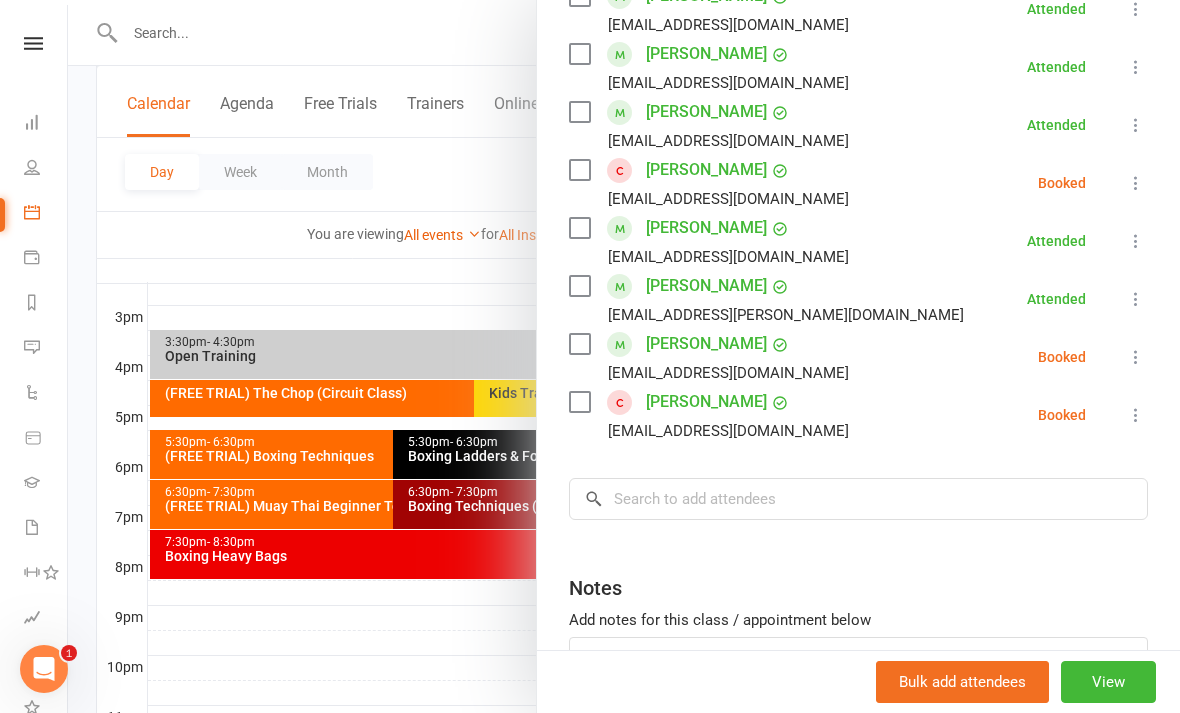 scroll, scrollTop: 680, scrollLeft: 0, axis: vertical 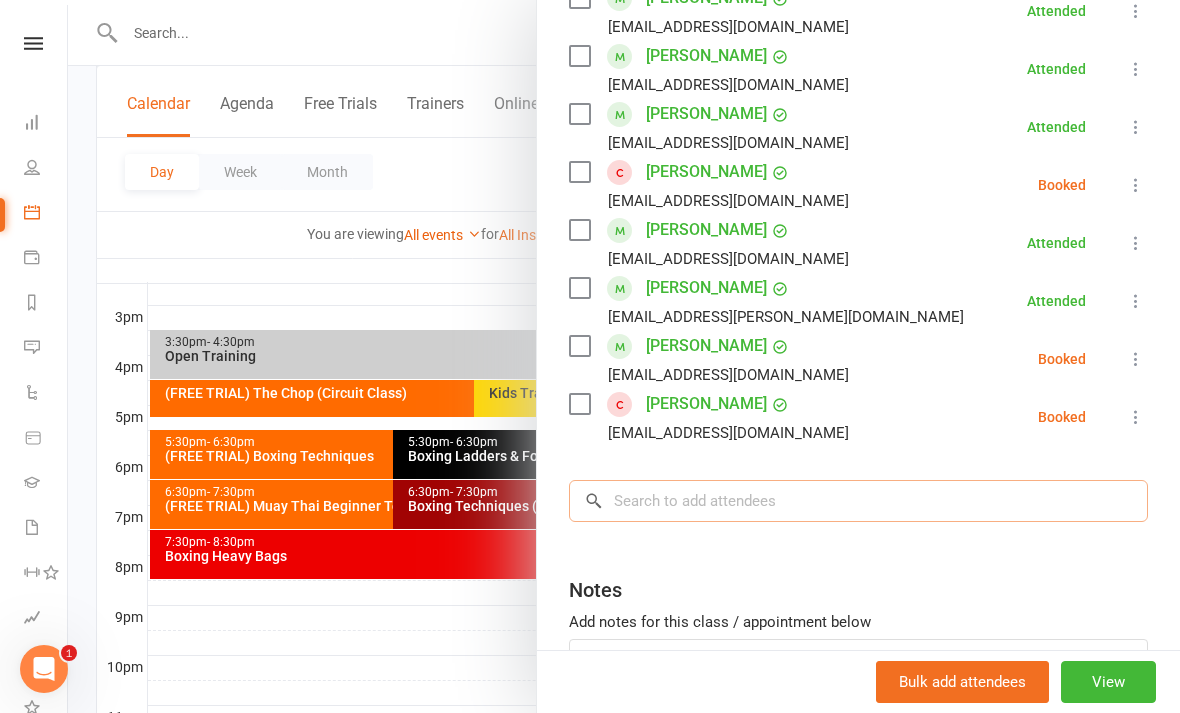 click at bounding box center (858, 501) 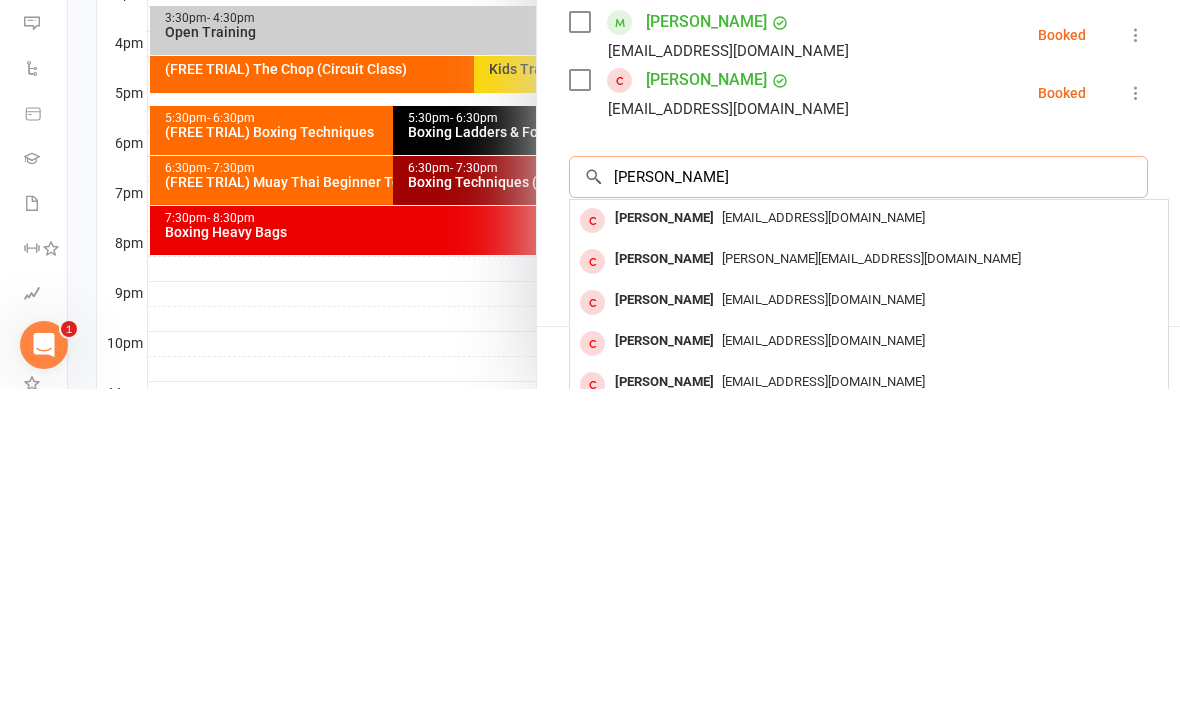 type on "[PERSON_NAME]" 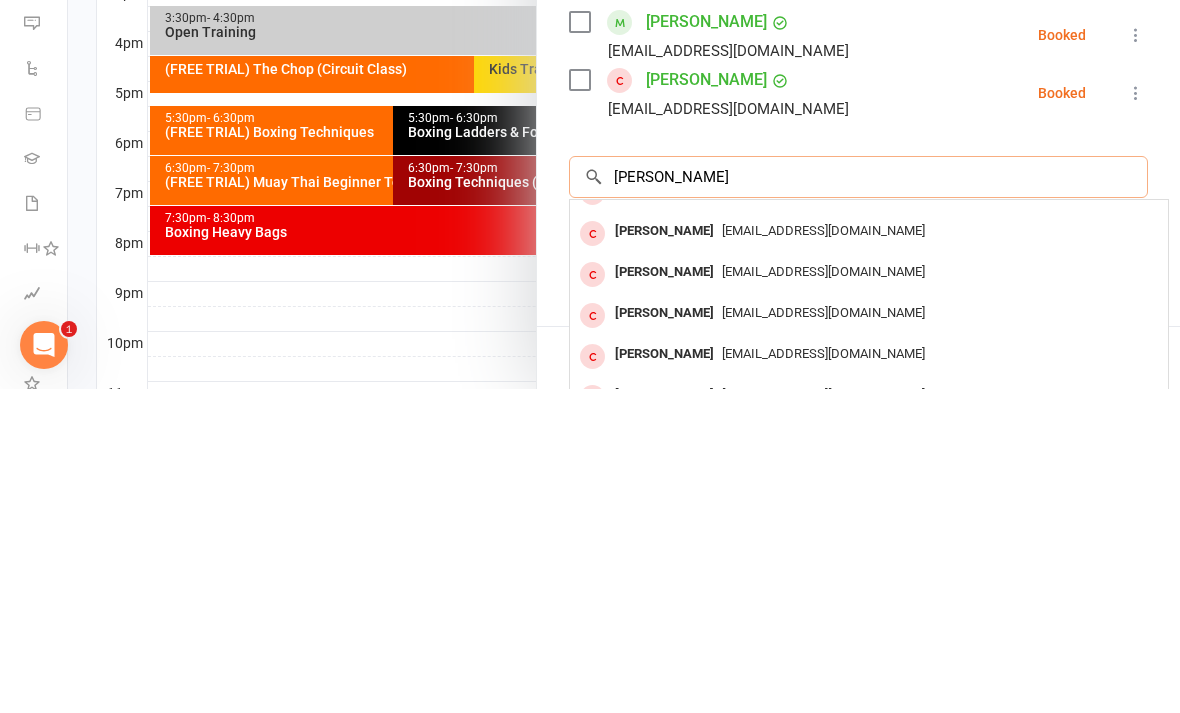 scroll, scrollTop: 112, scrollLeft: 0, axis: vertical 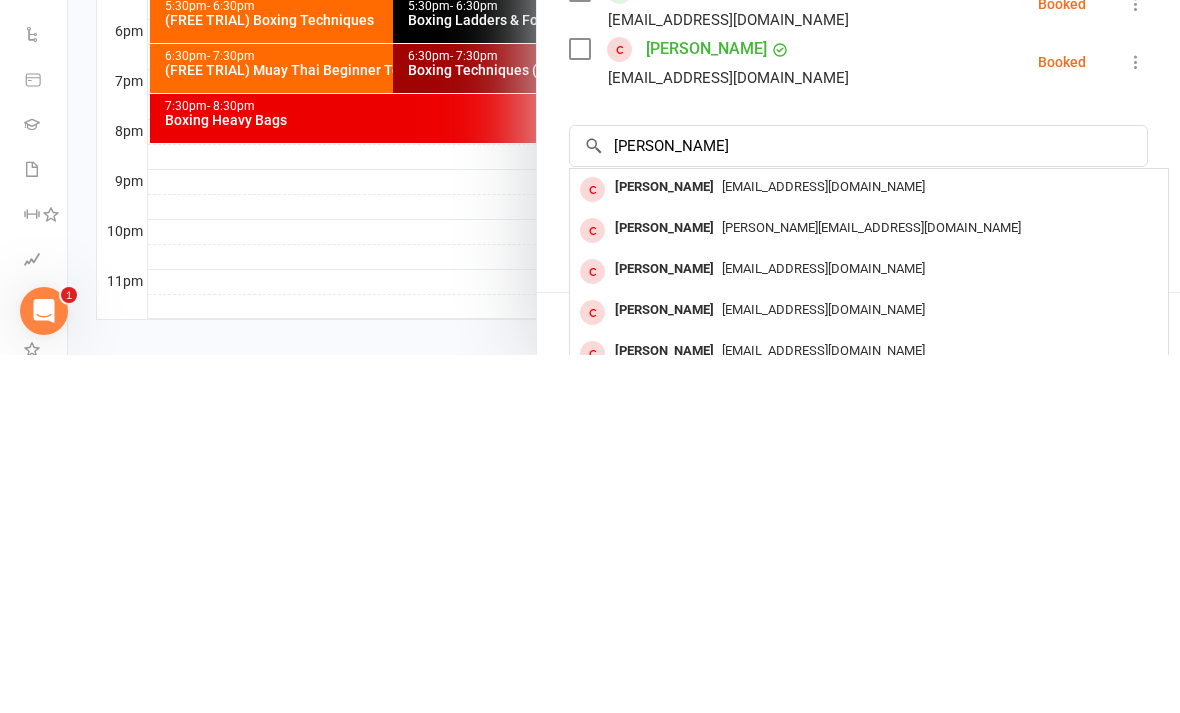 type 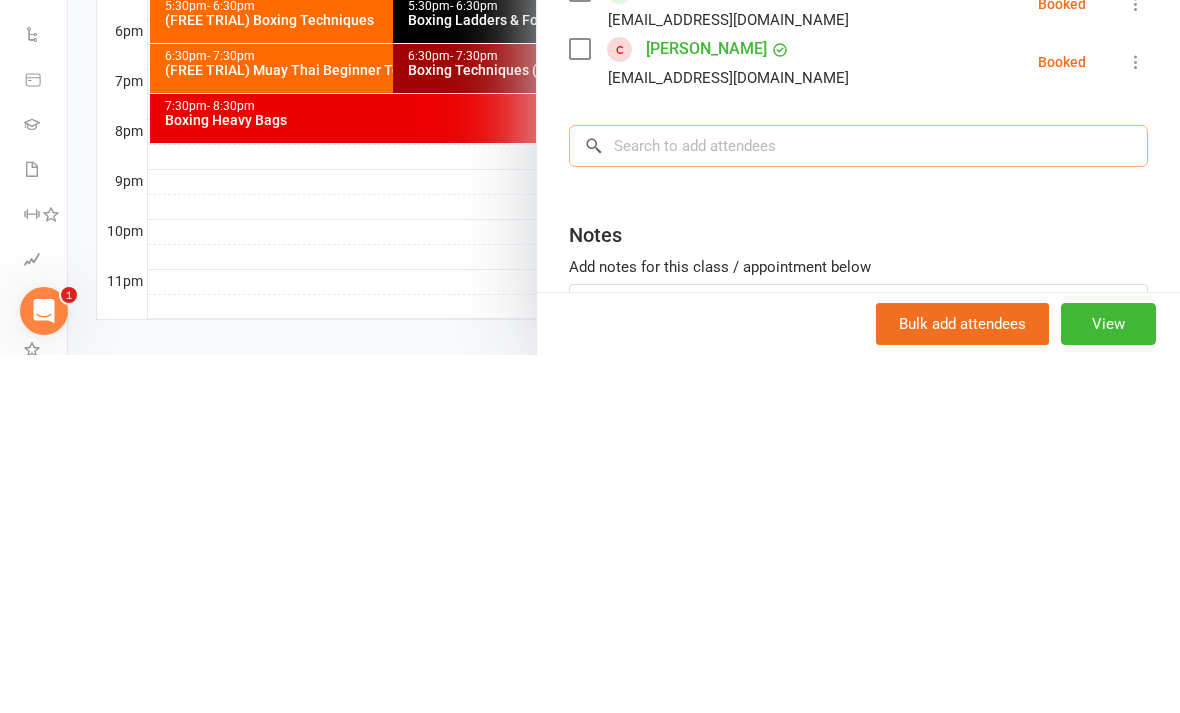 scroll, scrollTop: 904, scrollLeft: 0, axis: vertical 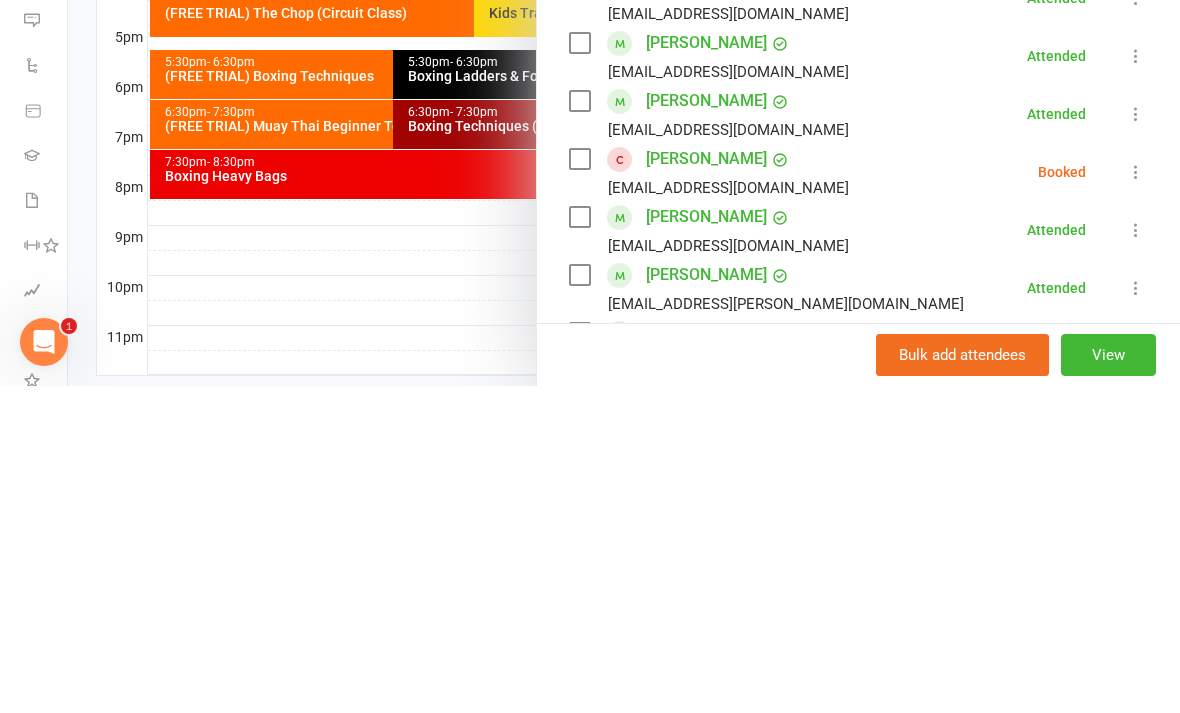 click on "[PERSON_NAME]" at bounding box center (706, 486) 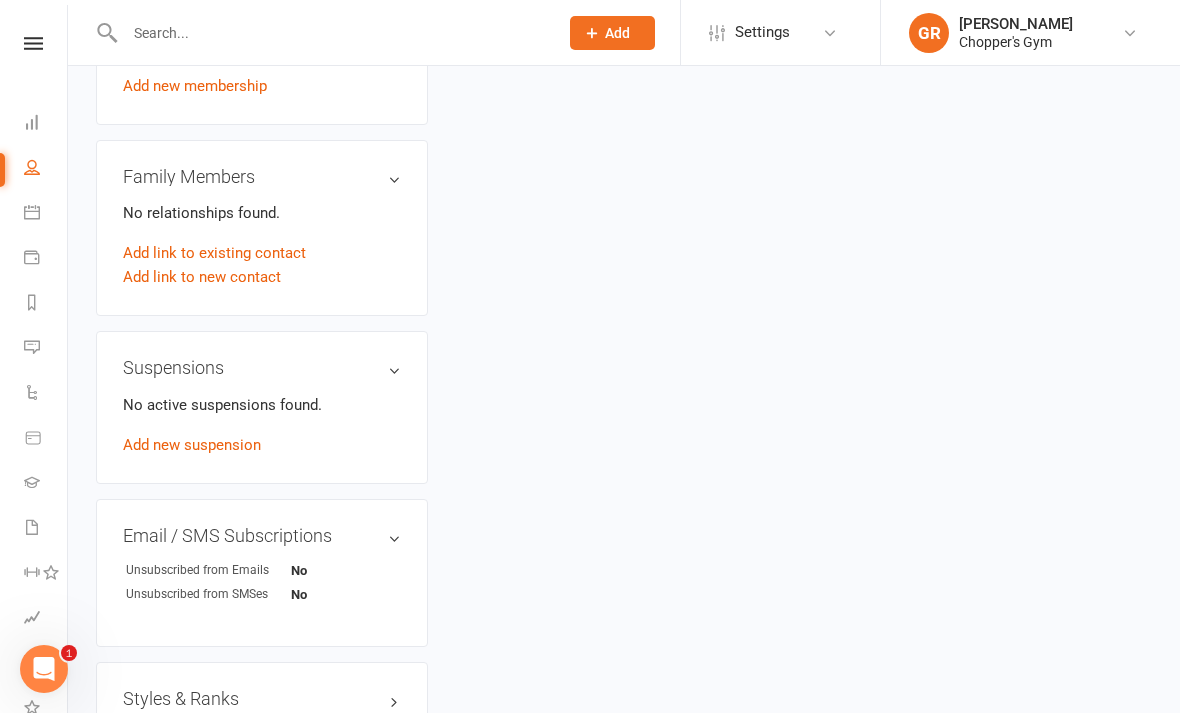 scroll, scrollTop: 0, scrollLeft: 0, axis: both 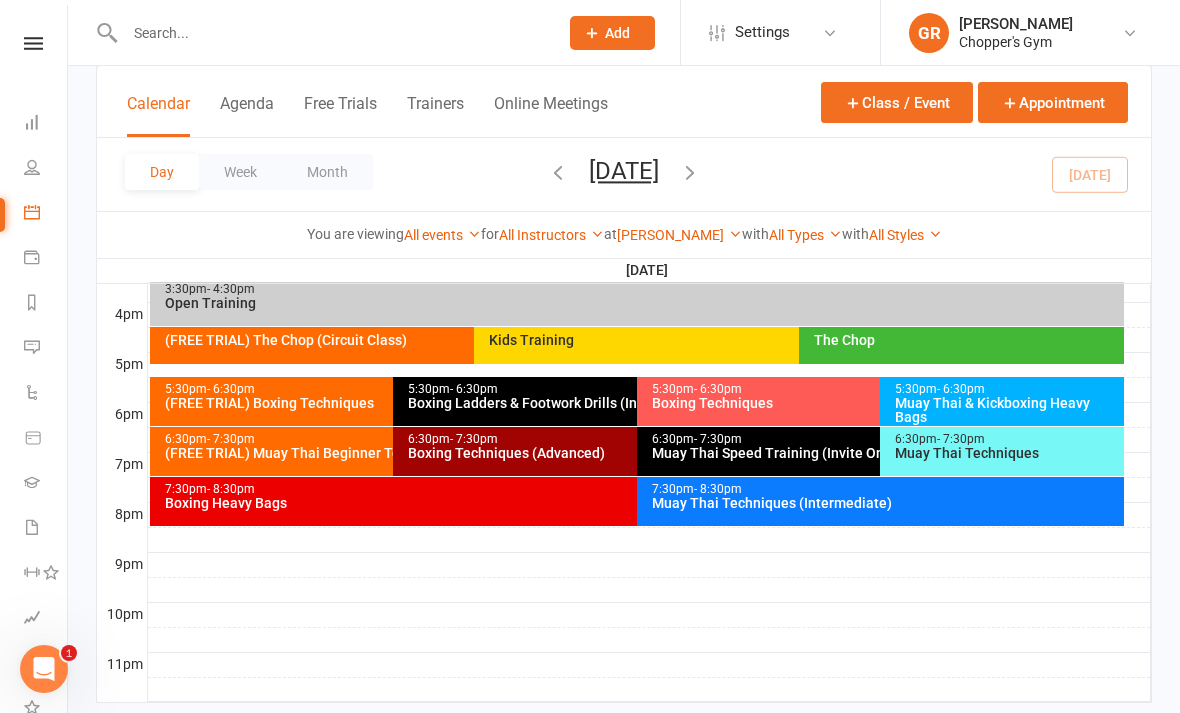 click on "Muay Thai Techniques" at bounding box center (1007, 453) 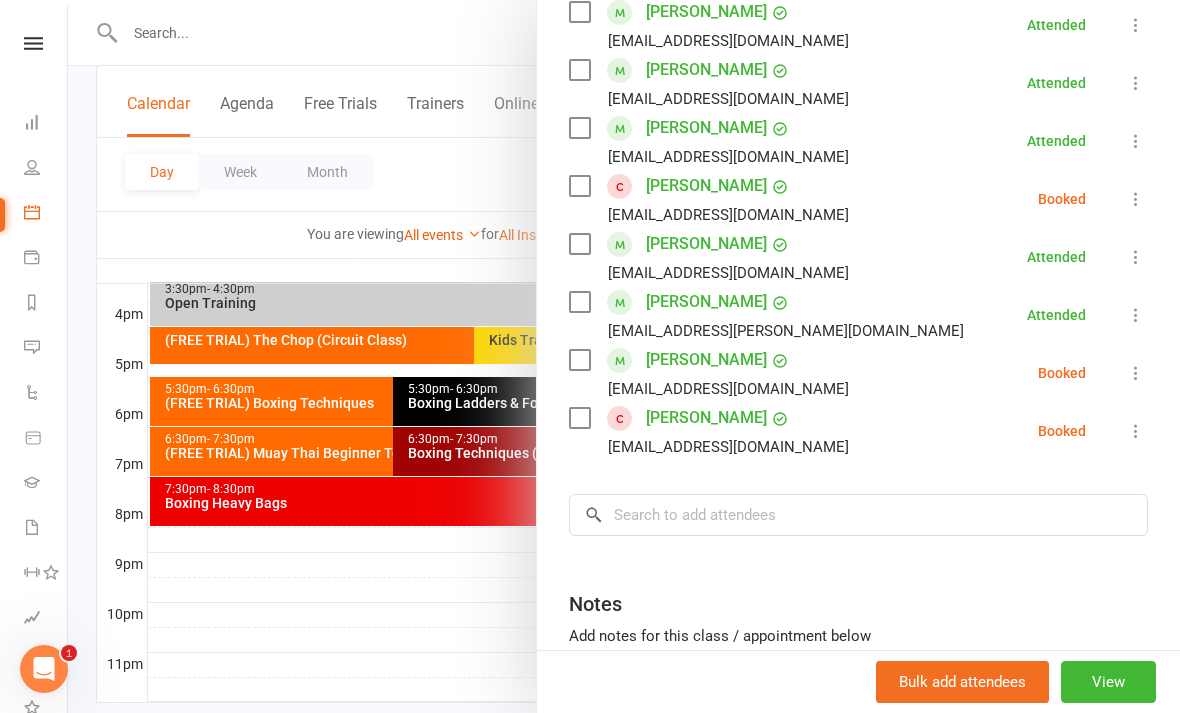 scroll, scrollTop: 667, scrollLeft: 0, axis: vertical 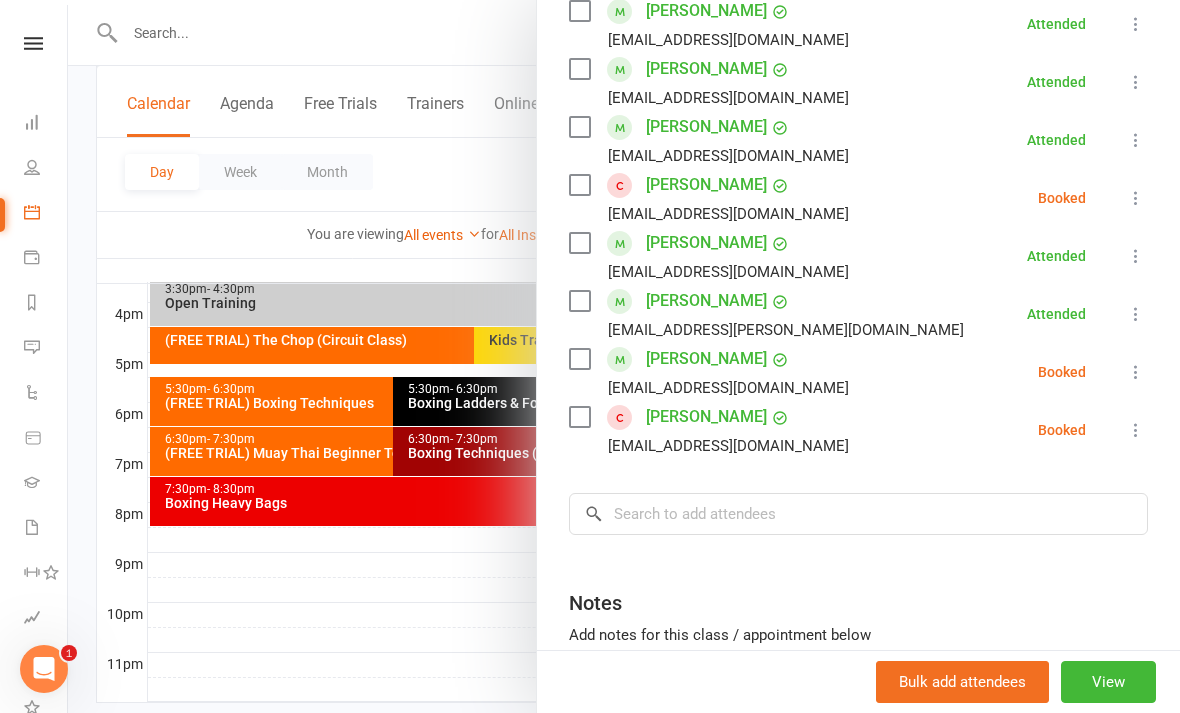 click on "[PERSON_NAME]" at bounding box center [706, 359] 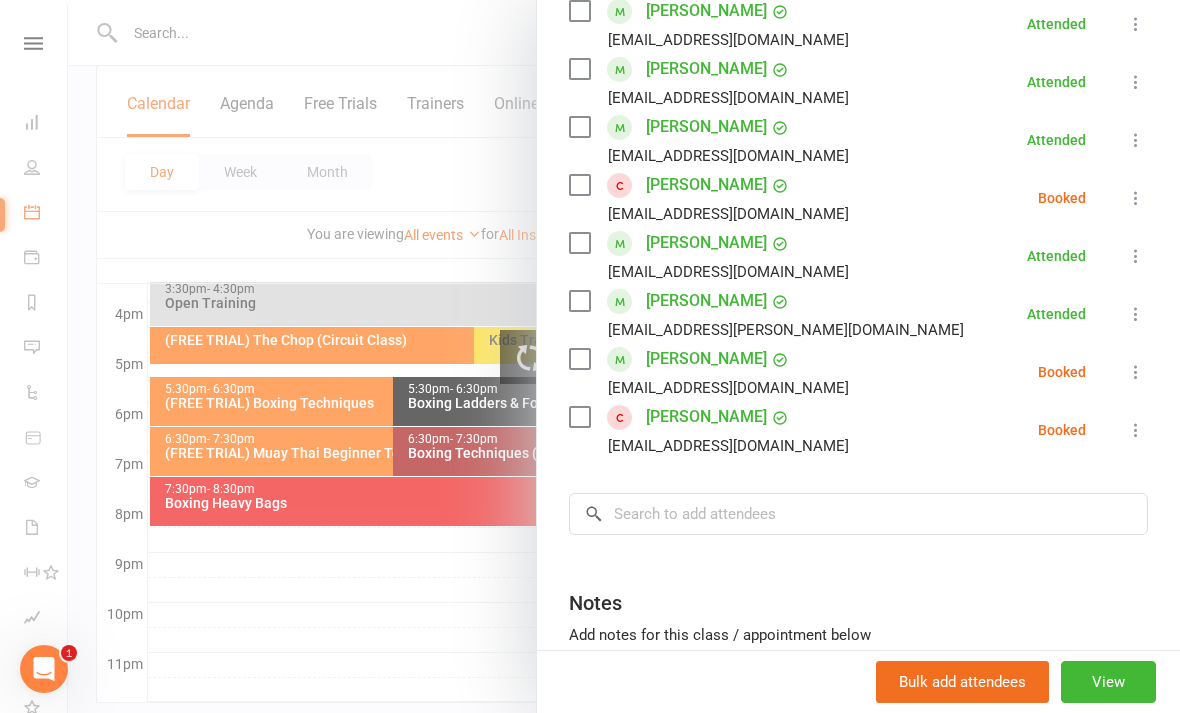 scroll, scrollTop: 0, scrollLeft: 0, axis: both 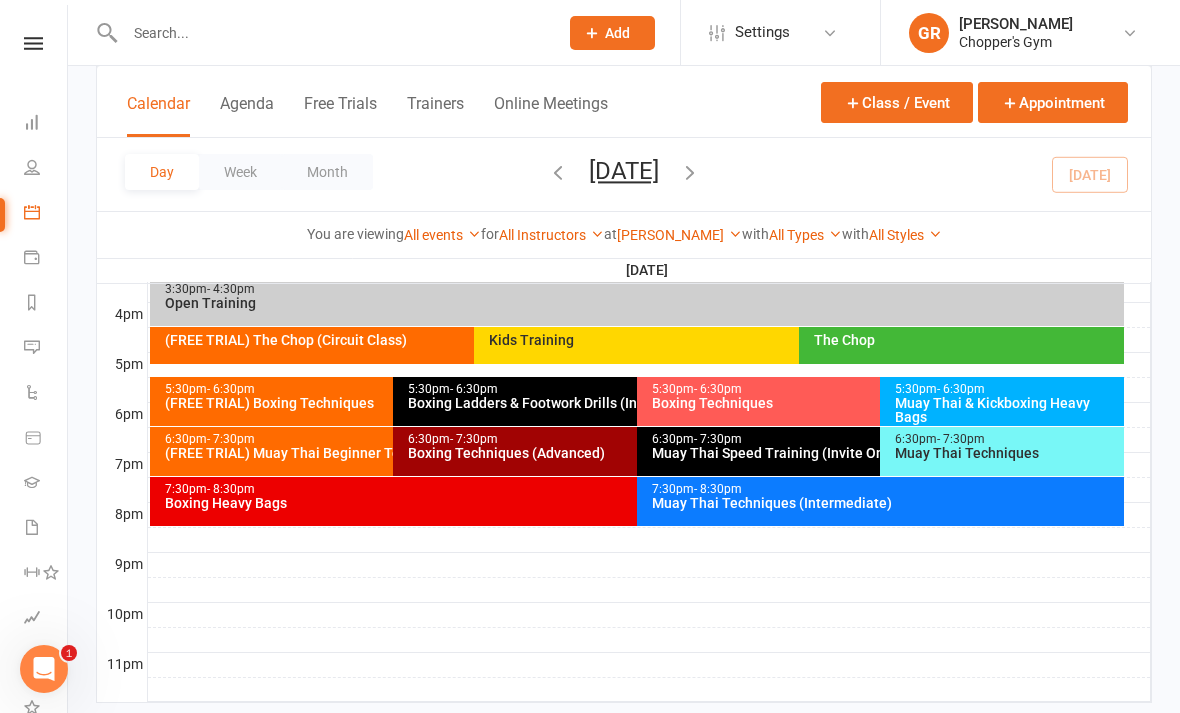 click on "Muay Thai Techniques" at bounding box center [1007, 453] 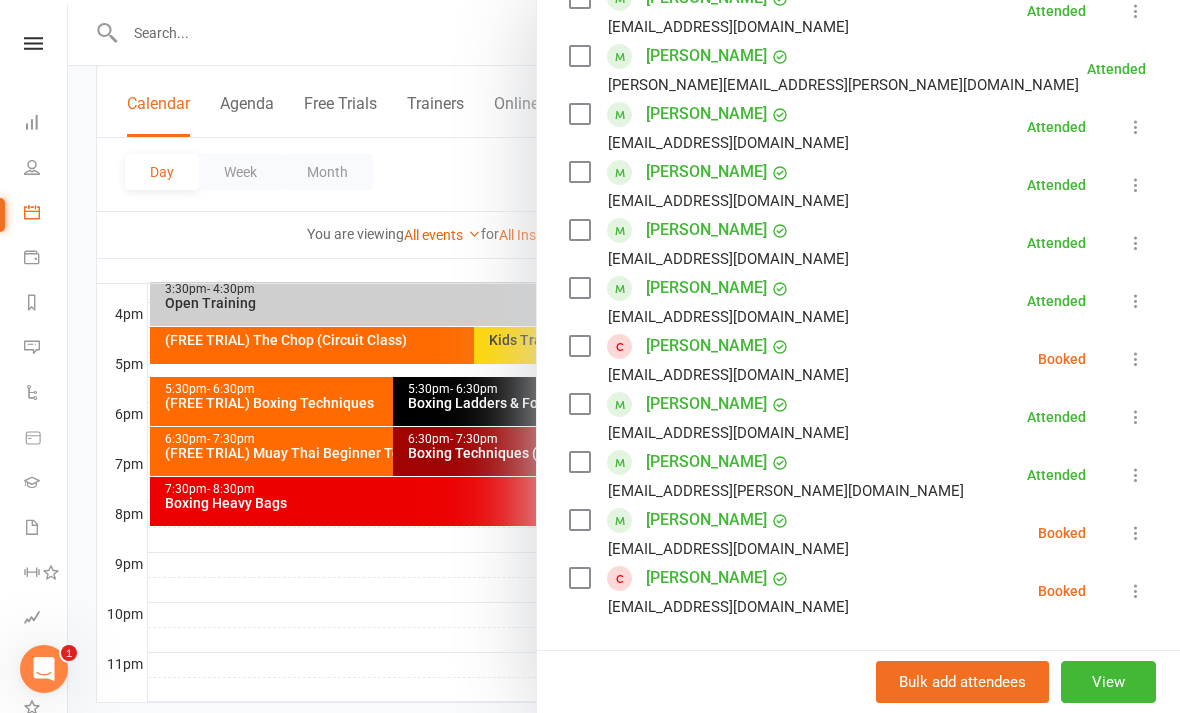 scroll, scrollTop: 526, scrollLeft: 0, axis: vertical 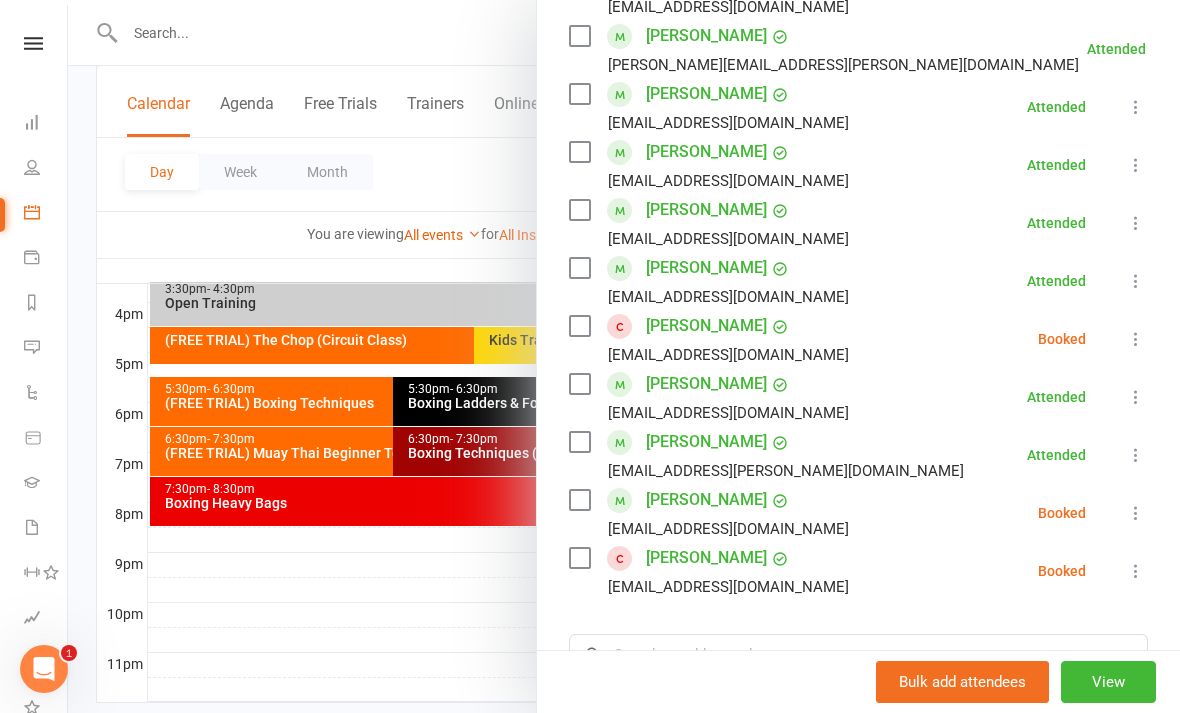 click at bounding box center [1136, 339] 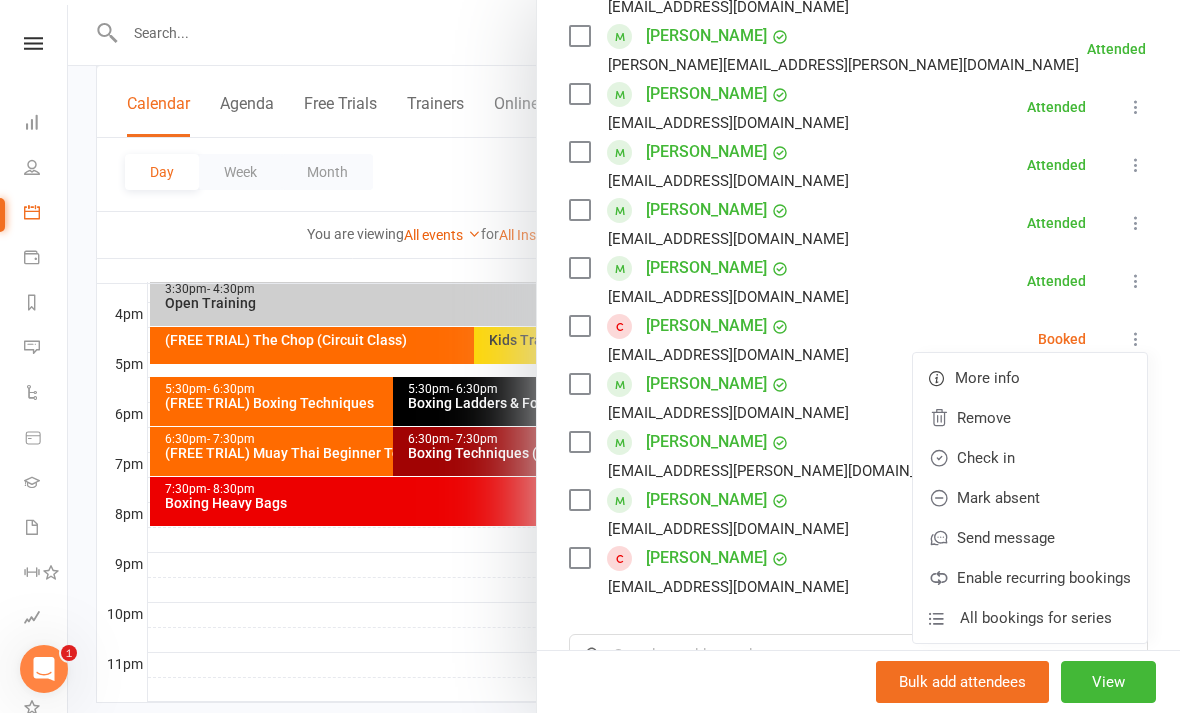 click on "Check in" at bounding box center (1030, 458) 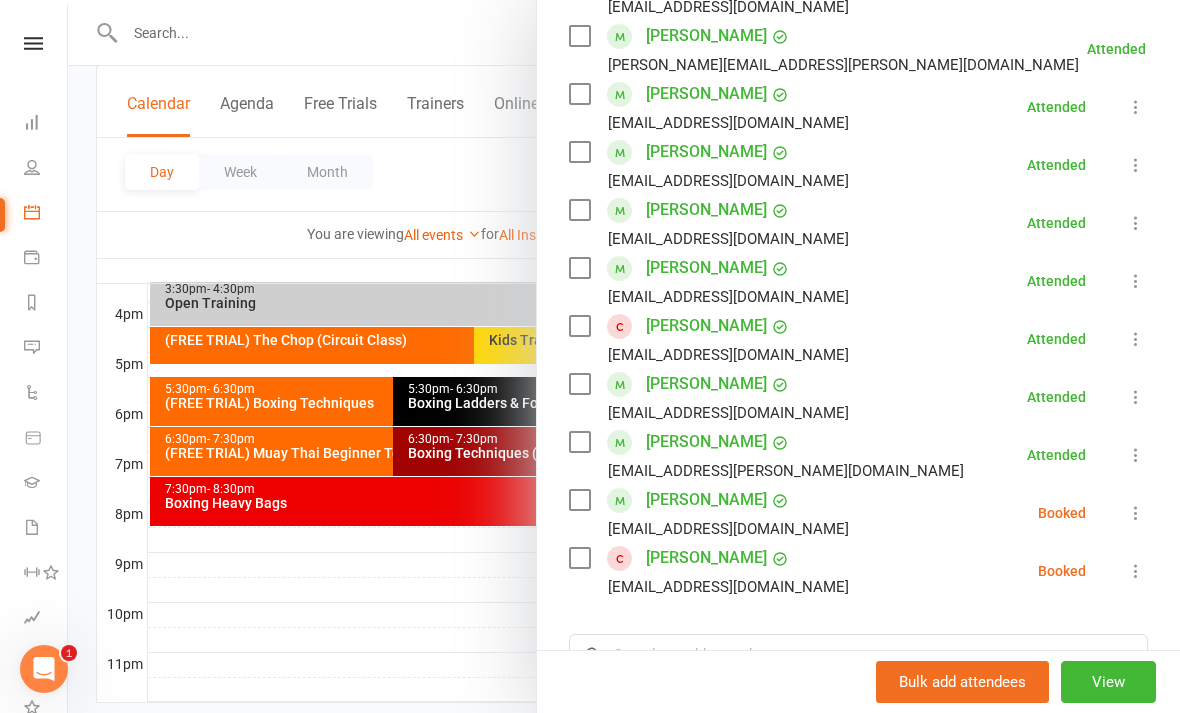 click at bounding box center (624, 356) 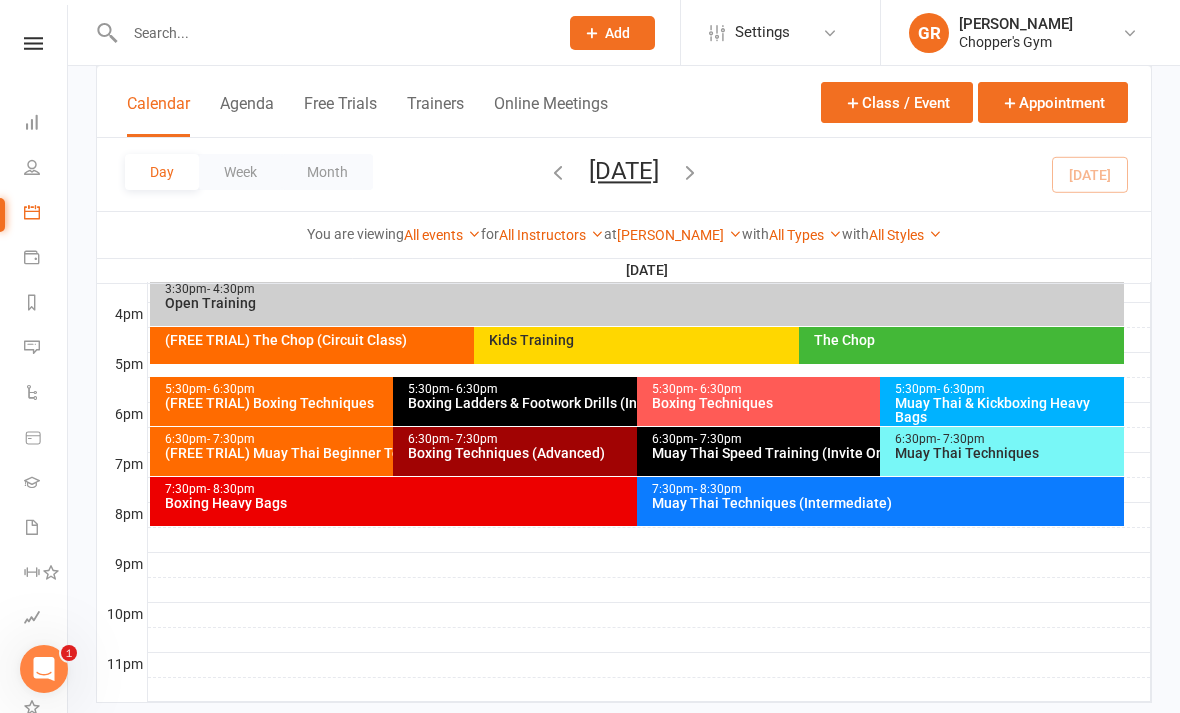 click on "Muay Thai Techniques (Intermediate)" at bounding box center (885, 503) 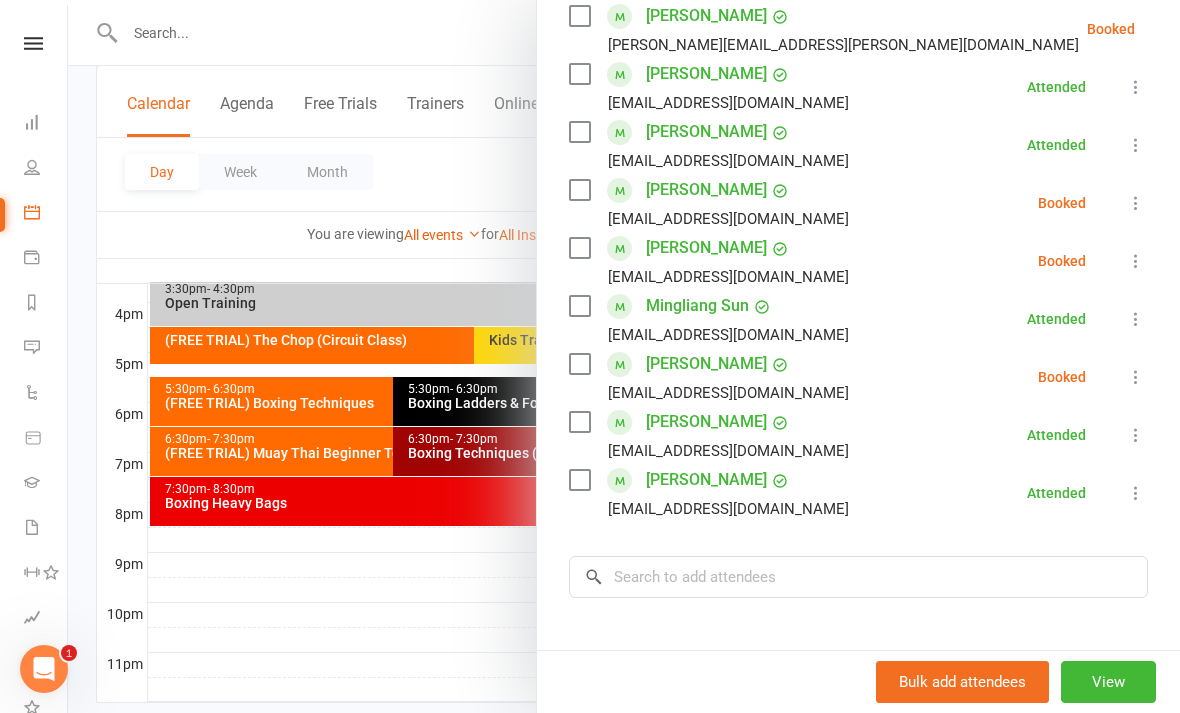 scroll, scrollTop: 605, scrollLeft: 0, axis: vertical 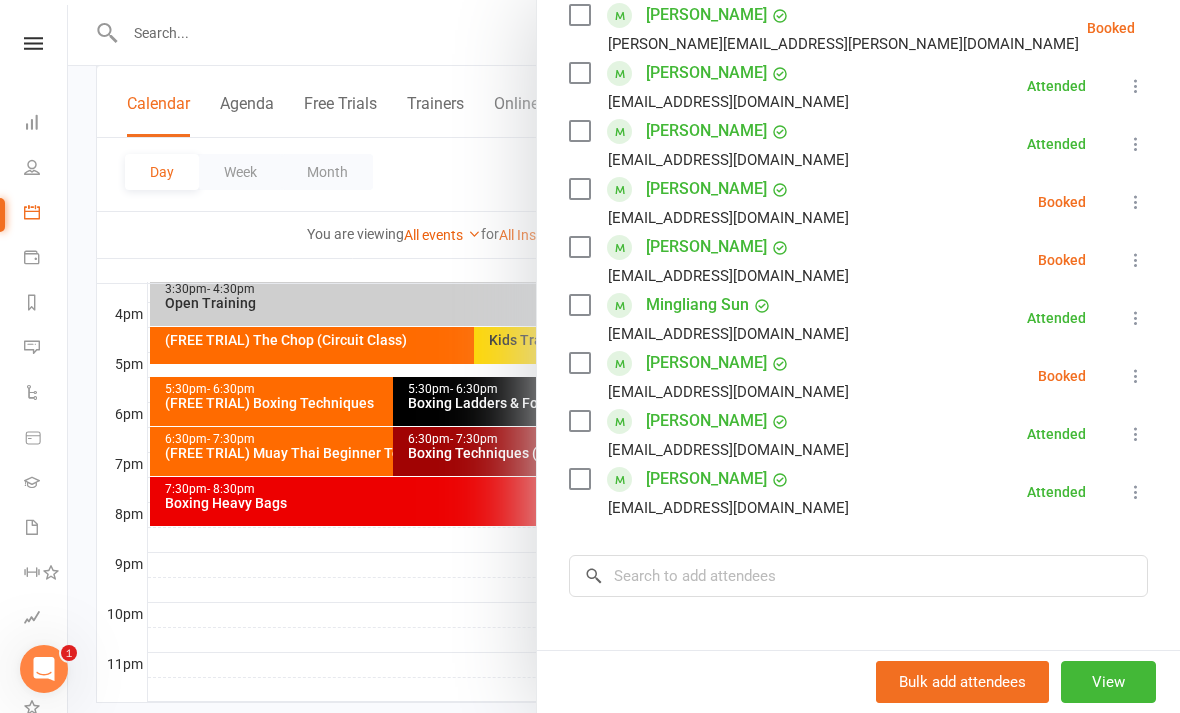 click at bounding box center (624, 356) 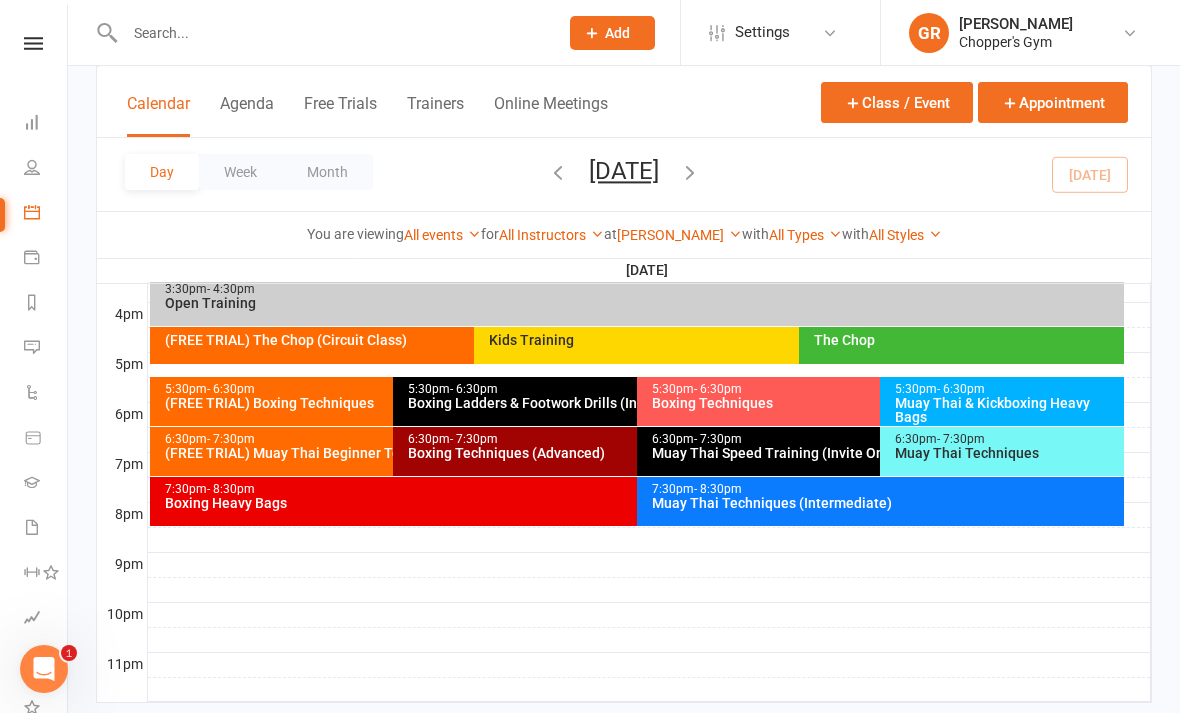 click on "Muay Thai Speed Training (Invite Only)" at bounding box center [875, 453] 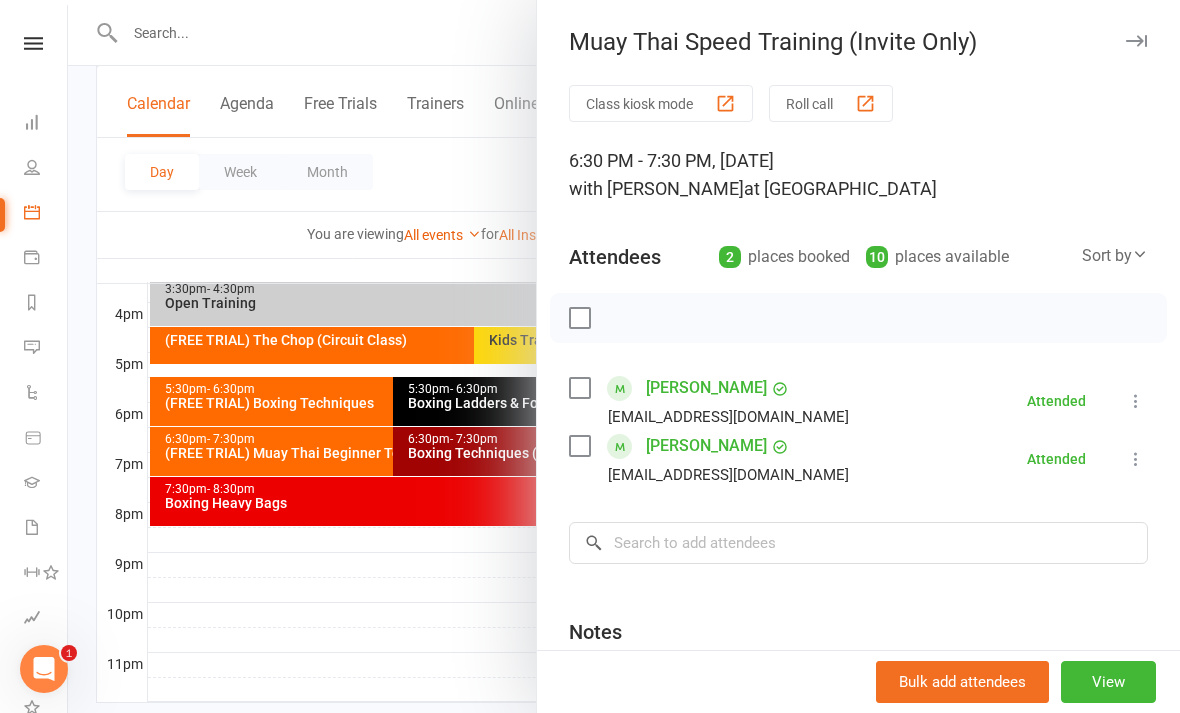 click at bounding box center [624, 356] 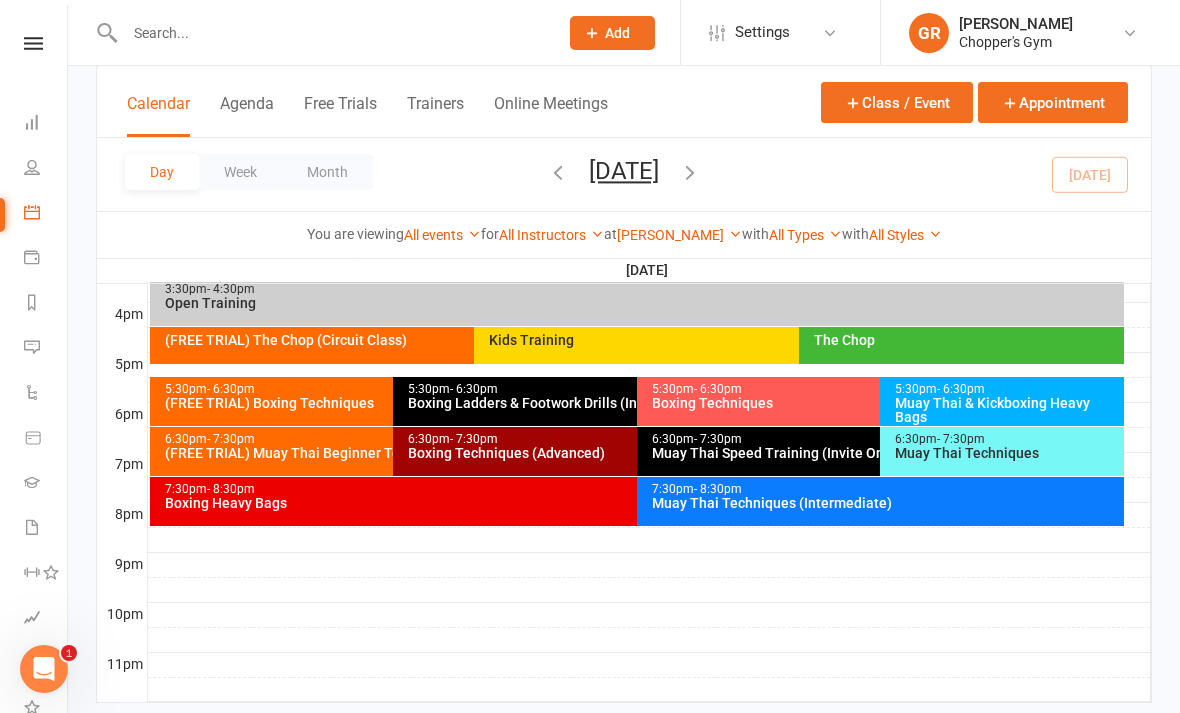click at bounding box center [331, 33] 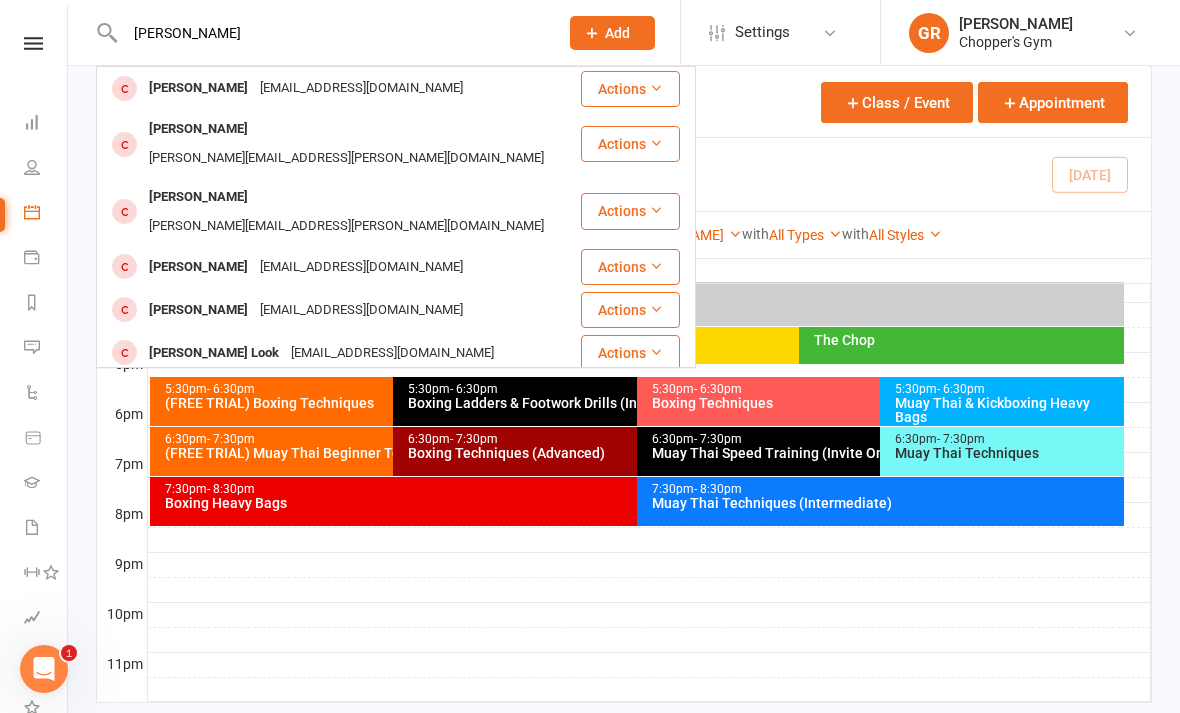 scroll, scrollTop: 0, scrollLeft: 0, axis: both 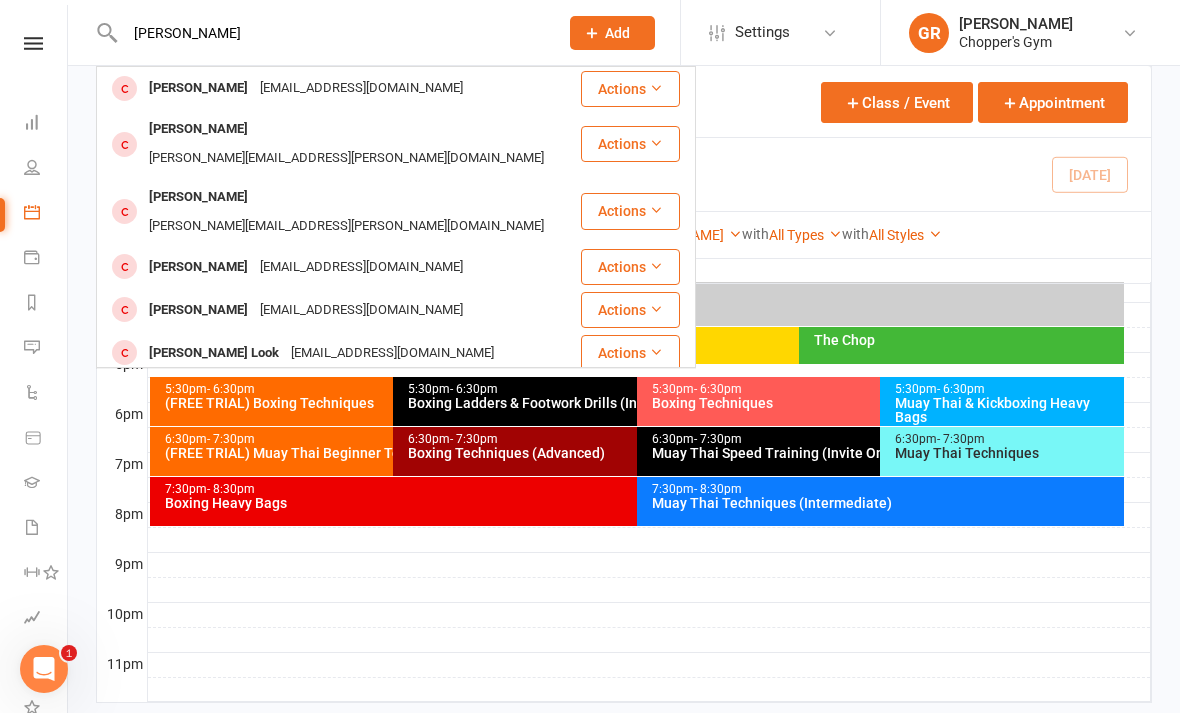 type on "[PERSON_NAME]" 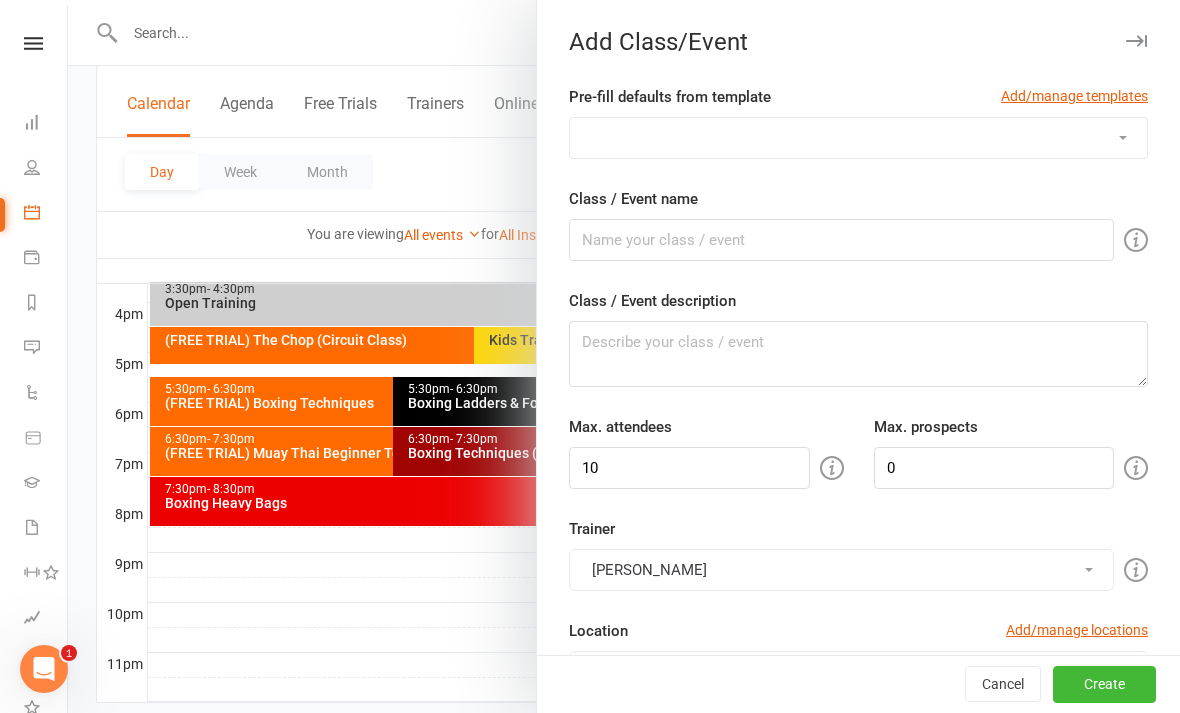 checkbox on "true" 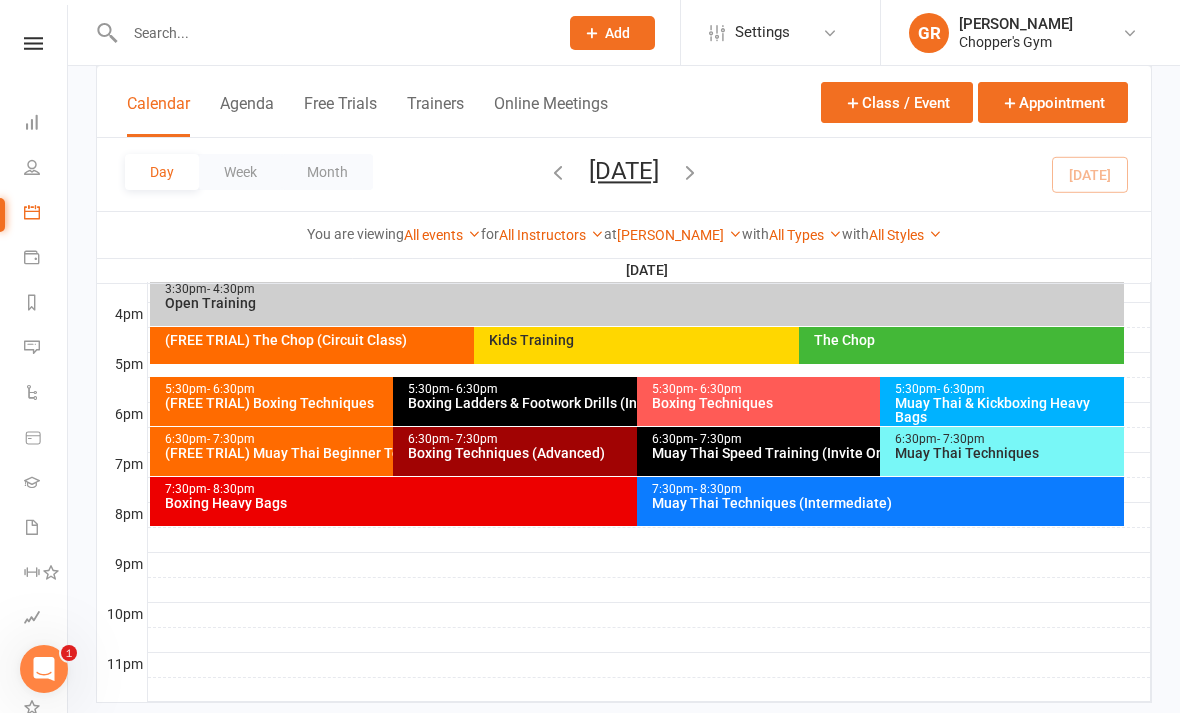 click on "6:30pm  - 7:30pm Muay Thai Techniques" at bounding box center [1002, 451] 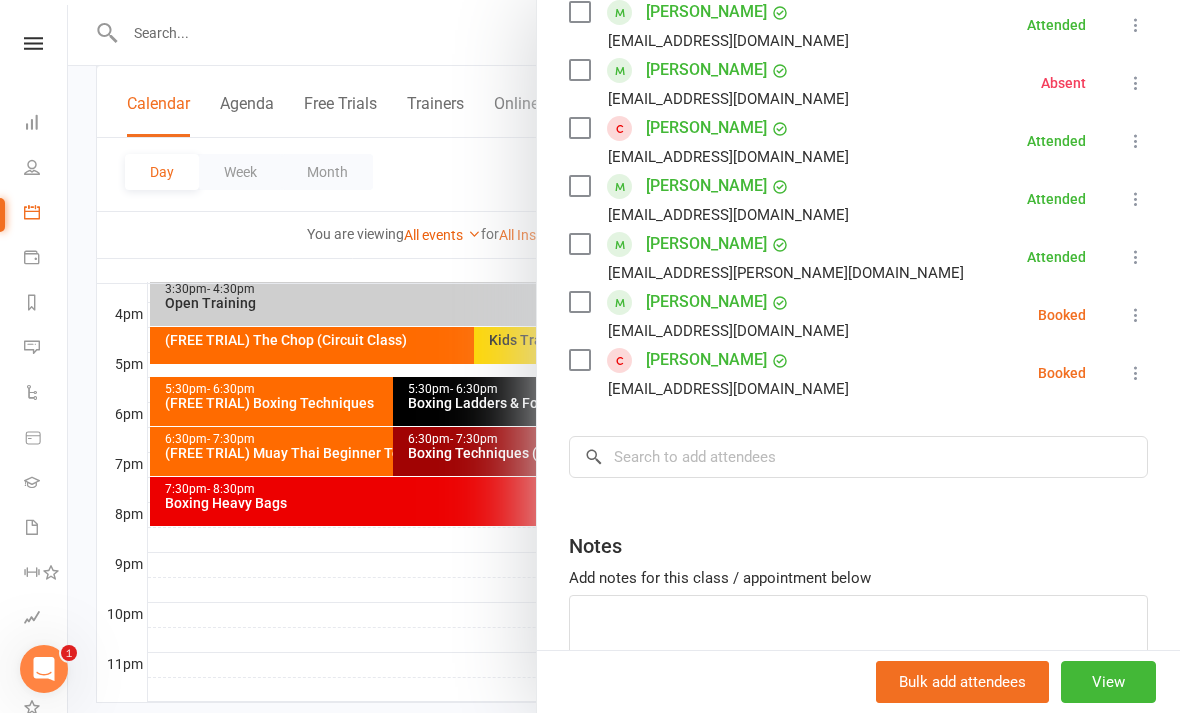 scroll, scrollTop: 726, scrollLeft: 0, axis: vertical 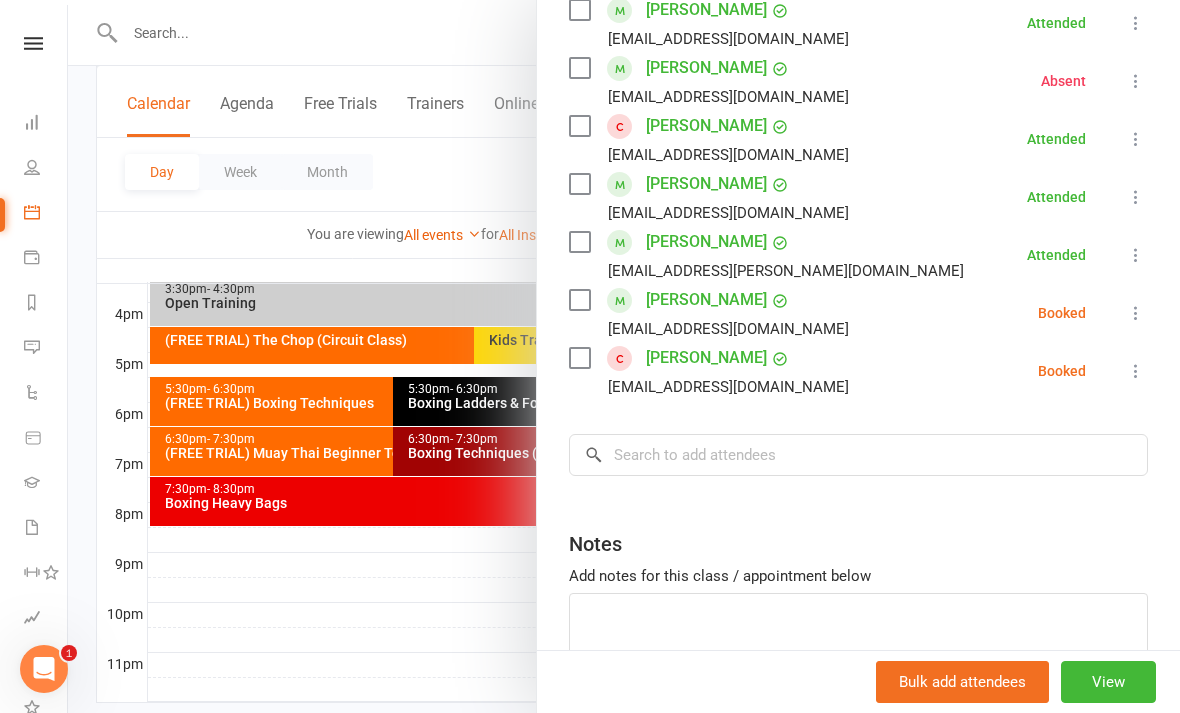 click on "[PERSON_NAME]" at bounding box center (706, 358) 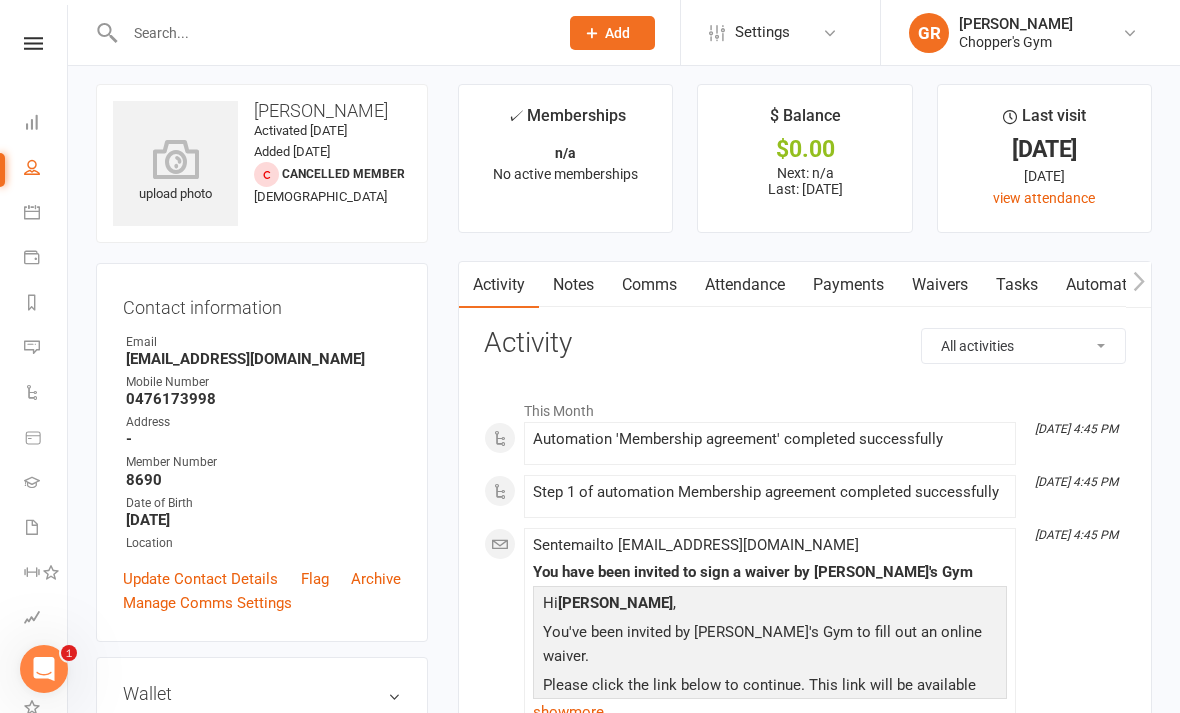 scroll, scrollTop: 14, scrollLeft: 0, axis: vertical 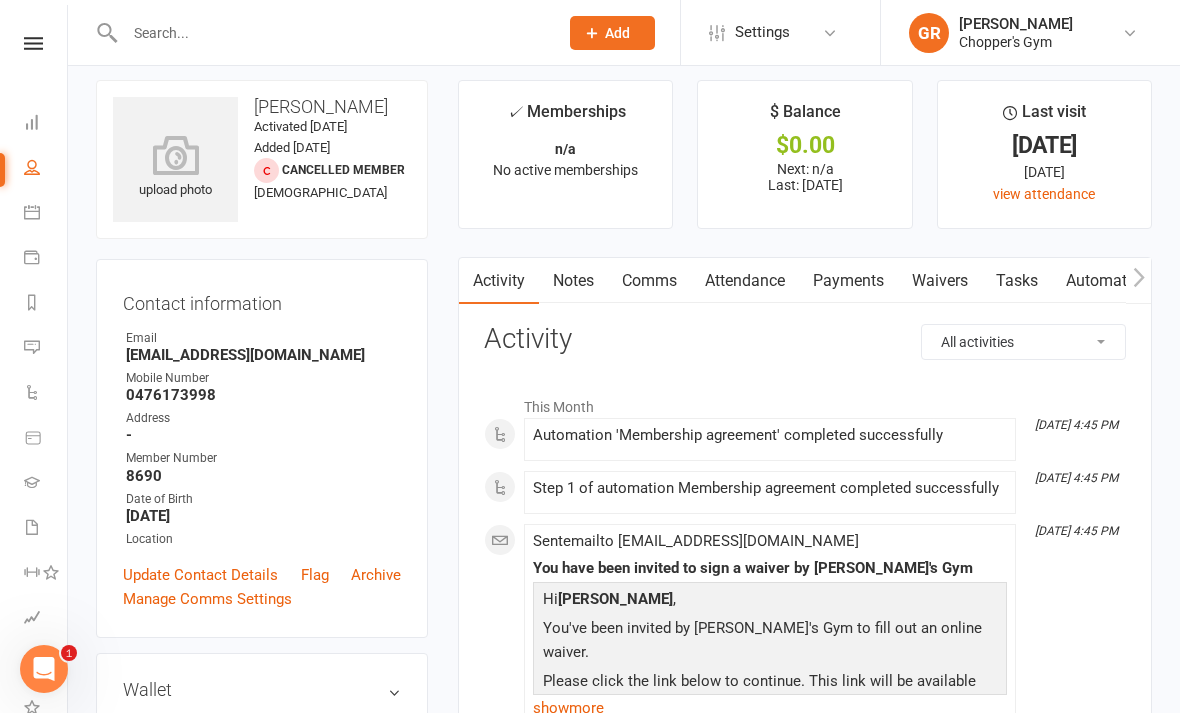 click on "Payments" at bounding box center (848, 281) 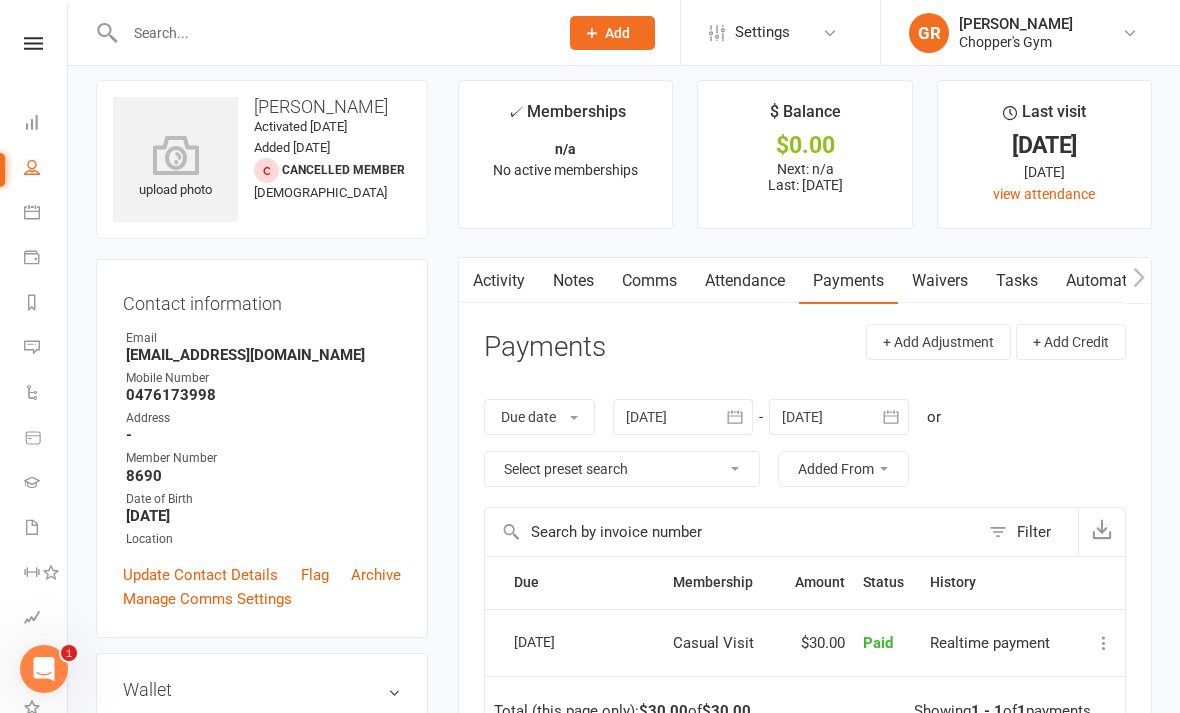 click on "Waivers" at bounding box center [940, 281] 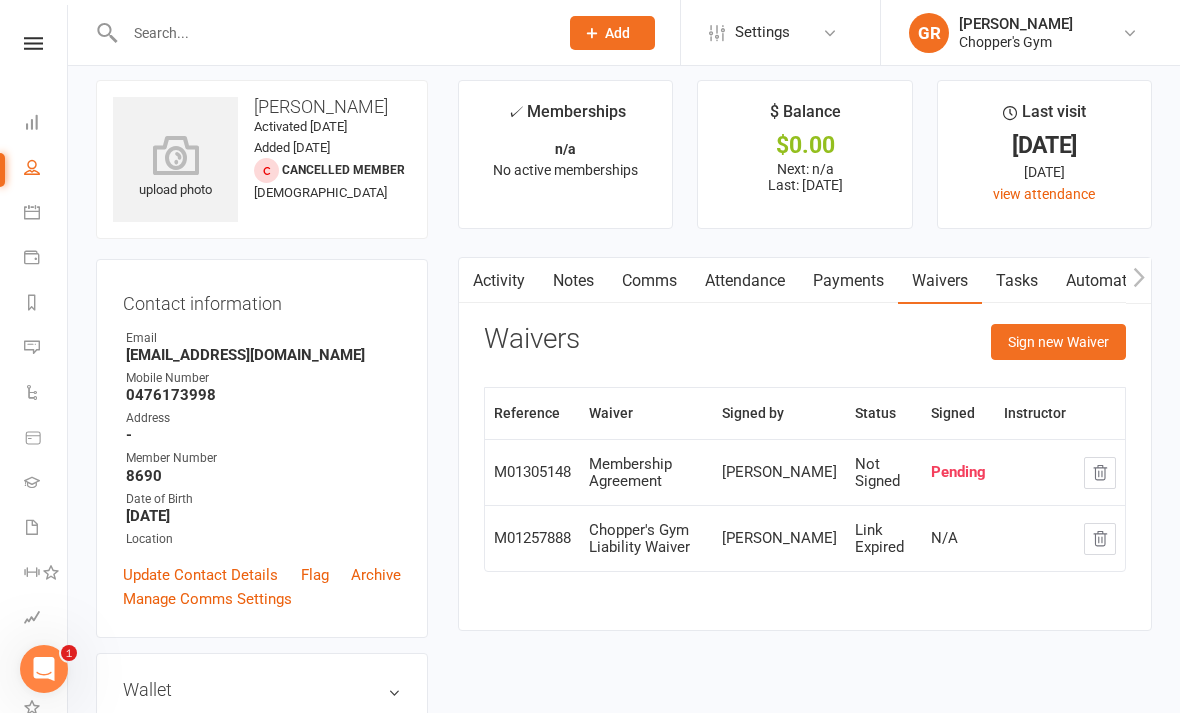 click 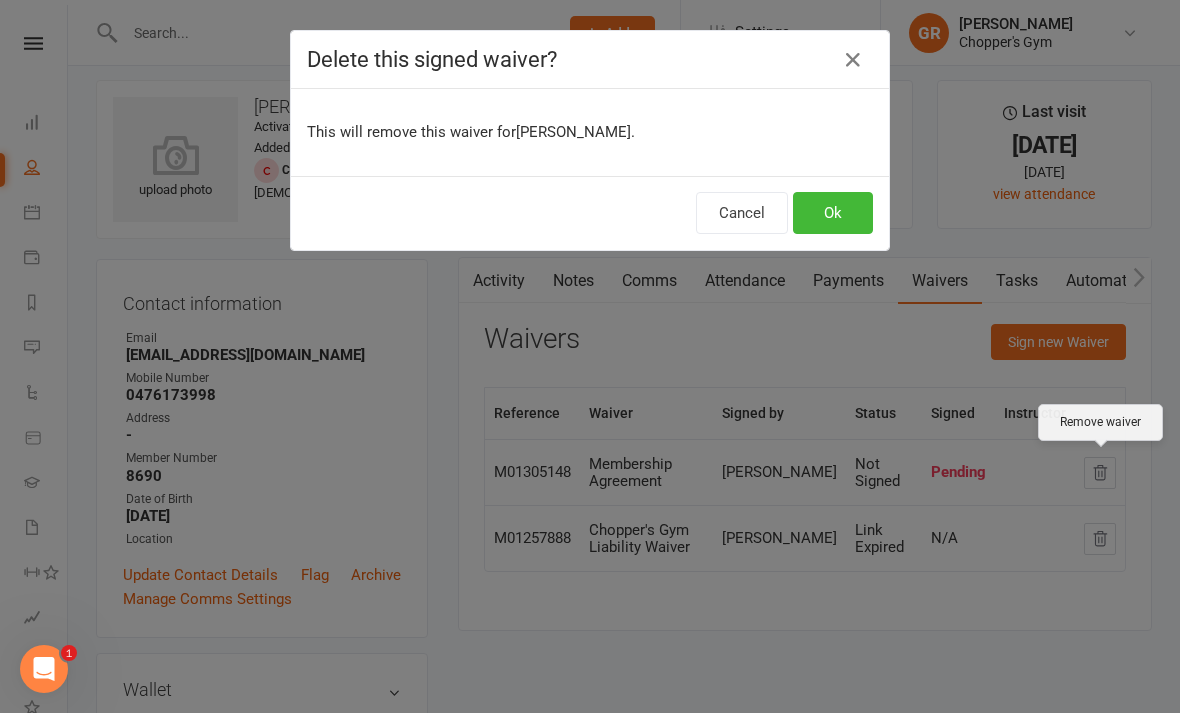 click on "Delete this signed waiver? This will remove this waiver for  [PERSON_NAME] . Cancel Ok" at bounding box center (590, 356) 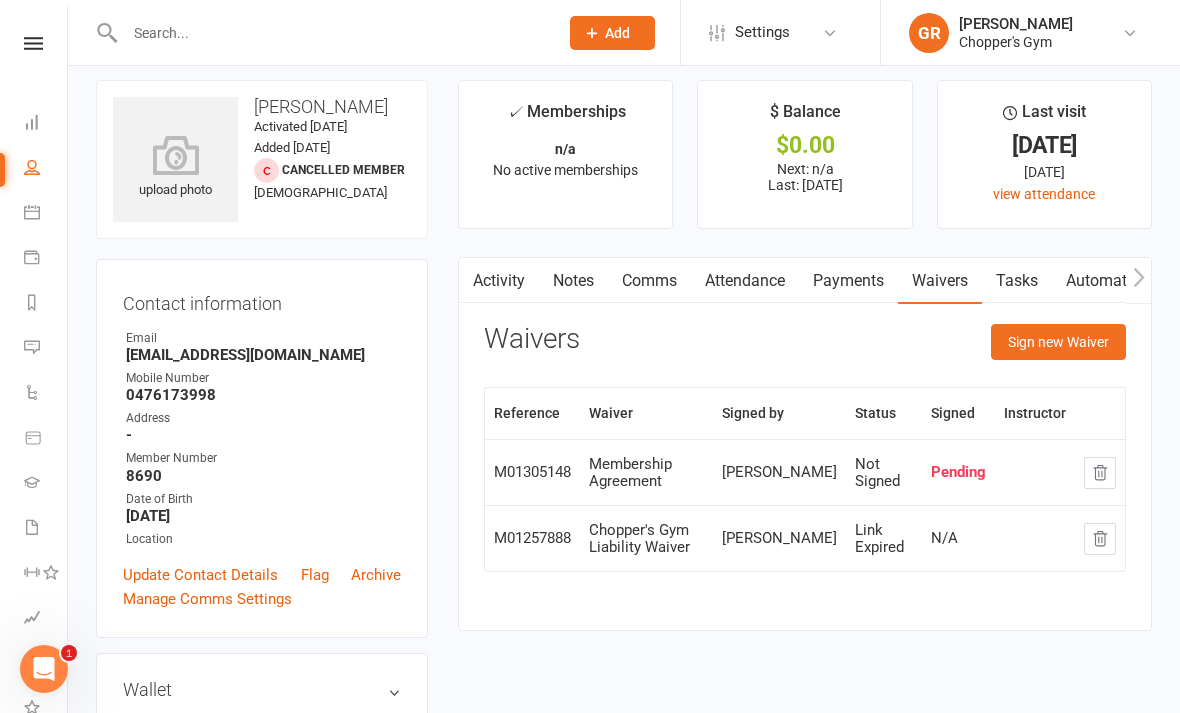 click 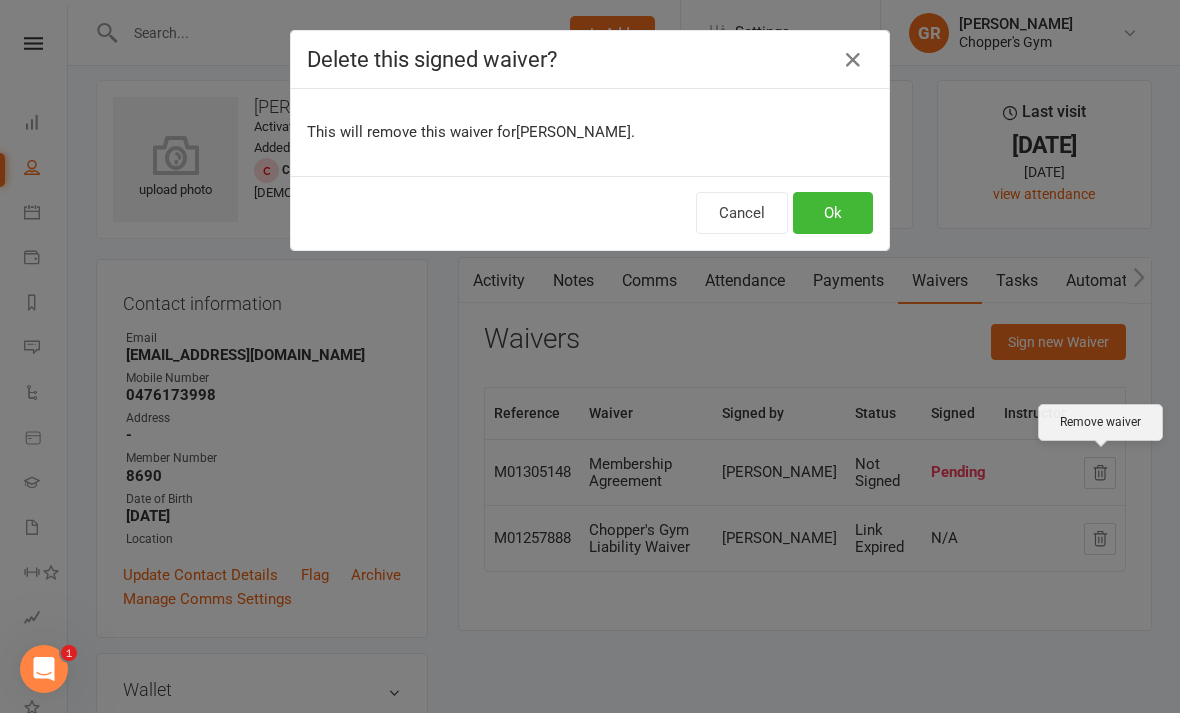 click on "Ok" at bounding box center (833, 213) 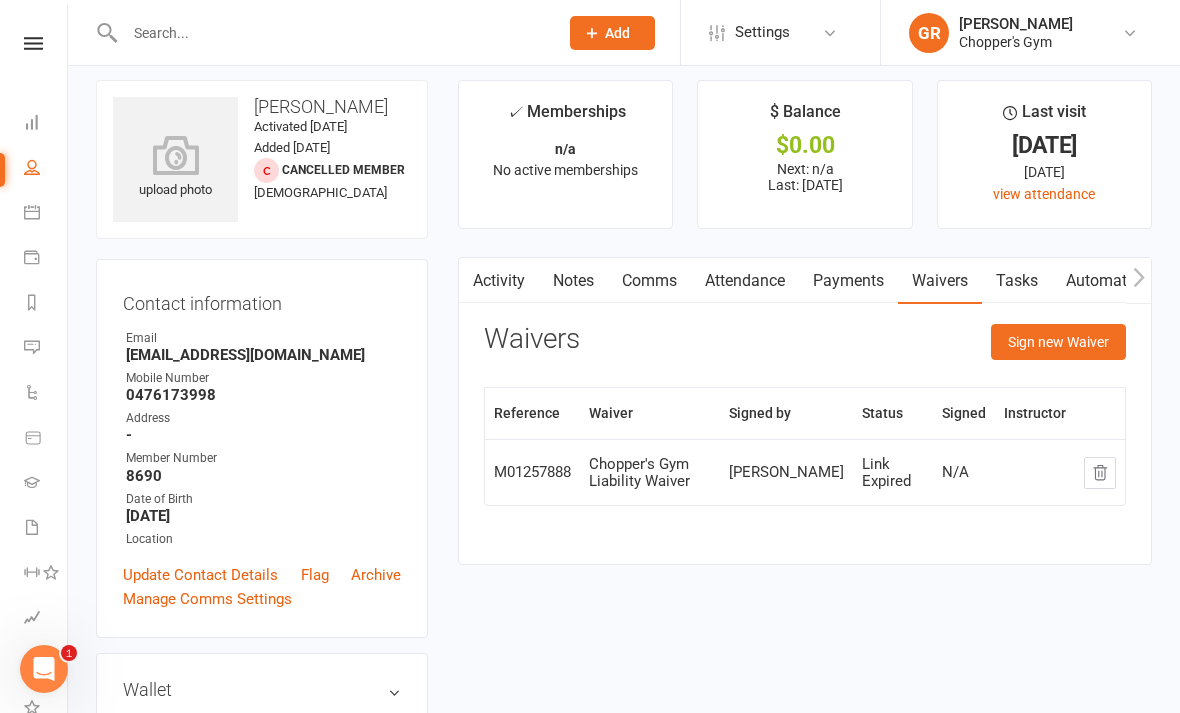 click on "Sign new Waiver" 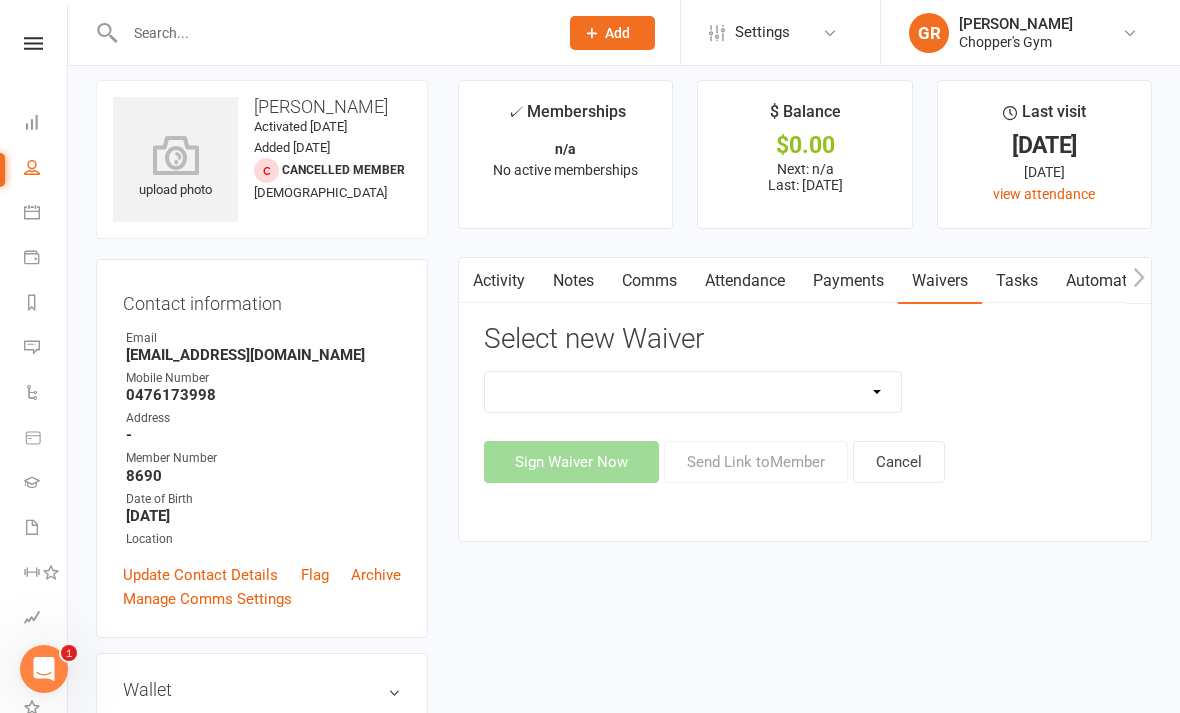 click on "12mth Up Front Membership Agreement Chopper's Gym Liability Waiver Chopper's Gym Membership System Transfer Membership Agreement" 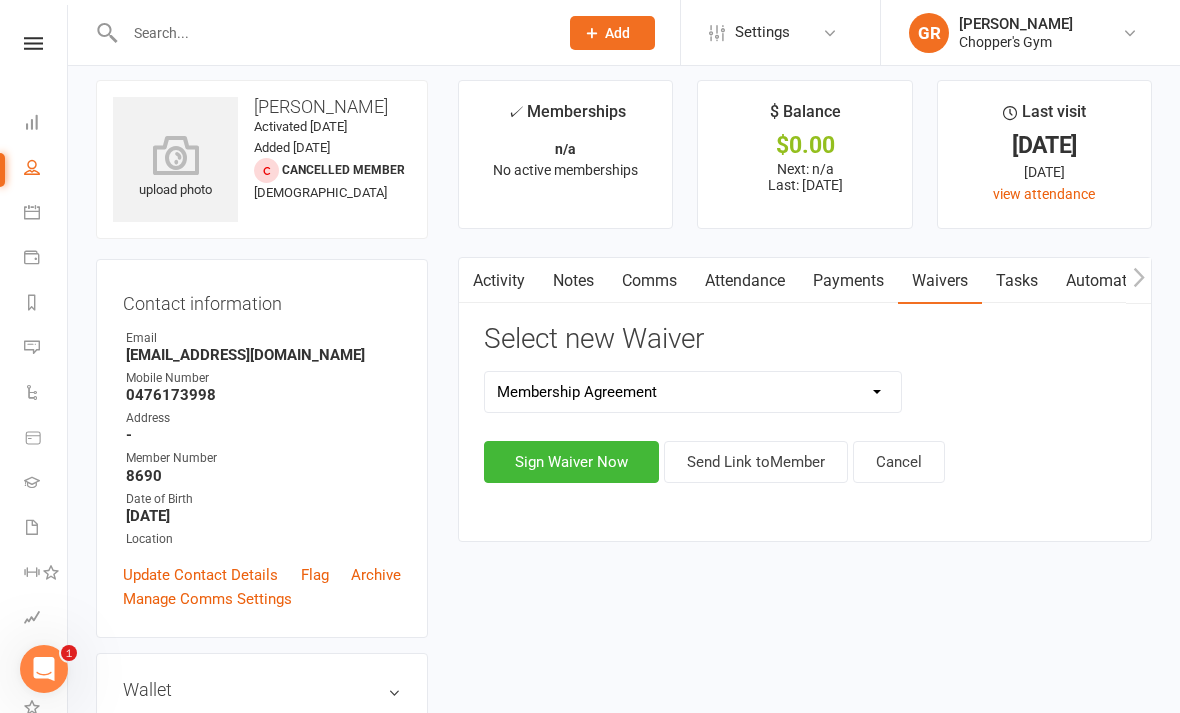 click on "Sign Waiver Now" 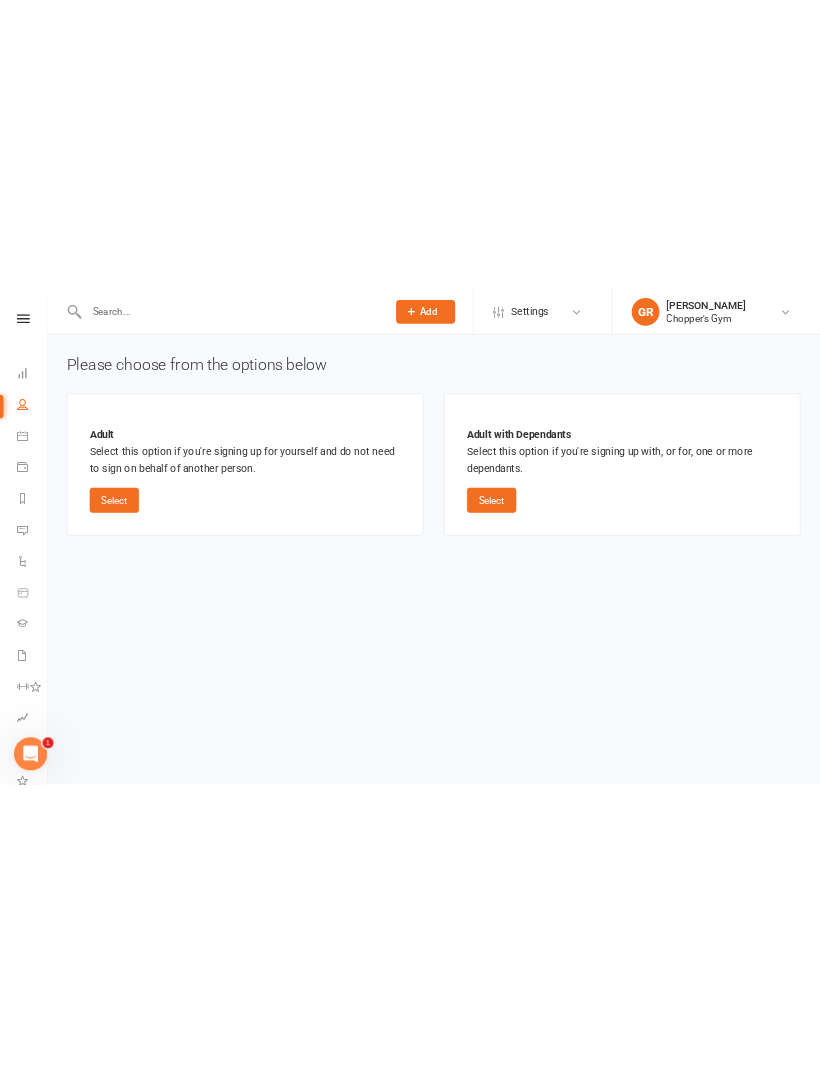 scroll, scrollTop: 0, scrollLeft: 0, axis: both 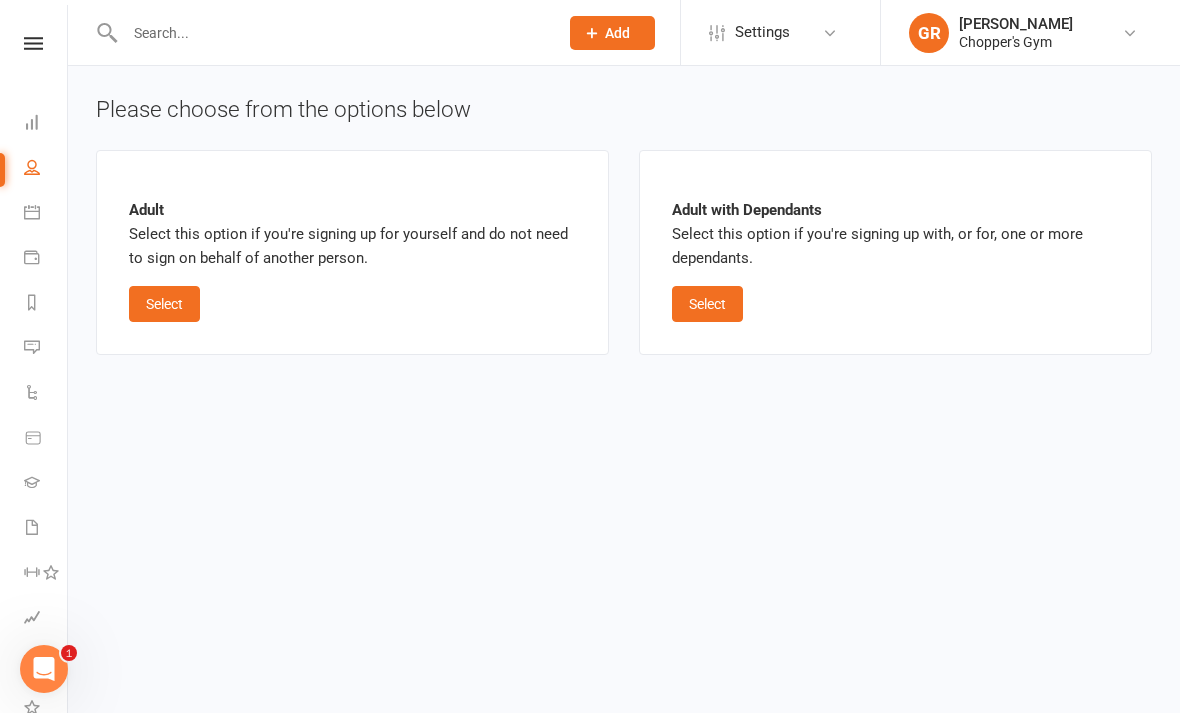 click on "Select" at bounding box center (164, 304) 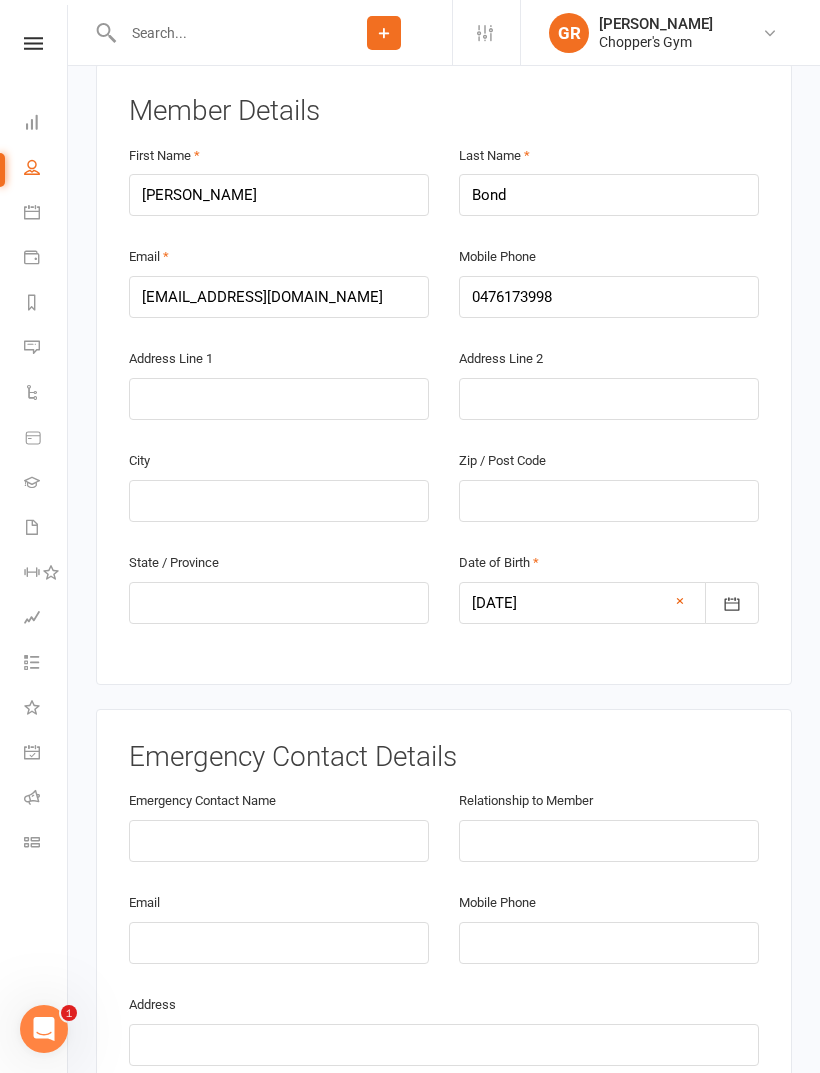 scroll, scrollTop: 387, scrollLeft: 0, axis: vertical 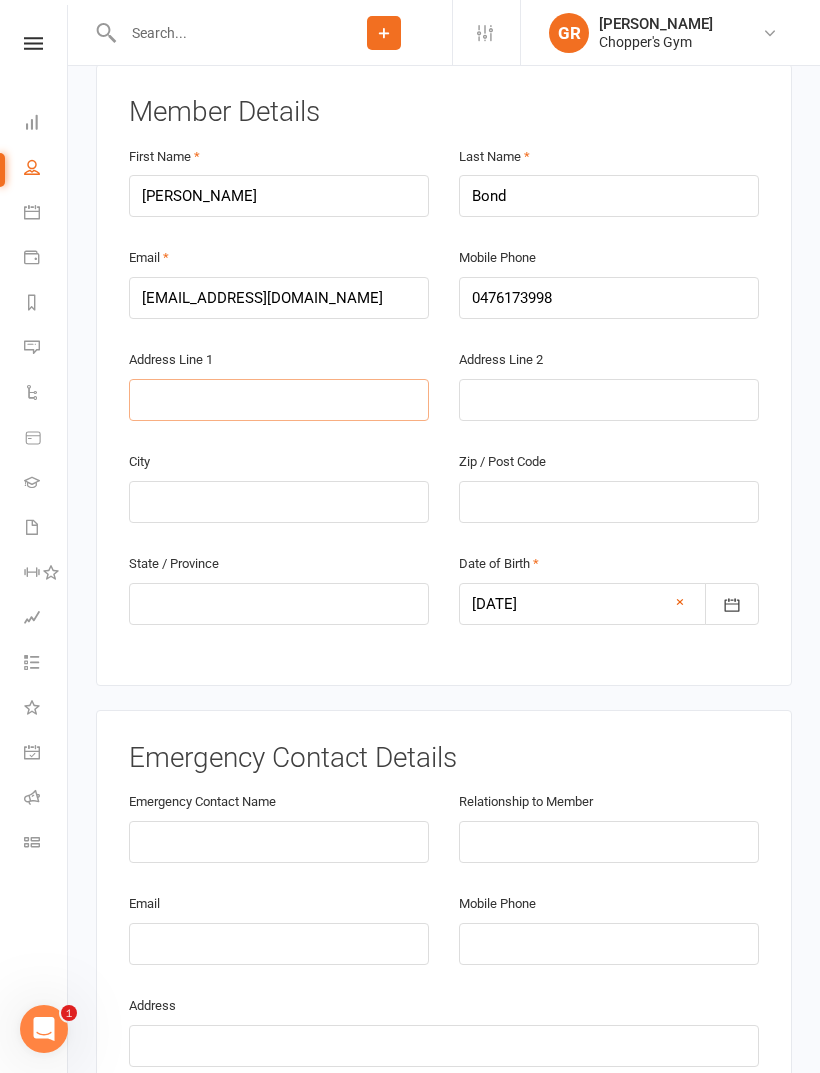 click at bounding box center (279, 400) 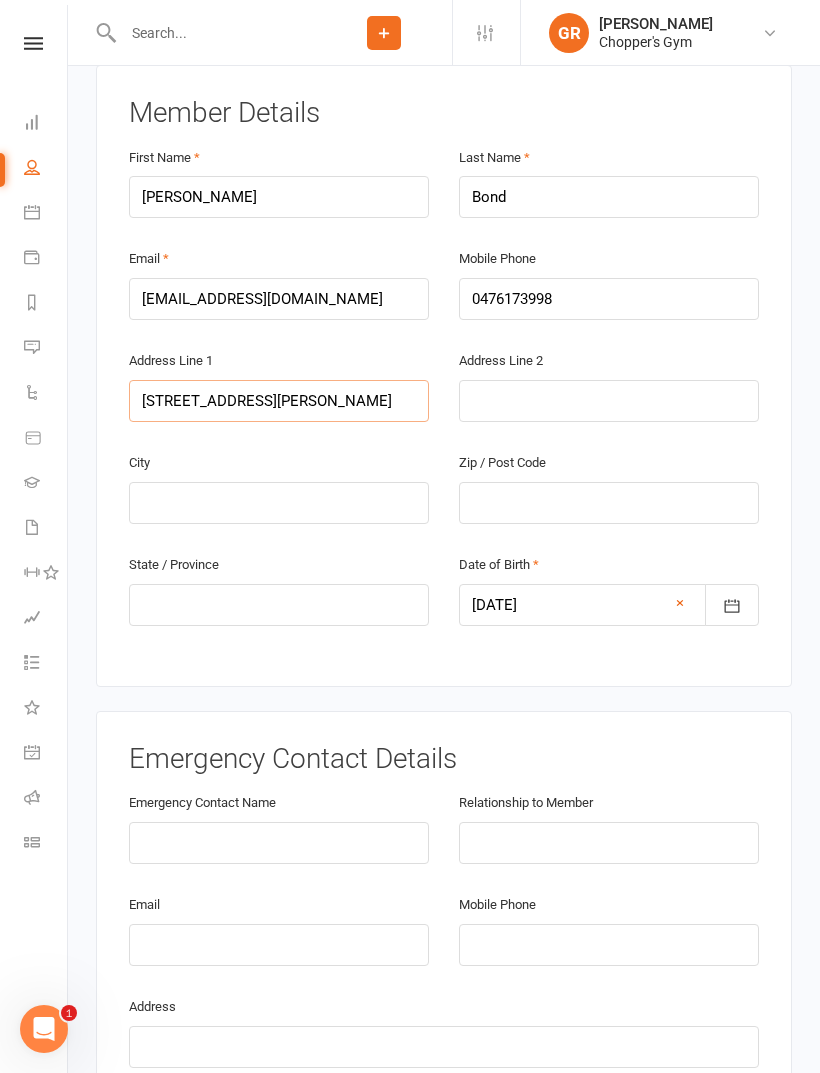 type on "[STREET_ADDRESS][PERSON_NAME]" 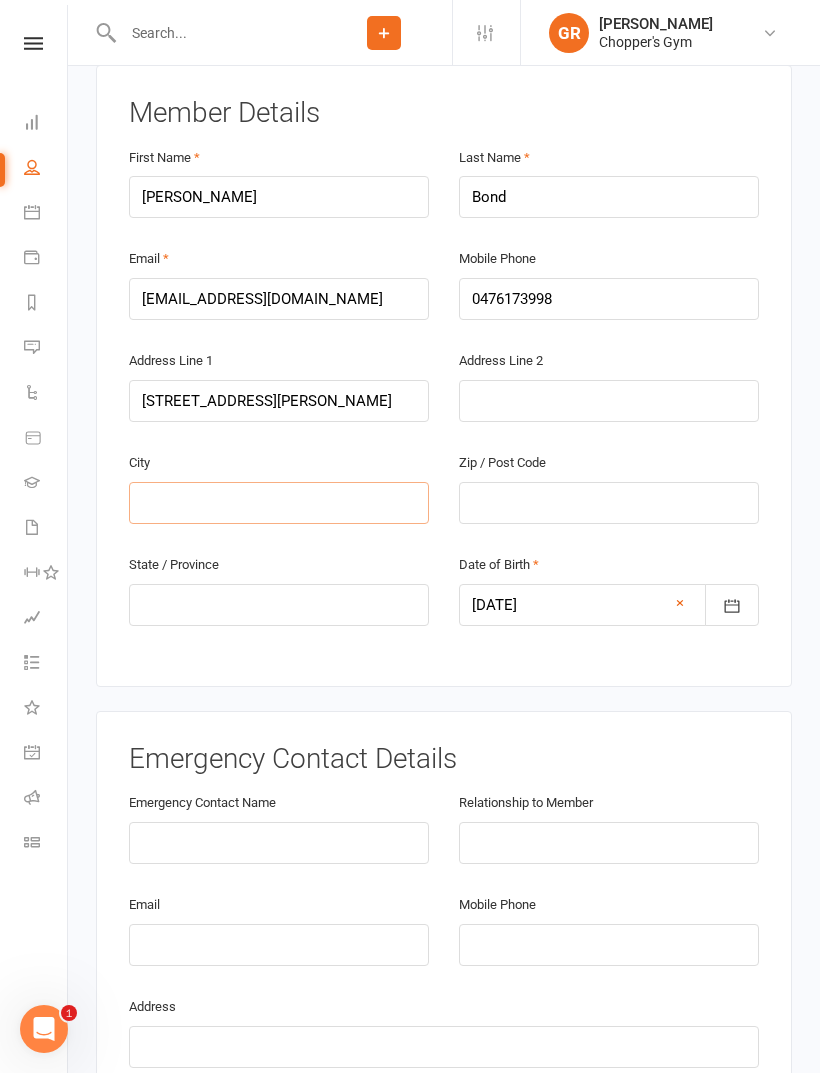 click at bounding box center (279, 503) 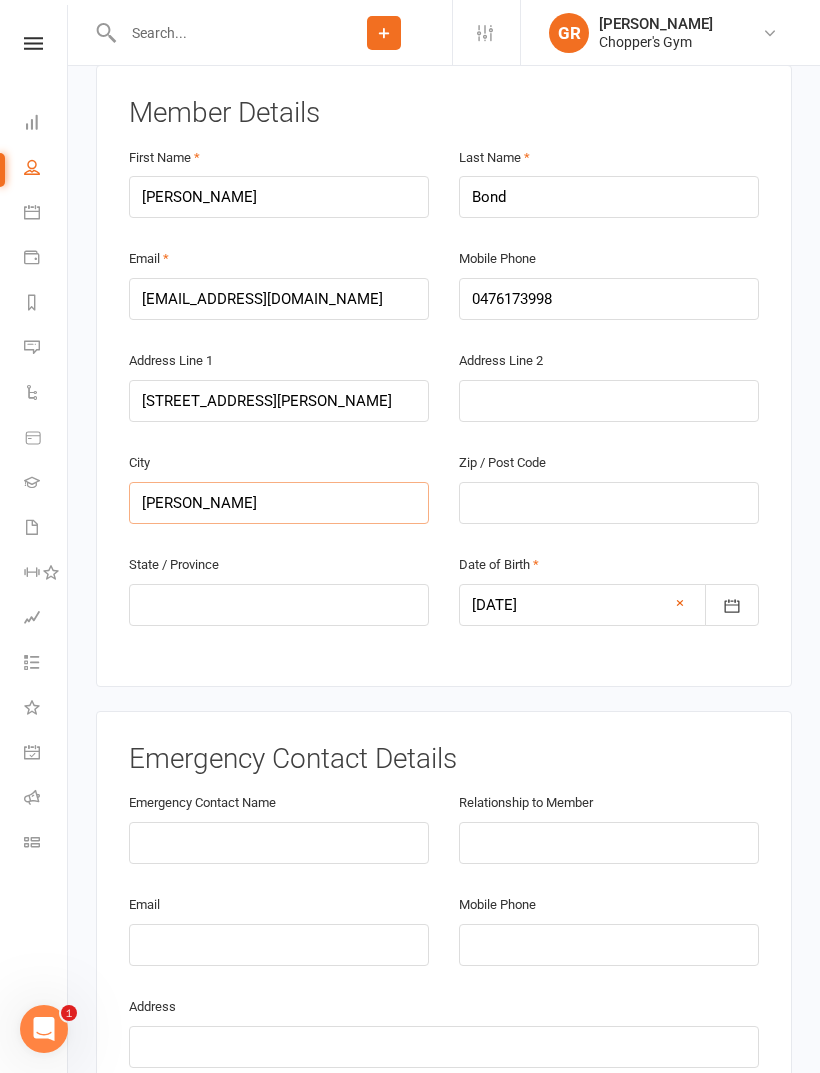 type on "[PERSON_NAME]" 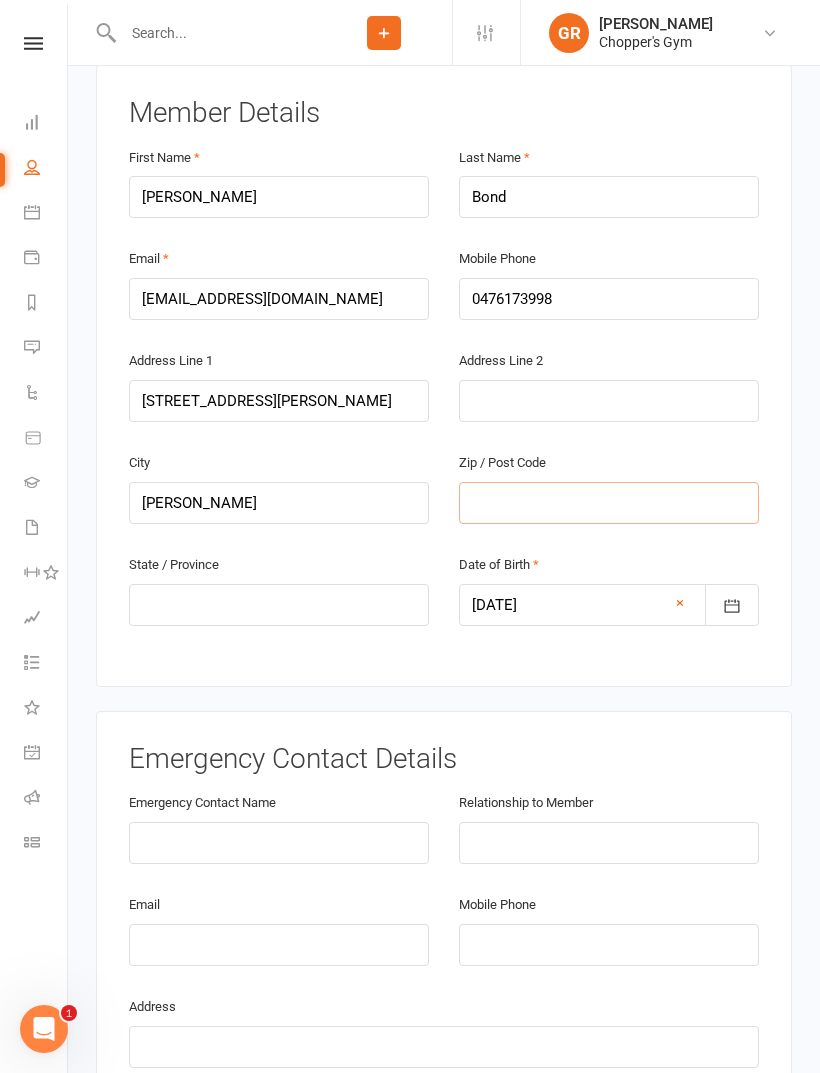 click at bounding box center (609, 503) 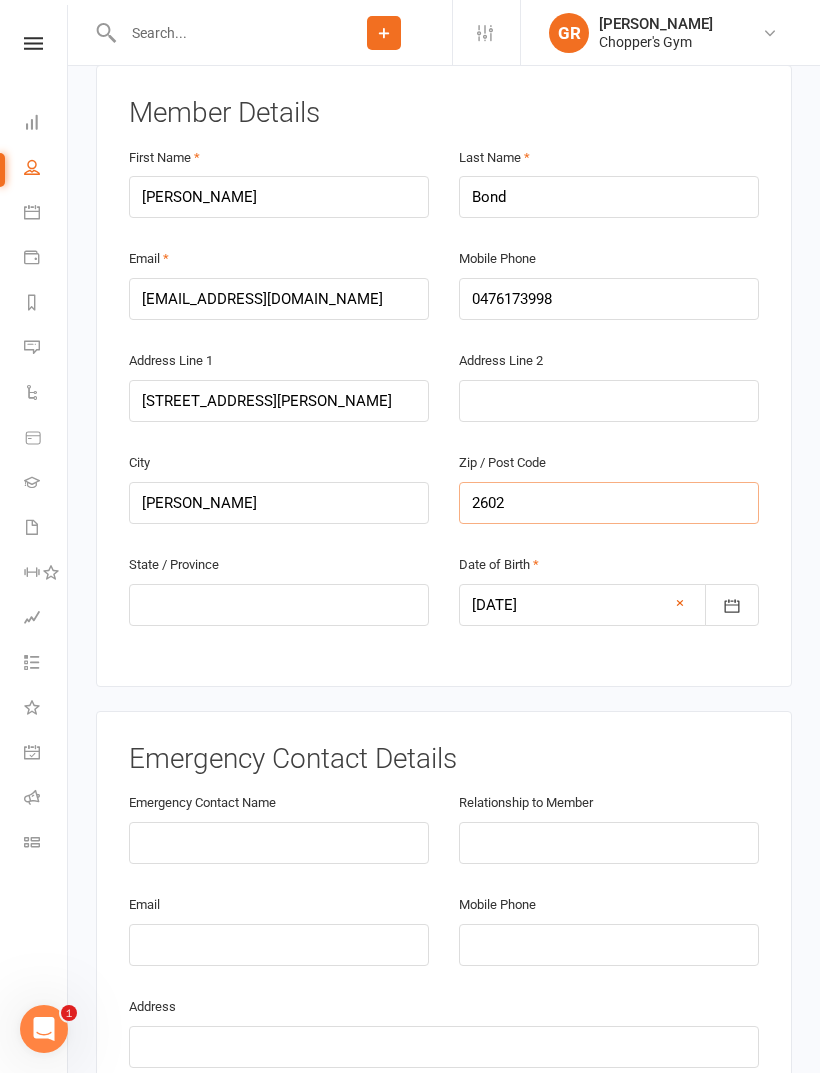 type on "2602" 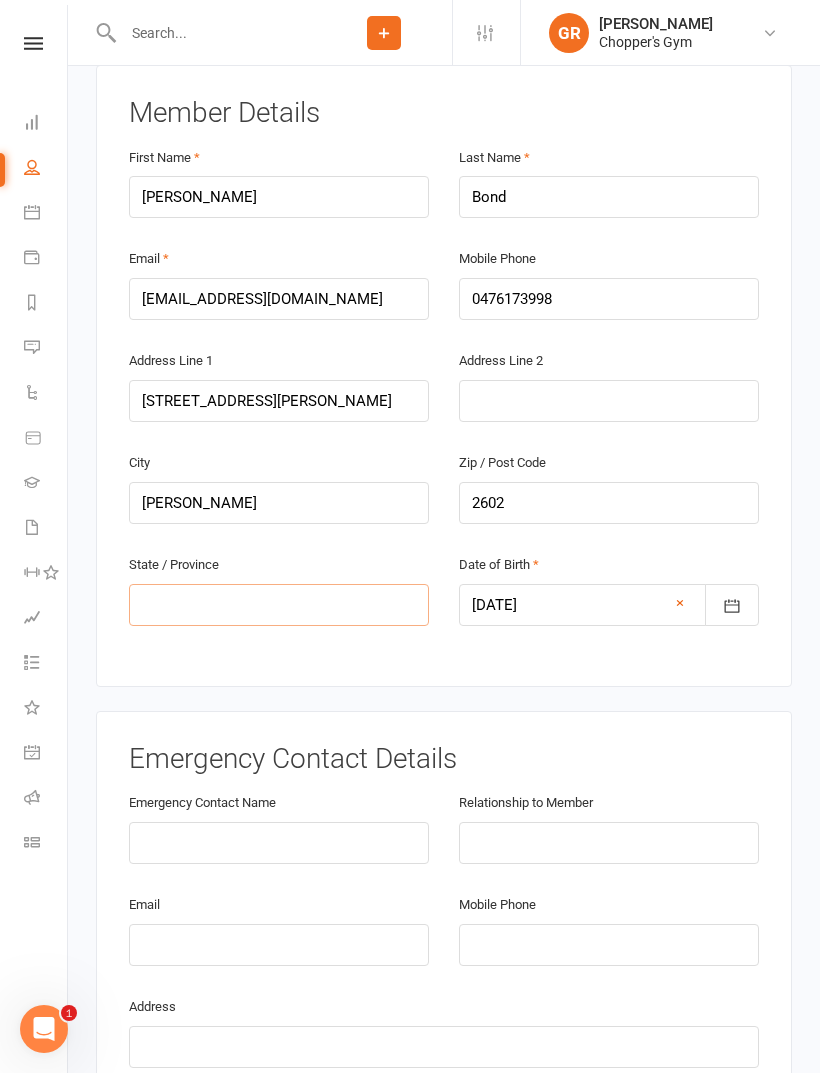 click at bounding box center [279, 605] 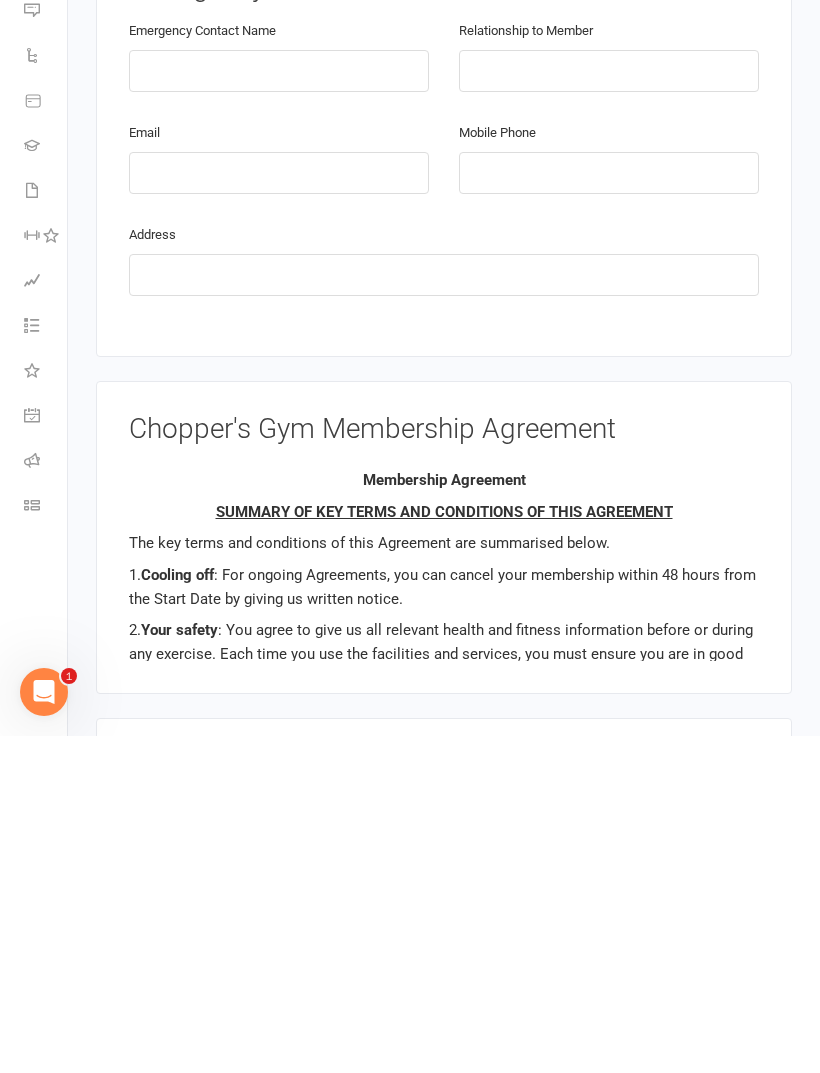 scroll, scrollTop: 825, scrollLeft: 0, axis: vertical 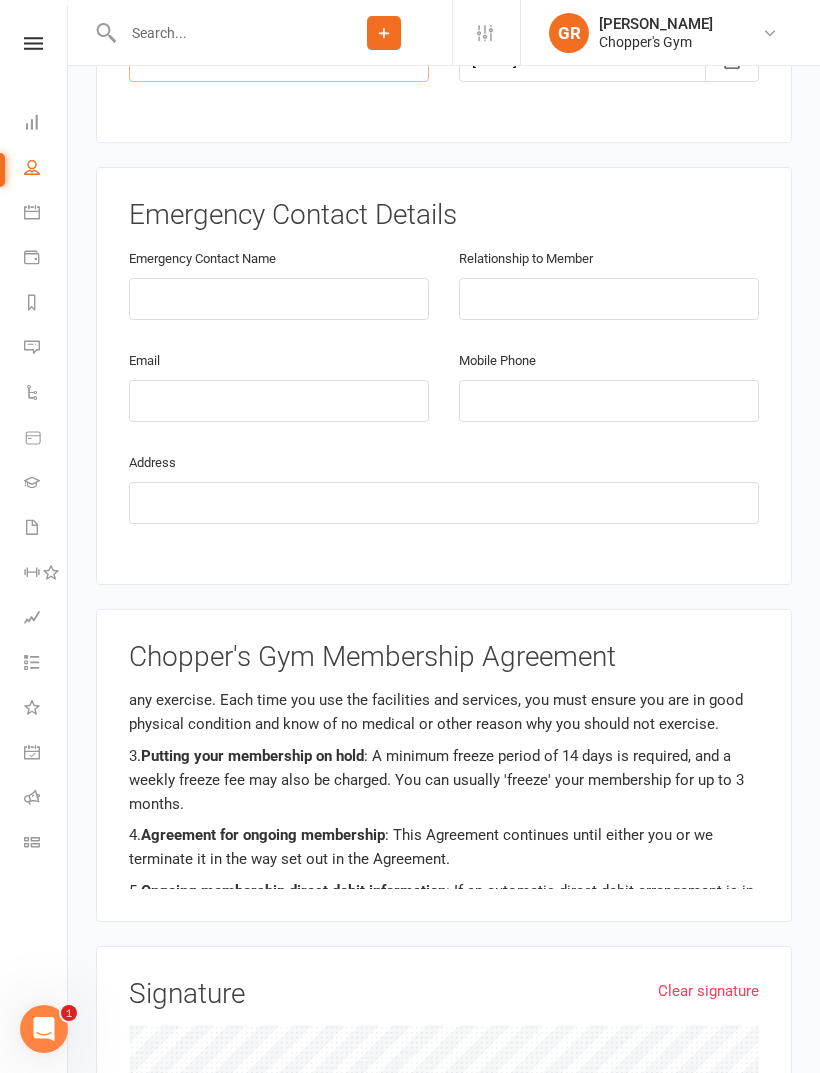 type on "ACT" 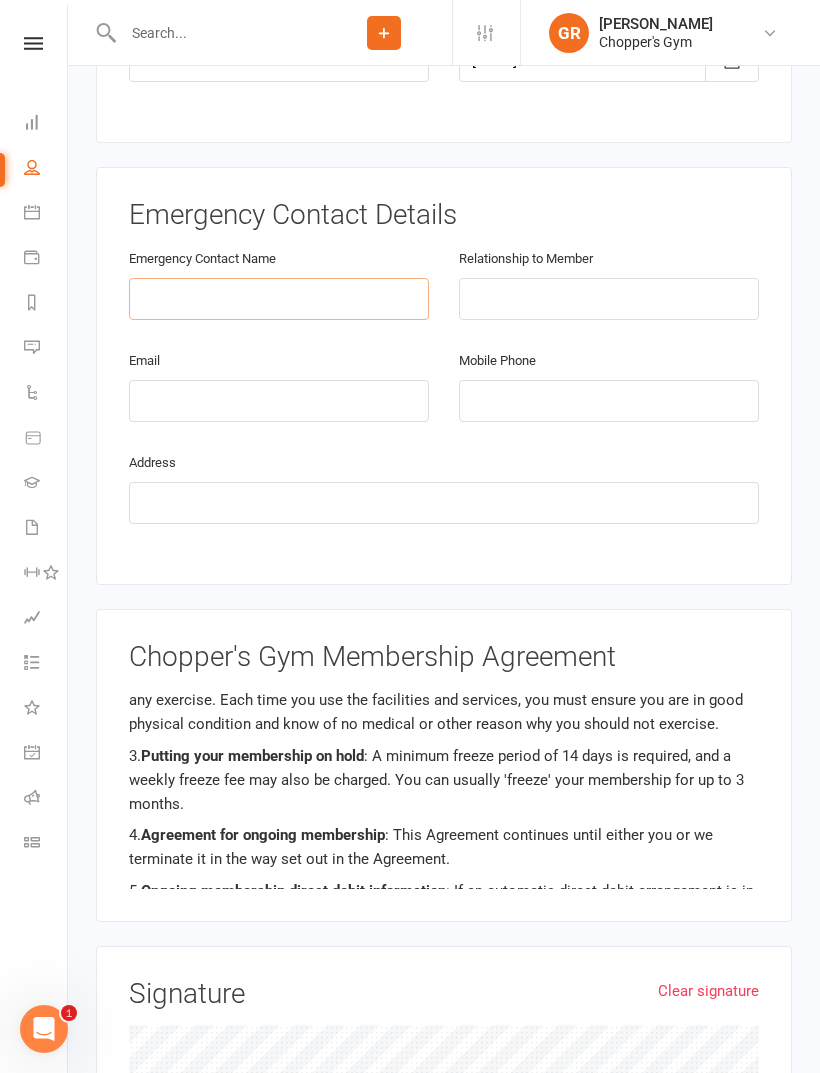 click at bounding box center (279, 299) 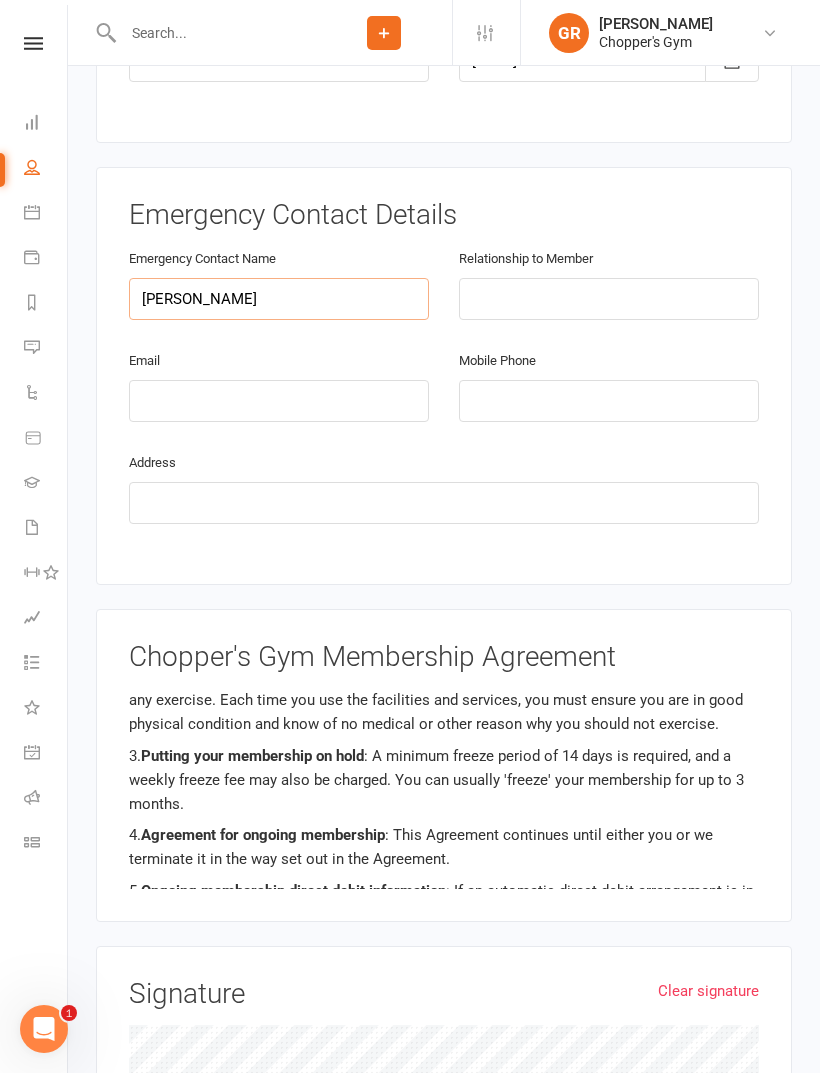 type on "[PERSON_NAME]" 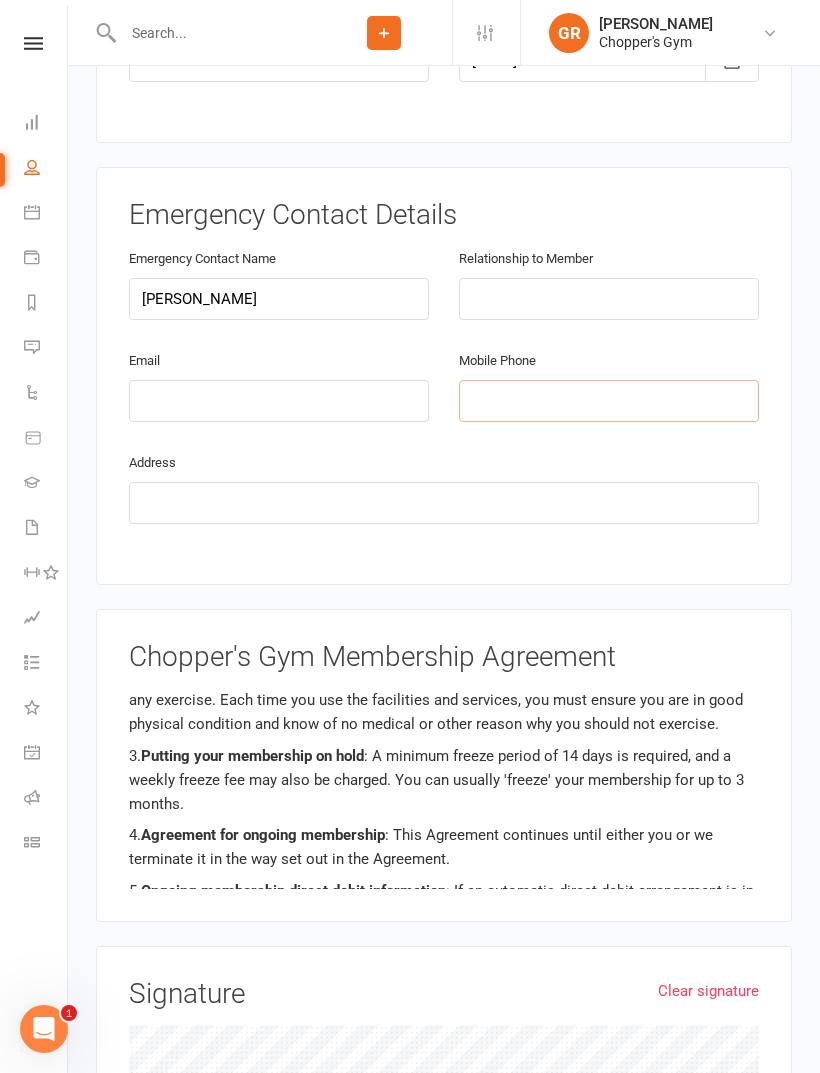 click at bounding box center [609, 401] 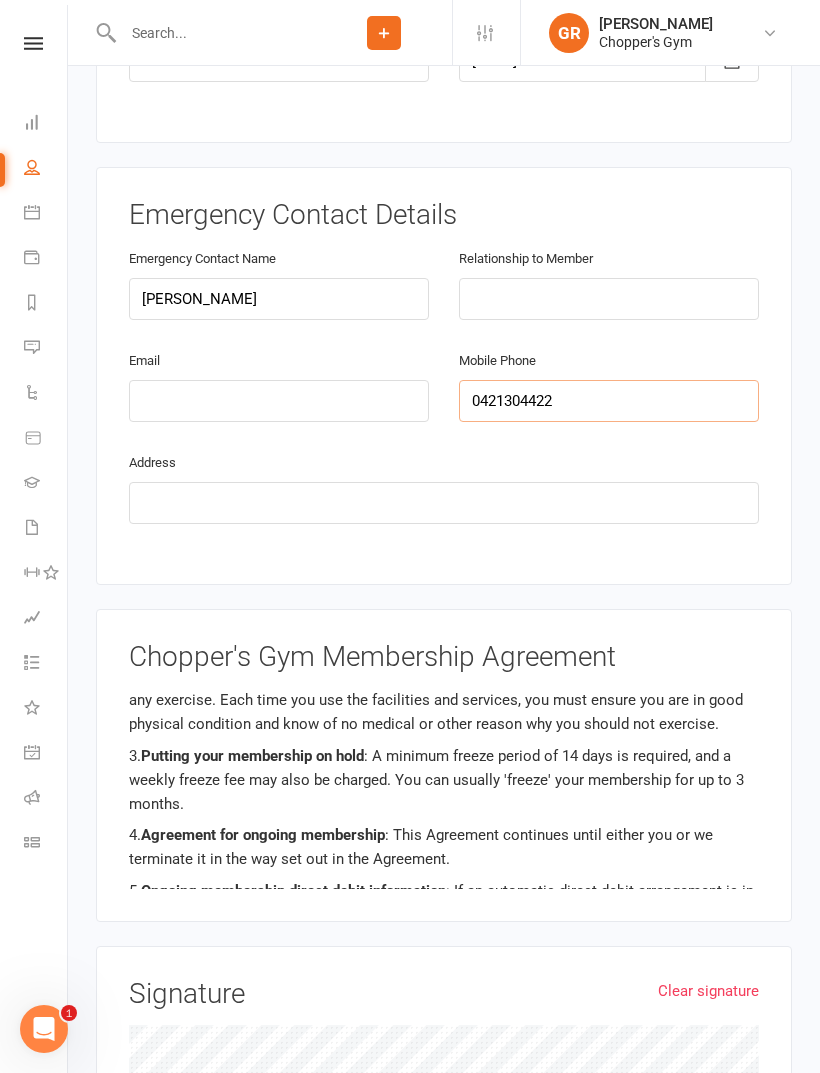 scroll, scrollTop: 924, scrollLeft: 0, axis: vertical 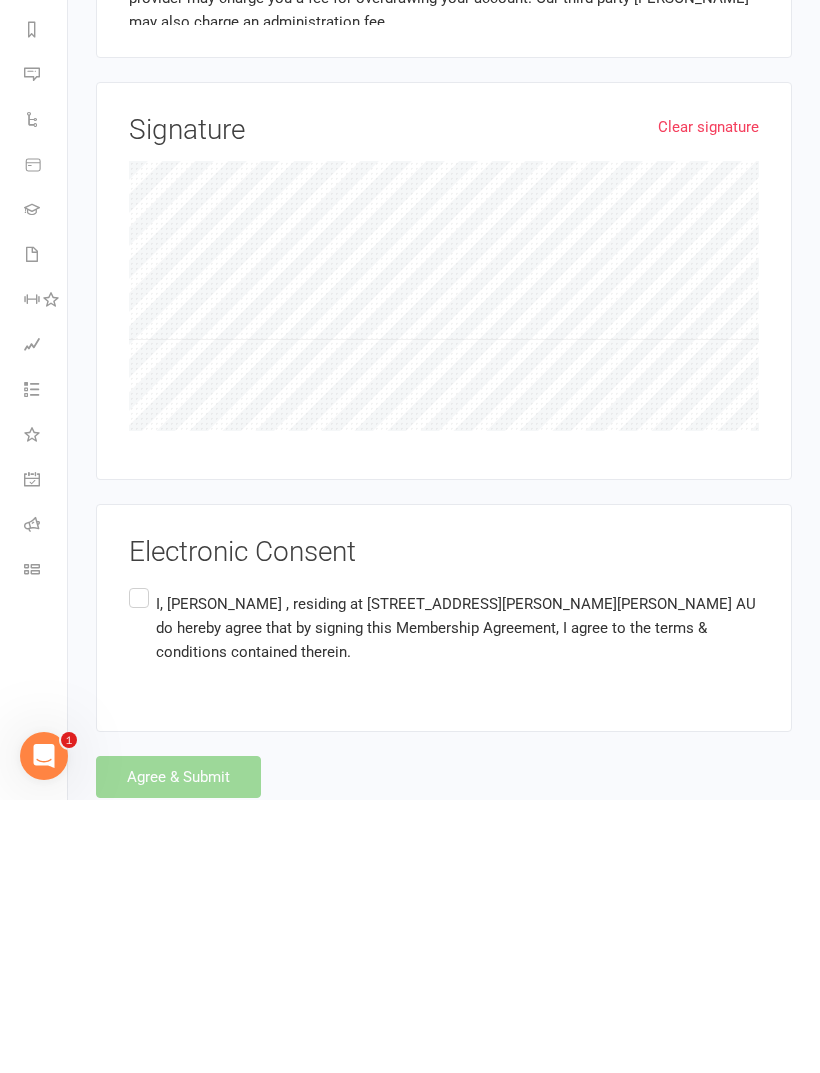 type on "0421304422" 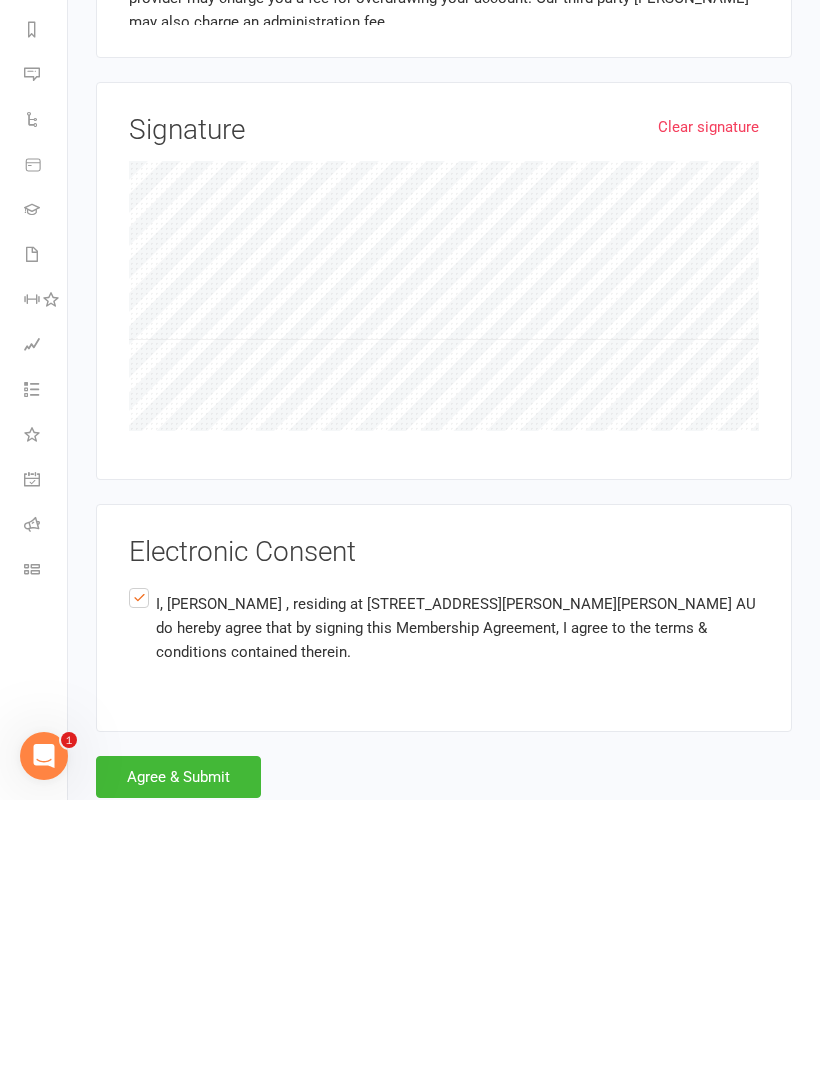 scroll, scrollTop: 1474, scrollLeft: 0, axis: vertical 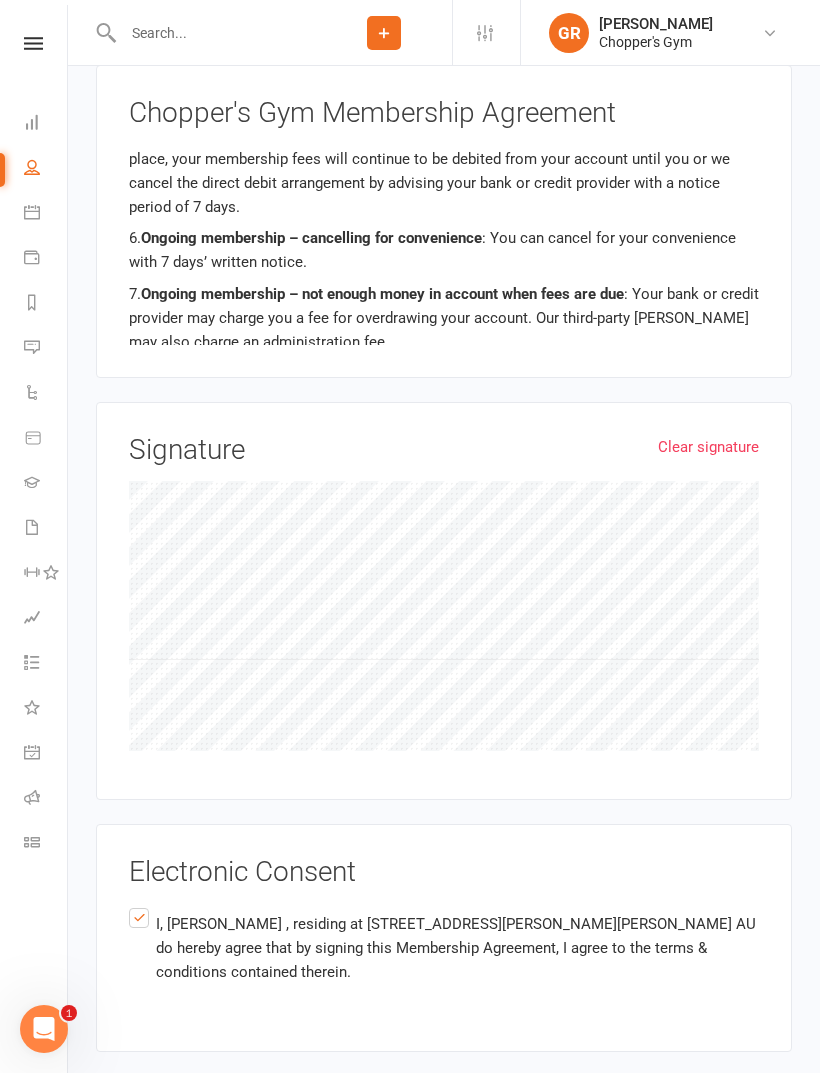 click on "Agree & Submit" at bounding box center [178, 1097] 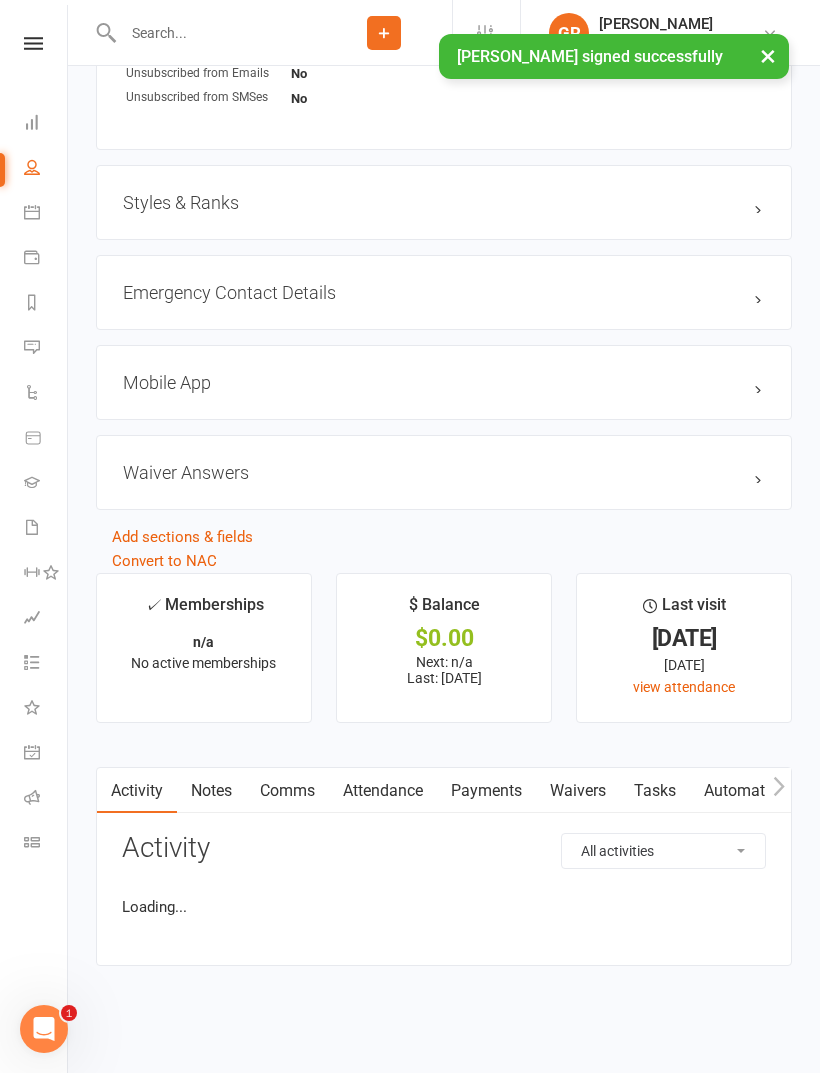 scroll, scrollTop: 0, scrollLeft: 0, axis: both 